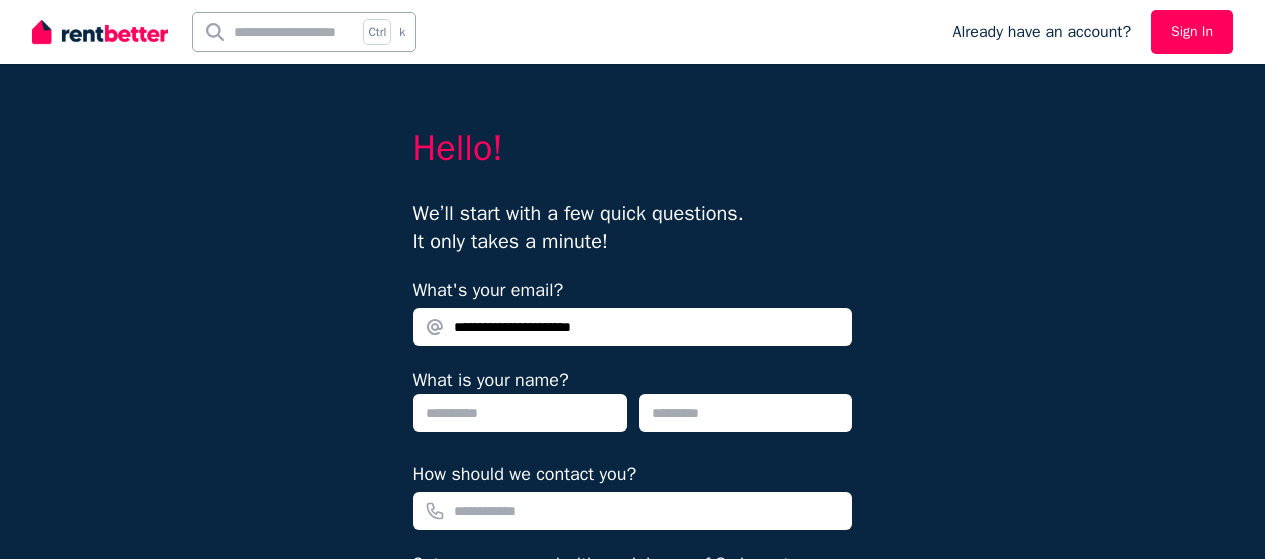 scroll, scrollTop: 0, scrollLeft: 0, axis: both 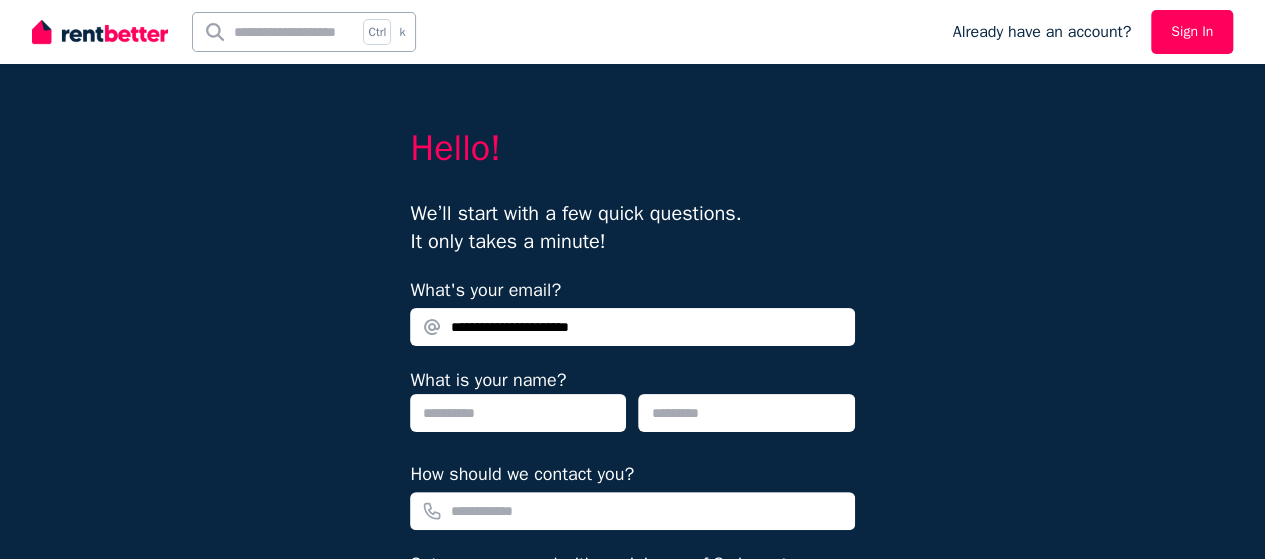 type on "**********" 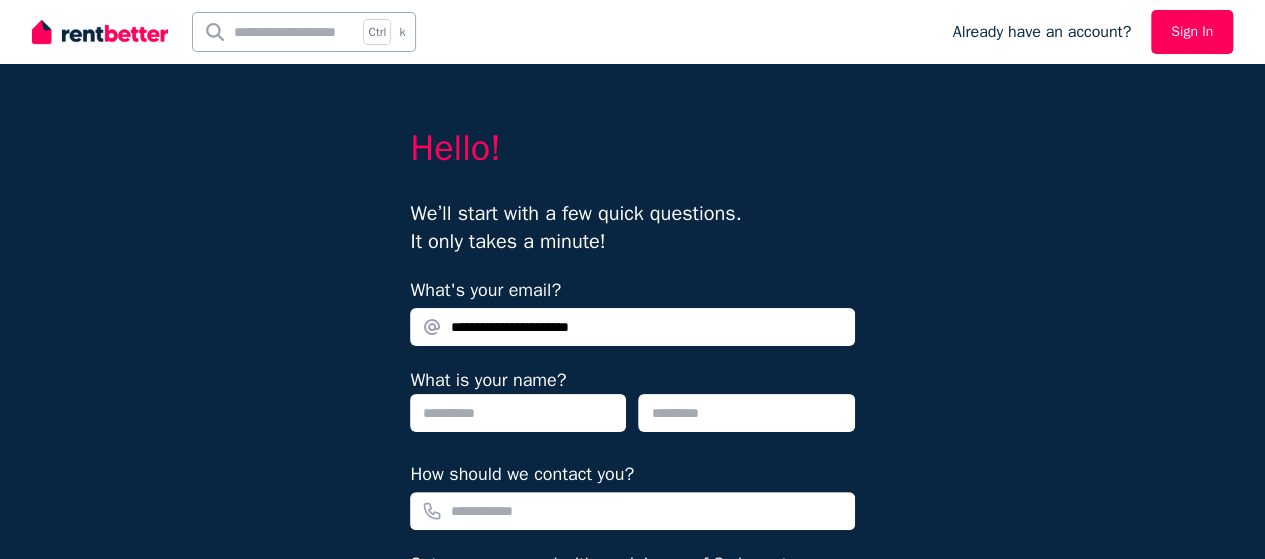 scroll, scrollTop: 0, scrollLeft: 0, axis: both 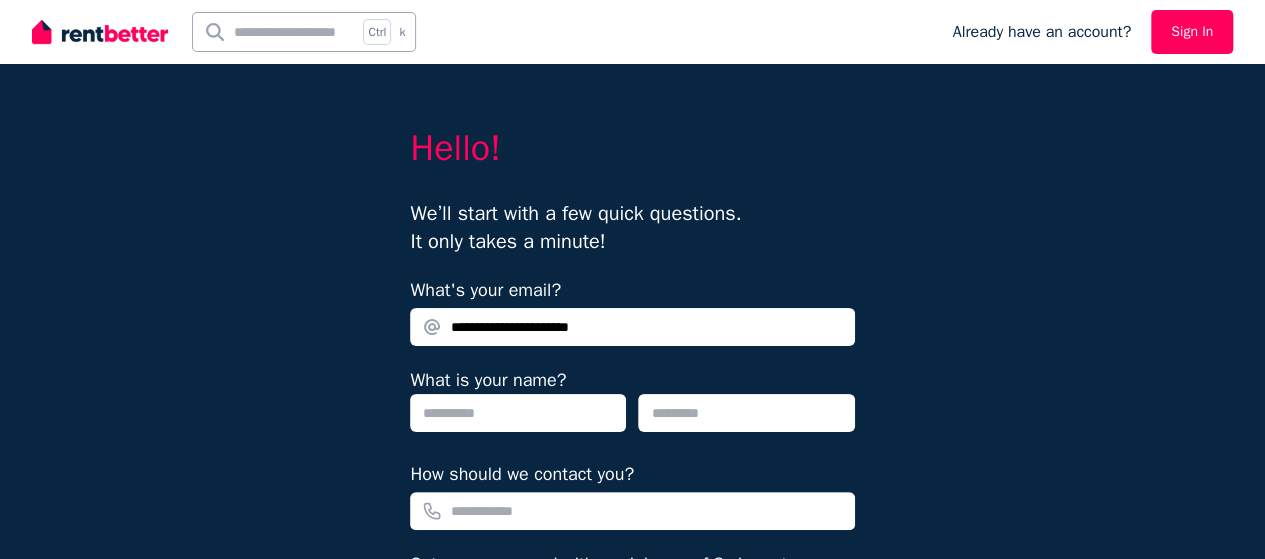 click at bounding box center [518, 413] 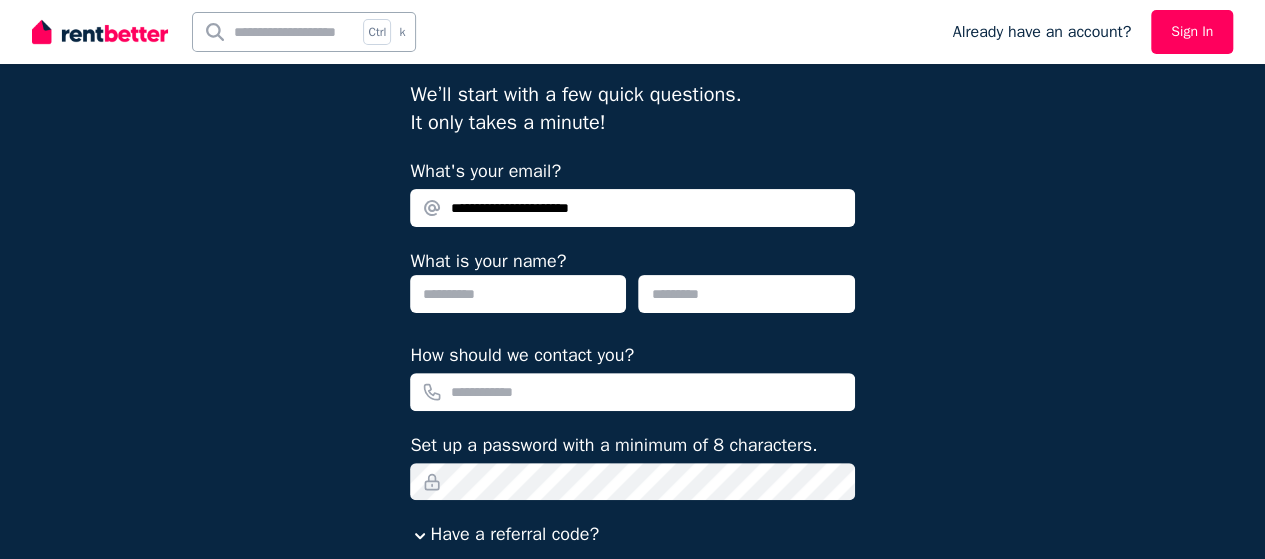 scroll, scrollTop: 200, scrollLeft: 0, axis: vertical 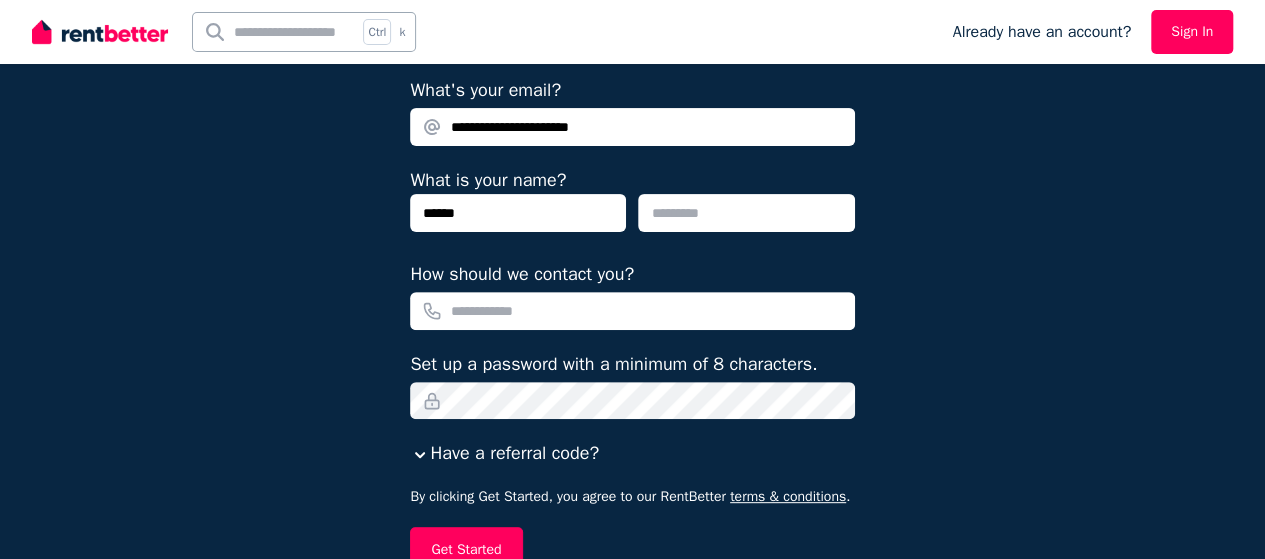 type on "******" 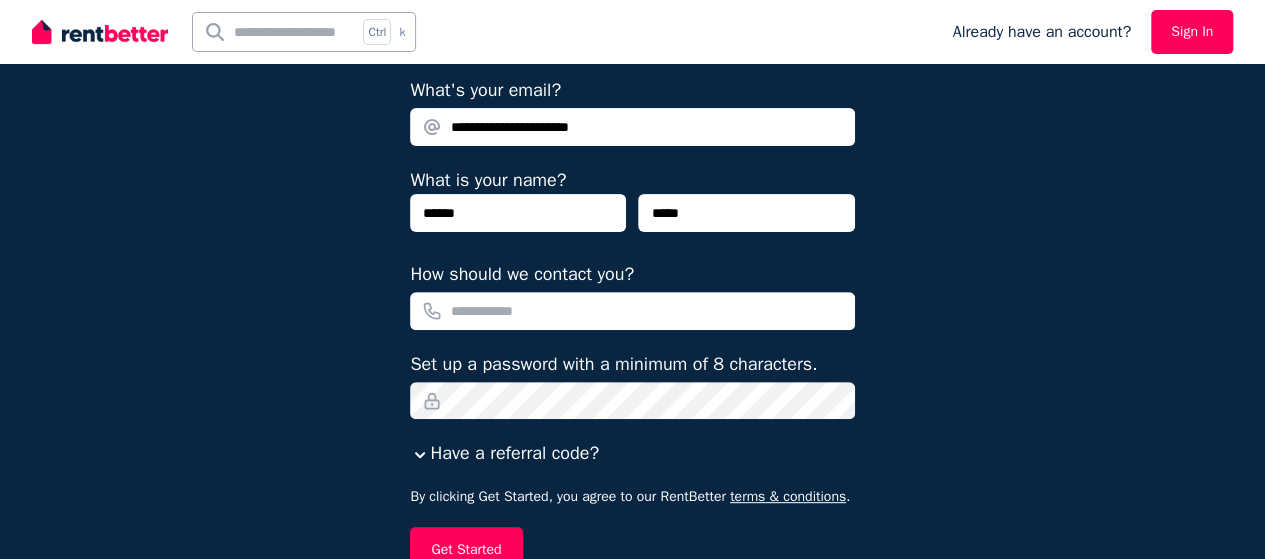 type on "*****" 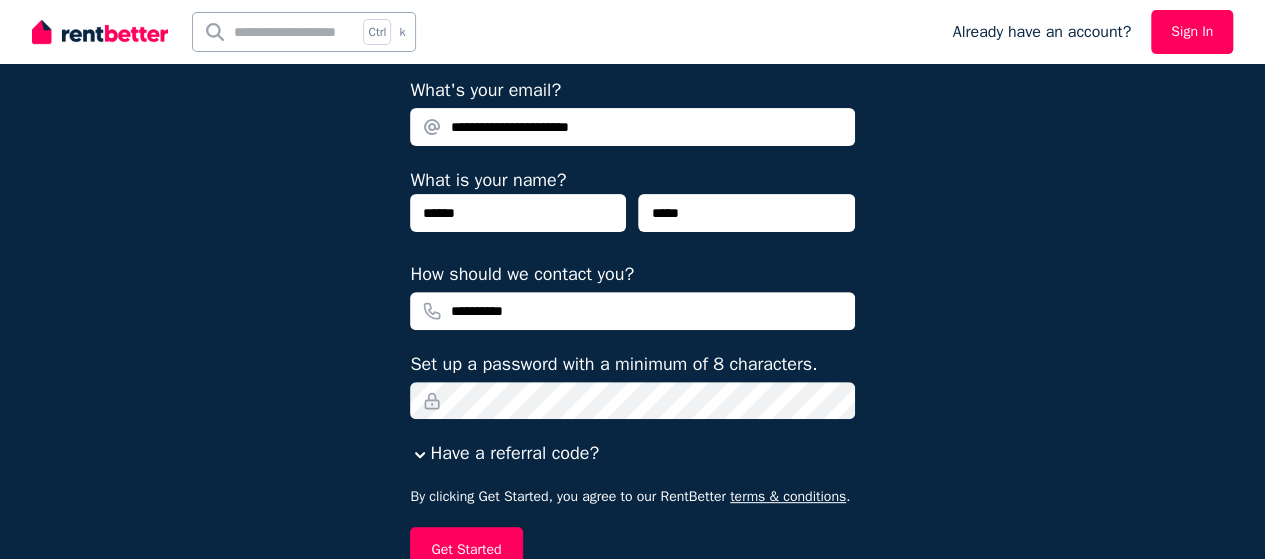 type on "**********" 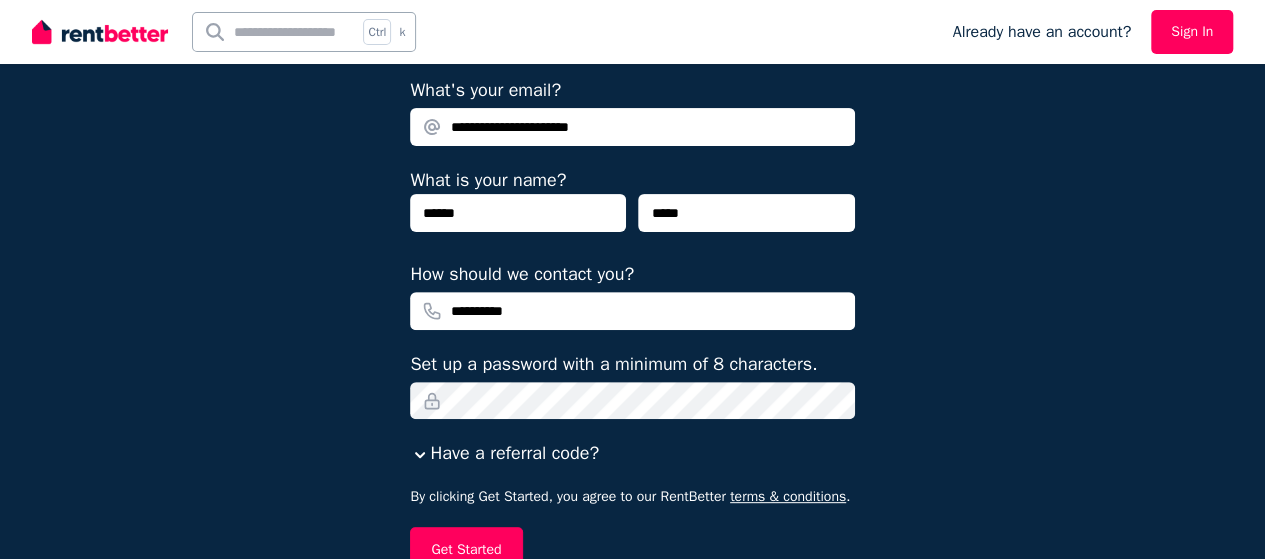 click on "**********" at bounding box center [632, 249] 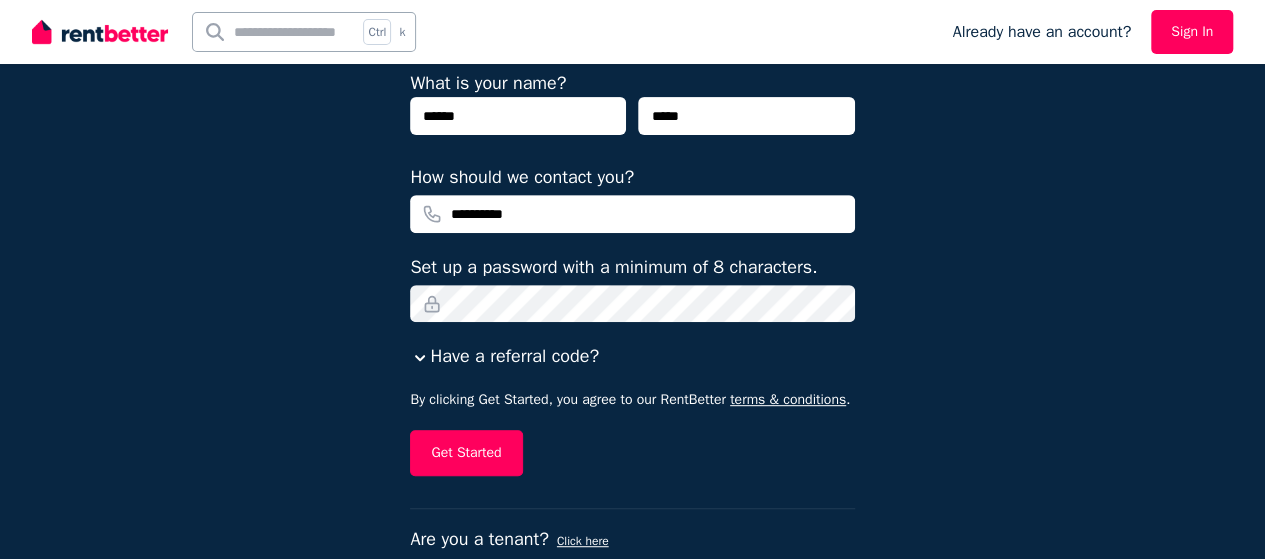 scroll, scrollTop: 336, scrollLeft: 0, axis: vertical 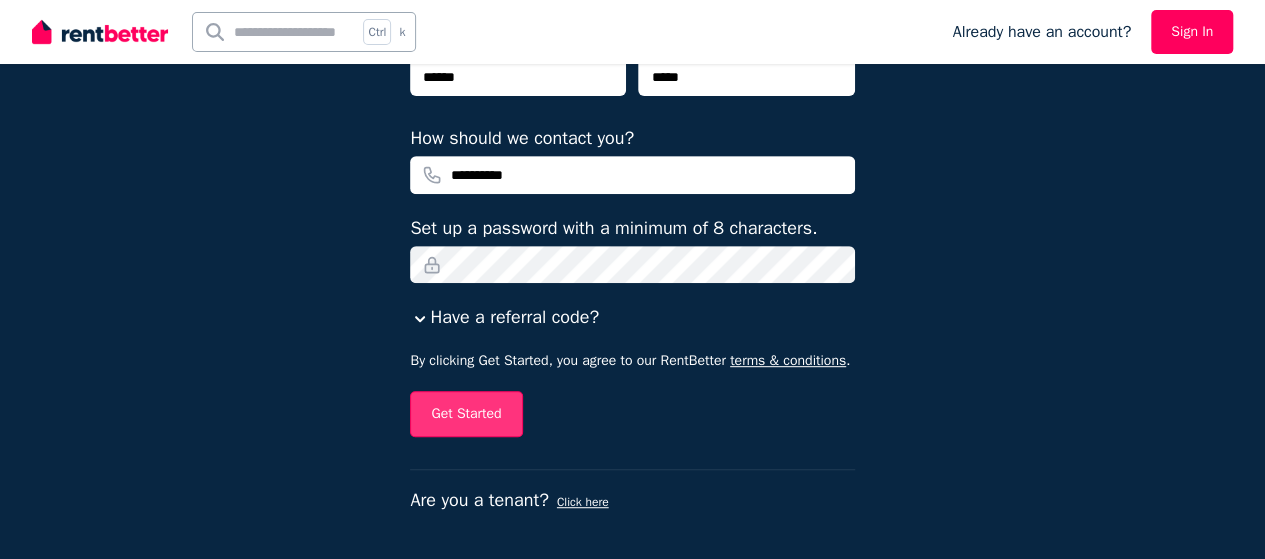 click on "Get Started" at bounding box center (466, 414) 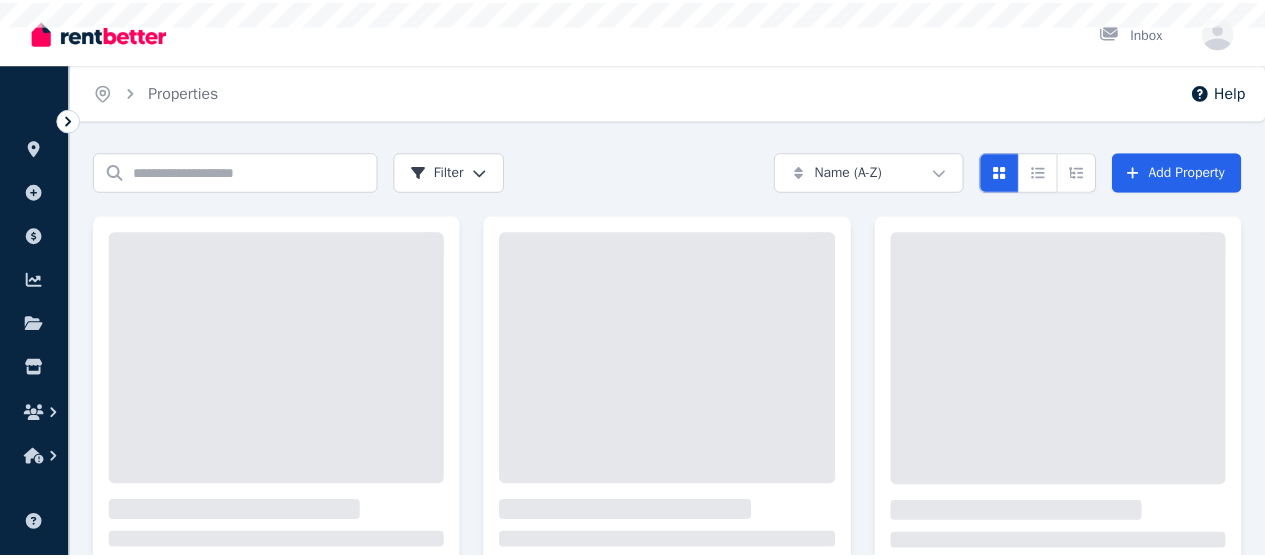 scroll, scrollTop: 0, scrollLeft: 0, axis: both 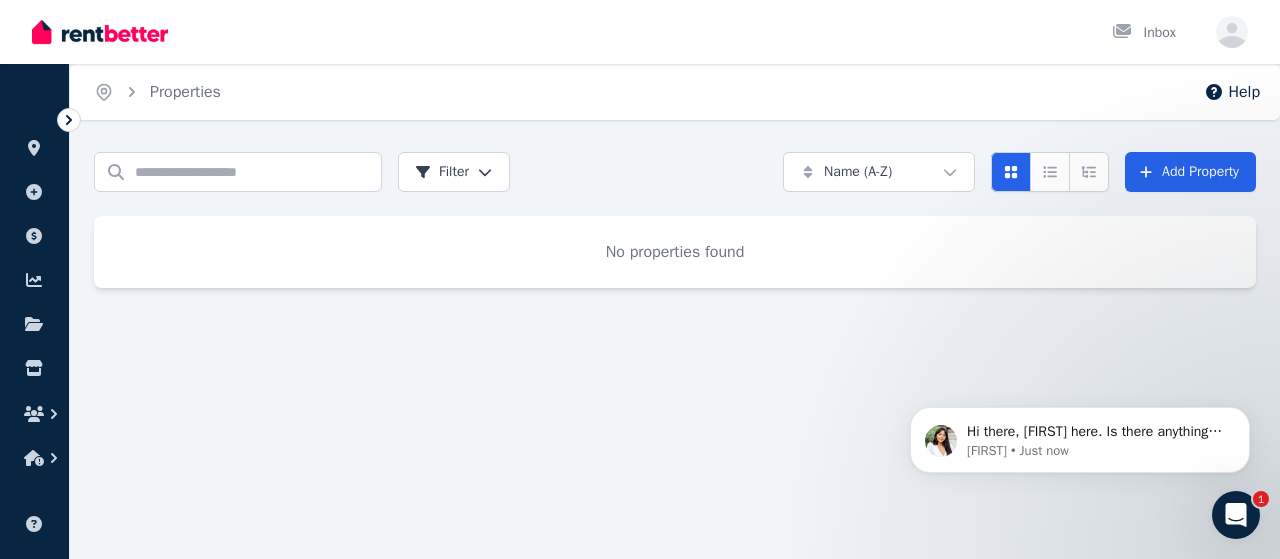 click on "No properties found" at bounding box center [675, 252] 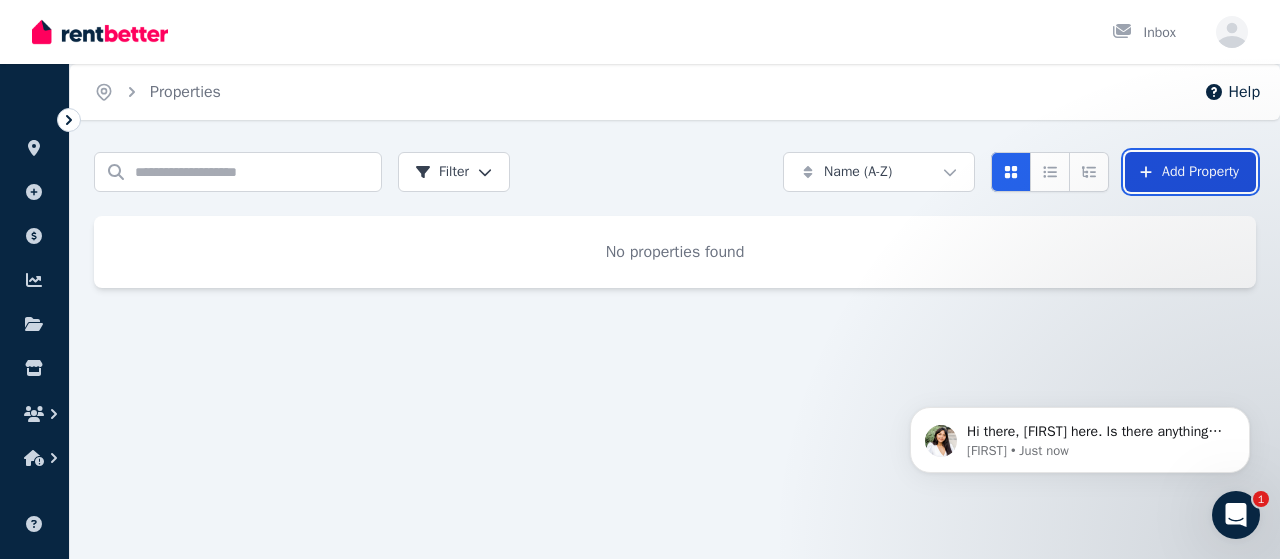 click on "Add Property" at bounding box center [1190, 172] 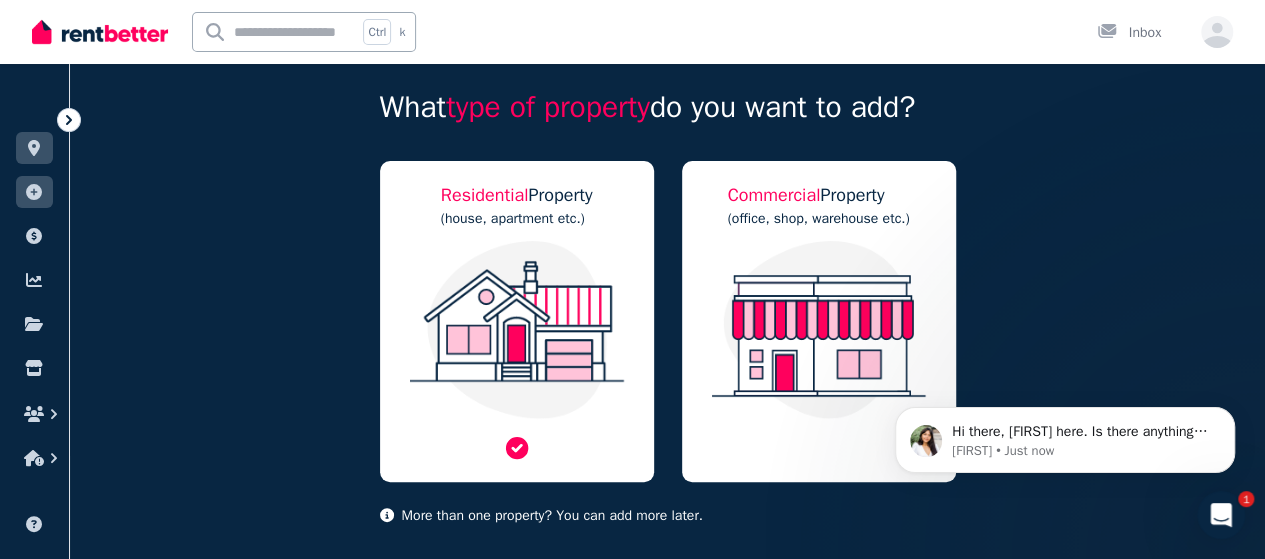 scroll, scrollTop: 168, scrollLeft: 0, axis: vertical 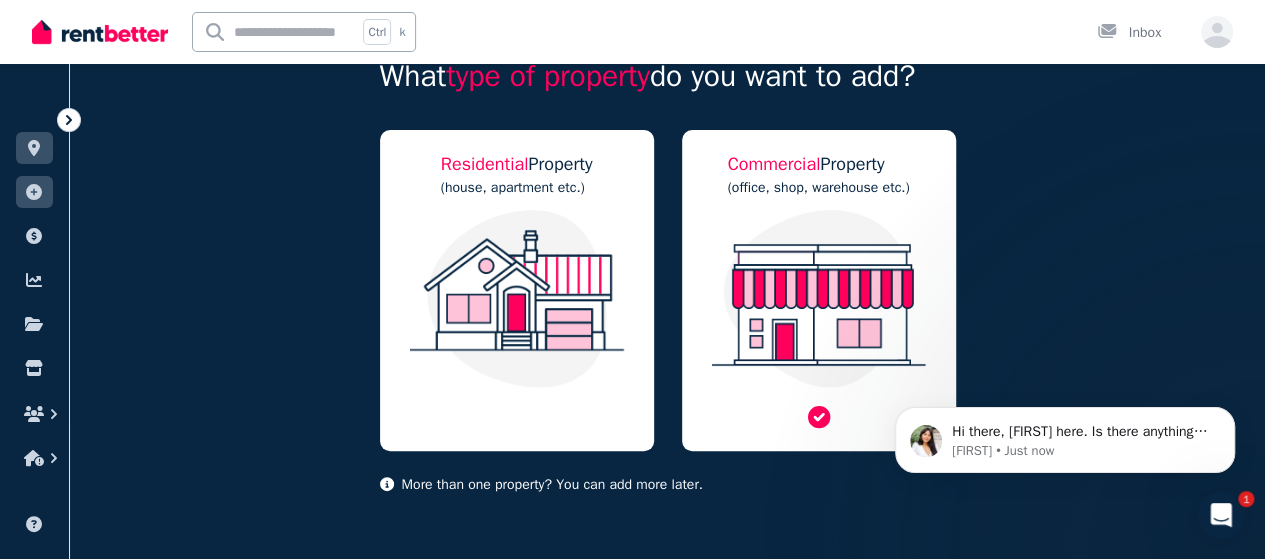 click at bounding box center [819, 299] 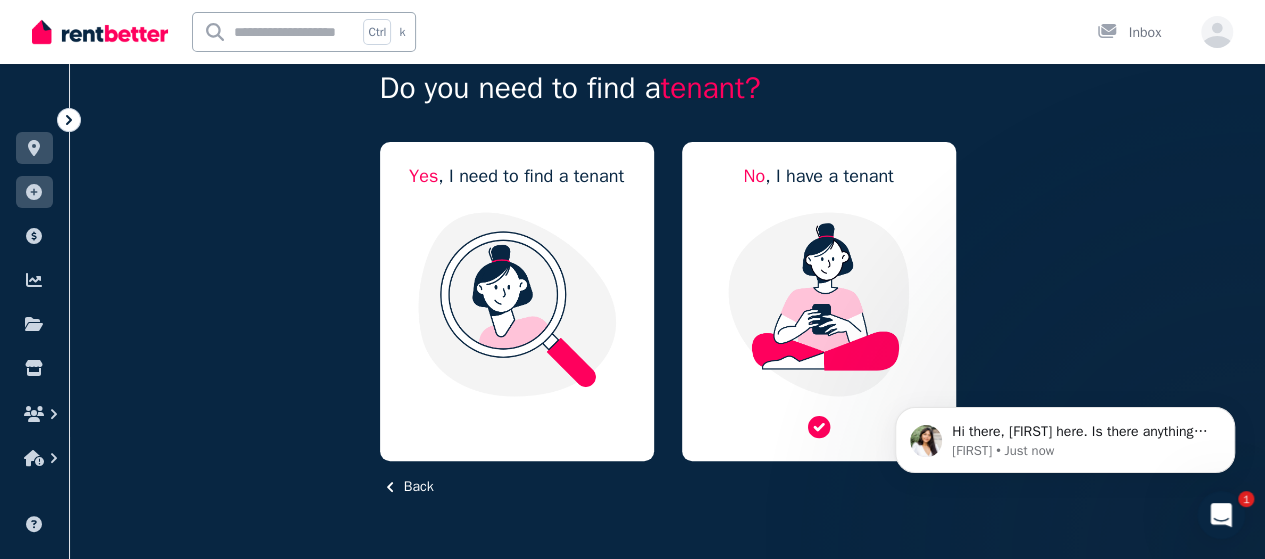 scroll, scrollTop: 124, scrollLeft: 0, axis: vertical 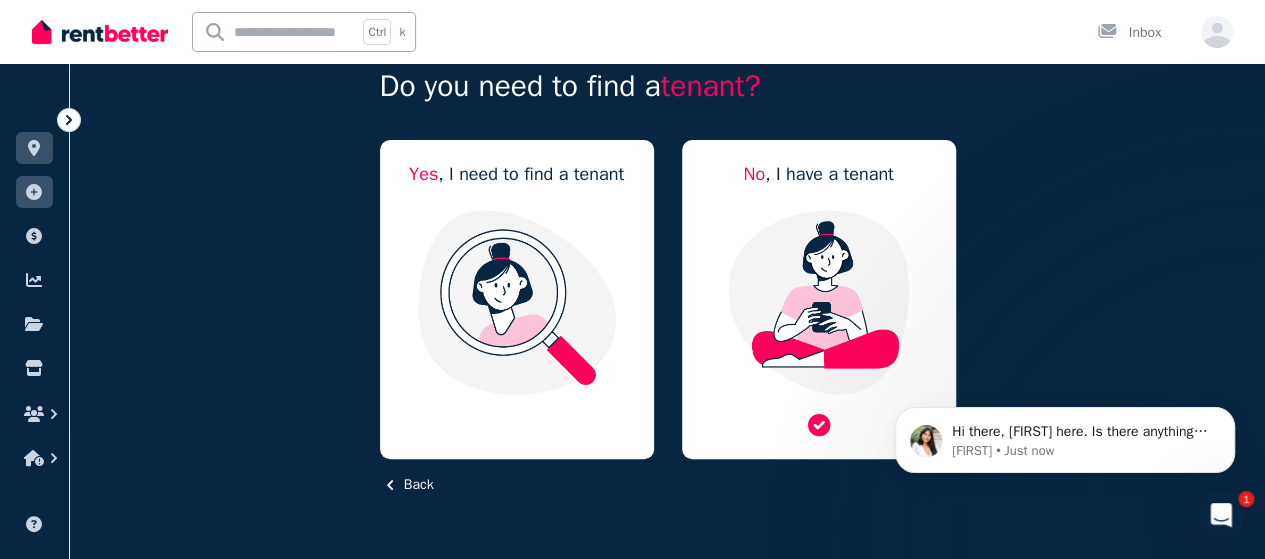 click at bounding box center (819, 302) 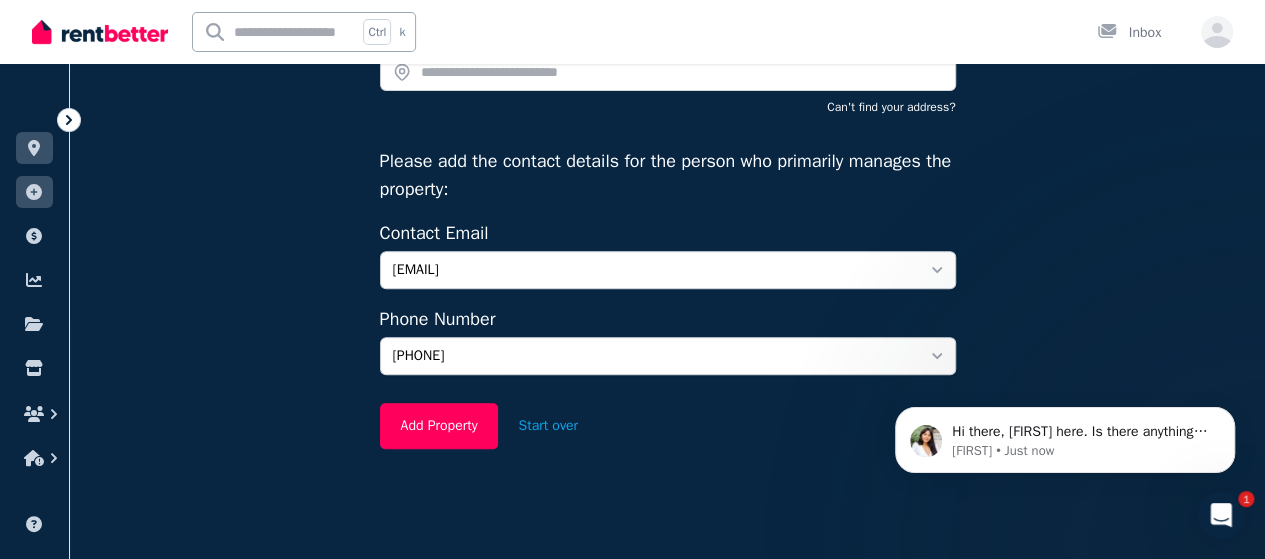 scroll, scrollTop: 0, scrollLeft: 0, axis: both 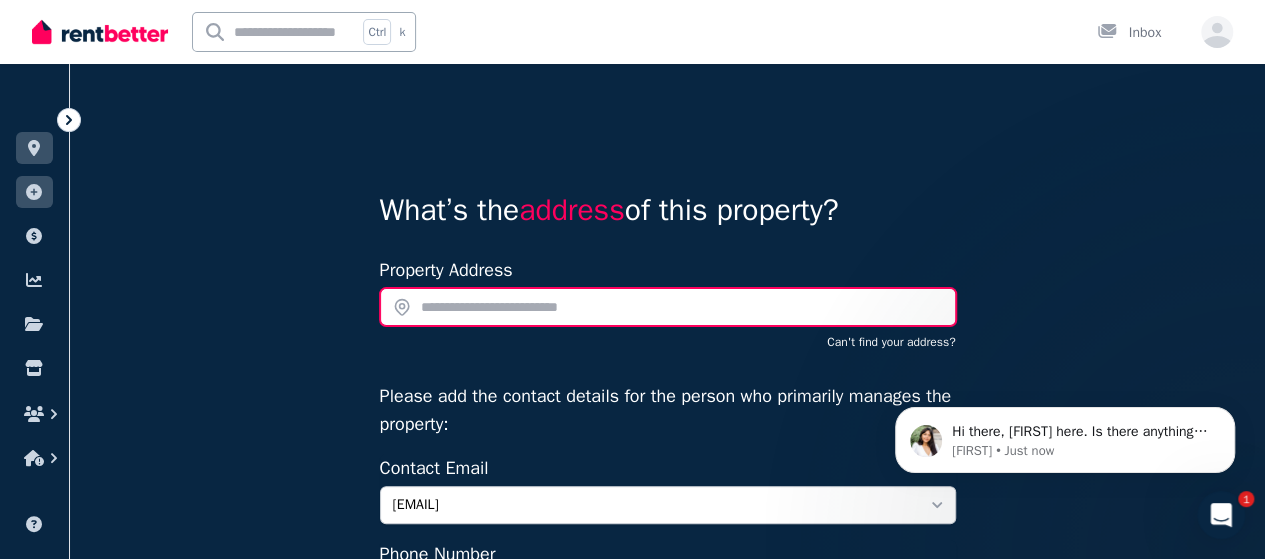 click at bounding box center [668, 307] 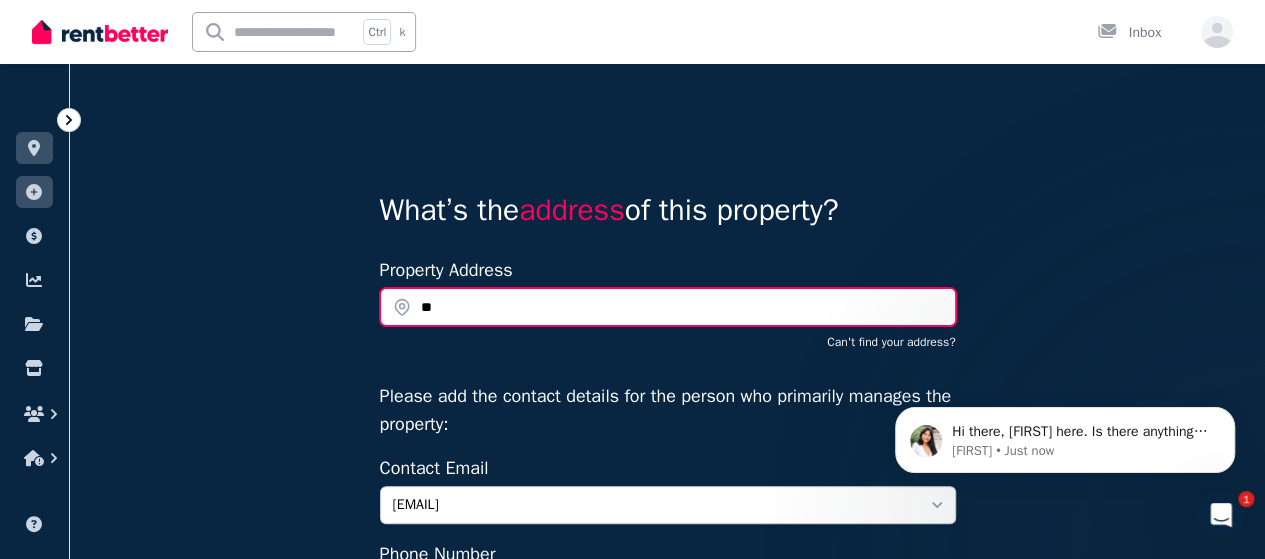 type on "*" 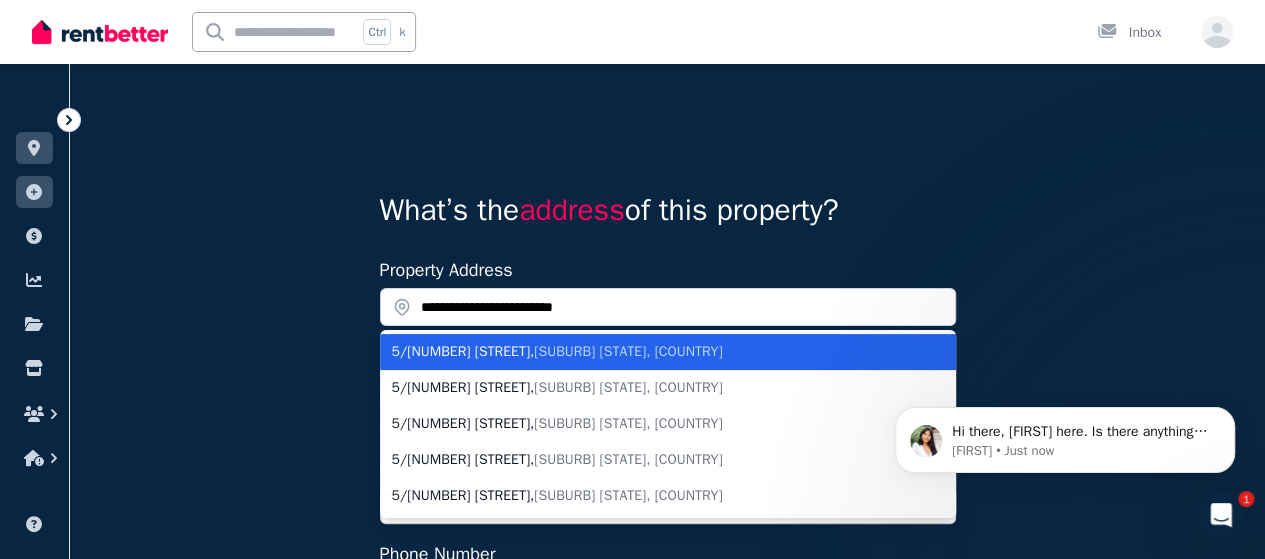 click on "[CITY] [STATE], [COUNTRY]" at bounding box center (628, 351) 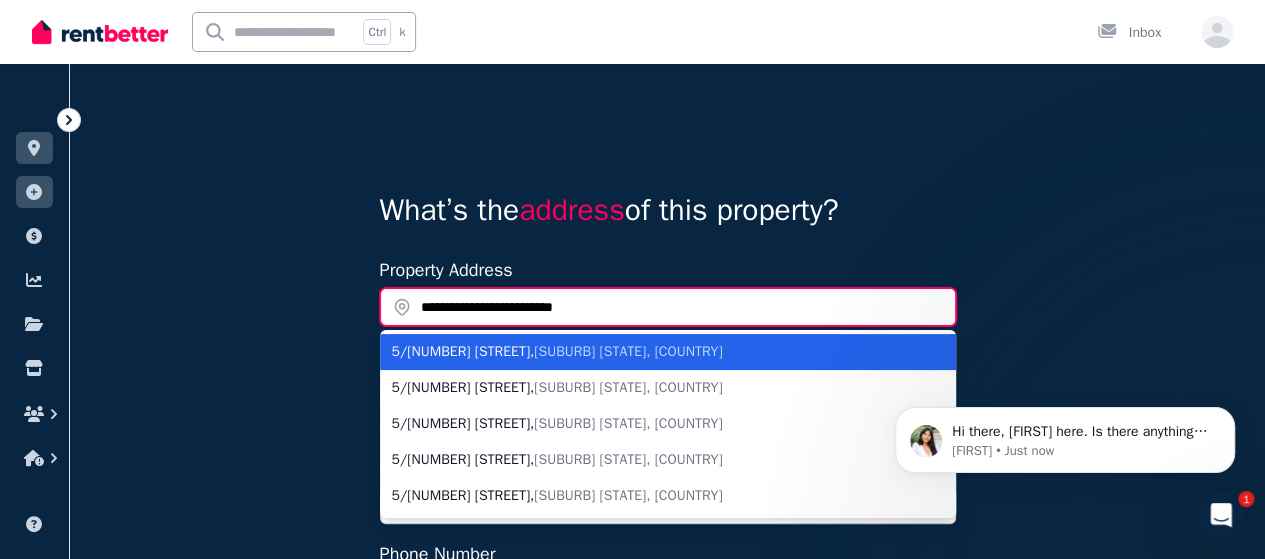 type on "**********" 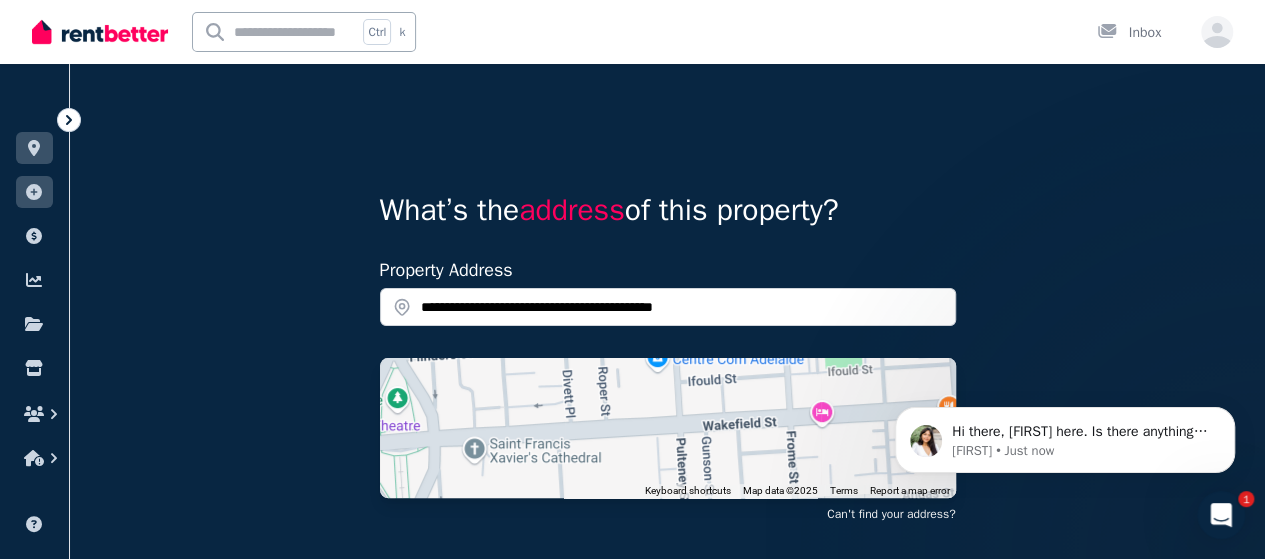 click on "**********" at bounding box center [667, 516] 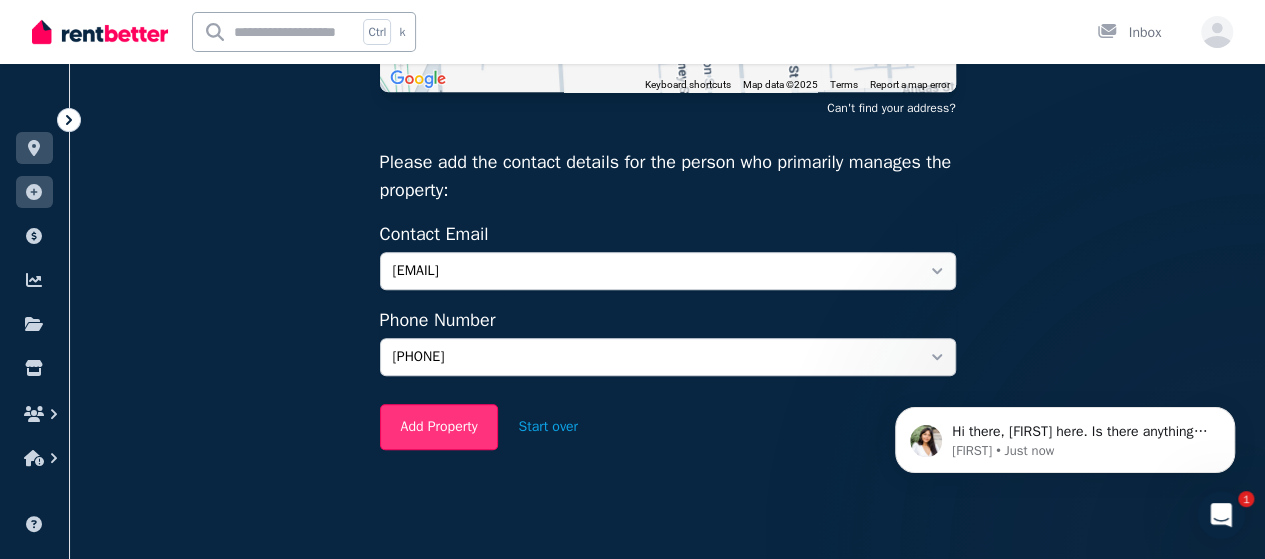 scroll, scrollTop: 407, scrollLeft: 0, axis: vertical 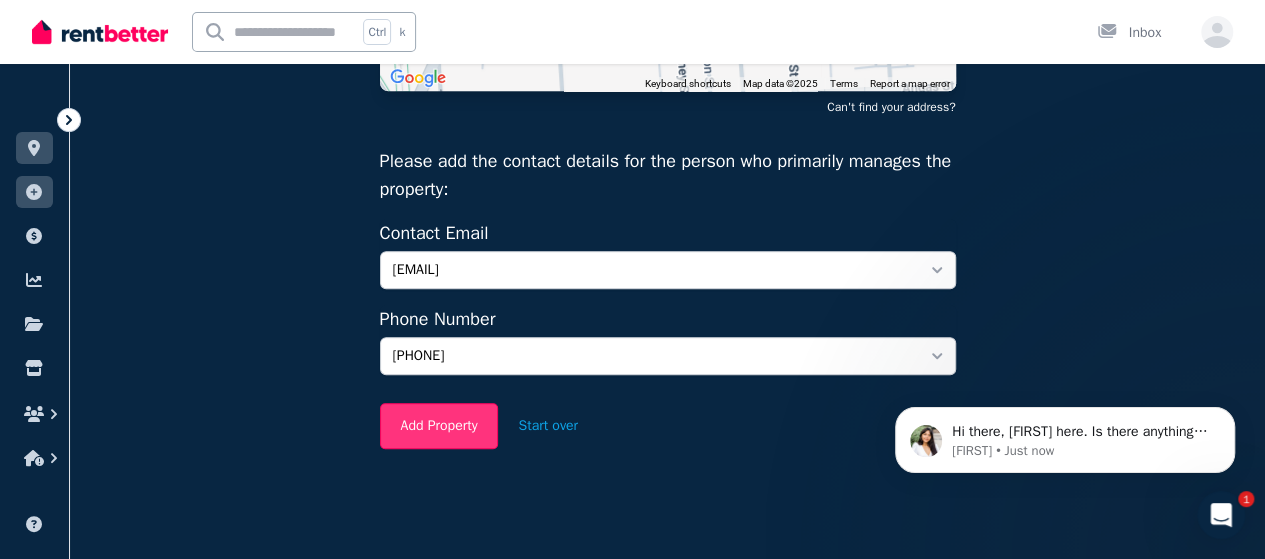 click on "Add Property" at bounding box center [439, 426] 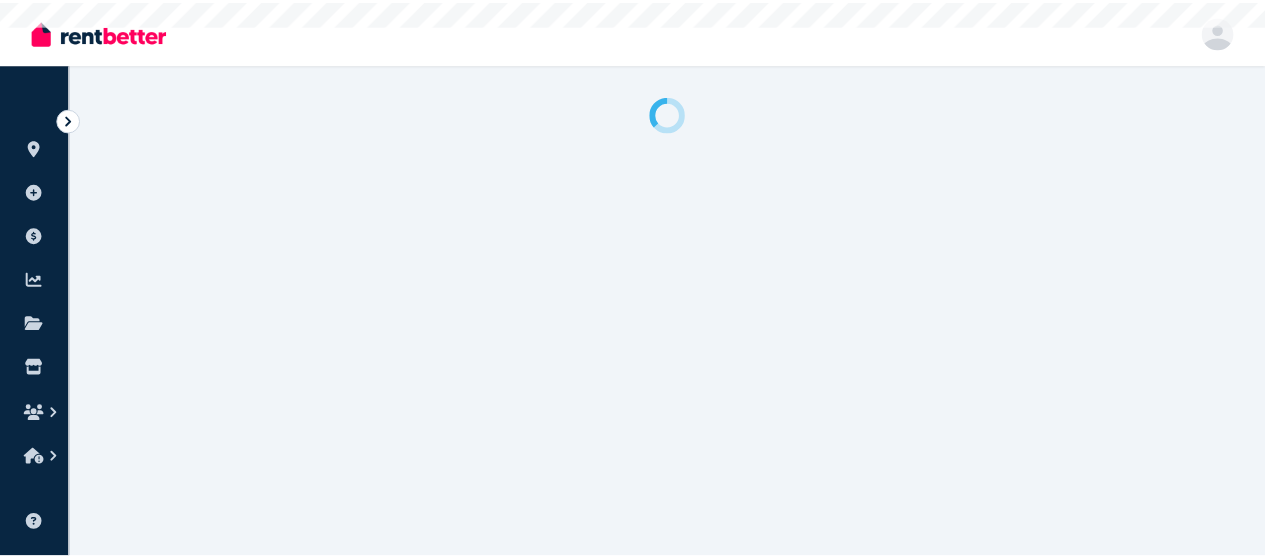 scroll, scrollTop: 0, scrollLeft: 0, axis: both 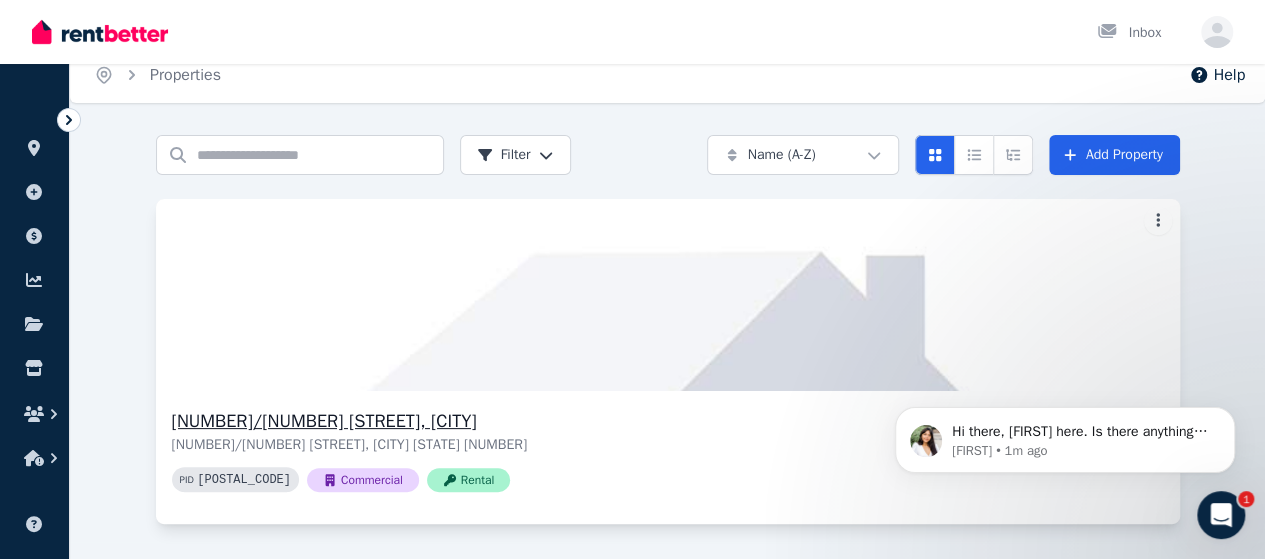 click at bounding box center (667, 295) 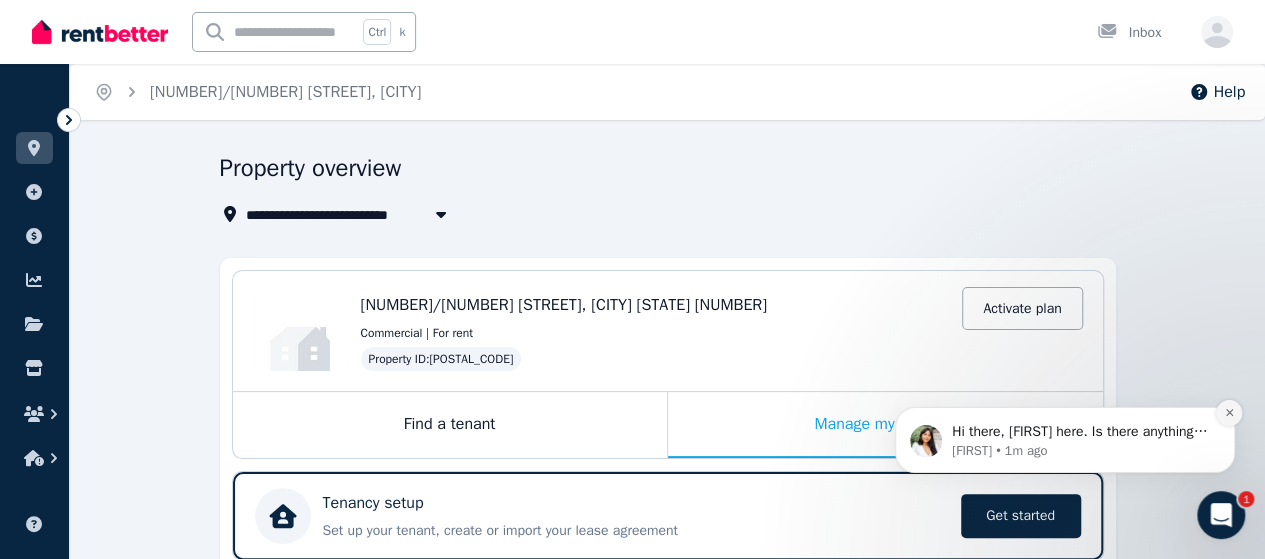 click 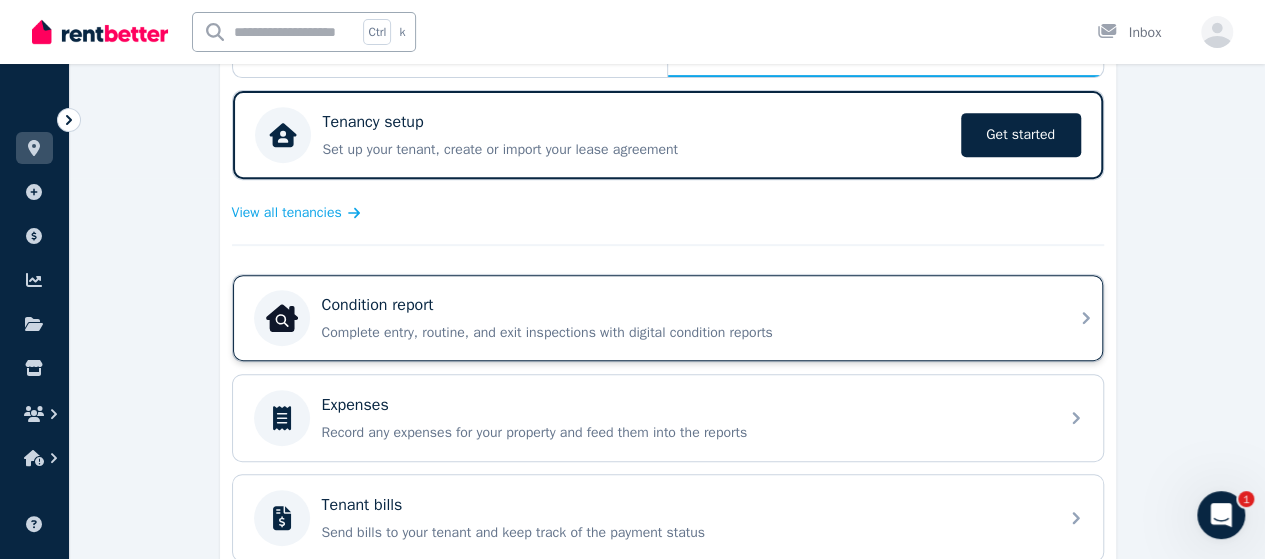 scroll, scrollTop: 400, scrollLeft: 0, axis: vertical 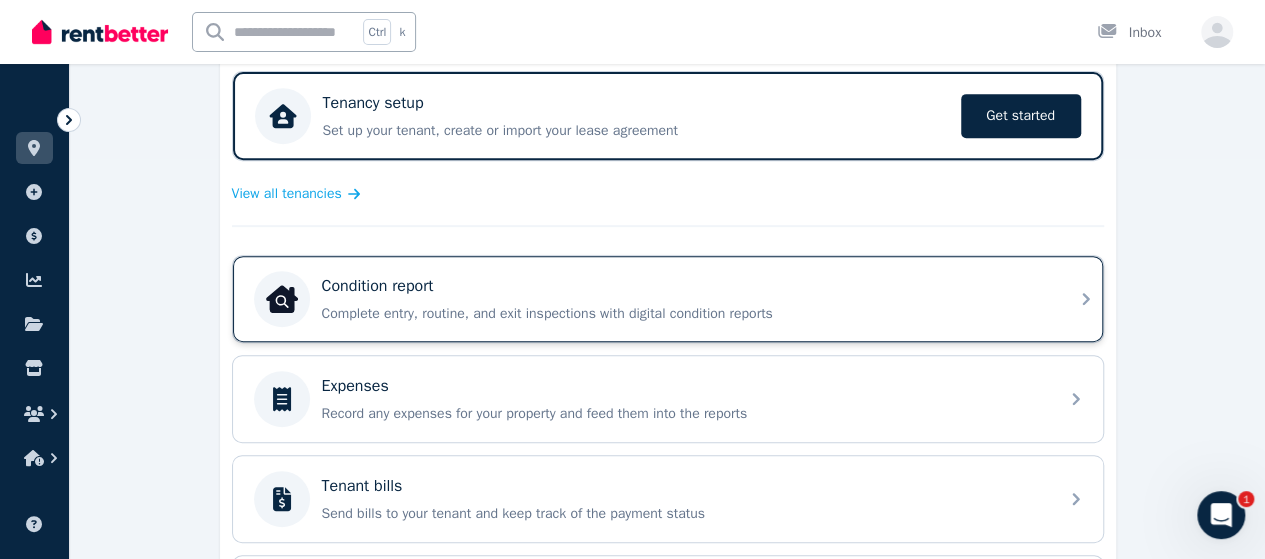 click on "Condition report Complete entry, routine, and exit inspections with digital condition reports" at bounding box center [668, 299] 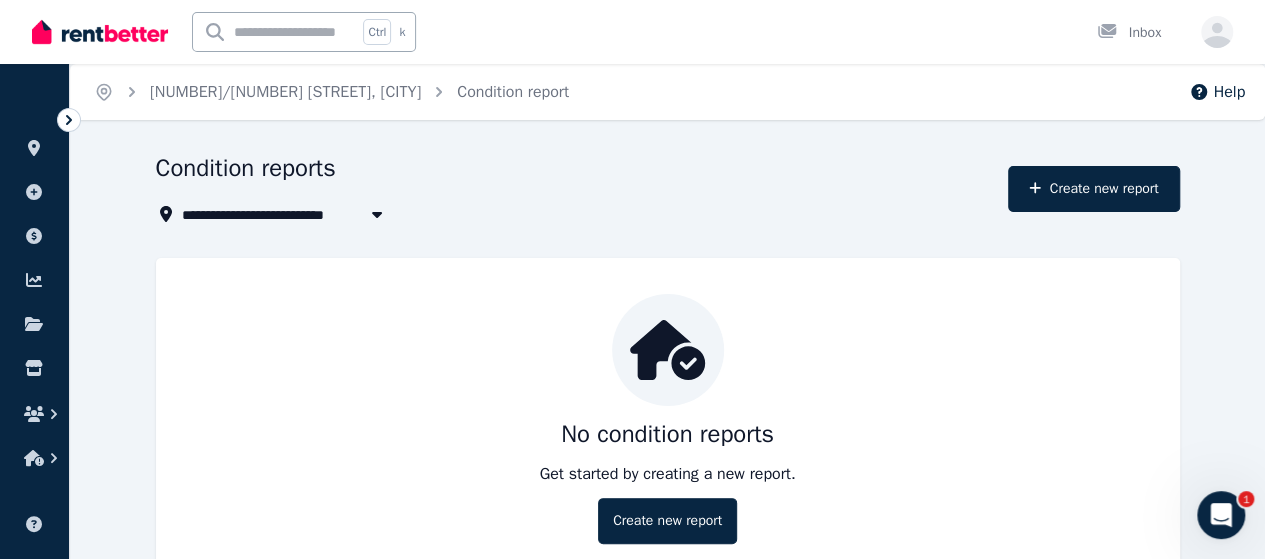 scroll, scrollTop: 56, scrollLeft: 0, axis: vertical 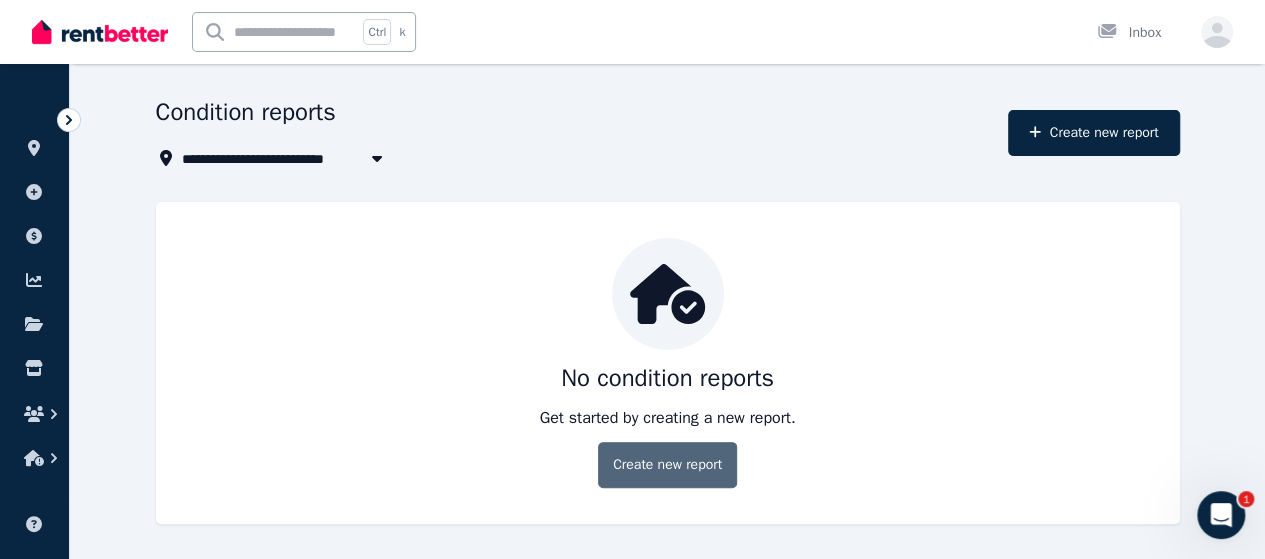 click on "Create new report" at bounding box center [667, 465] 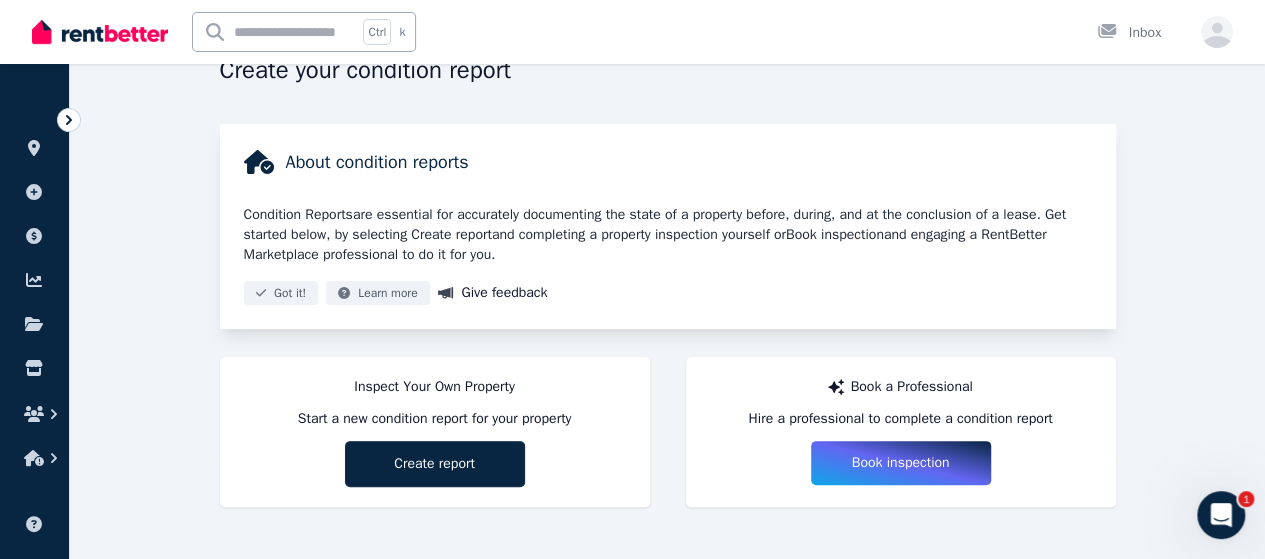 scroll, scrollTop: 101, scrollLeft: 0, axis: vertical 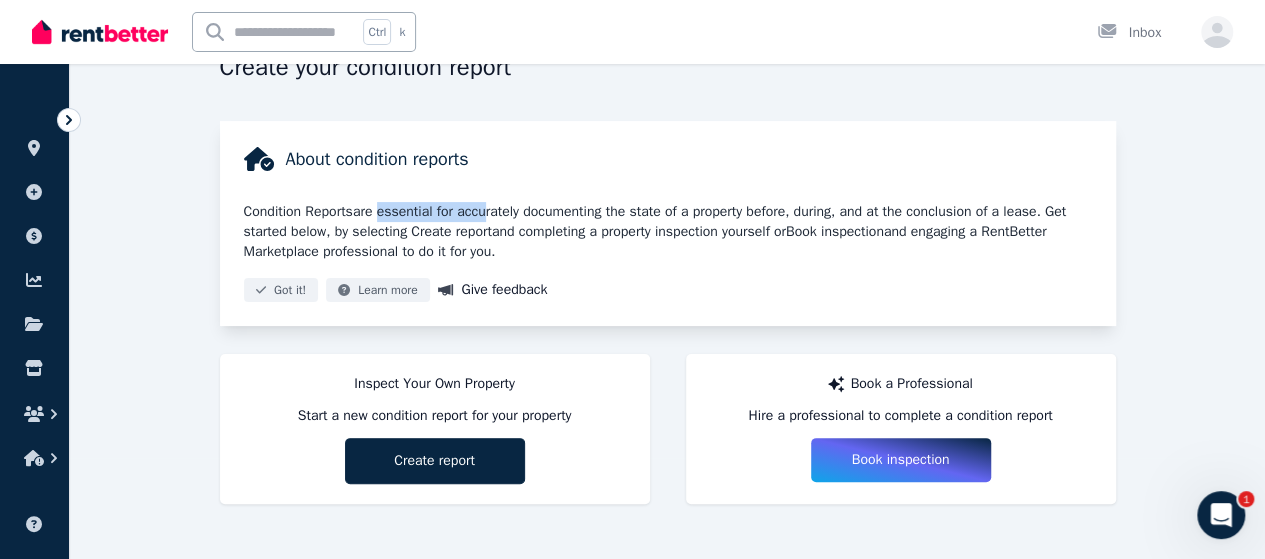 drag, startPoint x: 384, startPoint y: 210, endPoint x: 530, endPoint y: 211, distance: 146.00342 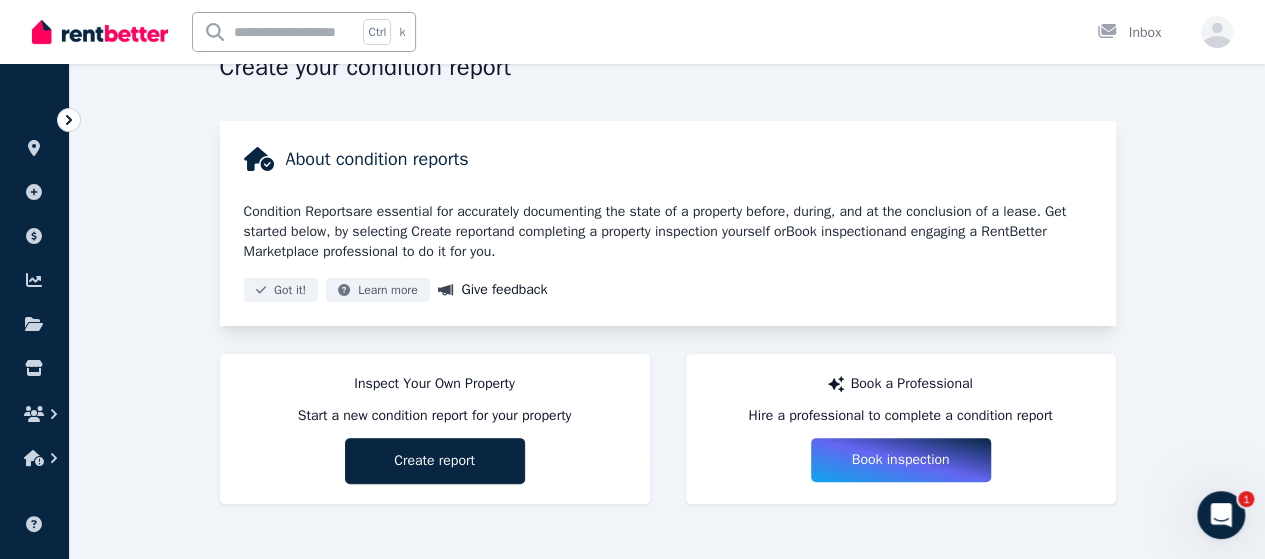 click on "About condition reports Condition Reports  are essential for accurately documenting the state of a property before, during, and at the conclusion of a lease. Get started below, by selecting   Create report  and completing a property inspection yourself or  Book inspection  and engaging a RentBetter Marketplace professional to do it for you. Got it! Learn more Give feedback" at bounding box center (668, 223) 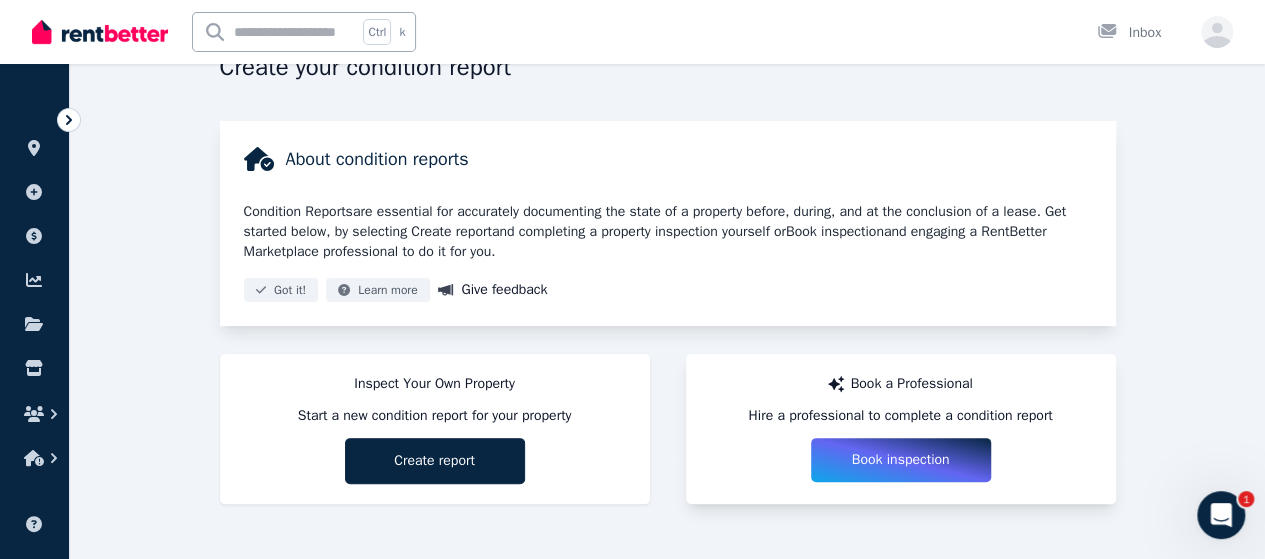 click on "Book inspection" at bounding box center [901, 460] 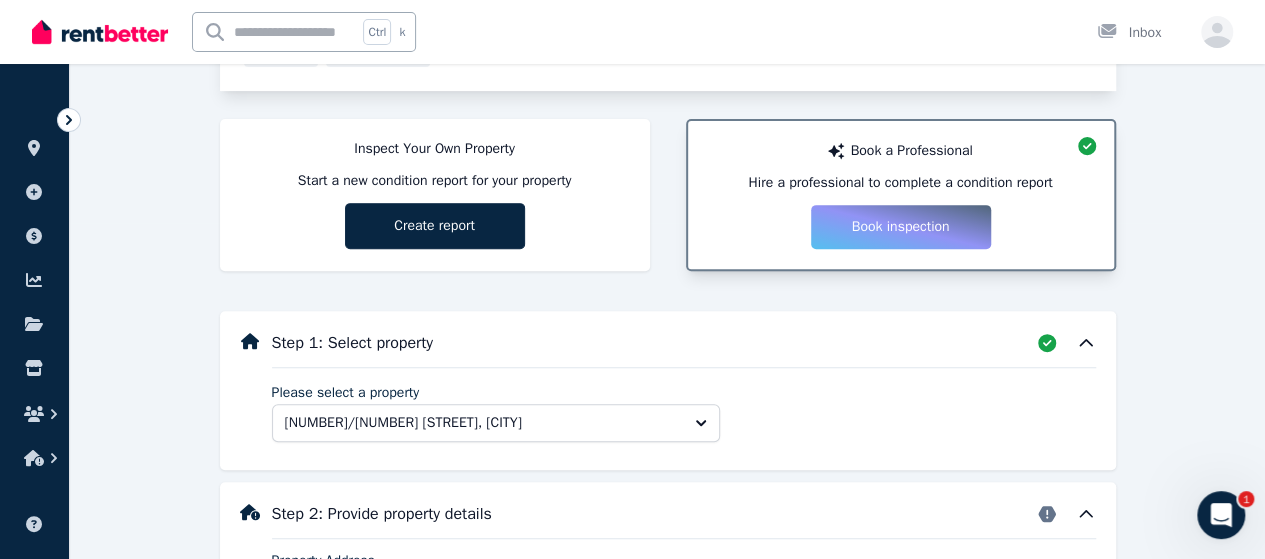 scroll, scrollTop: 232, scrollLeft: 0, axis: vertical 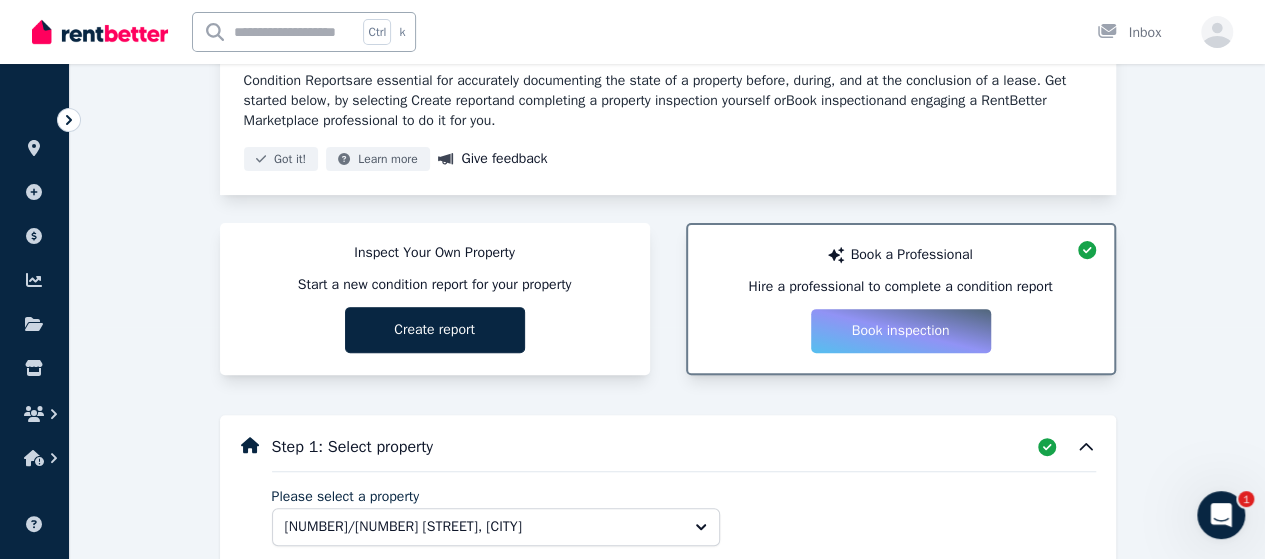 click on "Start a new condition report for your property" at bounding box center (435, 285) 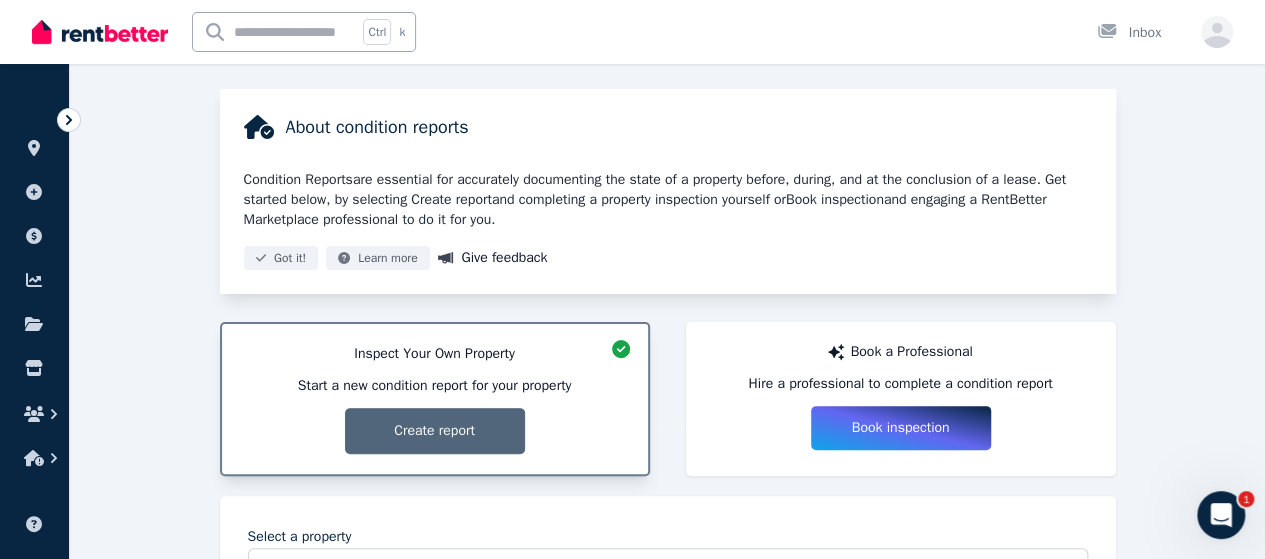 scroll, scrollTop: 0, scrollLeft: 0, axis: both 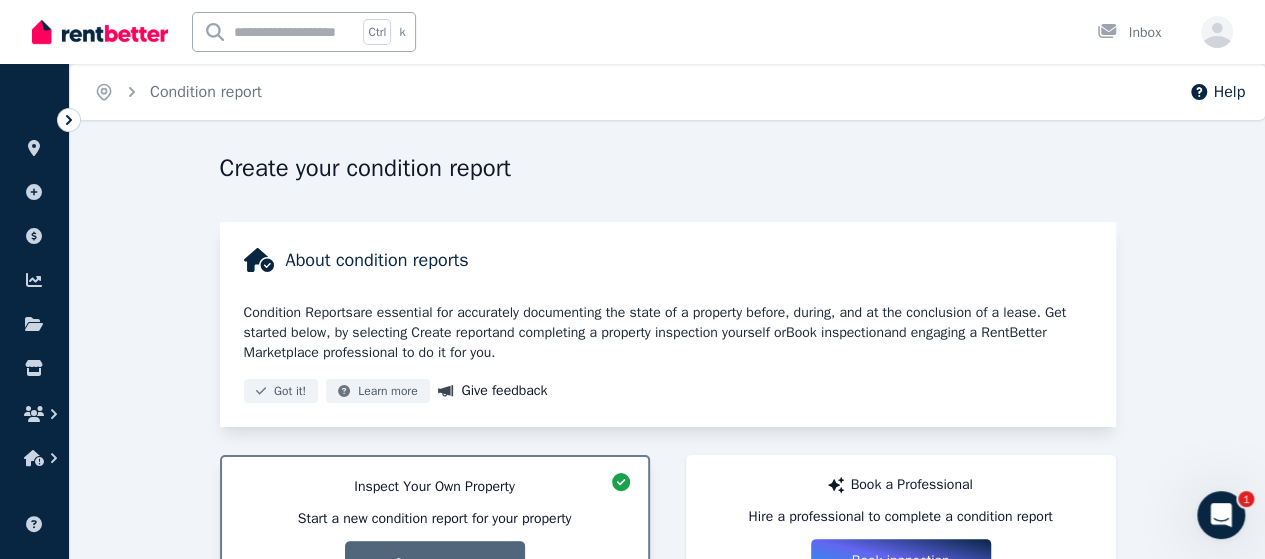 click on "Inspect Your Own Property Start a new condition report for your property Create report" at bounding box center [435, 532] 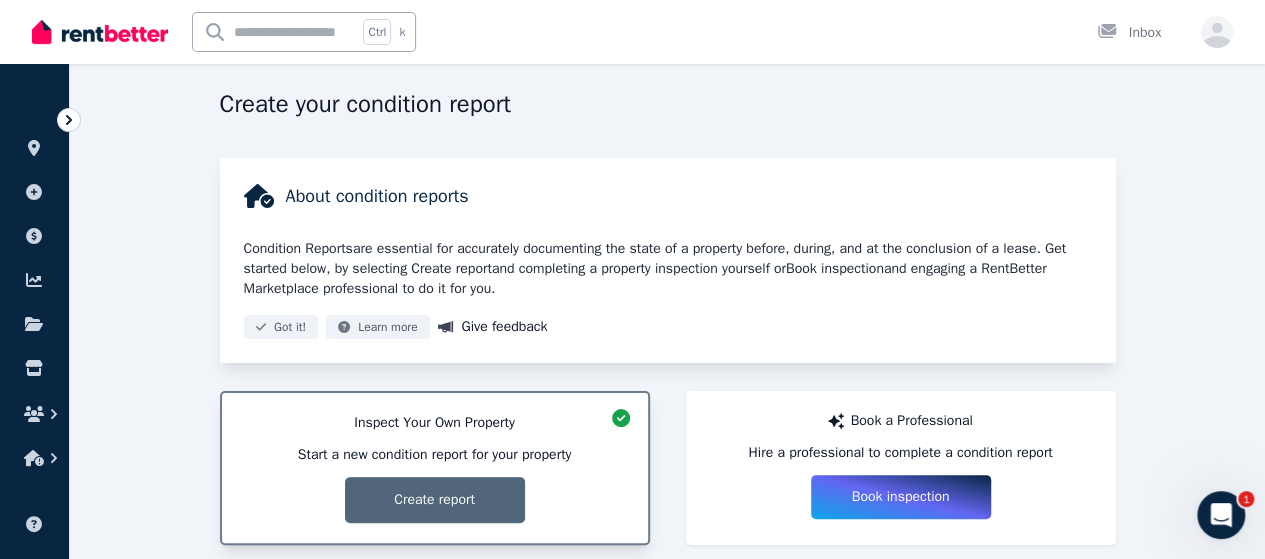 scroll, scrollTop: 0, scrollLeft: 0, axis: both 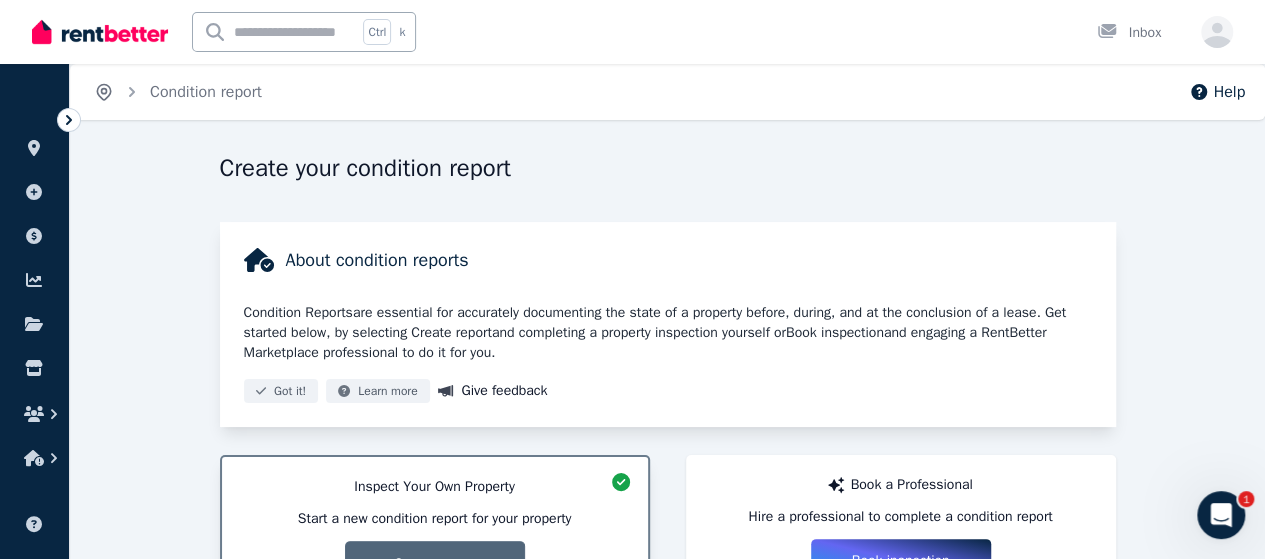 click 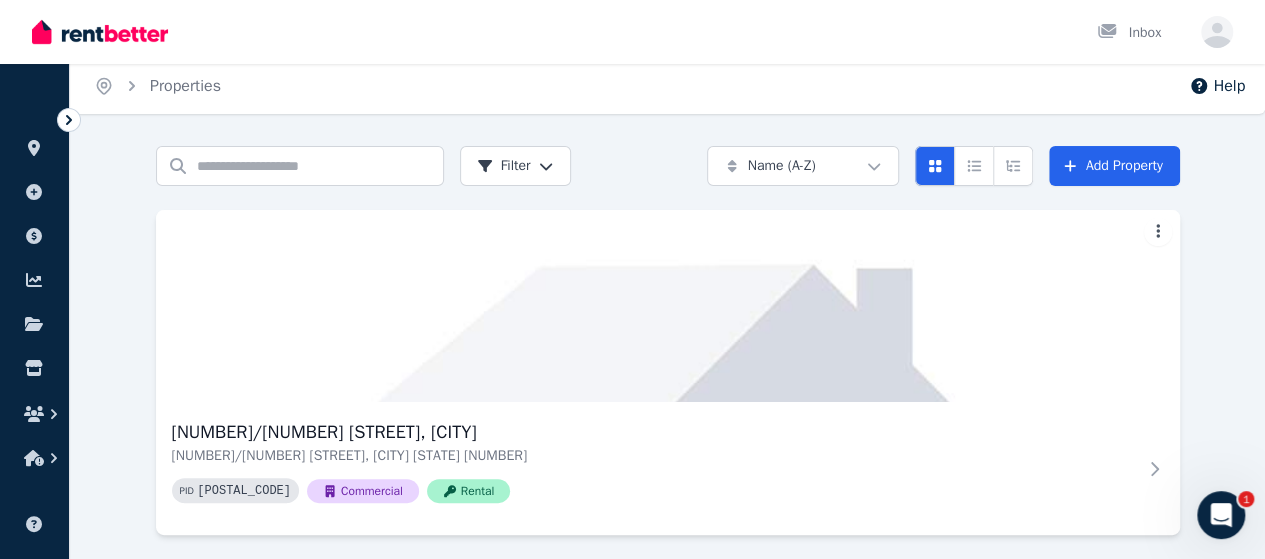 scroll, scrollTop: 0, scrollLeft: 0, axis: both 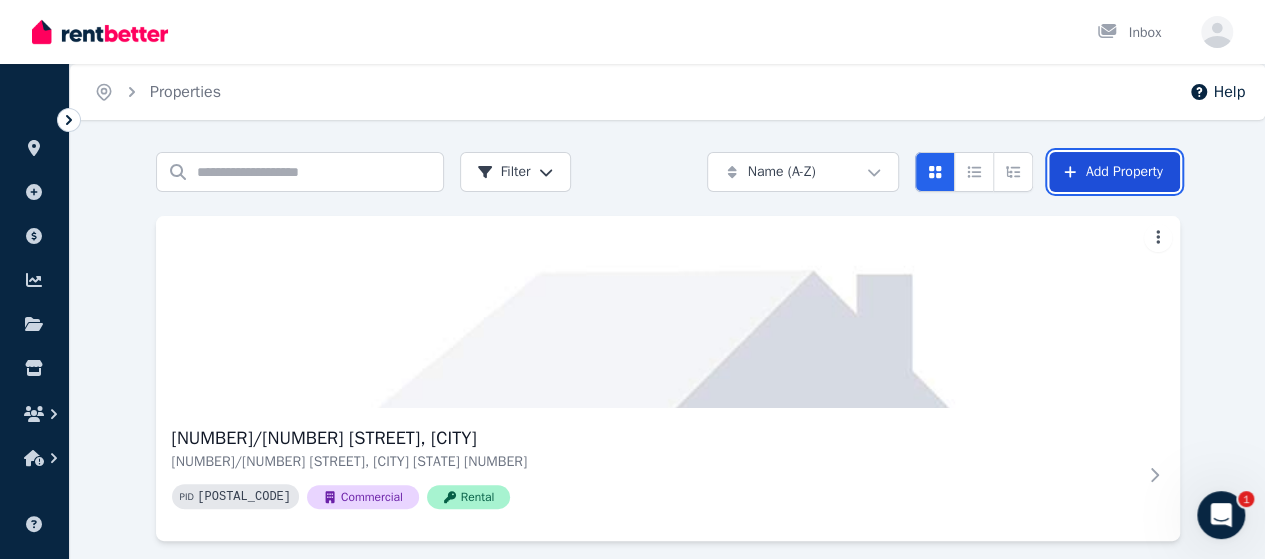 click on "Add Property" at bounding box center [1114, 172] 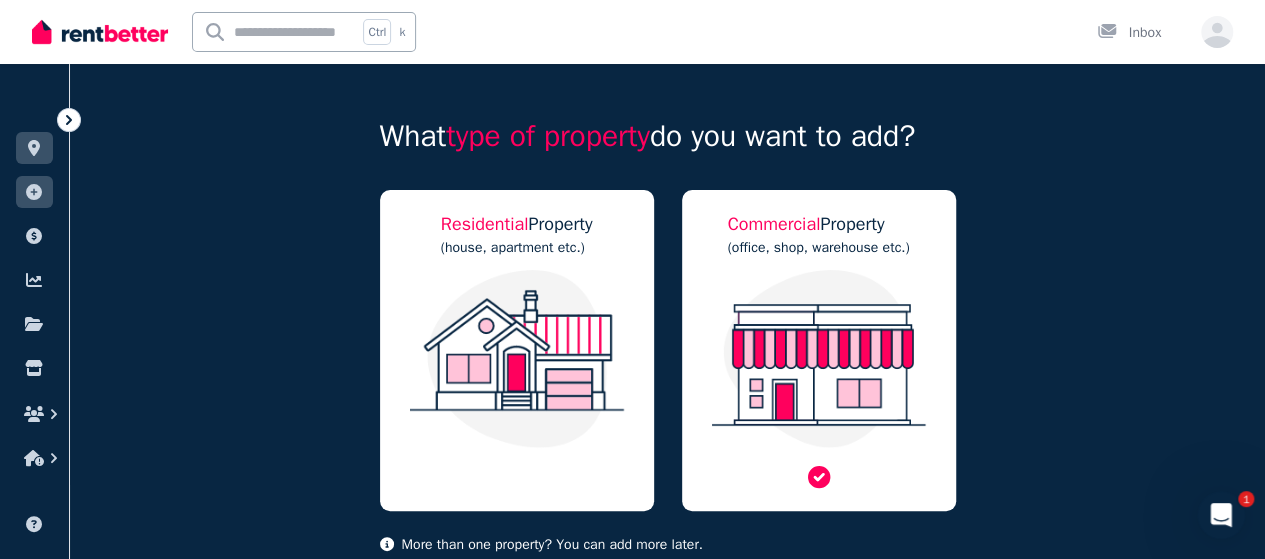 scroll, scrollTop: 168, scrollLeft: 0, axis: vertical 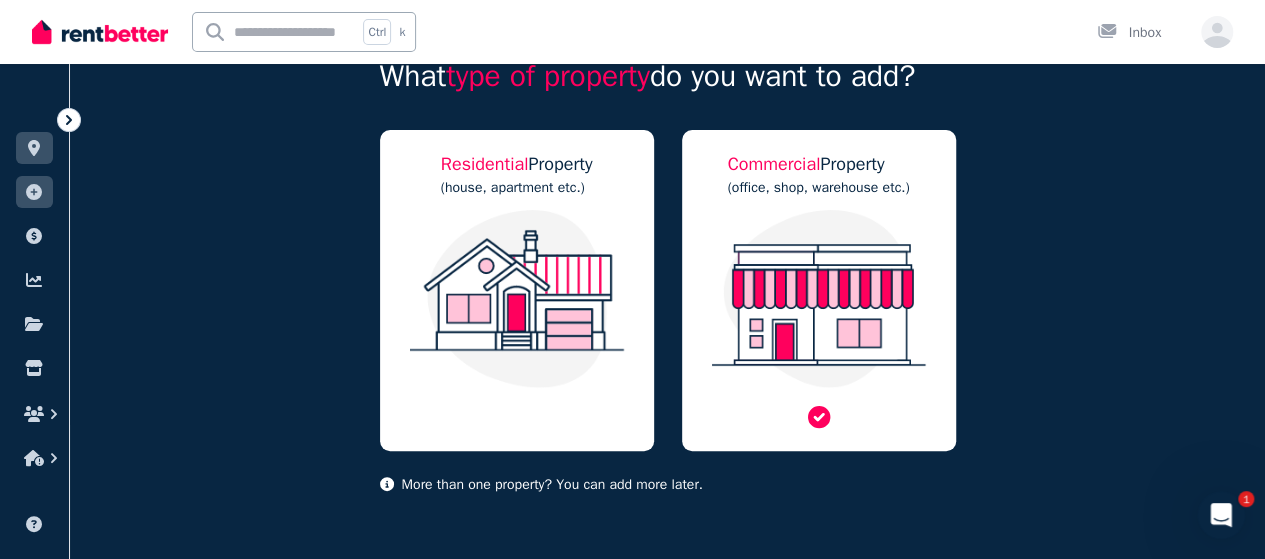 click at bounding box center [819, 299] 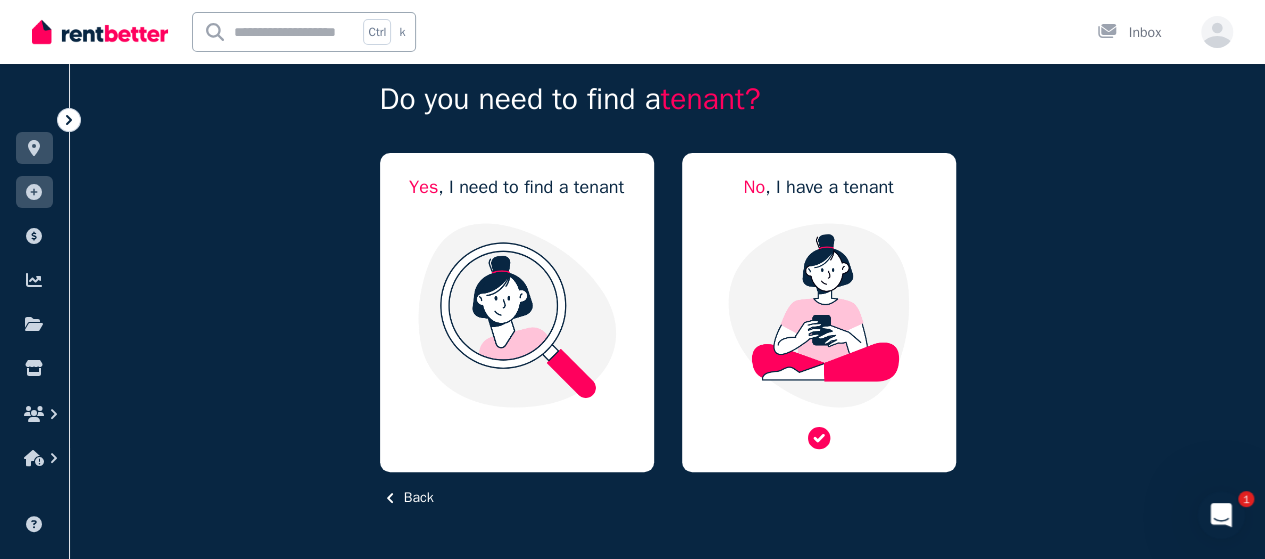 scroll, scrollTop: 124, scrollLeft: 0, axis: vertical 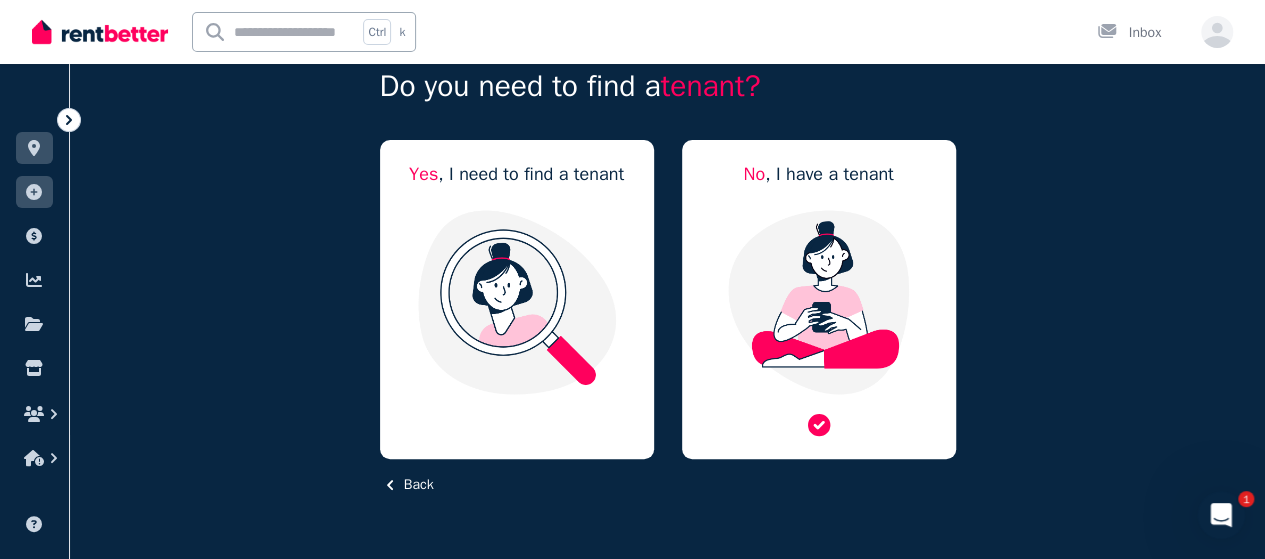 click at bounding box center [819, 302] 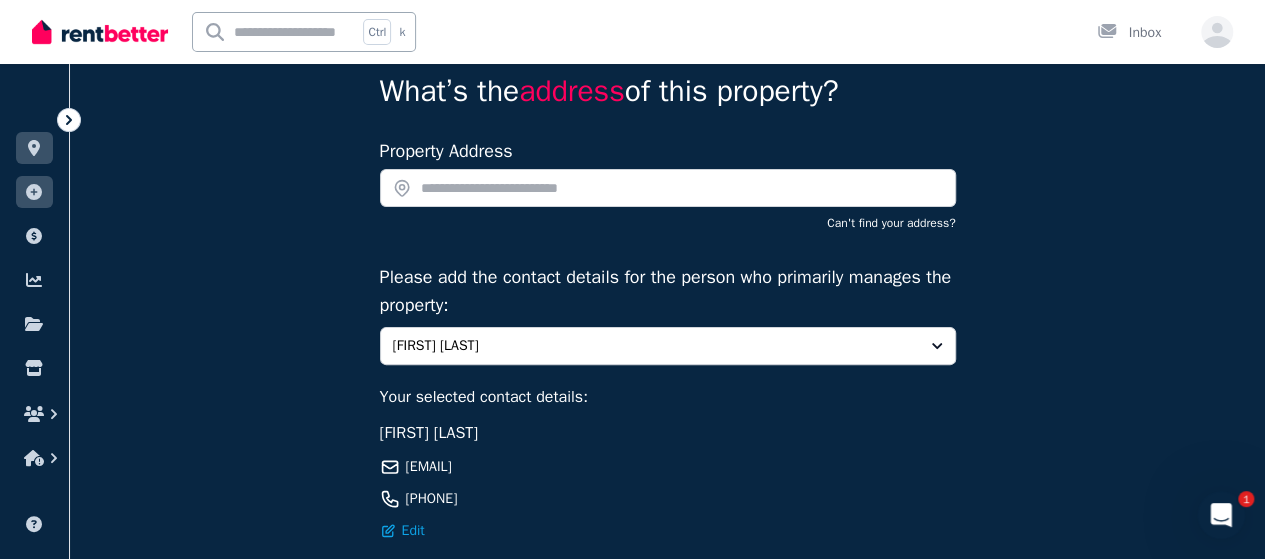 scroll, scrollTop: 124, scrollLeft: 0, axis: vertical 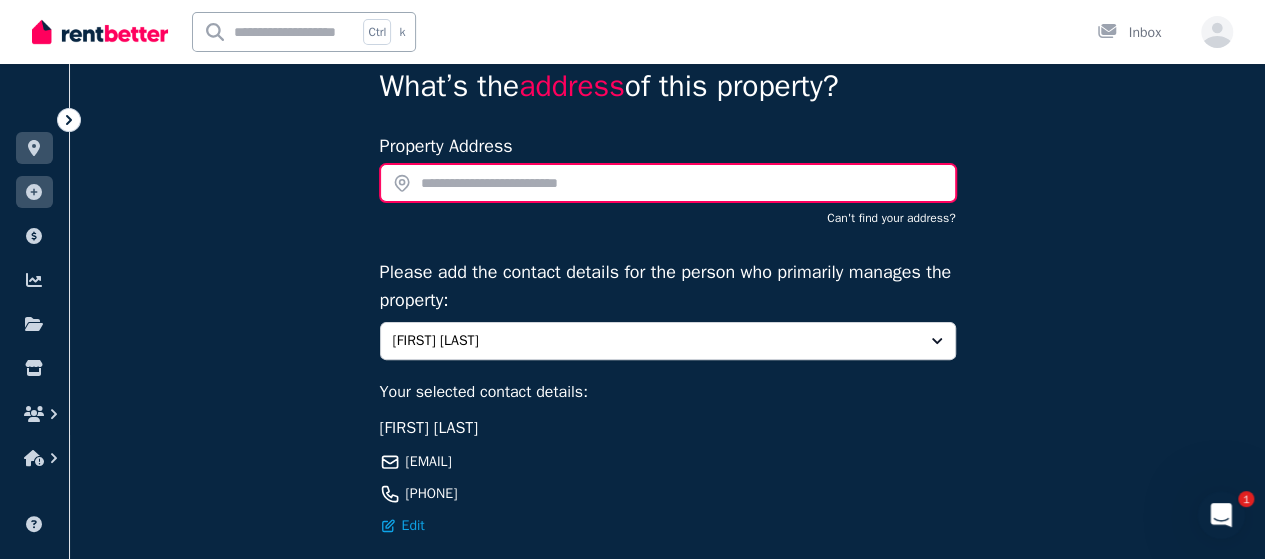 click at bounding box center (668, 183) 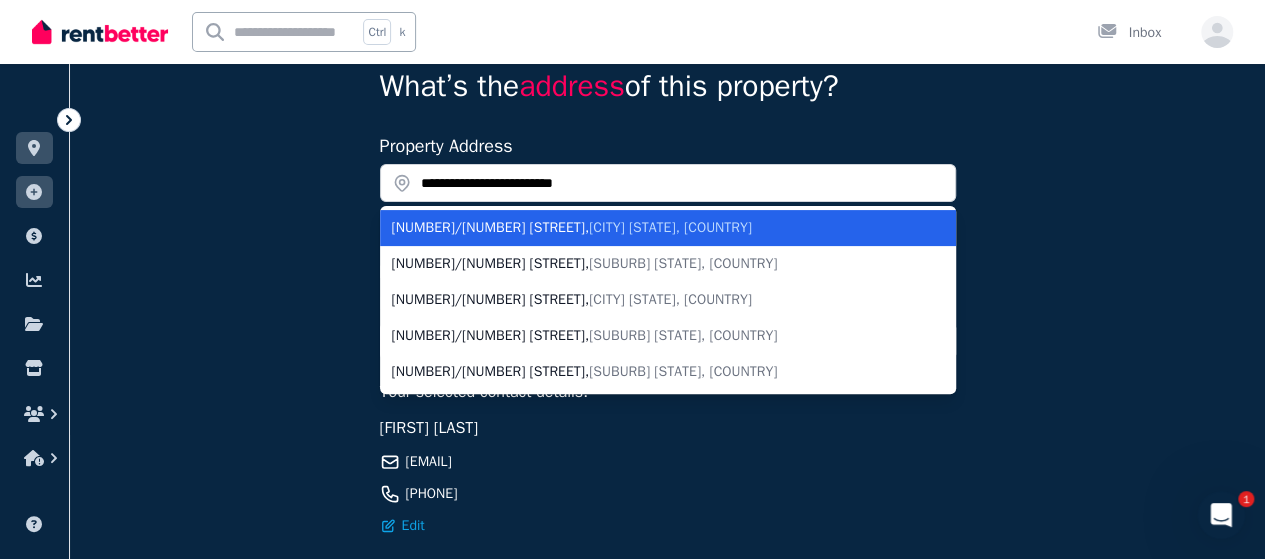 click on "Adelaide SA, Australia" at bounding box center [670, 227] 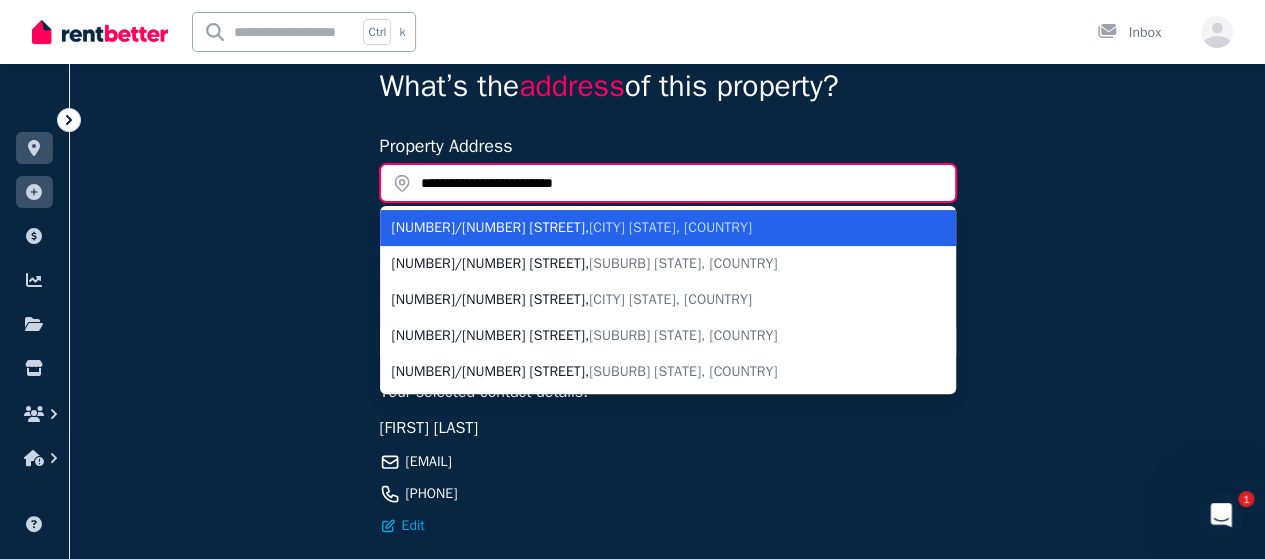 type on "**********" 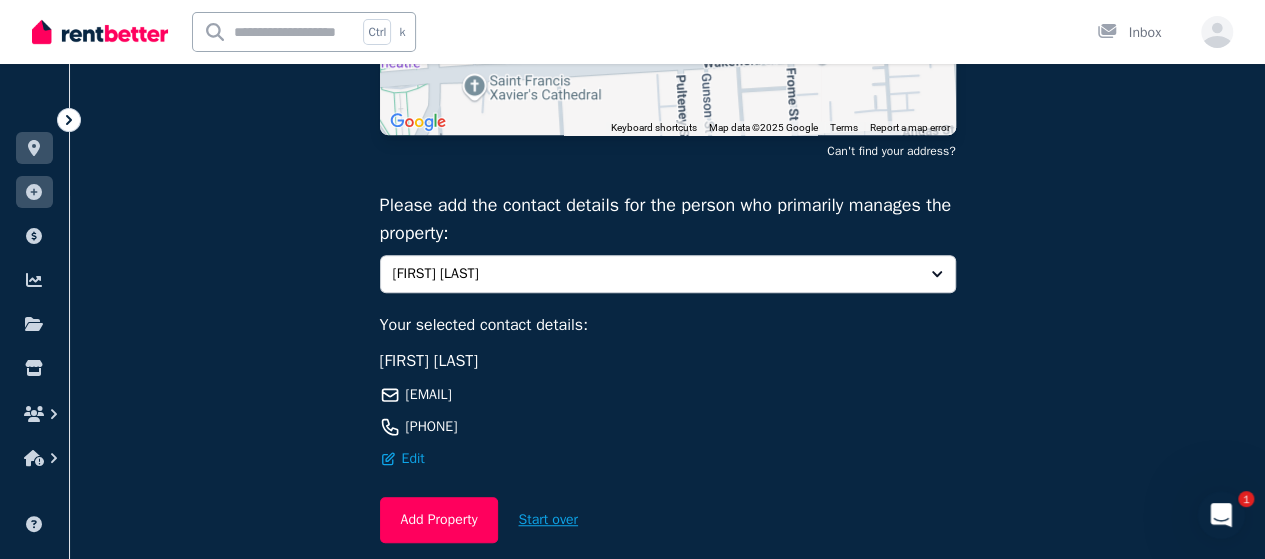 scroll, scrollTop: 424, scrollLeft: 0, axis: vertical 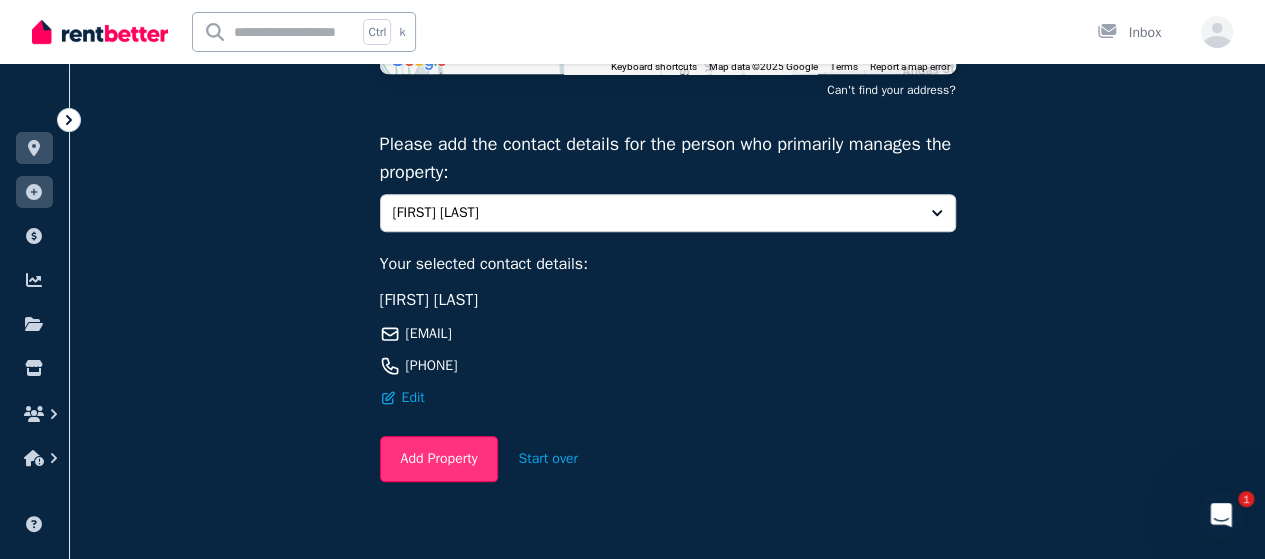 click on "Add Property" at bounding box center (439, 459) 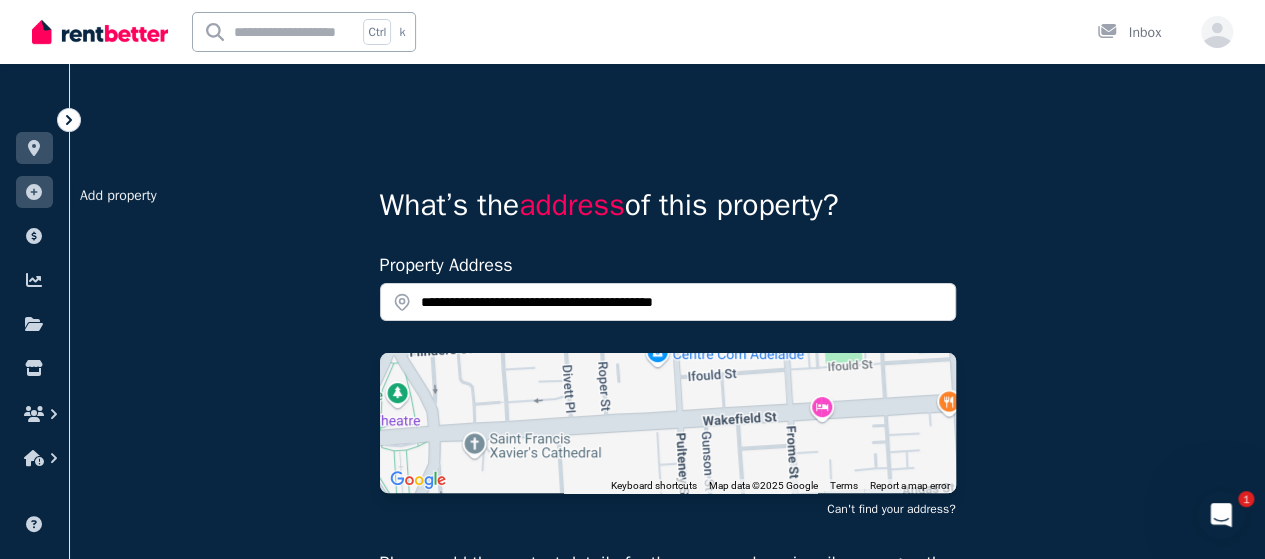 scroll, scrollTop: 0, scrollLeft: 0, axis: both 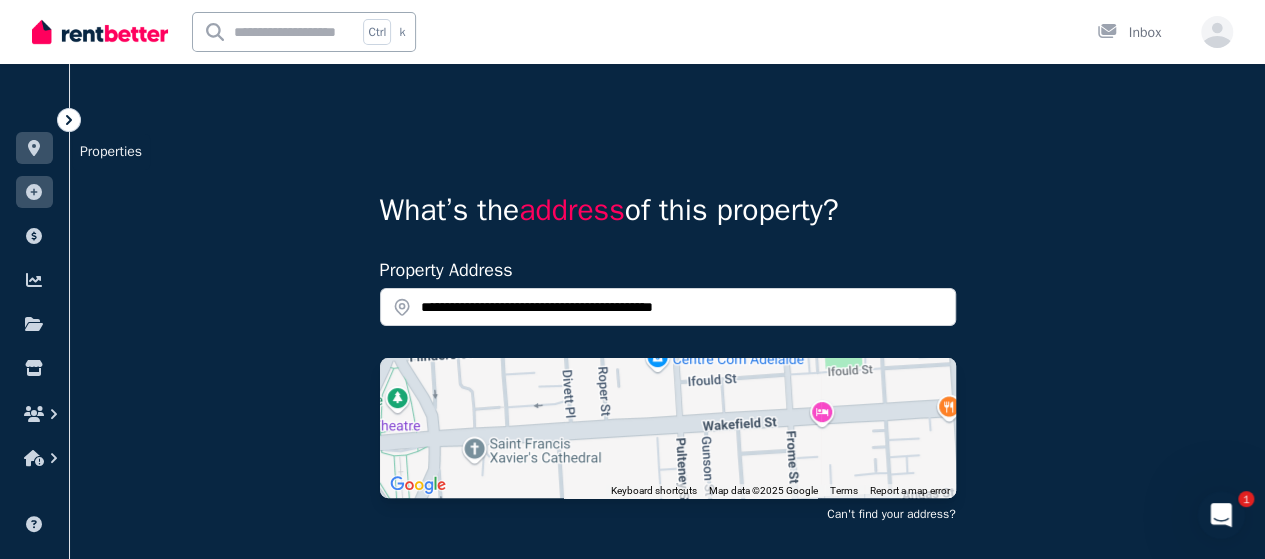 click 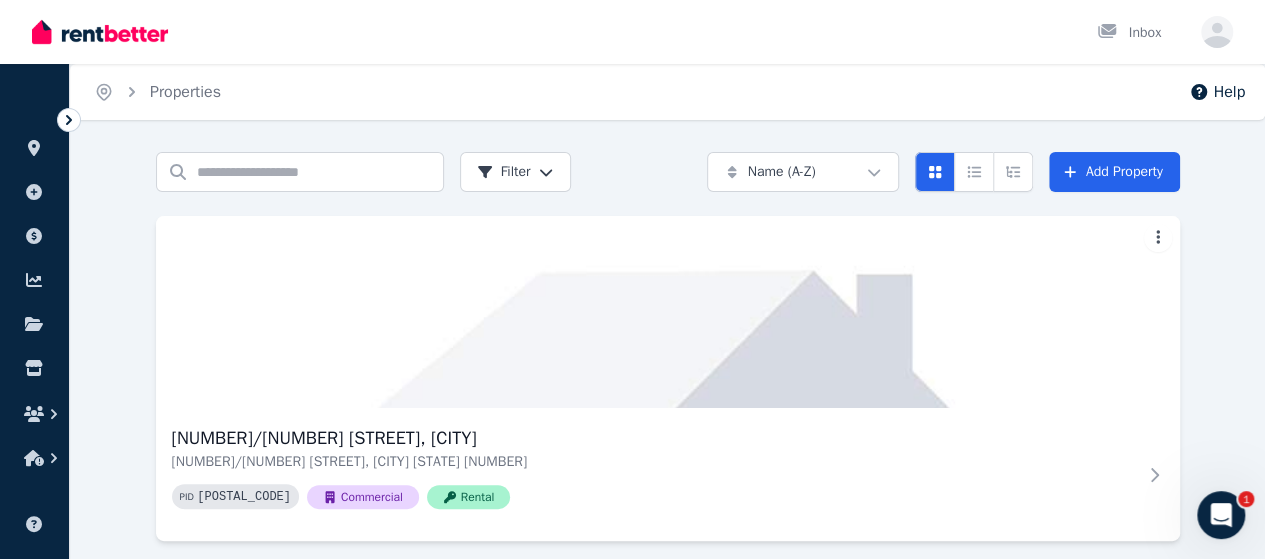 click on "5/133 Wakefield St, Adelaide 5/133 Wakefield St, Adelaide SA 5000 PID   395617 Commercial Rental" at bounding box center (668, 378) 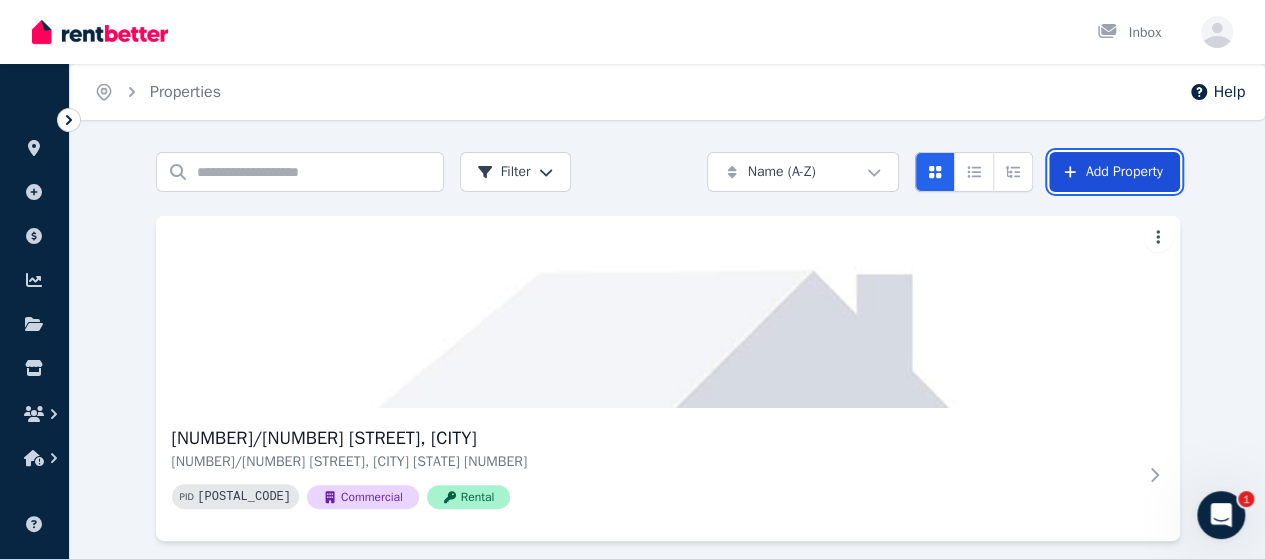 click on "Add Property" at bounding box center [1114, 172] 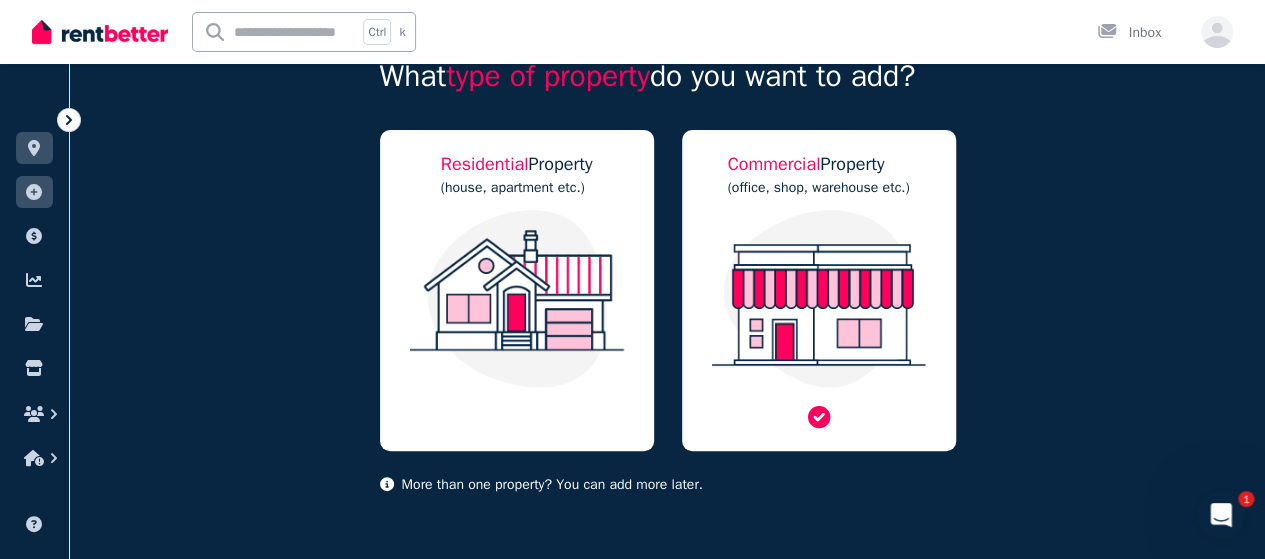 click at bounding box center [819, 299] 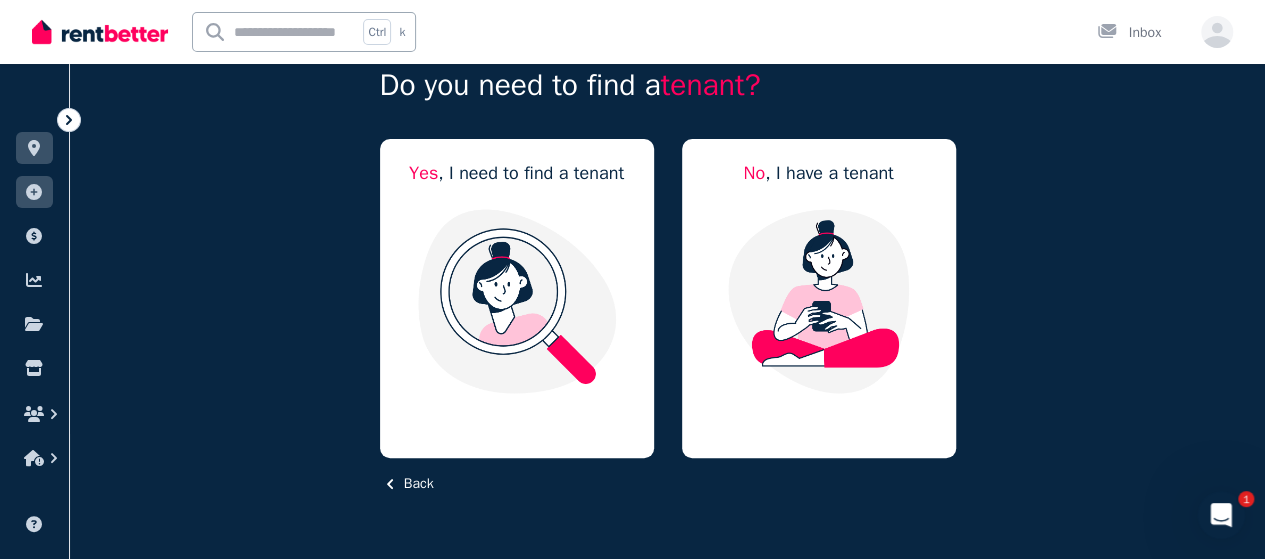 scroll, scrollTop: 124, scrollLeft: 0, axis: vertical 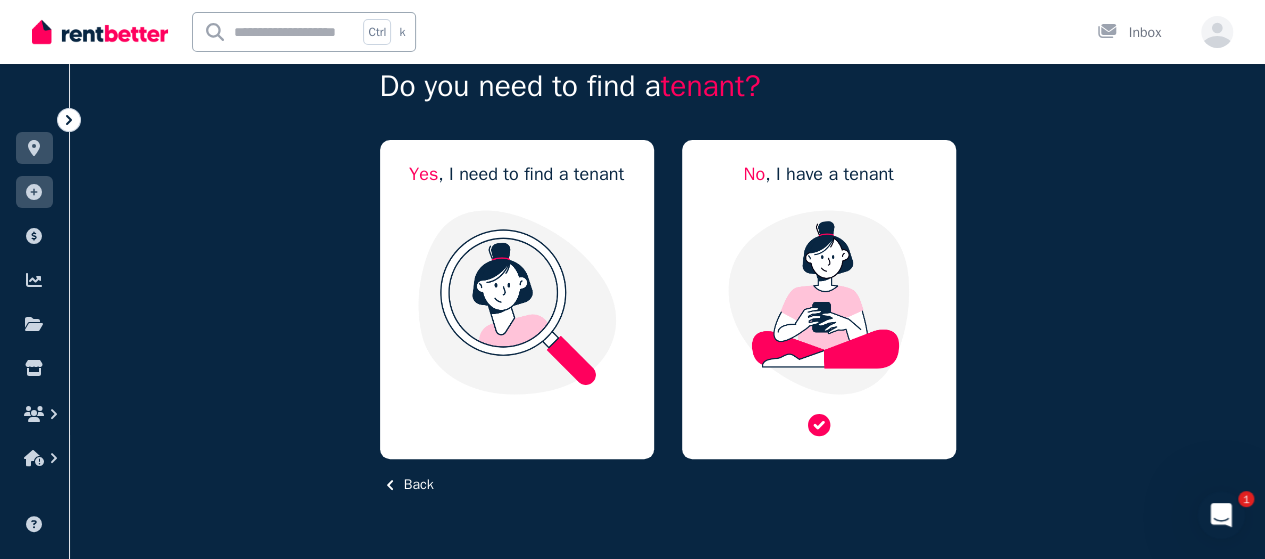 click at bounding box center (819, 302) 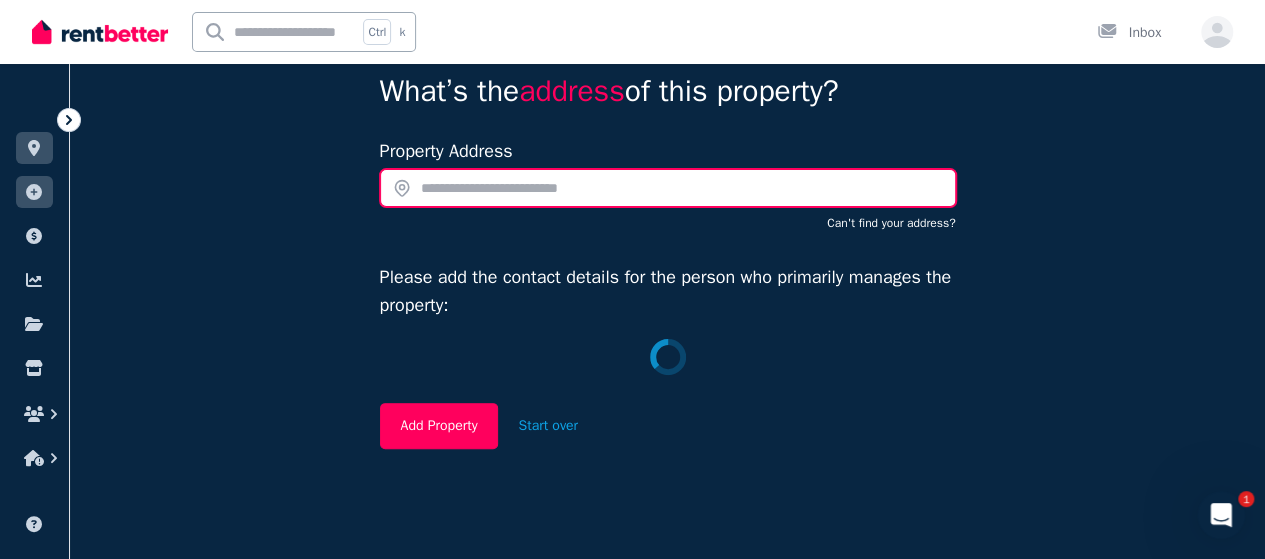 click at bounding box center [668, 188] 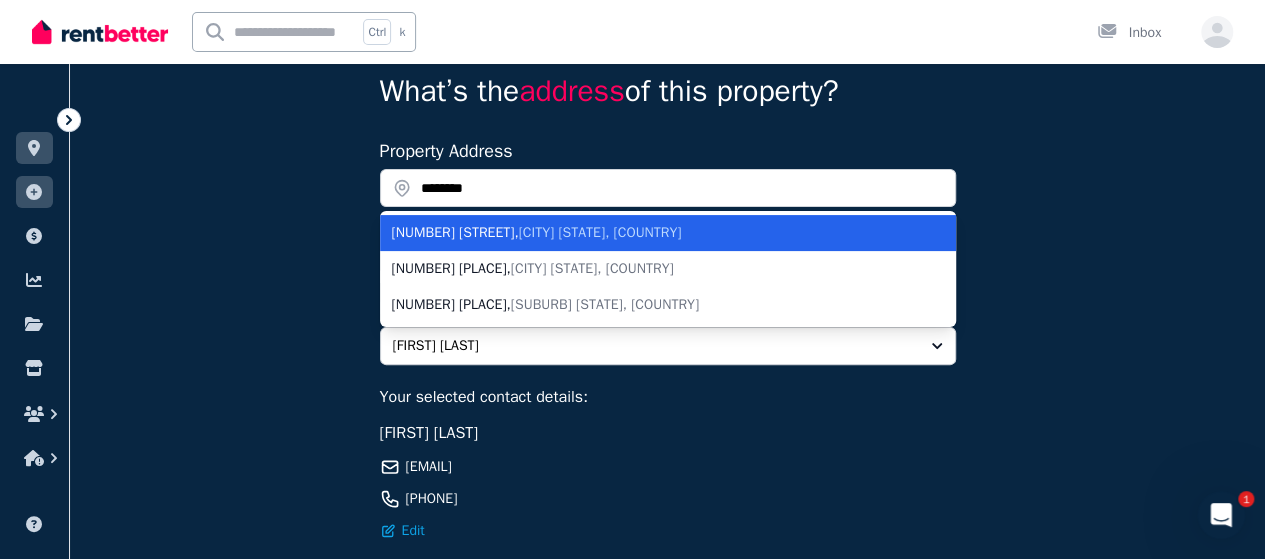 click on "Port Adelaide SA, Australia" at bounding box center [600, 232] 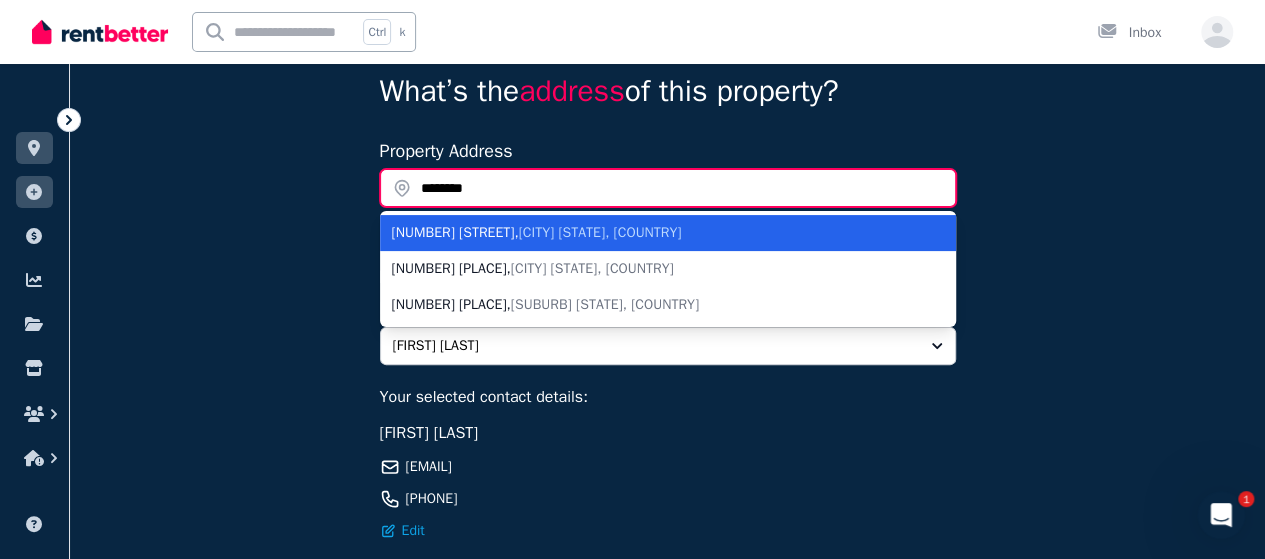 type on "**********" 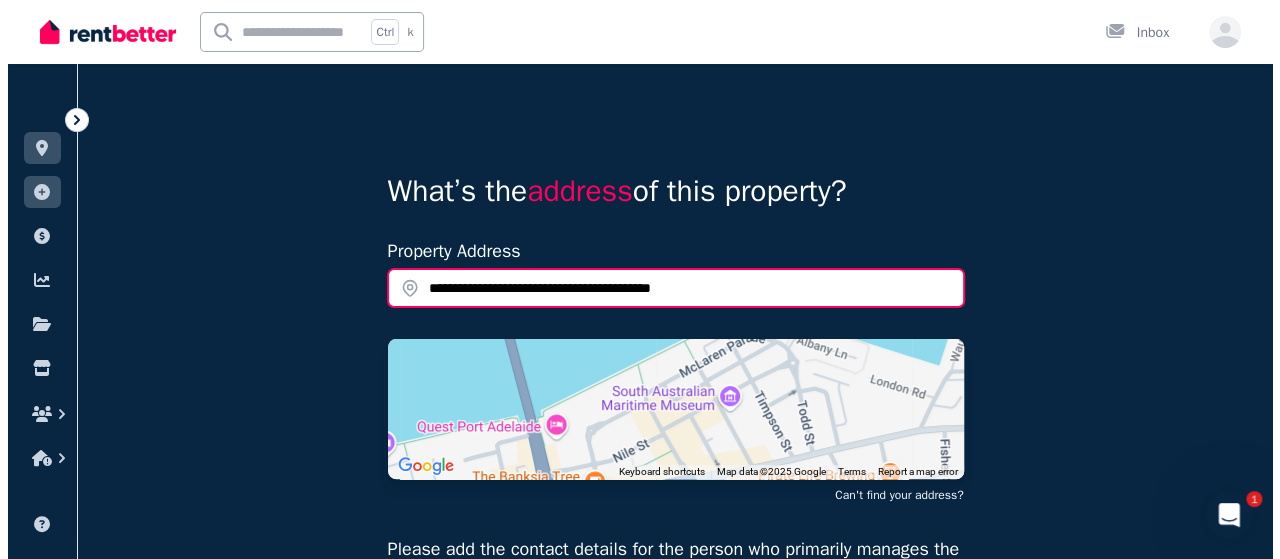 scroll, scrollTop: 319, scrollLeft: 0, axis: vertical 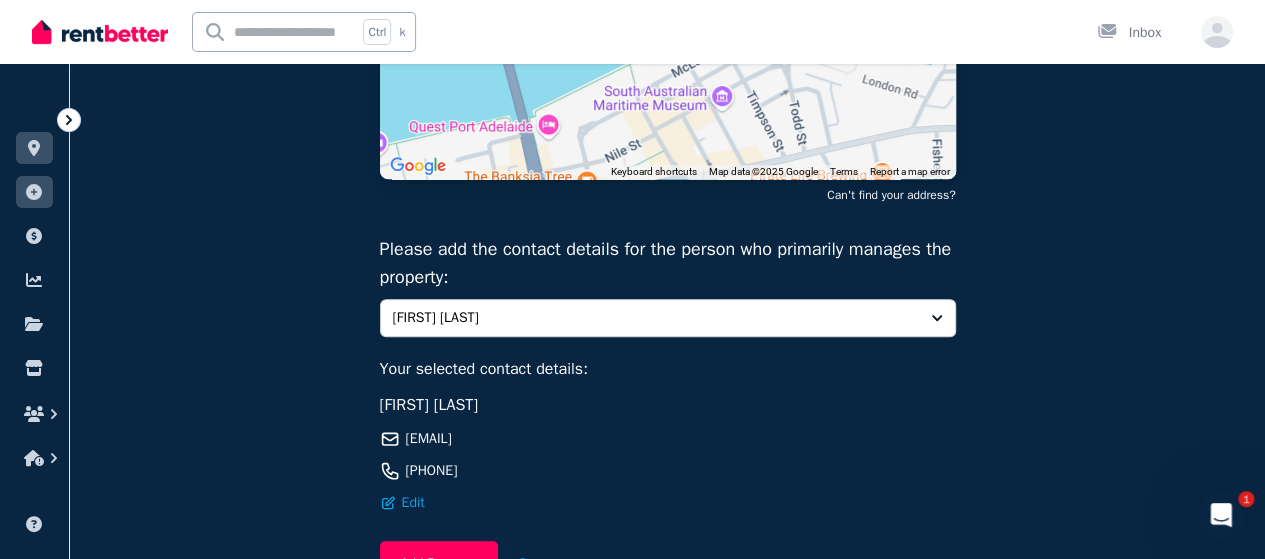 click on "Select rental providers to add ronald ozeri Your selected contact details: ronald ozeri ronaldozeriau@gmail.com 0413 003 029 Edit" at bounding box center [668, 406] 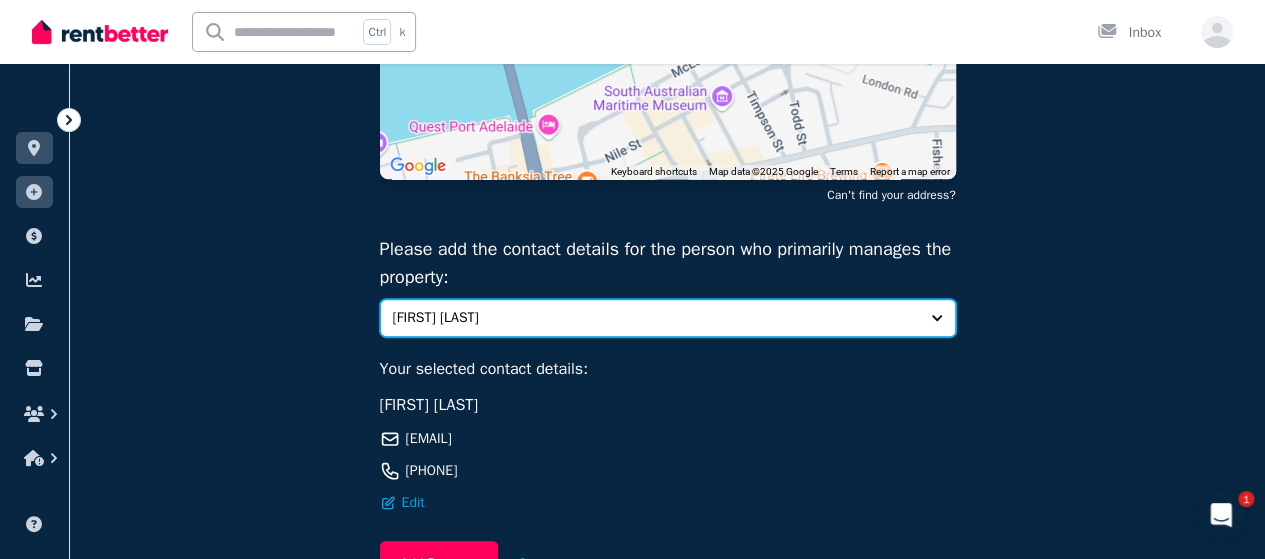 drag, startPoint x: 357, startPoint y: 327, endPoint x: 310, endPoint y: 327, distance: 47 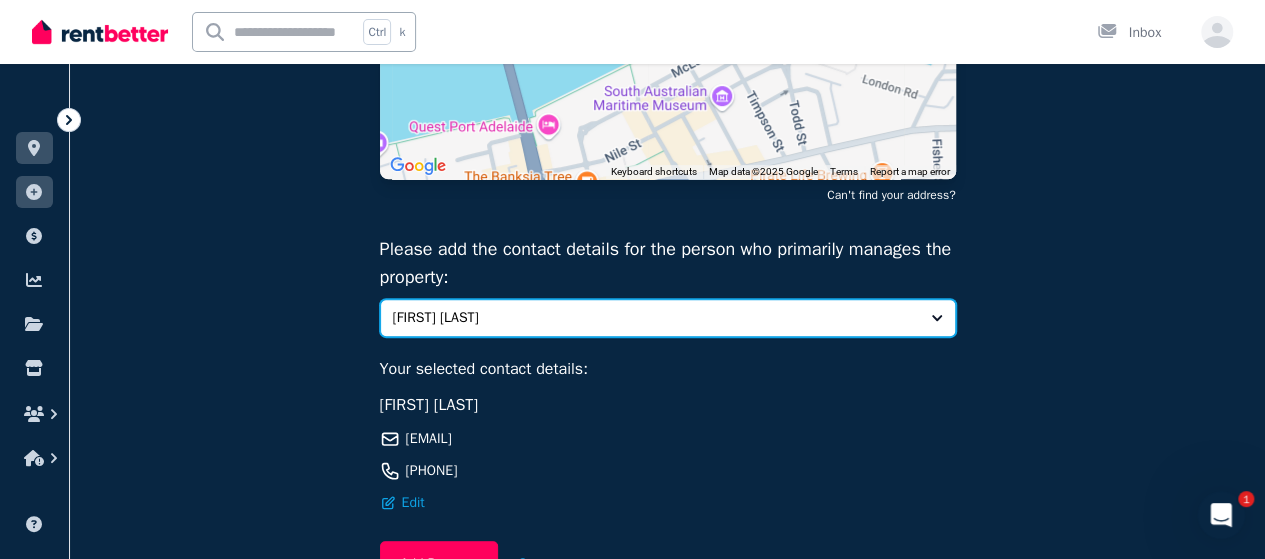 click on "[NAME] [LAST]" at bounding box center [668, 318] 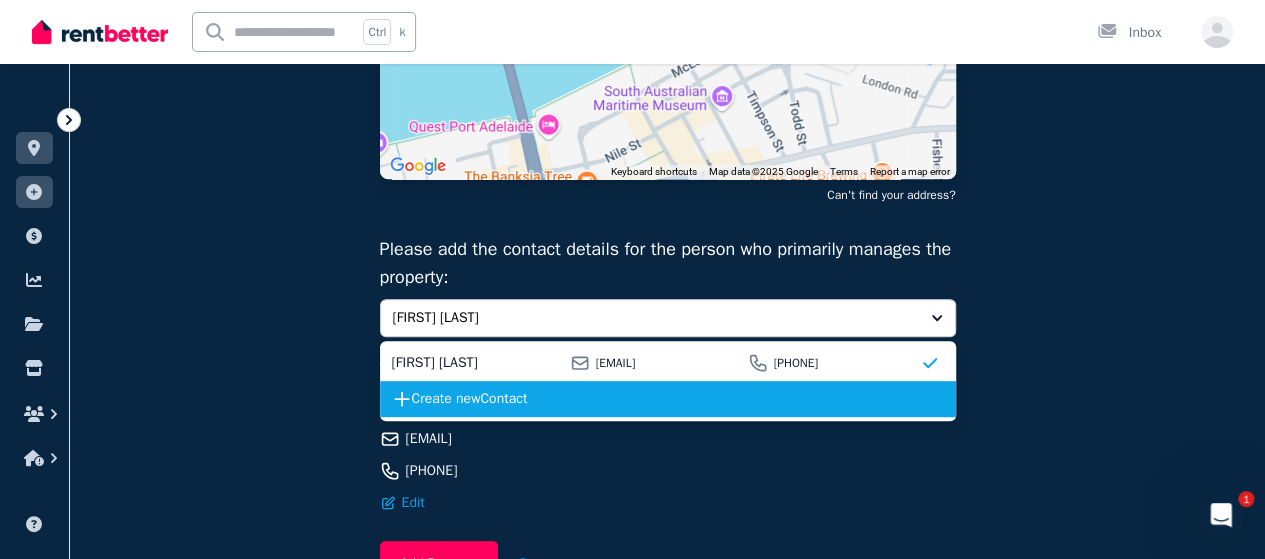 click on "Create new  Contact" at bounding box center [666, 399] 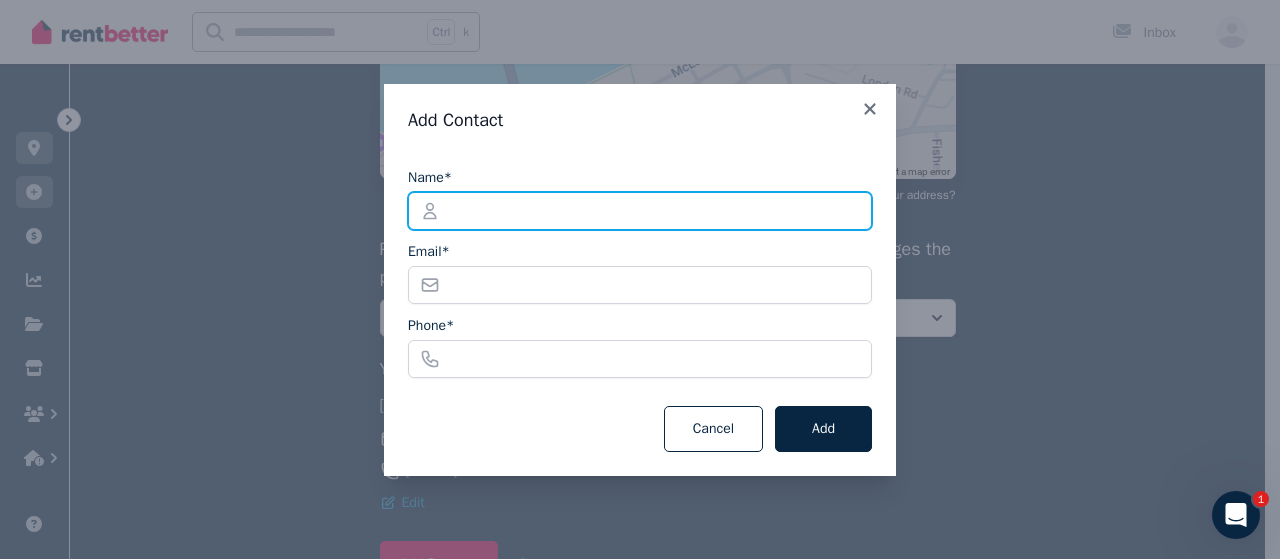 click on "Name*" at bounding box center [640, 211] 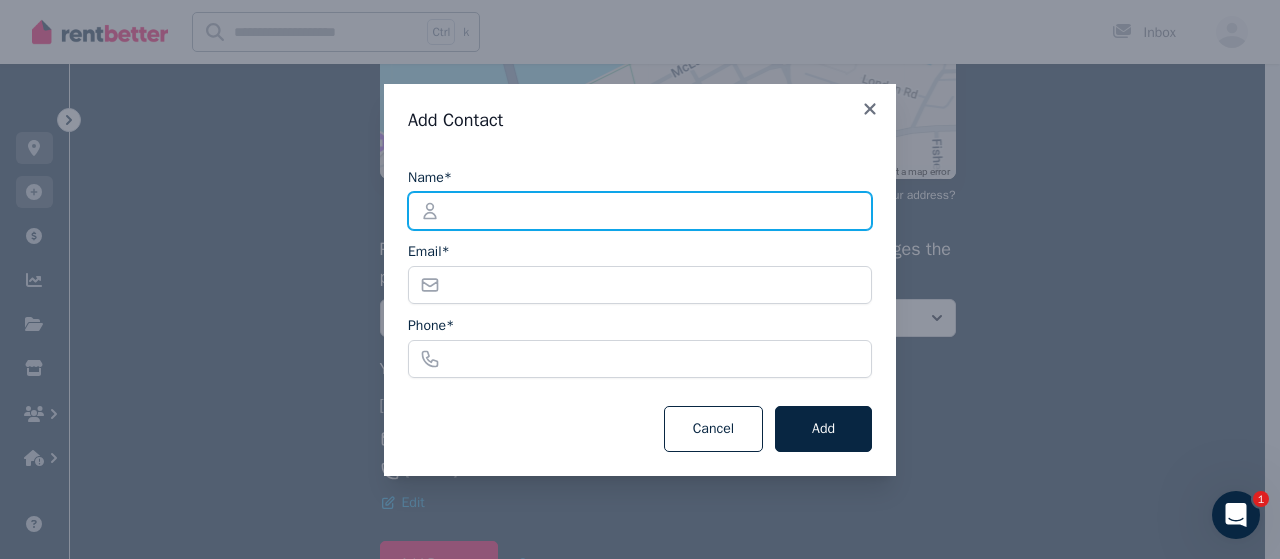 type on "*" 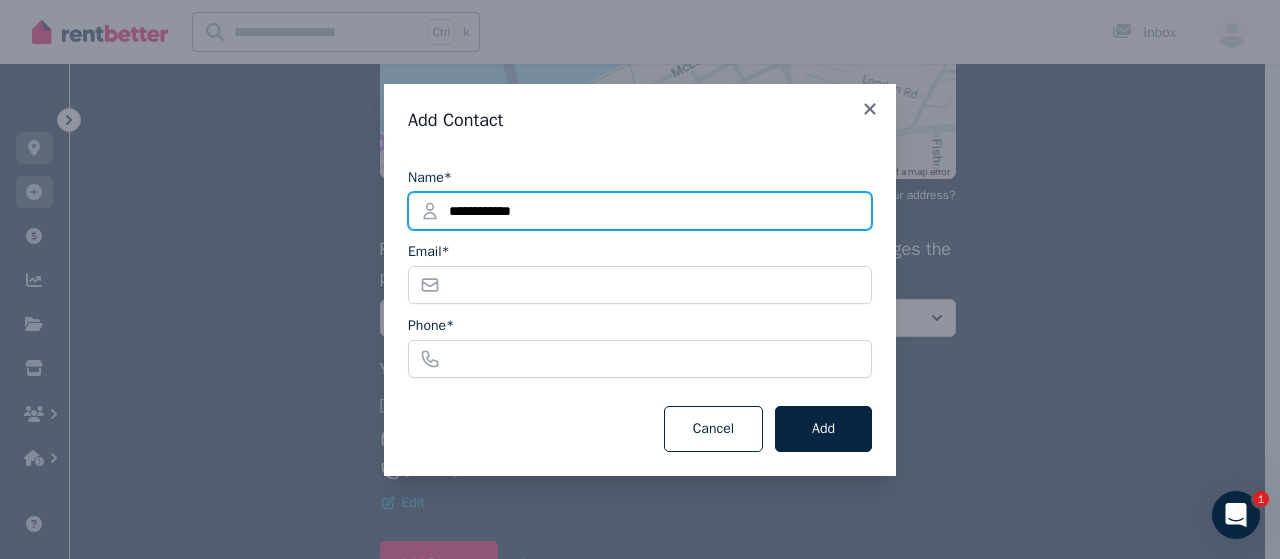 type on "**********" 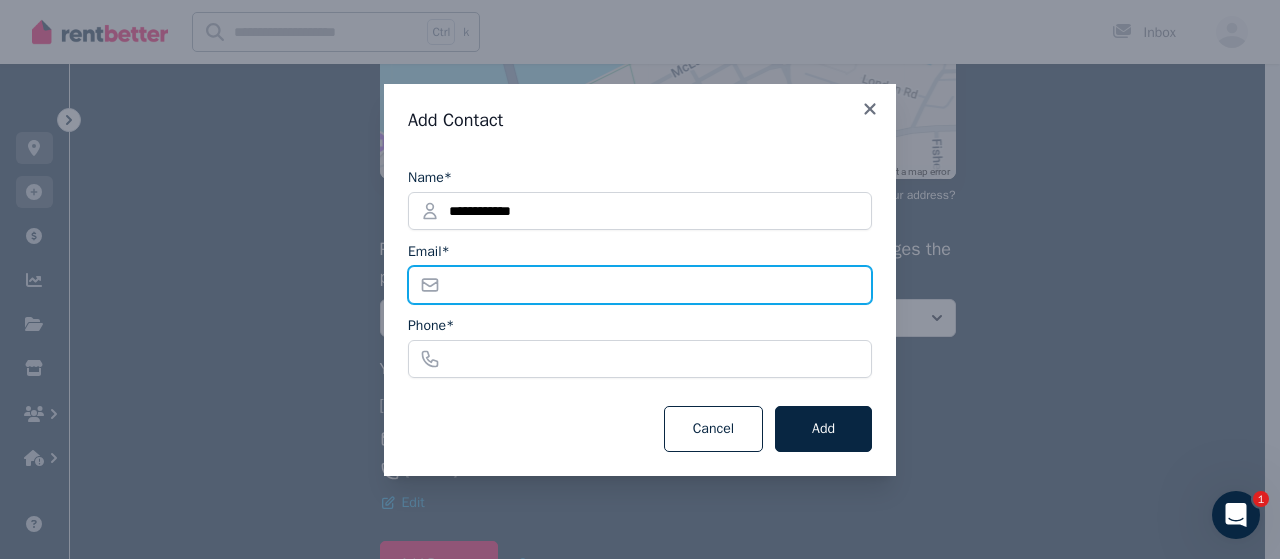 click on "Email*" at bounding box center [640, 285] 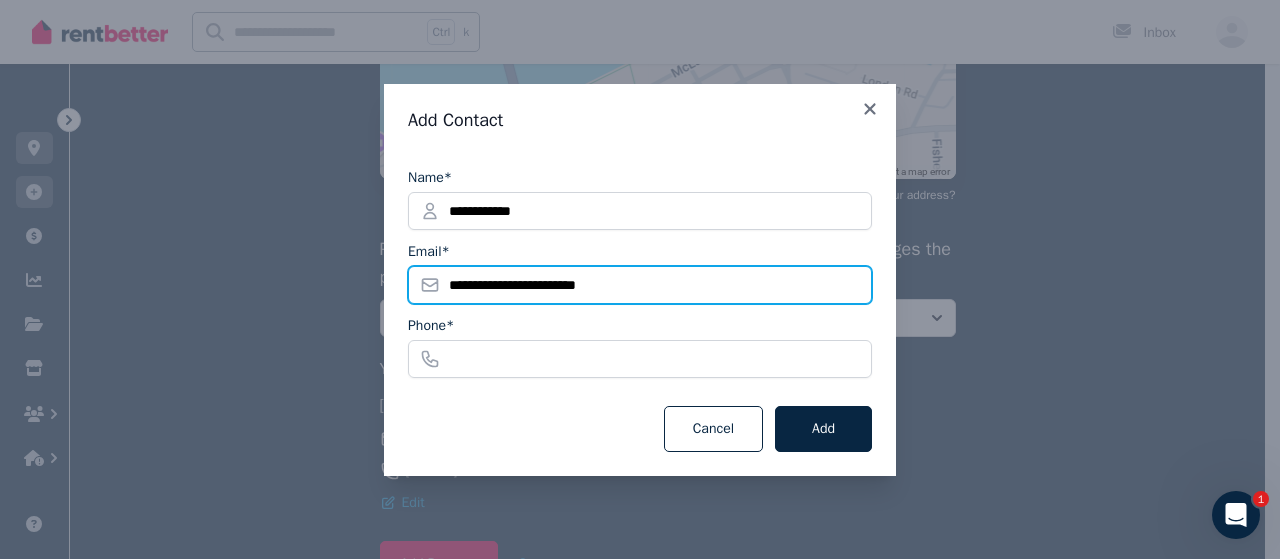 type on "**********" 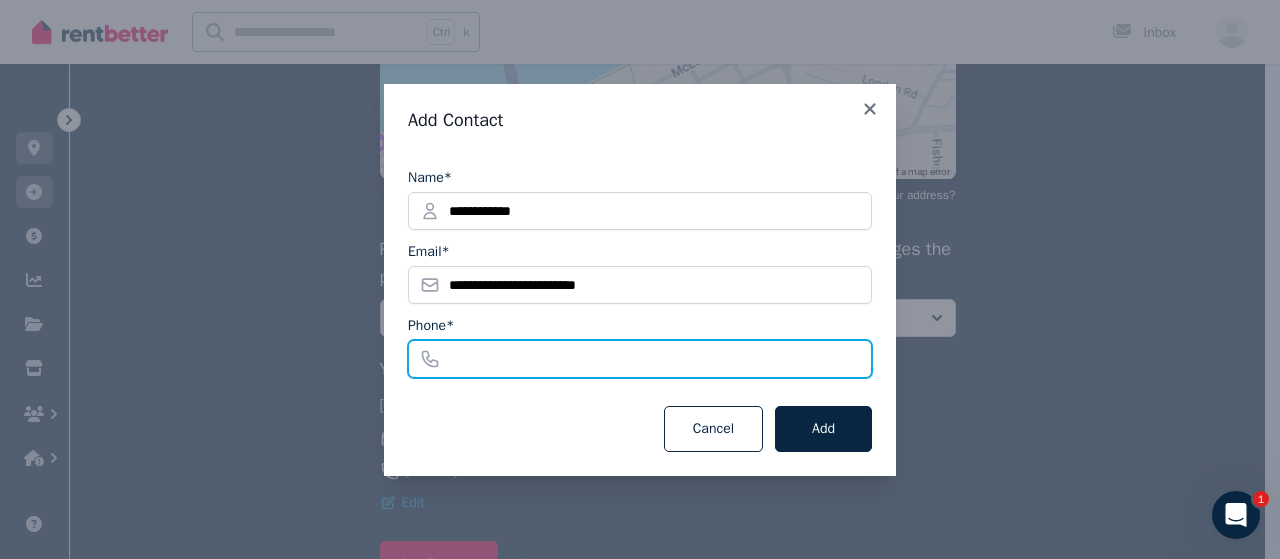 click on "Phone*" at bounding box center (640, 359) 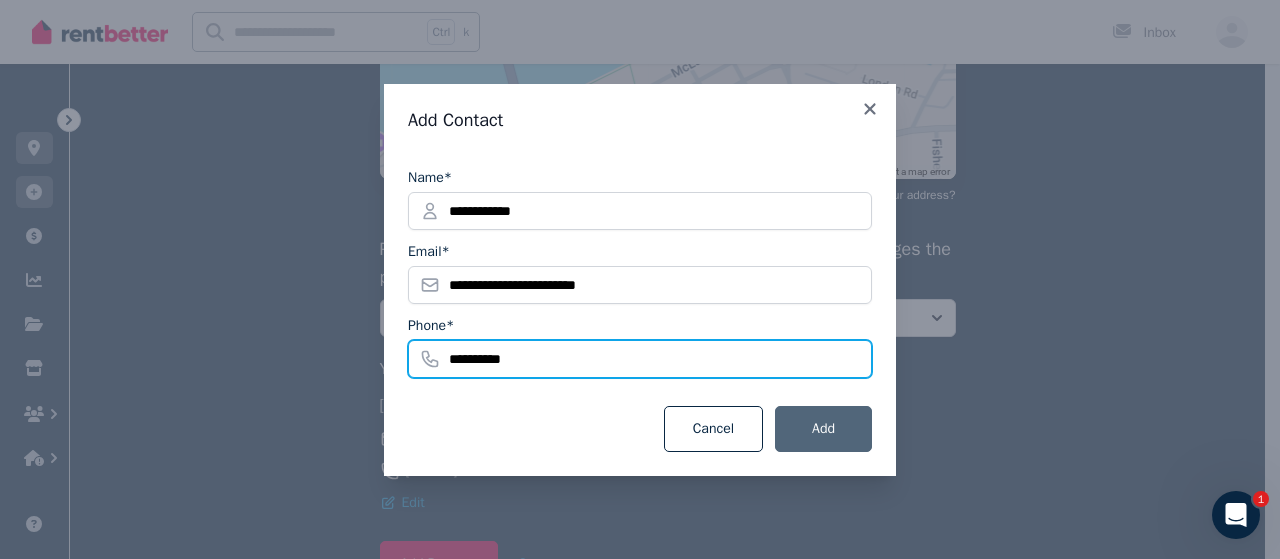 type on "**********" 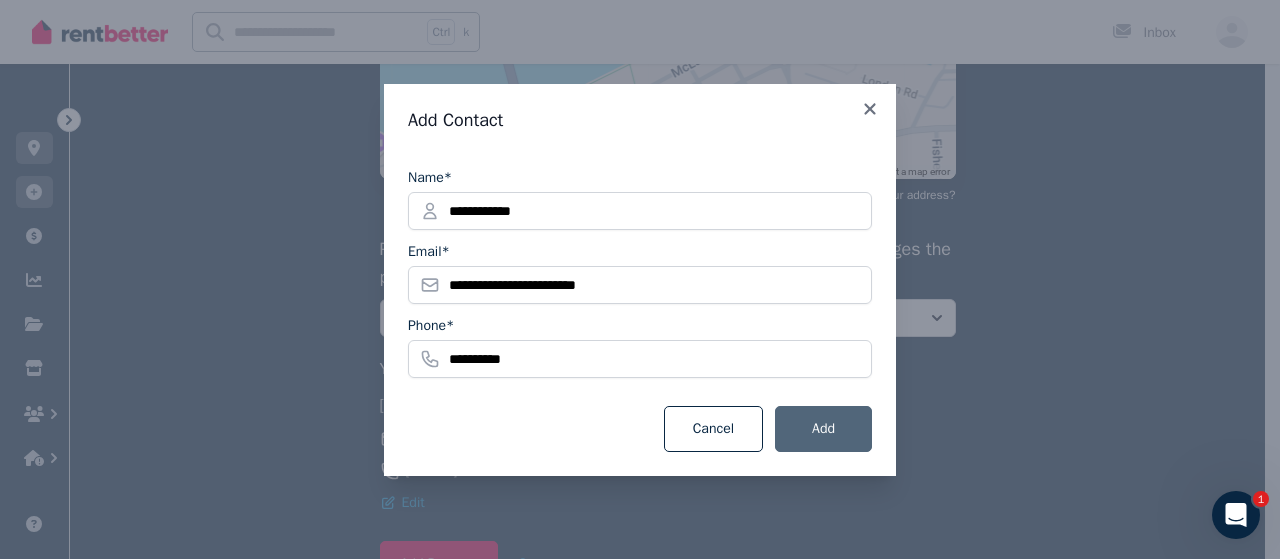 click on "Add" at bounding box center (823, 429) 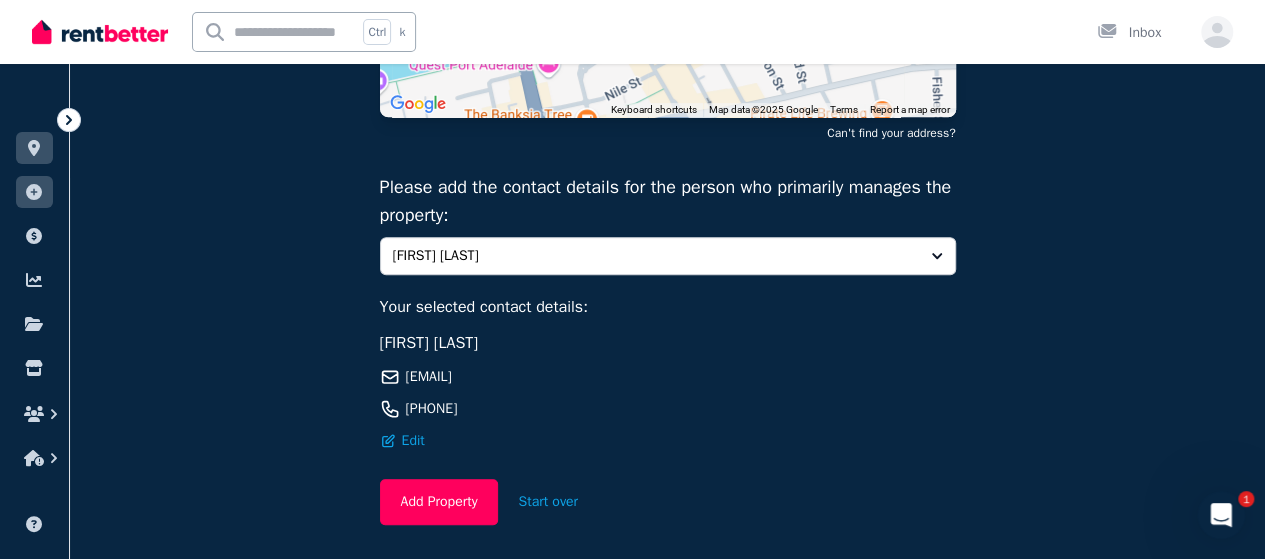 scroll, scrollTop: 457, scrollLeft: 0, axis: vertical 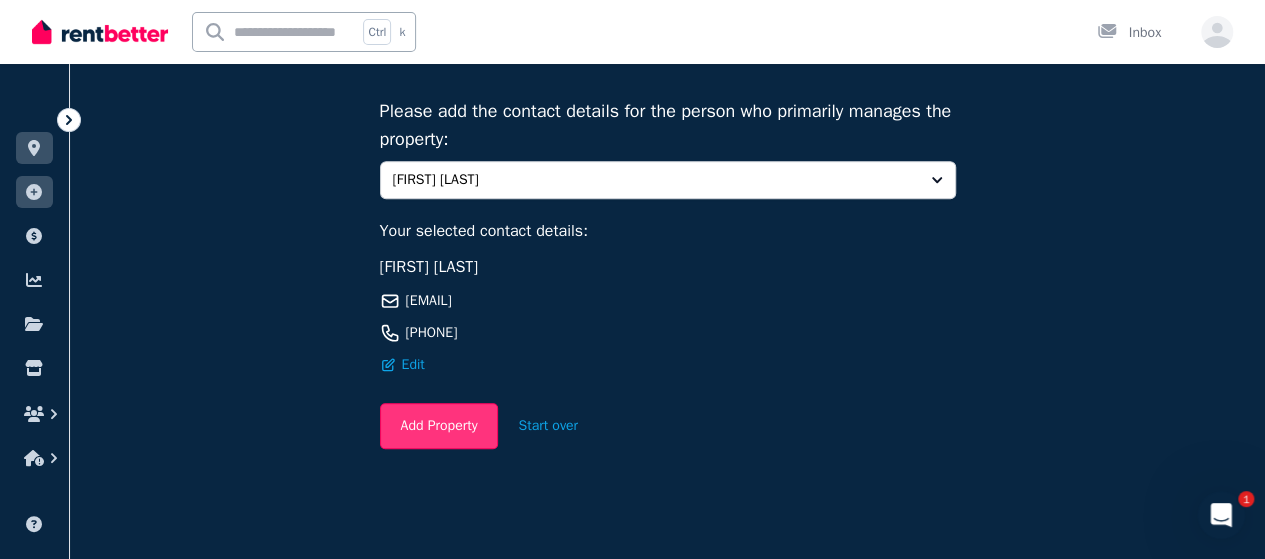 click on "Add Property" at bounding box center [439, 426] 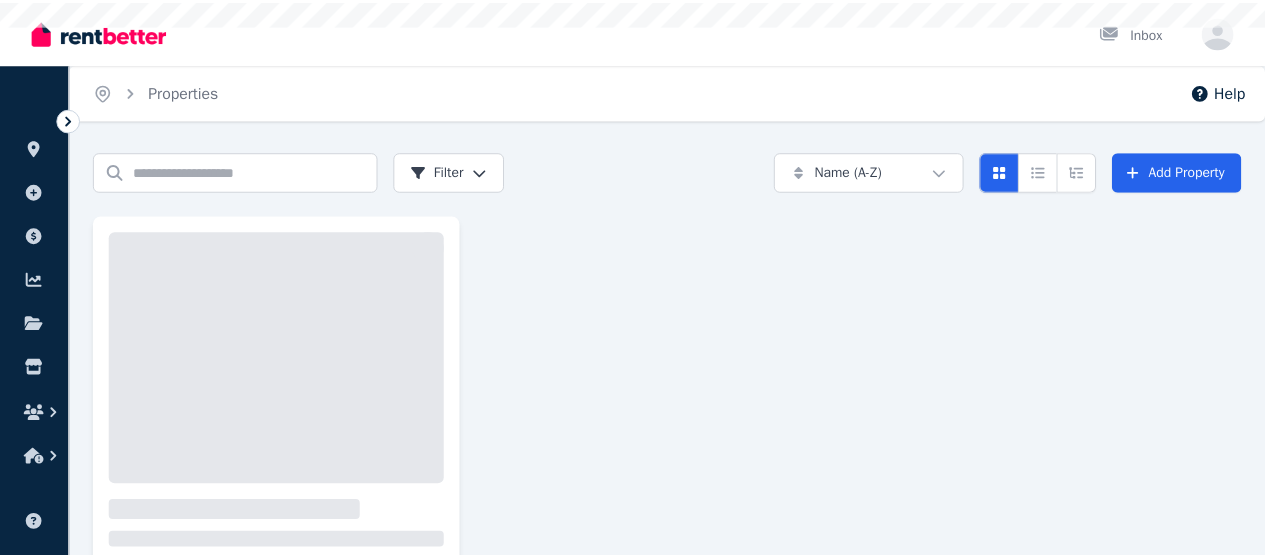 scroll, scrollTop: 0, scrollLeft: 0, axis: both 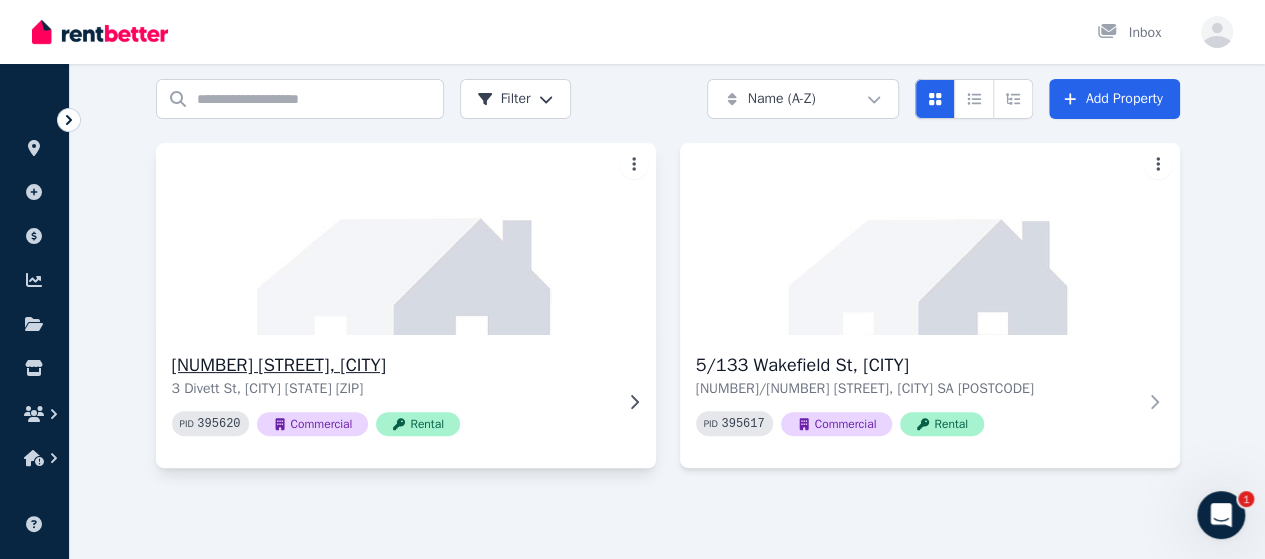 click at bounding box center [405, 239] 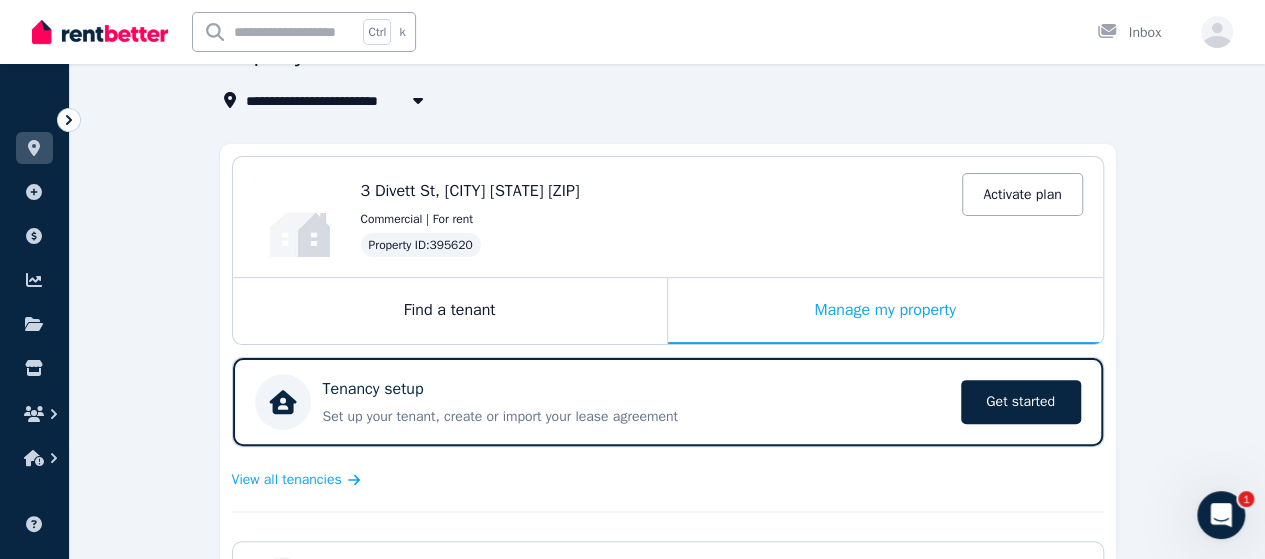 scroll, scrollTop: 200, scrollLeft: 0, axis: vertical 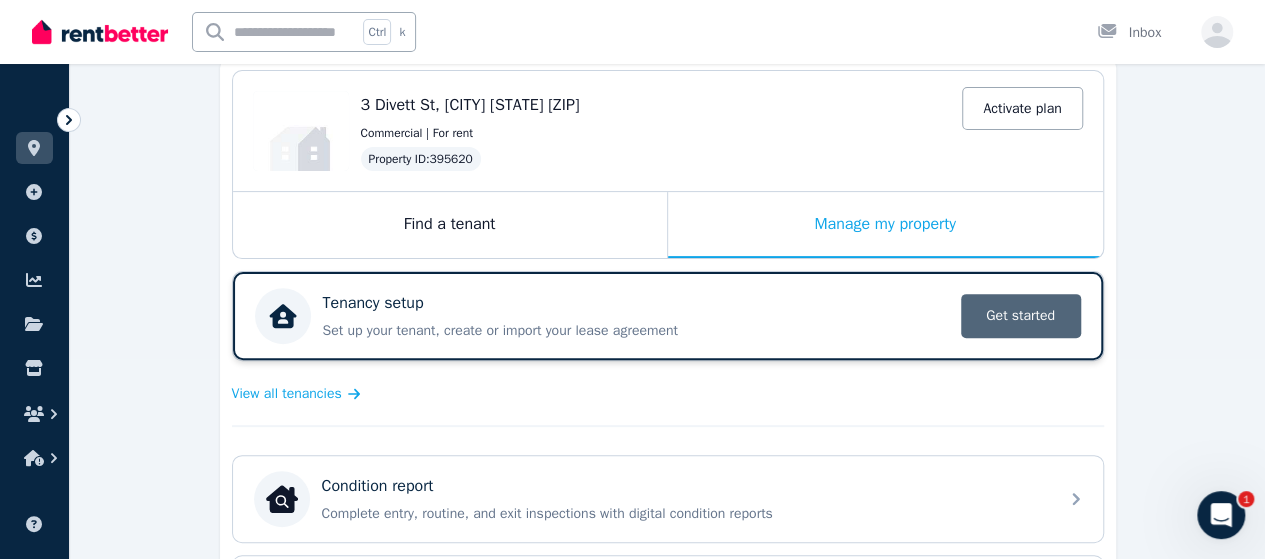 click on "Get started" at bounding box center (1021, 316) 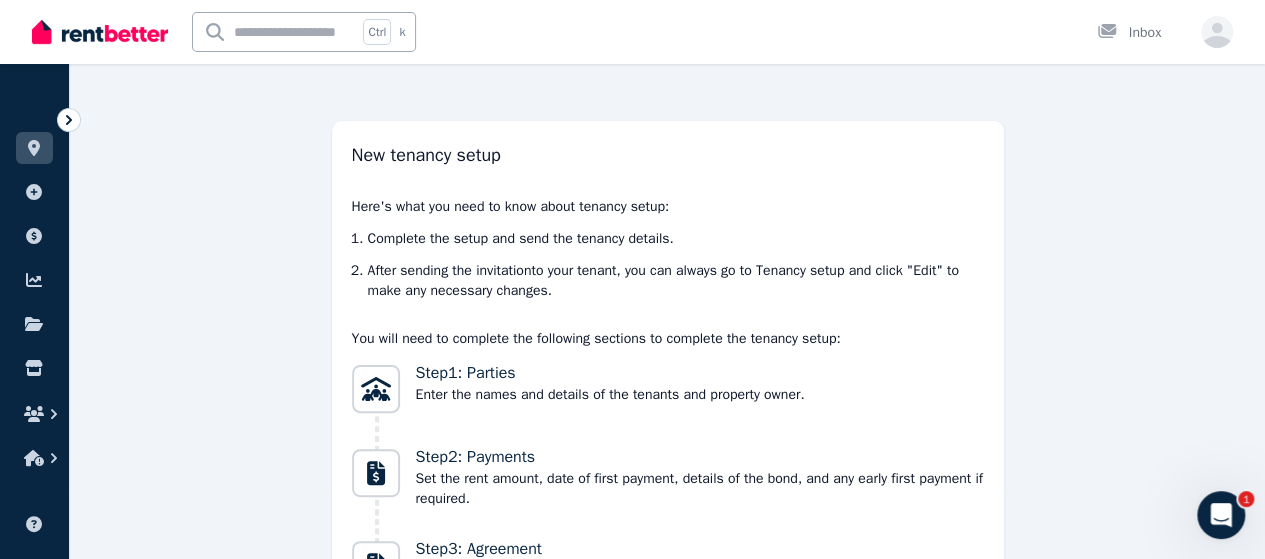 scroll, scrollTop: 0, scrollLeft: 0, axis: both 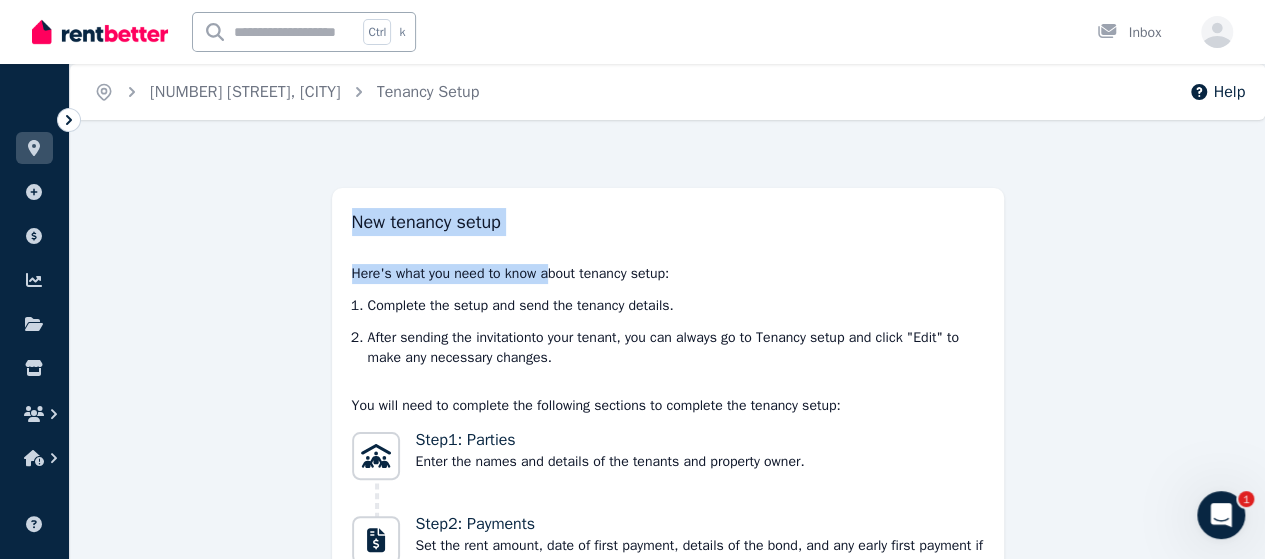 drag, startPoint x: 370, startPoint y: 229, endPoint x: 575, endPoint y: 249, distance: 205.9733 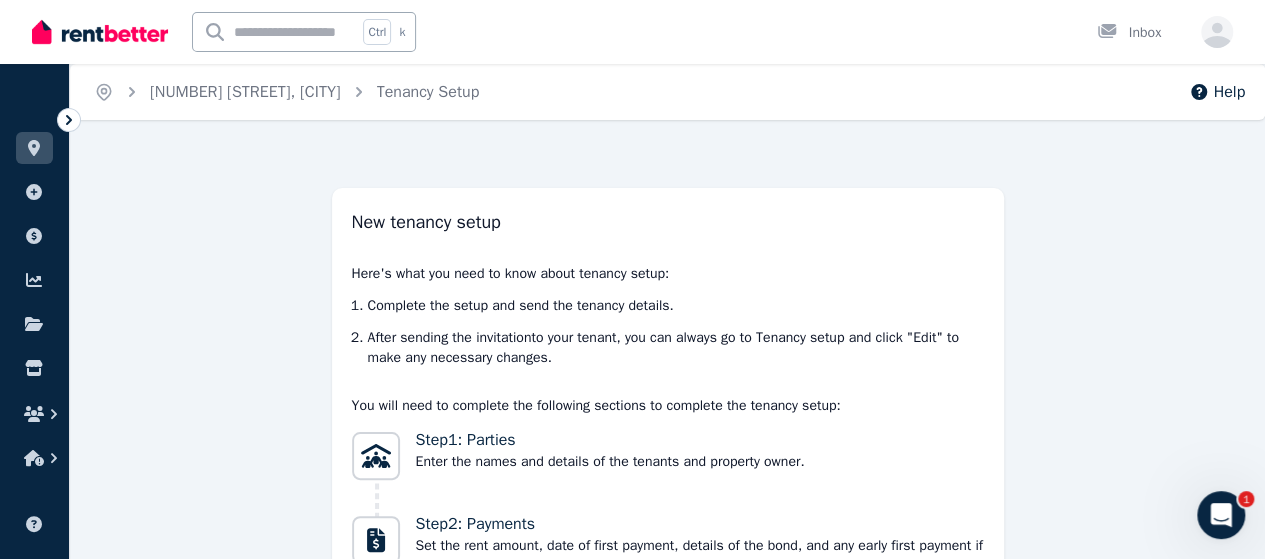 click on "Here's what you need to know about tenancy setup: Complete the setup and send the tenancy details . After sending the   invitation  to your tenant, you can always go to Tenancy setup and click "Edit" to make any necessary changes." at bounding box center [668, 316] 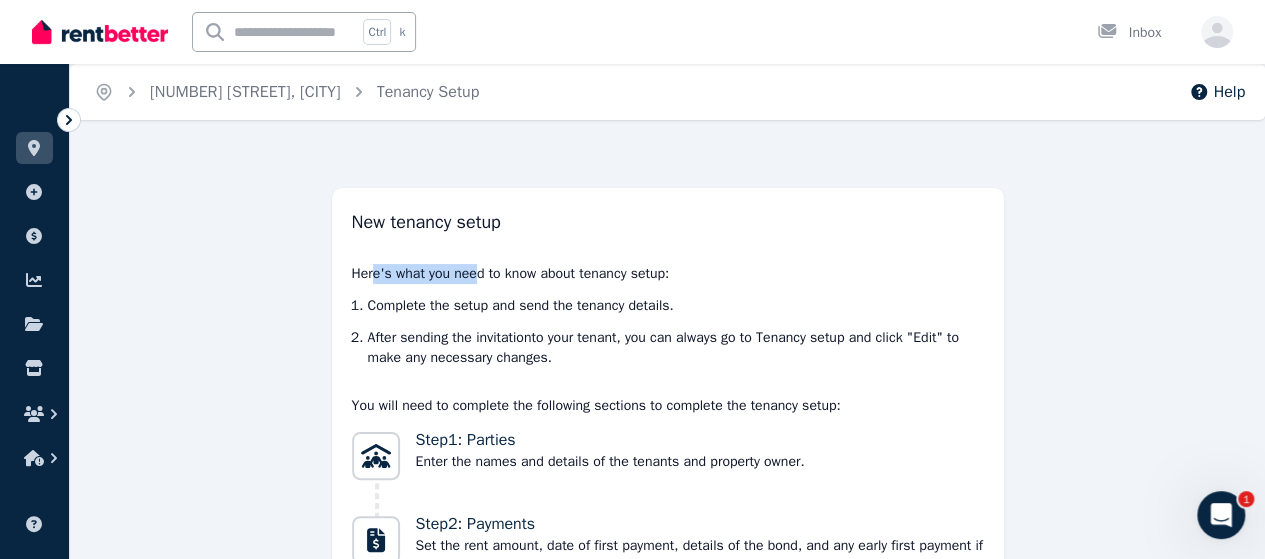 drag, startPoint x: 392, startPoint y: 268, endPoint x: 604, endPoint y: 263, distance: 212.05896 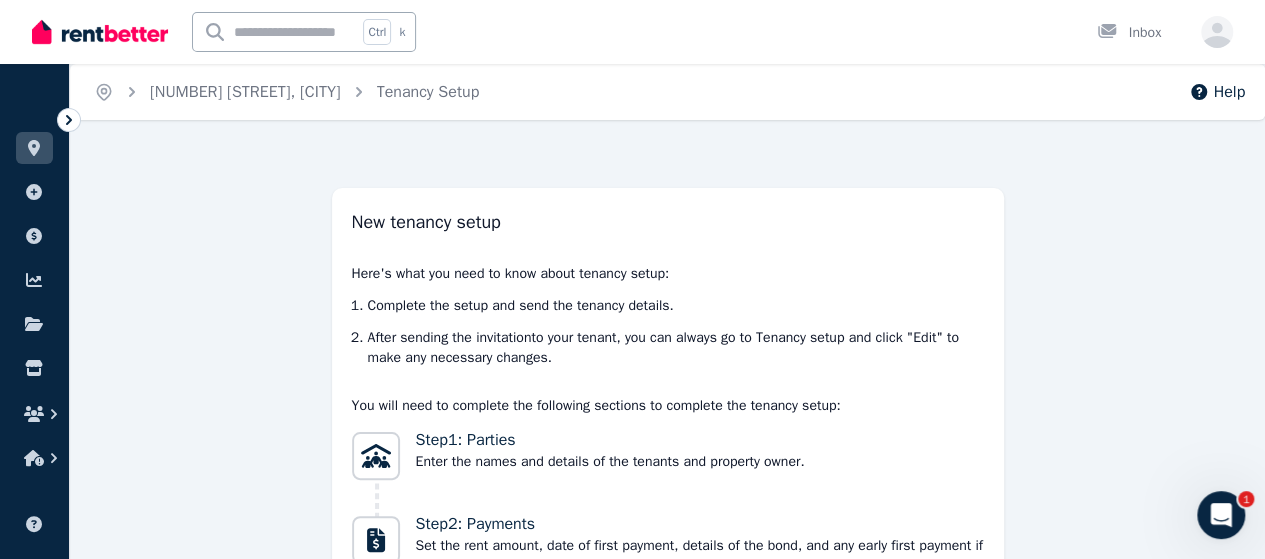 click on "New tenancy setup Here's what you need to know about tenancy setup: Complete the setup and send the tenancy details . After sending the   invitation  to your tenant, you can always go to Tenancy setup and click "Edit" to make any necessary changes. You will need to complete the following sections to complete the tenancy setup: Step  1 :   Parties Enter the names and details of the tenants and property owner. Step  2 :   Payments Set the rent amount, date of first payment, details of the bond, and any early first payment if required. Step  3 :   Agreement Enter the details of the tenancy terms, party responsibilities, and any conditions imposed on the use of the property. Step  4 :   Review Confirm the tenancy details and send it to your tenant to accept. Next" at bounding box center (668, 517) 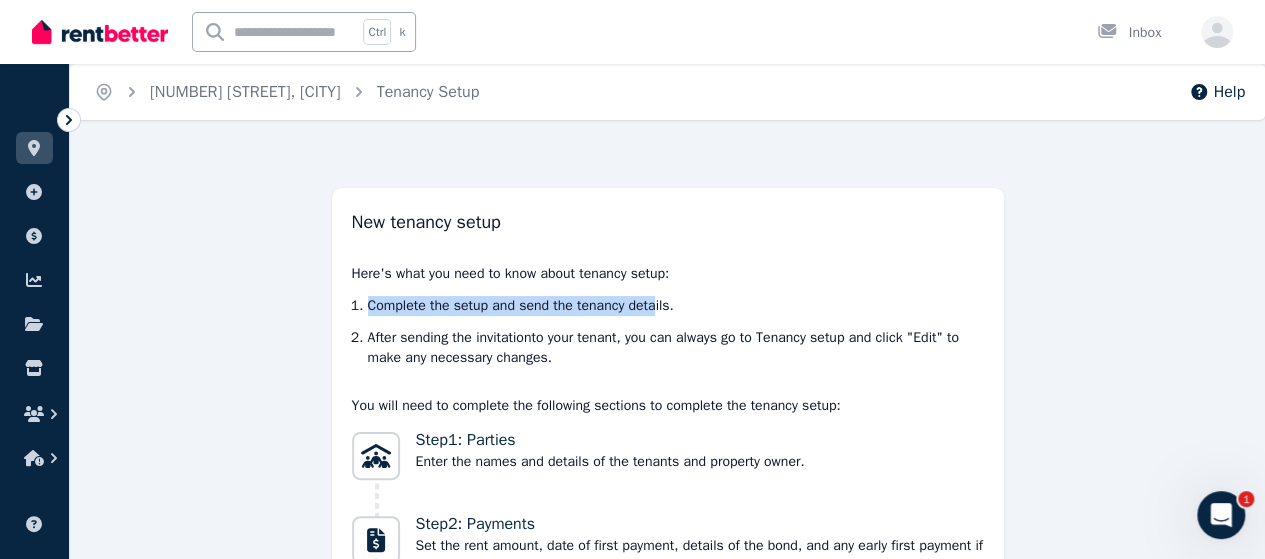 drag, startPoint x: 386, startPoint y: 313, endPoint x: 672, endPoint y: 302, distance: 286.21146 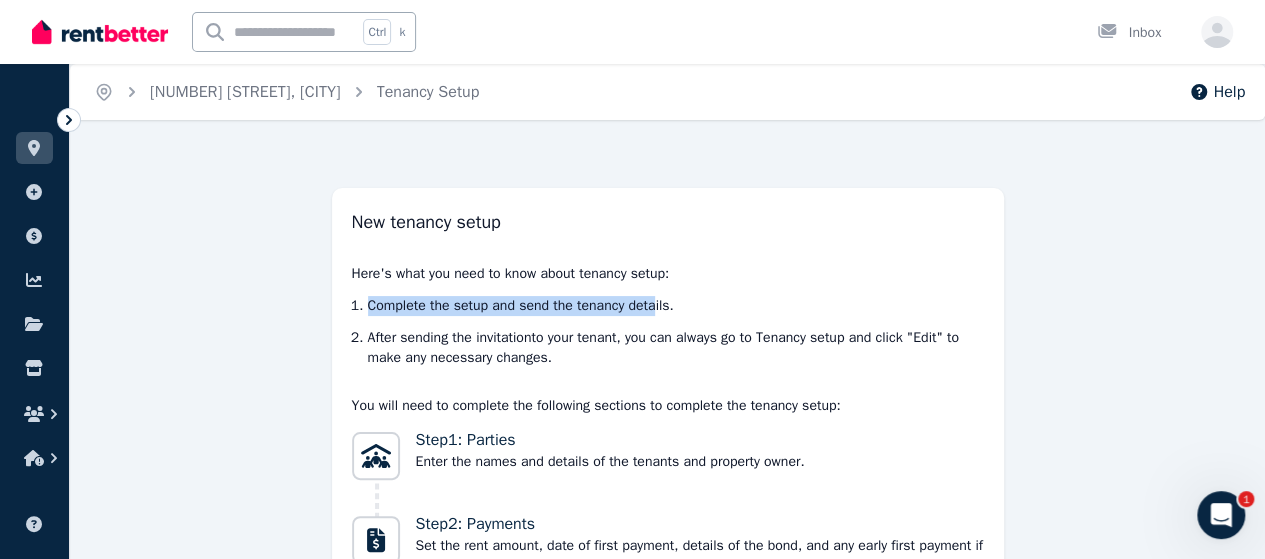 click on "Complete the setup and send the tenancy details ." at bounding box center [676, 306] 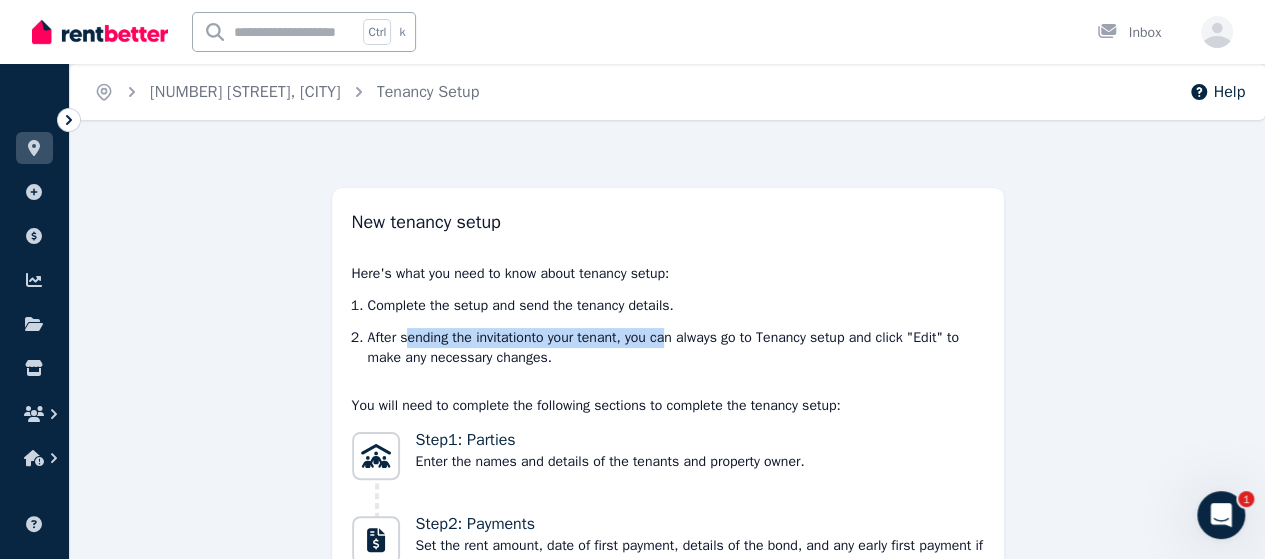 drag, startPoint x: 576, startPoint y: 330, endPoint x: 685, endPoint y: 321, distance: 109.370926 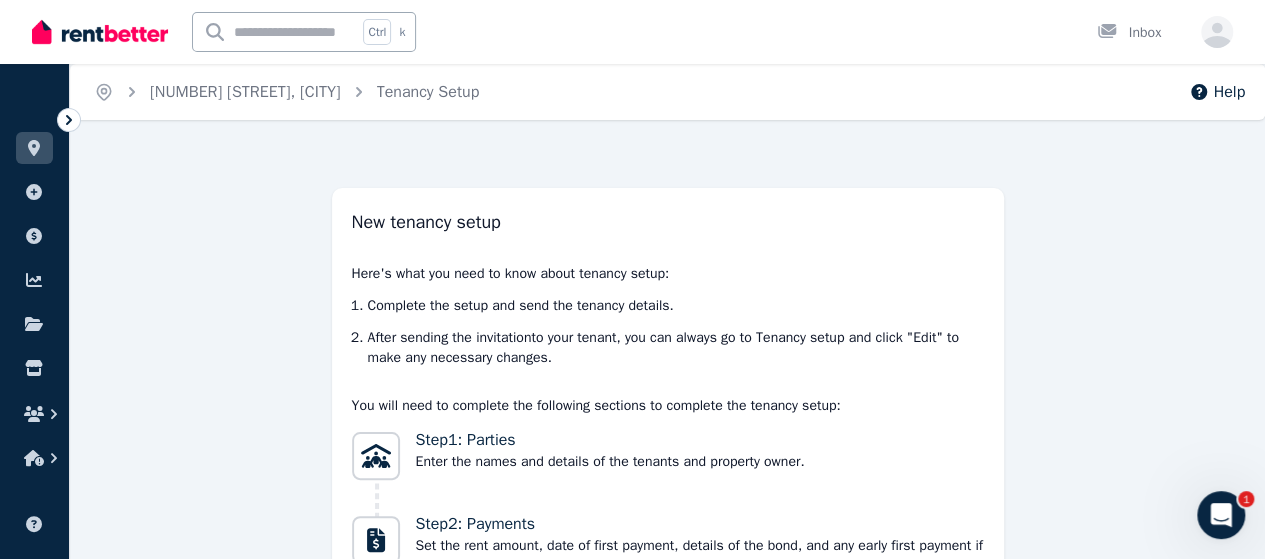 click on "After sending the   invitation  to your tenant, you can always go to Tenancy setup and click "Edit" to make any necessary changes." at bounding box center [676, 348] 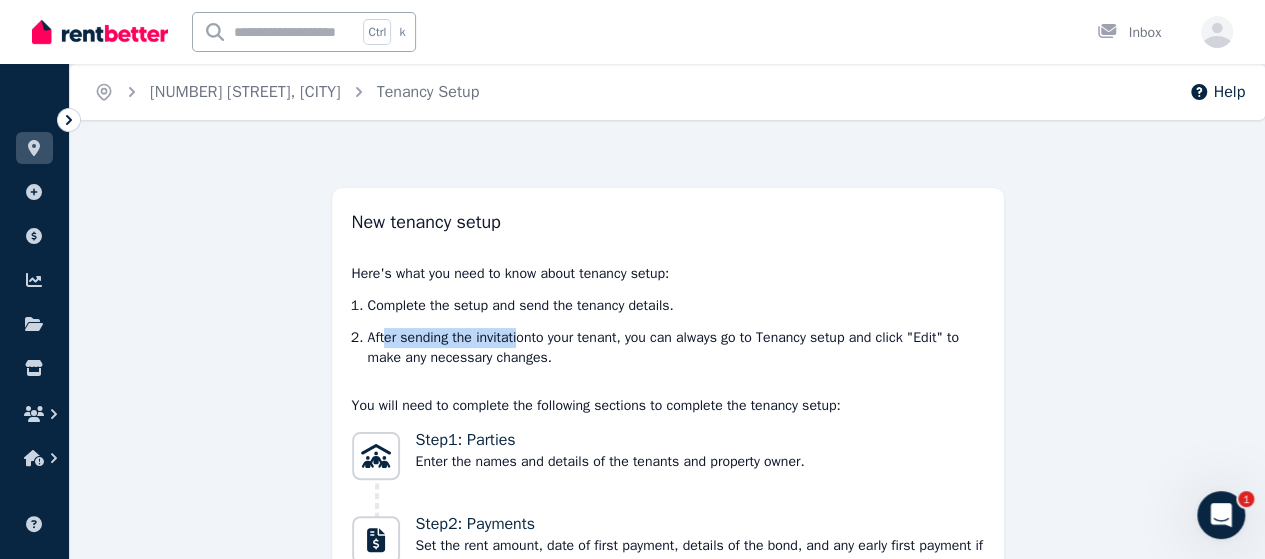 drag, startPoint x: 484, startPoint y: 345, endPoint x: 551, endPoint y: 339, distance: 67.26812 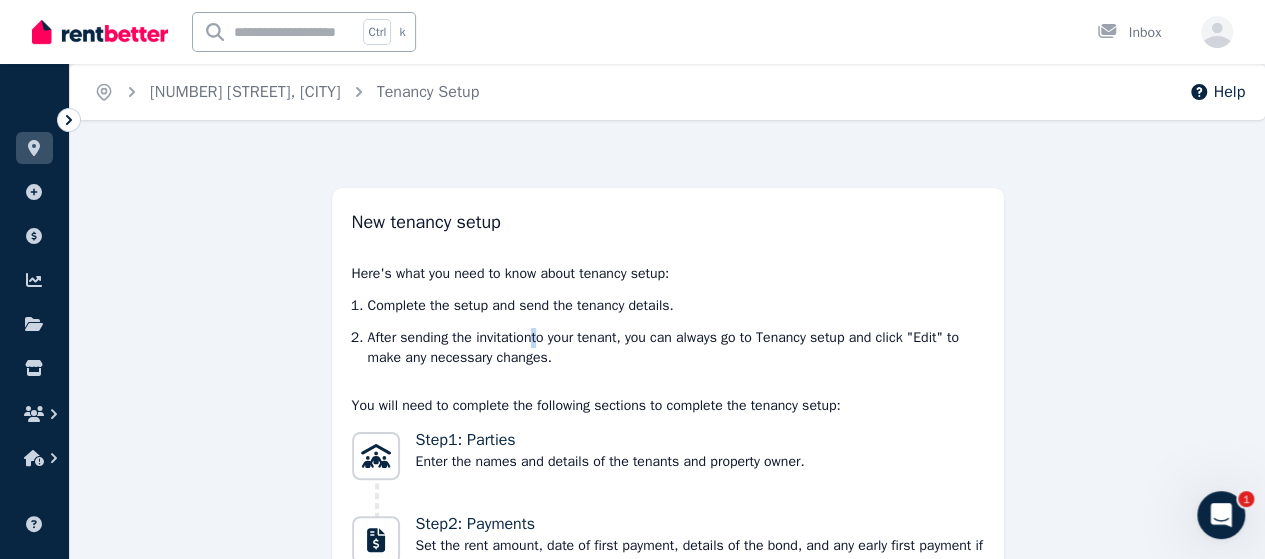 click on "After sending the   invitation  to your tenant, you can always go to Tenancy setup and click "Edit" to make any necessary changes." at bounding box center (676, 348) 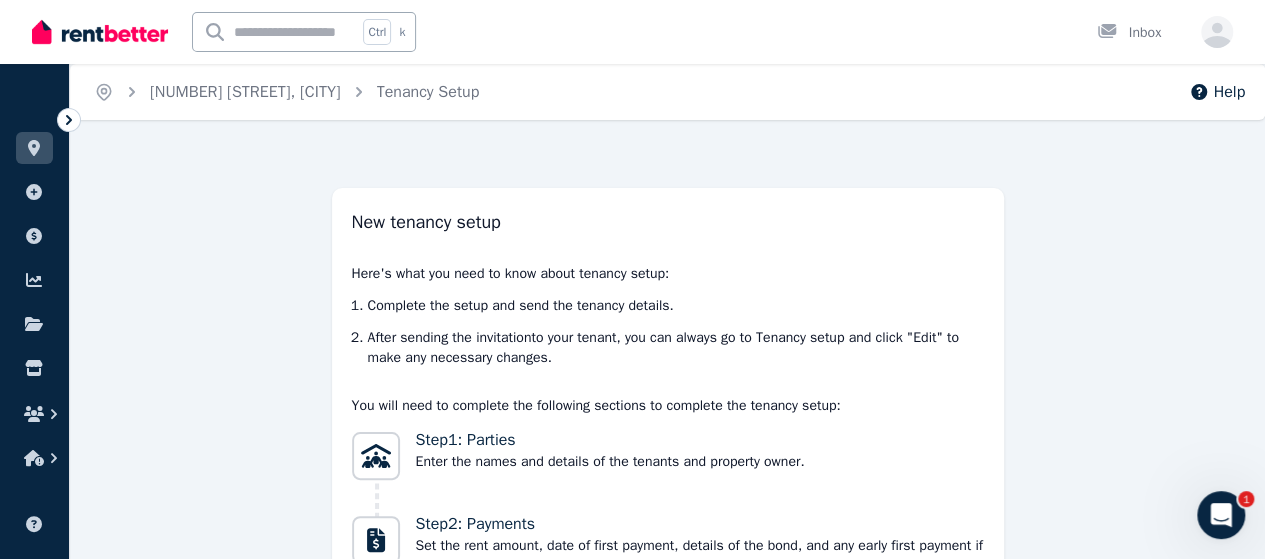 click on "After sending the   invitation  to your tenant, you can always go to Tenancy setup and click "Edit" to make any necessary changes." at bounding box center [676, 348] 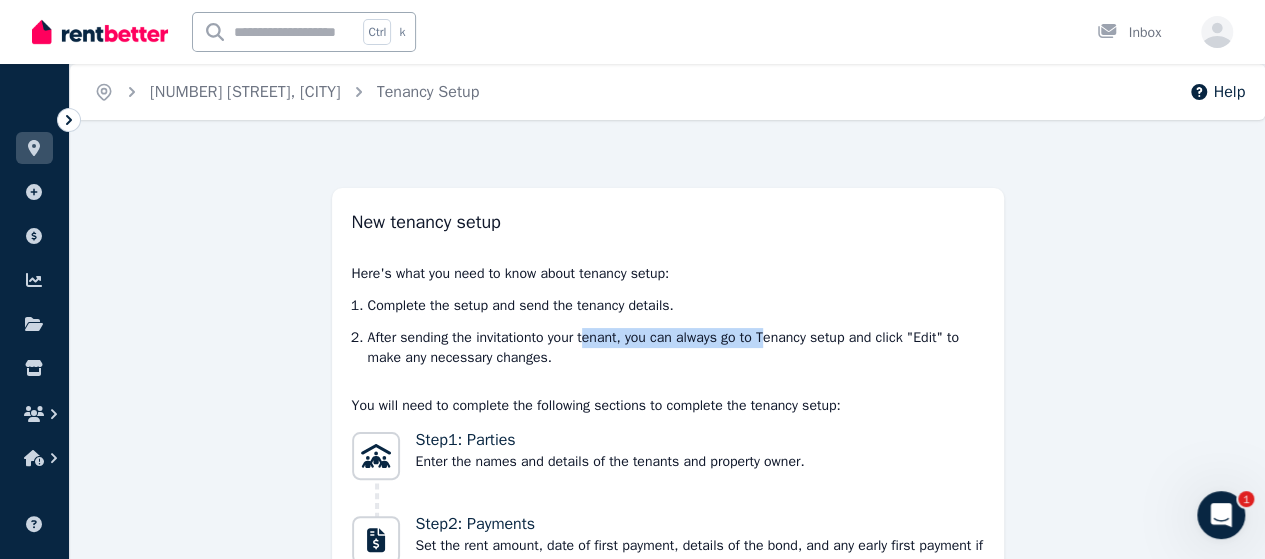 drag, startPoint x: 628, startPoint y: 335, endPoint x: 778, endPoint y: 347, distance: 150.47923 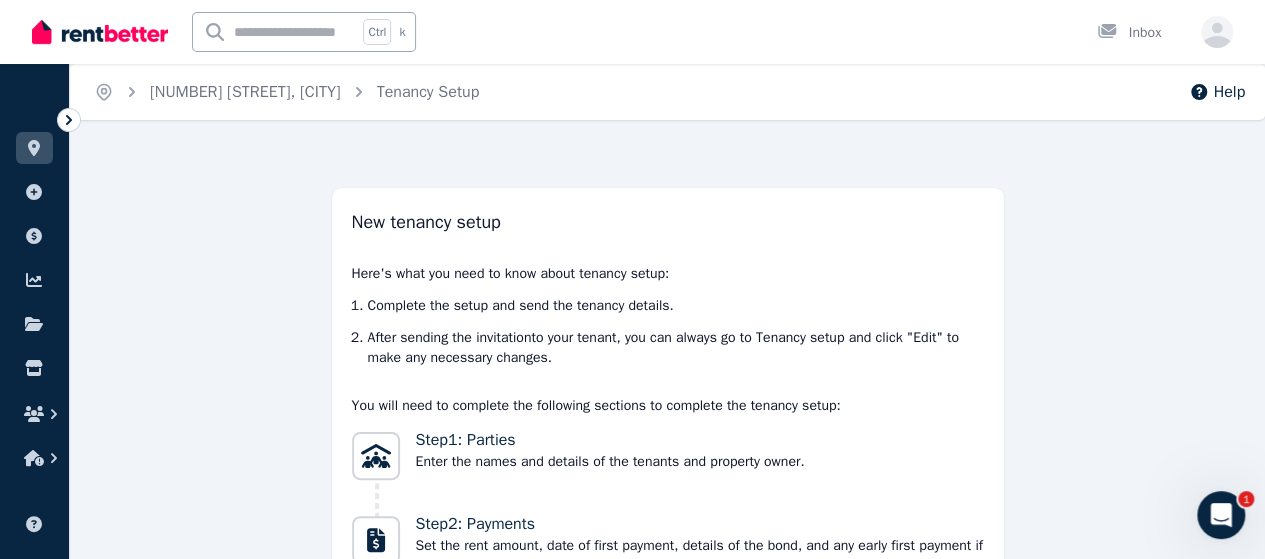 click on "After sending the   invitation  to your tenant, you can always go to Tenancy setup and click "Edit" to make any necessary changes." at bounding box center (676, 348) 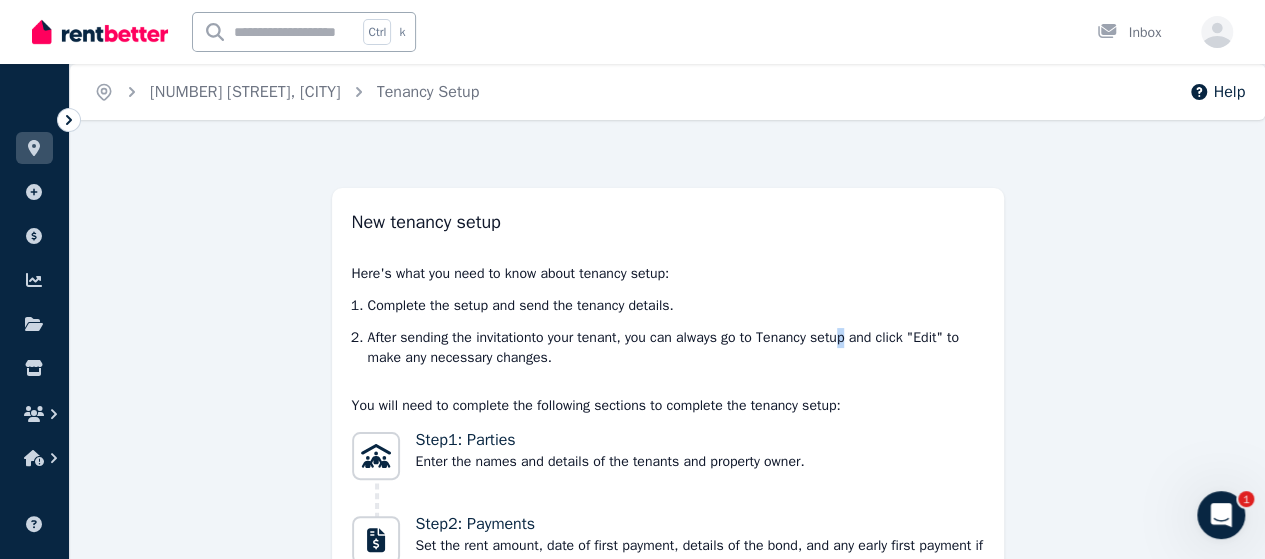 click on "After sending the   invitation  to your tenant, you can always go to Tenancy setup and click "Edit" to make any necessary changes." at bounding box center (676, 348) 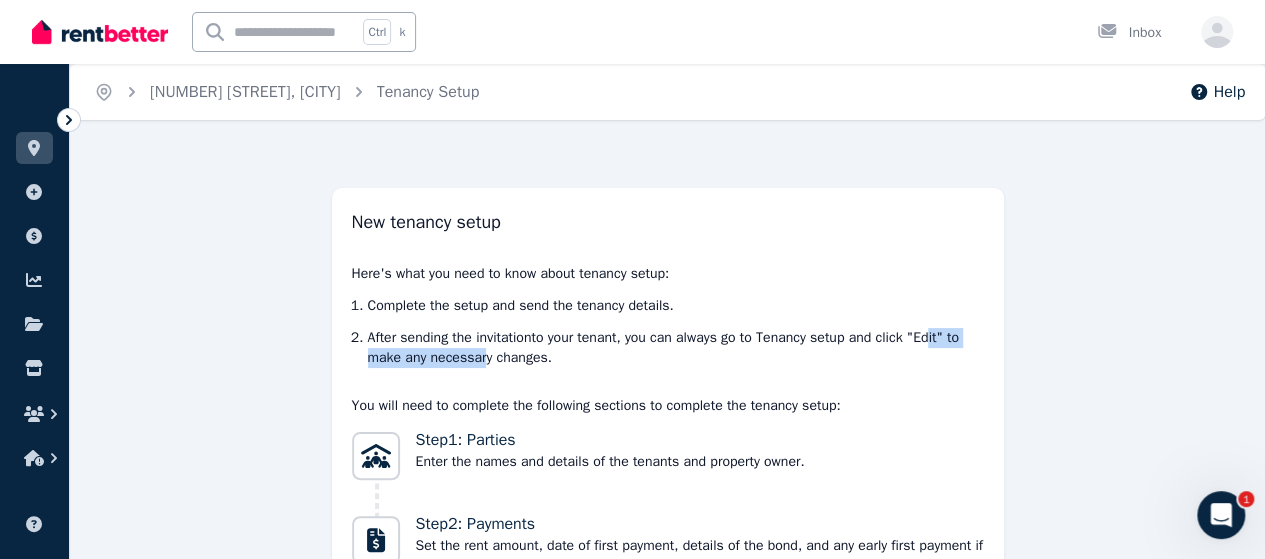 drag, startPoint x: 397, startPoint y: 367, endPoint x: 554, endPoint y: 363, distance: 157.05095 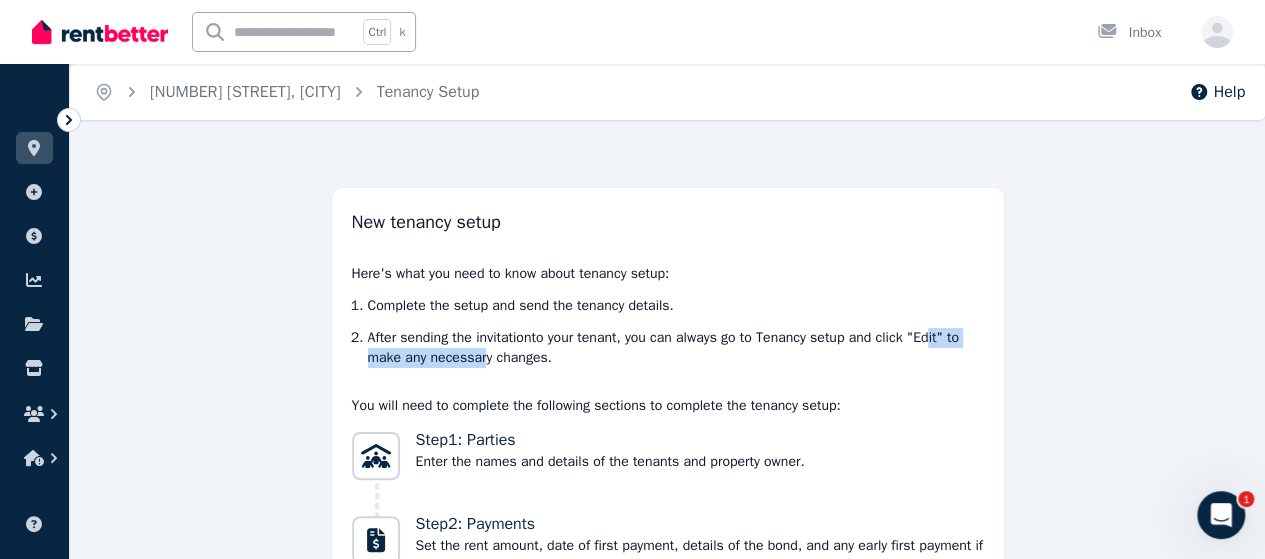 click on "After sending the   invitation  to your tenant, you can always go to Tenancy setup and click "Edit" to make any necessary changes." at bounding box center (676, 348) 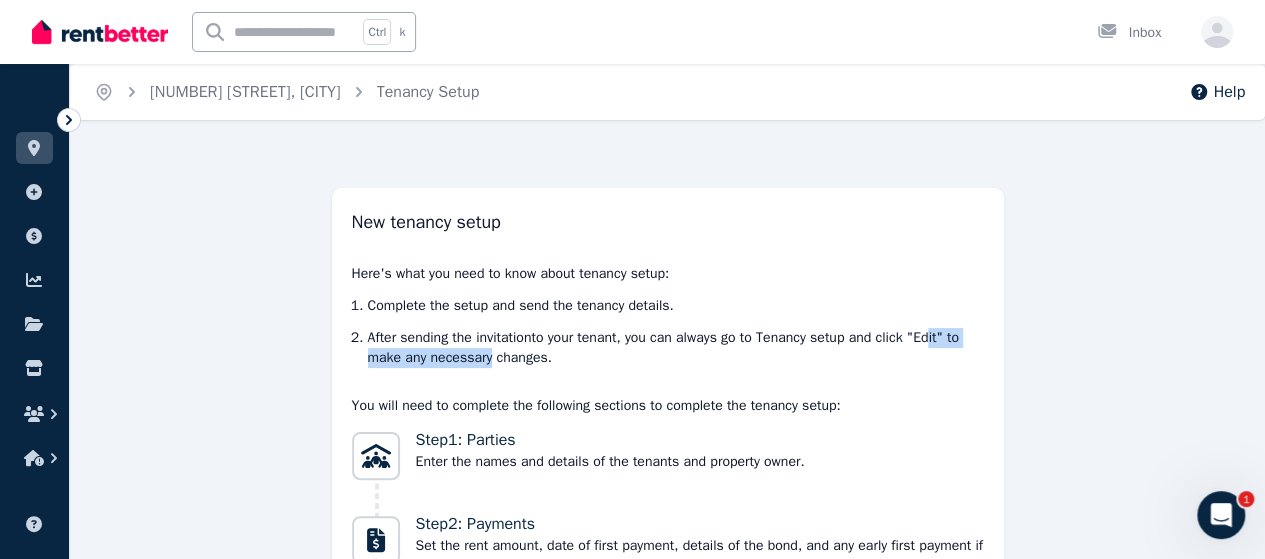 click on "After sending the   invitation  to your tenant, you can always go to Tenancy setup and click "Edit" to make any necessary changes." at bounding box center (676, 348) 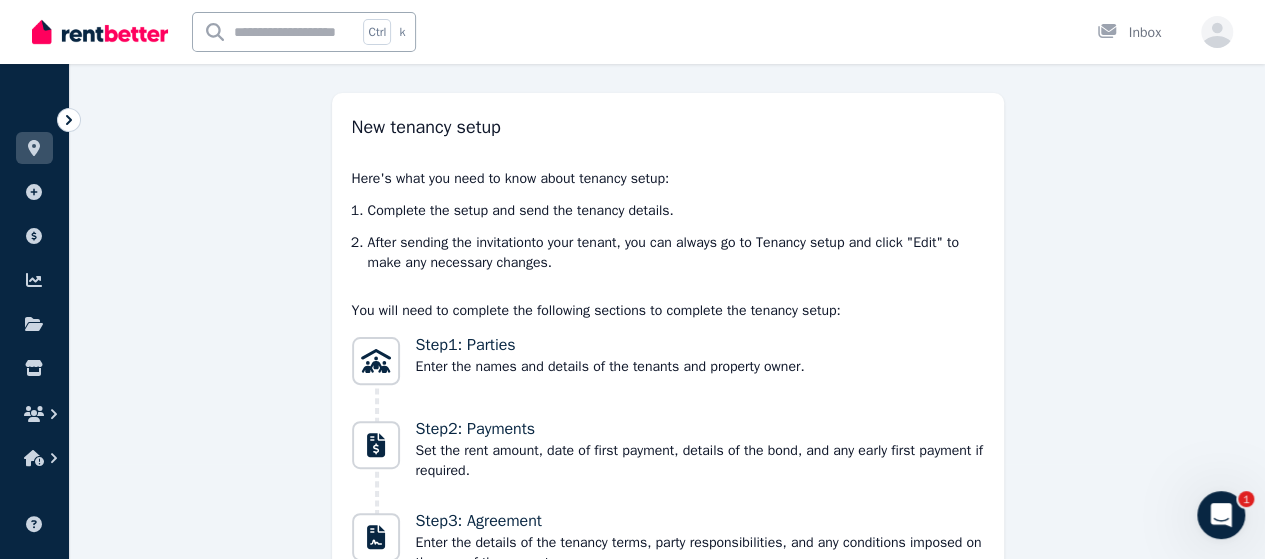 scroll, scrollTop: 200, scrollLeft: 0, axis: vertical 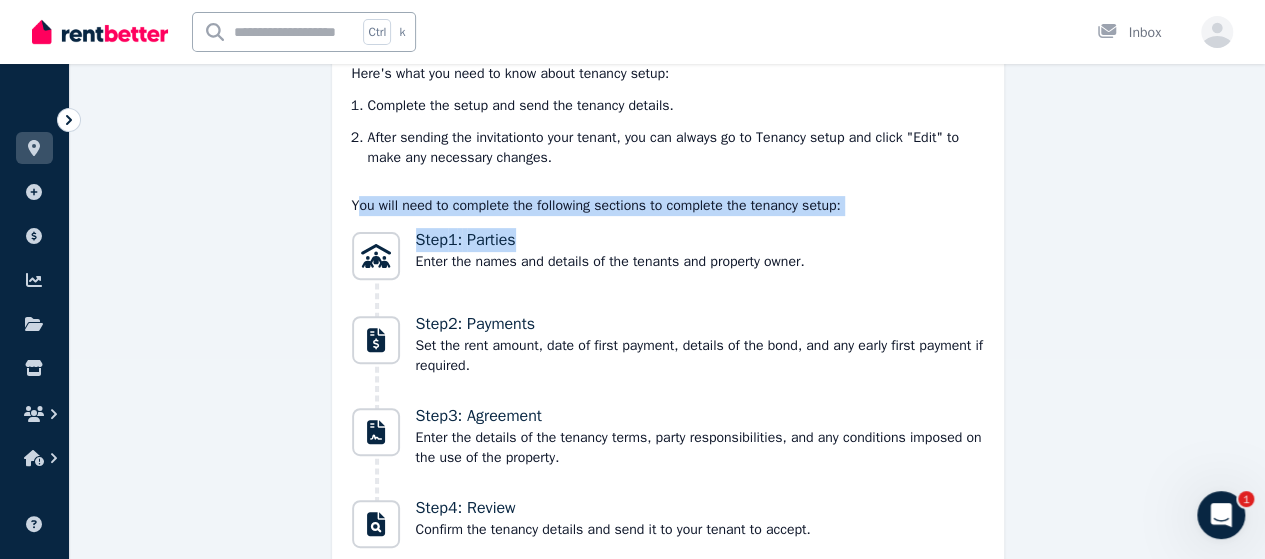 drag, startPoint x: 373, startPoint y: 203, endPoint x: 860, endPoint y: 217, distance: 487.2012 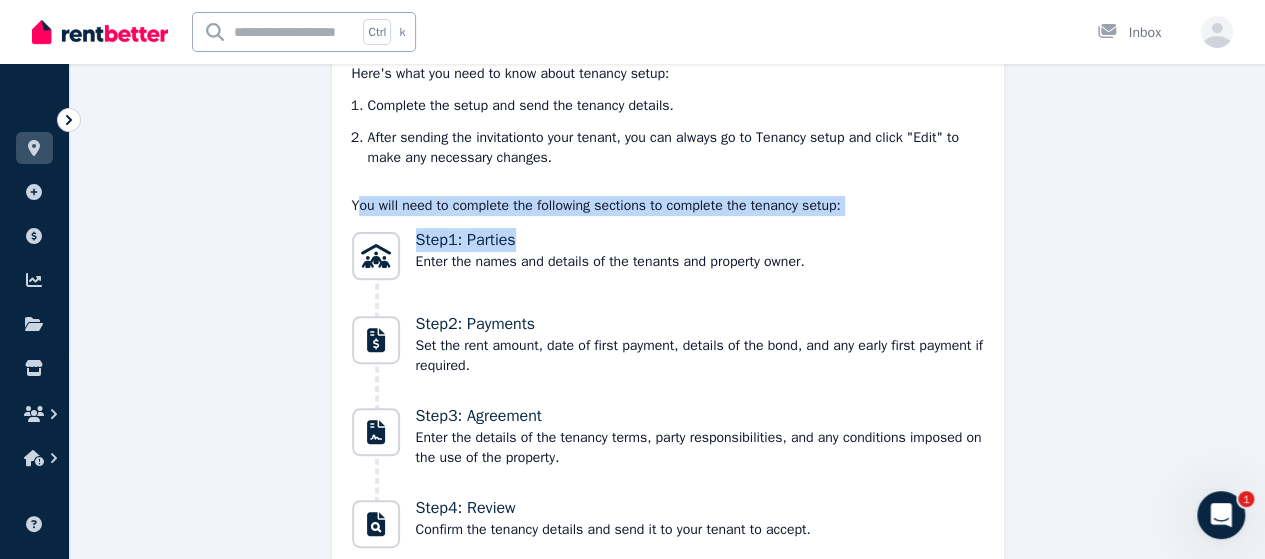 click on "You will need to complete the following sections to complete the tenancy setup: Step  1 :   Parties Enter the names and details of the tenants and property owner. Step  2 :   Payments Set the rent amount, date of first payment, details of the bond, and any early first payment if required. Step  3 :   Agreement Enter the details of the tenancy terms, party responsibilities, and any conditions imposed on the use of the property. Step  4 :   Review Confirm the tenancy details and send it to your tenant to accept." at bounding box center [668, 374] 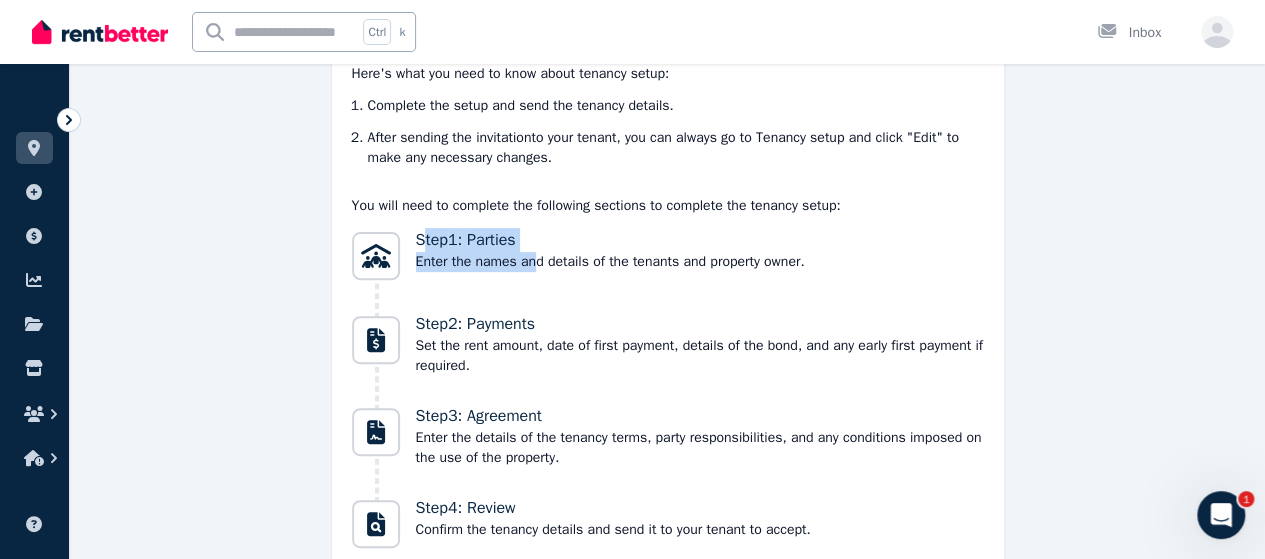 drag, startPoint x: 436, startPoint y: 243, endPoint x: 548, endPoint y: 252, distance: 112.36102 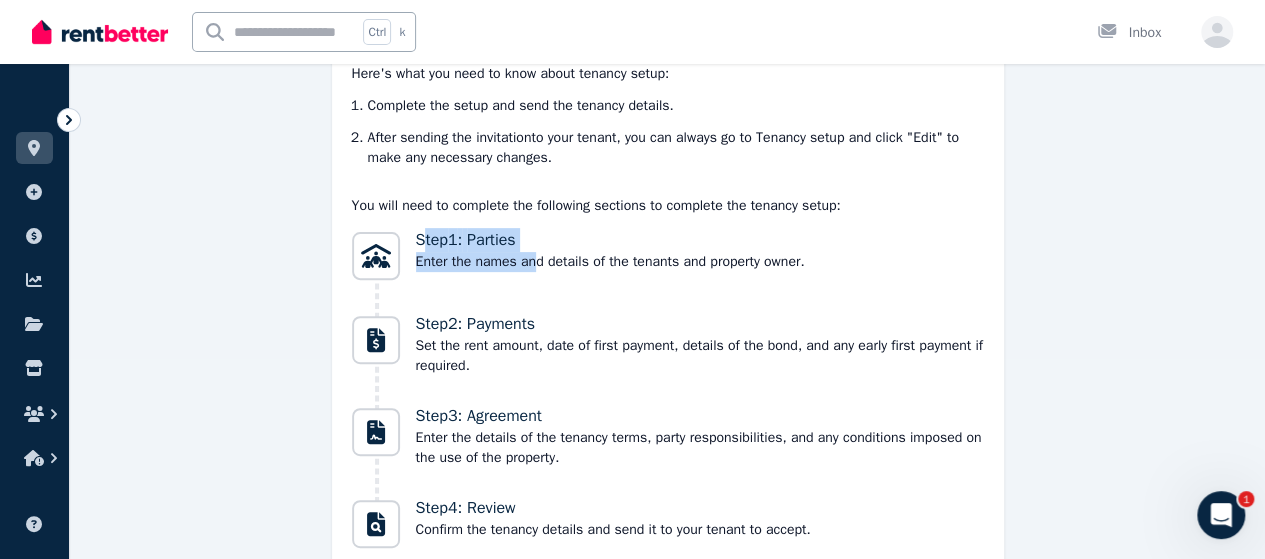 click on "Step  1 :   Parties Enter the names and details of the tenants and property owner." at bounding box center [610, 250] 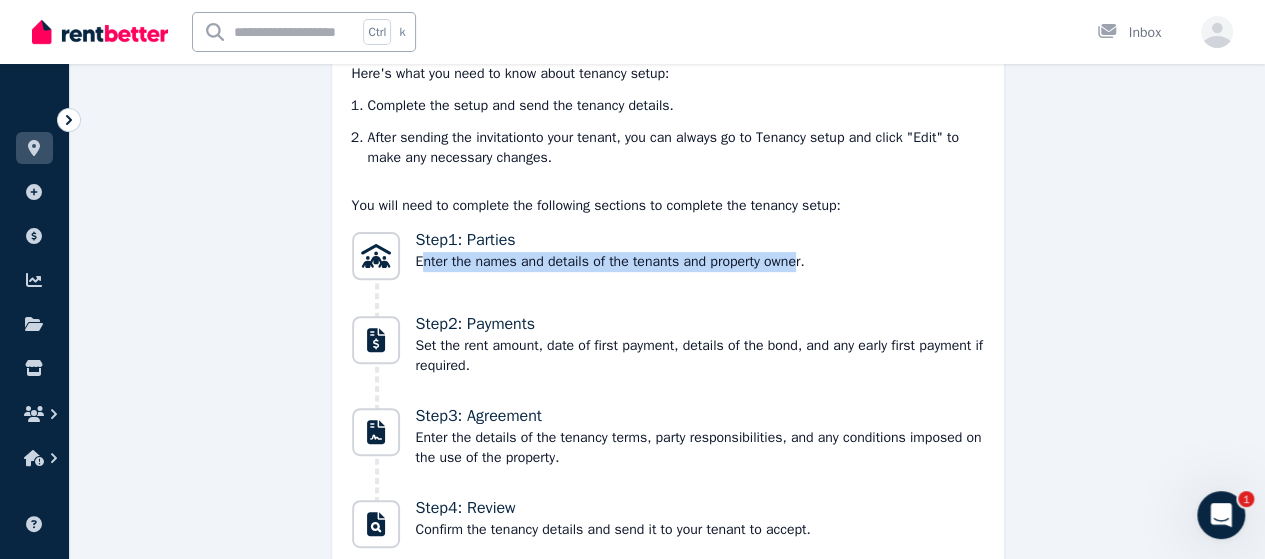 drag, startPoint x: 440, startPoint y: 265, endPoint x: 815, endPoint y: 273, distance: 375.08533 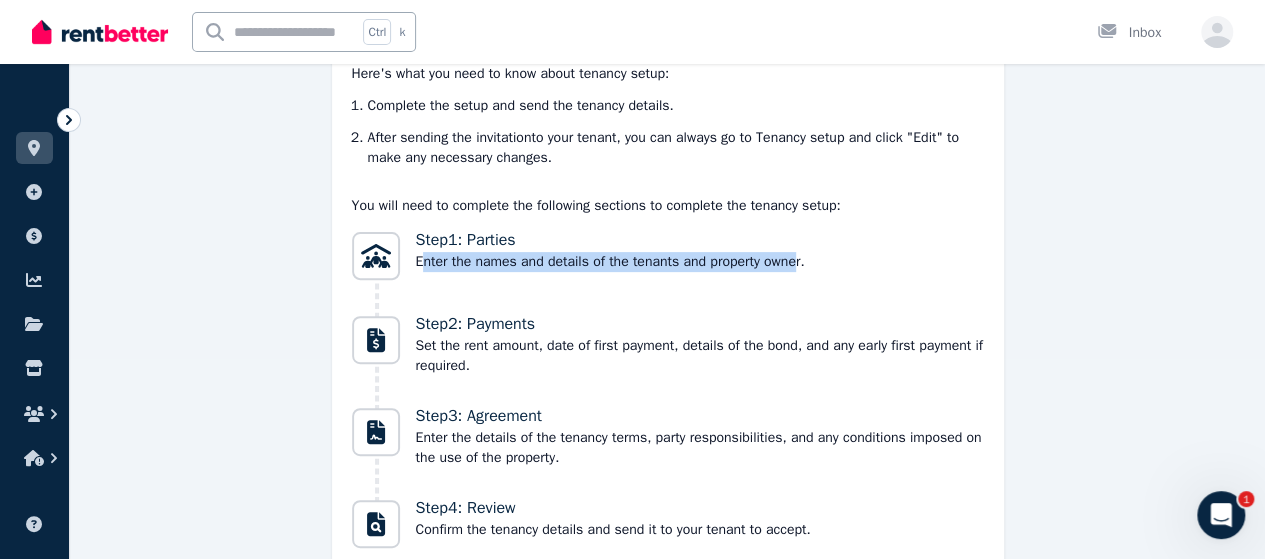 click on "Step  1 :   Parties Enter the names and details of the tenants and property owner." at bounding box center (668, 256) 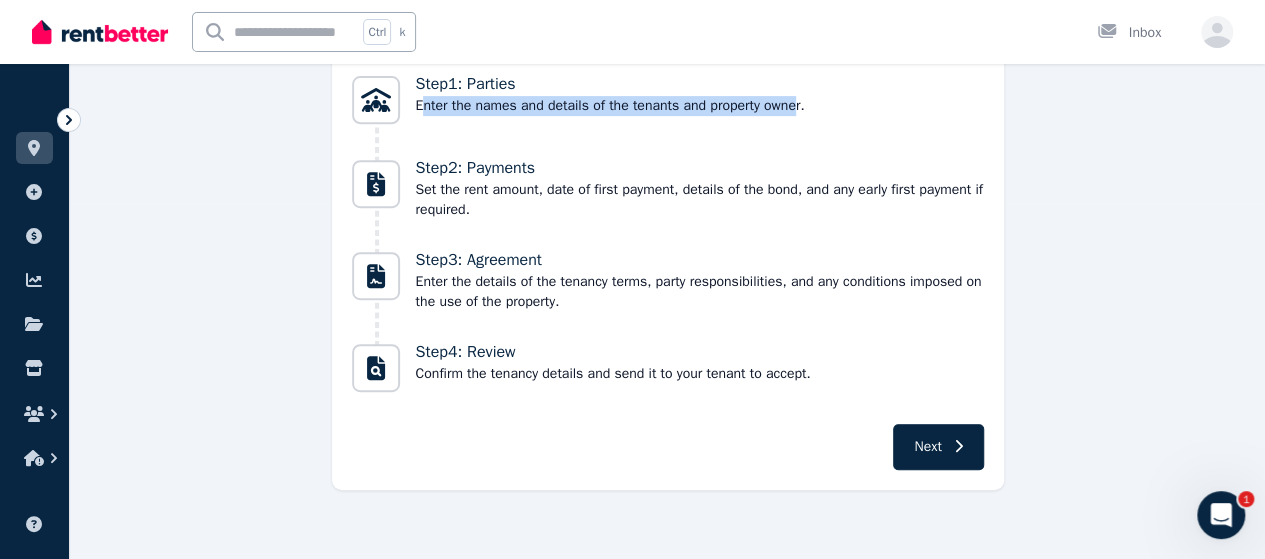 scroll, scrollTop: 358, scrollLeft: 0, axis: vertical 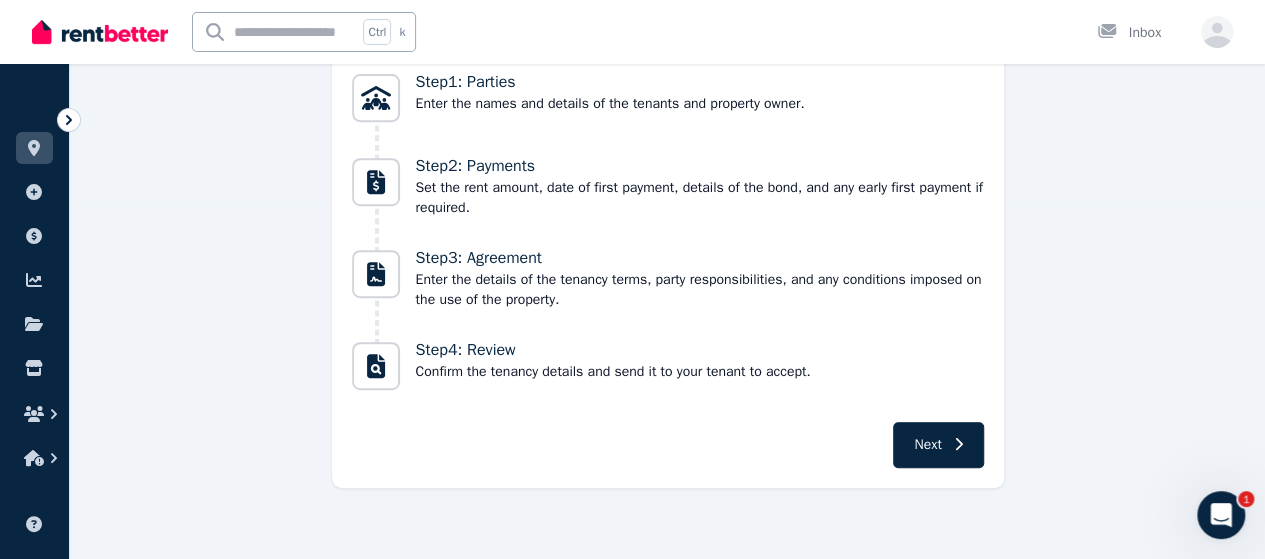 click on "Step  2 :   Payments Set the rent amount, date of first payment, details of the bond, and any early first payment if required." at bounding box center [668, 200] 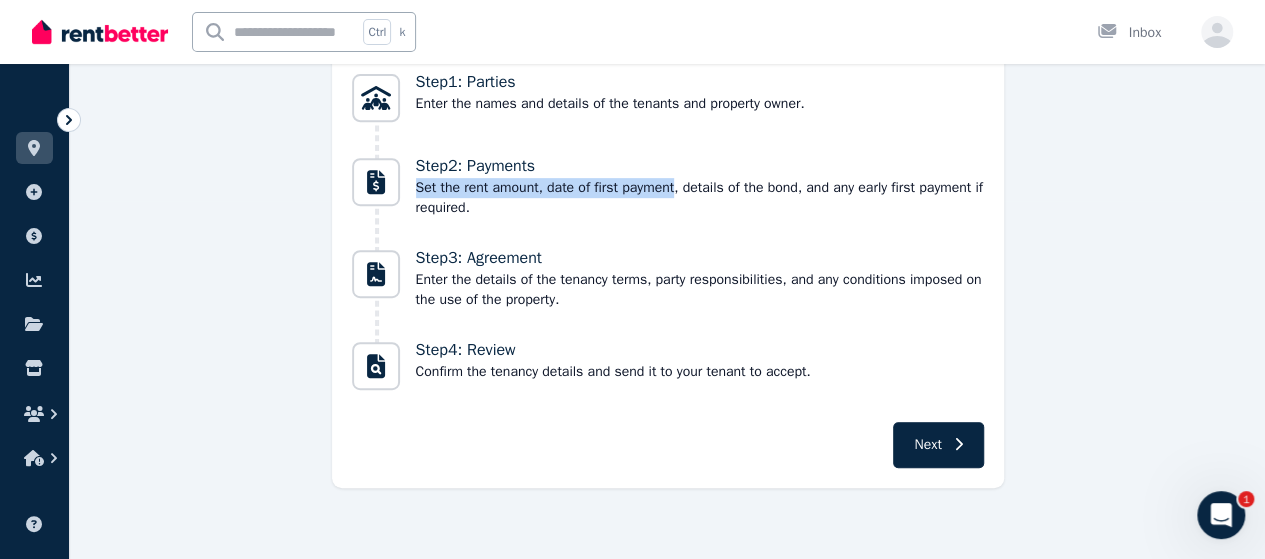 drag, startPoint x: 433, startPoint y: 193, endPoint x: 689, endPoint y: 195, distance: 256.0078 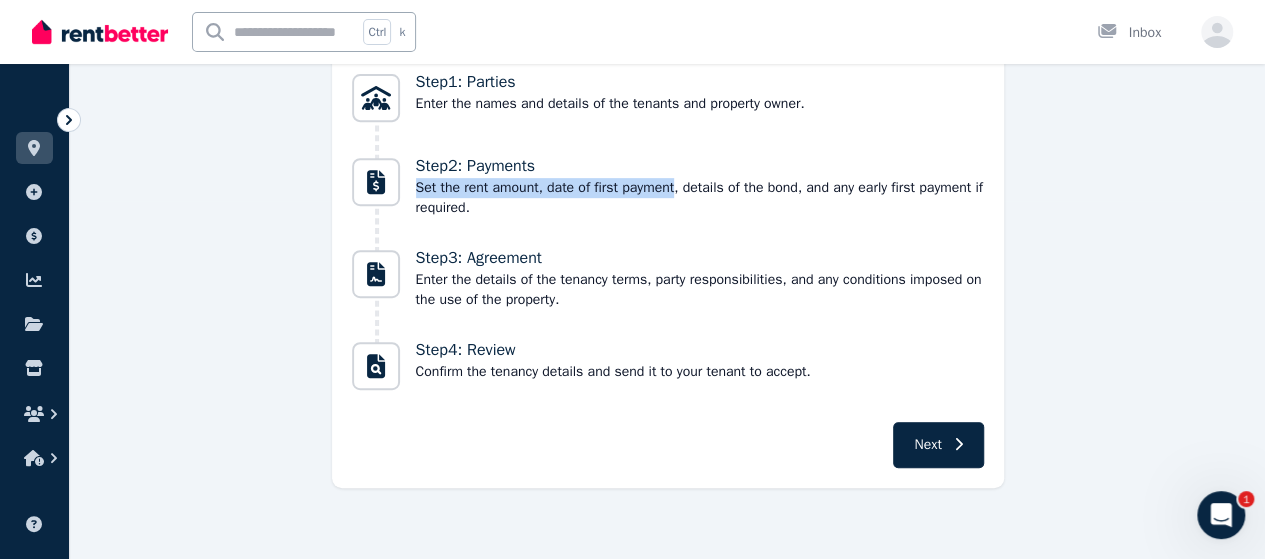 click on "Set the rent amount, date of first payment, details of the bond, and any early first payment if required." at bounding box center (700, 198) 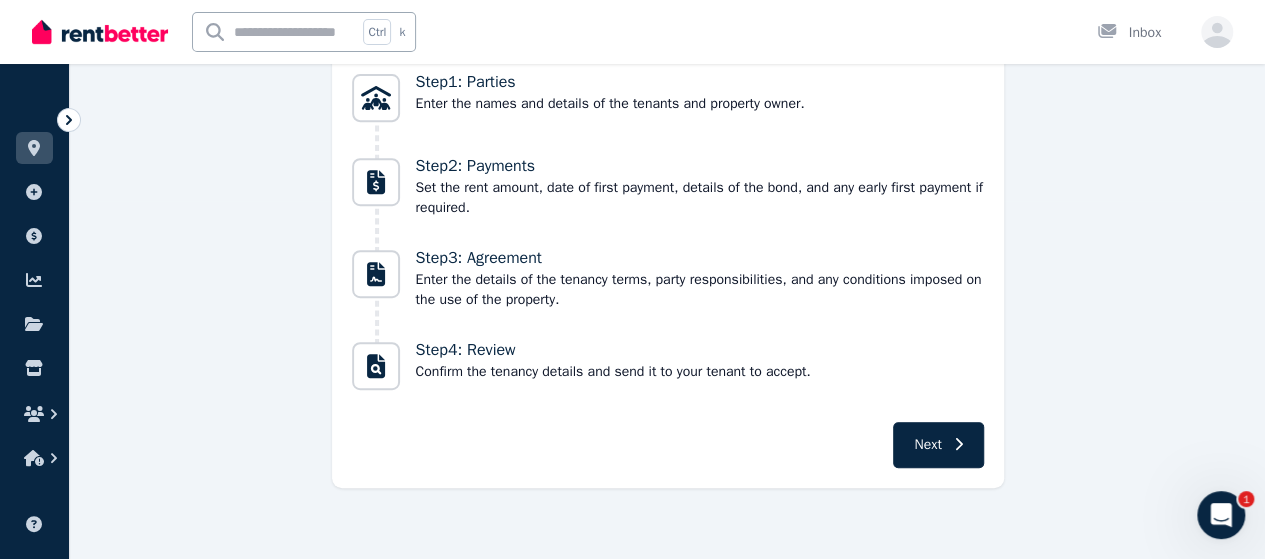 click on "Set the rent amount, date of first payment, details of the bond, and any early first payment if required." at bounding box center (700, 198) 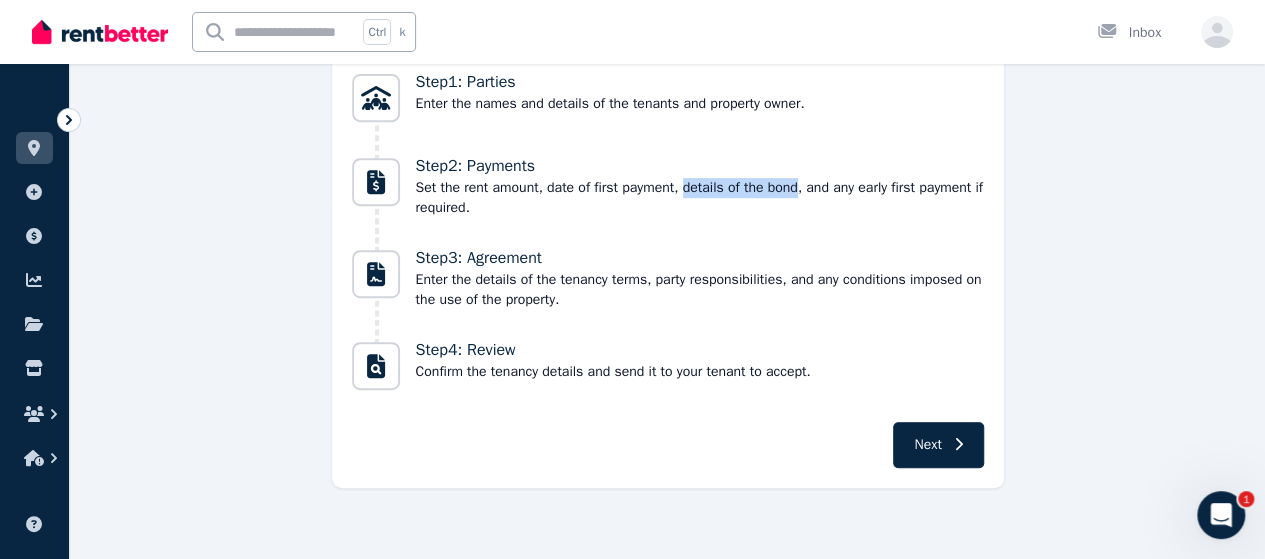 drag, startPoint x: 697, startPoint y: 188, endPoint x: 798, endPoint y: 187, distance: 101.00495 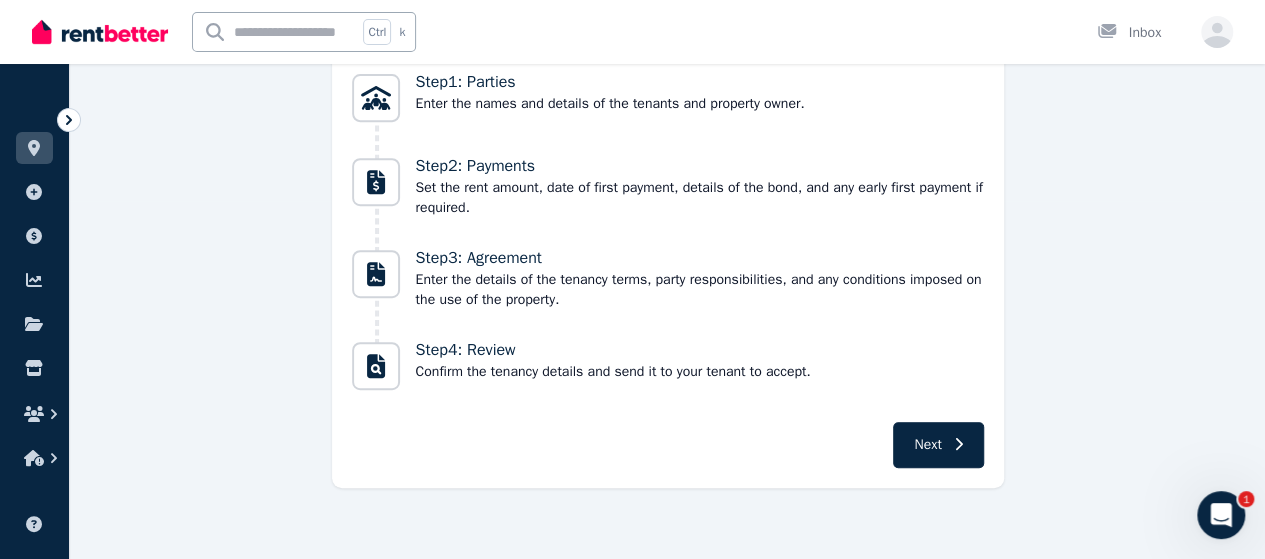 click on "Set the rent amount, date of first payment, details of the bond, and any early first payment if required." at bounding box center (700, 198) 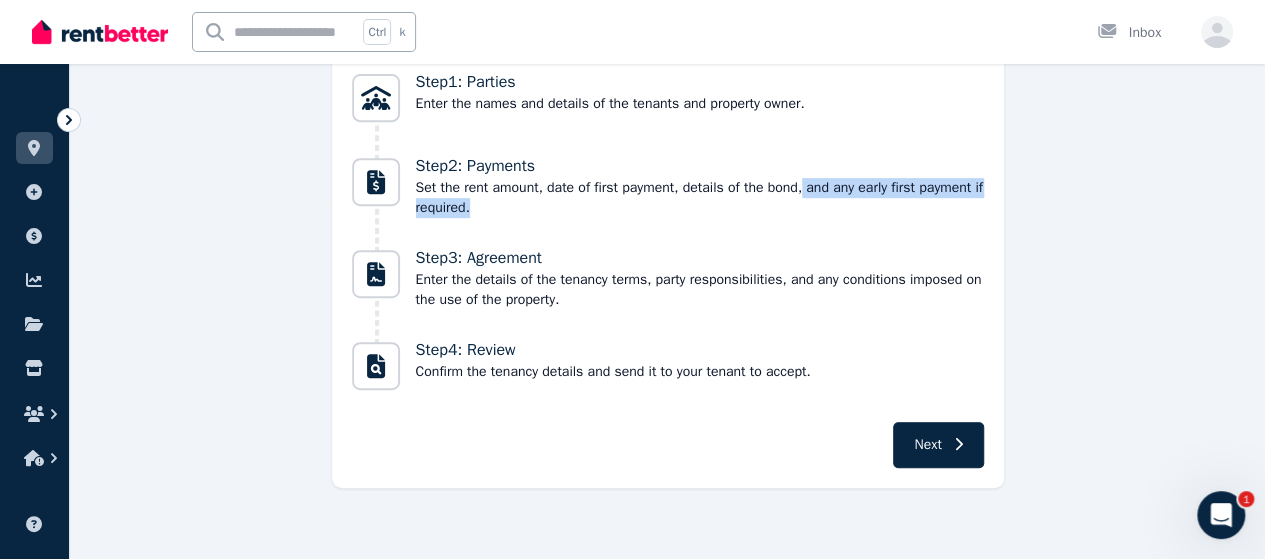 drag, startPoint x: 819, startPoint y: 189, endPoint x: 788, endPoint y: 217, distance: 41.773197 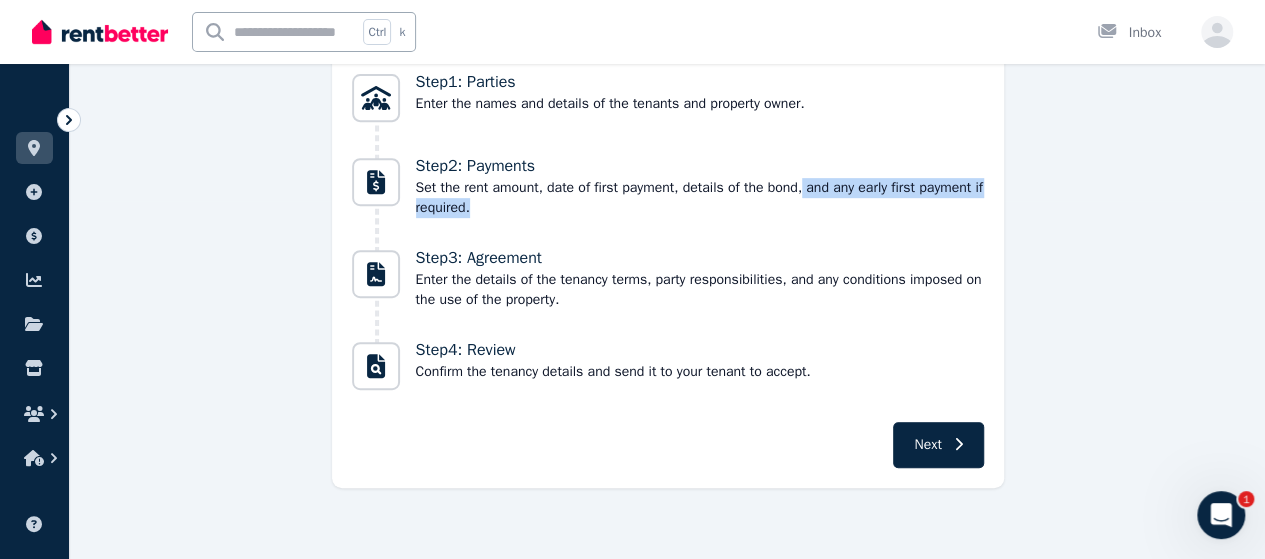 click on "Set the rent amount, date of first payment, details of the bond, and any early first payment if required." at bounding box center (700, 198) 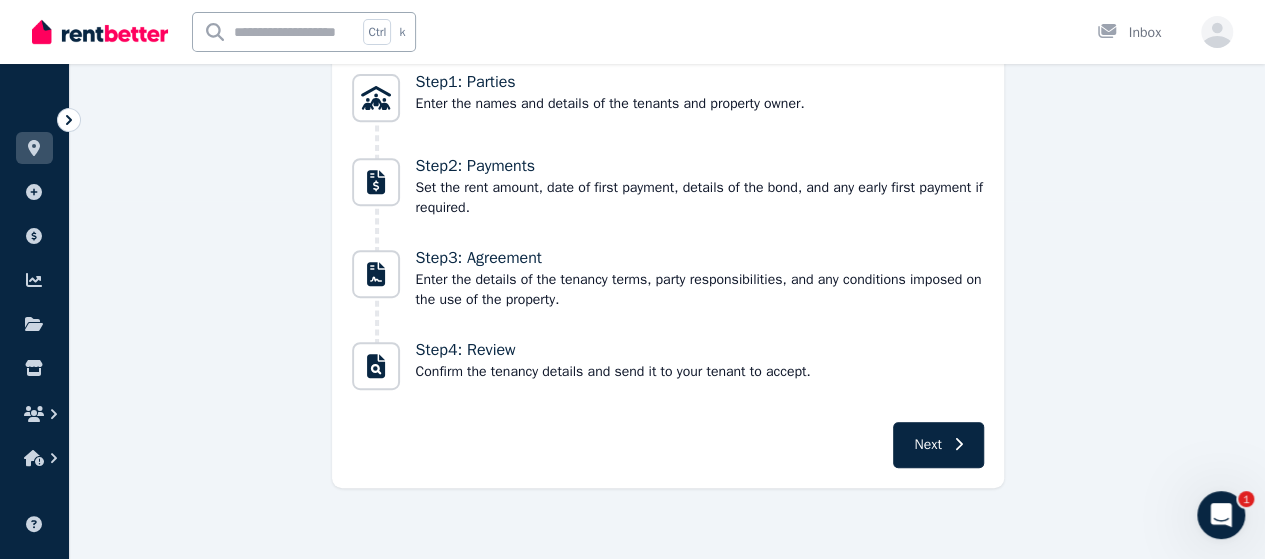click on "Set the rent amount, date of first payment, details of the bond, and any early first payment if required." at bounding box center (700, 198) 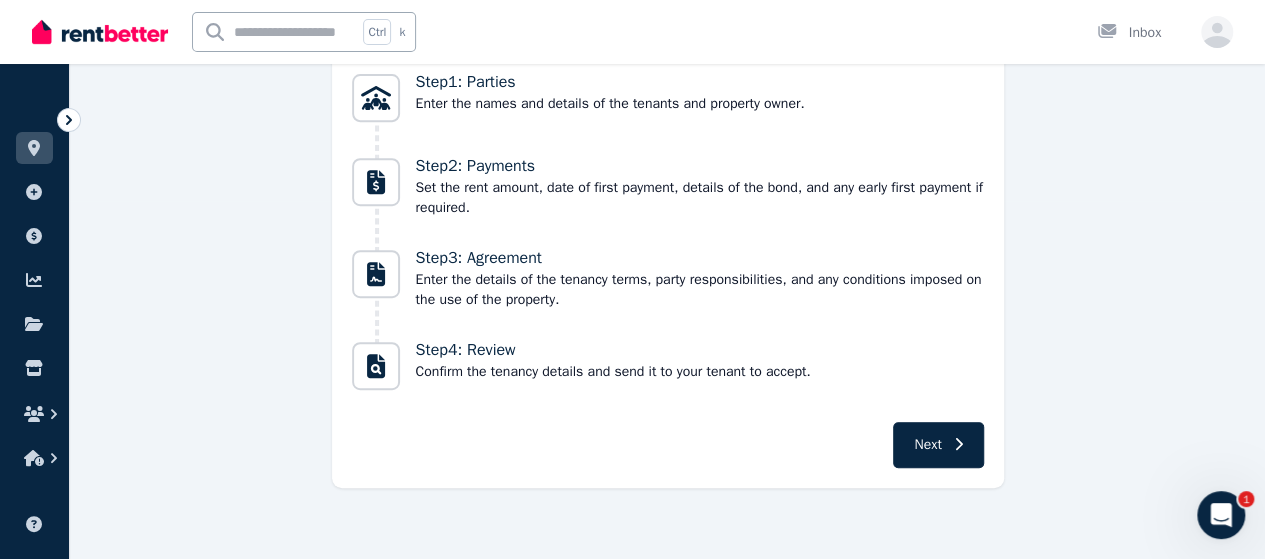 click on "Enter the details of the tenancy terms, party responsibilities, and any conditions imposed on the use of the property." at bounding box center [700, 290] 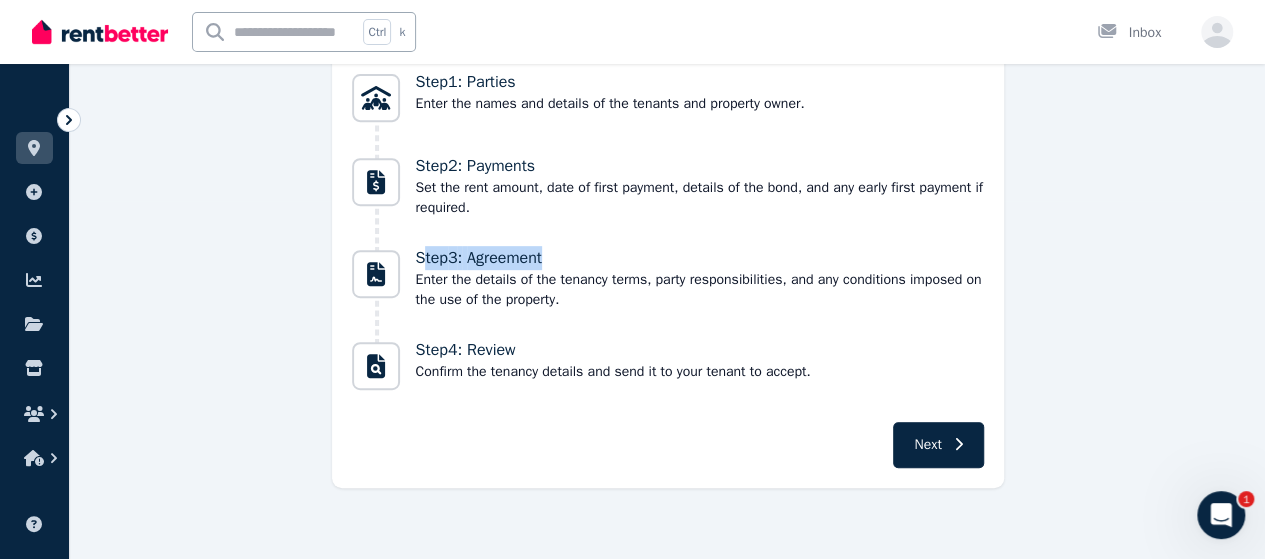 drag, startPoint x: 437, startPoint y: 255, endPoint x: 591, endPoint y: 249, distance: 154.11684 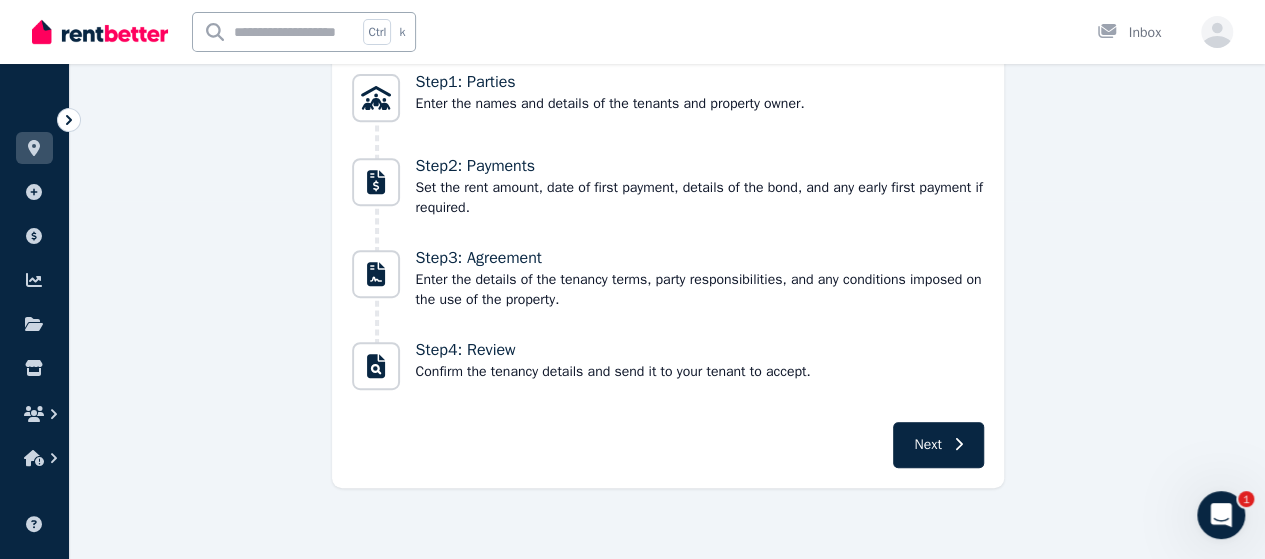 click on "Enter the details of the tenancy terms, party responsibilities, and any conditions imposed on the use of the property." at bounding box center [700, 290] 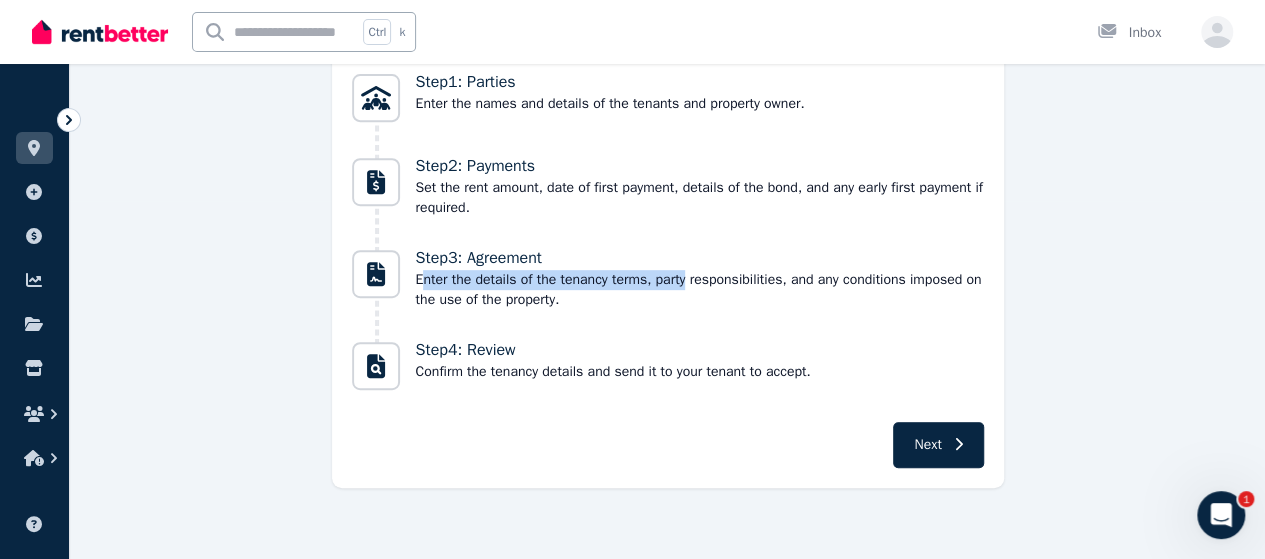 drag, startPoint x: 437, startPoint y: 282, endPoint x: 700, endPoint y: 282, distance: 263 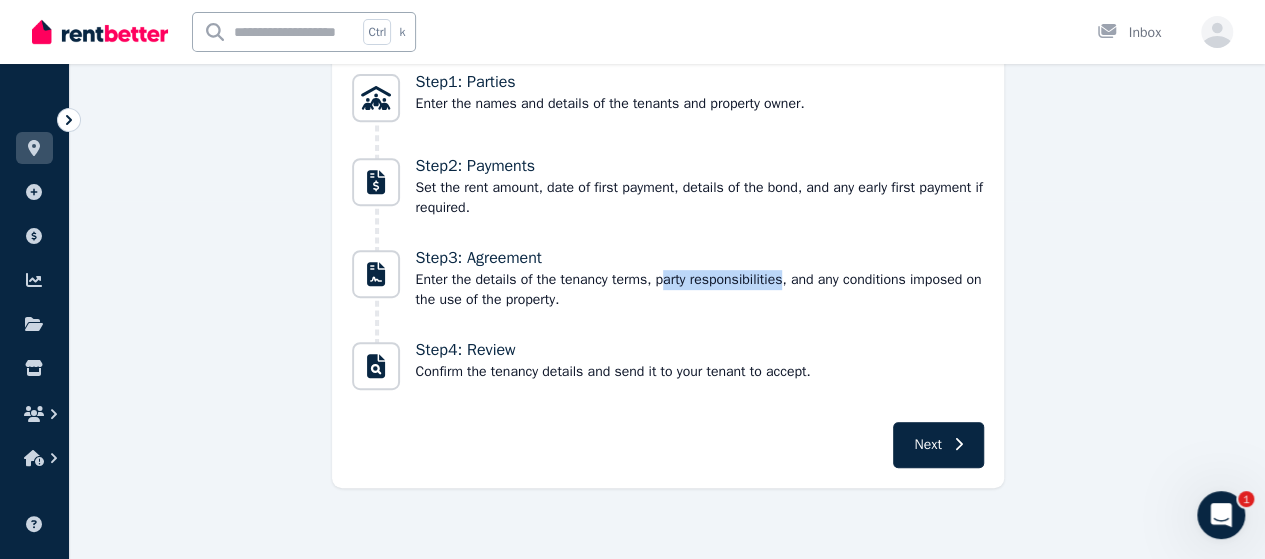 drag, startPoint x: 674, startPoint y: 285, endPoint x: 797, endPoint y: 280, distance: 123.101585 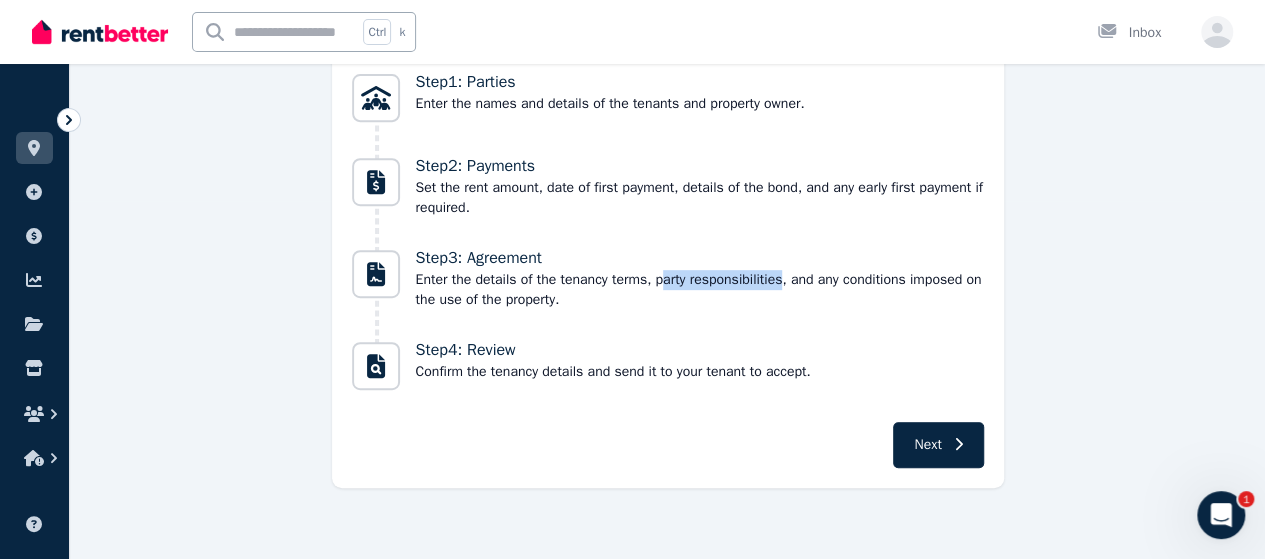 click on "Enter the details of the tenancy terms, party responsibilities, and any conditions imposed on the use of the property." at bounding box center (700, 290) 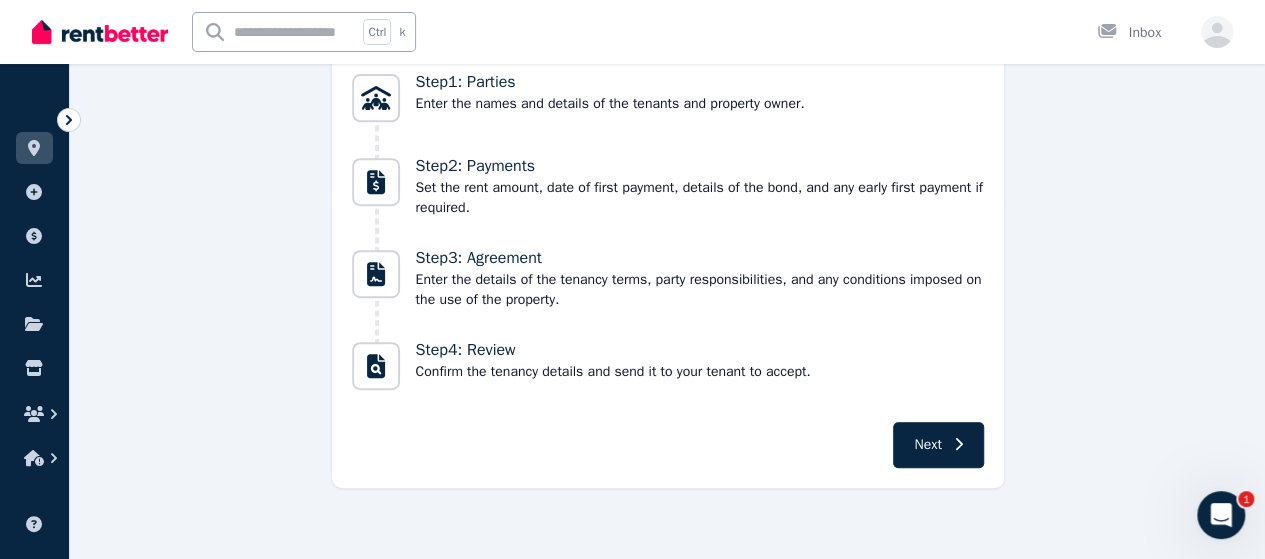 click on "Enter the details of the tenancy terms, party responsibilities, and any conditions imposed on the use of the property." at bounding box center (700, 290) 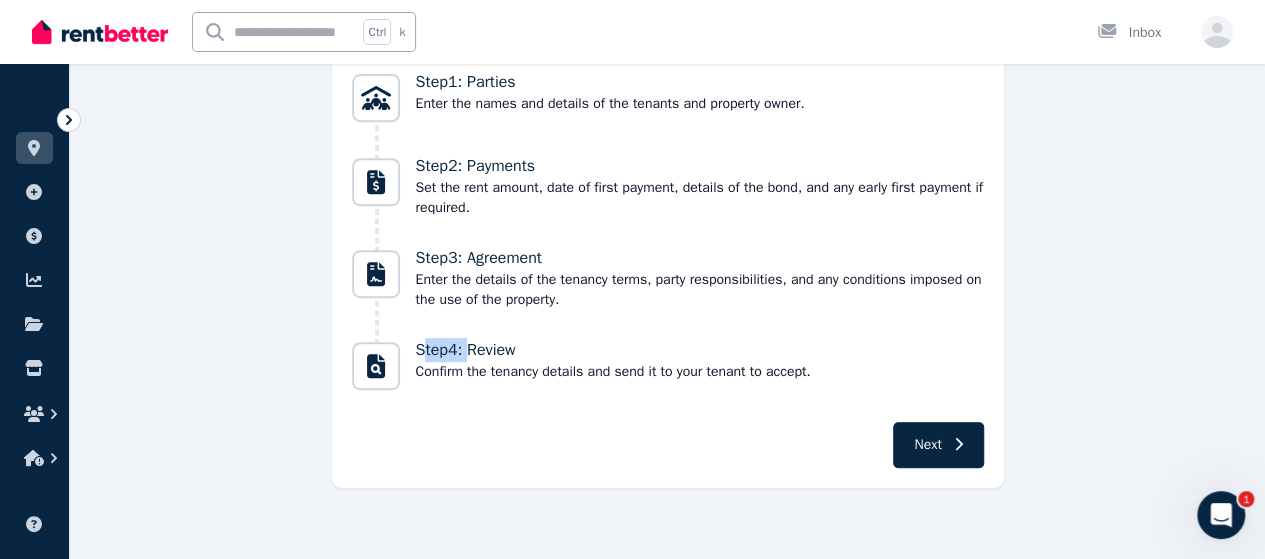 drag, startPoint x: 441, startPoint y: 359, endPoint x: 490, endPoint y: 358, distance: 49.010204 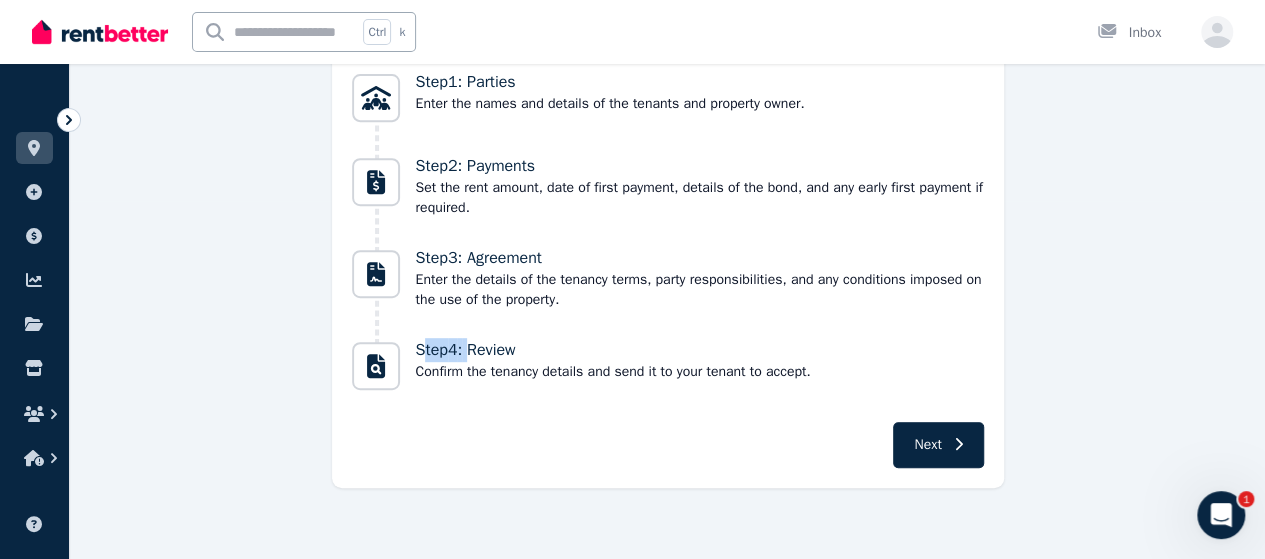 click on "Step  4 :   Review" at bounding box center [613, 350] 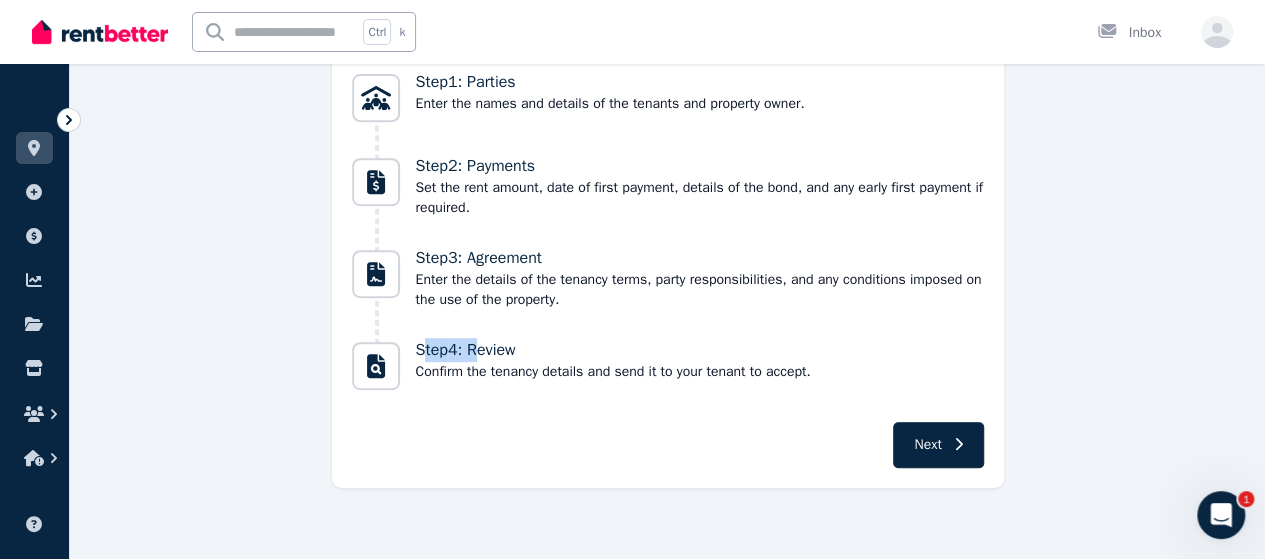 click on "Review" at bounding box center (491, 350) 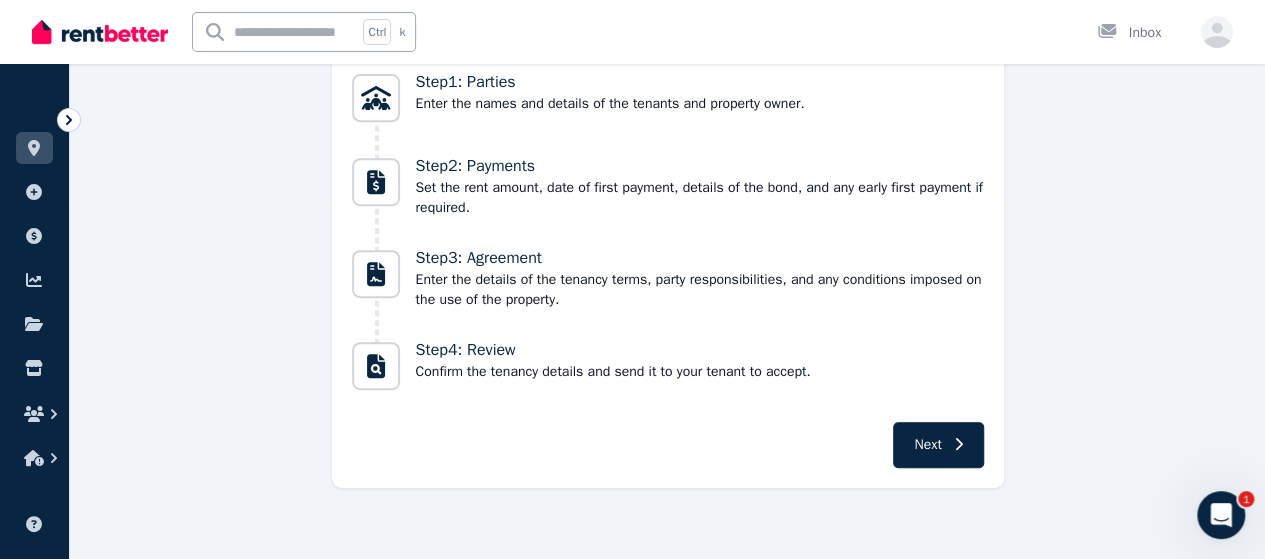 click on "Confirm the tenancy details and send it to your tenant to accept." at bounding box center (613, 372) 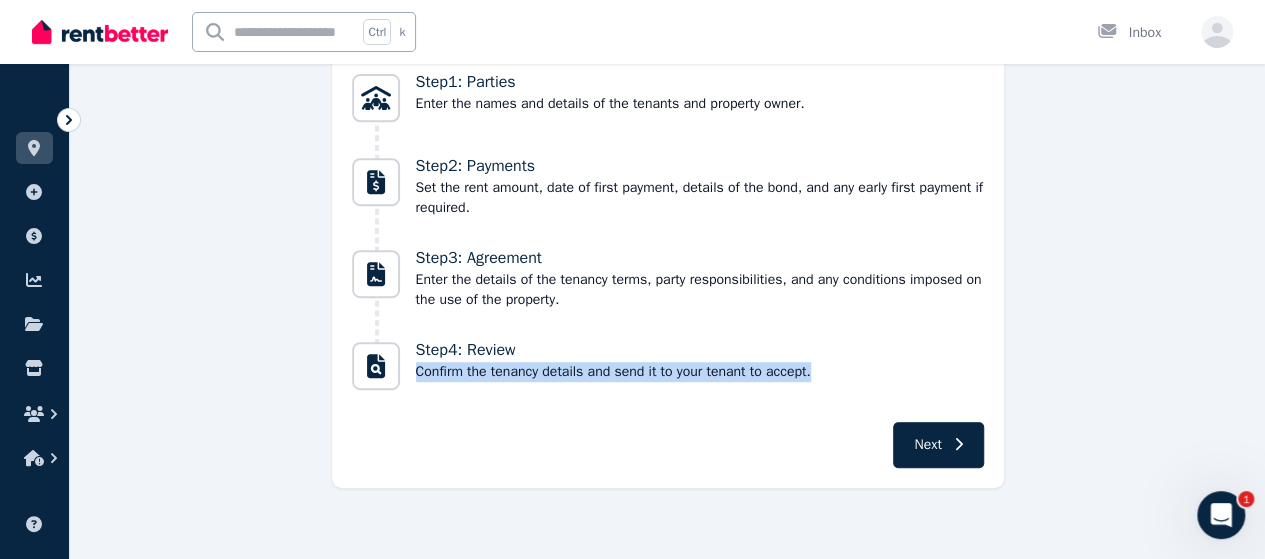drag, startPoint x: 438, startPoint y: 372, endPoint x: 834, endPoint y: 373, distance: 396.00125 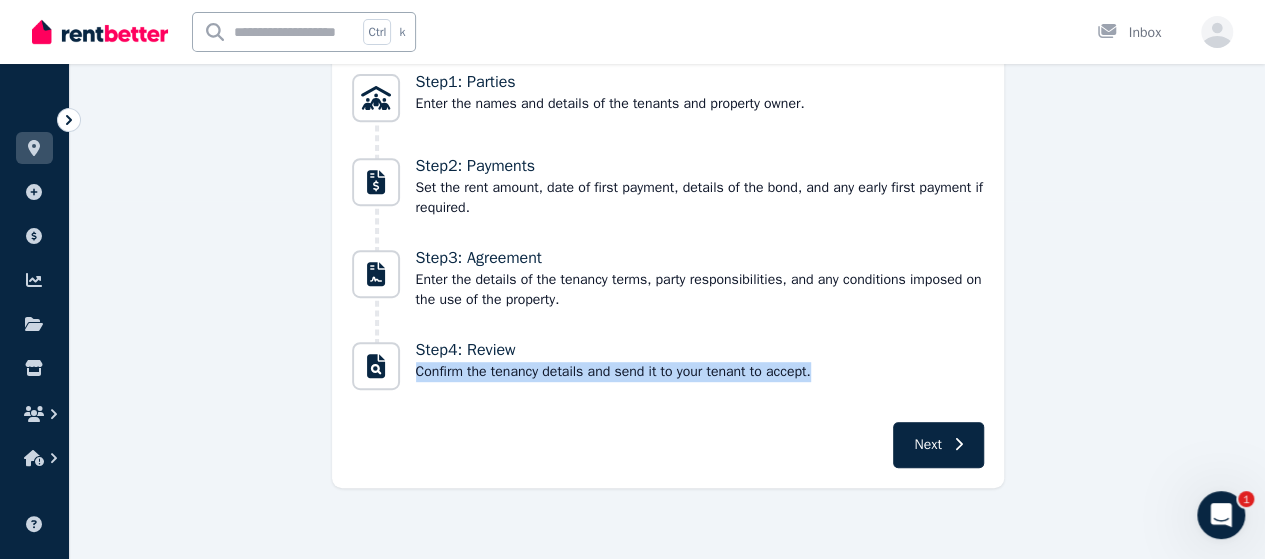 click on "Step  4 :   Review Confirm the tenancy details and send it to your tenant to accept." at bounding box center [668, 366] 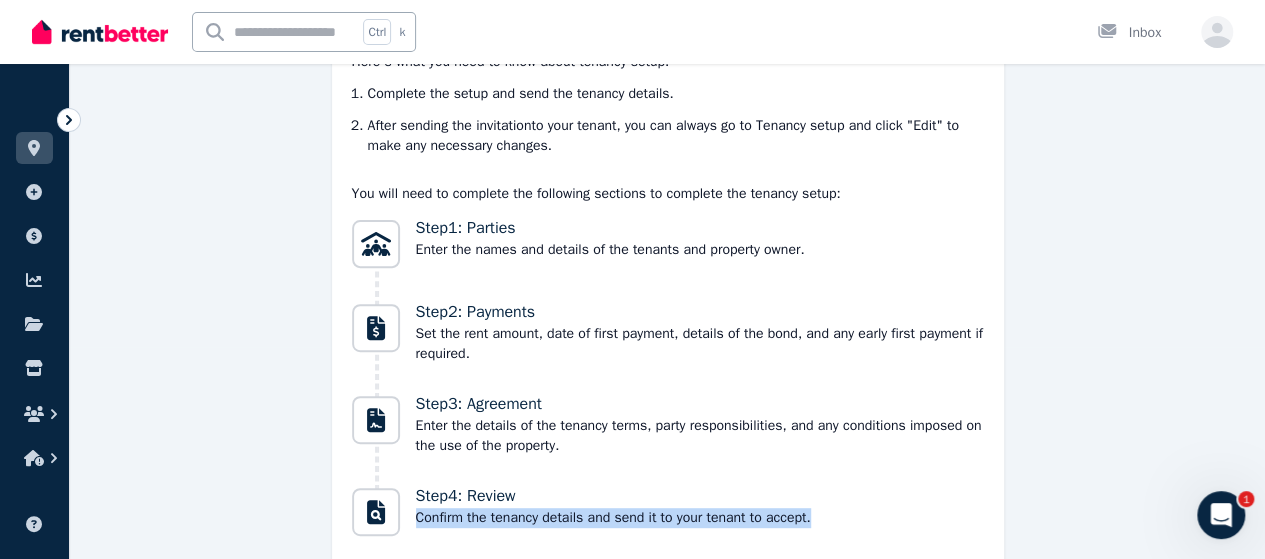 scroll, scrollTop: 258, scrollLeft: 0, axis: vertical 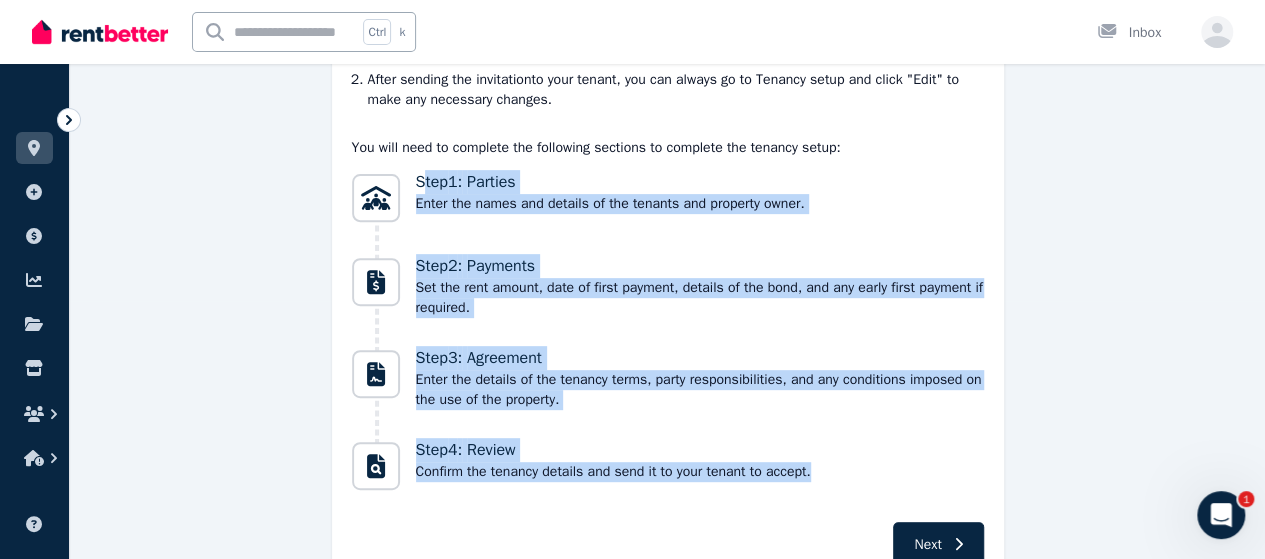 drag, startPoint x: 435, startPoint y: 181, endPoint x: 838, endPoint y: 477, distance: 500.025 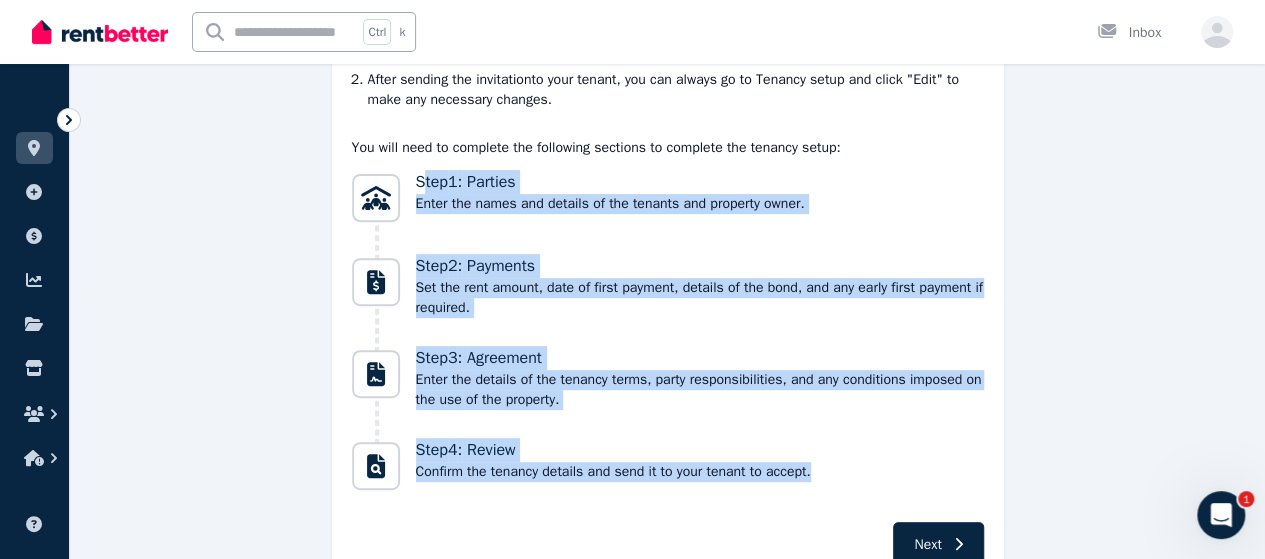 click on "Step  1 :   Parties Enter the names and details of the tenants and property owner. Step  2 :   Payments Set the rent amount, date of first payment, details of the bond, and any early first payment if required. Step  3 :   Agreement Enter the details of the tenancy terms, party responsibilities, and any conditions imposed on the use of the property. Step  4 :   Review Confirm the tenancy details and send it to your tenant to accept." at bounding box center (668, 332) 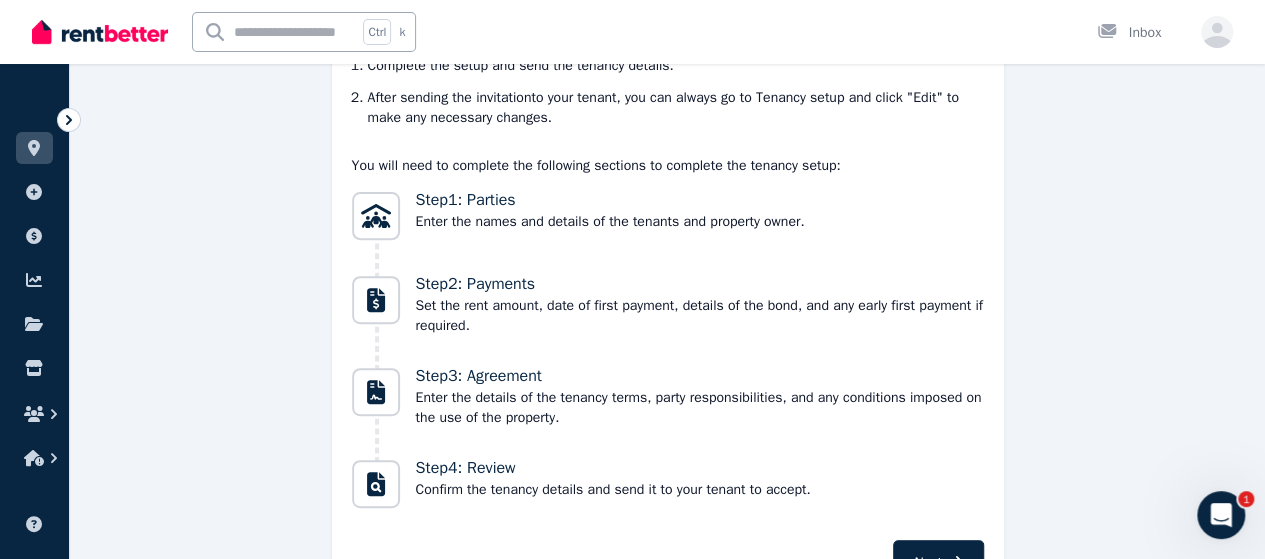 scroll, scrollTop: 358, scrollLeft: 0, axis: vertical 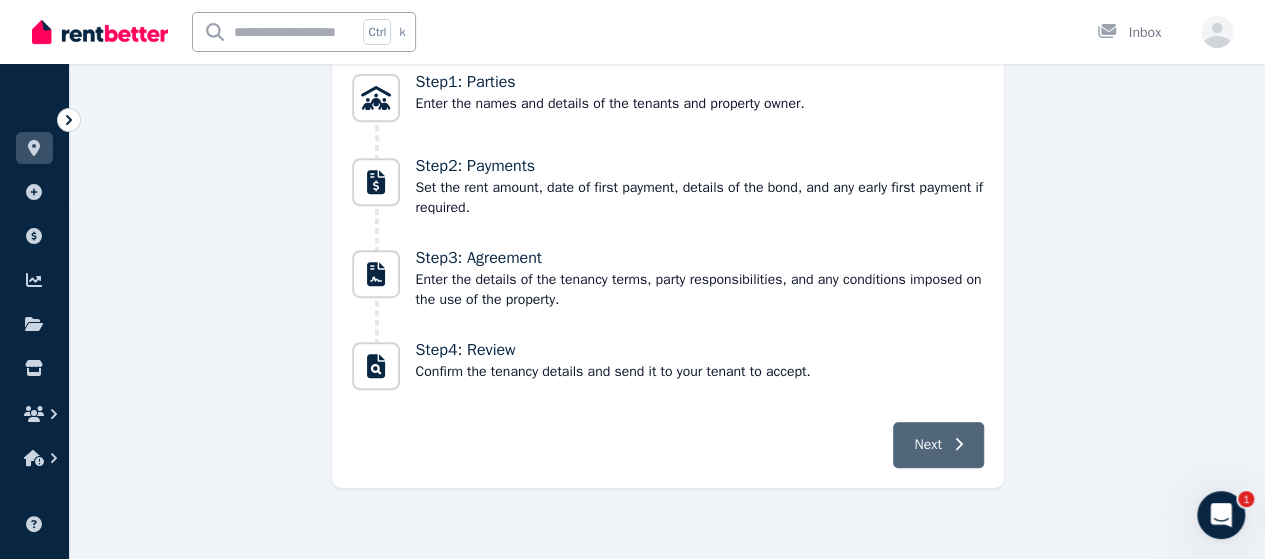 click on "Next" at bounding box center (938, 445) 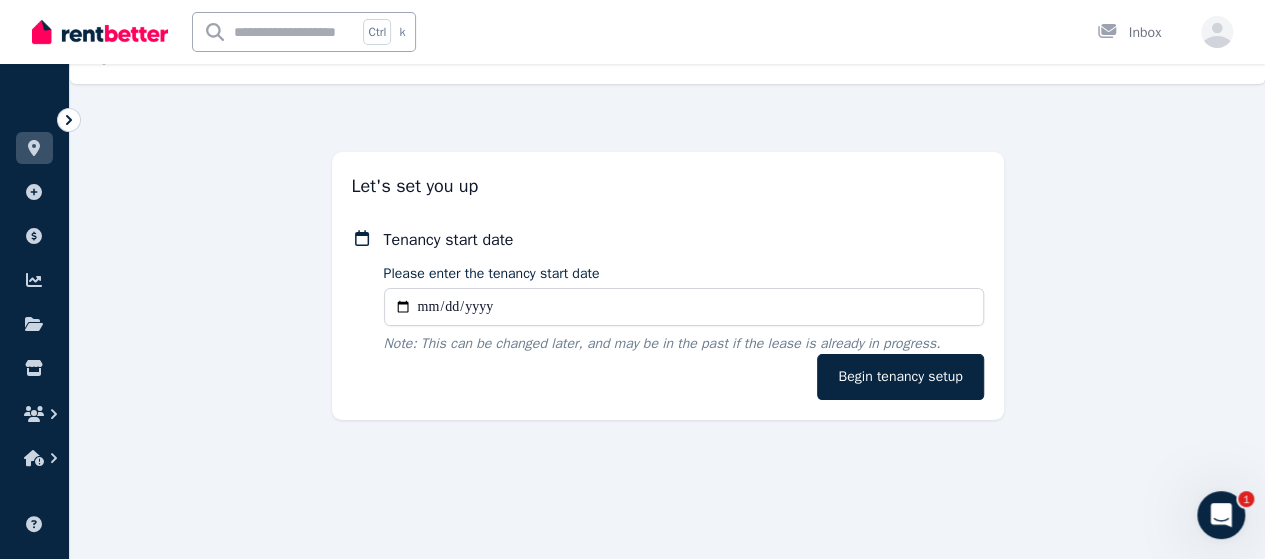 scroll, scrollTop: 36, scrollLeft: 0, axis: vertical 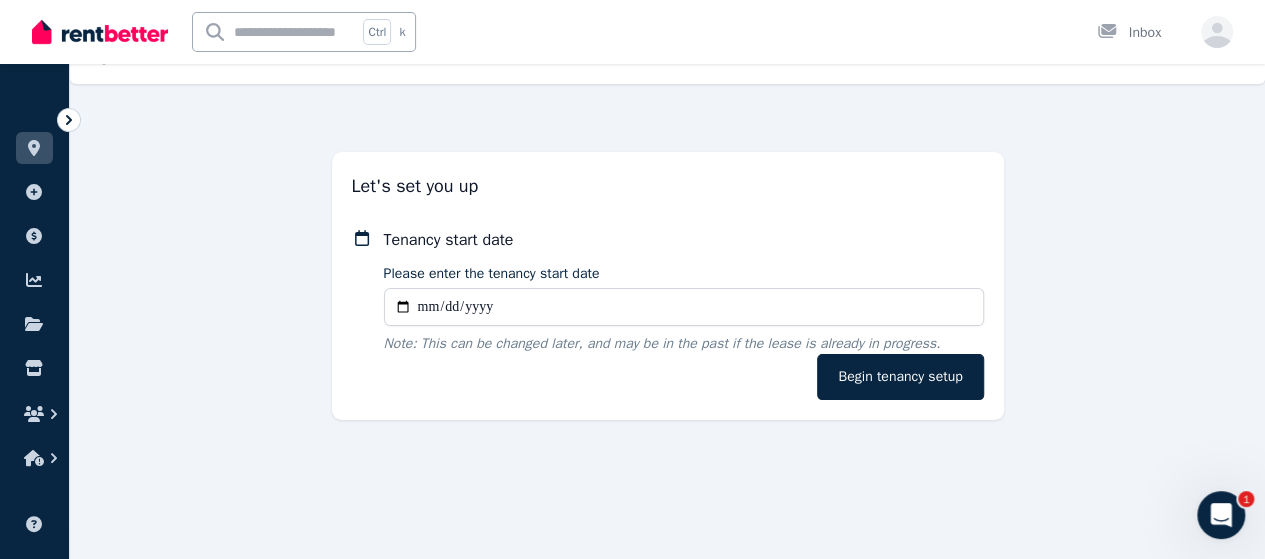 click on "Please enter the tenancy start date" at bounding box center [684, 307] 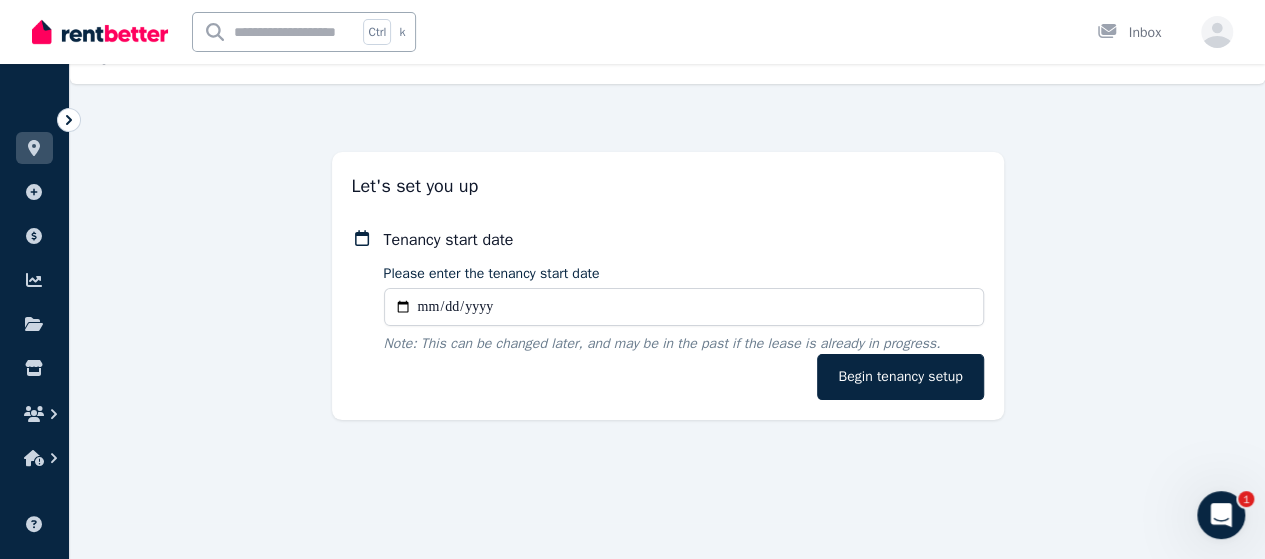 click on "Please enter the tenancy start date" at bounding box center (684, 307) 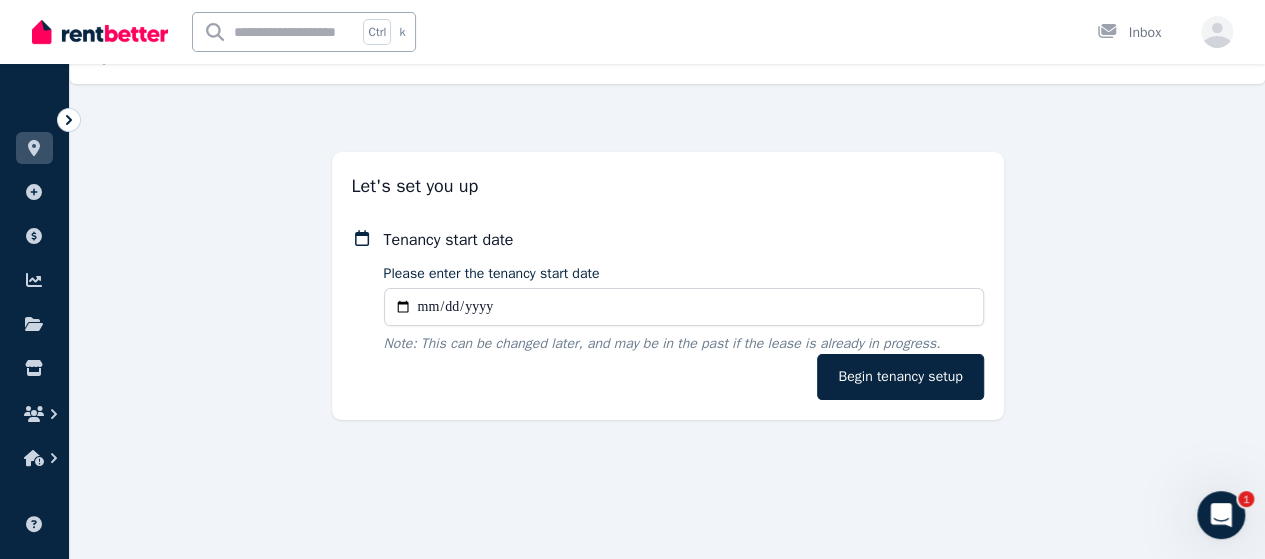click on "Please enter the tenancy start date" at bounding box center (684, 307) 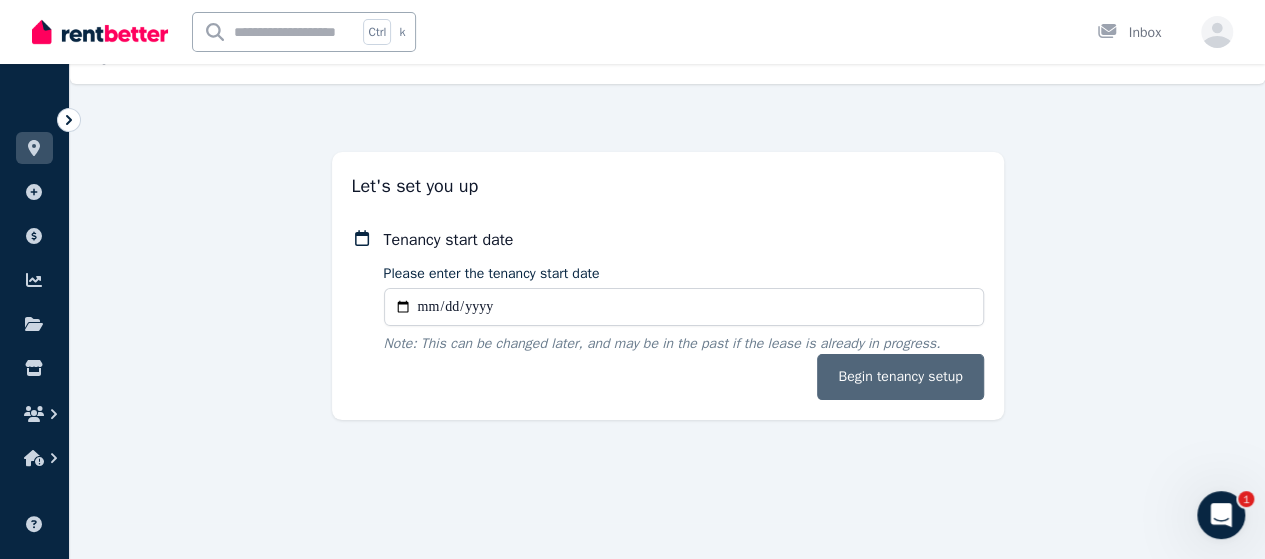 click on "Begin tenancy setup" at bounding box center [900, 377] 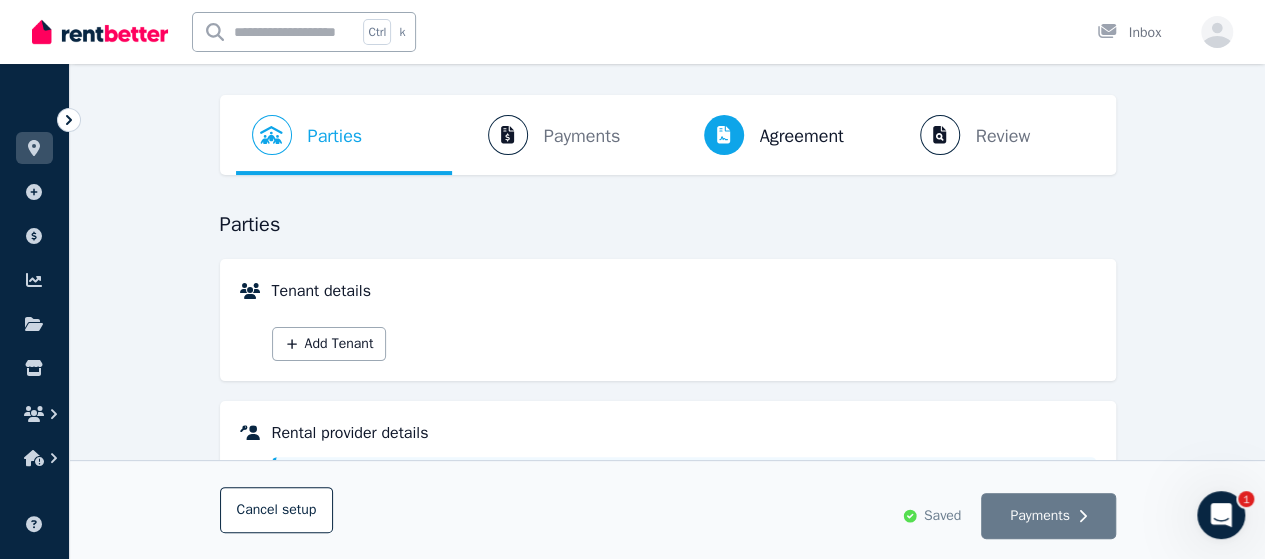 scroll, scrollTop: 100, scrollLeft: 0, axis: vertical 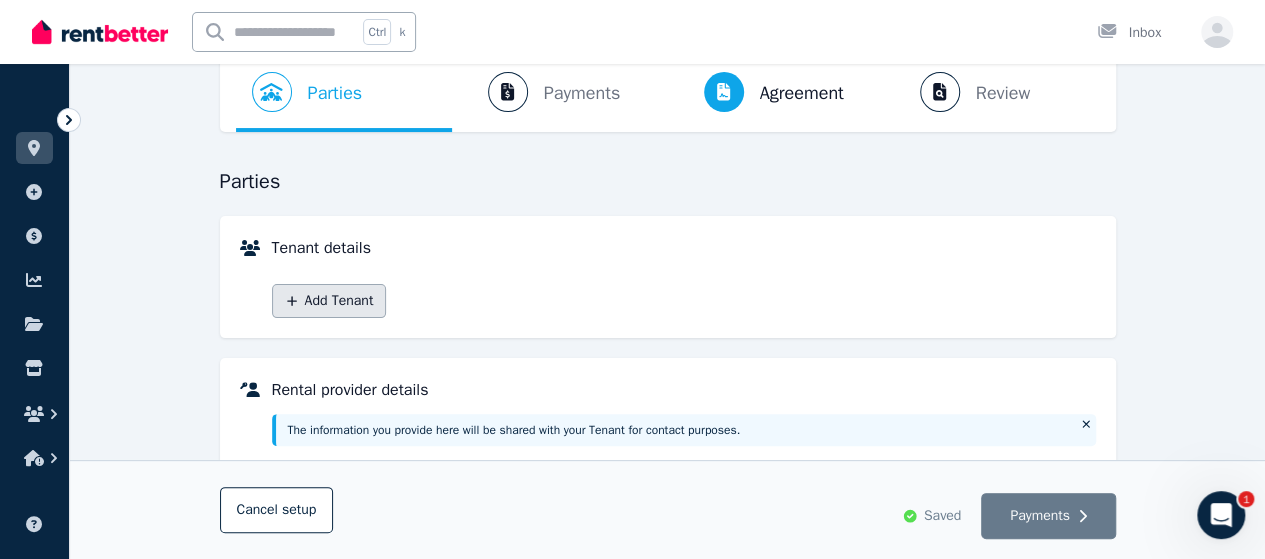 click on "Add Tenant" at bounding box center [329, 301] 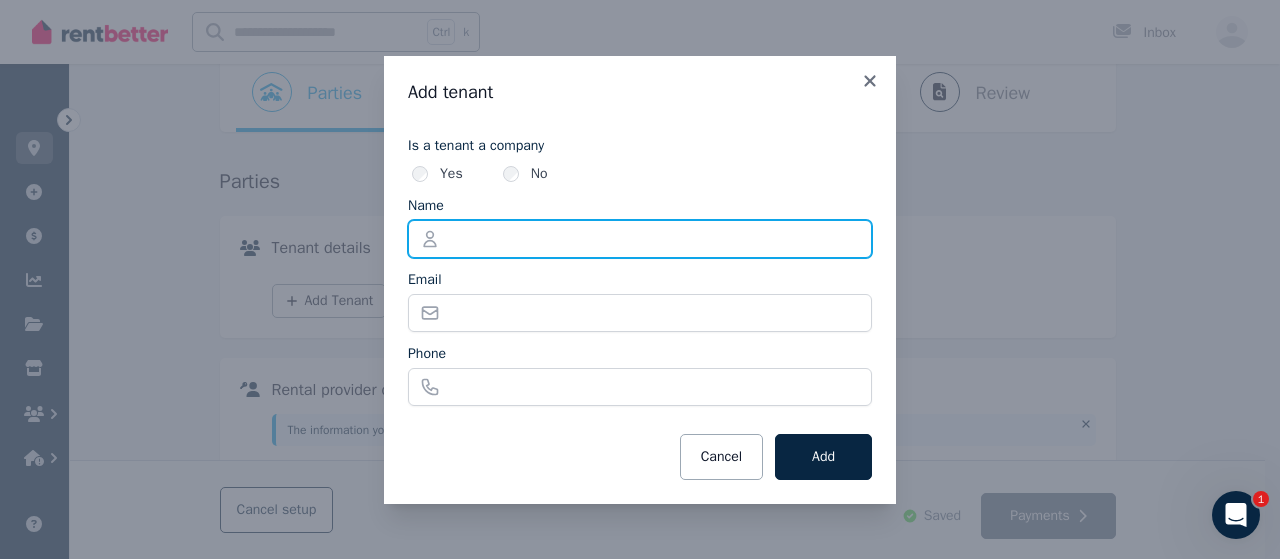 click on "Name" at bounding box center (640, 239) 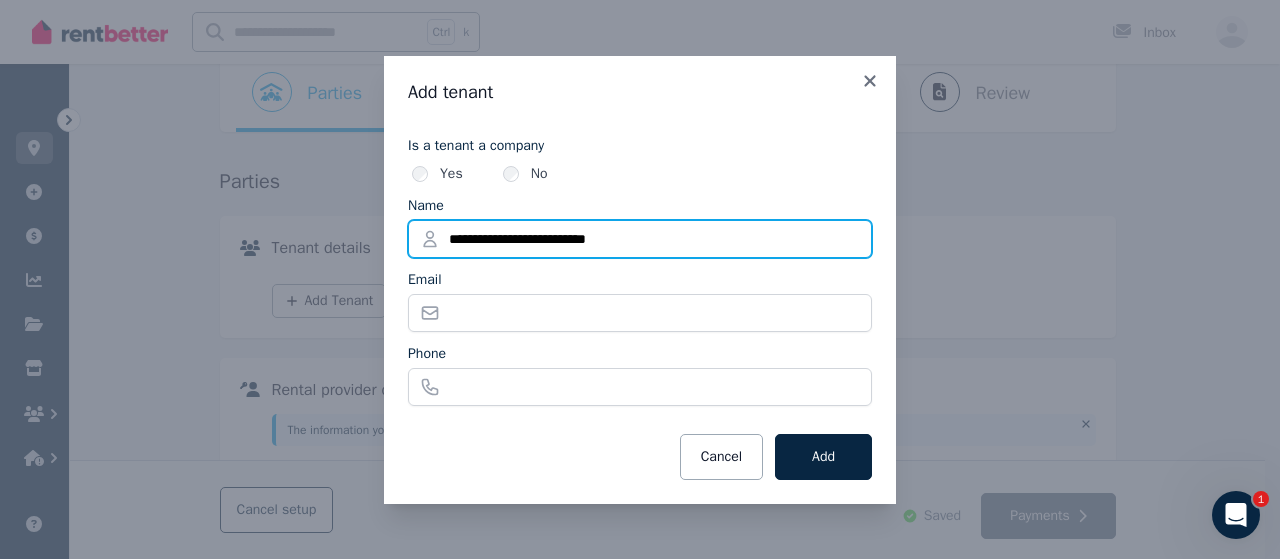 type on "**********" 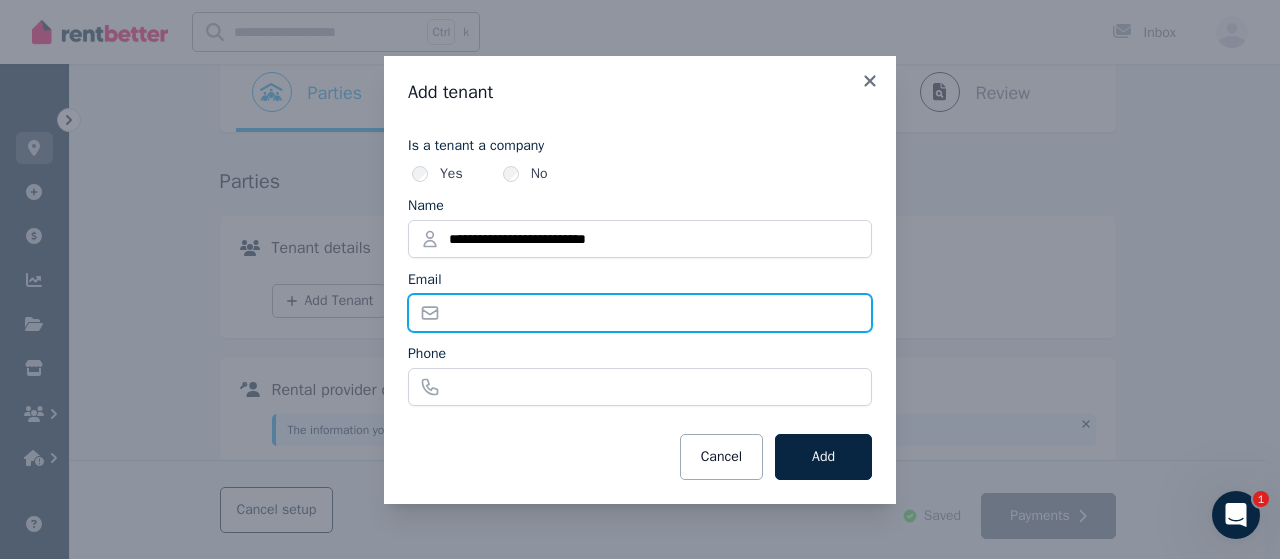 click on "Email" at bounding box center [640, 313] 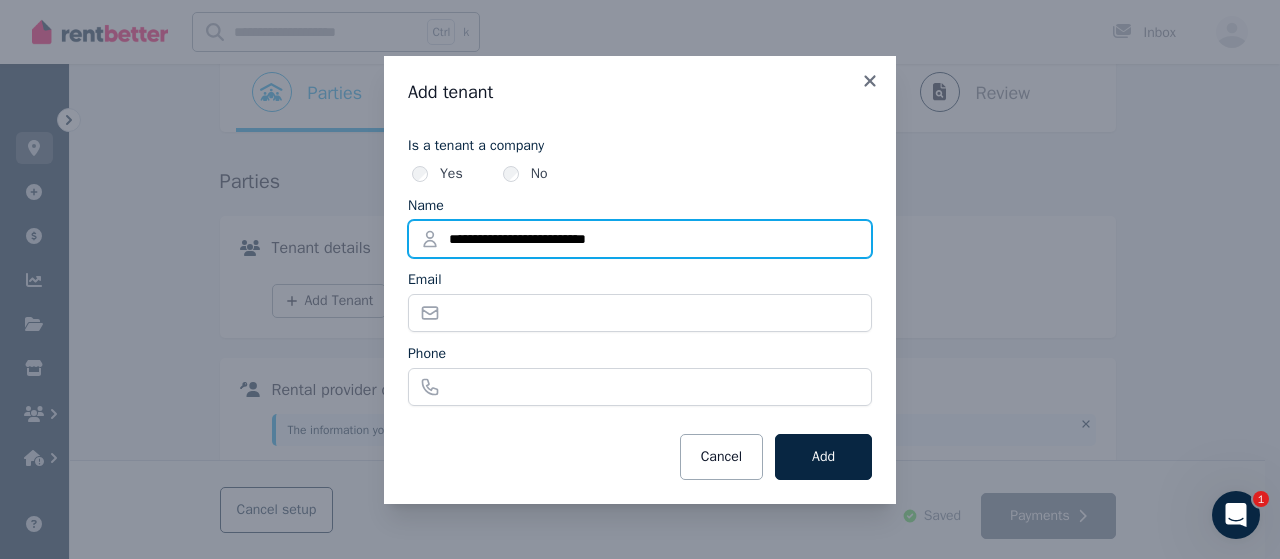 click on "**********" at bounding box center (640, 239) 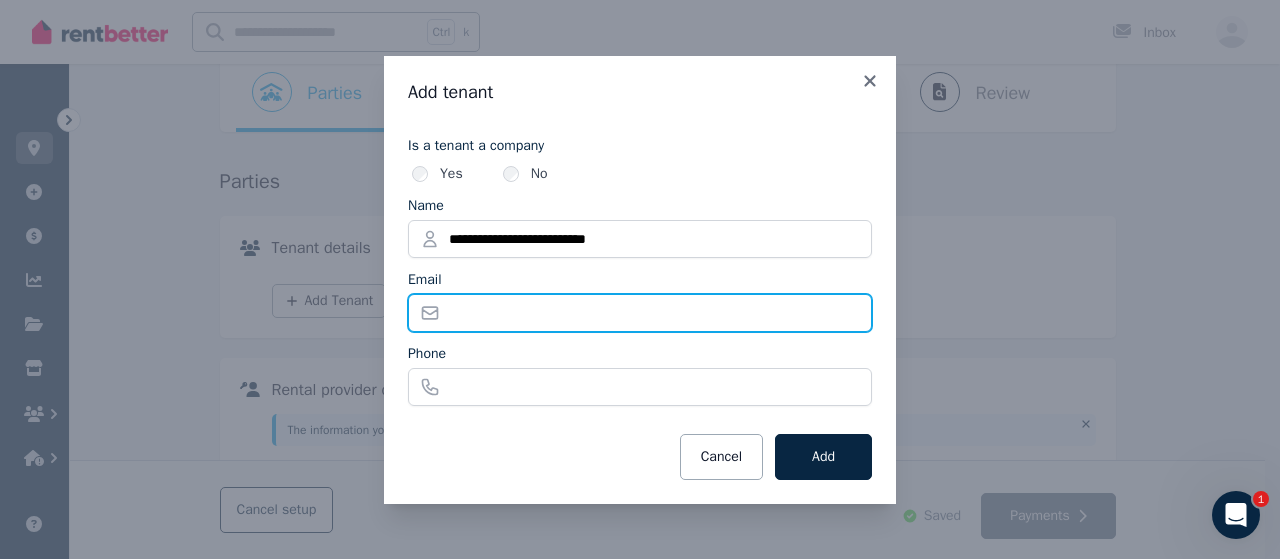 click on "Email" at bounding box center [640, 313] 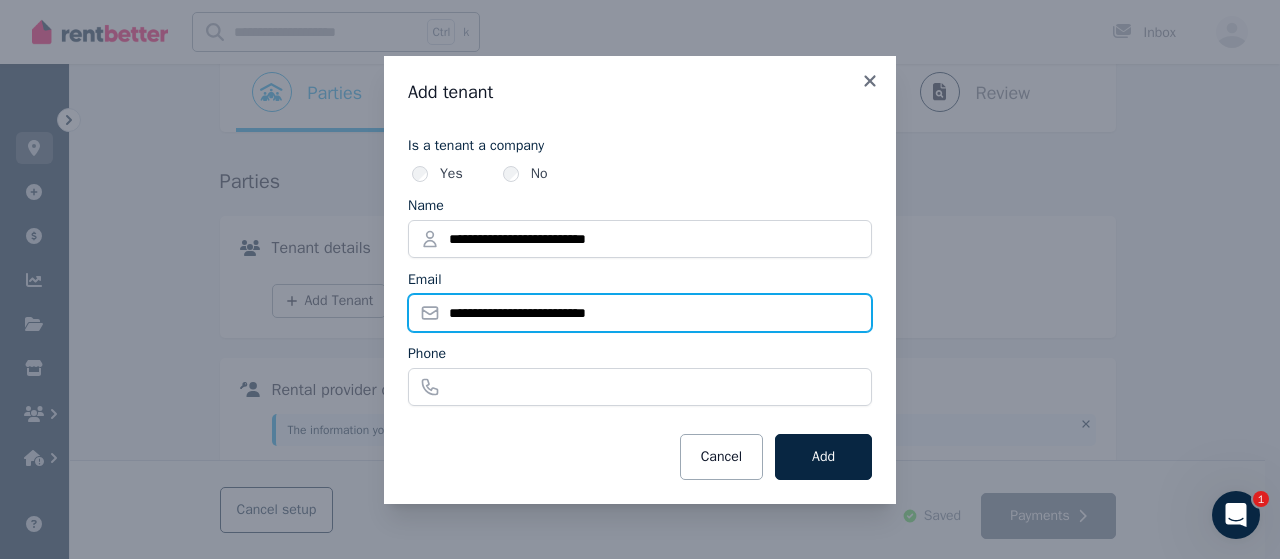 type on "**********" 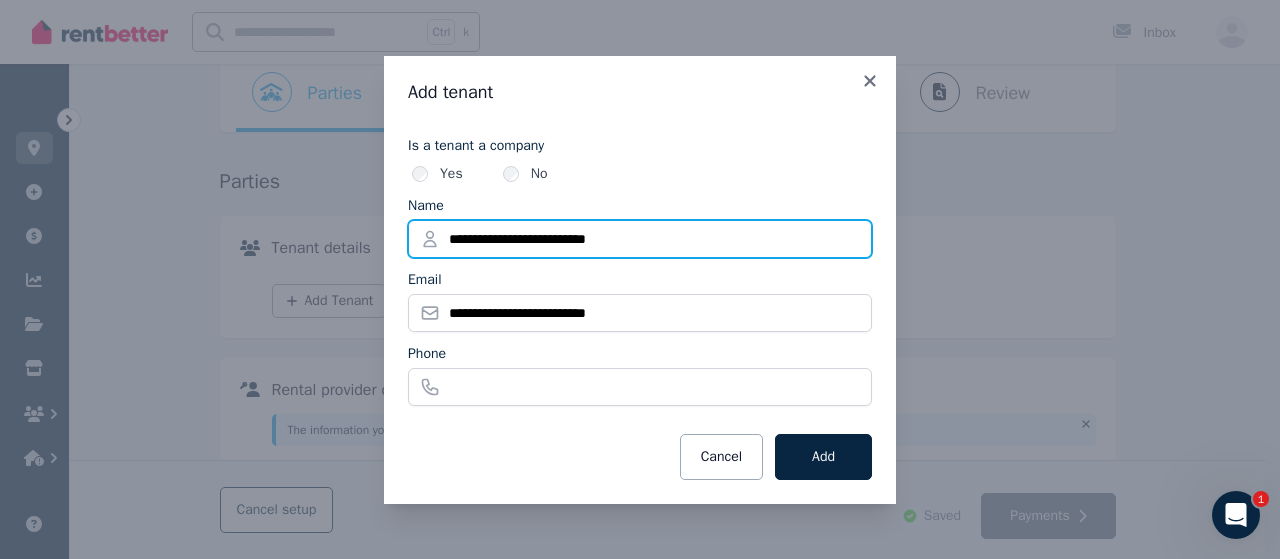 drag, startPoint x: 484, startPoint y: 237, endPoint x: 247, endPoint y: 247, distance: 237.21088 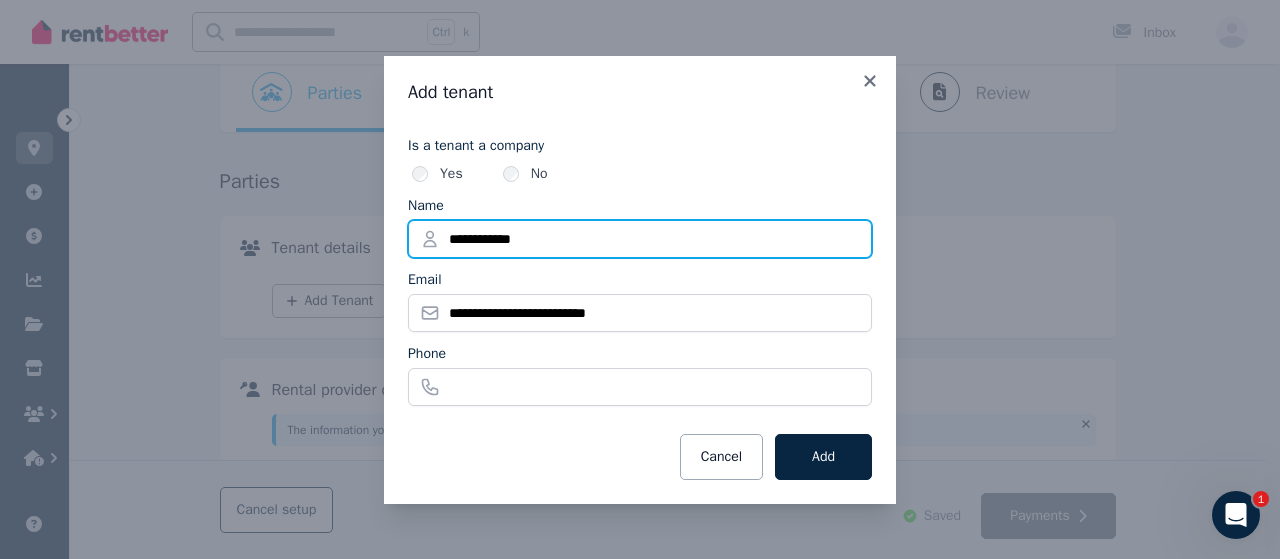type on "**********" 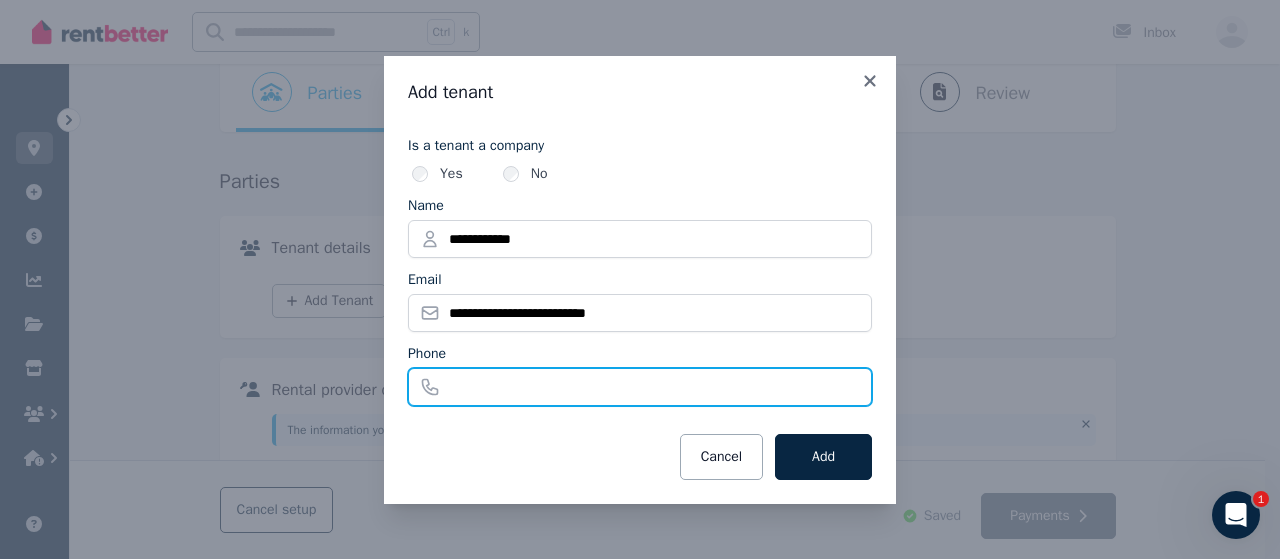 click on "Phone" at bounding box center [640, 387] 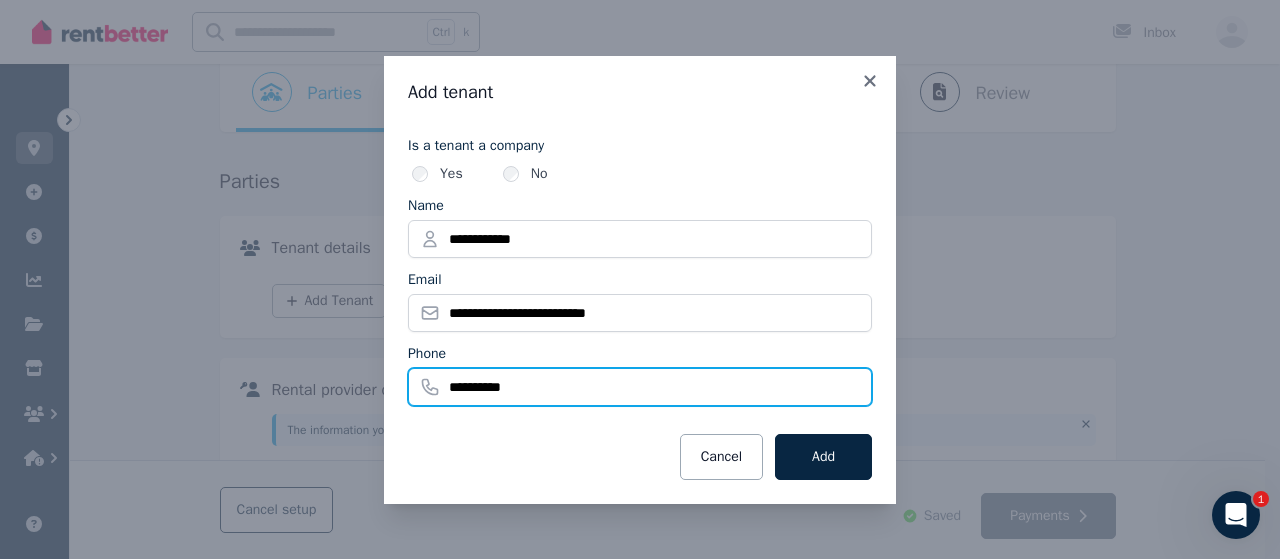 type on "**********" 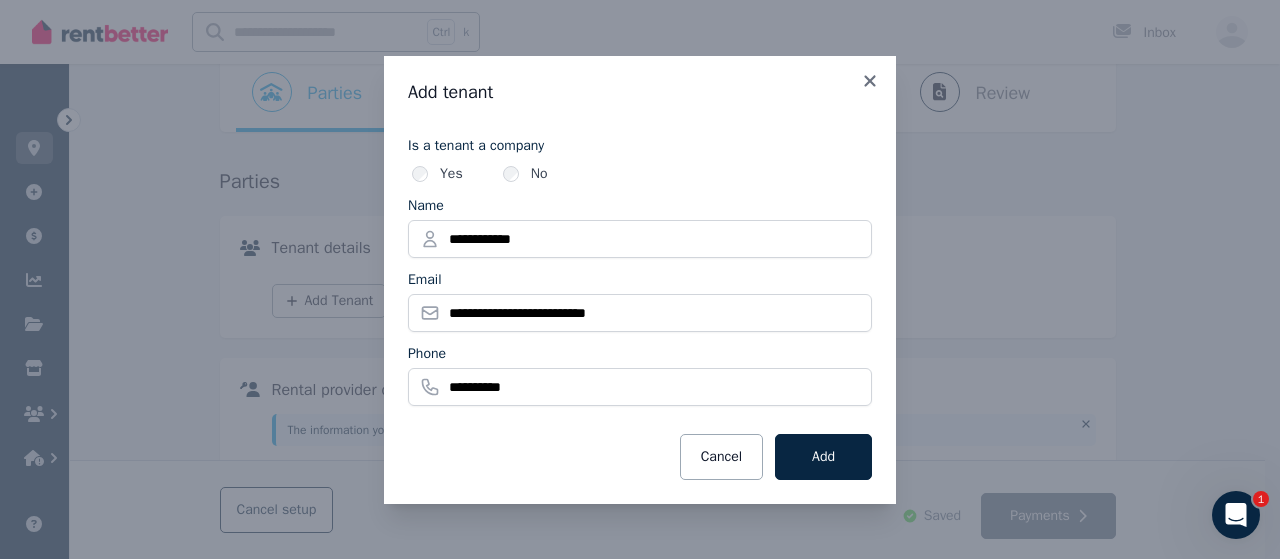 click on "**********" at bounding box center (640, 304) 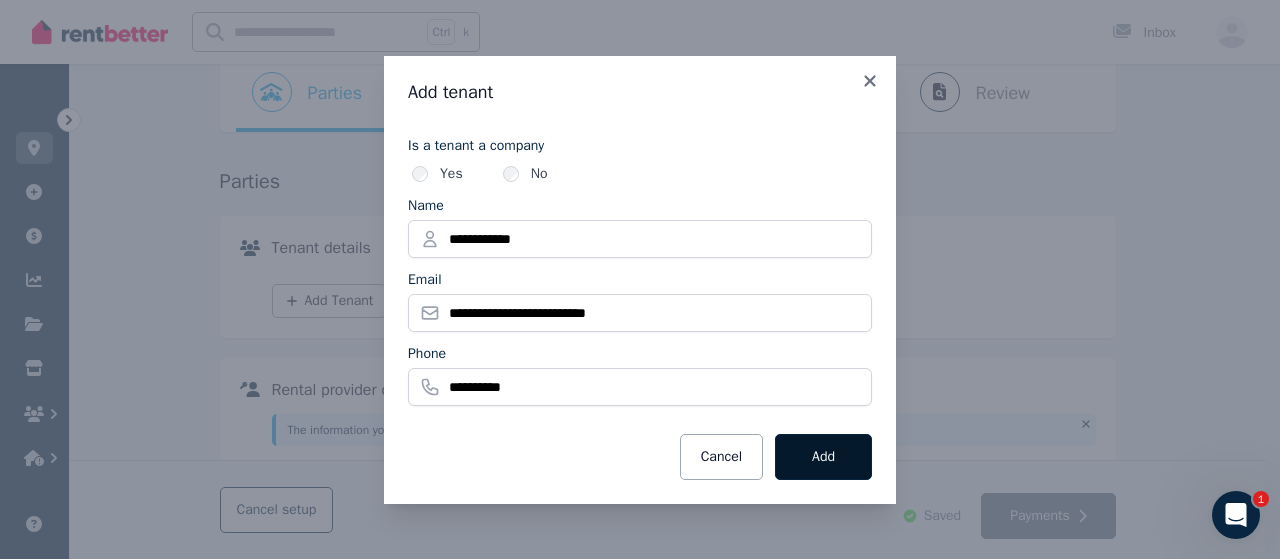 click on "Add" at bounding box center (823, 457) 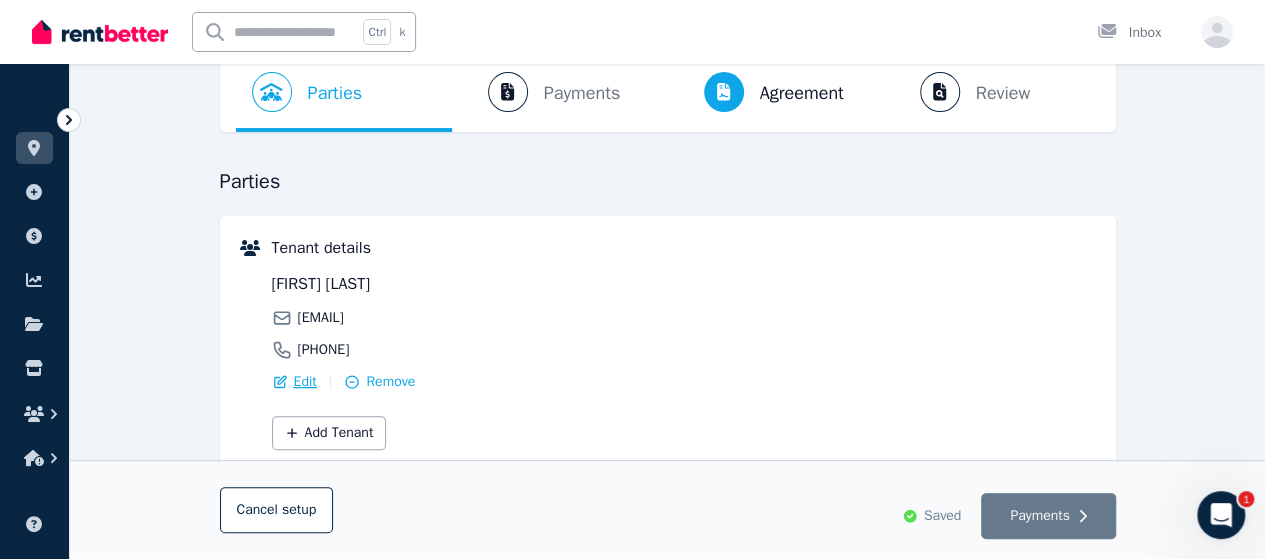 click on "Edit" at bounding box center [305, 382] 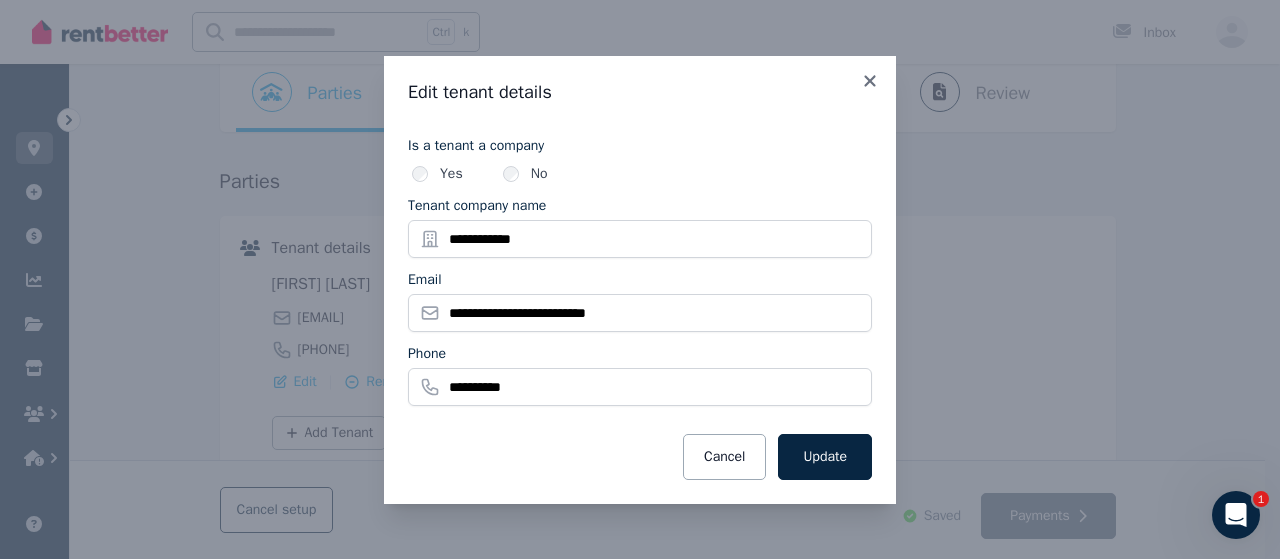 click on "No" at bounding box center (525, 174) 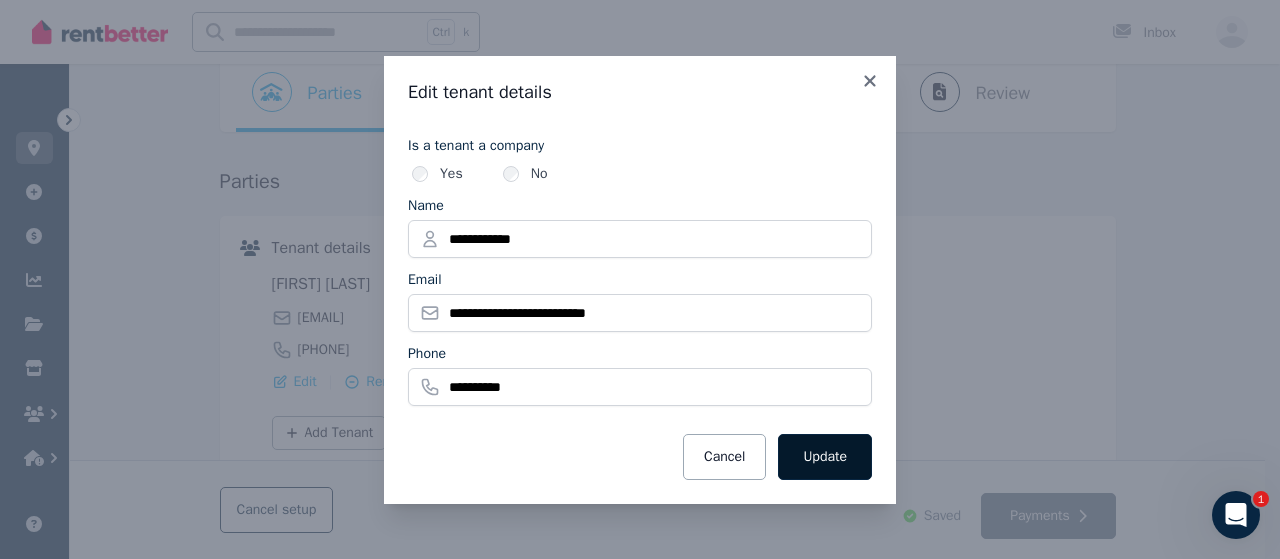 click on "Update" at bounding box center [825, 457] 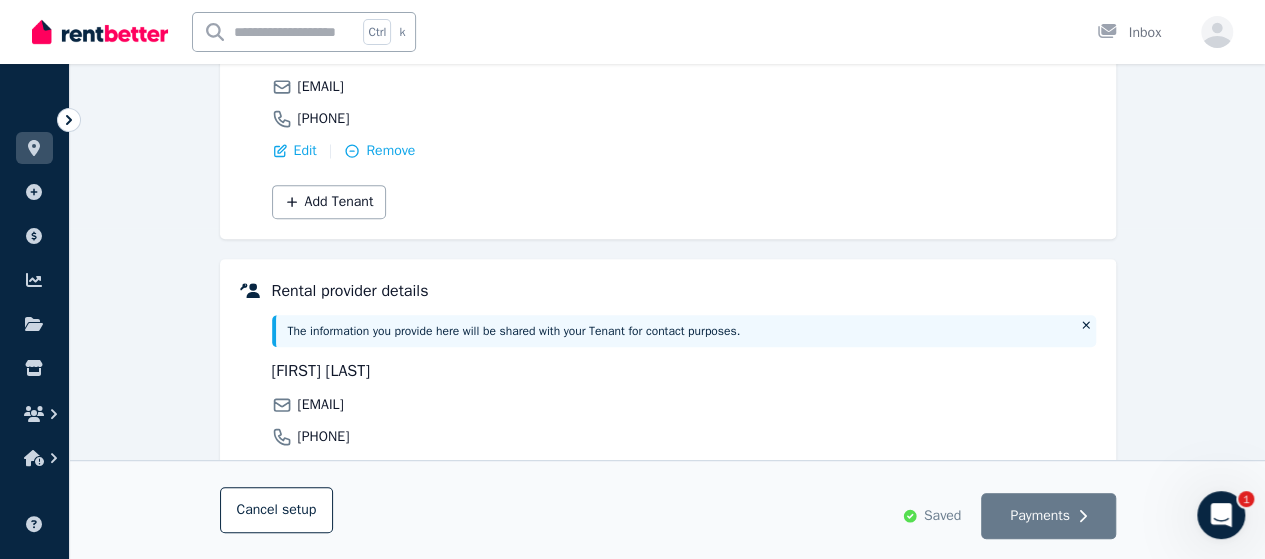 scroll, scrollTop: 500, scrollLeft: 0, axis: vertical 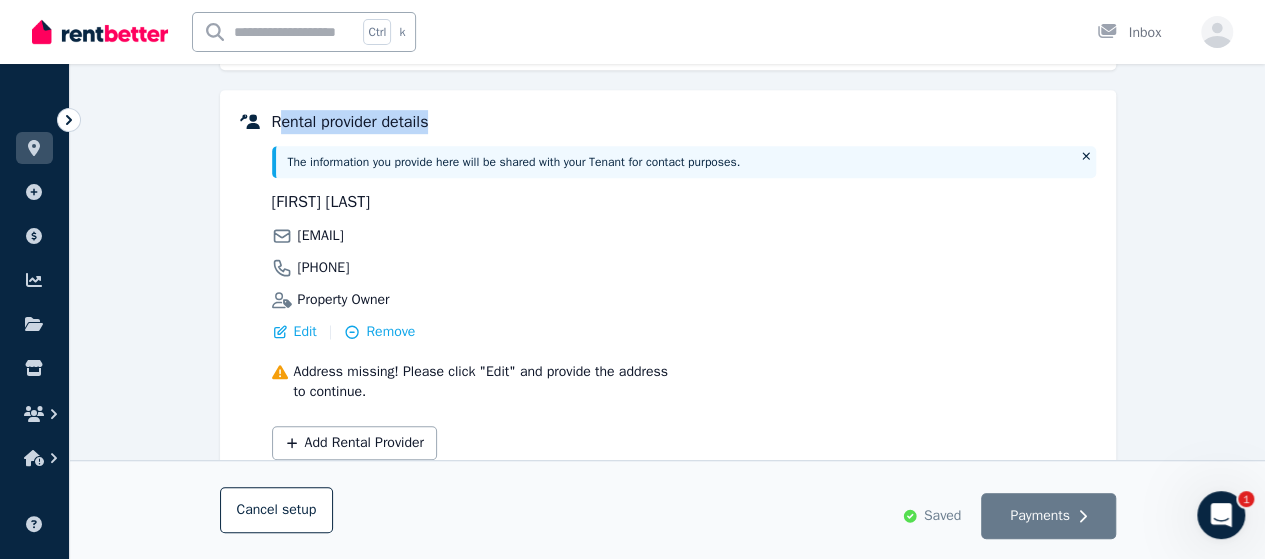 drag, startPoint x: 282, startPoint y: 122, endPoint x: 426, endPoint y: 121, distance: 144.00348 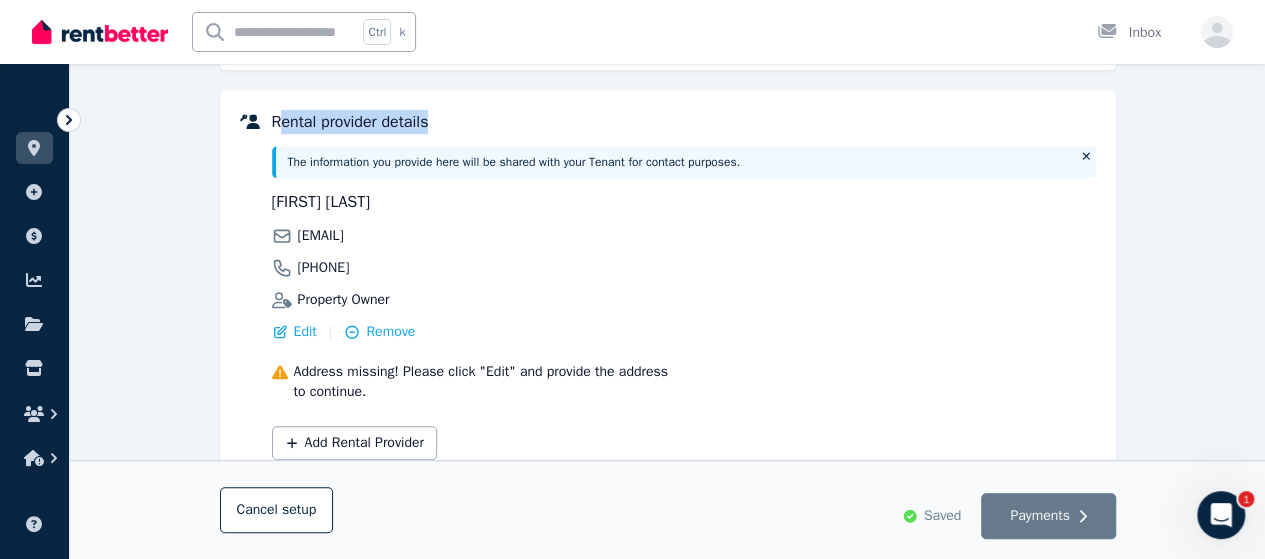 click on "Rental provider details" at bounding box center [684, 122] 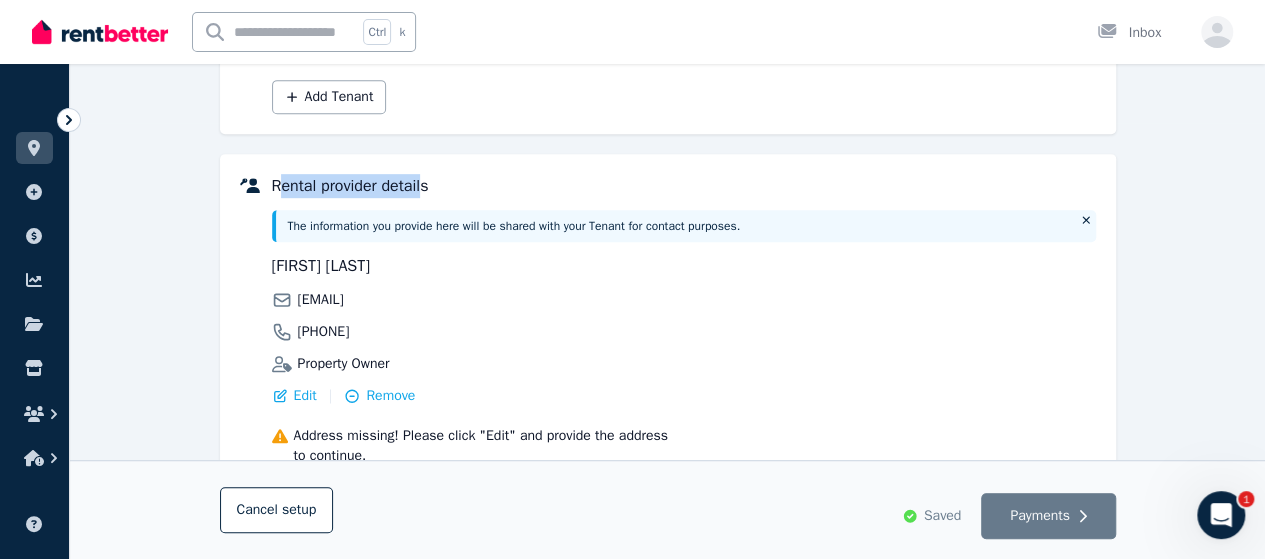 scroll, scrollTop: 500, scrollLeft: 0, axis: vertical 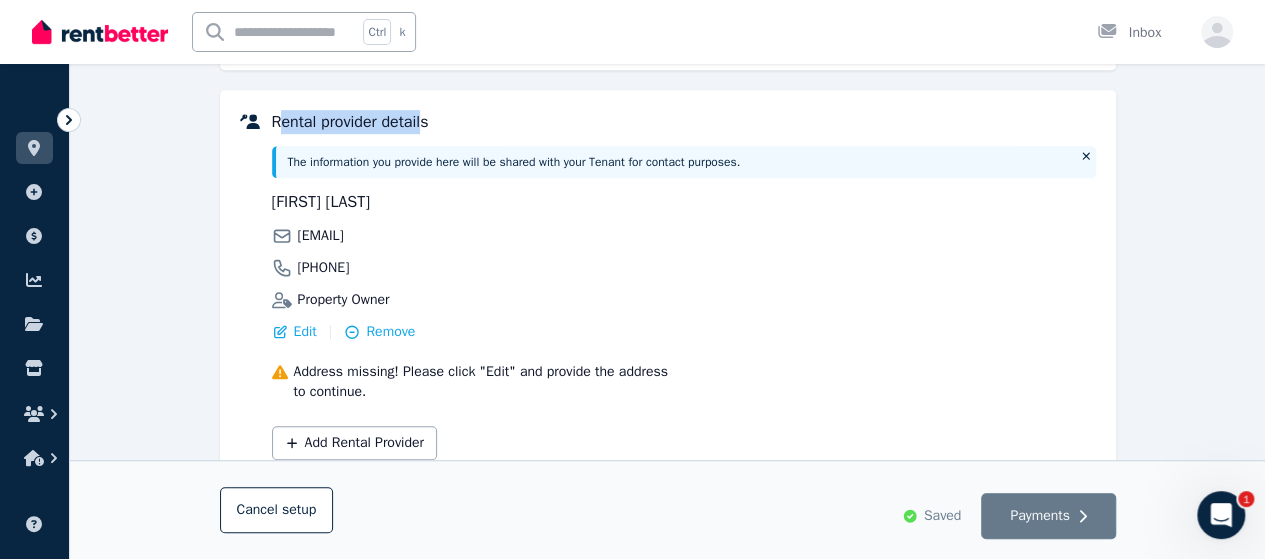 click on "Rental provider details" at bounding box center [684, 122] 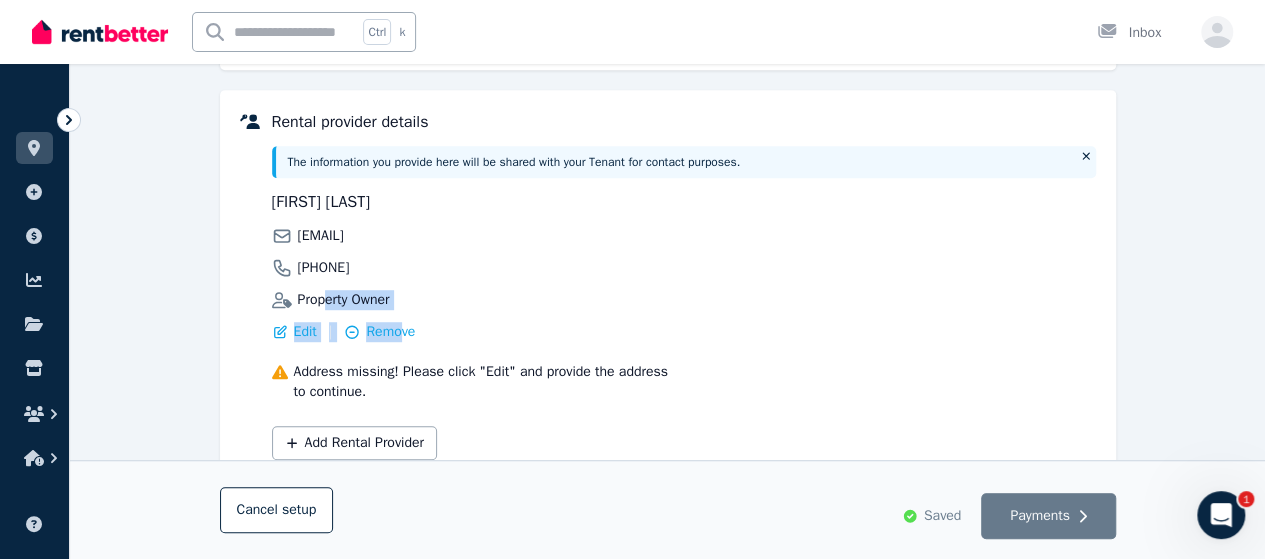drag, startPoint x: 328, startPoint y: 297, endPoint x: 400, endPoint y: 310, distance: 73.1642 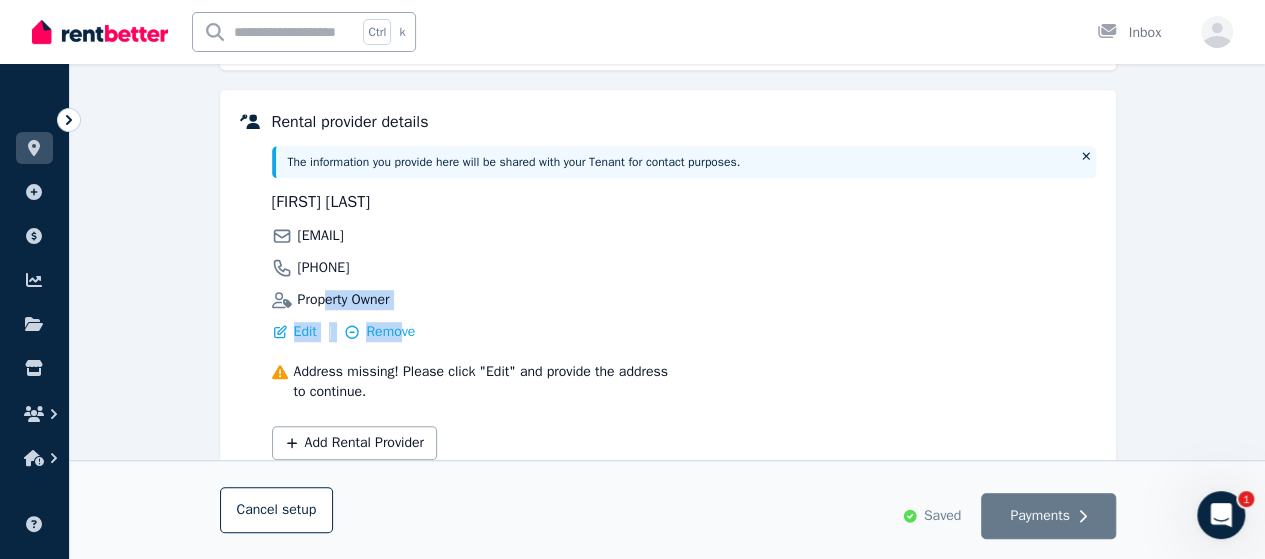 click on "ronald ozeri ronaldozeriau@gmail.com 0413 003 029 Property Owner Edit | Remove Address missing! Please click "Edit" and provide the address to continue." at bounding box center [475, 296] 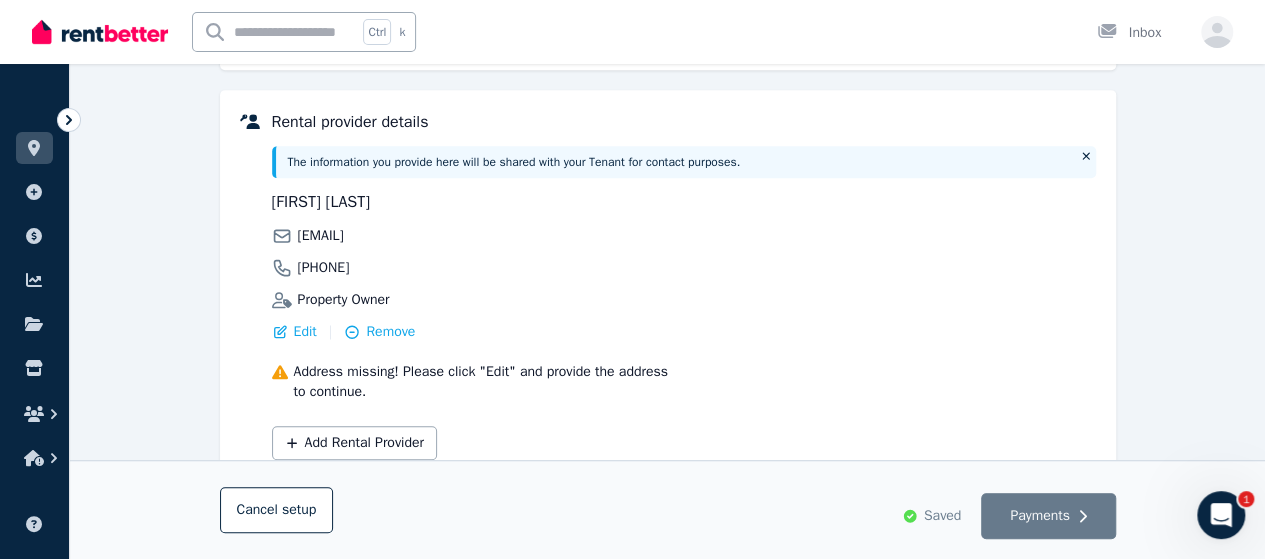 click on "ronald ozeri ronaldozeriau@gmail.com 0413 003 029 Property Owner" at bounding box center (475, 250) 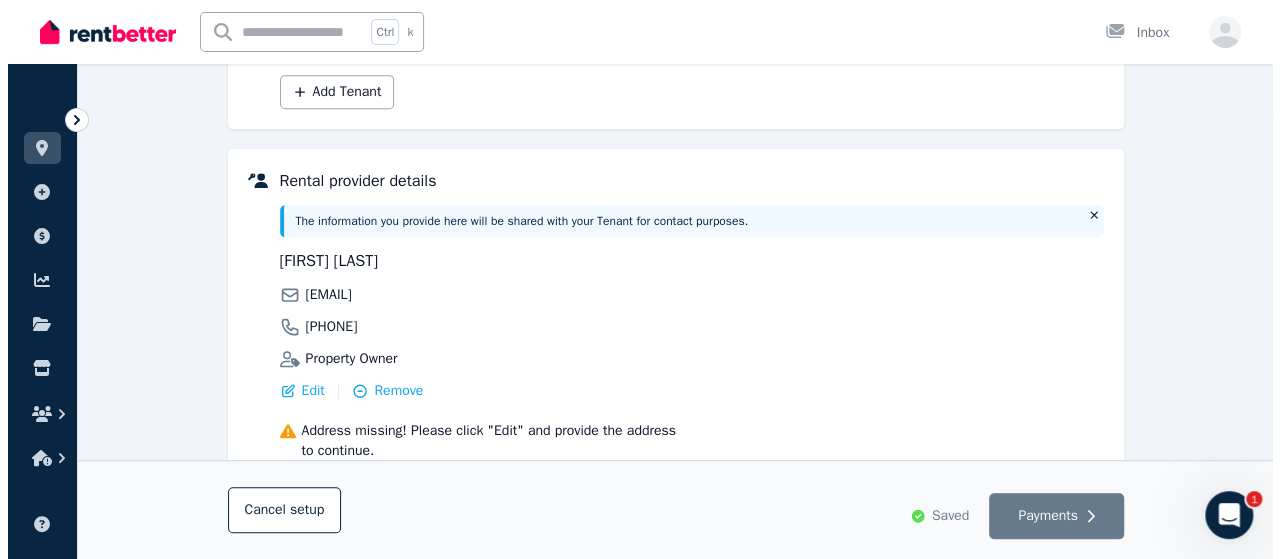 scroll, scrollTop: 500, scrollLeft: 0, axis: vertical 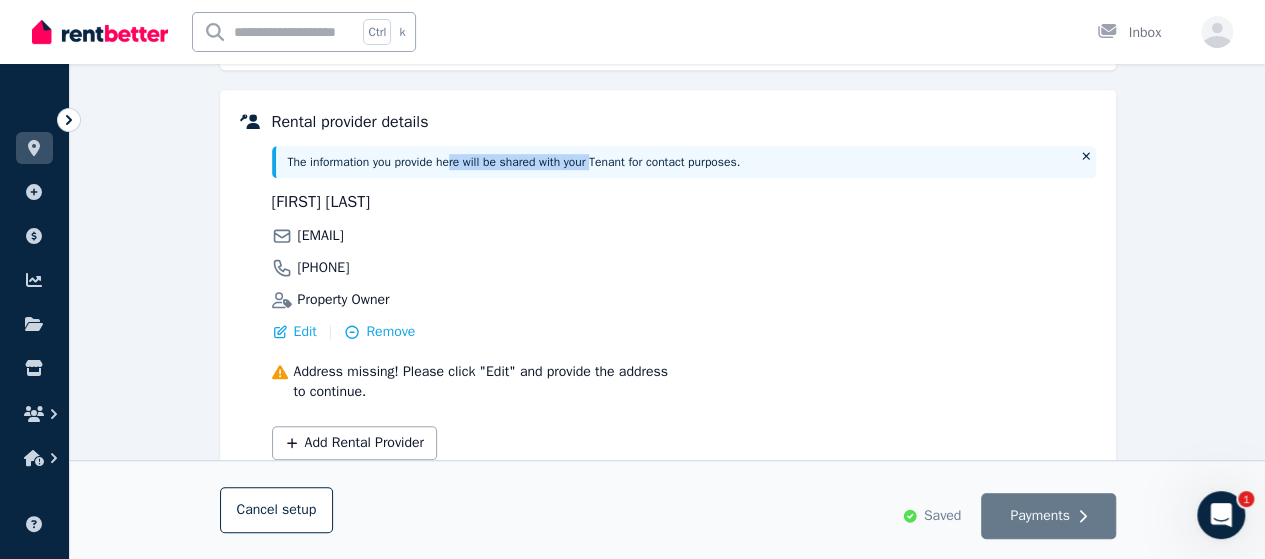 drag, startPoint x: 454, startPoint y: 163, endPoint x: 603, endPoint y: 151, distance: 149.48244 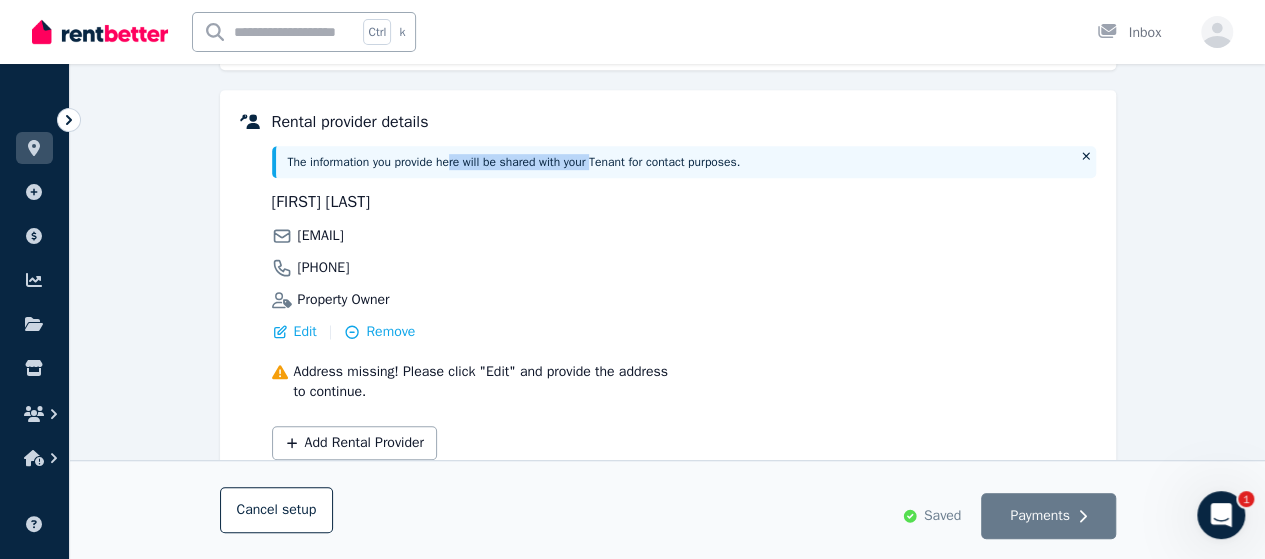 click on "The information you provide here will be shared with your Tenant for contact purposes." at bounding box center [684, 162] 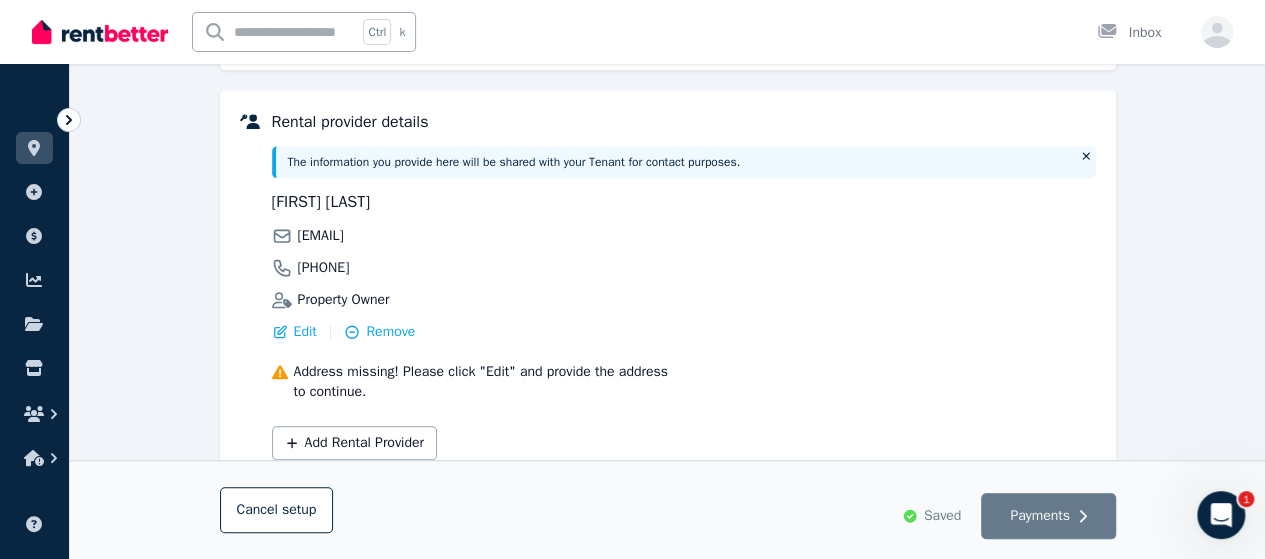 click on "The information you provide here will be shared with your Tenant for contact purposes." at bounding box center [678, 162] 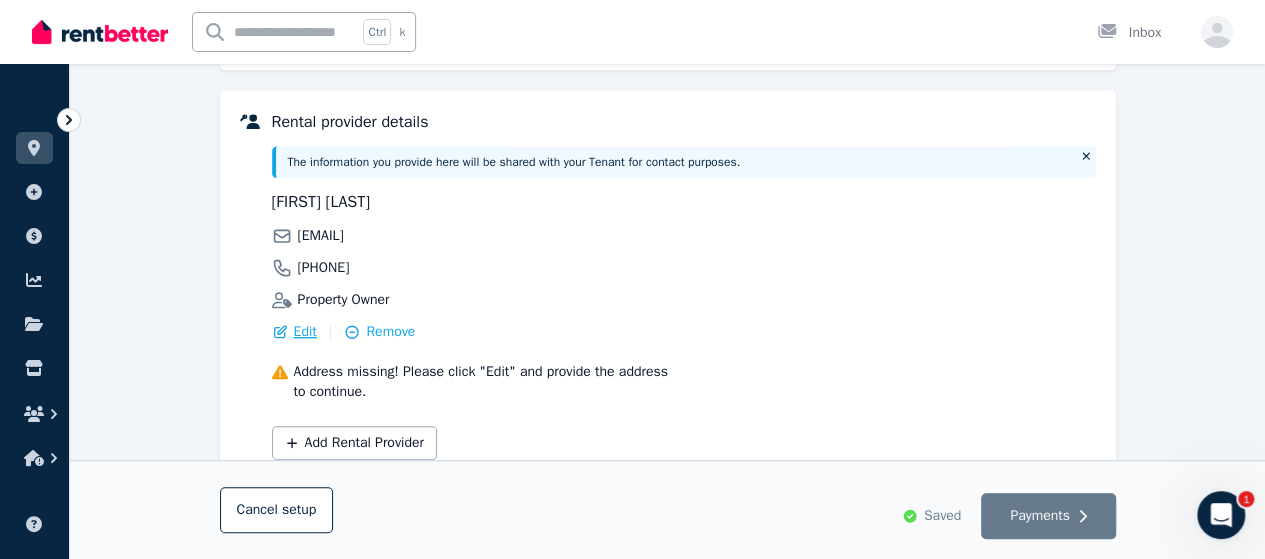 click on "Edit" at bounding box center (305, 332) 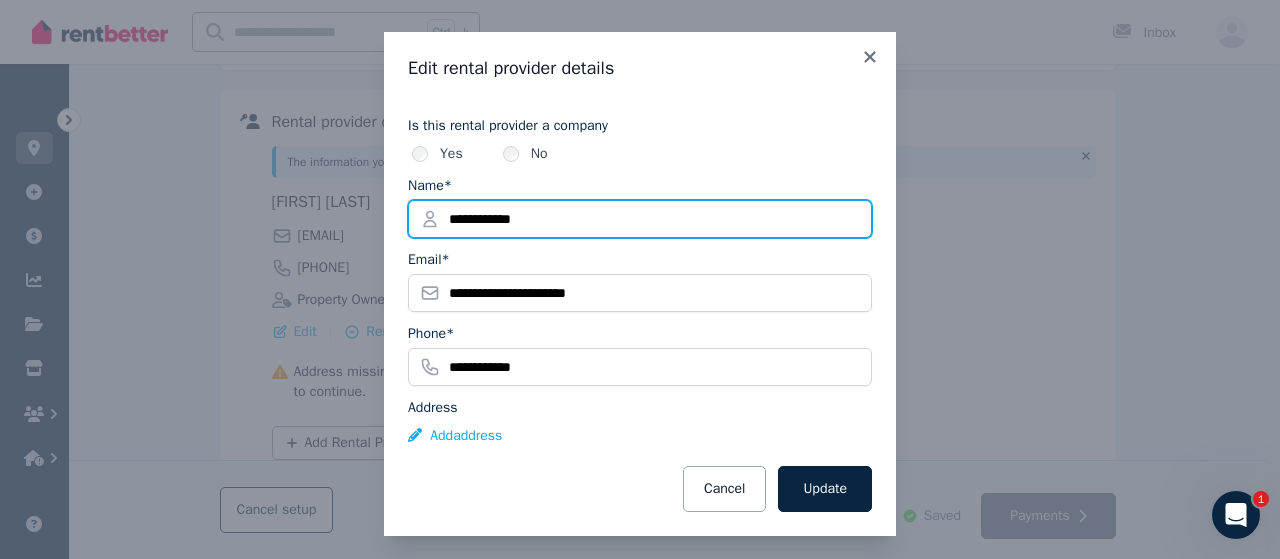 click on "**********" at bounding box center [640, 219] 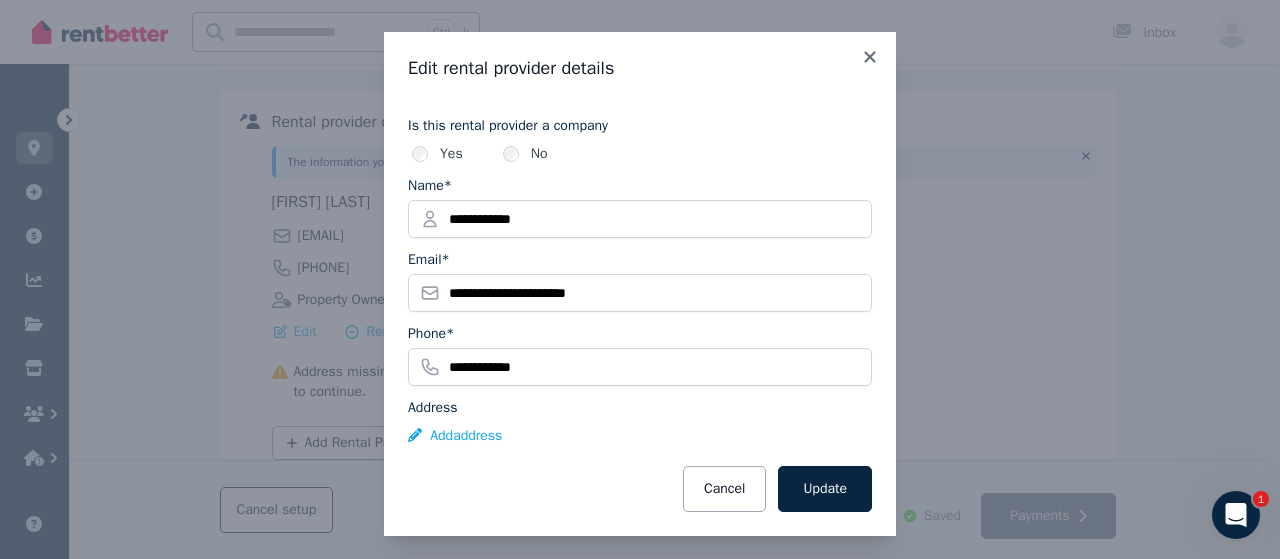 drag, startPoint x: 470, startPoint y: 112, endPoint x: 490, endPoint y: 111, distance: 20.024984 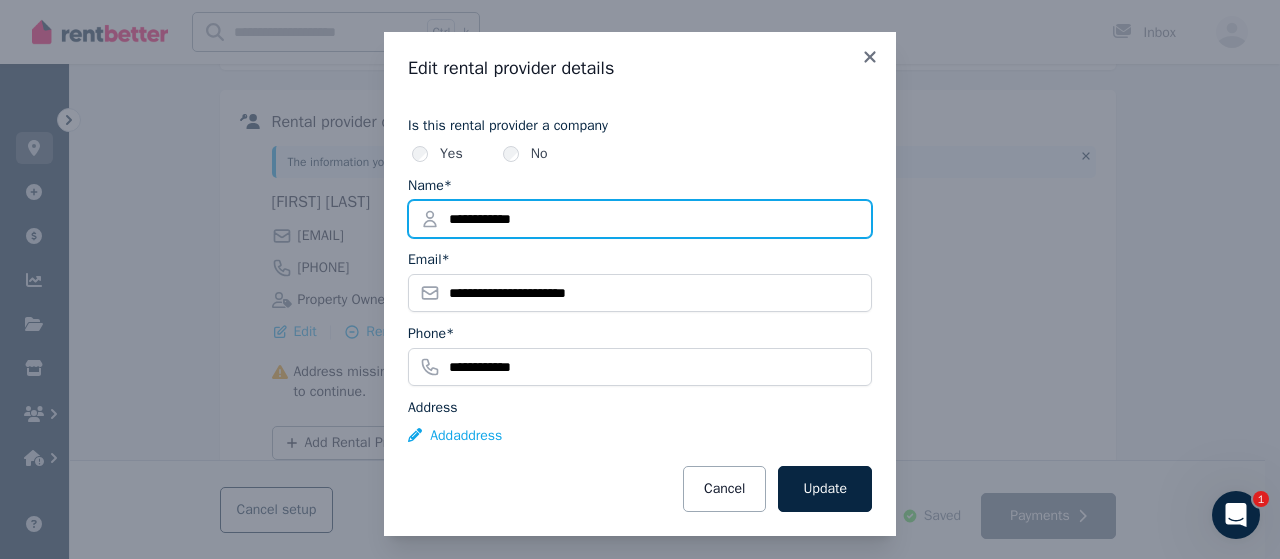 drag, startPoint x: 556, startPoint y: 213, endPoint x: 246, endPoint y: 199, distance: 310.31598 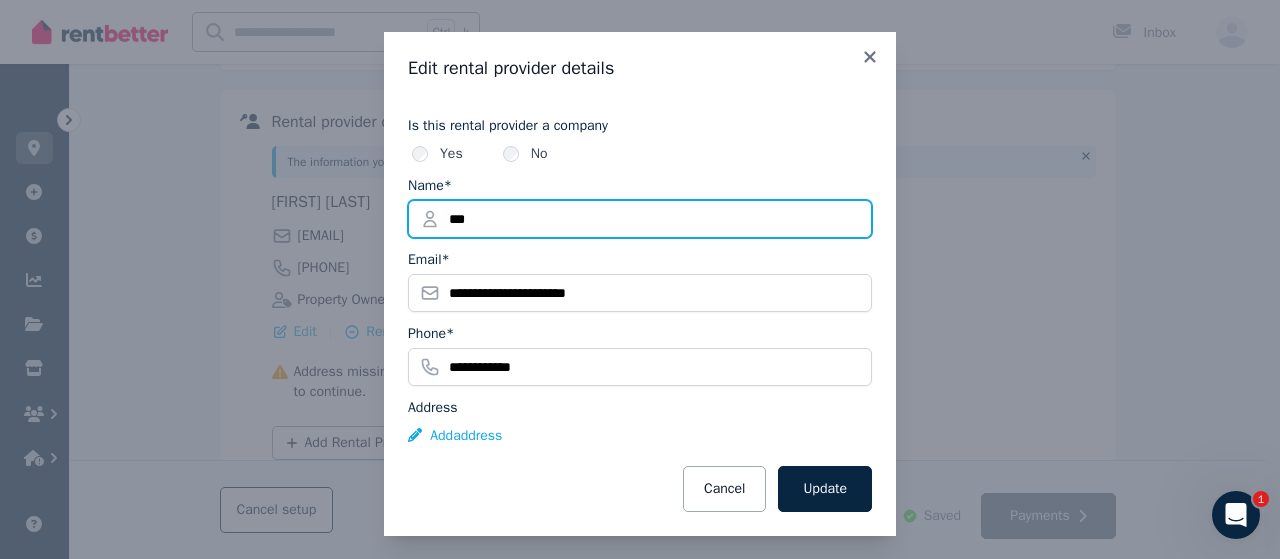 type on "**********" 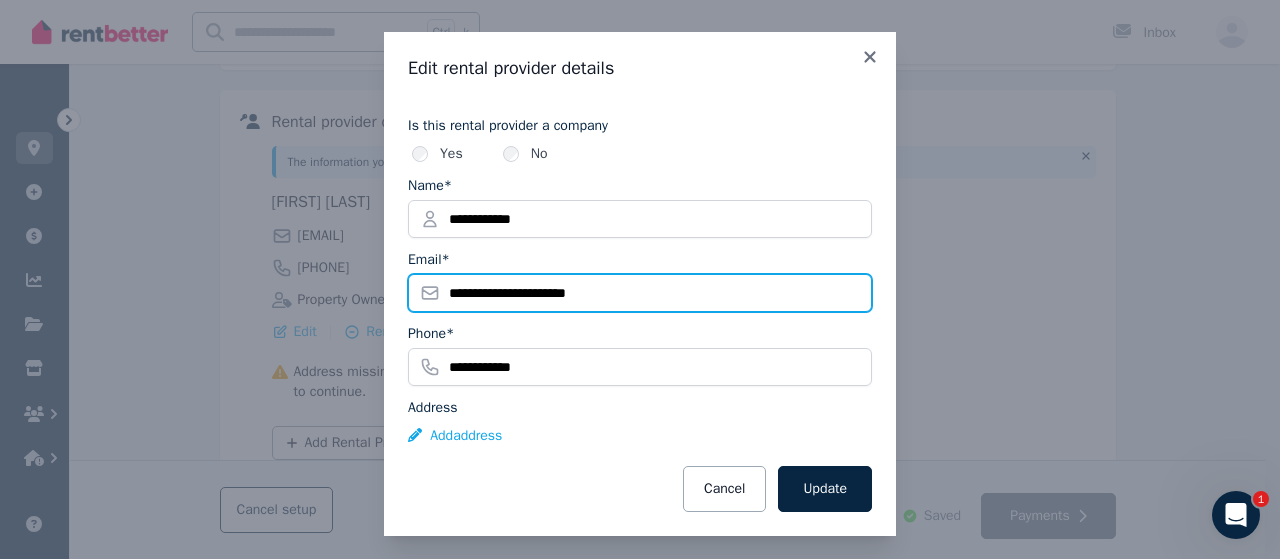 drag, startPoint x: 646, startPoint y: 295, endPoint x: 532, endPoint y: 286, distance: 114.35471 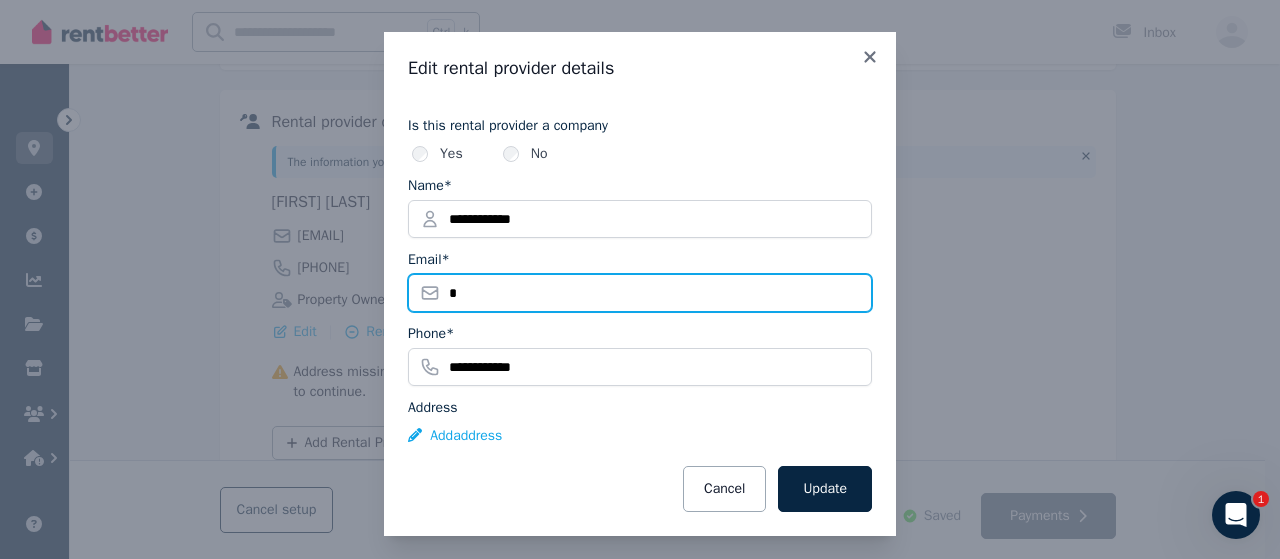 type on "**********" 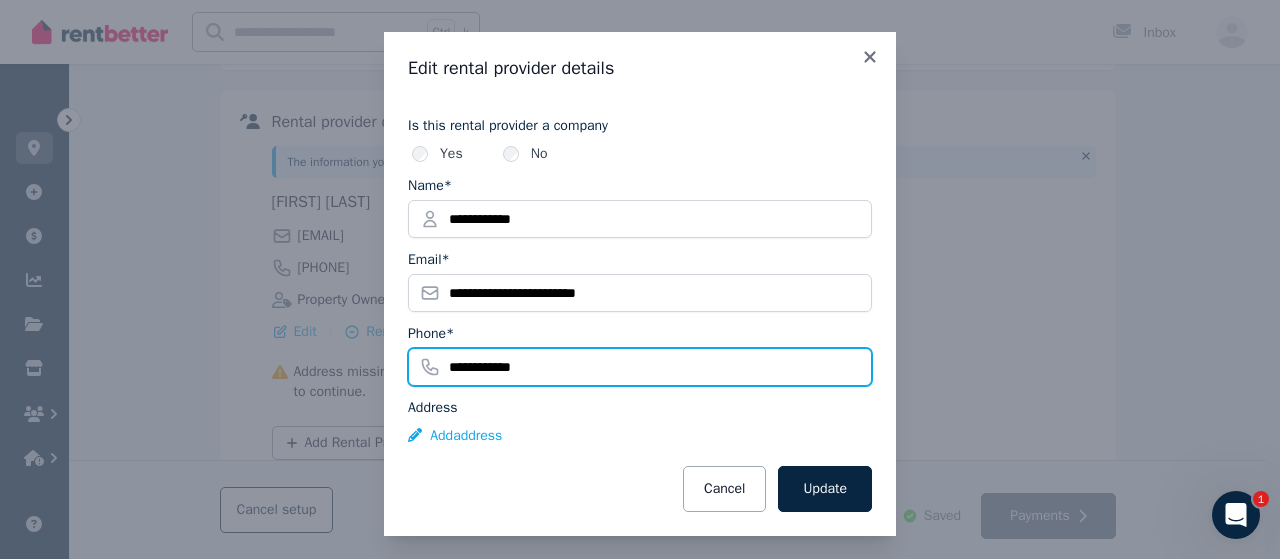 drag, startPoint x: 532, startPoint y: 369, endPoint x: 339, endPoint y: 362, distance: 193.1269 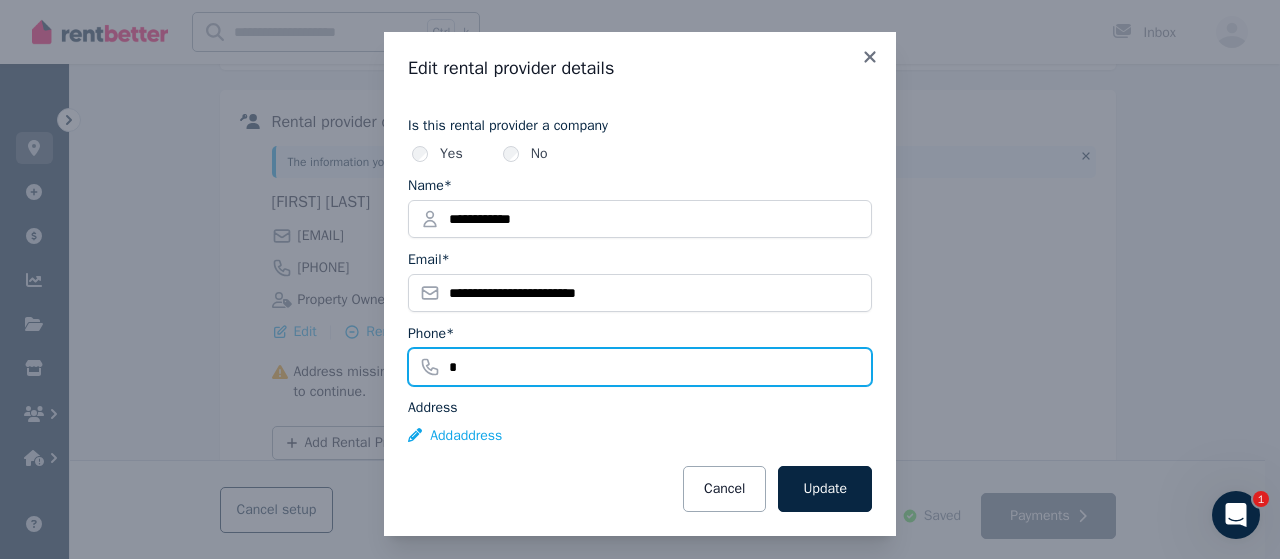 type on "**********" 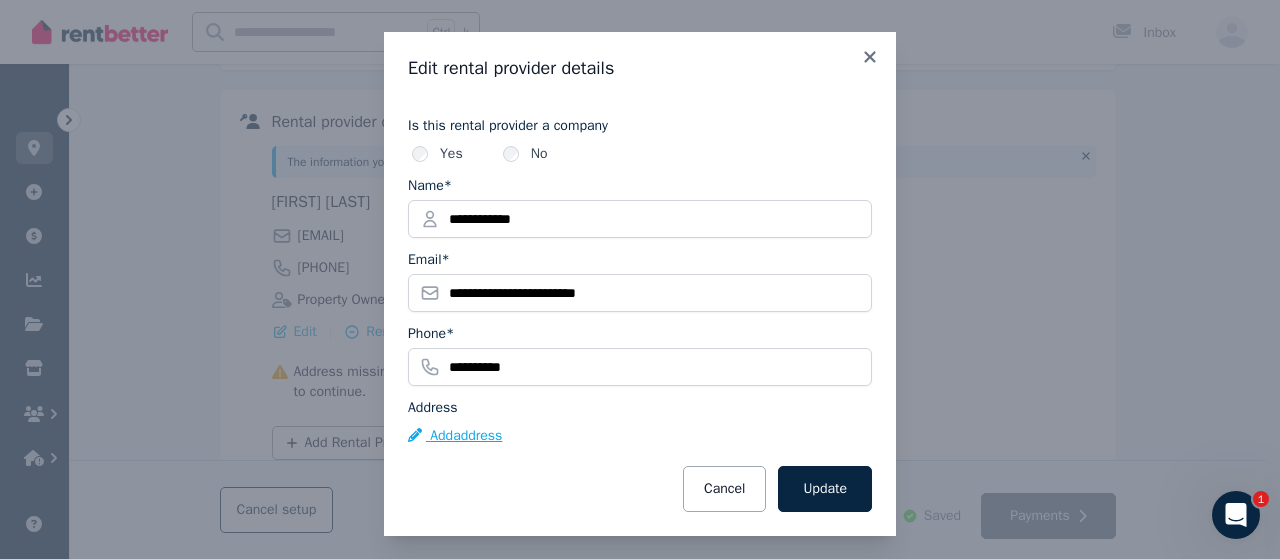 click on "Add  address" at bounding box center [455, 436] 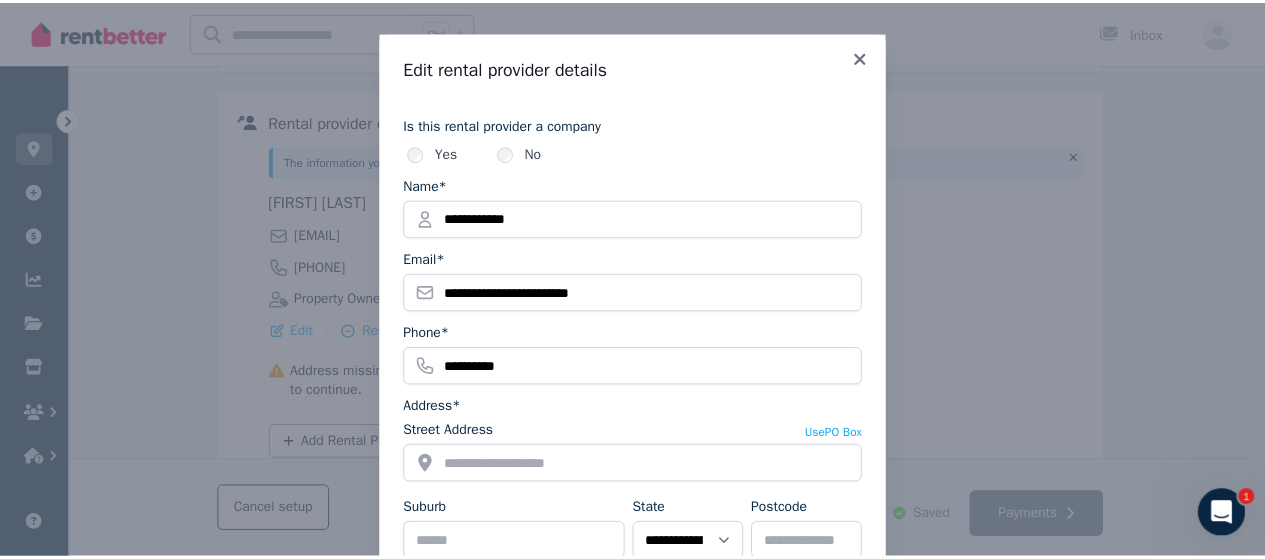 scroll, scrollTop: 100, scrollLeft: 0, axis: vertical 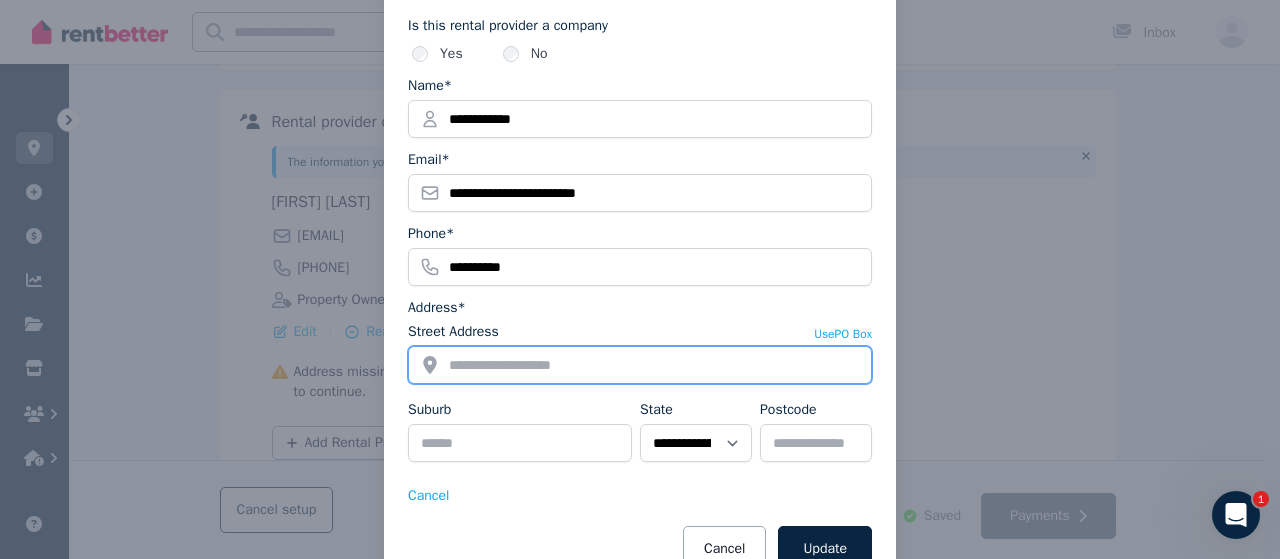 click on "Street Address" at bounding box center (640, 365) 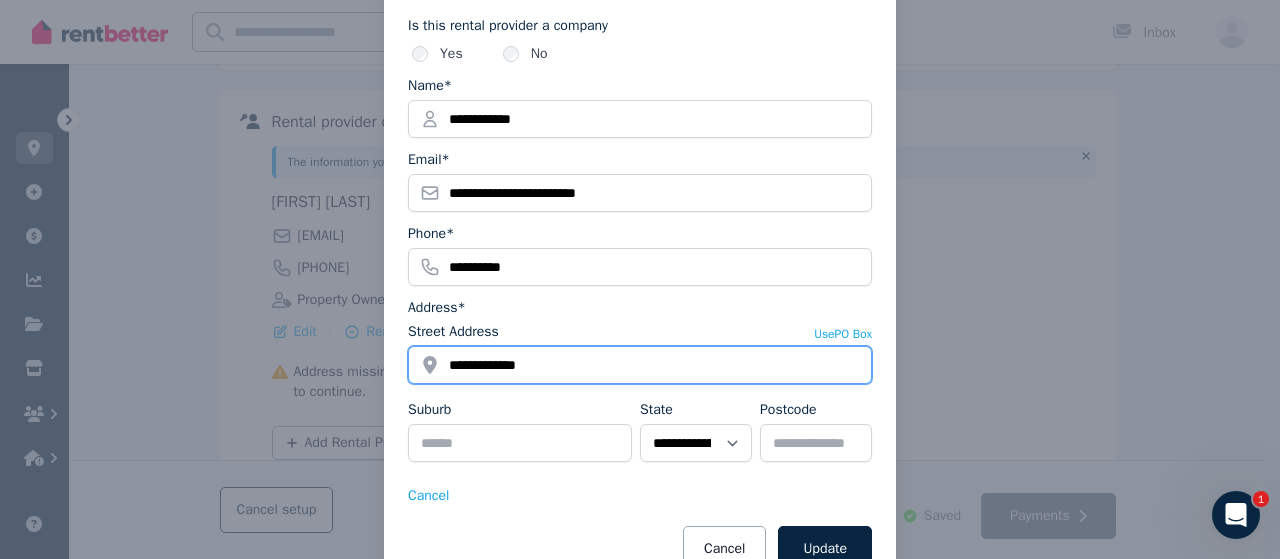 click on "**********" at bounding box center [640, 365] 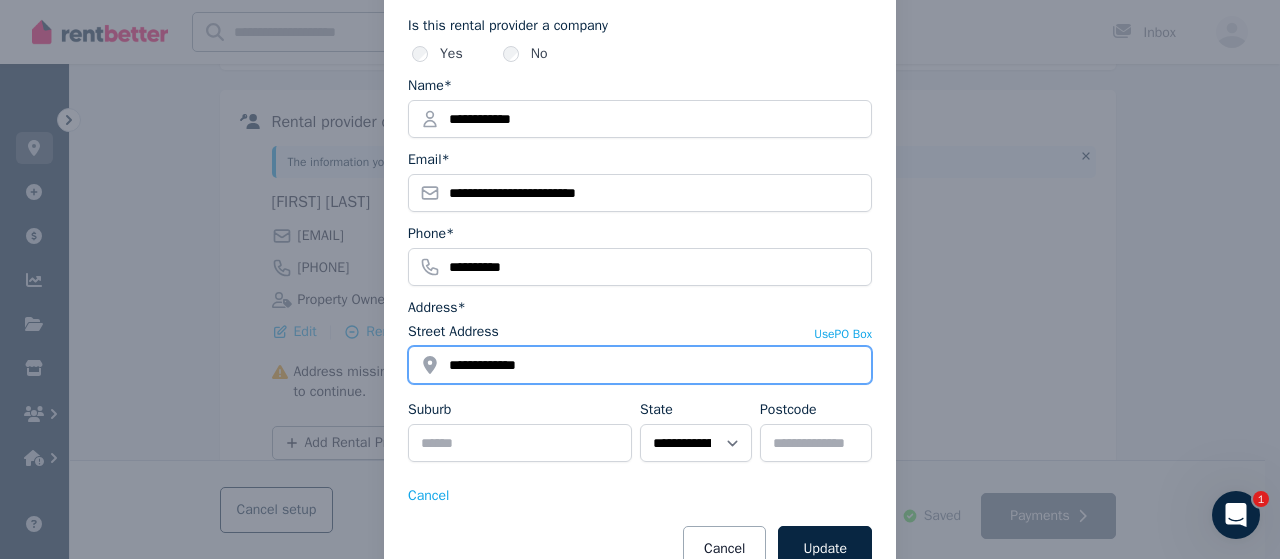 click on "**********" at bounding box center (640, 365) 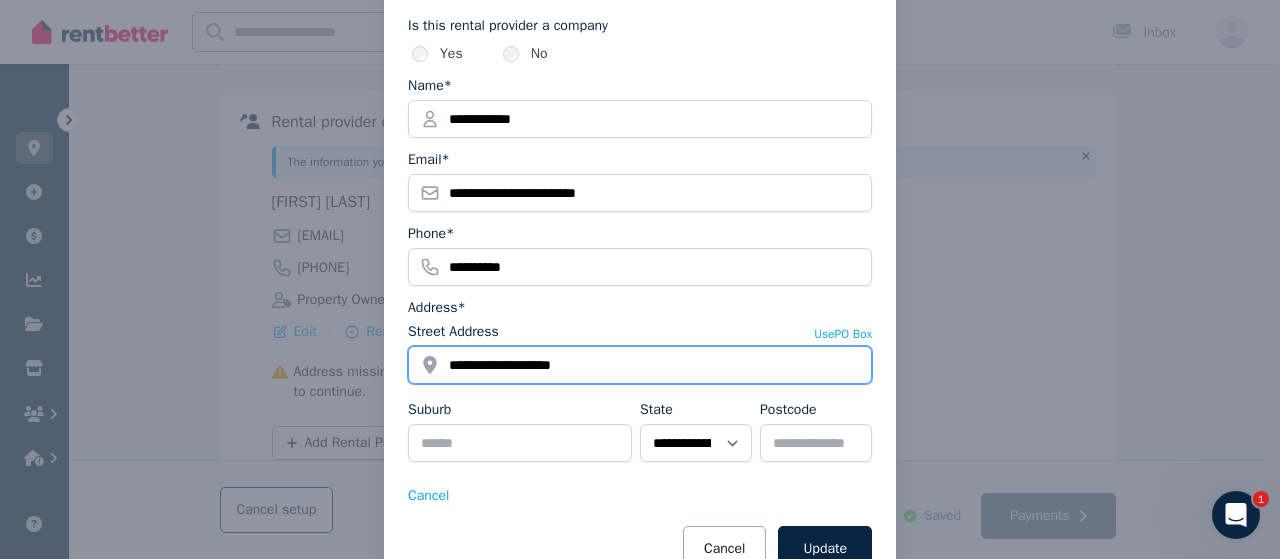 type on "**********" 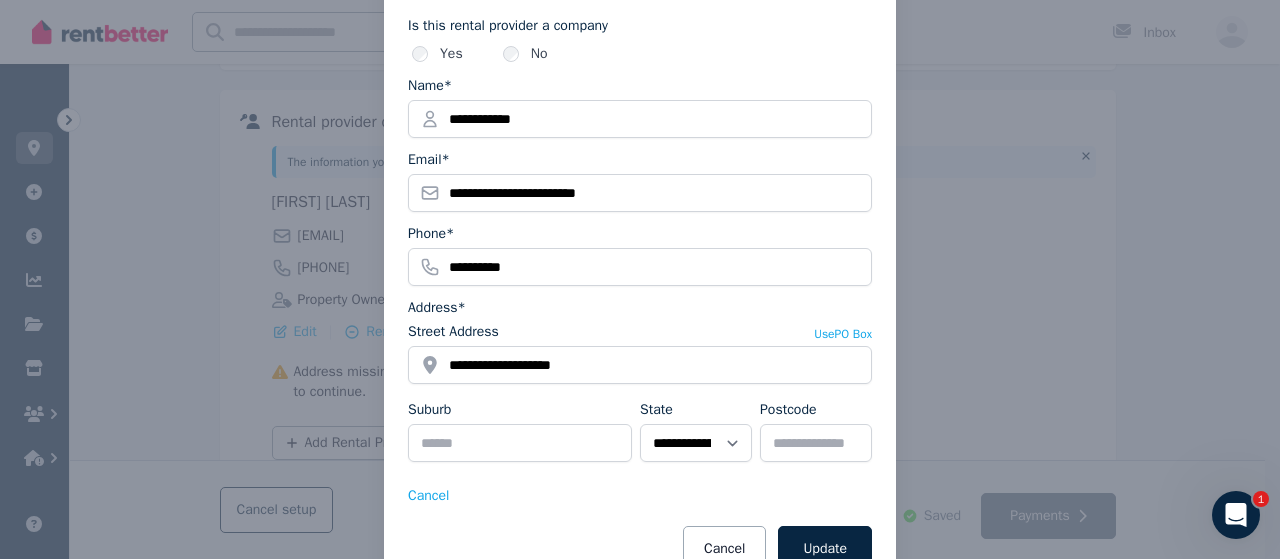 click on "Suburb" at bounding box center (520, 435) 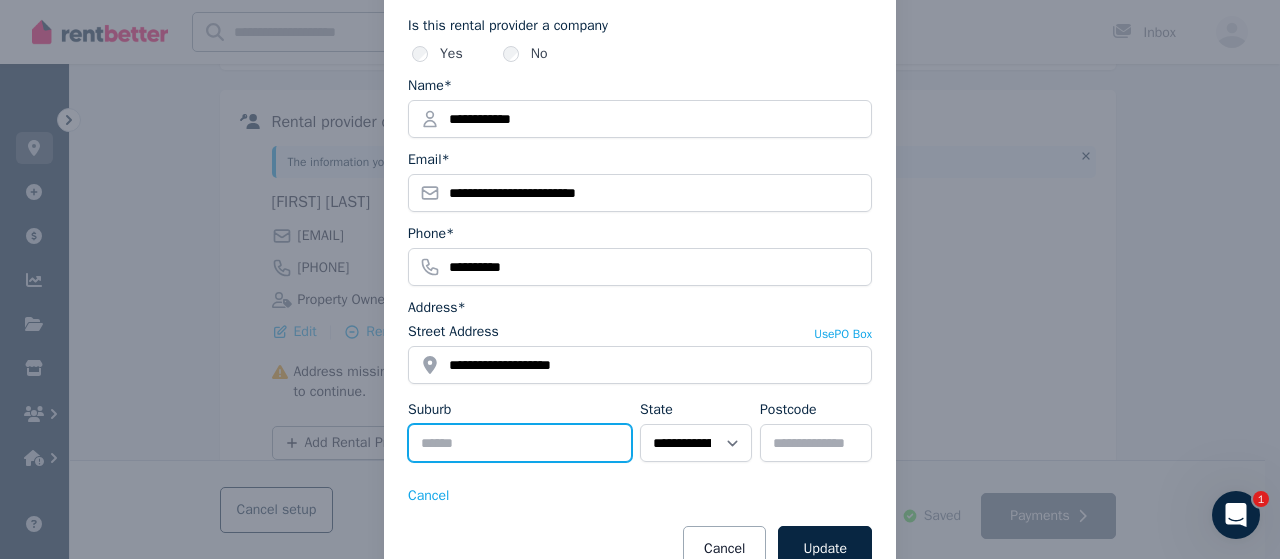 click on "Suburb" at bounding box center (520, 443) 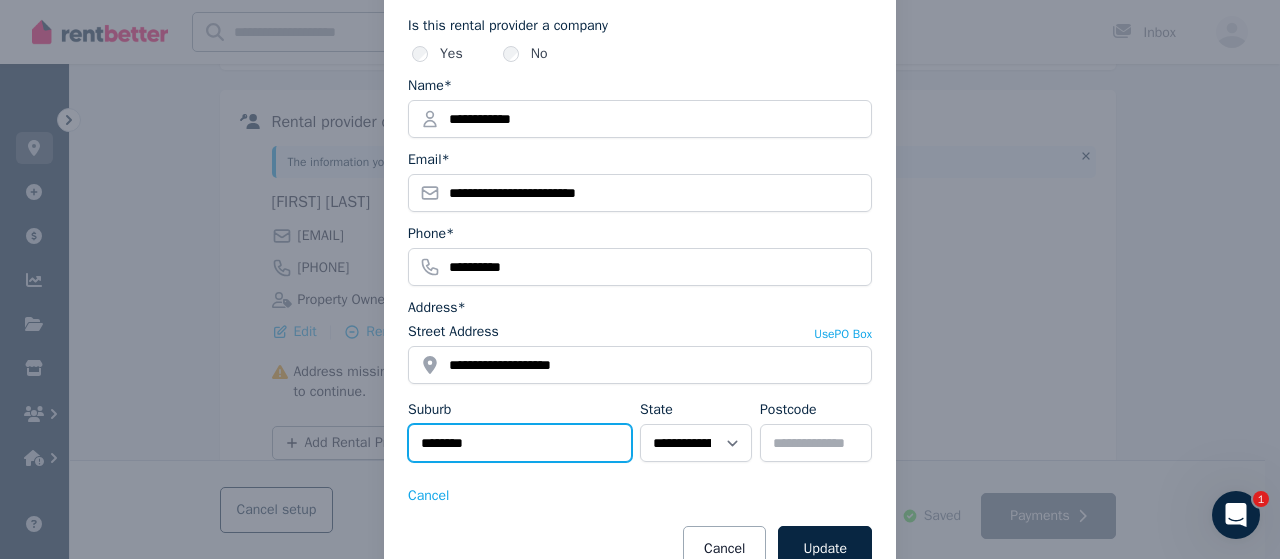 type on "********" 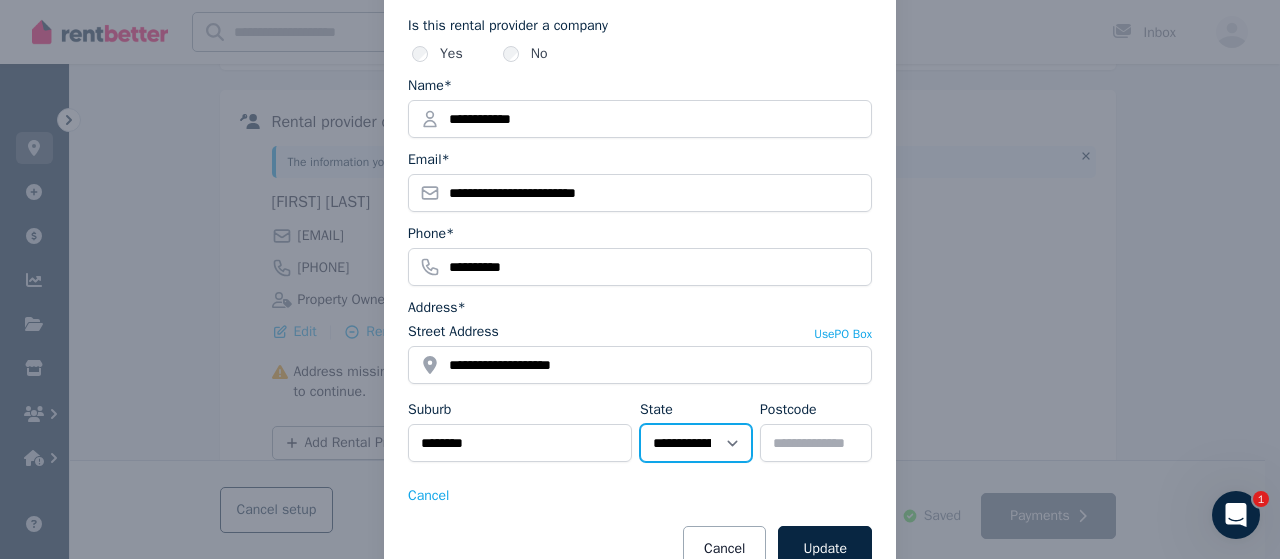 click on "**********" at bounding box center [696, 443] 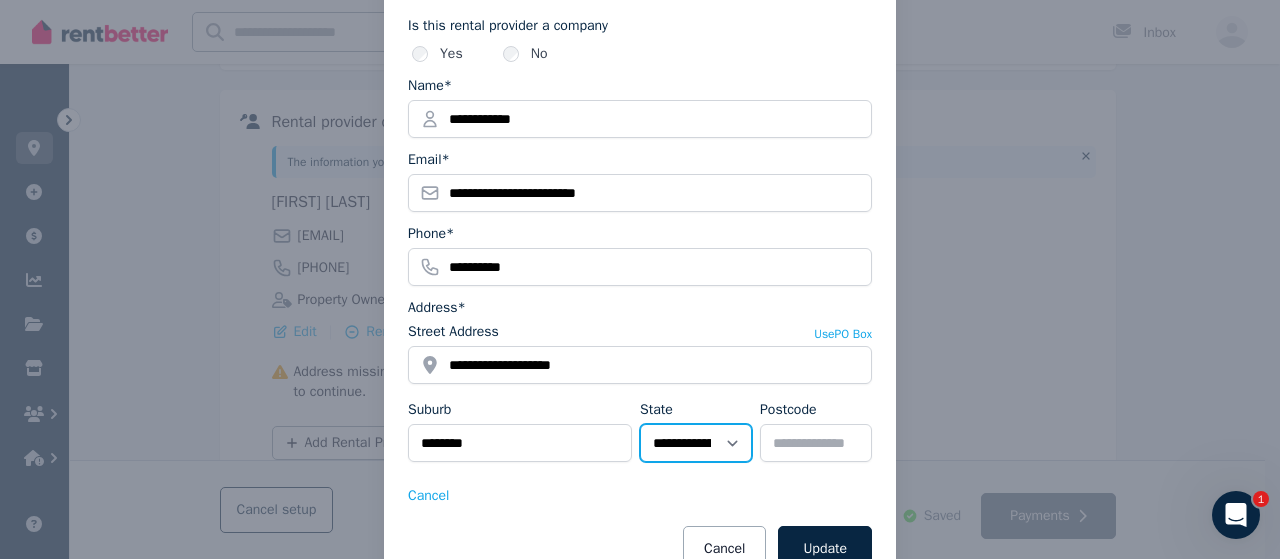 select on "**" 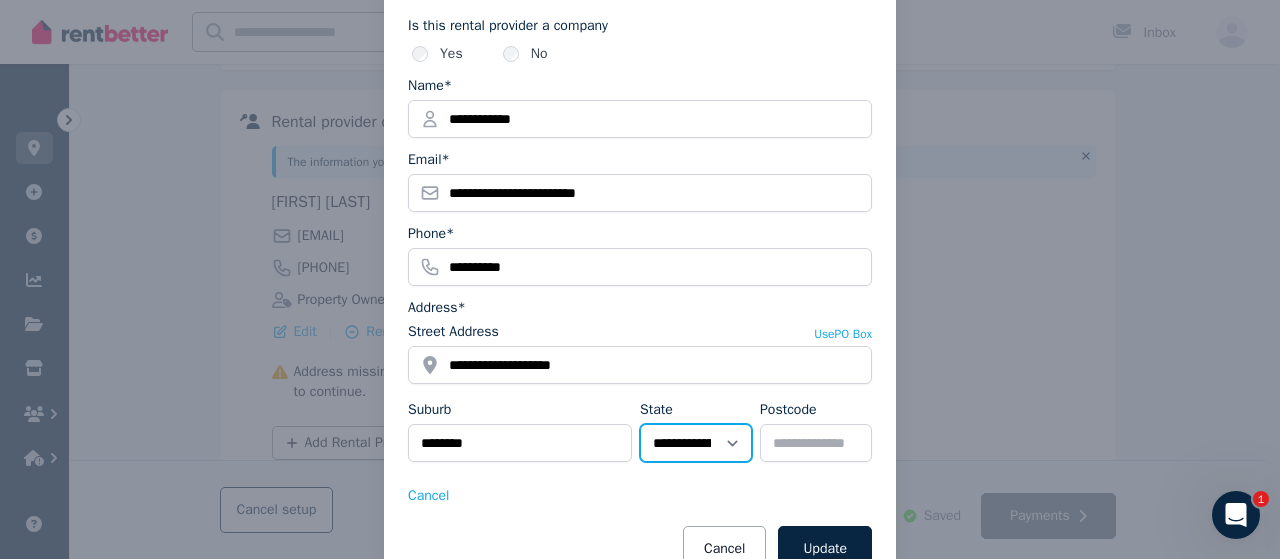 click on "**********" at bounding box center (696, 443) 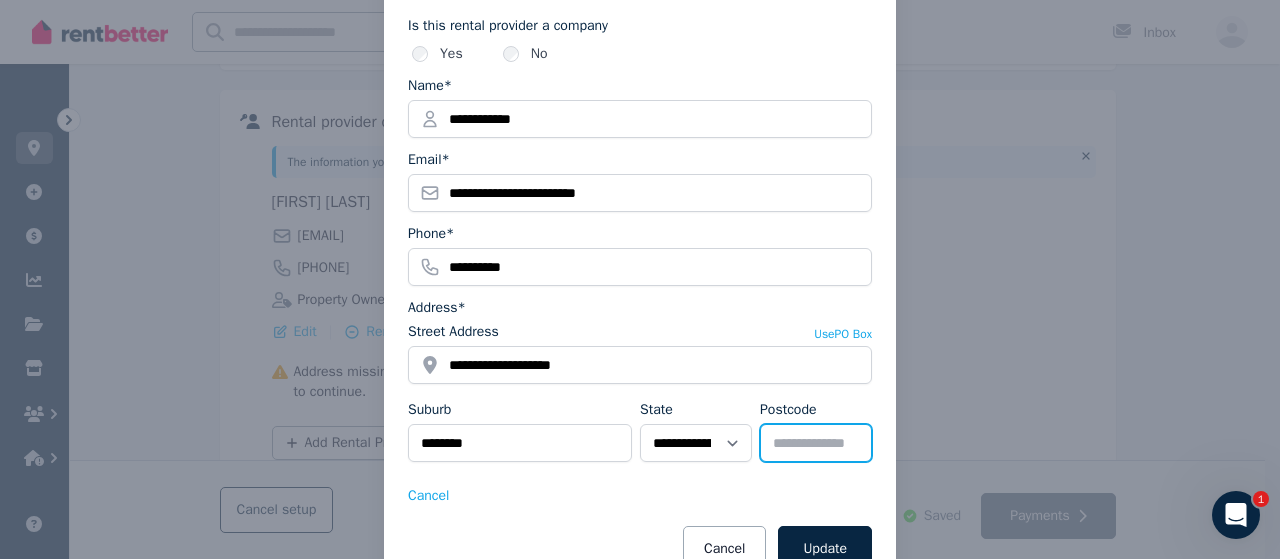 click on "Postcode" at bounding box center [816, 443] 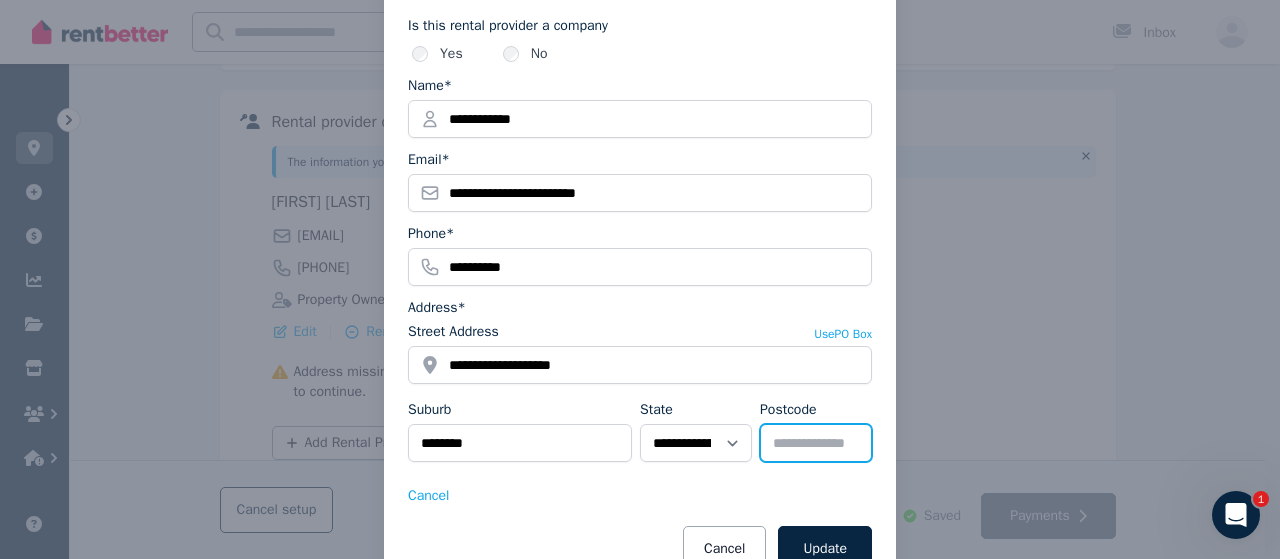 type on "****" 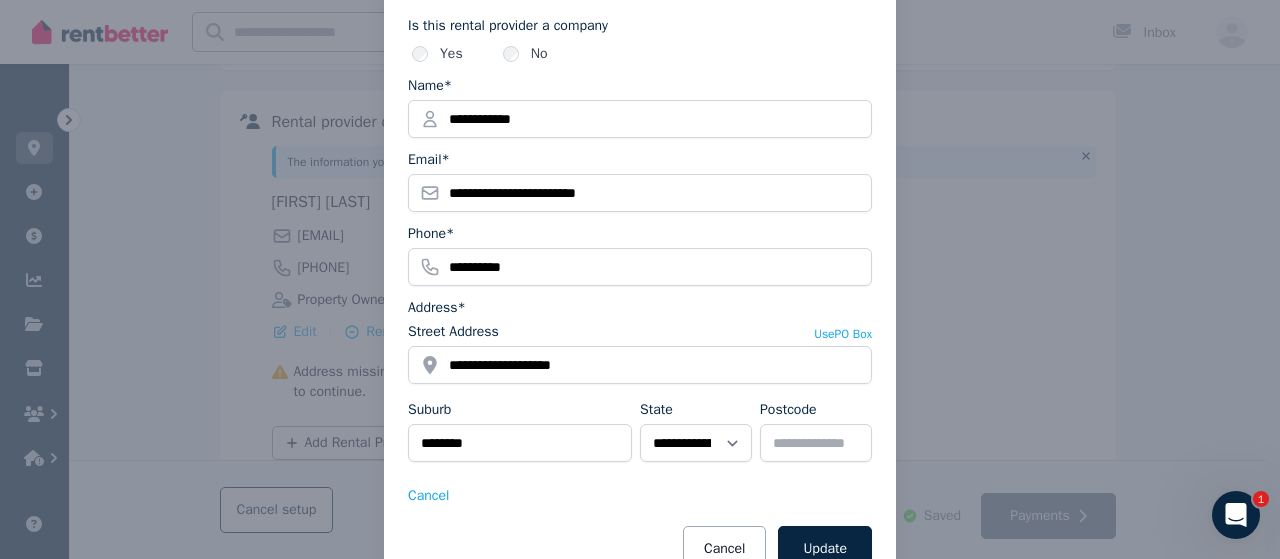 click on "Cancel" at bounding box center [640, 496] 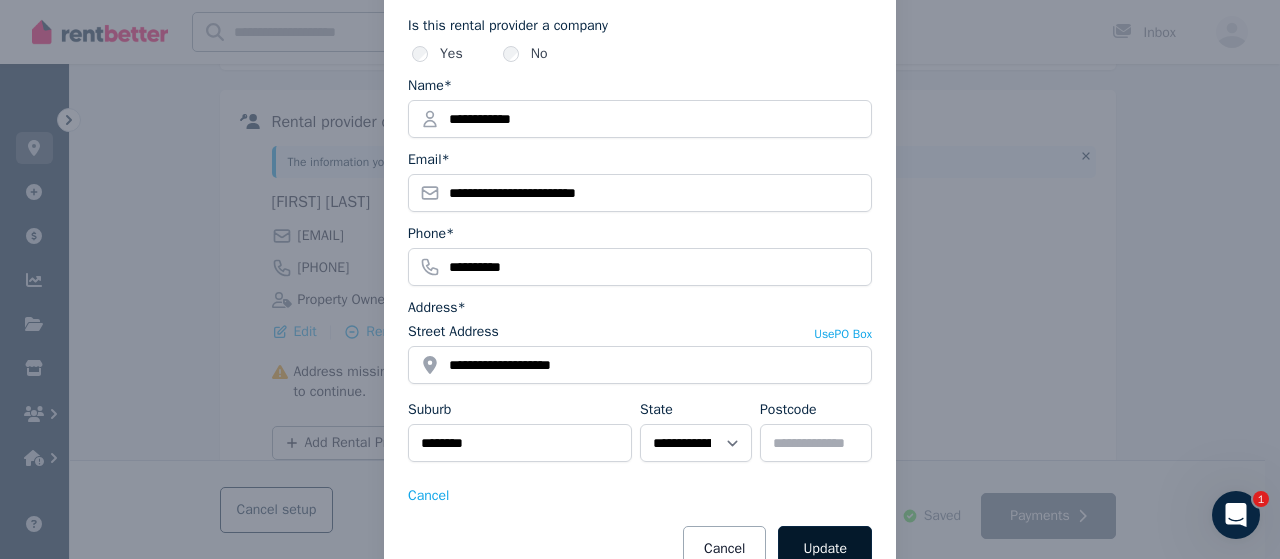 click on "Update" at bounding box center (825, 549) 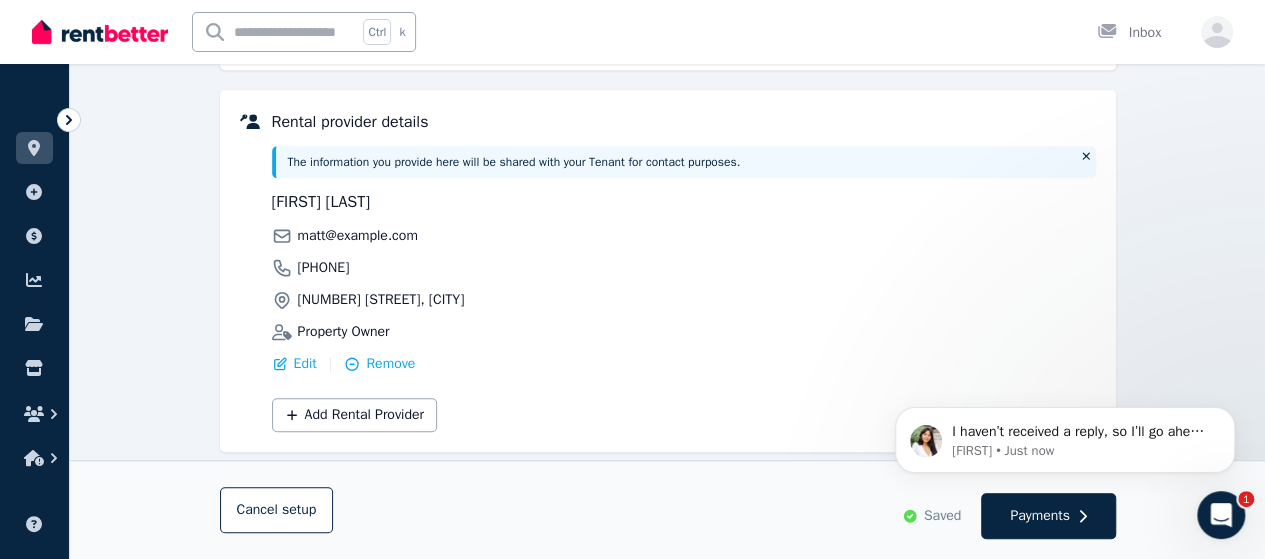 scroll, scrollTop: 0, scrollLeft: 0, axis: both 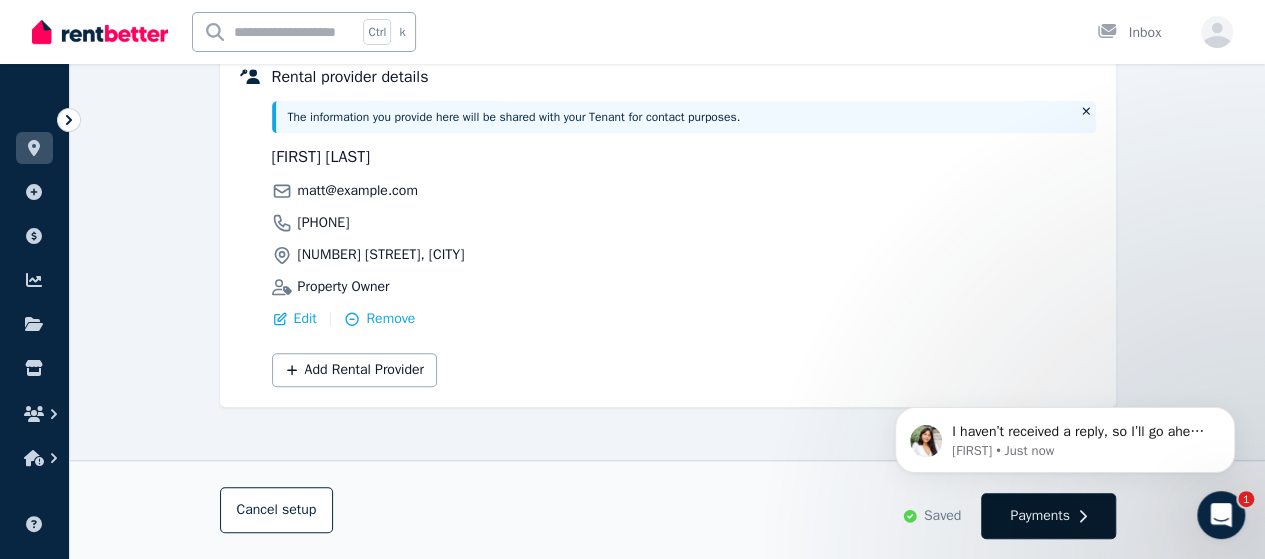 click on "Payments" at bounding box center [1040, 516] 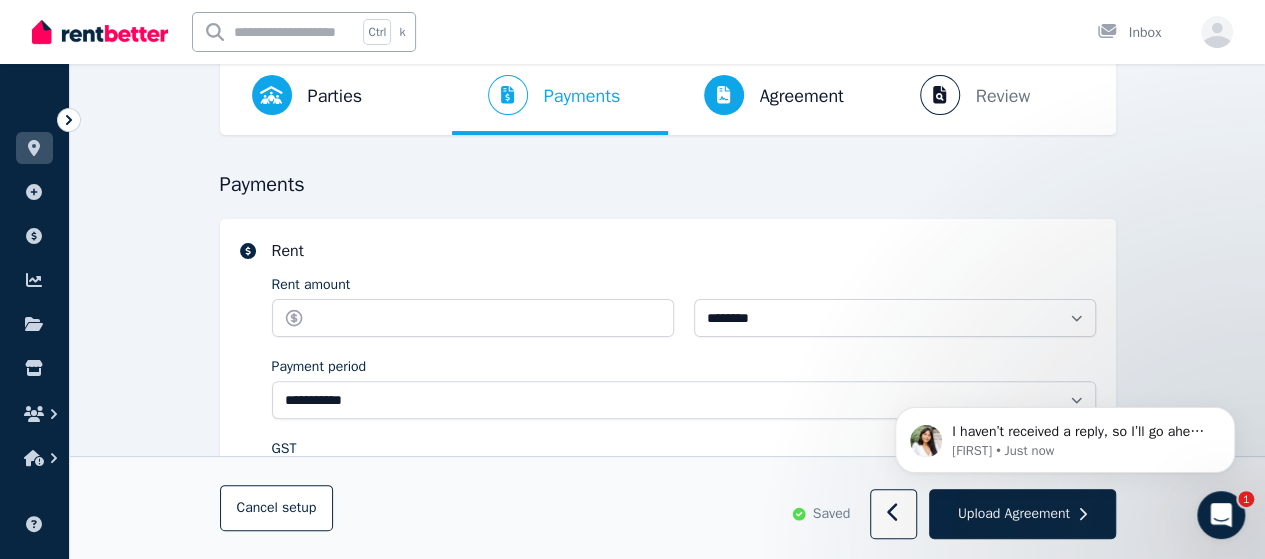 scroll, scrollTop: 200, scrollLeft: 0, axis: vertical 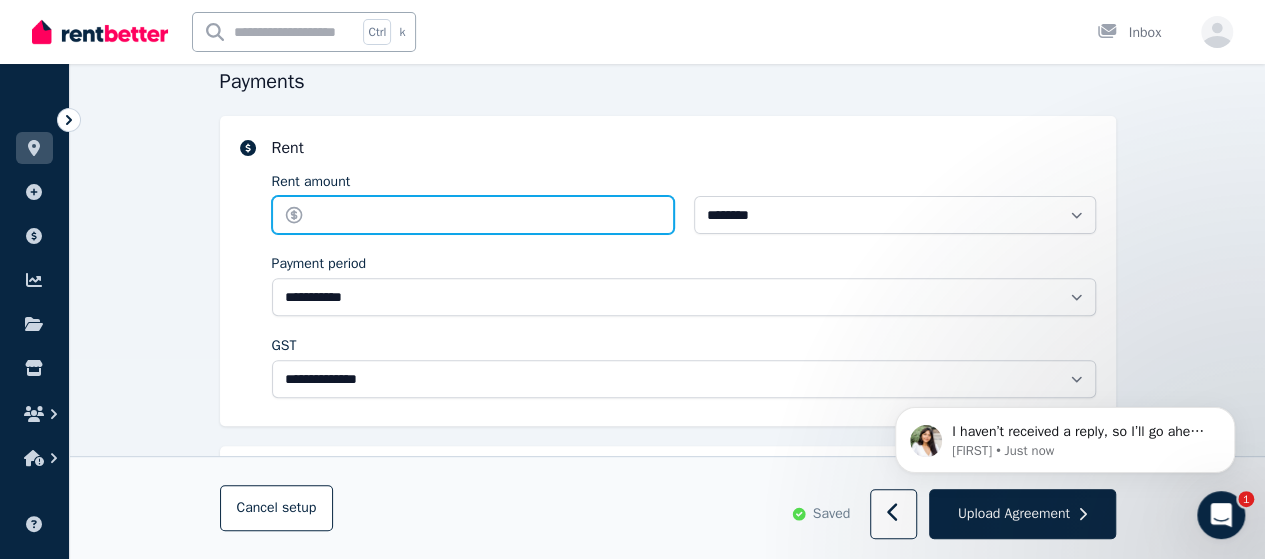 click on "Rent amount" at bounding box center [473, 215] 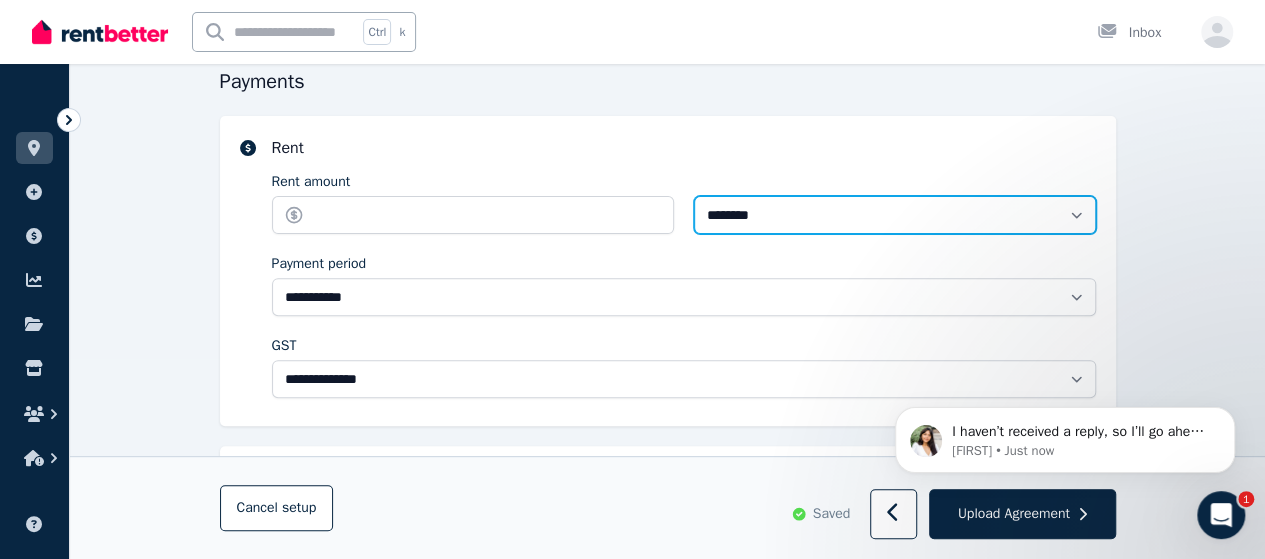 click on "**********" at bounding box center [895, 215] 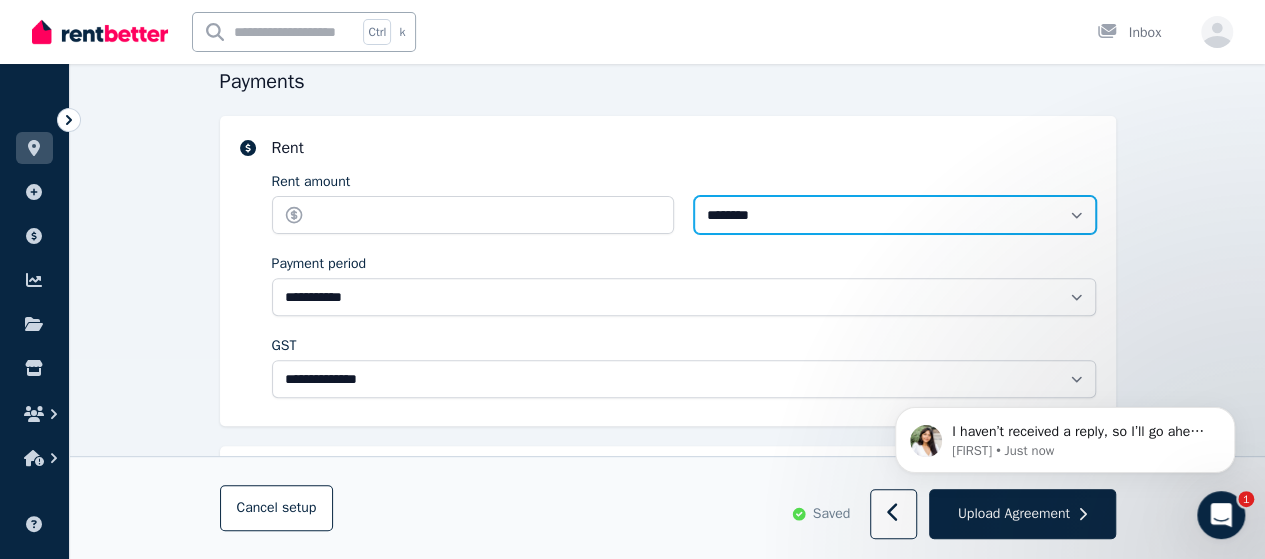 select on "********" 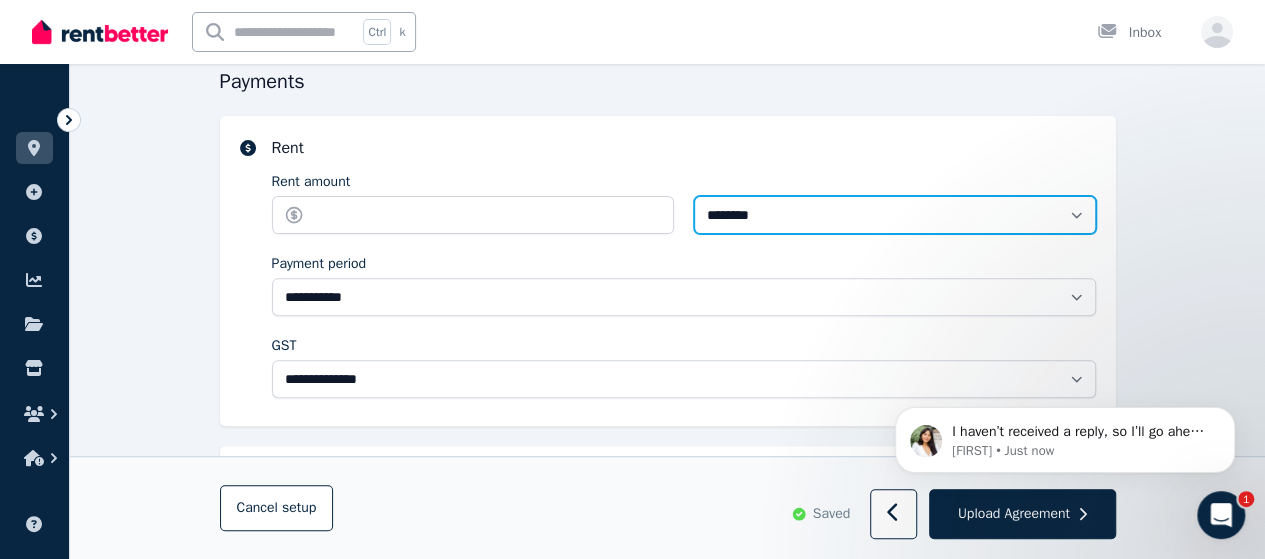 click on "**********" at bounding box center [895, 215] 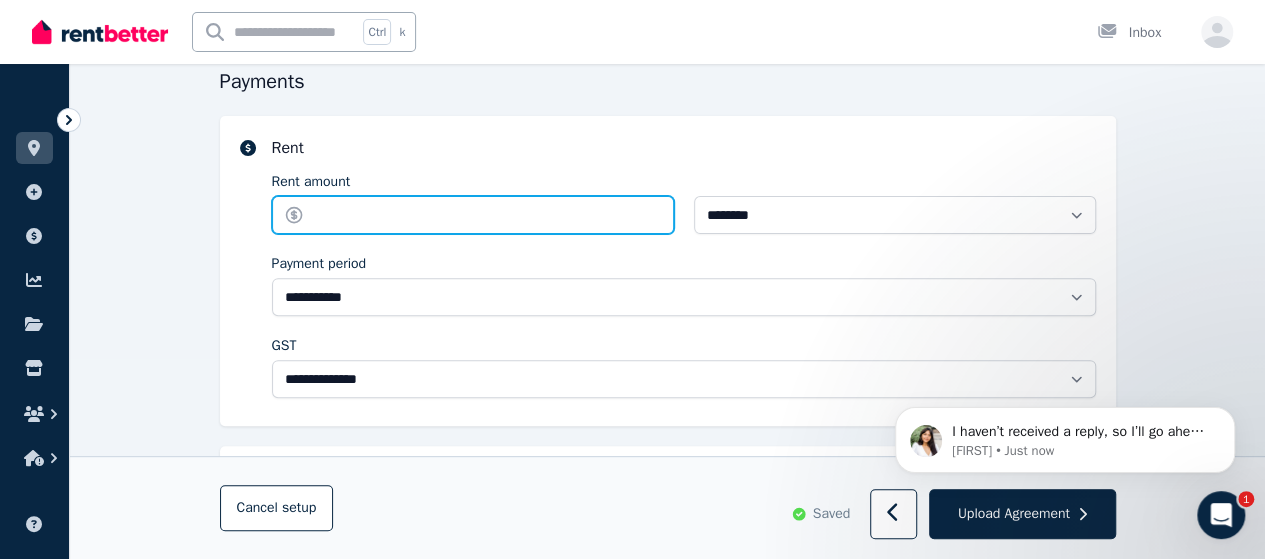 click on "Rent amount" at bounding box center (473, 215) 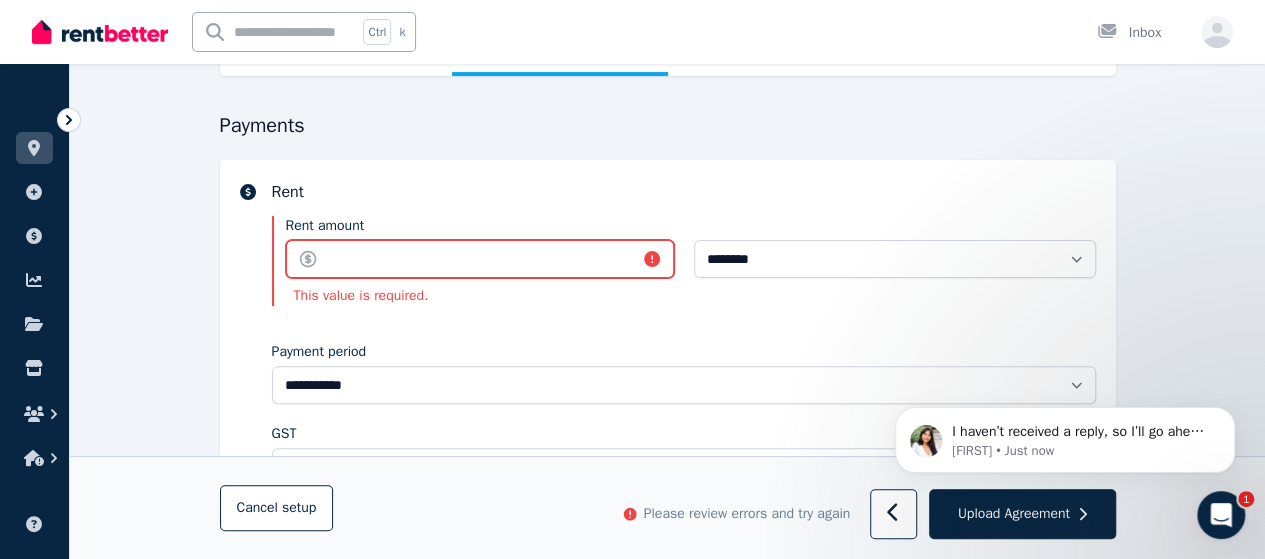 scroll, scrollTop: 135, scrollLeft: 0, axis: vertical 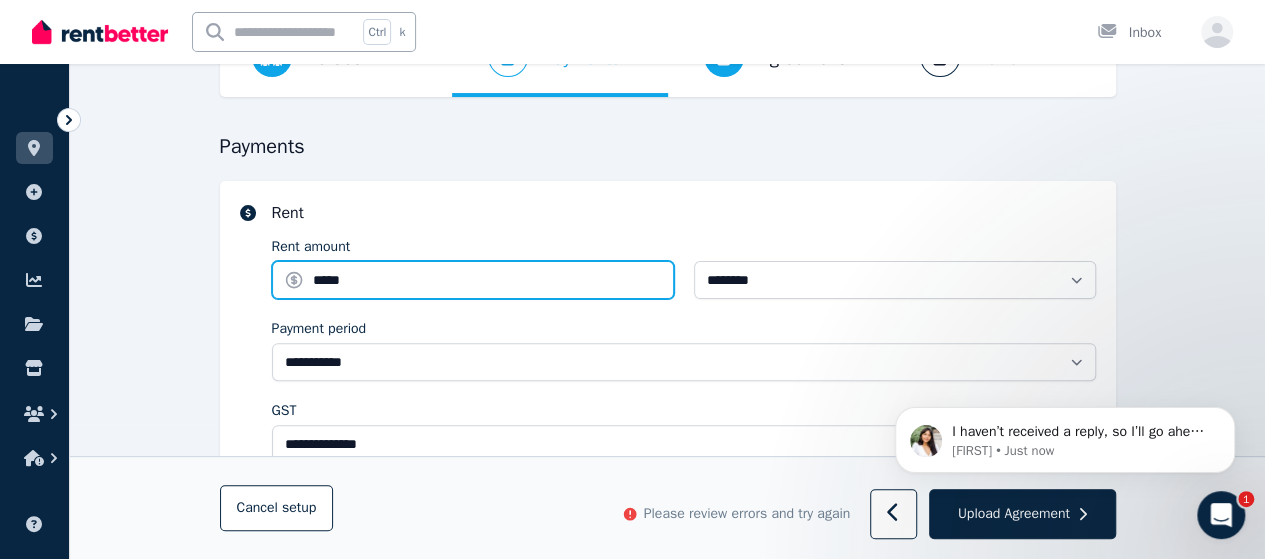 type on "*****" 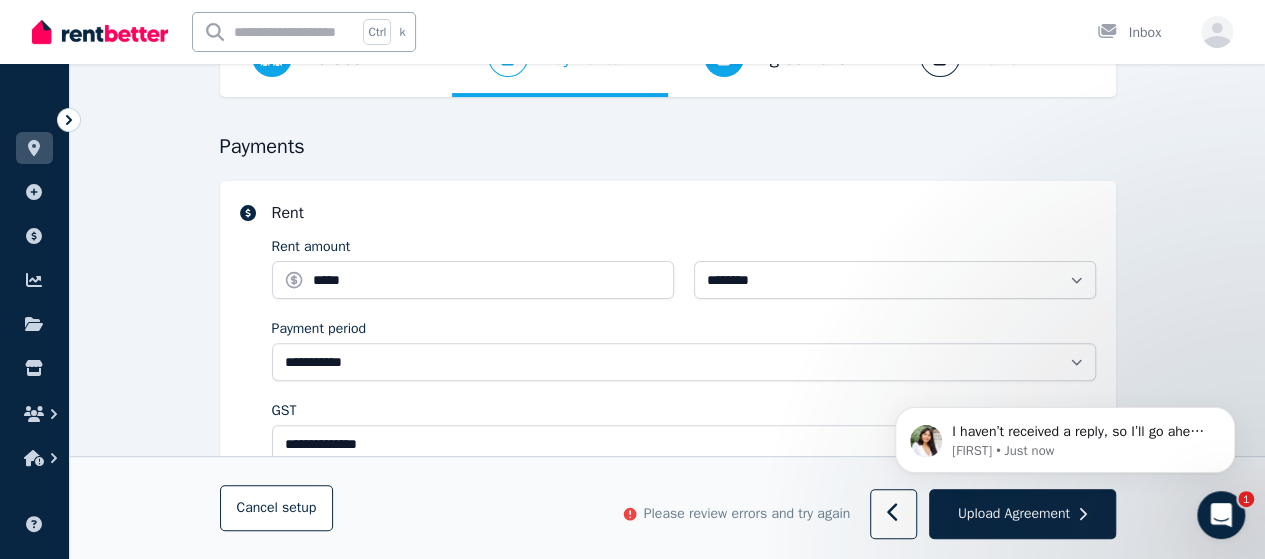 click on "Payment period" at bounding box center (684, 329) 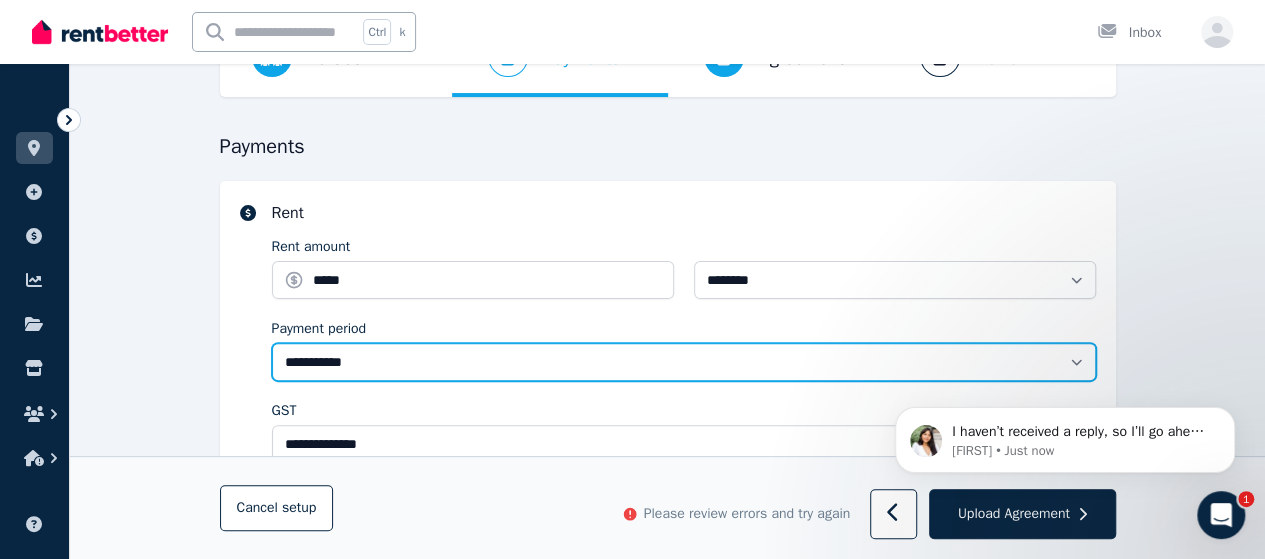 click on "**********" at bounding box center (684, 362) 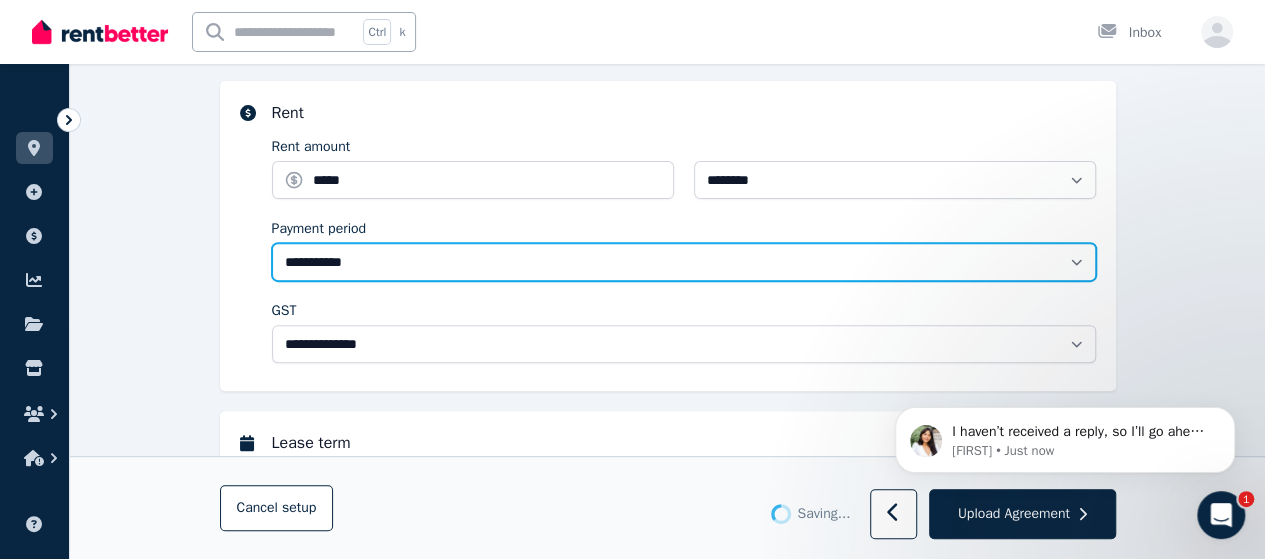 type 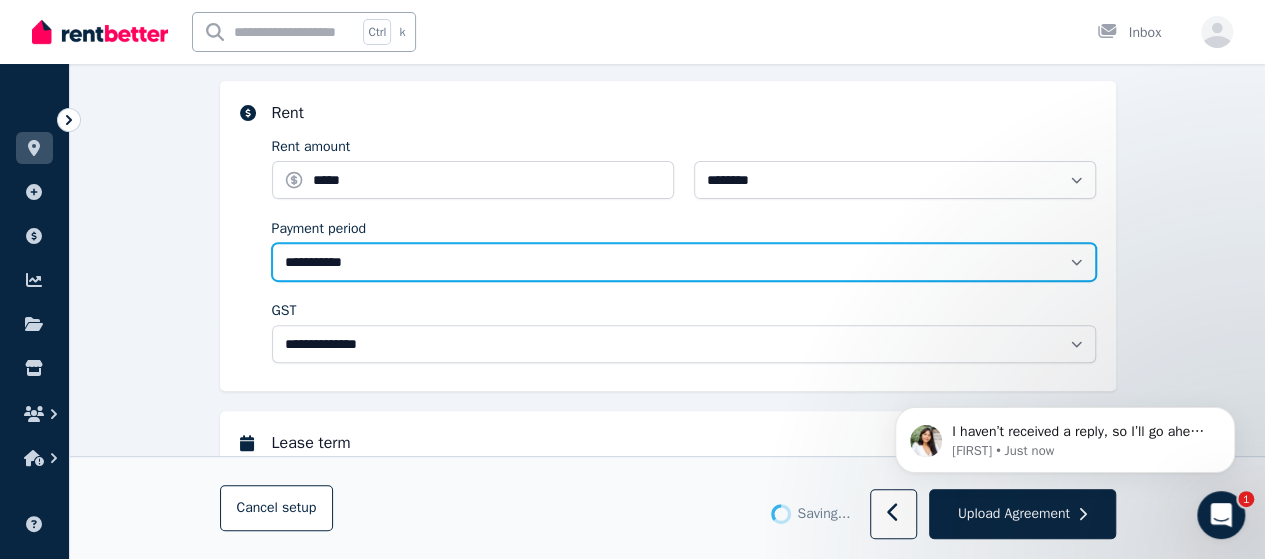 type on "**********" 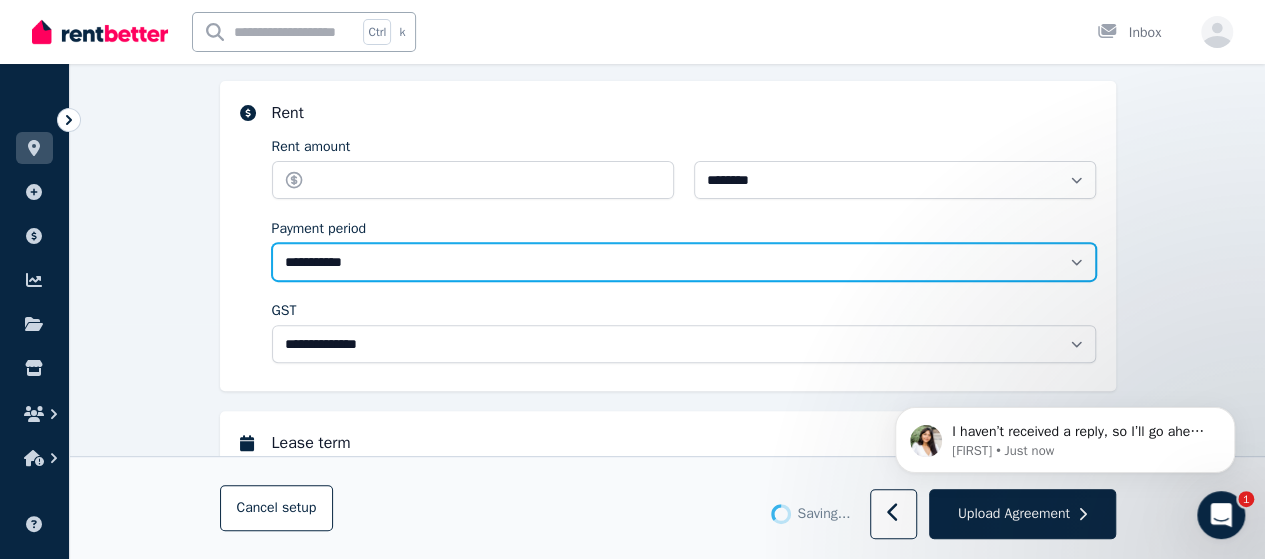 type on "********" 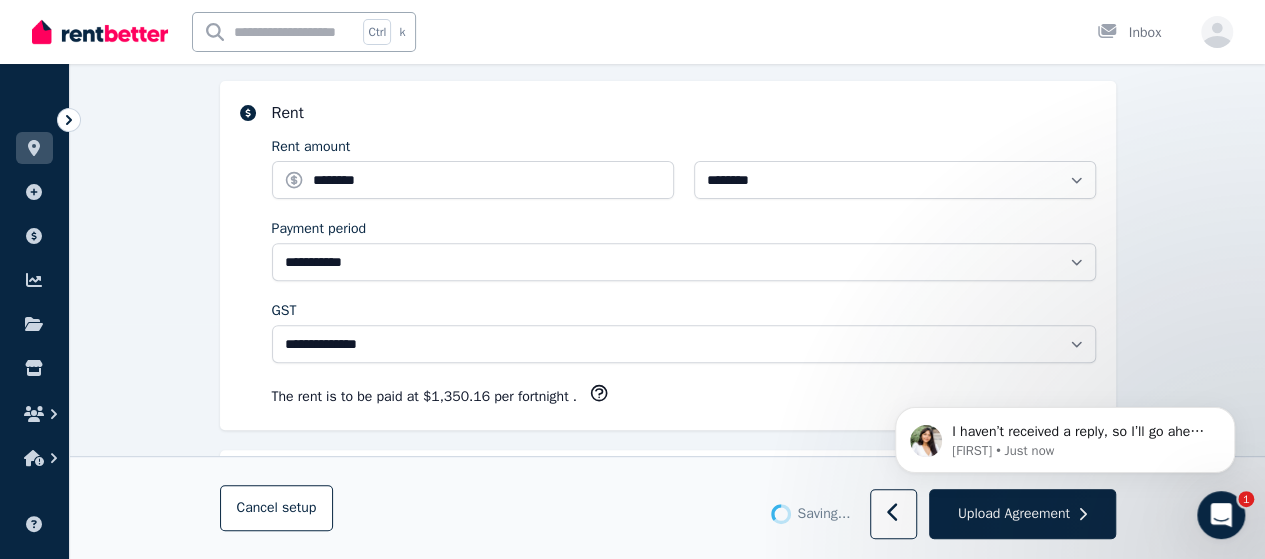scroll, scrollTop: 1365, scrollLeft: 0, axis: vertical 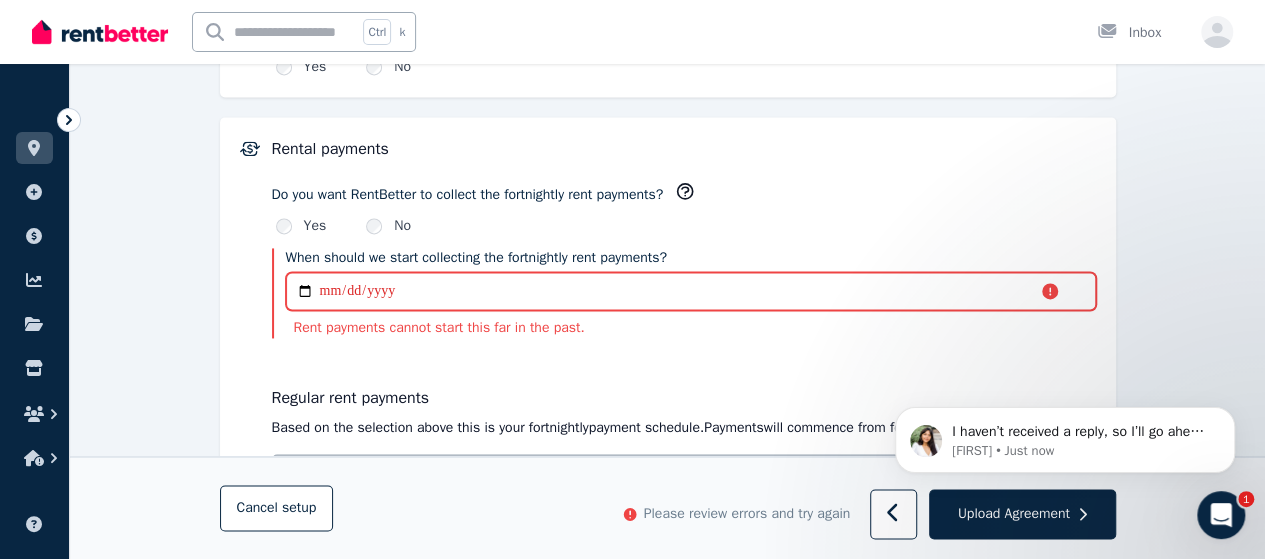 click on "**********" at bounding box center [691, 291] 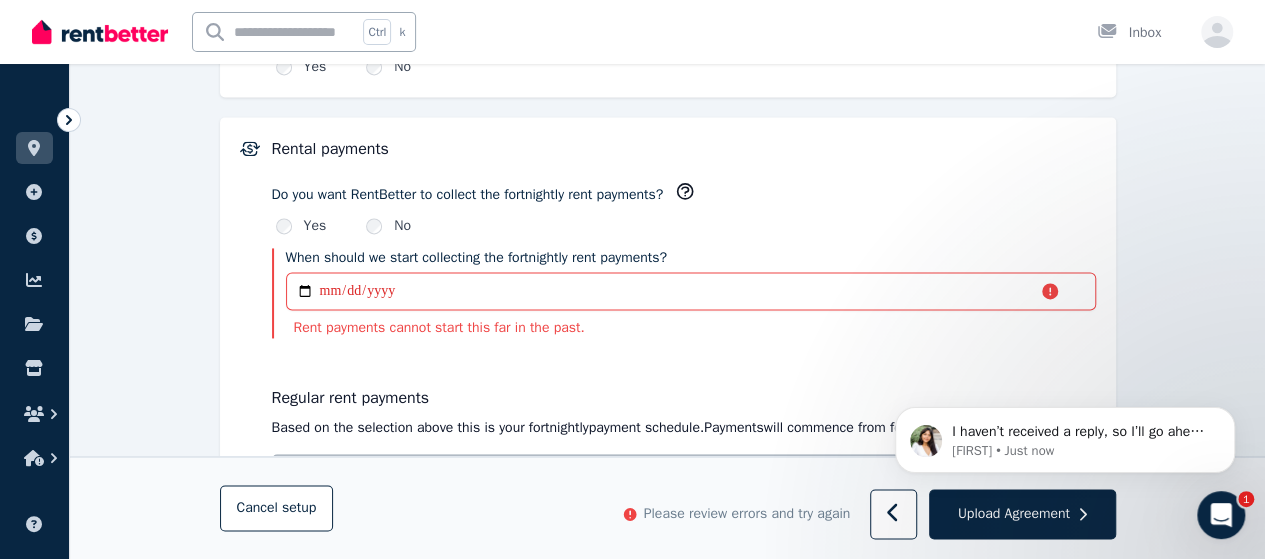 click on "**********" at bounding box center (667, -94) 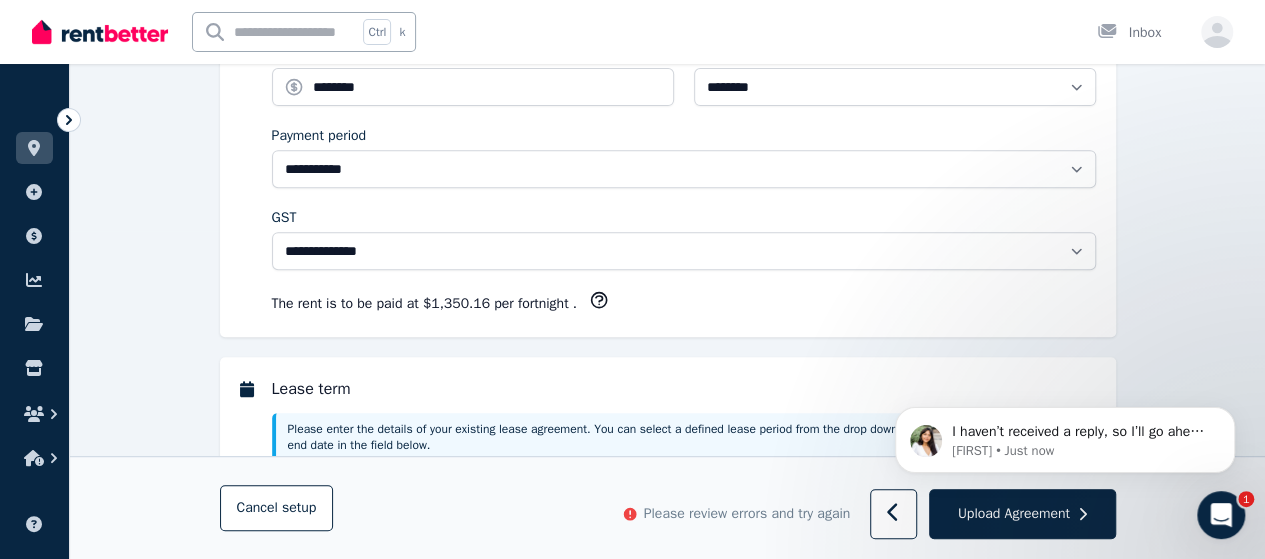 scroll, scrollTop: 165, scrollLeft: 0, axis: vertical 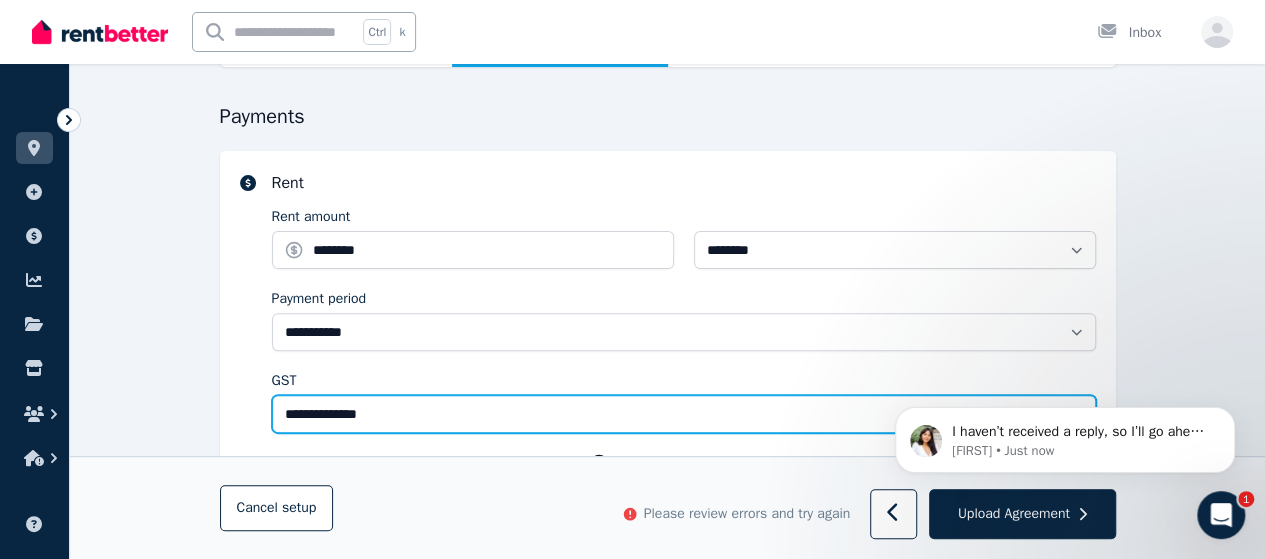 click on "**********" at bounding box center (684, 414) 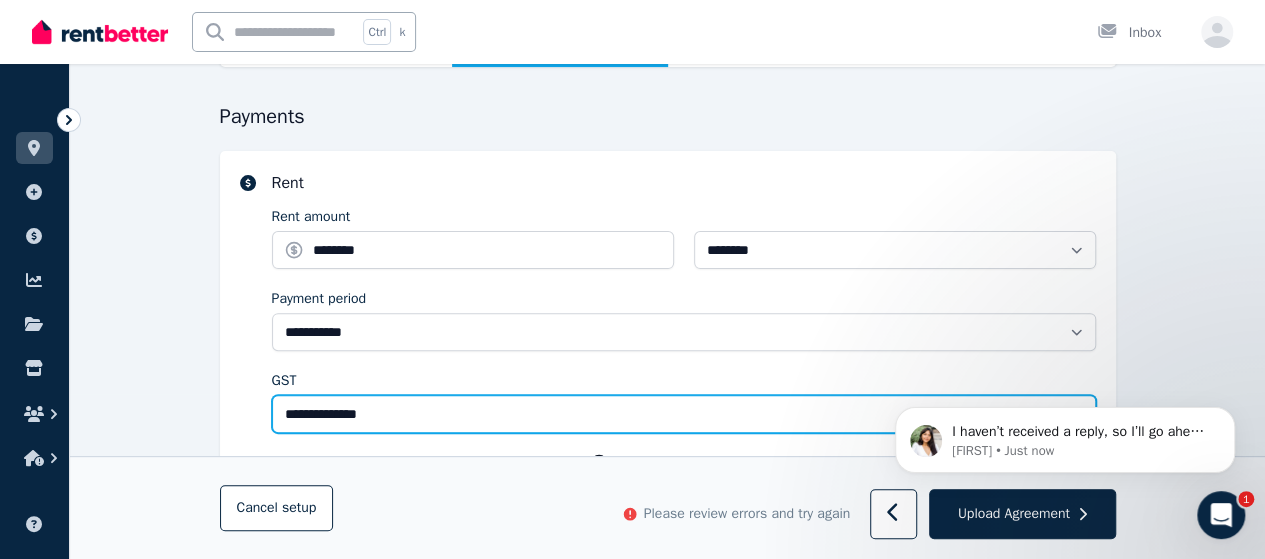 select on "**********" 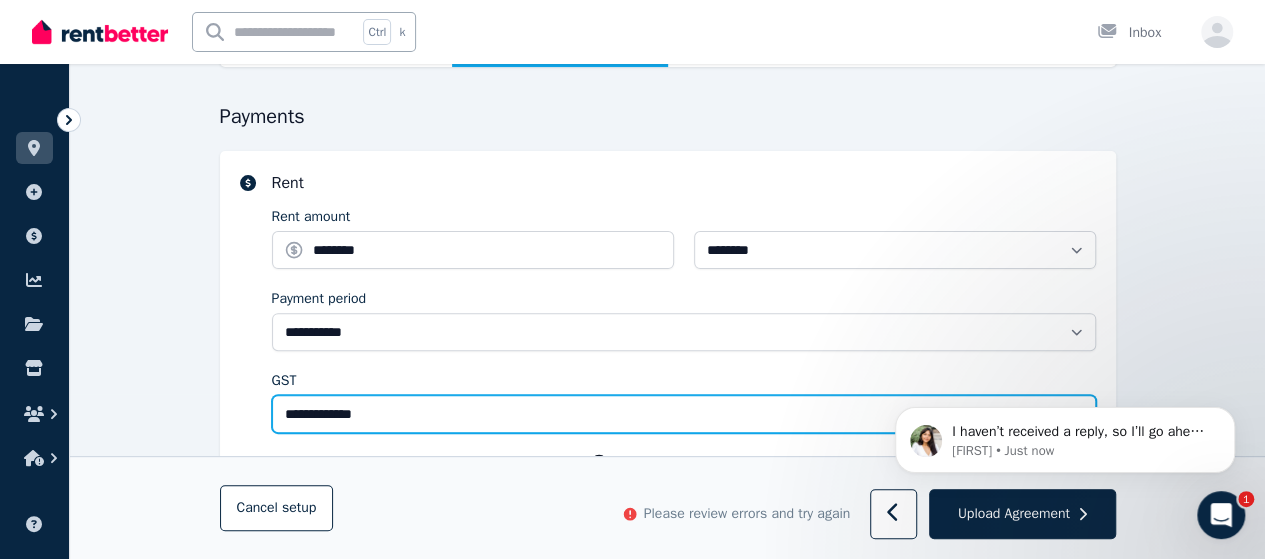click on "**********" at bounding box center [684, 414] 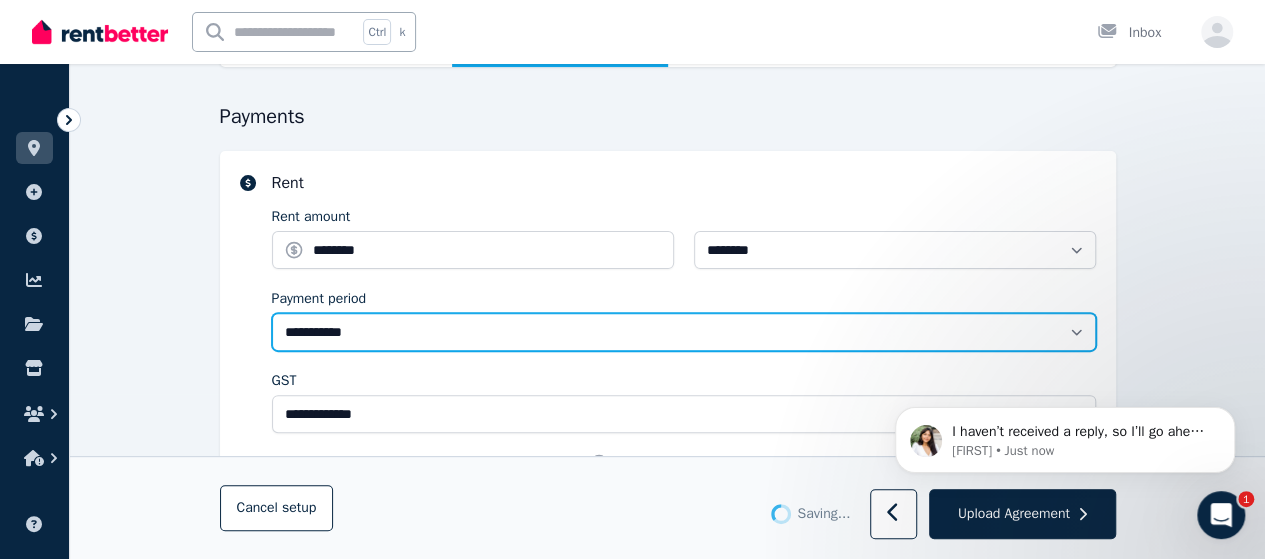click on "**********" at bounding box center [684, 332] 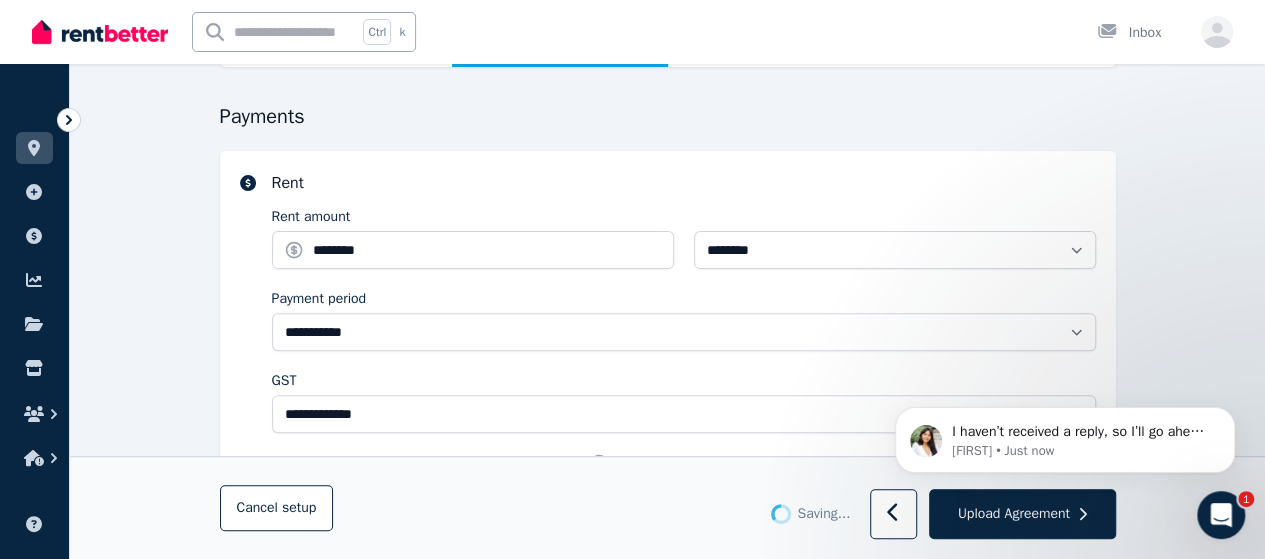 scroll, scrollTop: 1365, scrollLeft: 0, axis: vertical 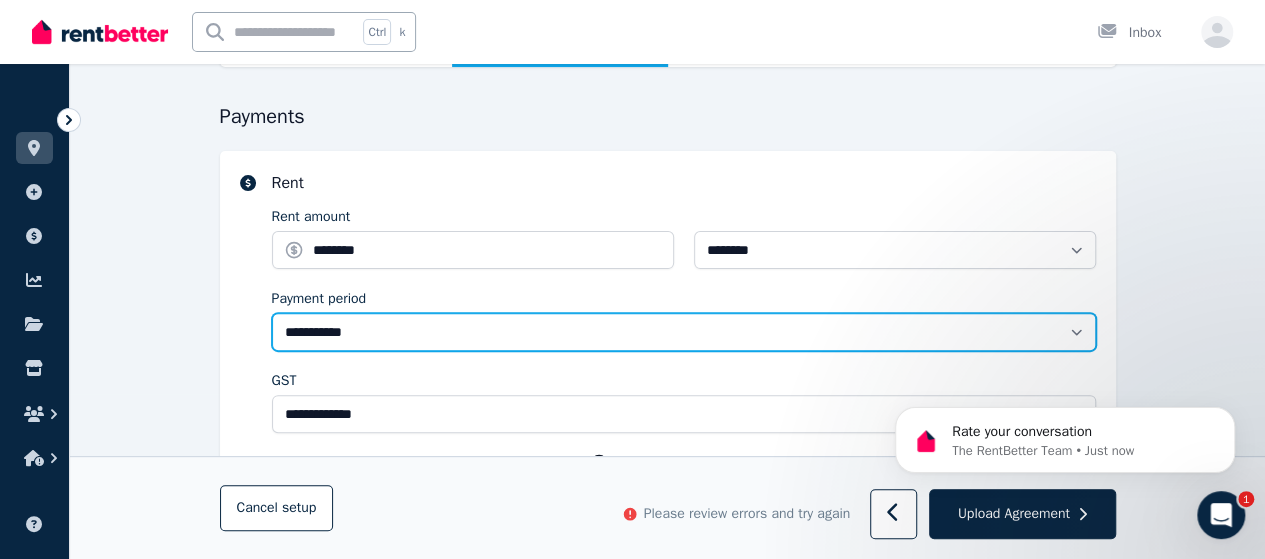 click on "**********" at bounding box center (684, 332) 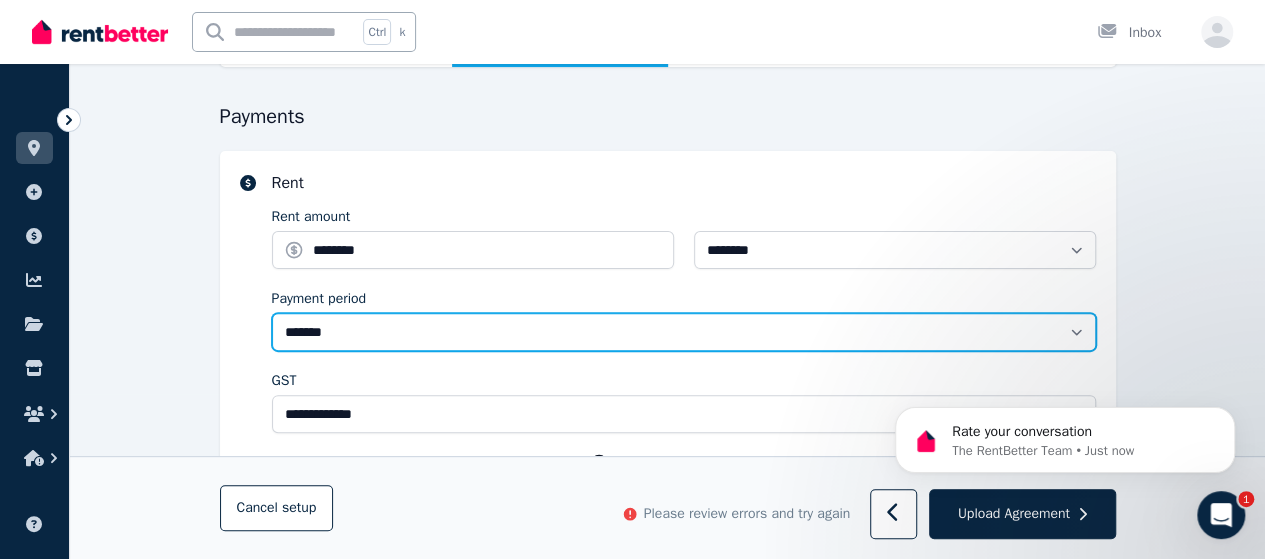 click on "**********" at bounding box center [684, 332] 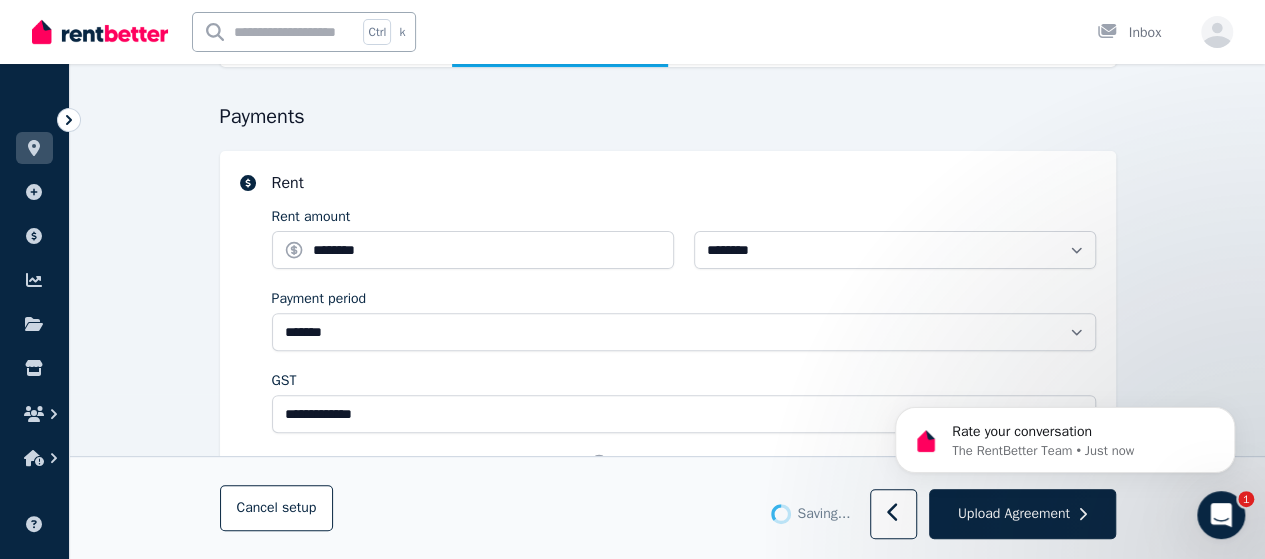 click on "**********" at bounding box center (668, 1115) 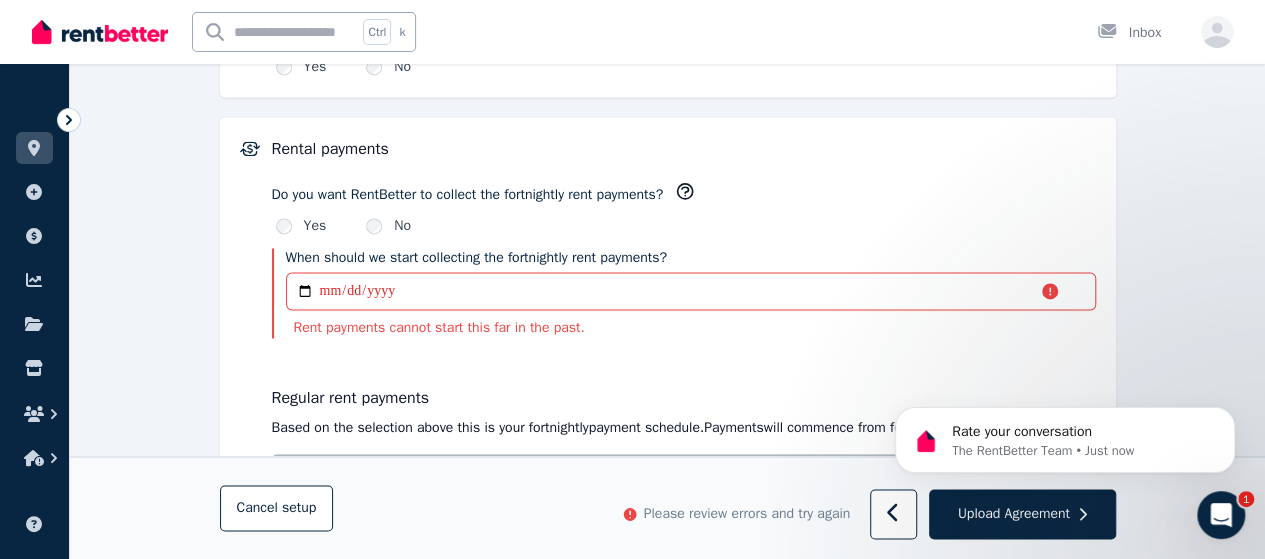 click on "No" at bounding box center (388, 226) 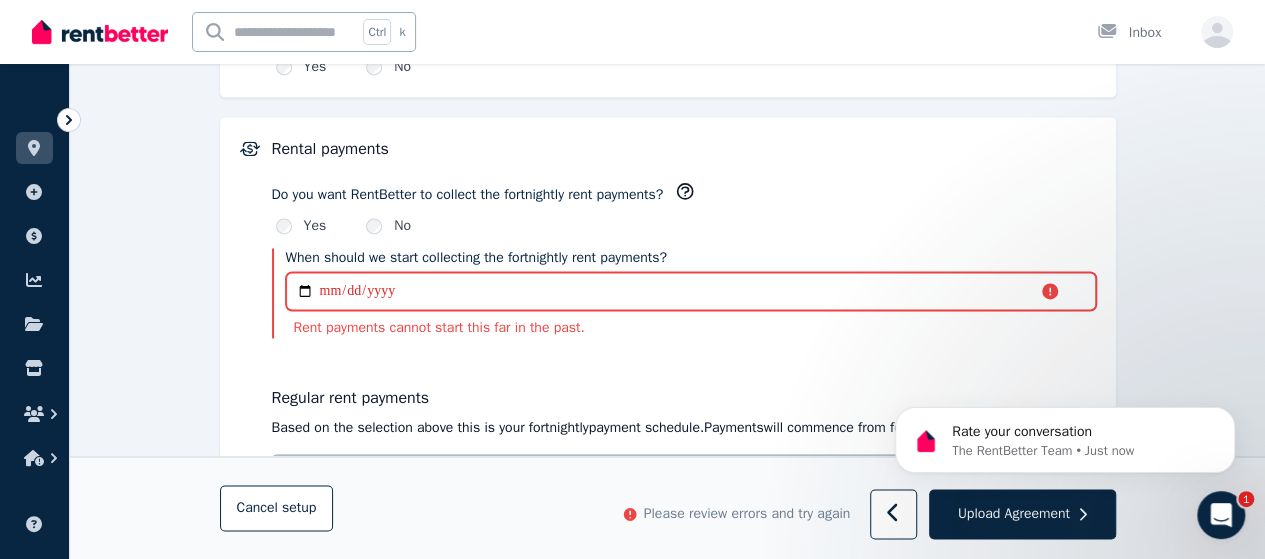 click on "**********" at bounding box center (691, 291) 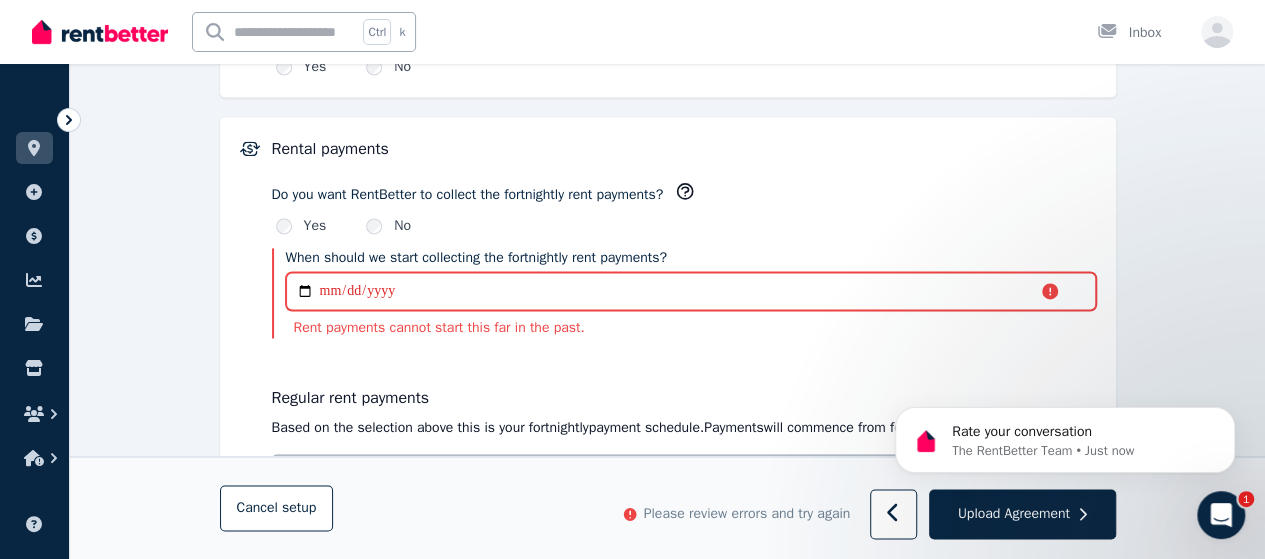 click on "**********" at bounding box center (691, 291) 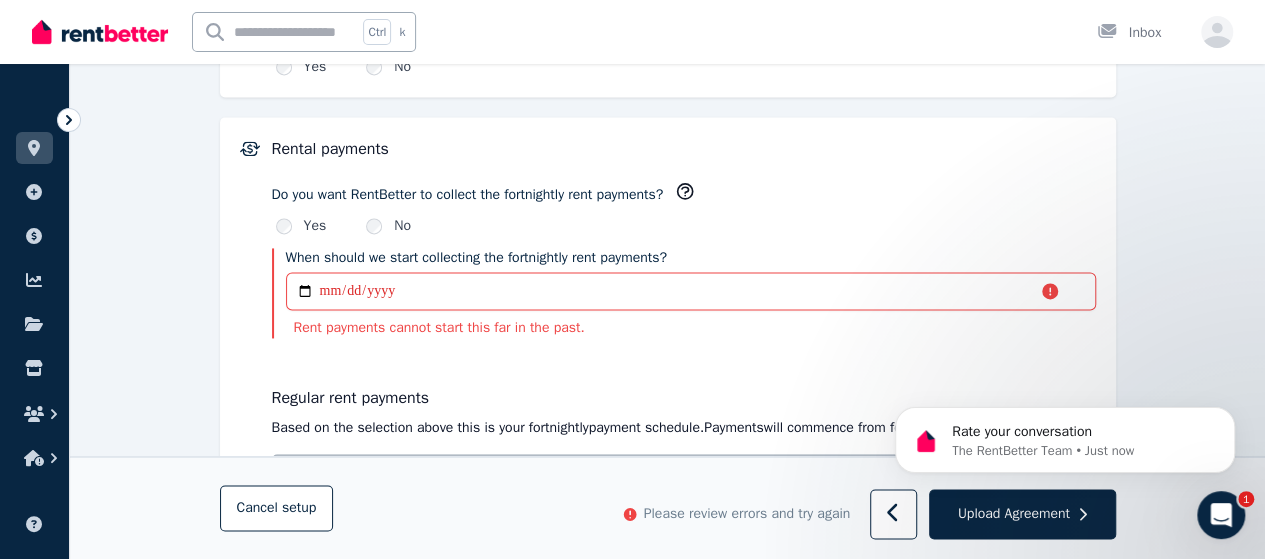click on "**********" at bounding box center (668, 387) 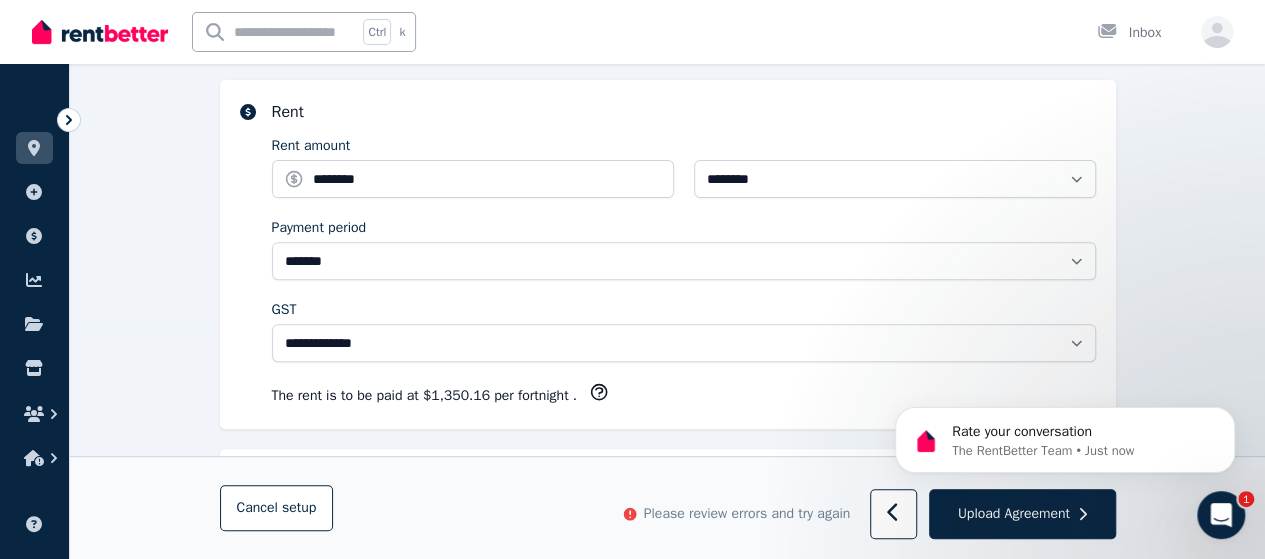 scroll, scrollTop: 265, scrollLeft: 0, axis: vertical 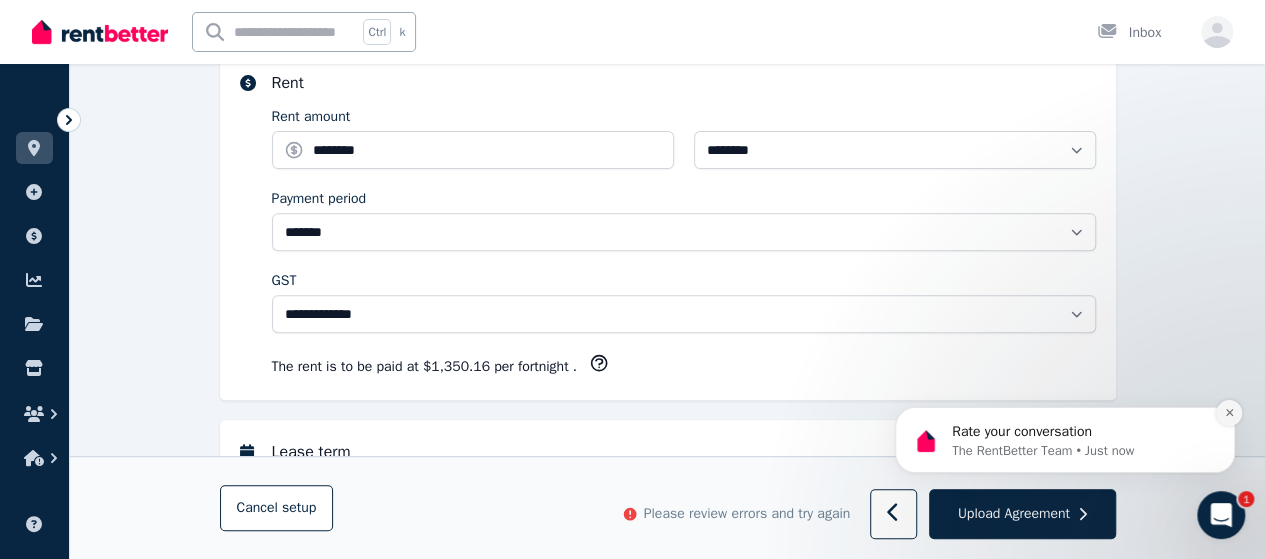 click 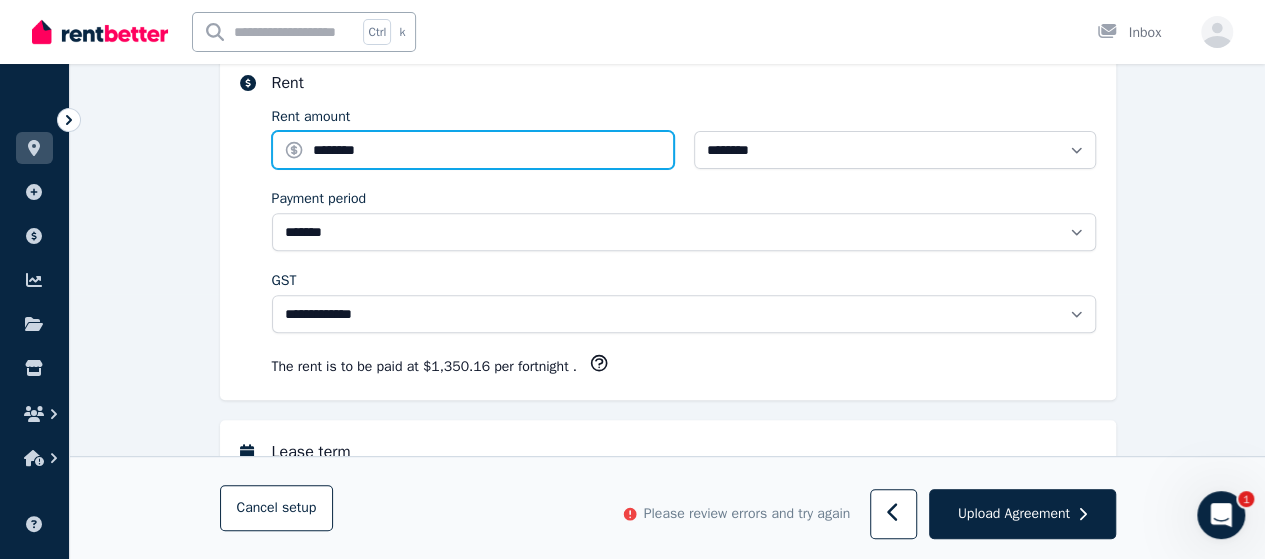 drag, startPoint x: 325, startPoint y: 147, endPoint x: 365, endPoint y: 147, distance: 40 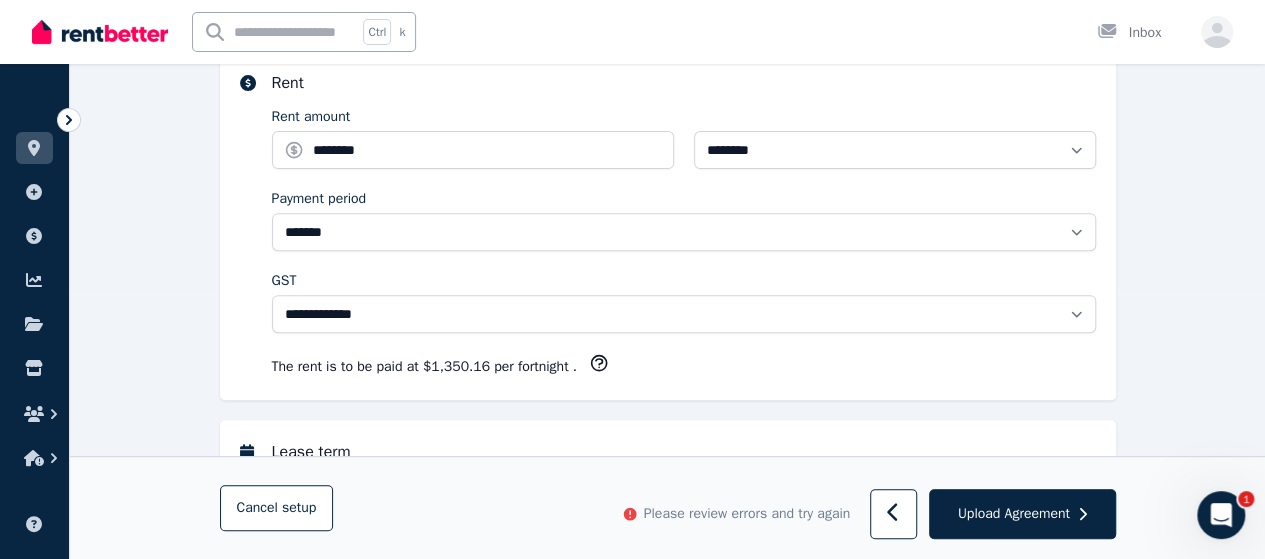 click on "**********" at bounding box center [667, 1006] 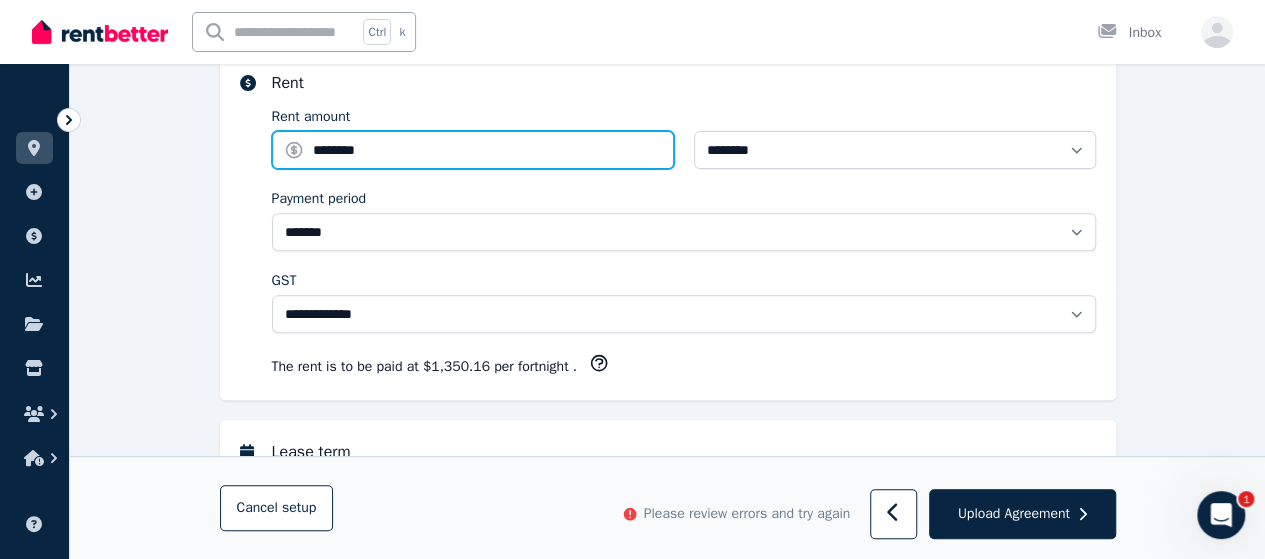 click on "********" at bounding box center [473, 150] 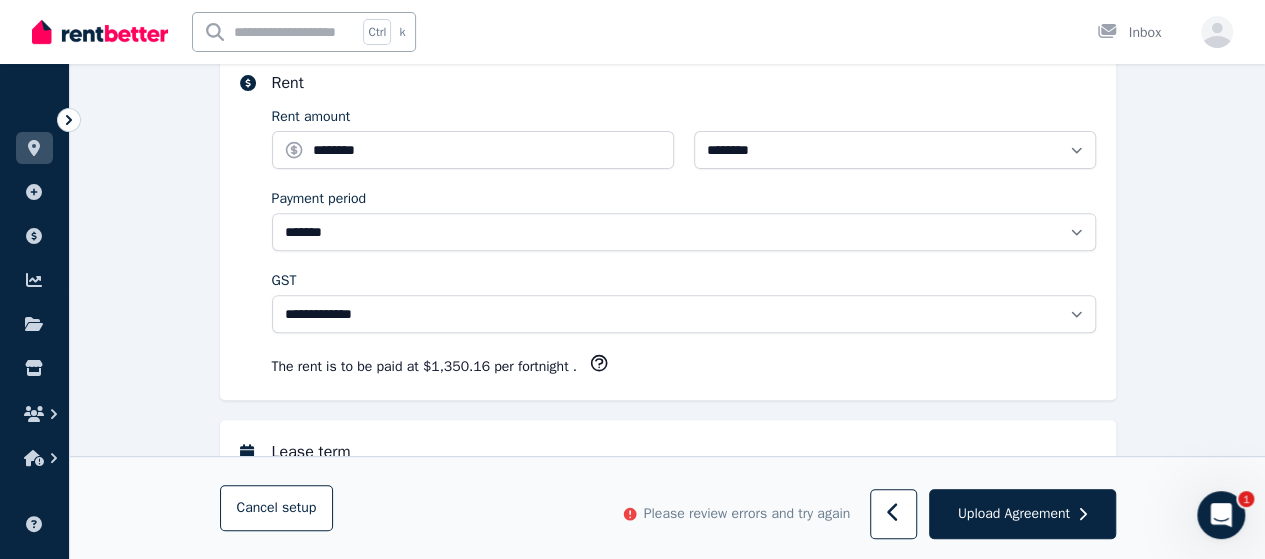 click on "**********" at bounding box center [667, 1006] 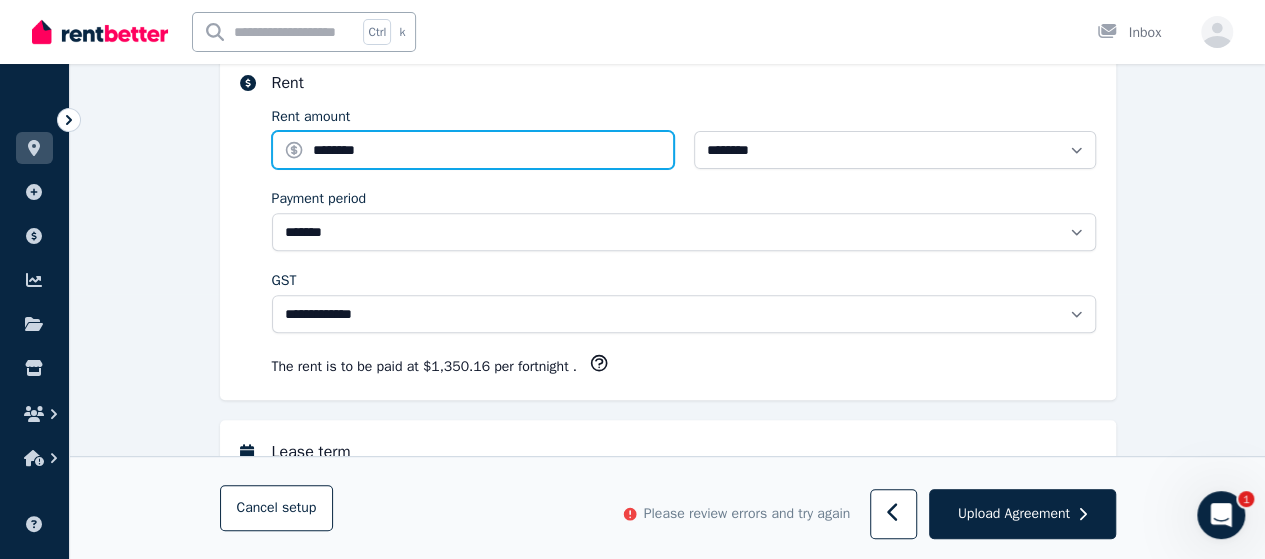 click on "********" at bounding box center (473, 150) 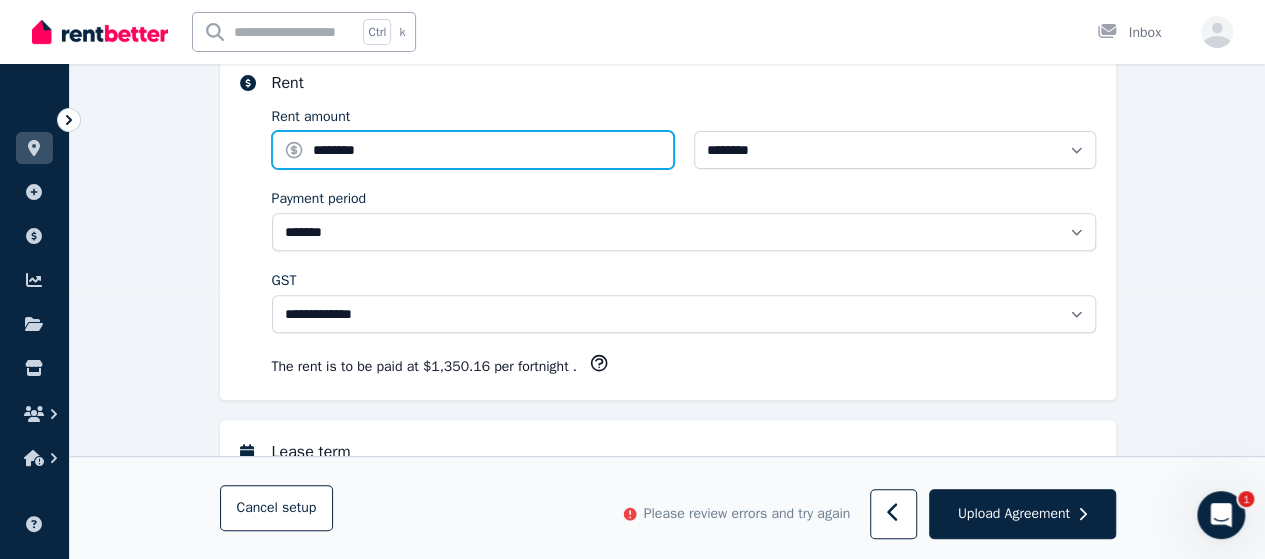 drag, startPoint x: 312, startPoint y: 150, endPoint x: 385, endPoint y: 151, distance: 73.00685 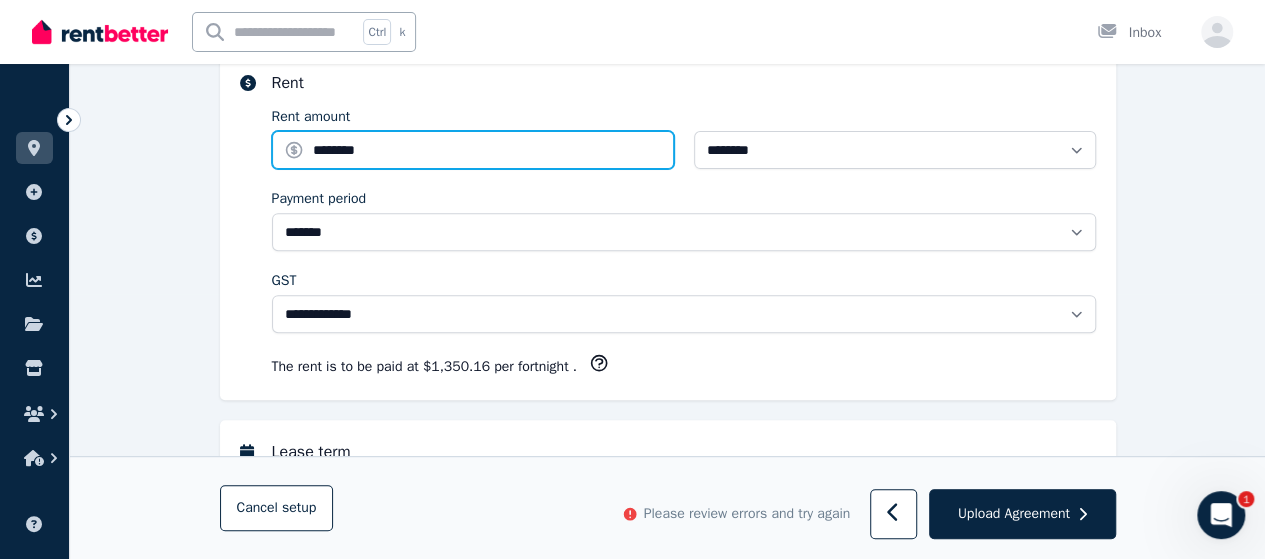 click on "********" at bounding box center (473, 150) 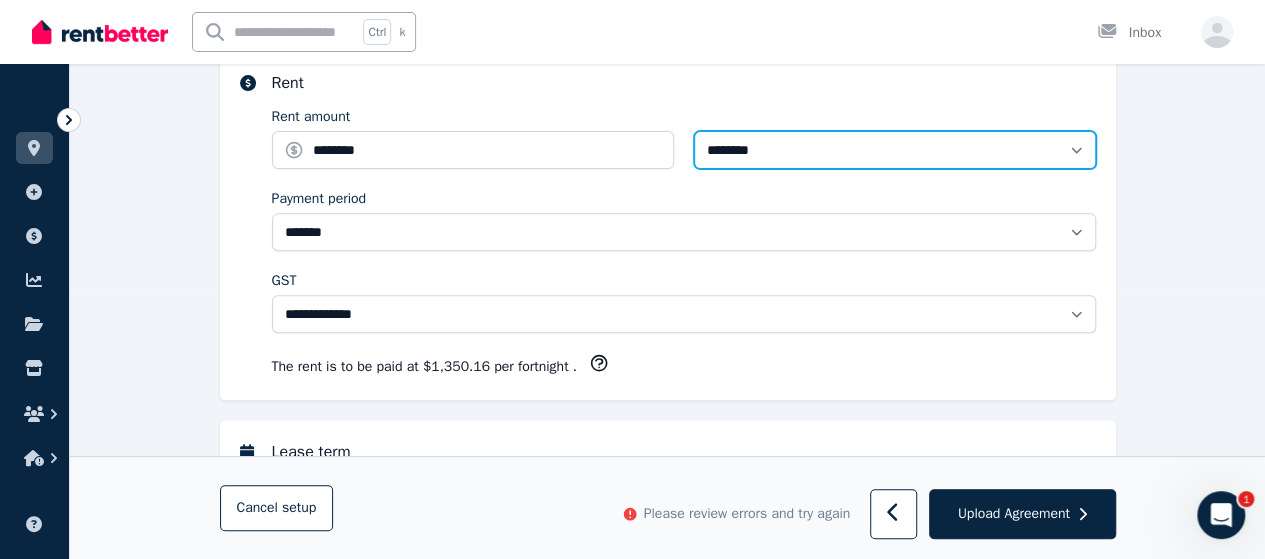 click on "**********" at bounding box center (895, 150) 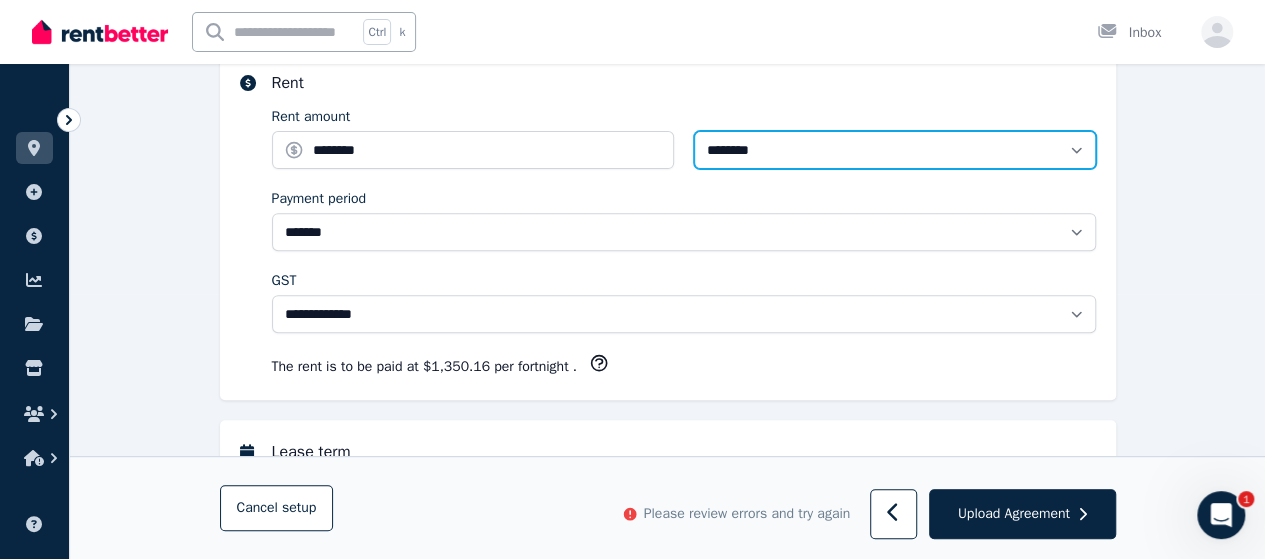 click on "**********" at bounding box center [895, 150] 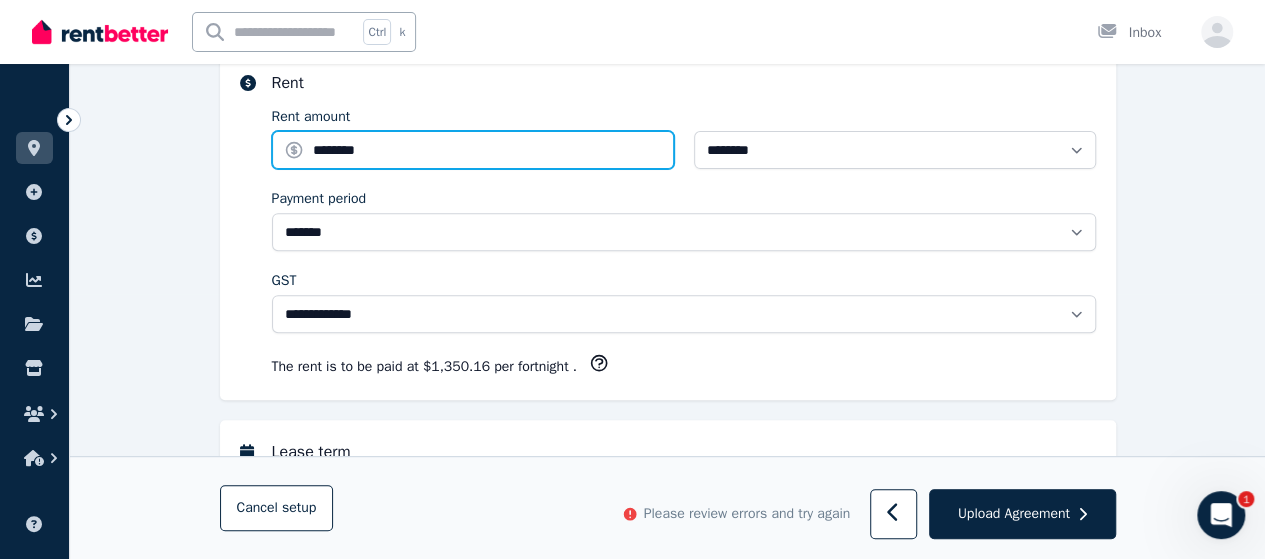 click on "********" at bounding box center [473, 150] 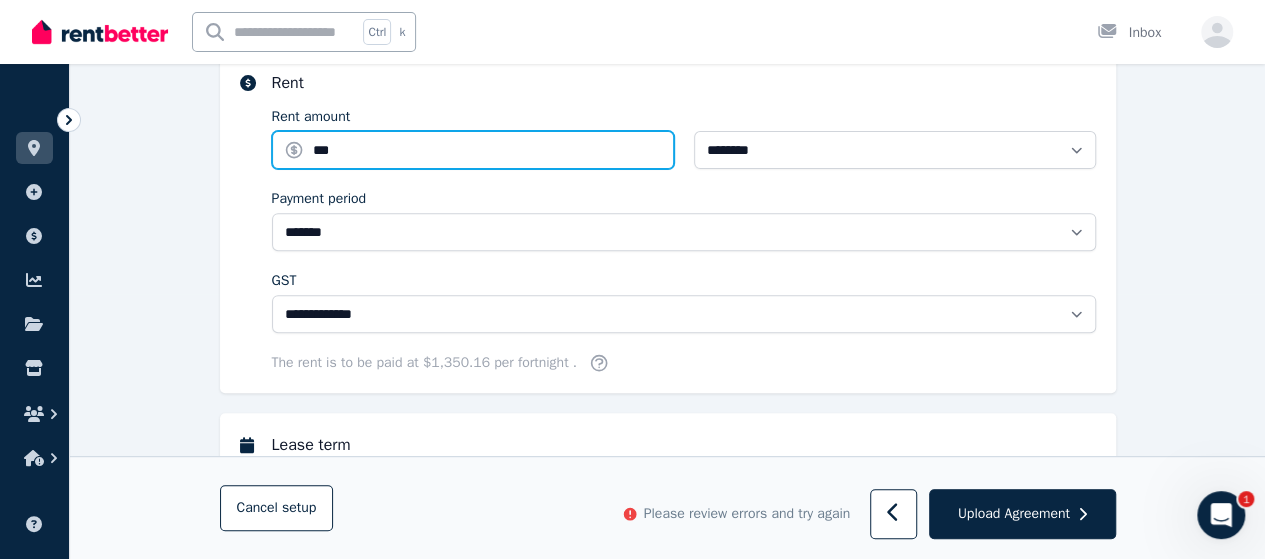 type on "***" 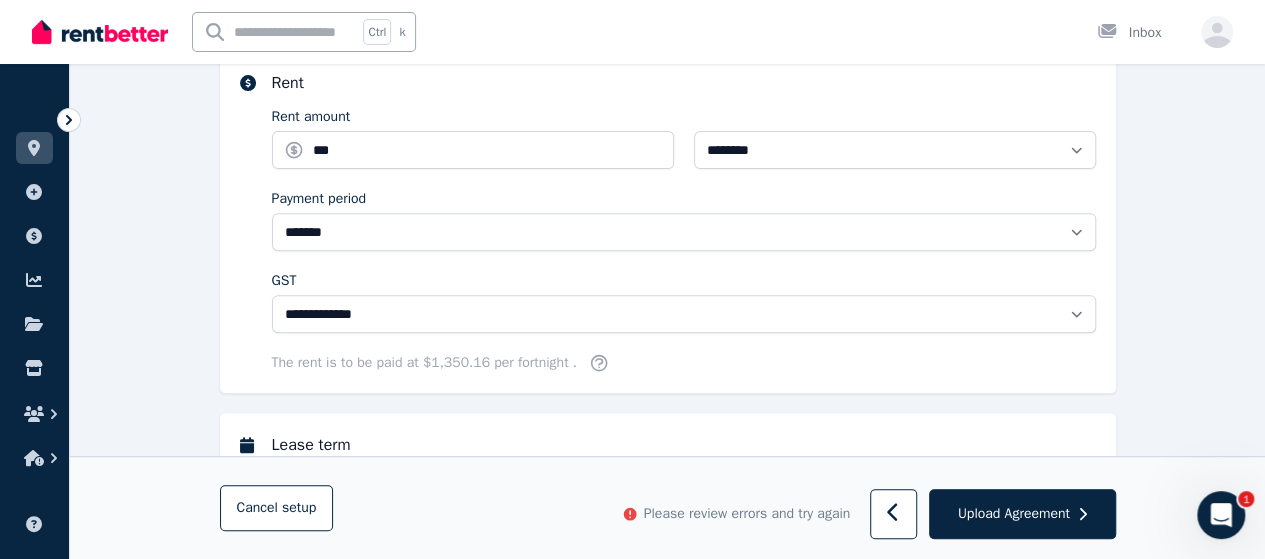click on "**********" at bounding box center (667, 1003) 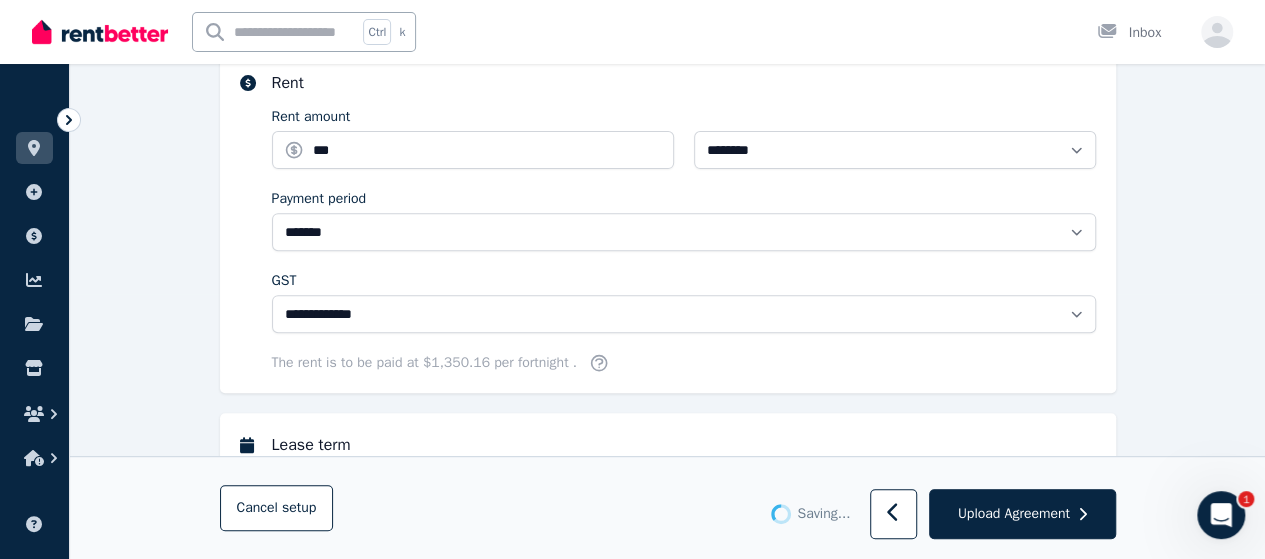 scroll, scrollTop: 1365, scrollLeft: 0, axis: vertical 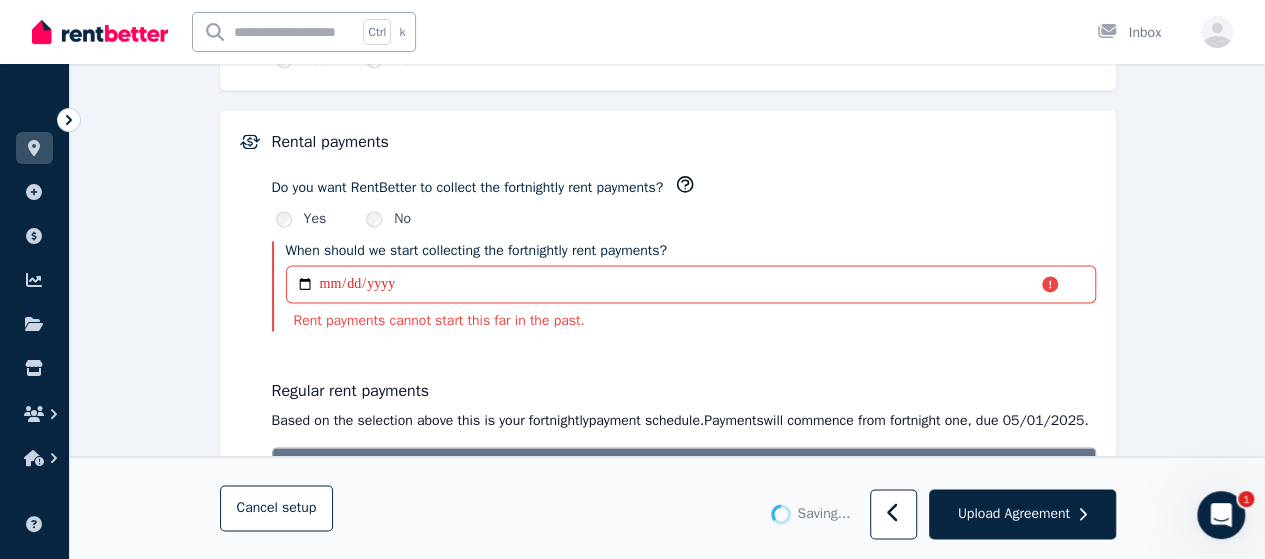 click on "Do you want RentBetter to collect the fortnightly rent payments?" at bounding box center [684, 187] 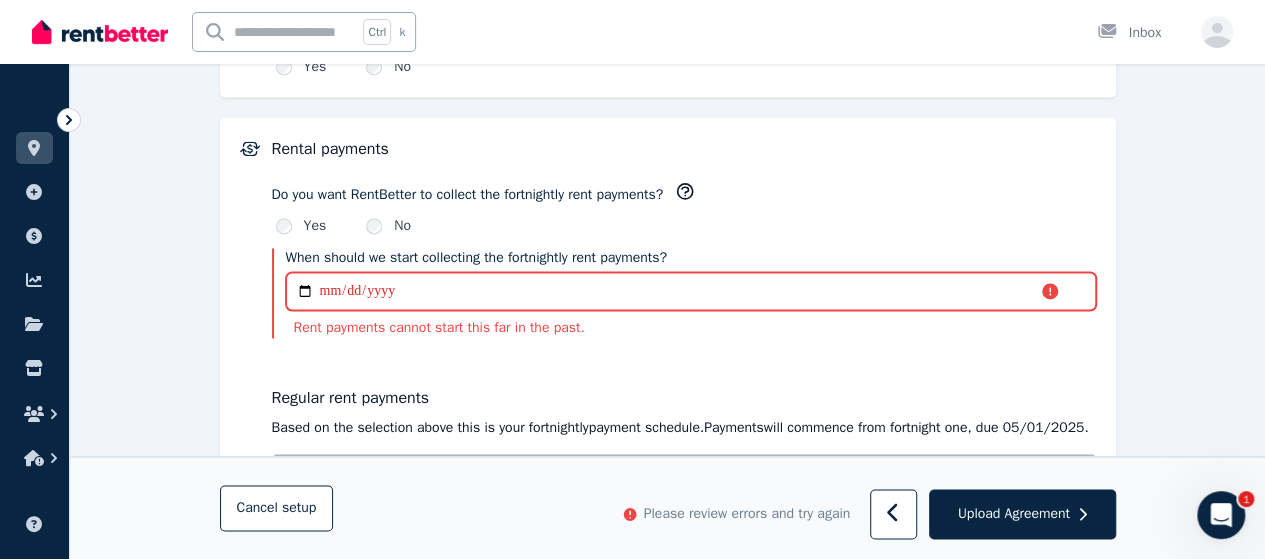 click on "**********" at bounding box center (691, 291) 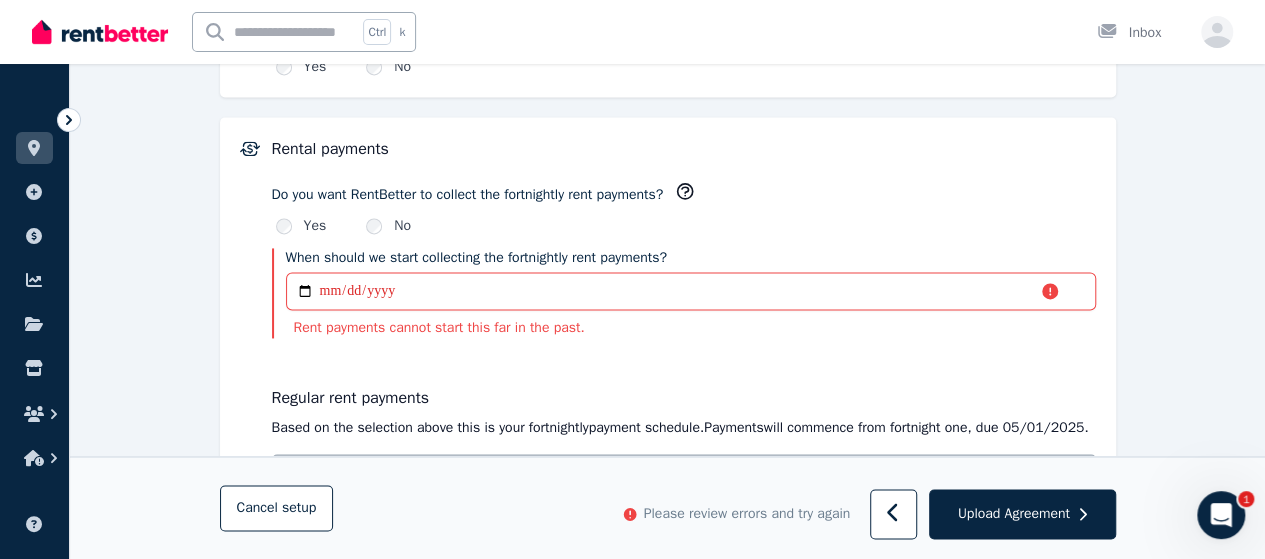 click on "Regular rent payments Based on the selection above this is your   fortnightly  payment schedule.  Payments  will commence from   fortnight   one , due   05/01/2025 . Fortnight Amount 1 05/01/2025 - 18/01/2025 $1,350.16 2 19/01/2025 - 01/02/2025 $1,350.16 ... ... ... 26 21/12/2025 - 03/01/2026 $1,350.16 27 04/01/2026 - 17/01/2026 $1,350.16" at bounding box center [684, 501] 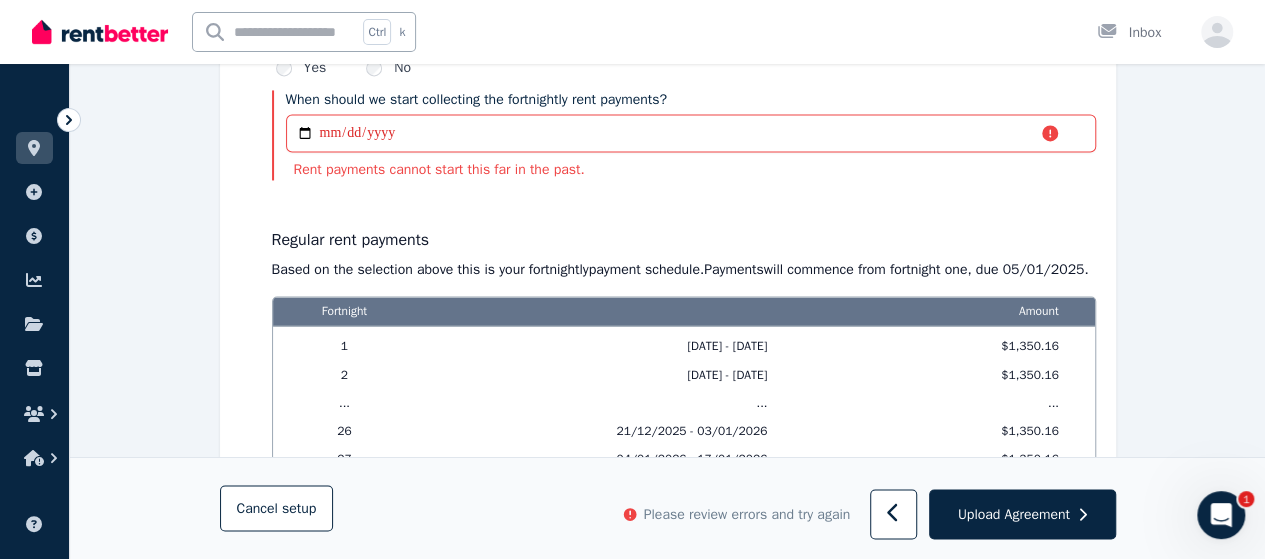scroll, scrollTop: 1565, scrollLeft: 0, axis: vertical 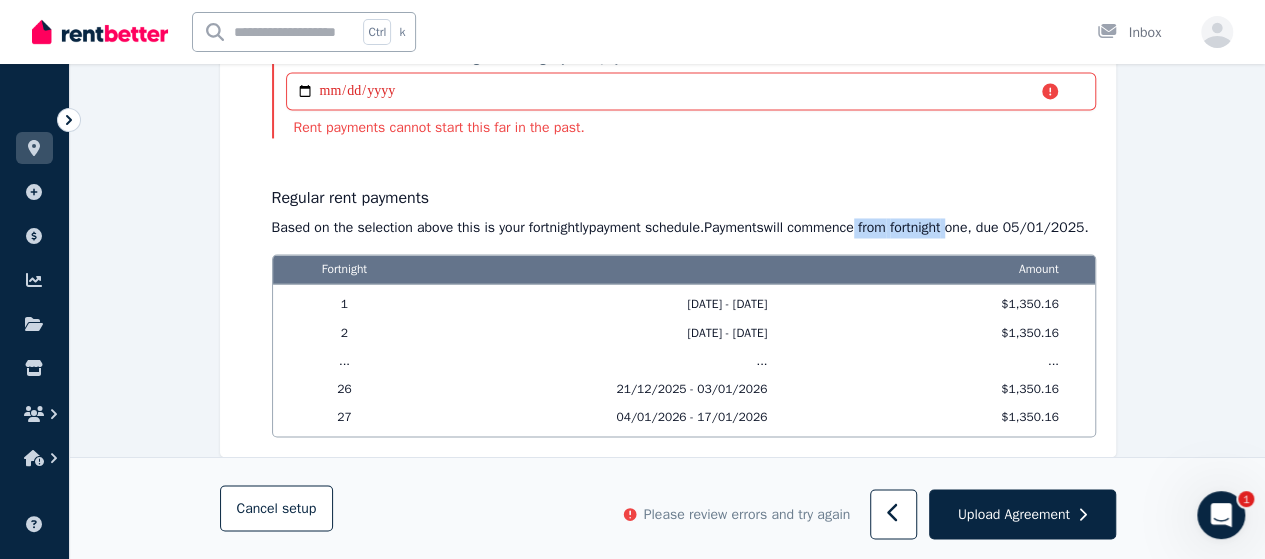 drag, startPoint x: 869, startPoint y: 211, endPoint x: 965, endPoint y: 214, distance: 96.04687 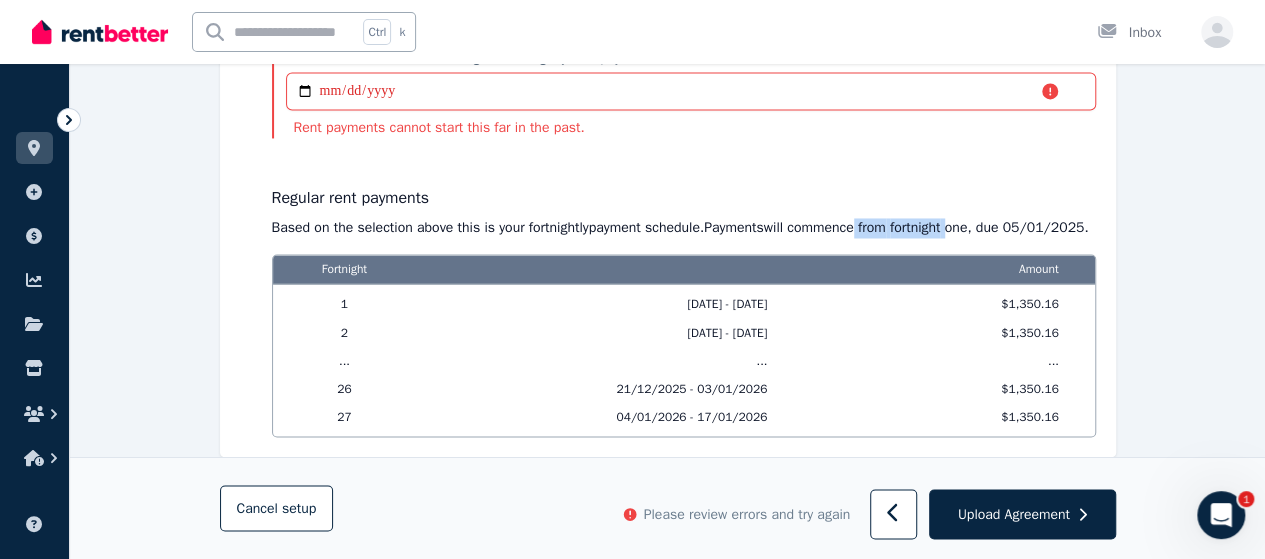 click on "Based on the selection above this is your   fortnightly  payment schedule.  Payments  will commence from   fortnight   one , due   05/01/2025 ." at bounding box center [684, 228] 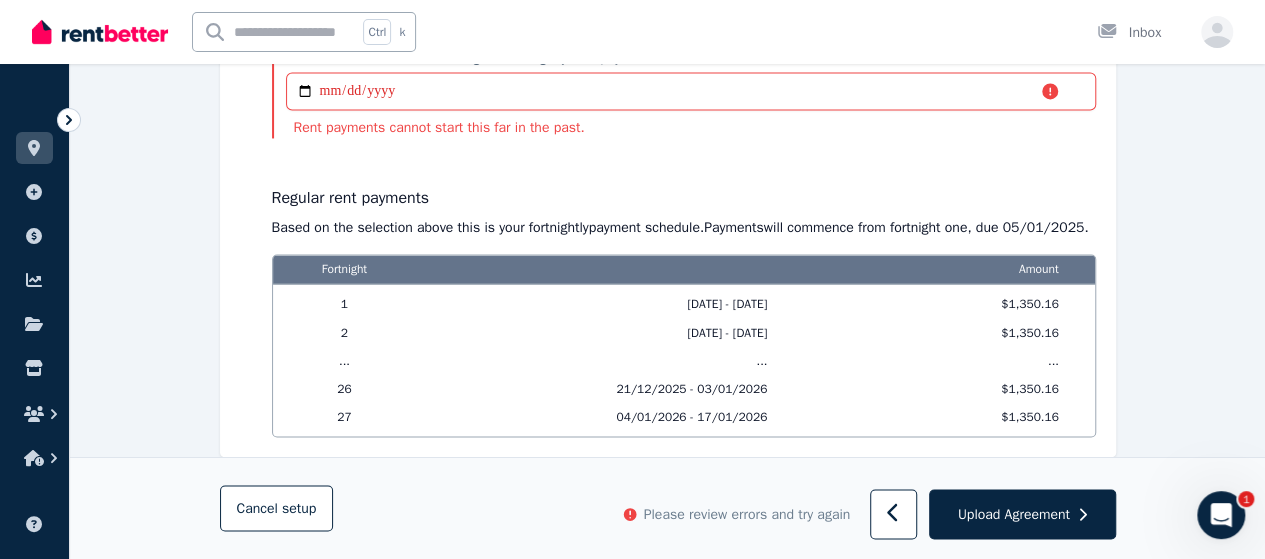click on "Based on the selection above this is your   fortnightly  payment schedule.  Payments  will commence from   fortnight   one , due   05/01/2025 ." at bounding box center (684, 228) 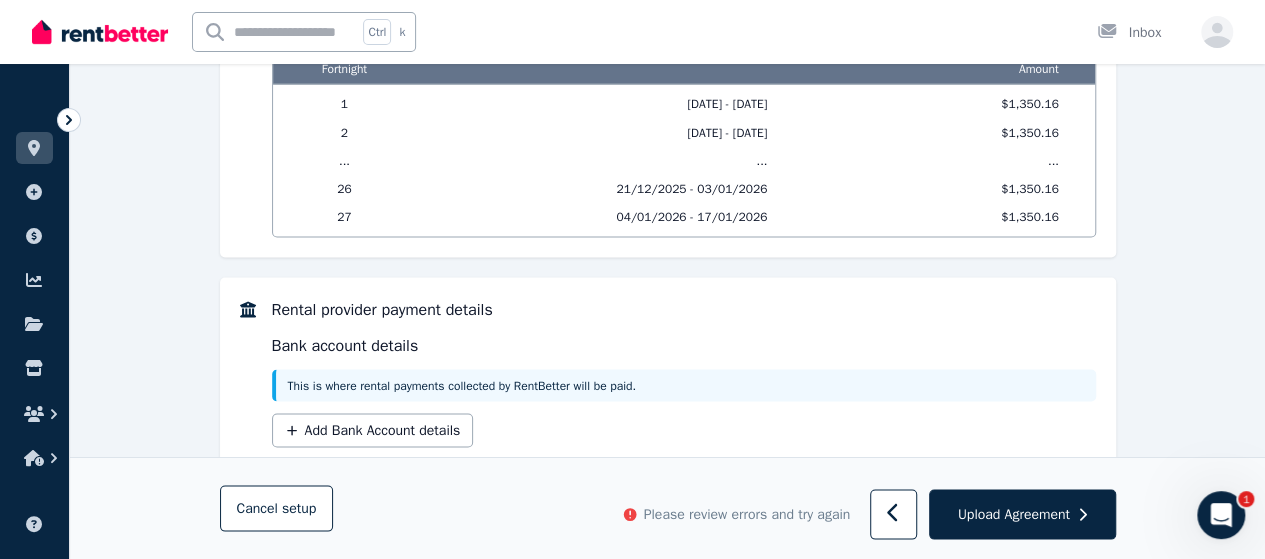 scroll, scrollTop: 1465, scrollLeft: 0, axis: vertical 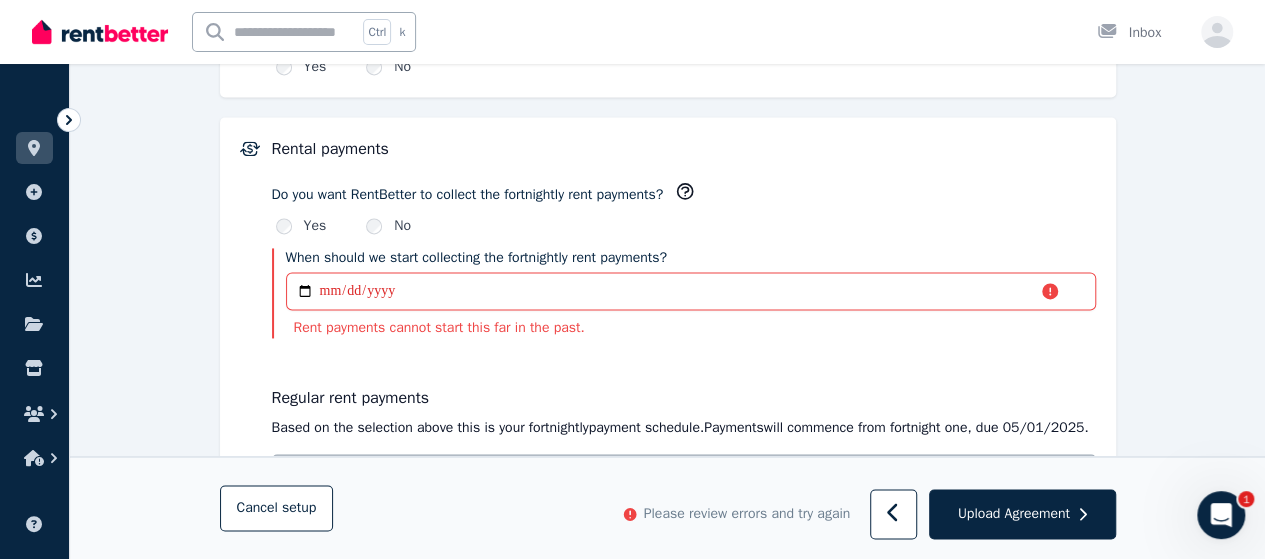 click on "Do you want RentBetter to collect the fortnightly rent payments?" at bounding box center [468, 195] 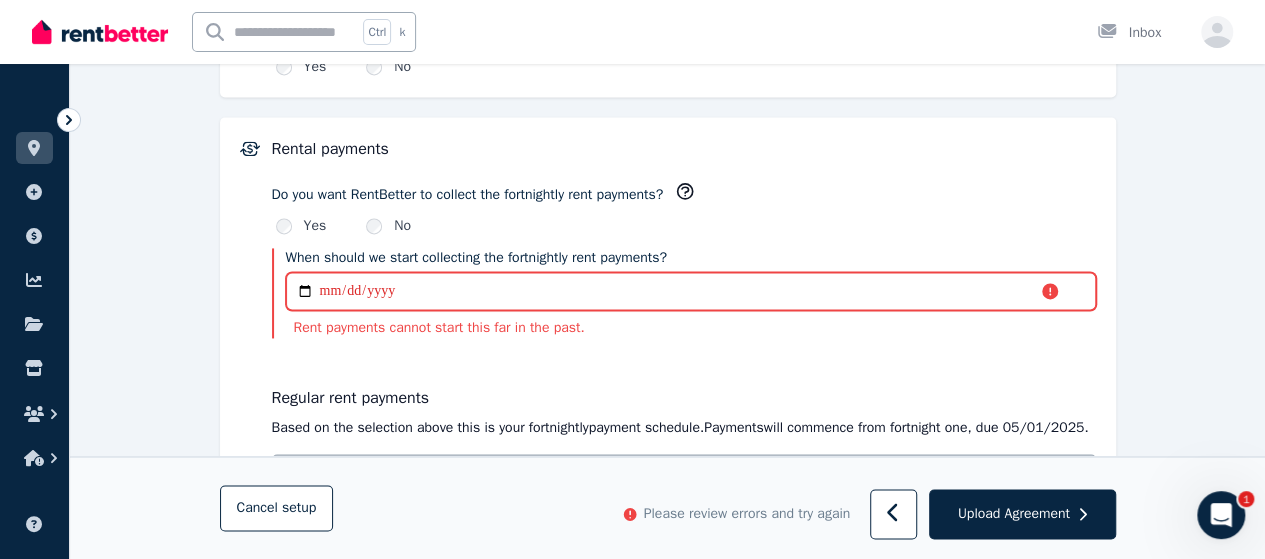click on "**********" at bounding box center (691, 291) 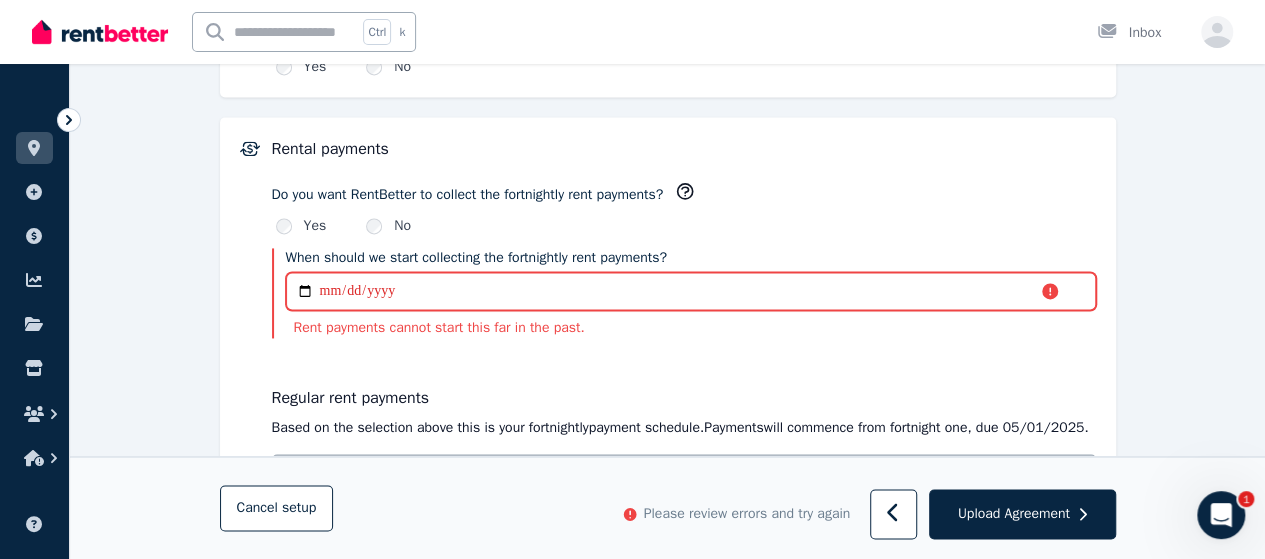 click on "**********" at bounding box center [691, 291] 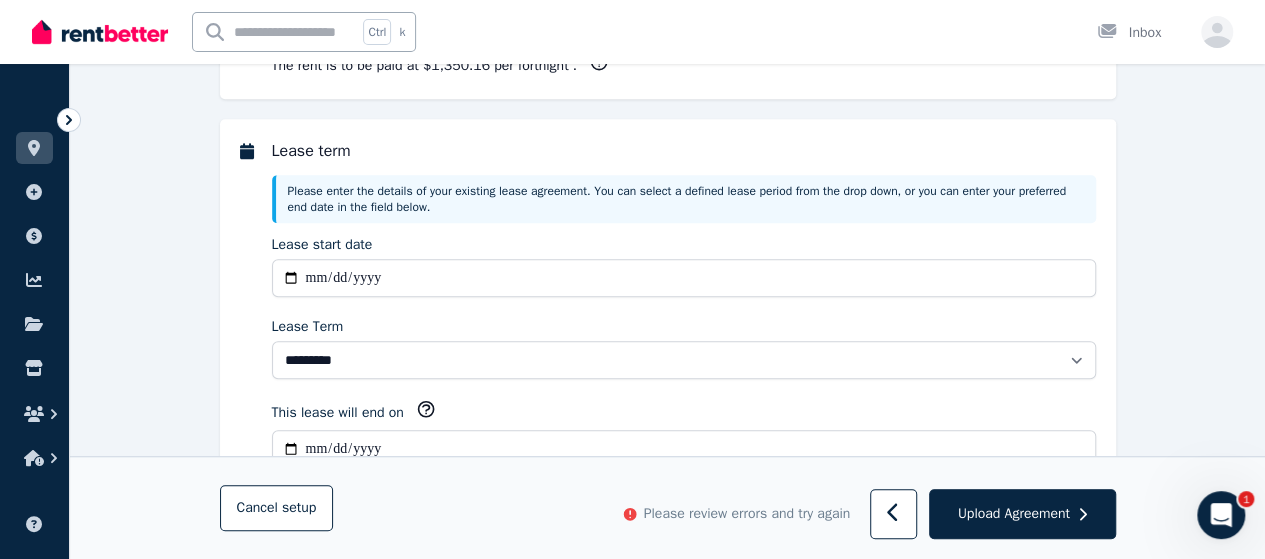 scroll, scrollTop: 465, scrollLeft: 0, axis: vertical 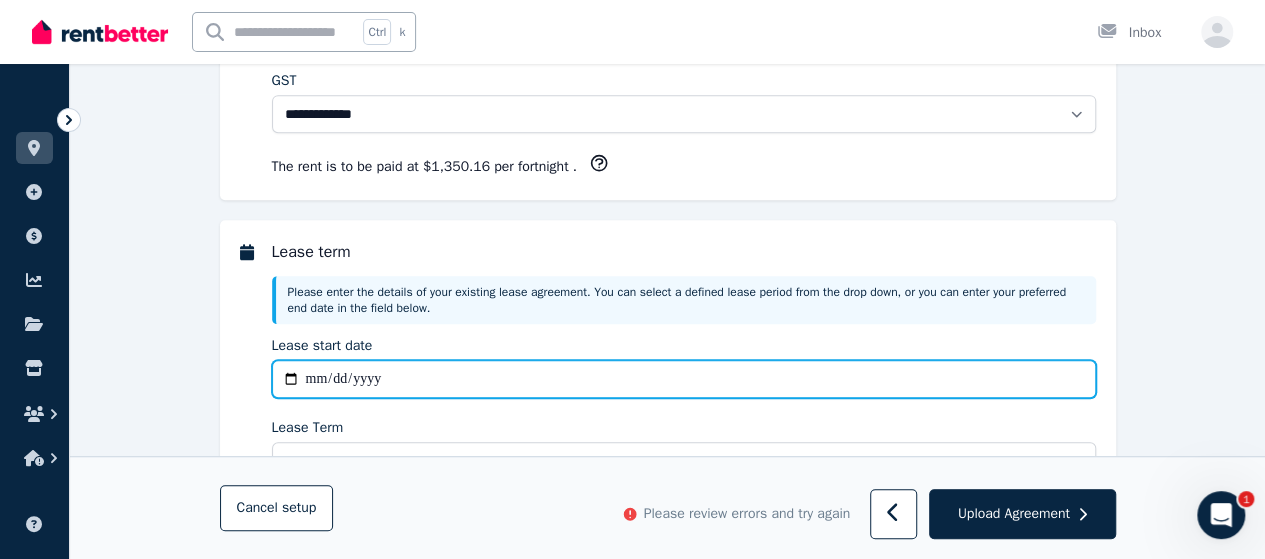 click on "**********" at bounding box center (684, 379) 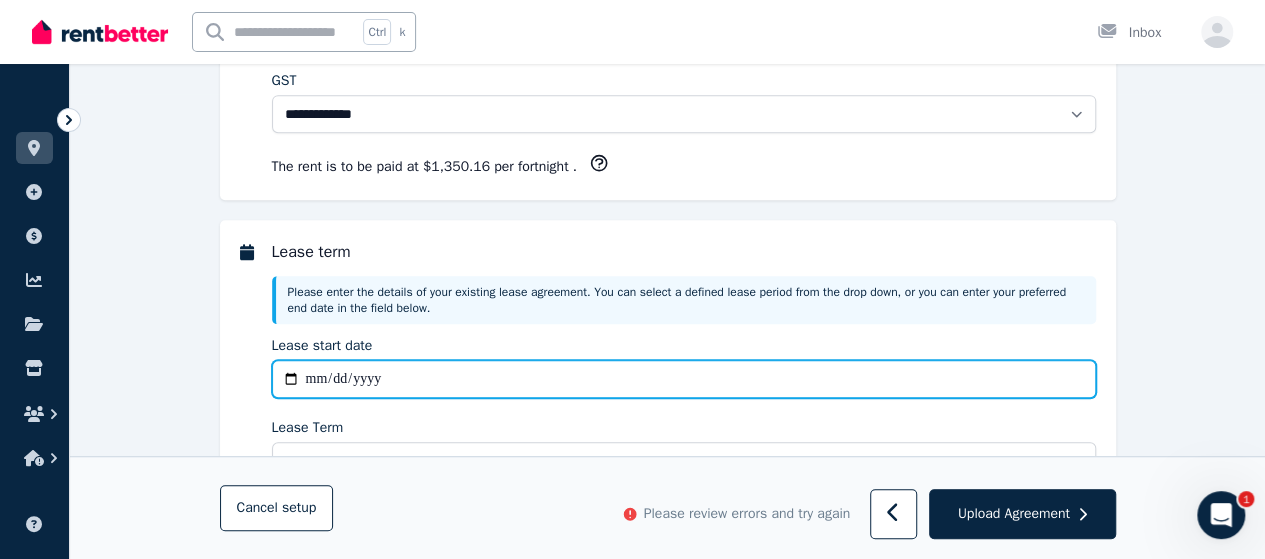 type on "**********" 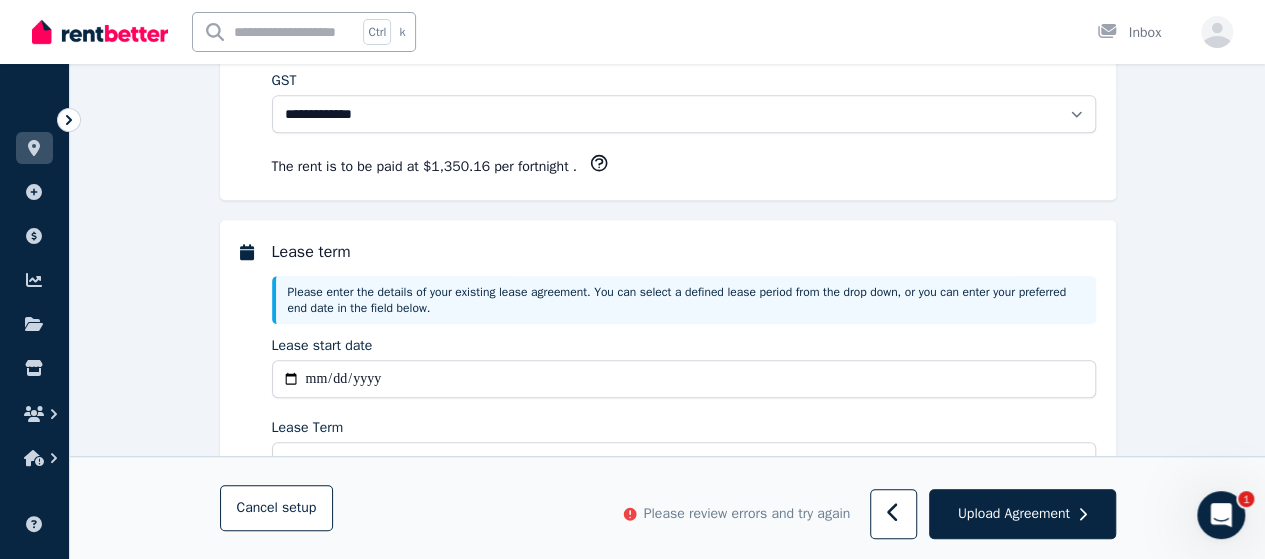 scroll, scrollTop: 1365, scrollLeft: 0, axis: vertical 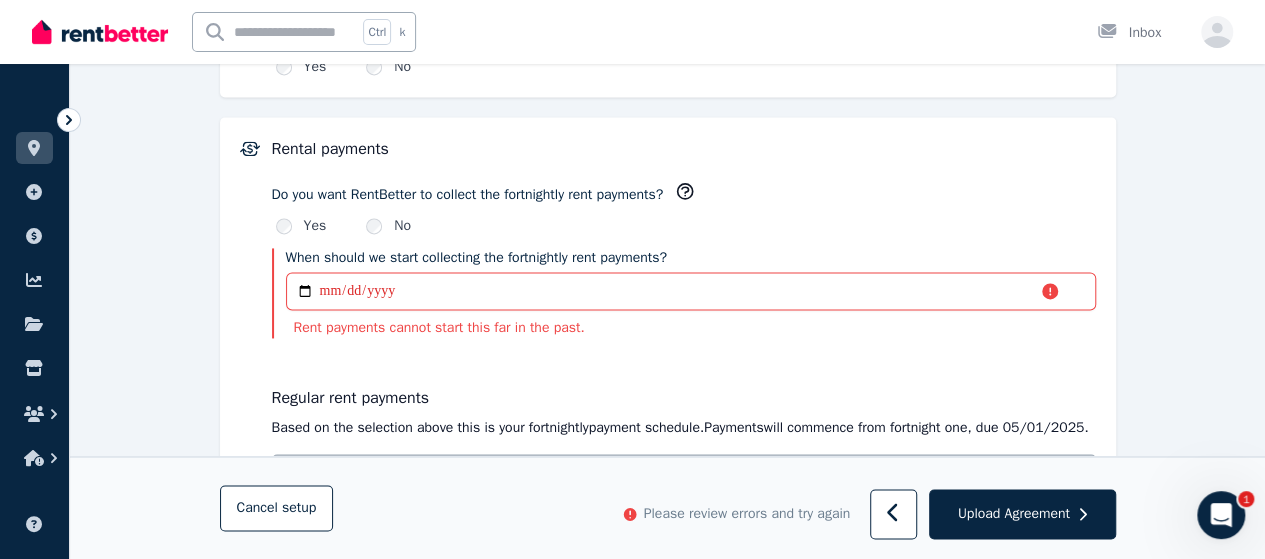 click on "**********" at bounding box center [668, 387] 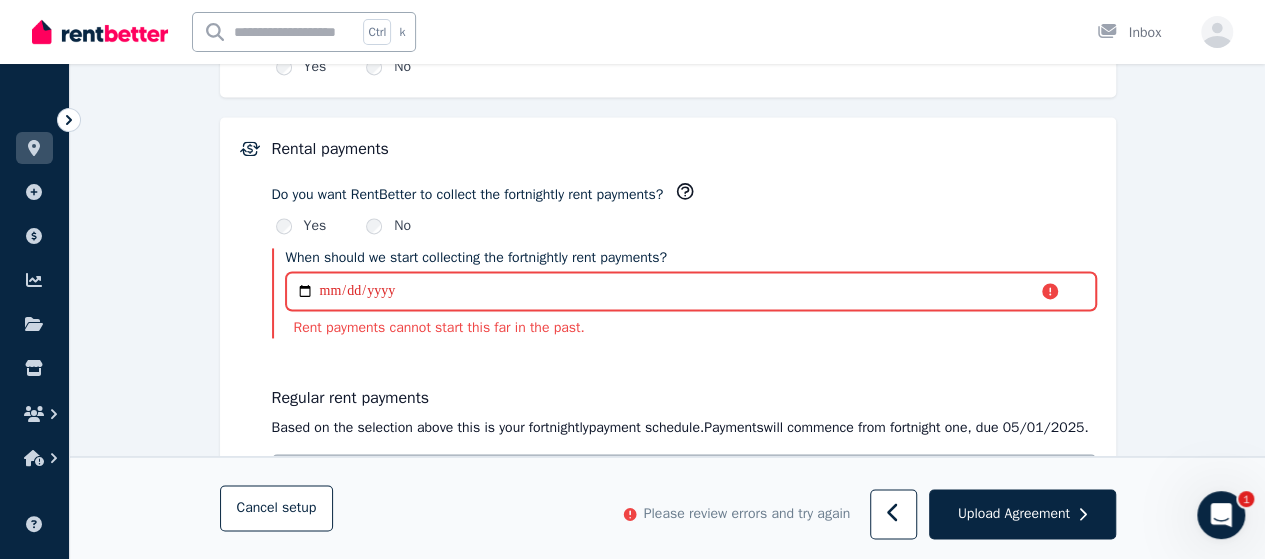 click on "**********" at bounding box center [691, 291] 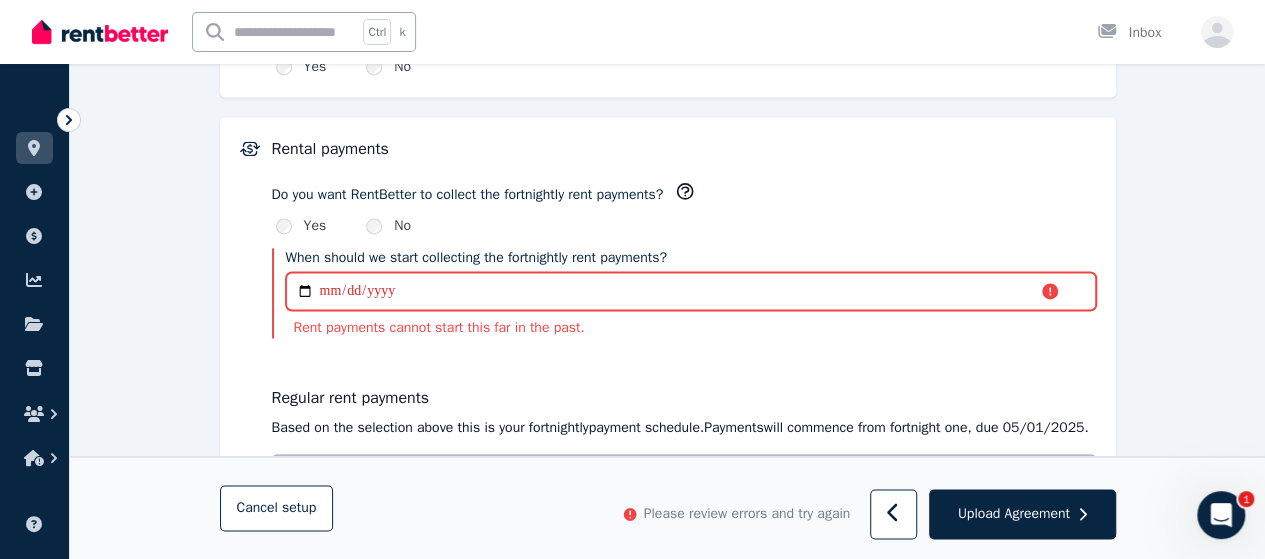 type on "**********" 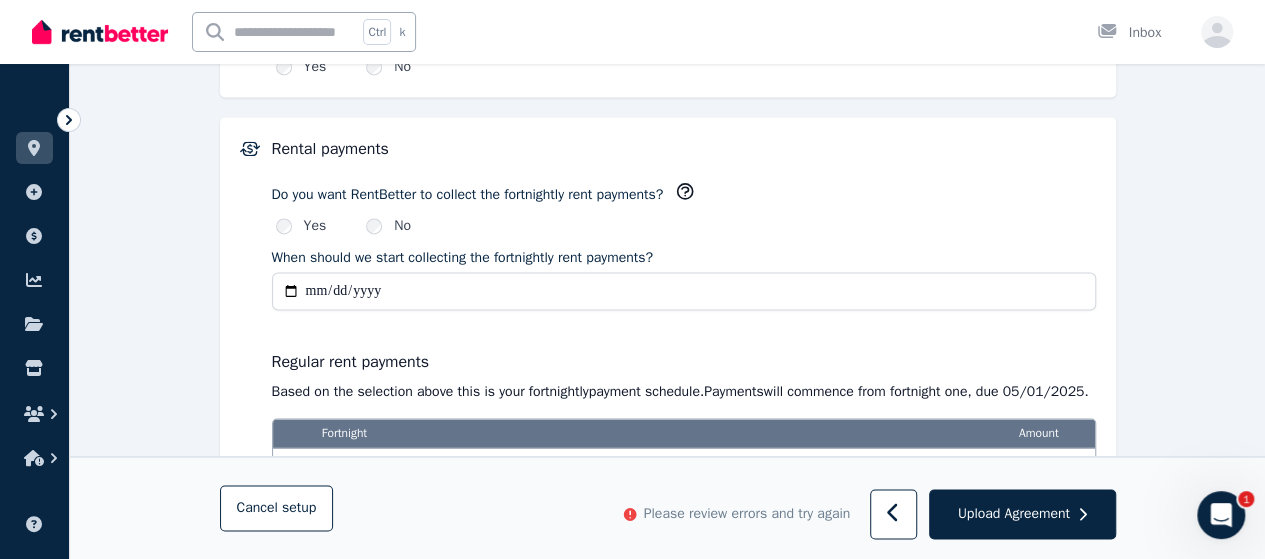 click on "Regular rent payments" at bounding box center (684, 362) 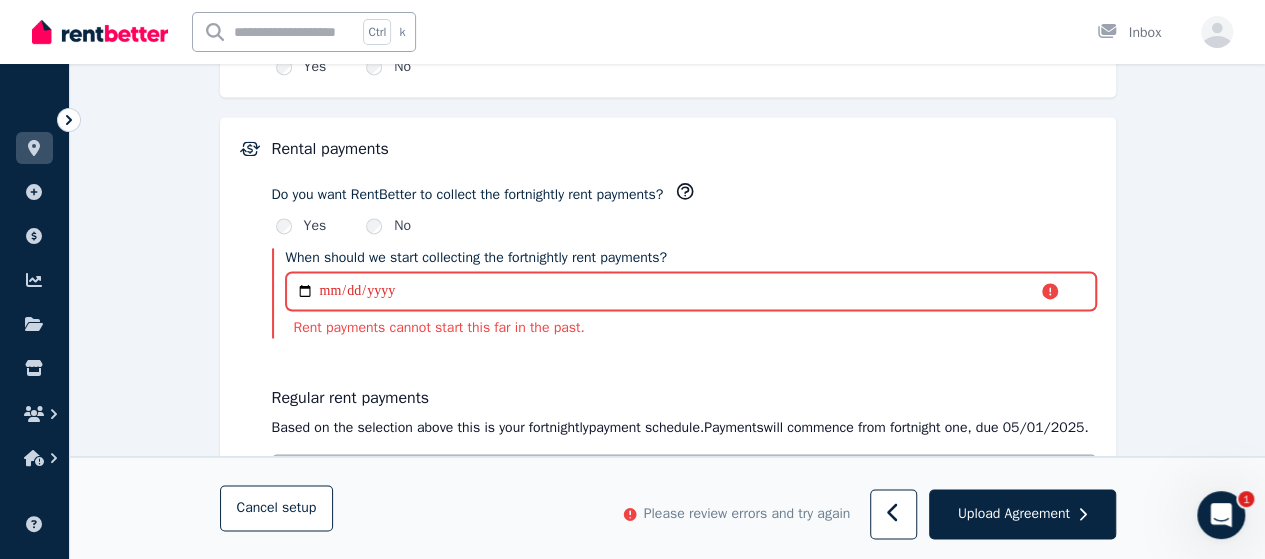 click on "**********" at bounding box center (691, 291) 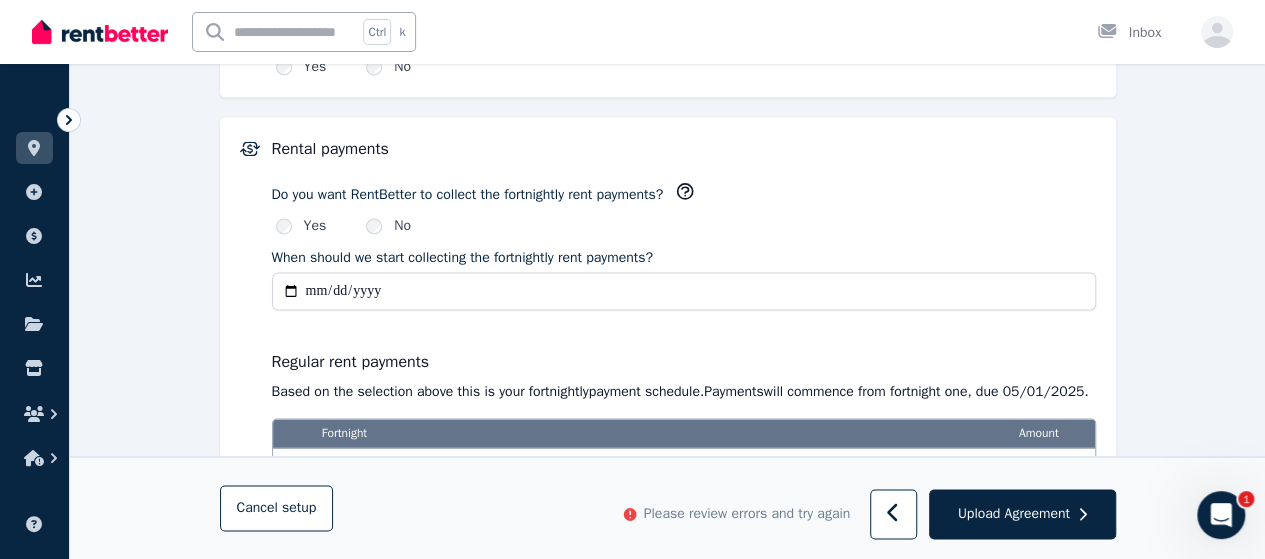 type on "**********" 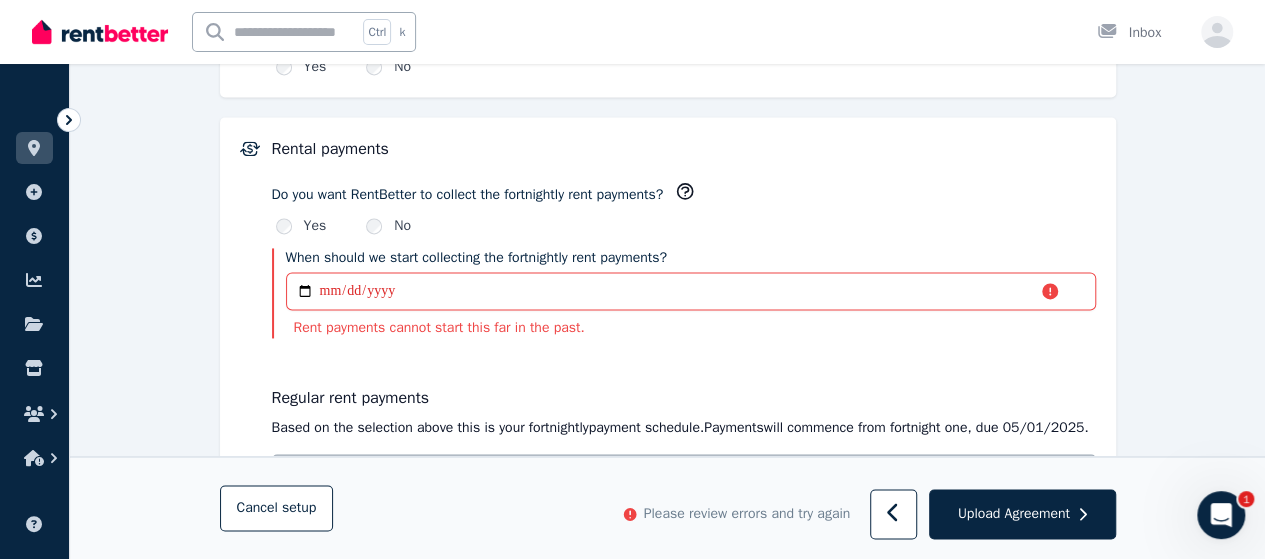 click on "Rent payments cannot start this far in the past." at bounding box center [691, 328] 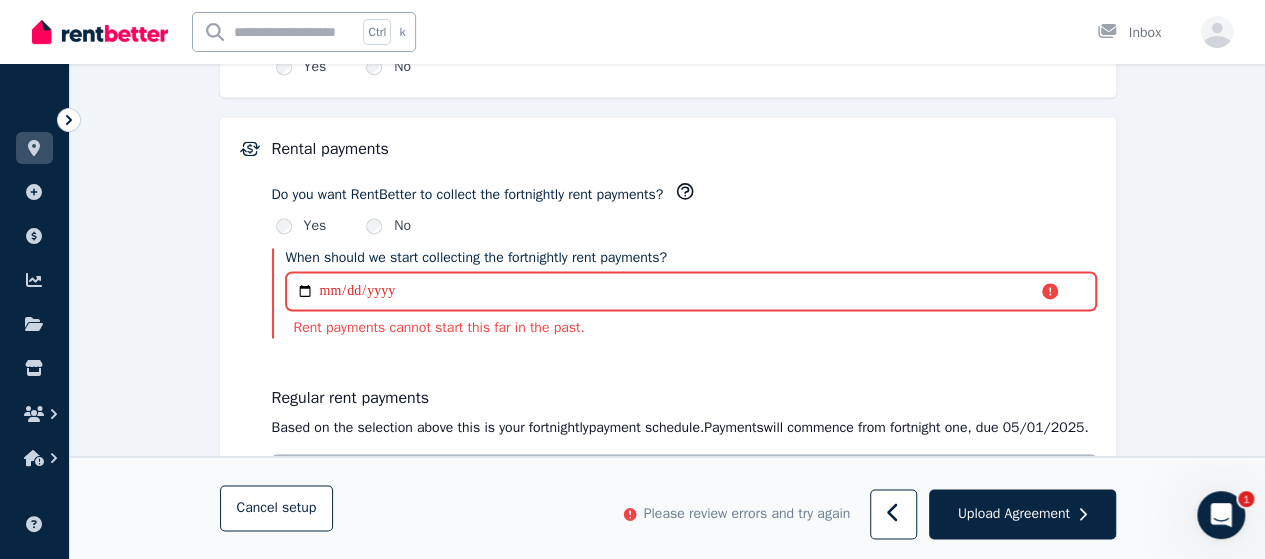 click on "**********" at bounding box center [691, 291] 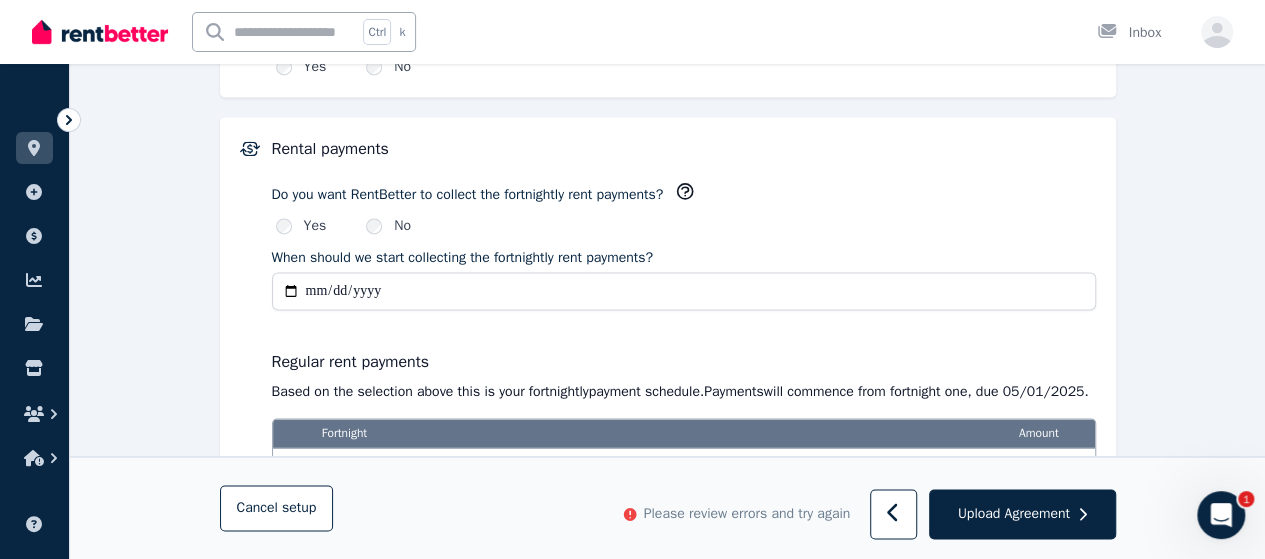 type on "**********" 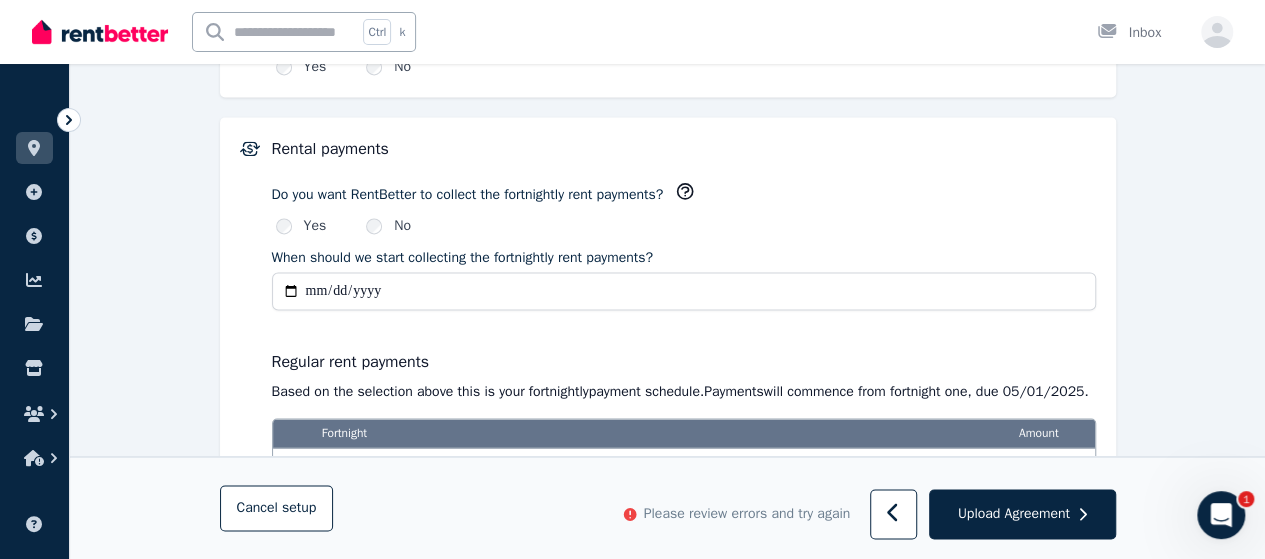 click on "Regular rent payments Based on the selection above this is your   fortnightly  payment schedule.  Payments  will commence from   fortnight   one , due   05/01/2025 . Fortnight Amount 1 05/01/2025 - 18/01/2025 $1,350.16 2 19/01/2025 - 01/02/2025 $1,350.16 ... ... ... 26 21/12/2025 - 03/01/2026 $1,350.16 27 04/01/2026 - 17/01/2026 $1,350.16" at bounding box center [684, 465] 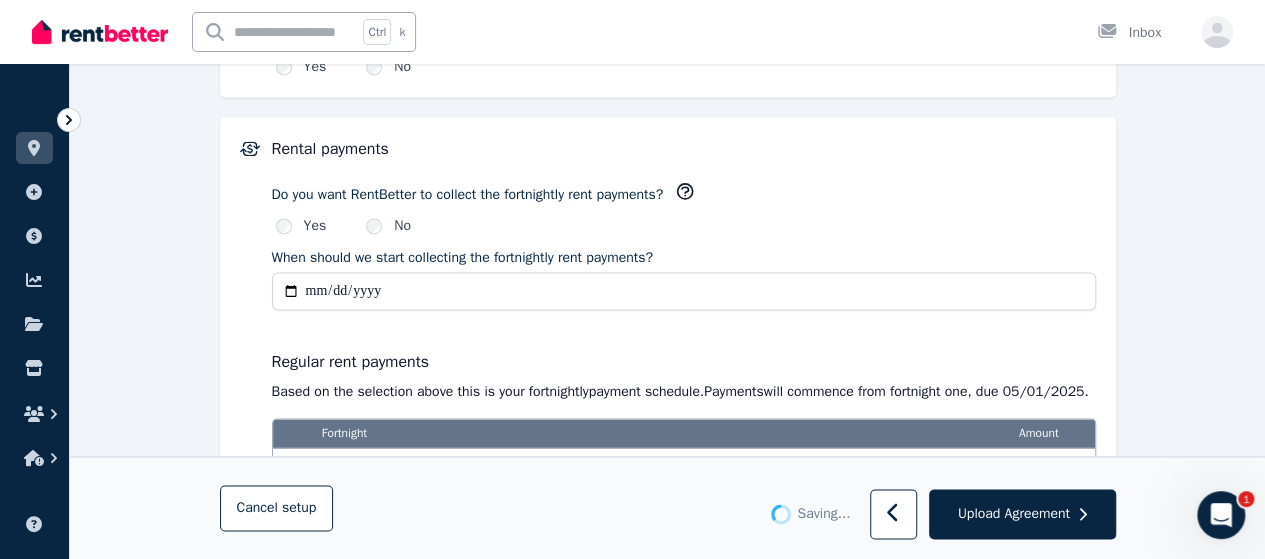 type on "******" 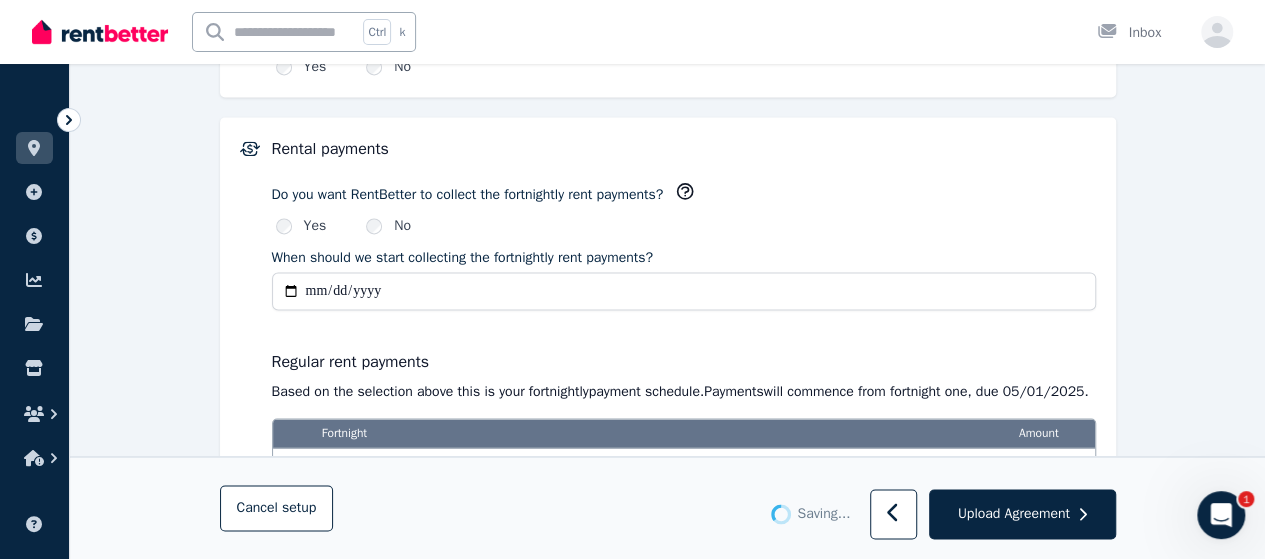 select on "*********" 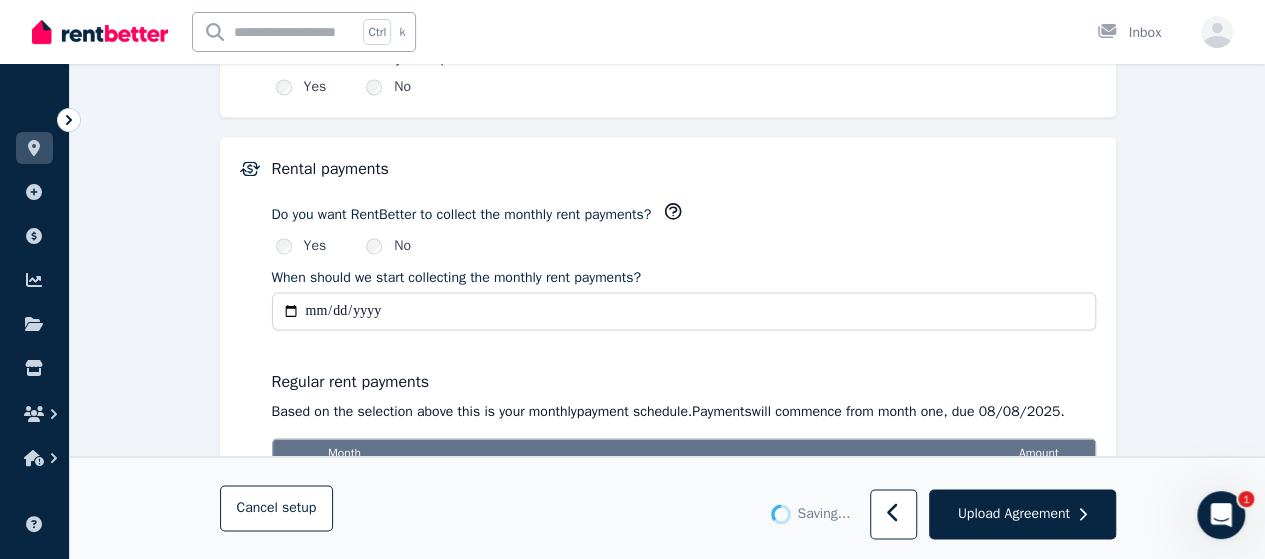 scroll, scrollTop: 1385, scrollLeft: 0, axis: vertical 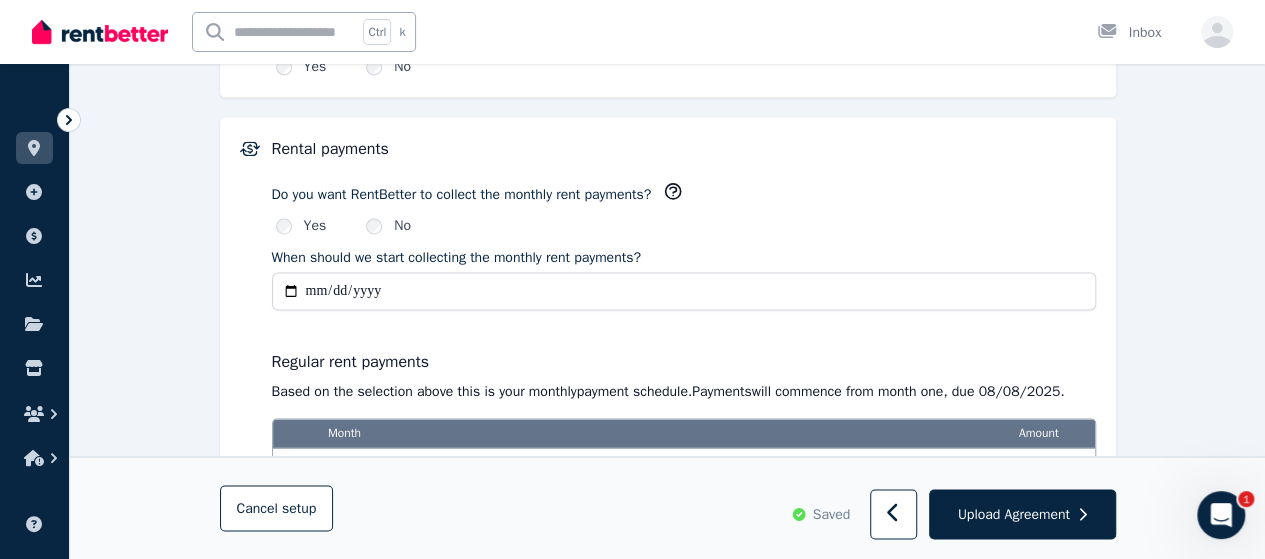 type on "**********" 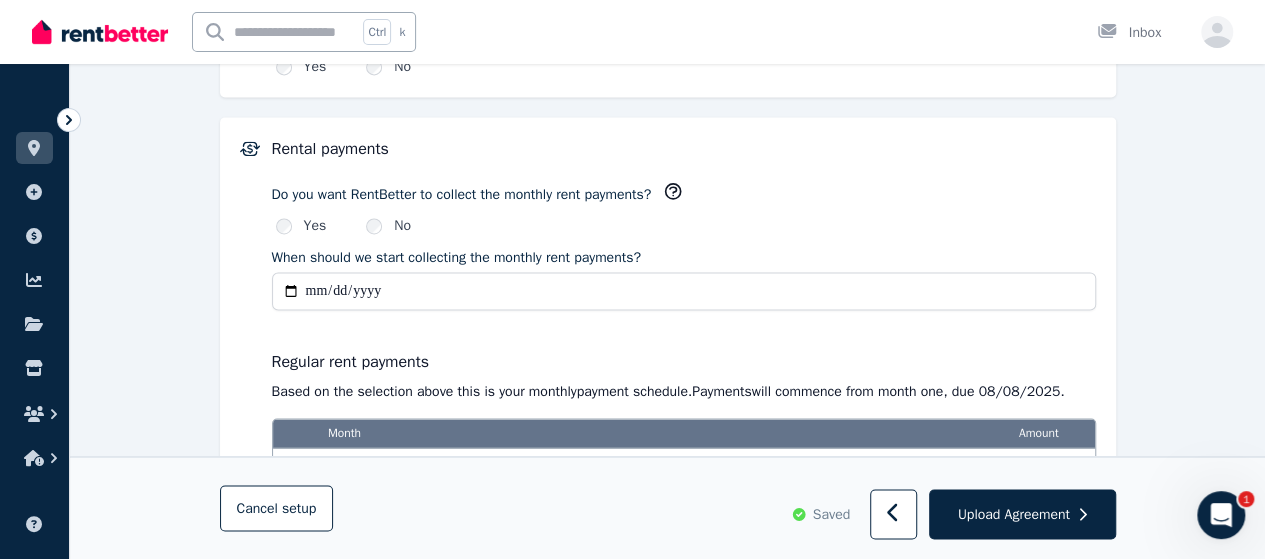 click on "**********" at bounding box center (684, 291) 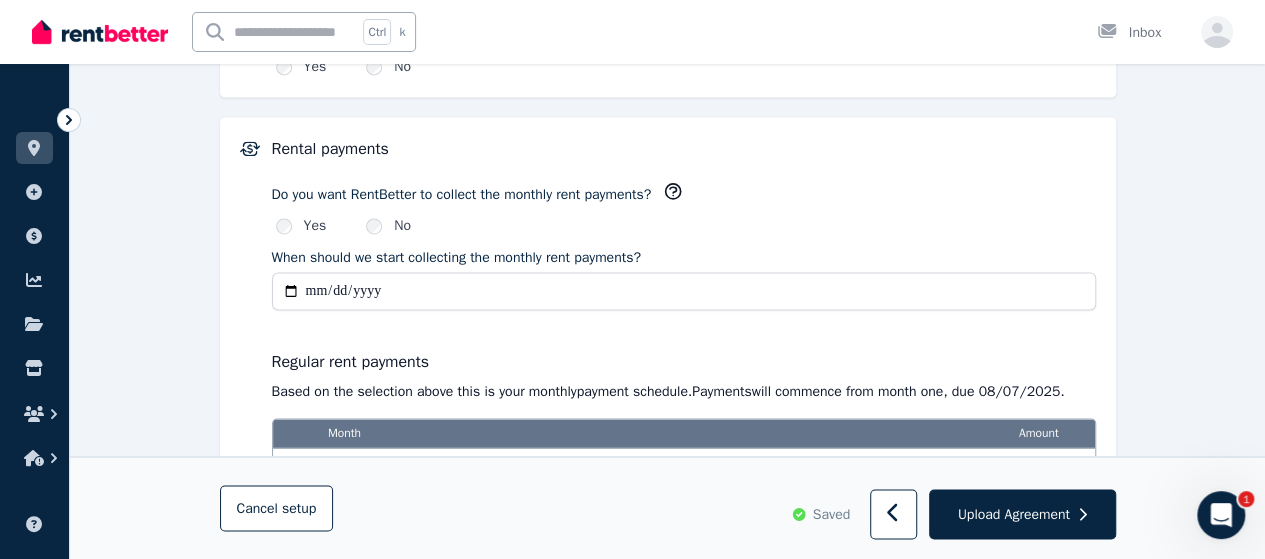 type on "**********" 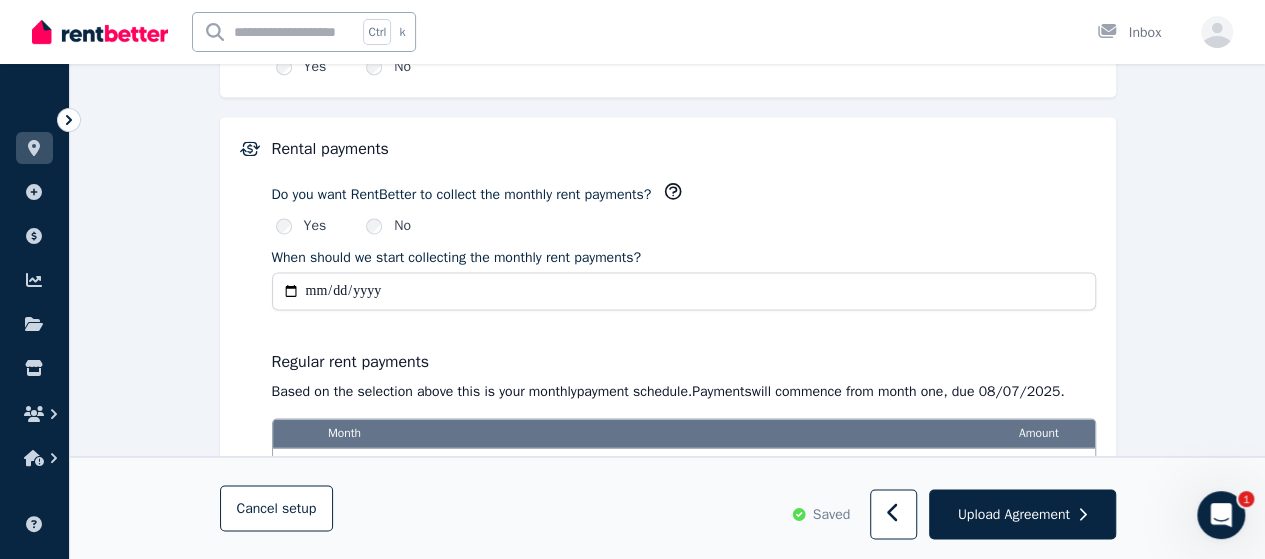 click on "**********" at bounding box center (684, 283) 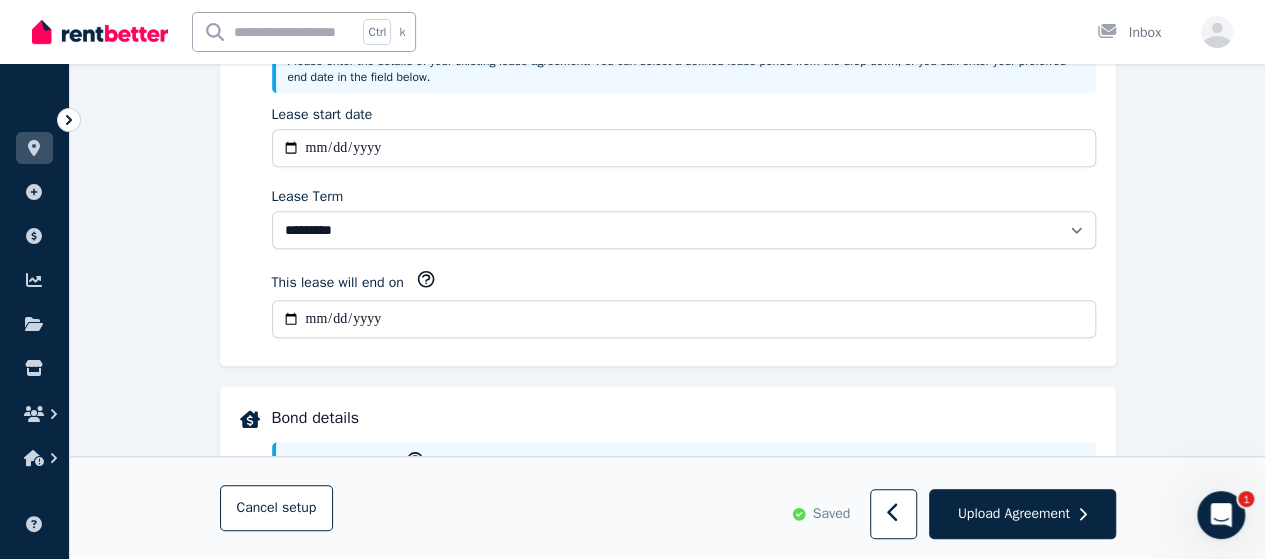 scroll, scrollTop: 685, scrollLeft: 0, axis: vertical 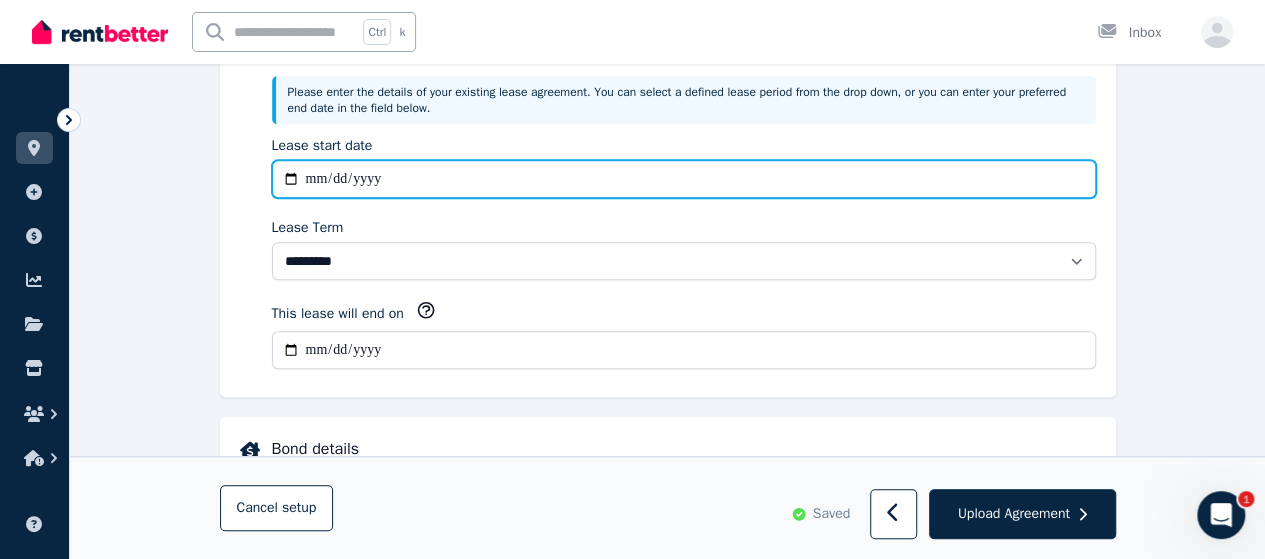 click on "**********" at bounding box center (684, 179) 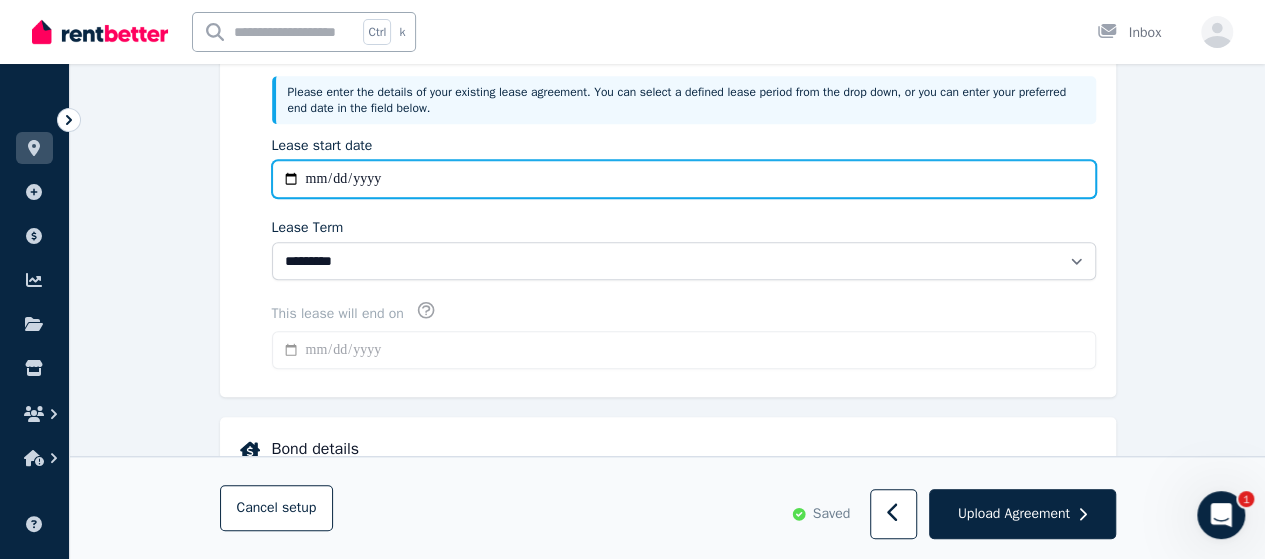 type on "**********" 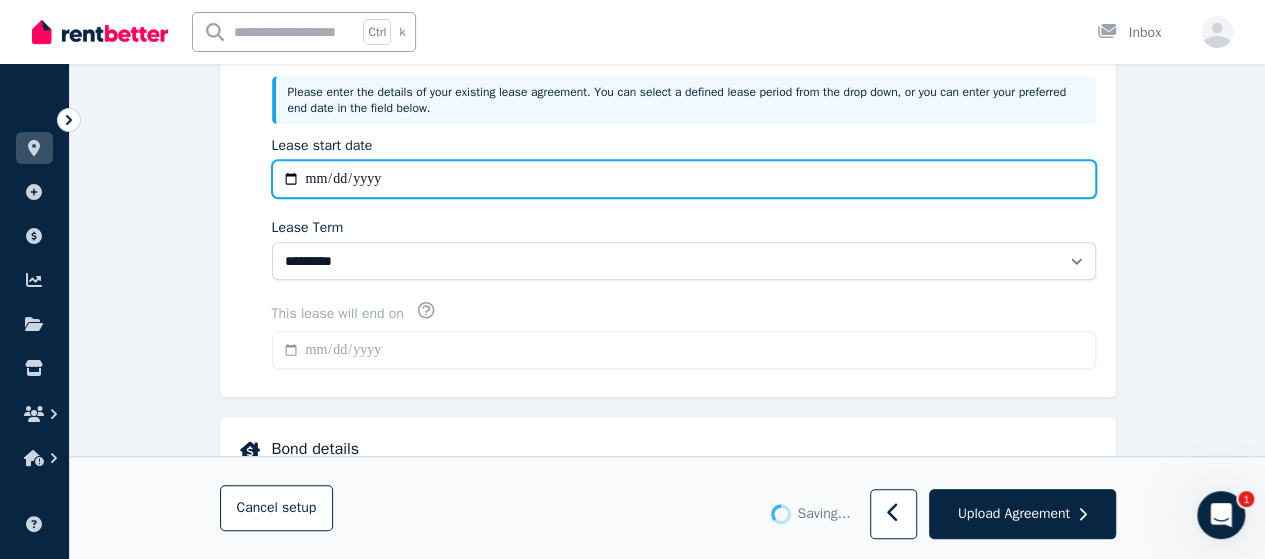 type on "**********" 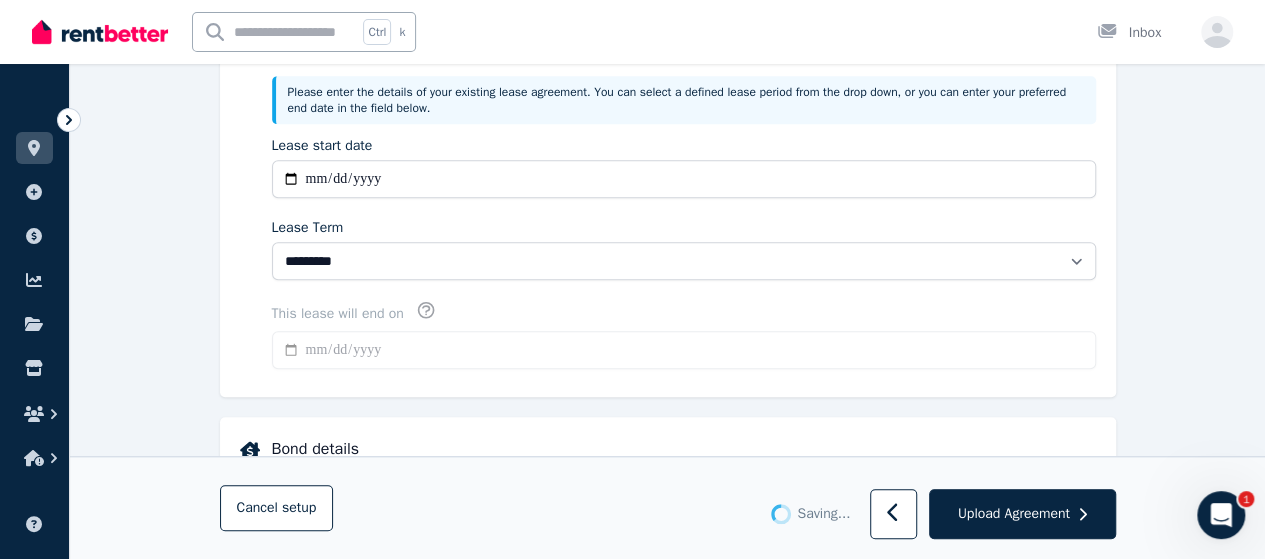 click on "**********" at bounding box center (667, 578) 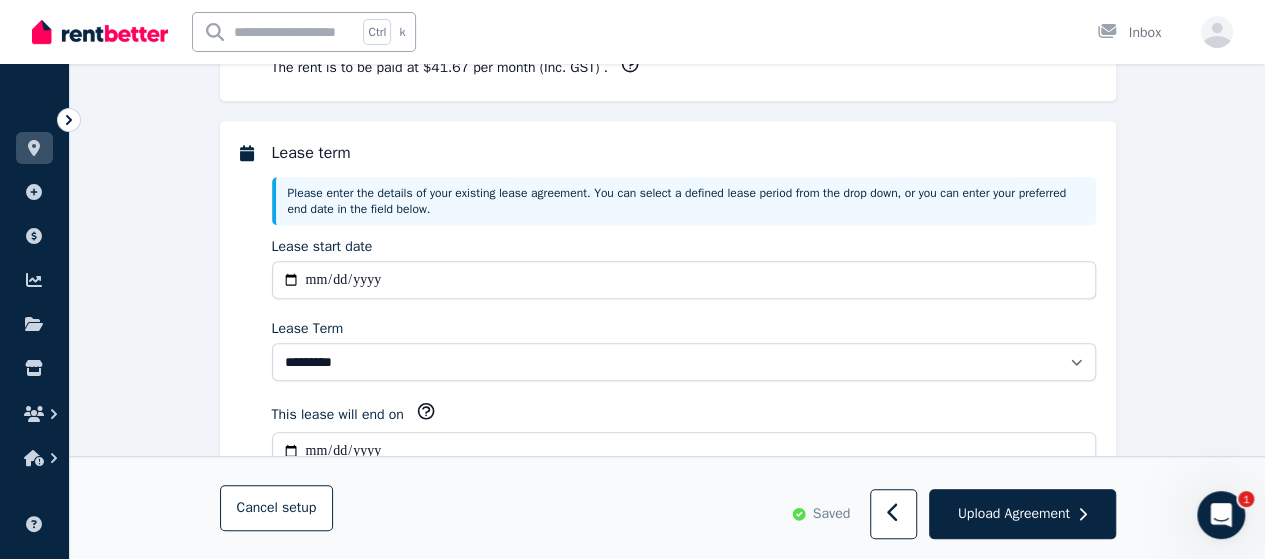 scroll, scrollTop: 585, scrollLeft: 0, axis: vertical 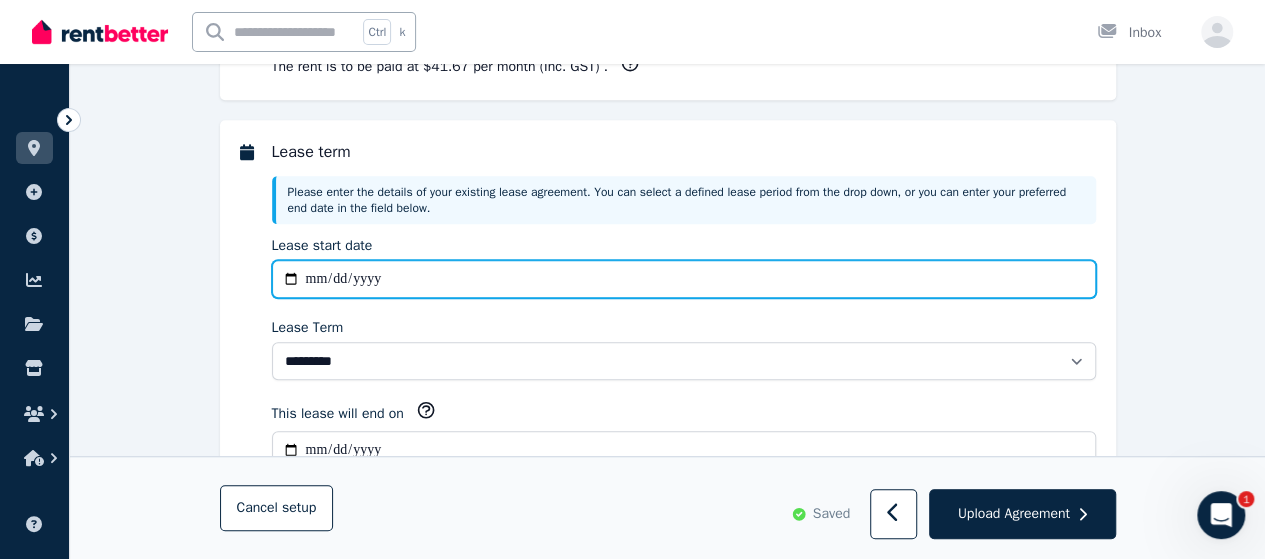 click on "**********" at bounding box center (684, 279) 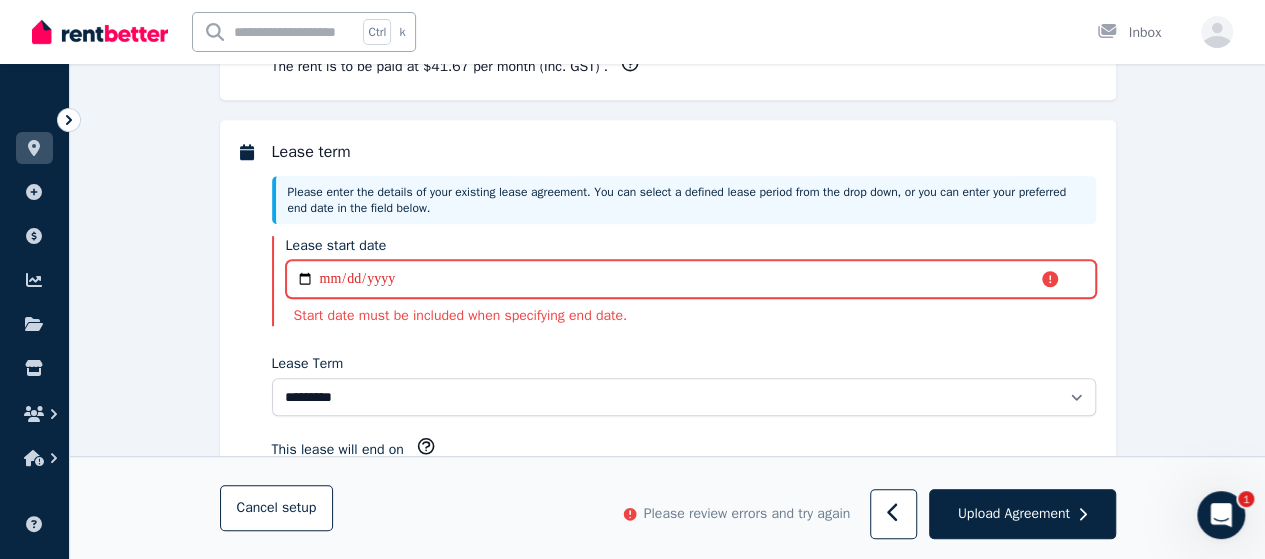 scroll, scrollTop: 580, scrollLeft: 0, axis: vertical 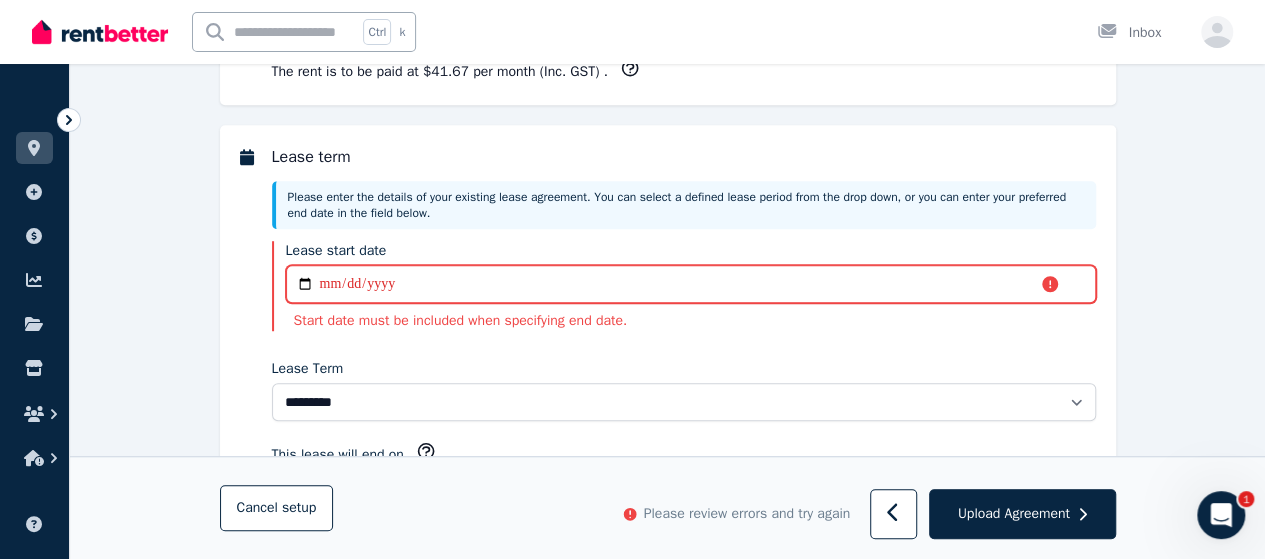 type on "**********" 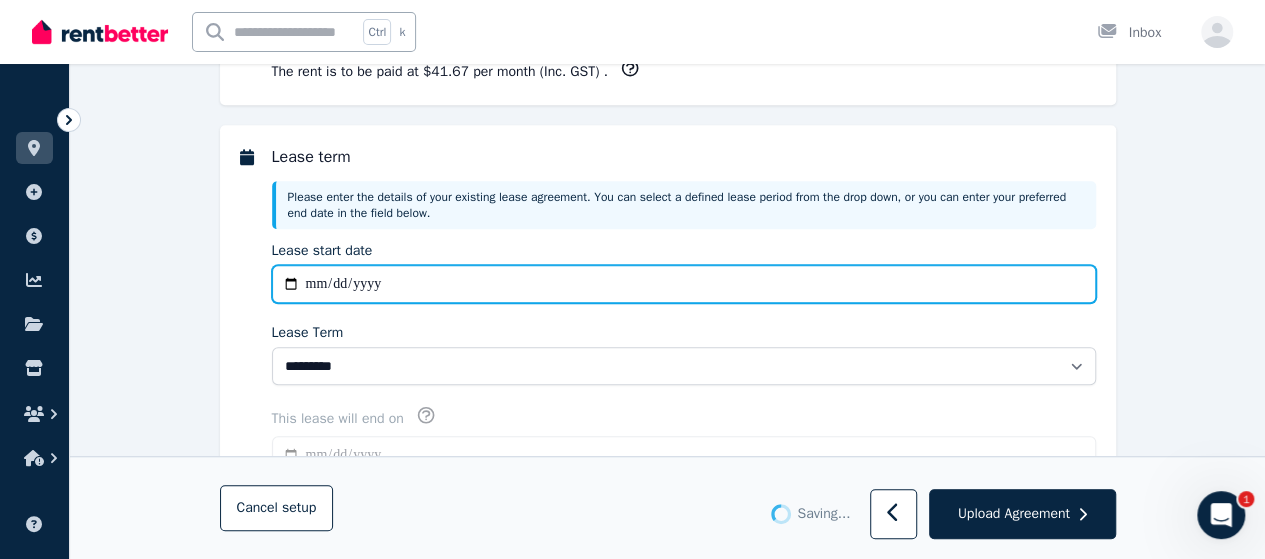 type on "**********" 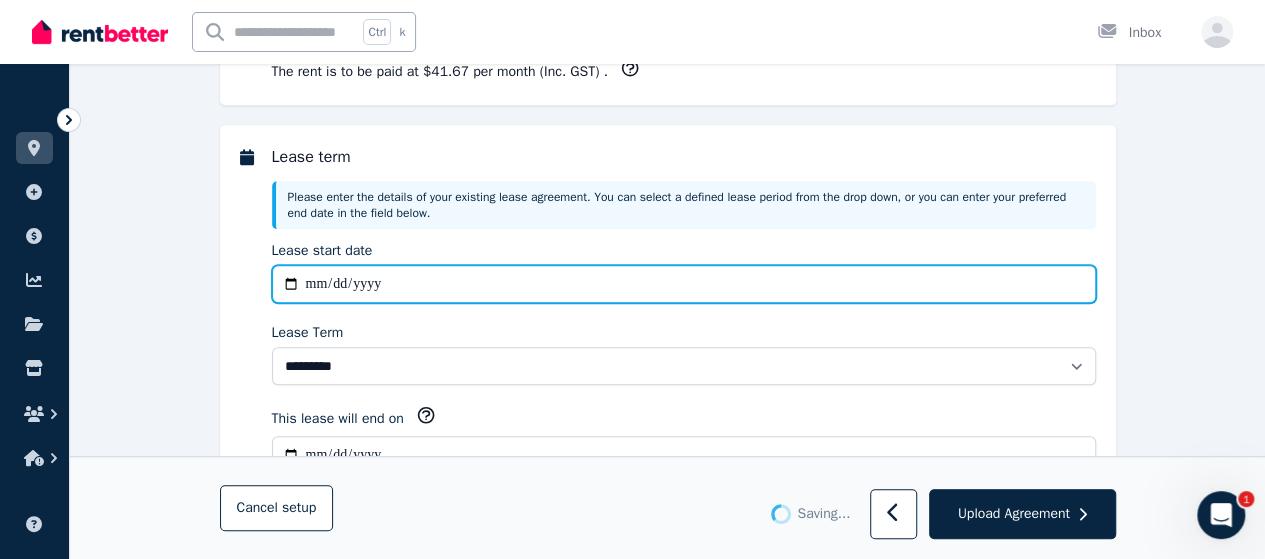 type on "**********" 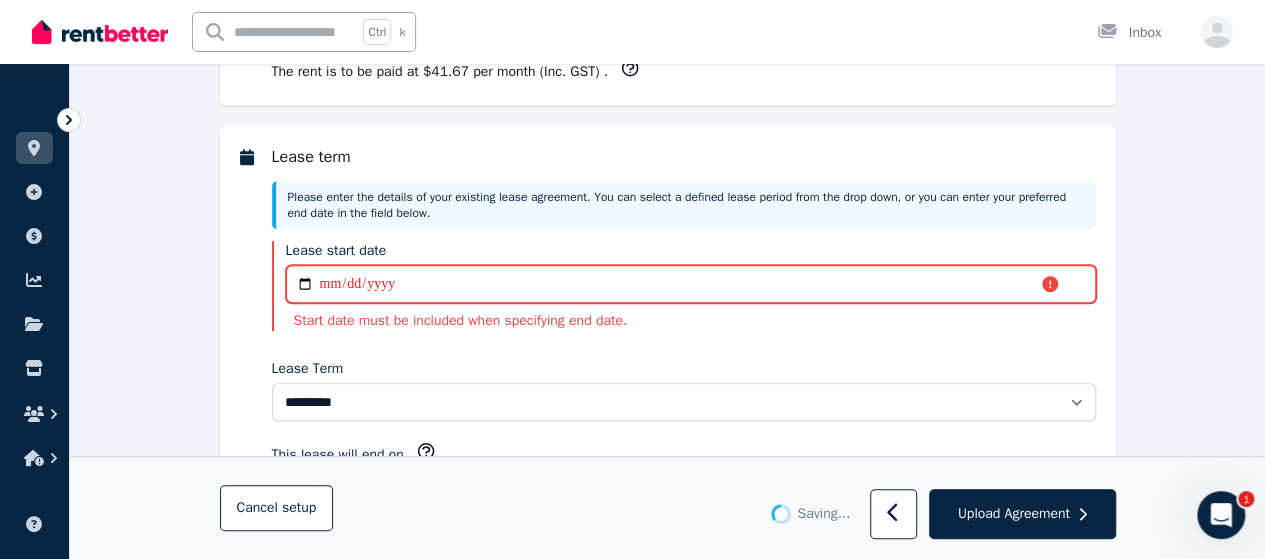 type on "**********" 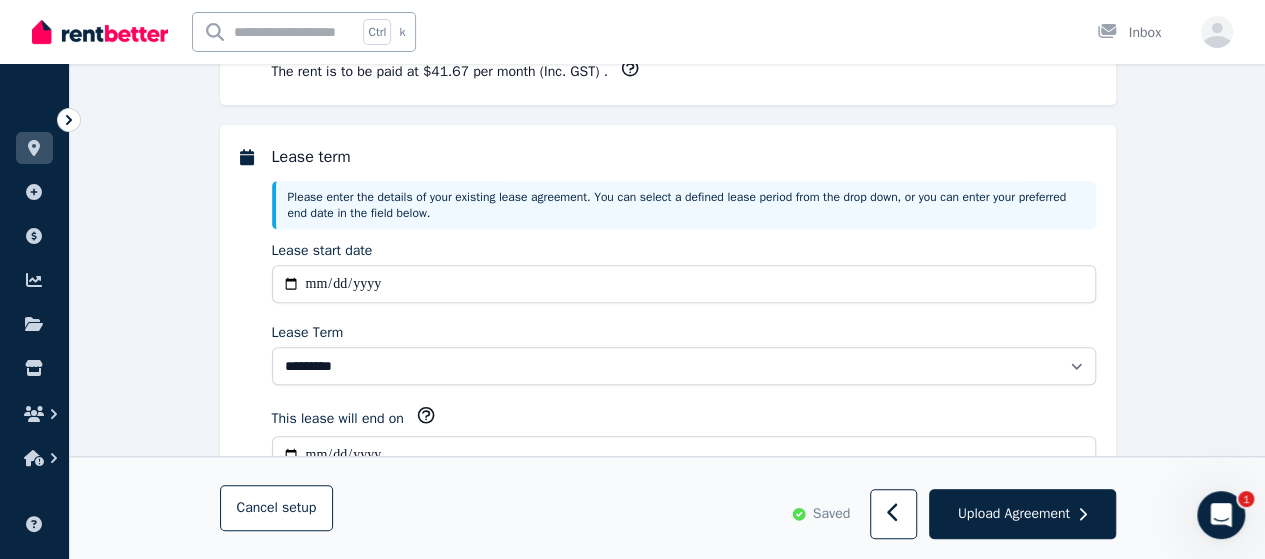 click on "**********" at bounding box center [667, 683] 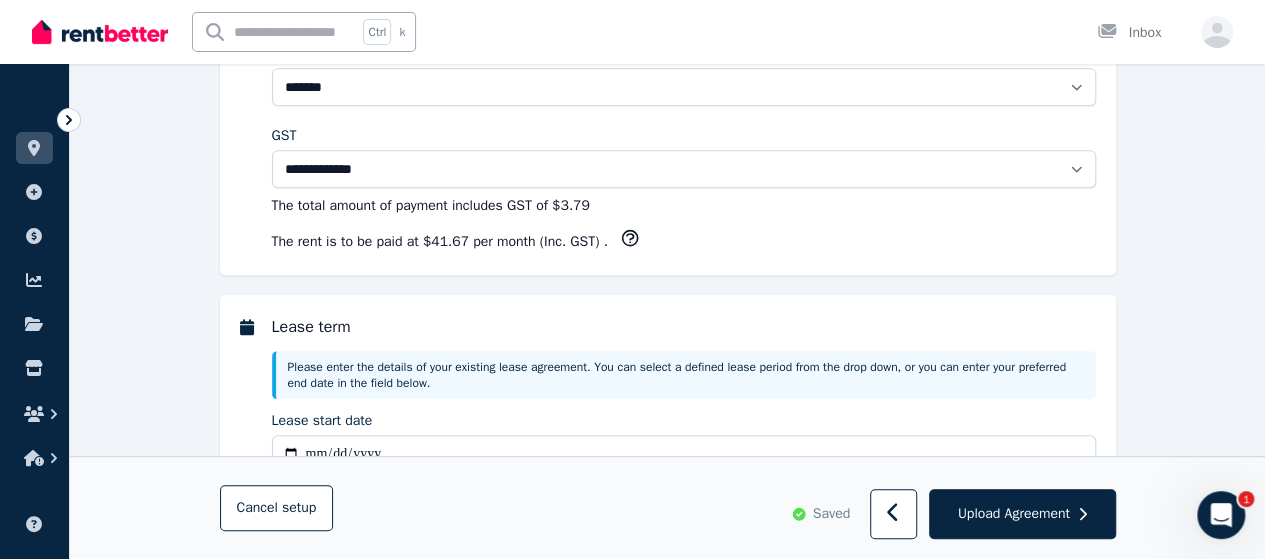 scroll, scrollTop: 380, scrollLeft: 0, axis: vertical 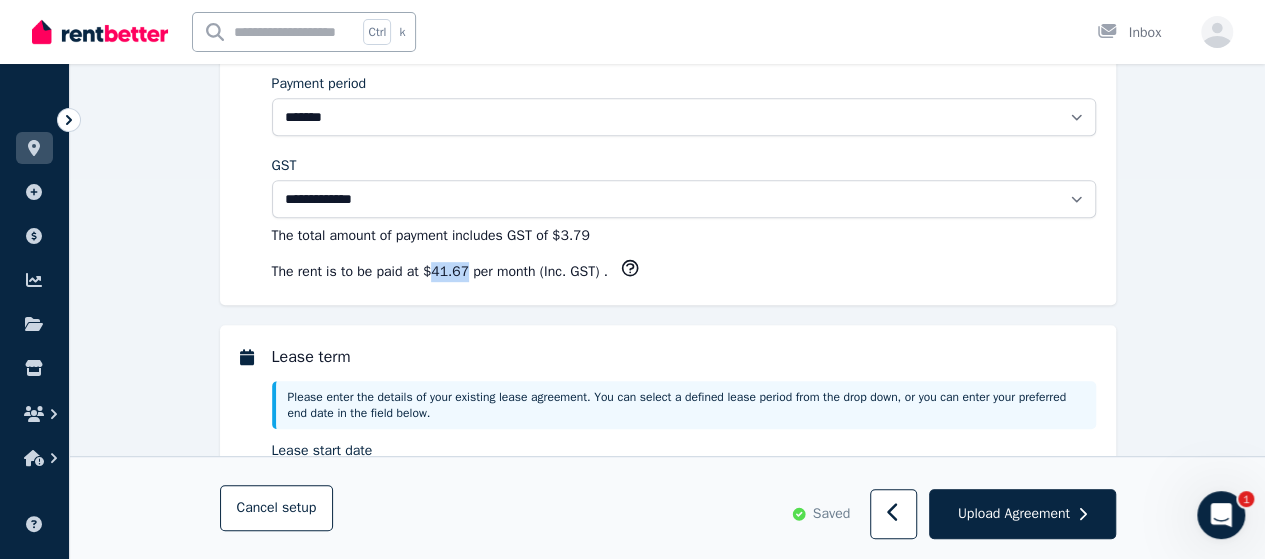 drag, startPoint x: 432, startPoint y: 265, endPoint x: 463, endPoint y: 267, distance: 31.06445 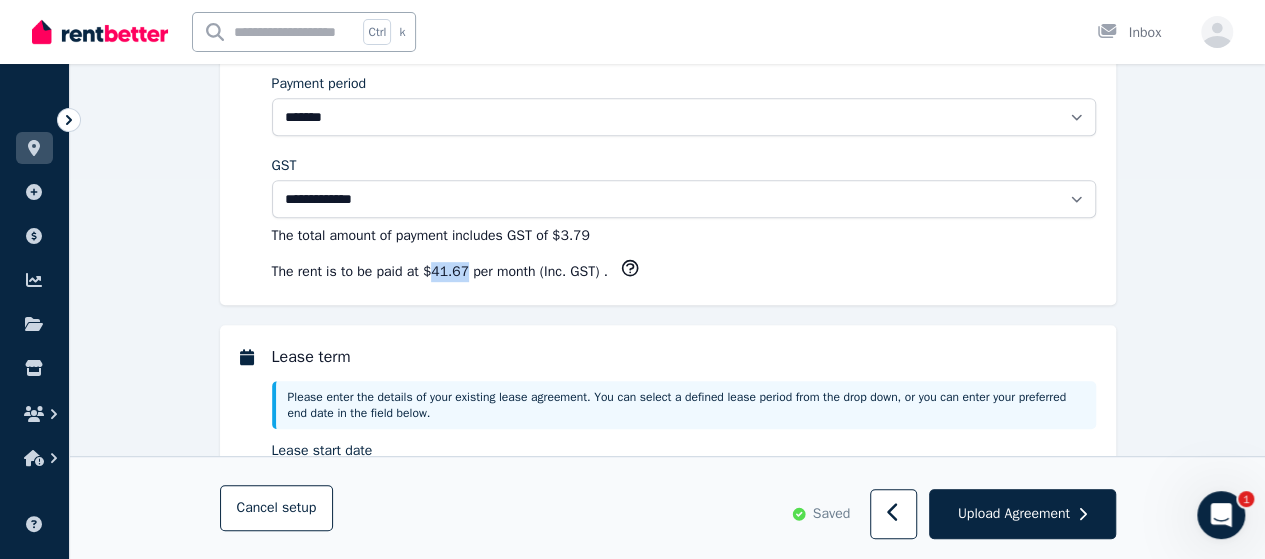 click on "$41.67 per month (Inc. GST)" at bounding box center [513, 271] 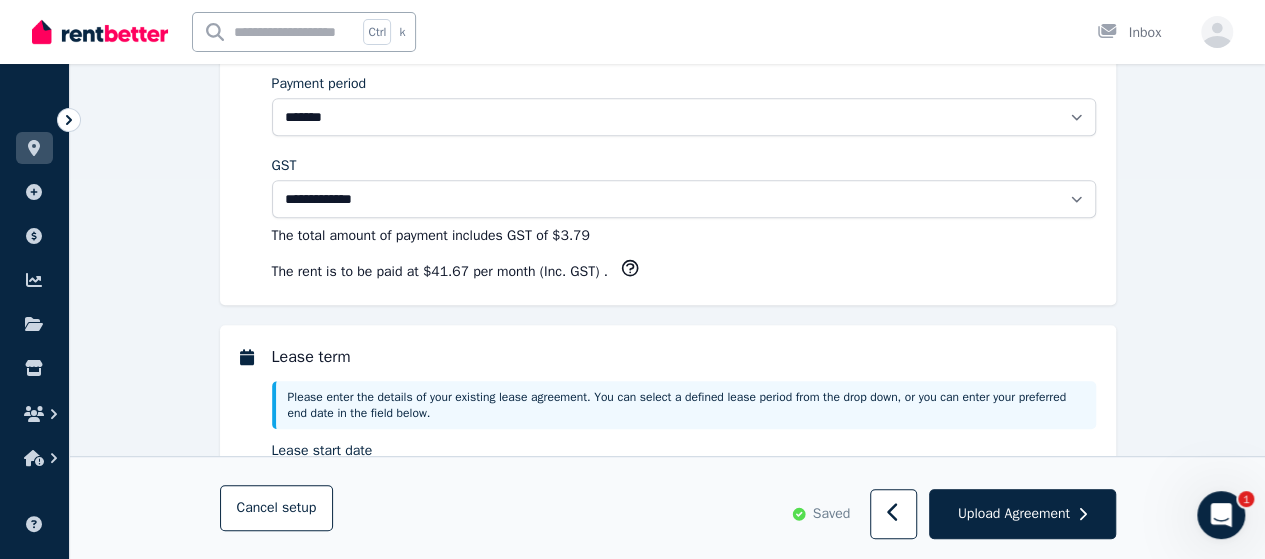 click on "**********" at bounding box center [668, 120] 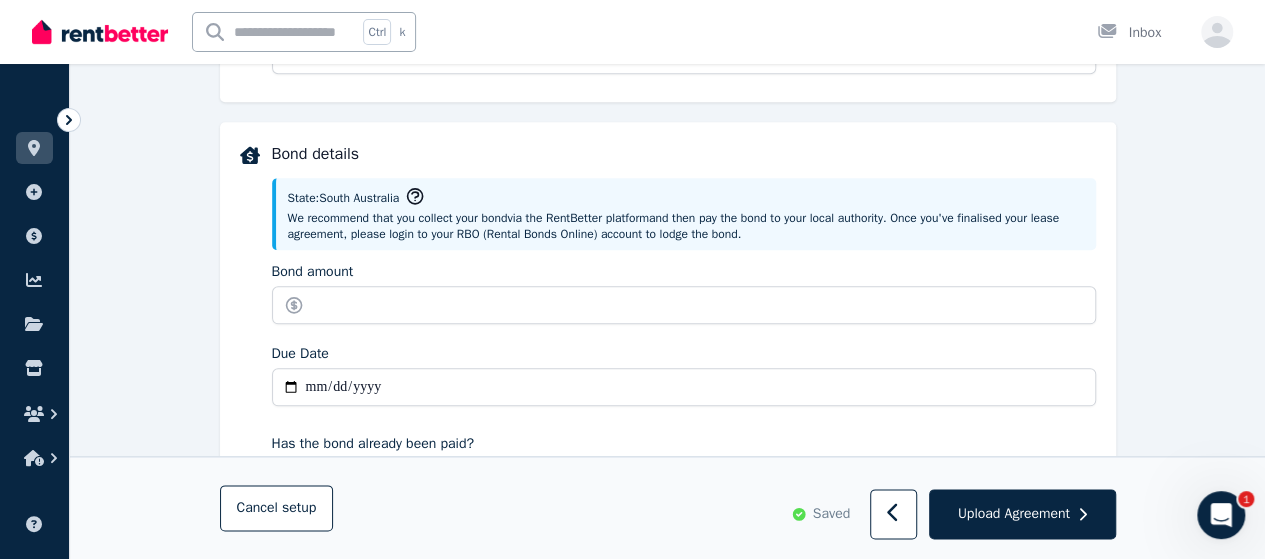 scroll, scrollTop: 1080, scrollLeft: 0, axis: vertical 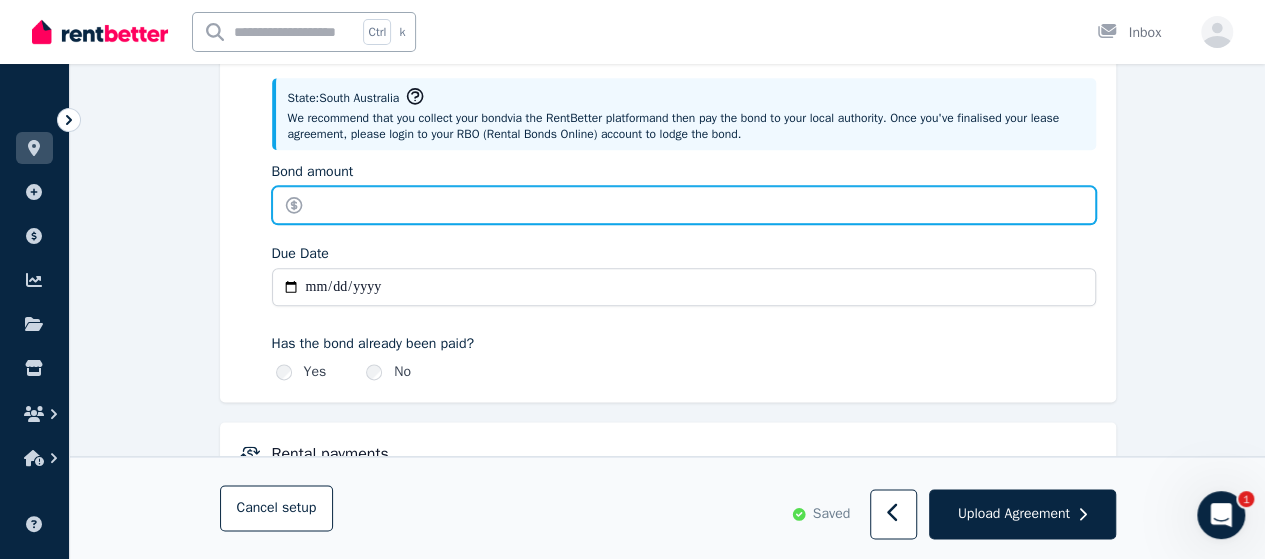 click on "Bond amount" at bounding box center (684, 205) 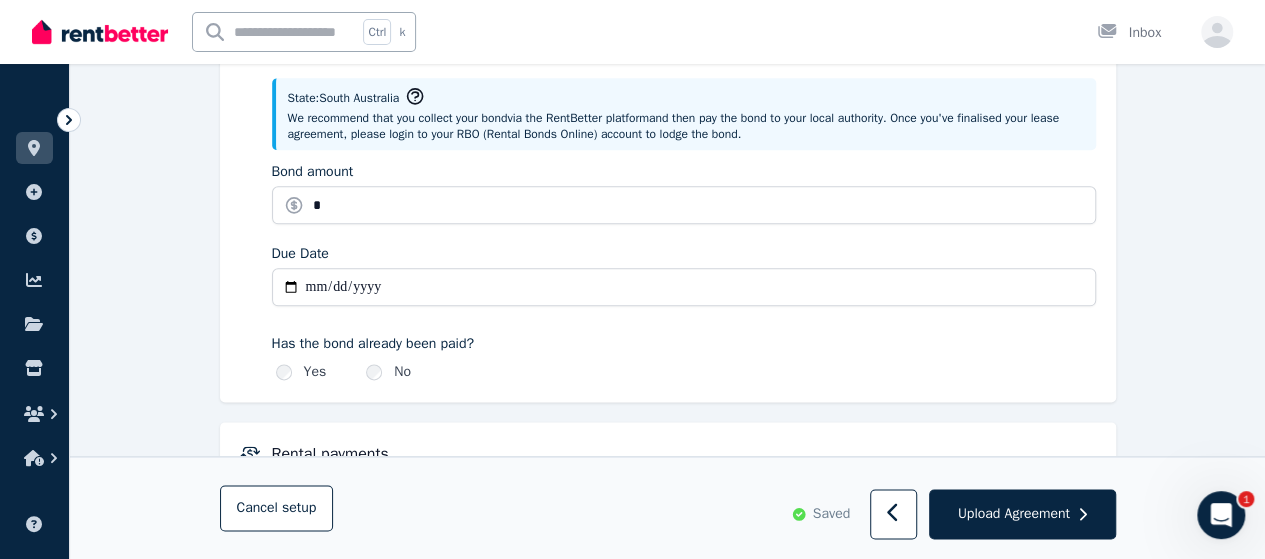click on "**********" at bounding box center (667, 183) 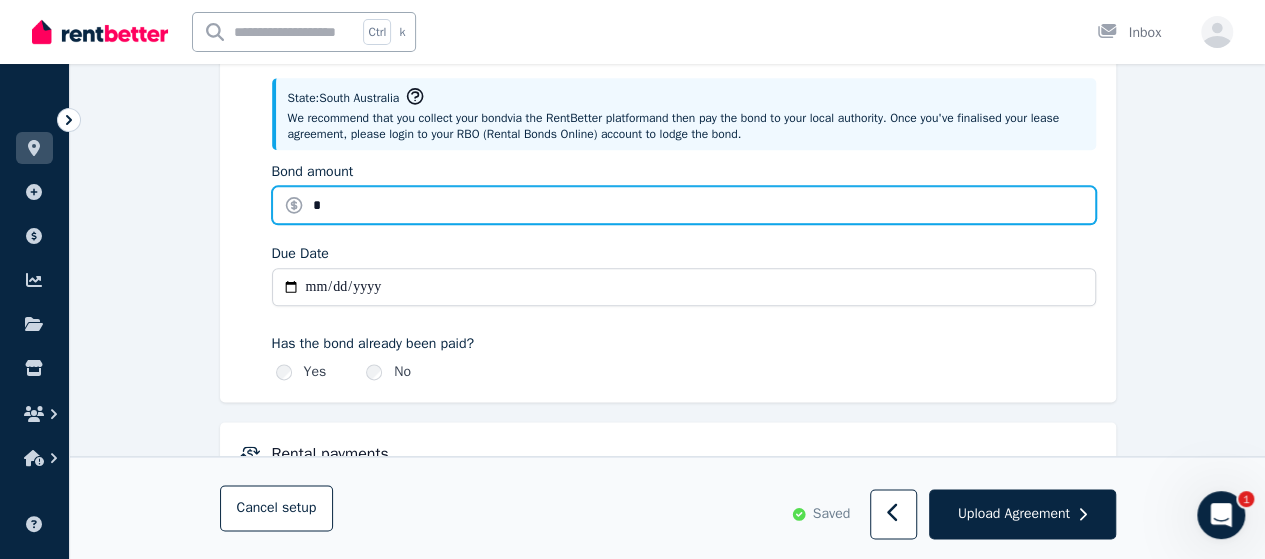 click on "*" at bounding box center [684, 205] 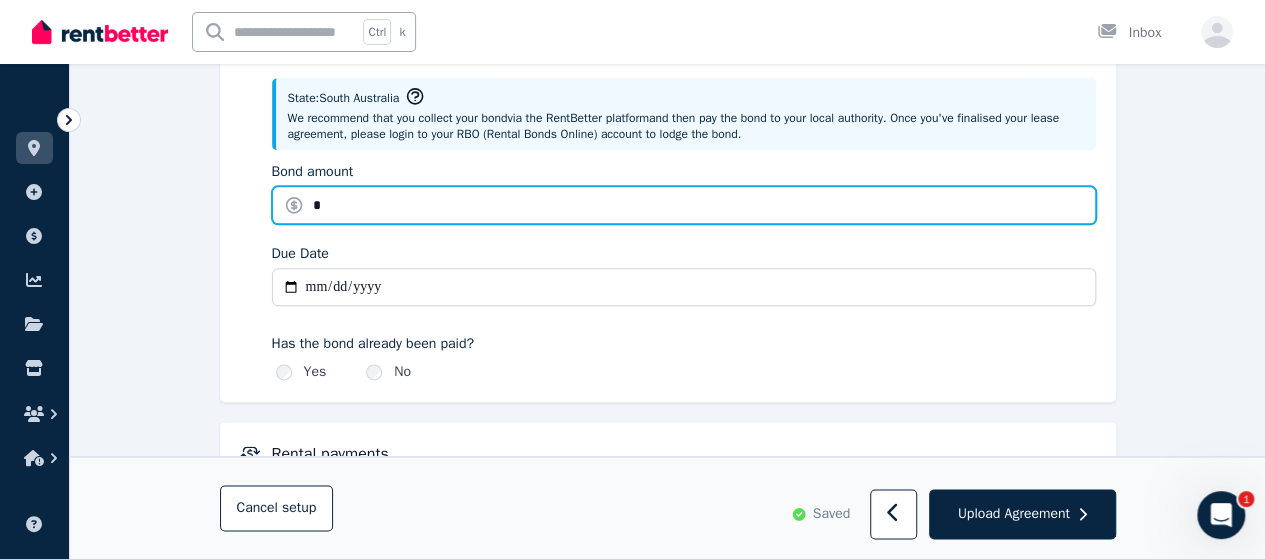 type on "*" 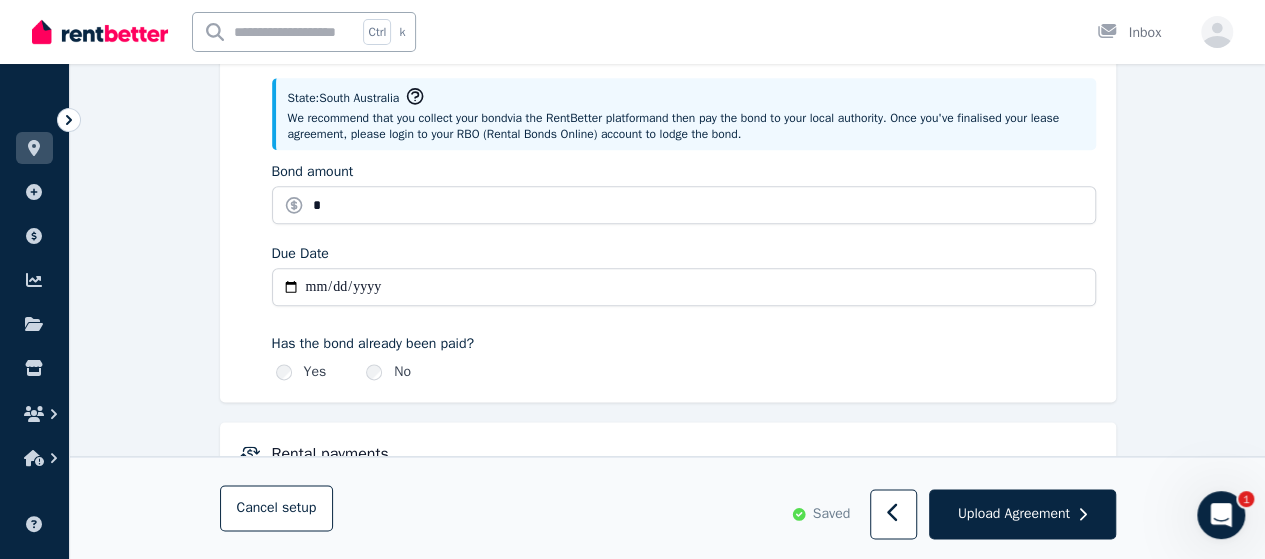 click on "Bond details State:  South Australia We recommend that you collect your bond  via the RentBetter platform  and then pay the bond to your local authority. Once you've finalised your lease agreement, please login to your RBO (Rental Bonds Online) account to lodge the bond. Bond amount * Due Date Has the bond already been paid? Yes No" at bounding box center (668, 212) 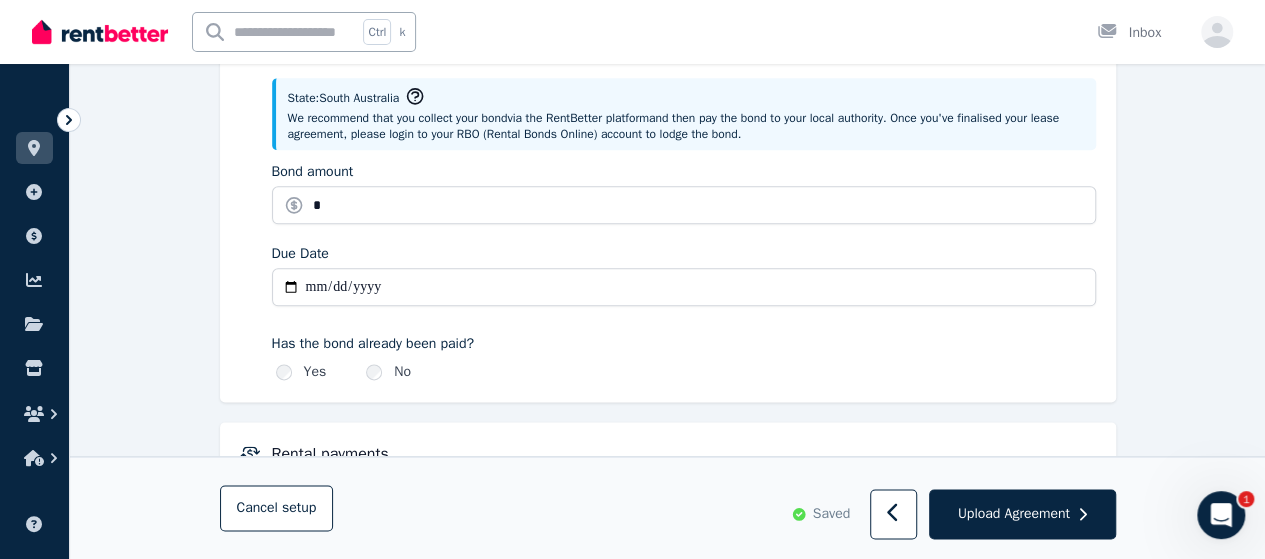 click on "Due Date" at bounding box center [684, 287] 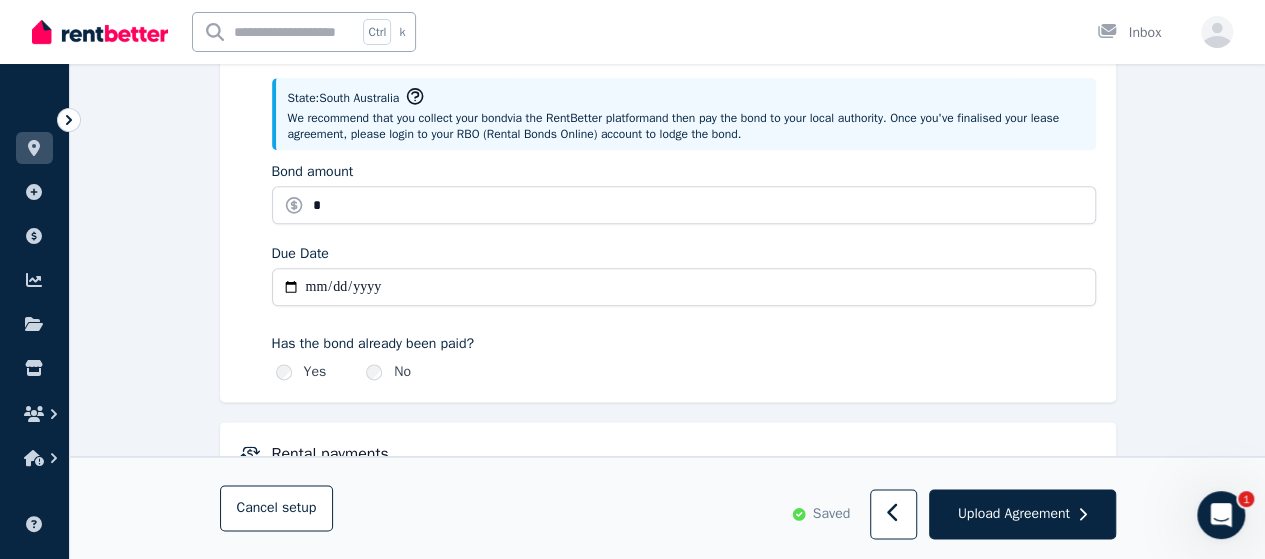 type on "**********" 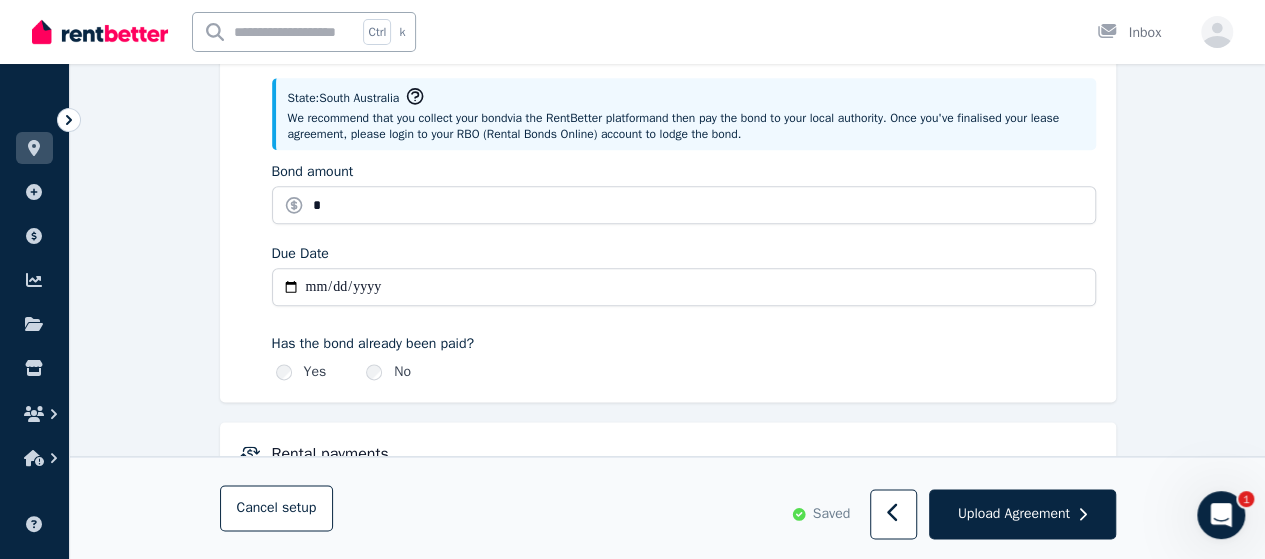 click on "**********" at bounding box center (668, 212) 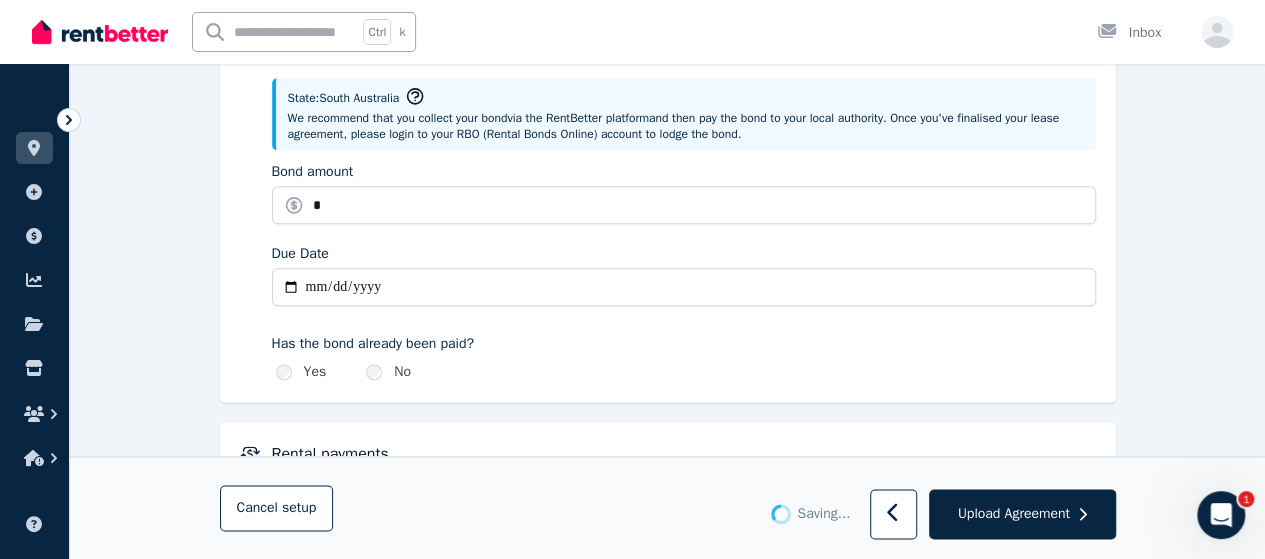 type 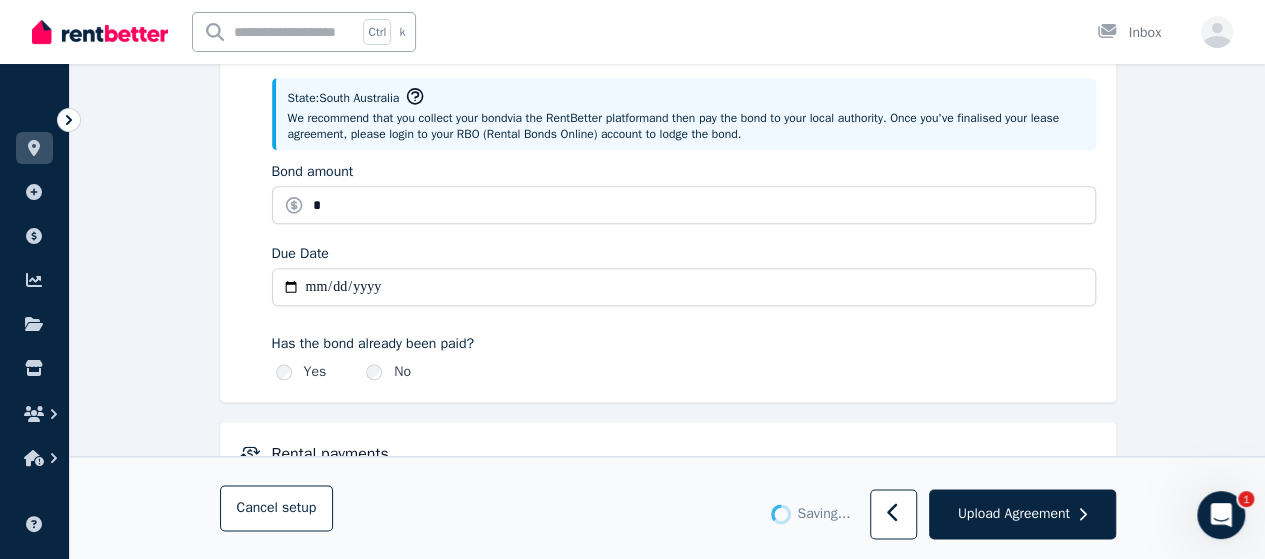 type 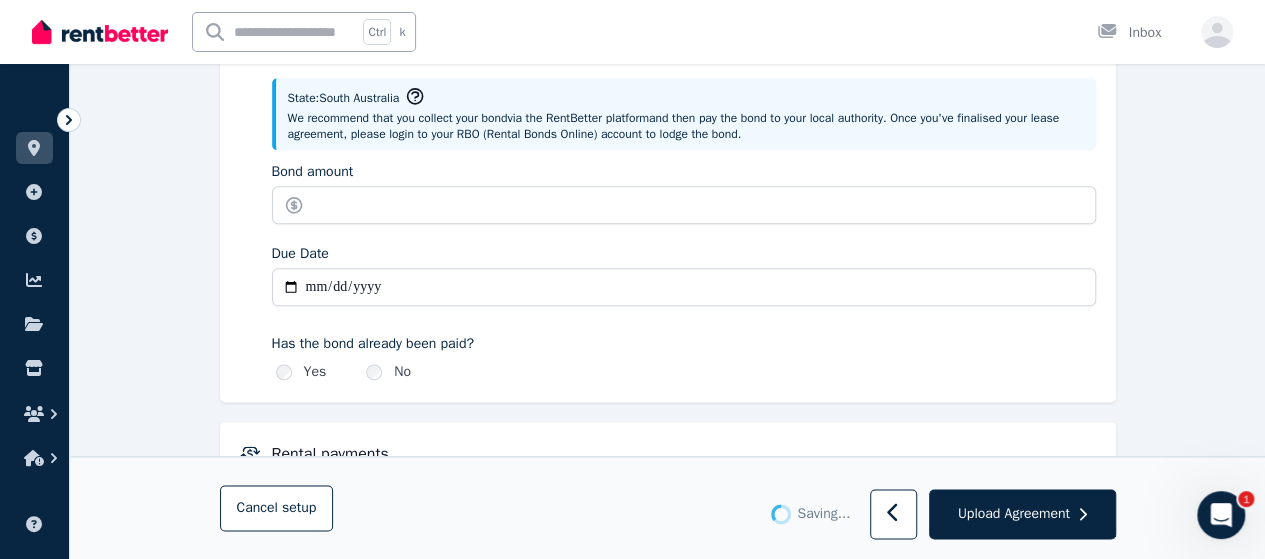 type on "****" 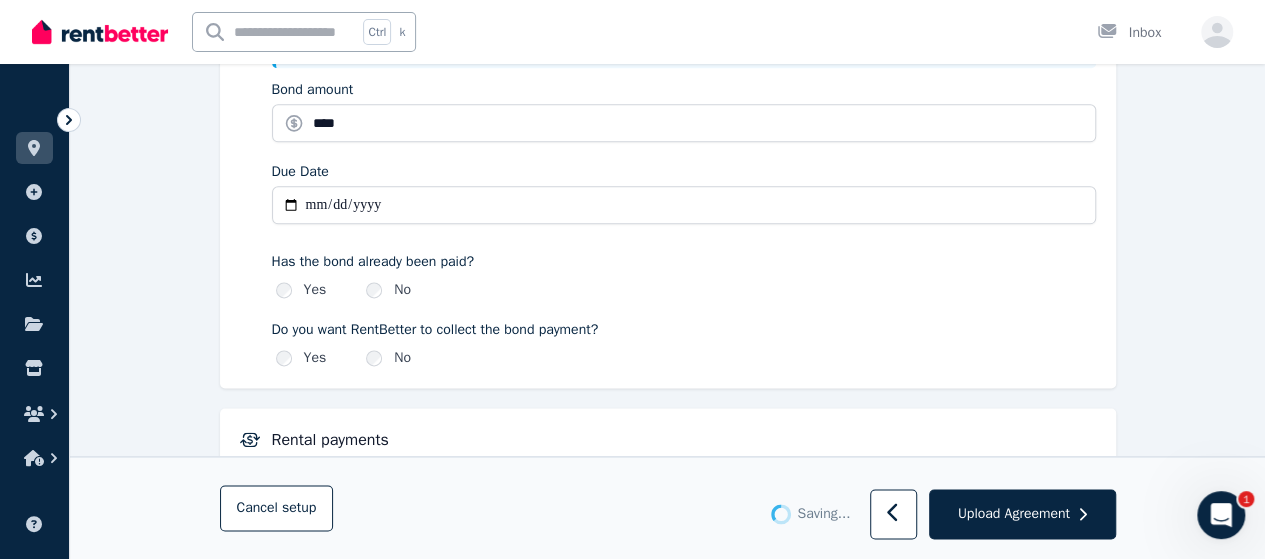 scroll, scrollTop: 1180, scrollLeft: 0, axis: vertical 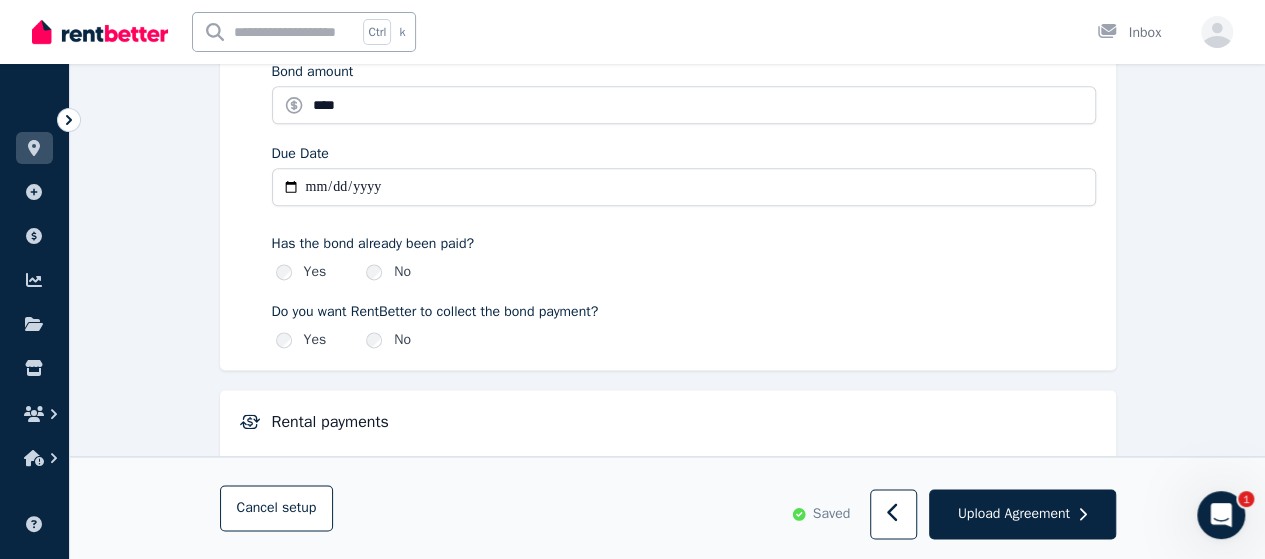 click on "Yes" at bounding box center (301, 340) 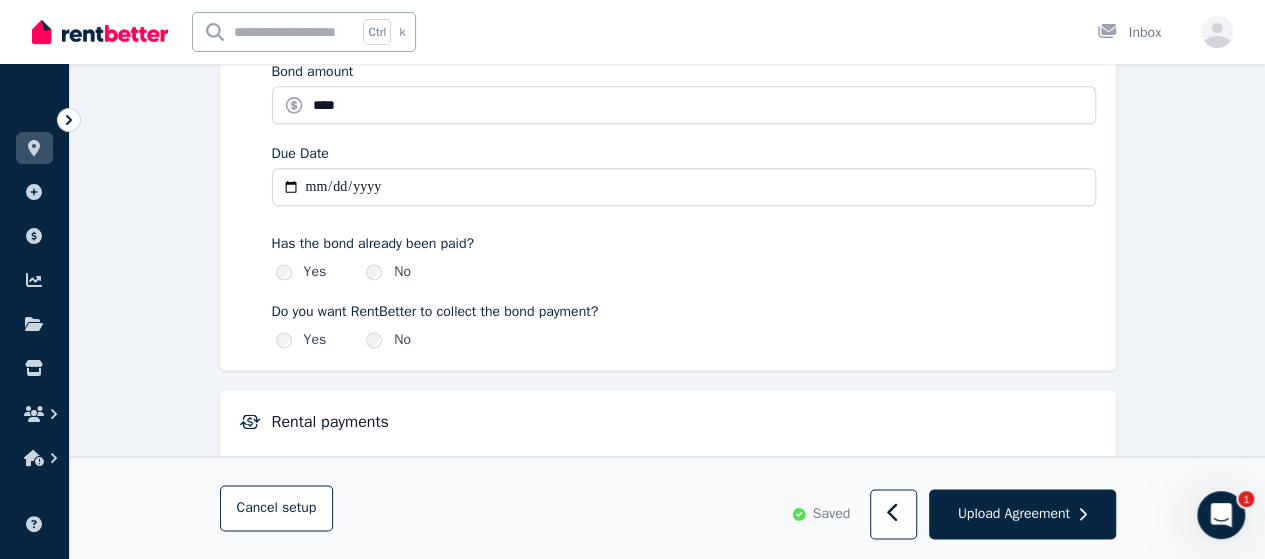click on "**********" at bounding box center [668, 146] 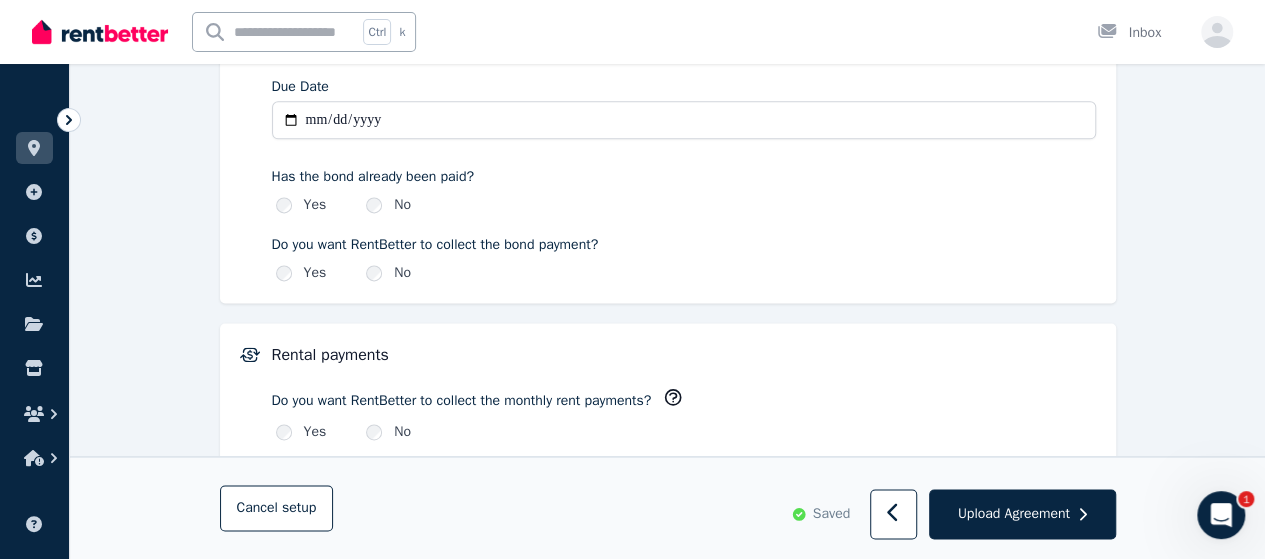 scroll, scrollTop: 1380, scrollLeft: 0, axis: vertical 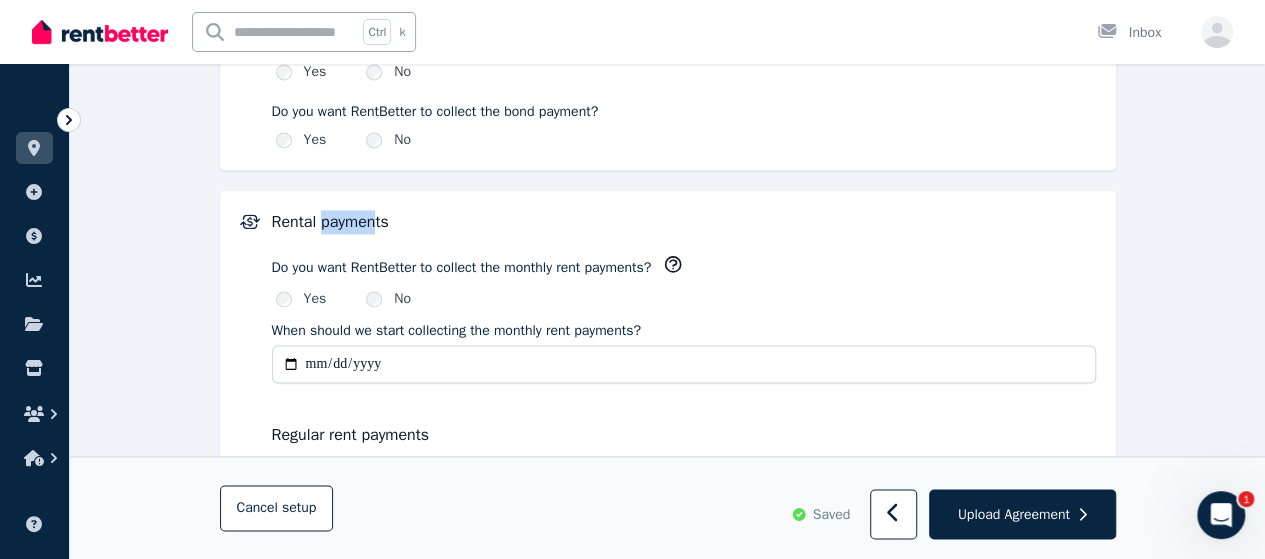 drag, startPoint x: 322, startPoint y: 217, endPoint x: 387, endPoint y: 221, distance: 65.12296 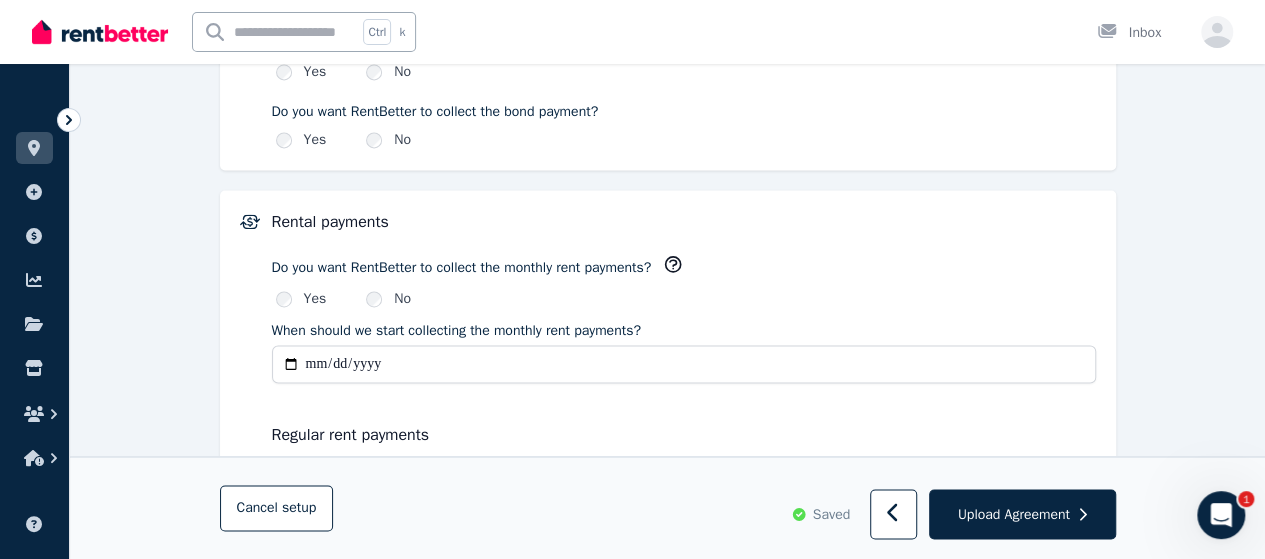 click on "Rental payments" at bounding box center (684, 222) 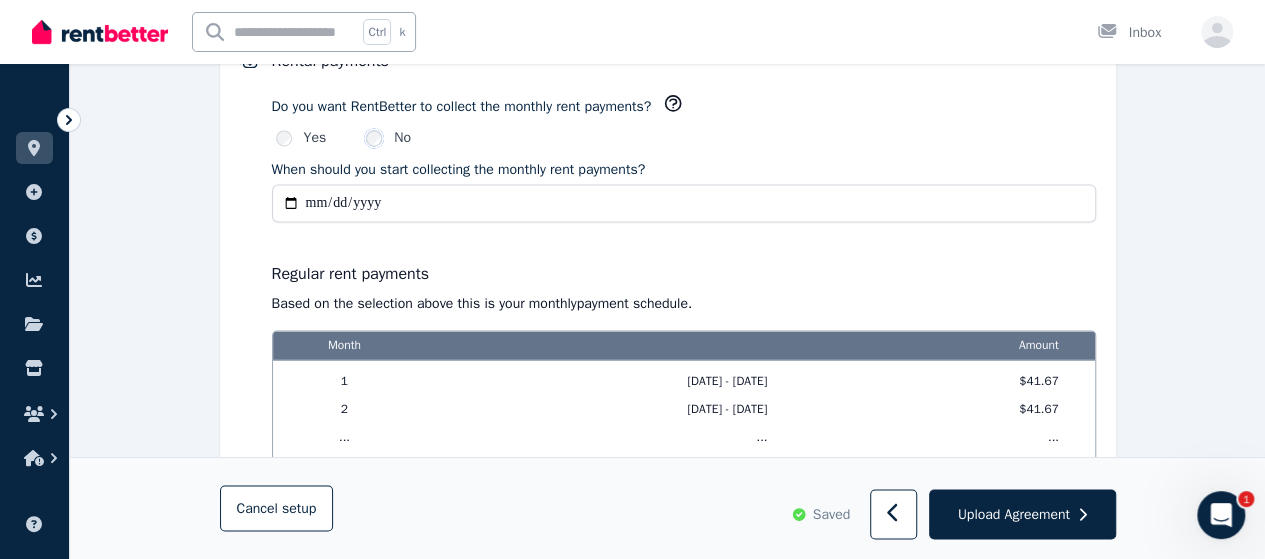 scroll, scrollTop: 1580, scrollLeft: 0, axis: vertical 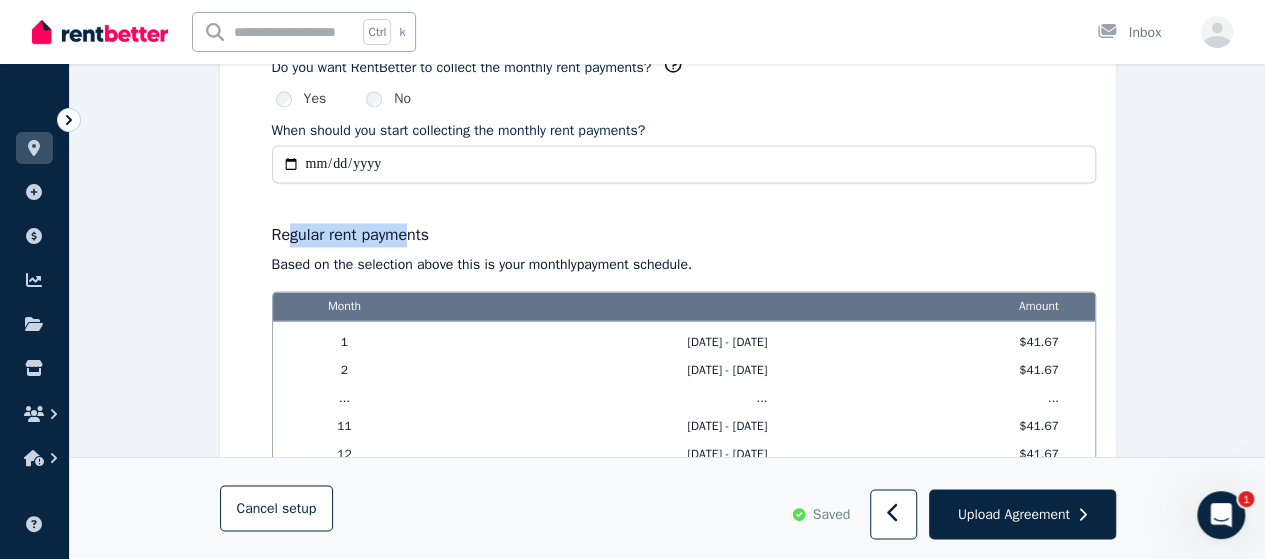drag, startPoint x: 286, startPoint y: 228, endPoint x: 426, endPoint y: 231, distance: 140.03214 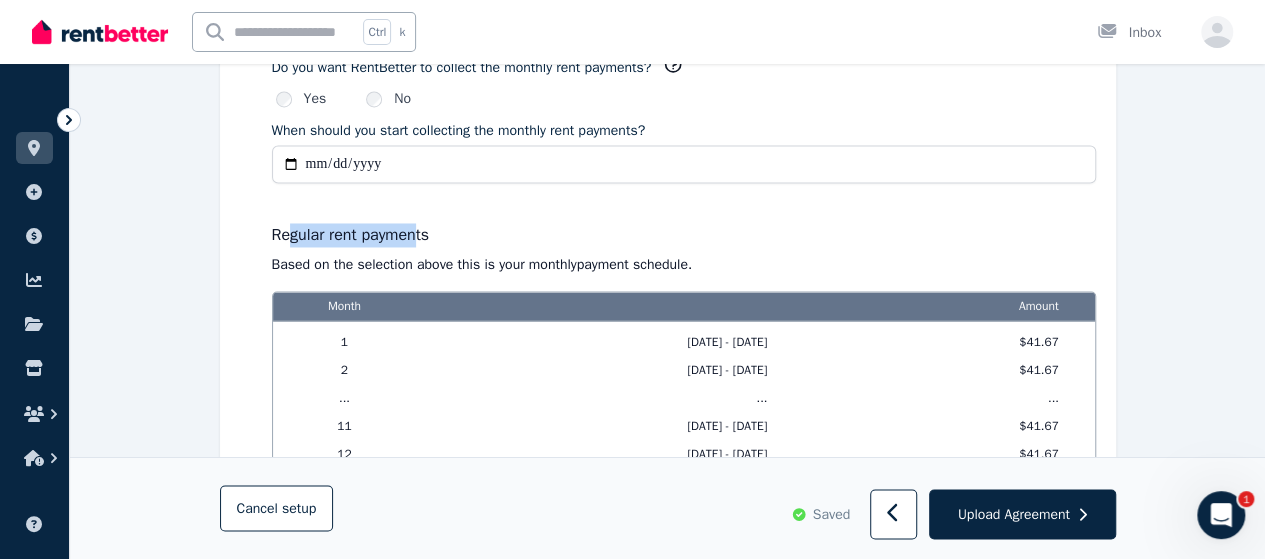 click on "Regular rent payments" at bounding box center [684, 235] 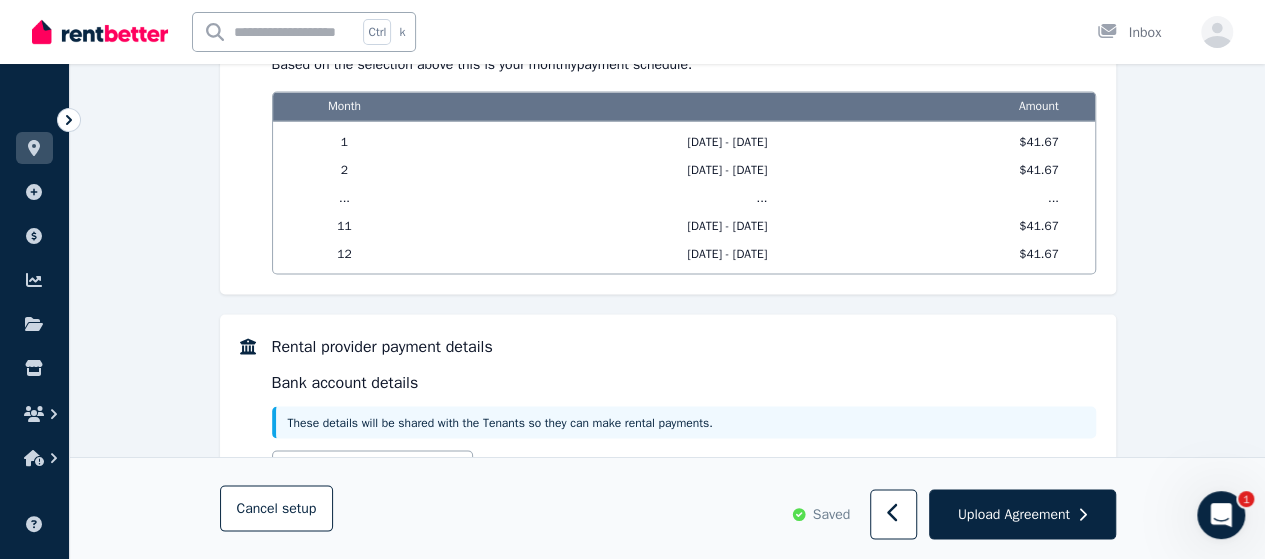 scroll, scrollTop: 1866, scrollLeft: 0, axis: vertical 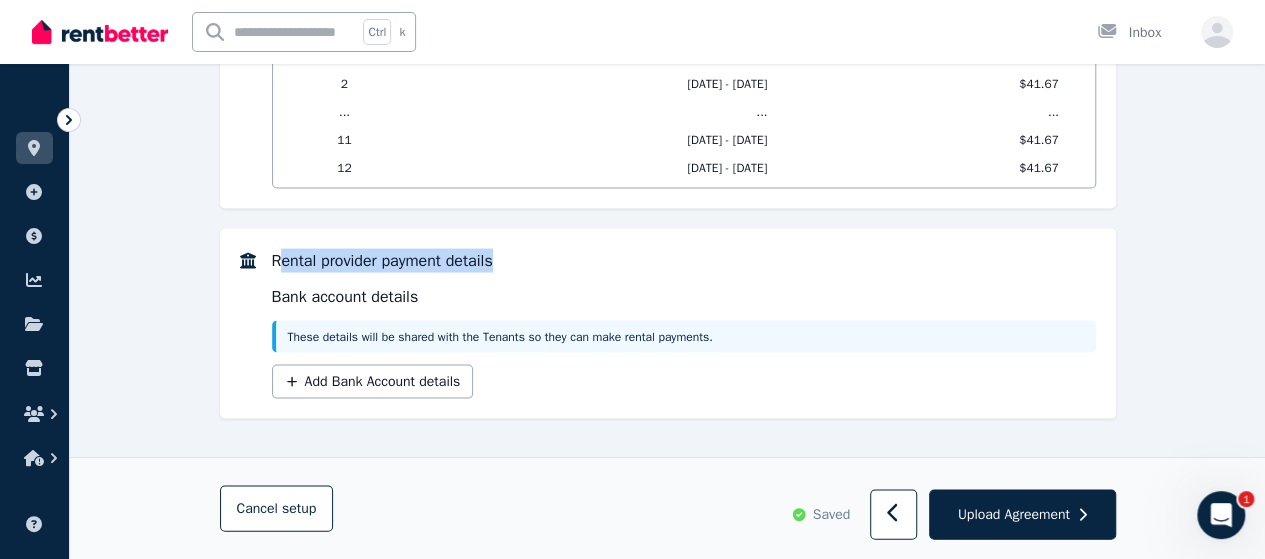 drag, startPoint x: 276, startPoint y: 243, endPoint x: 532, endPoint y: 250, distance: 256.09567 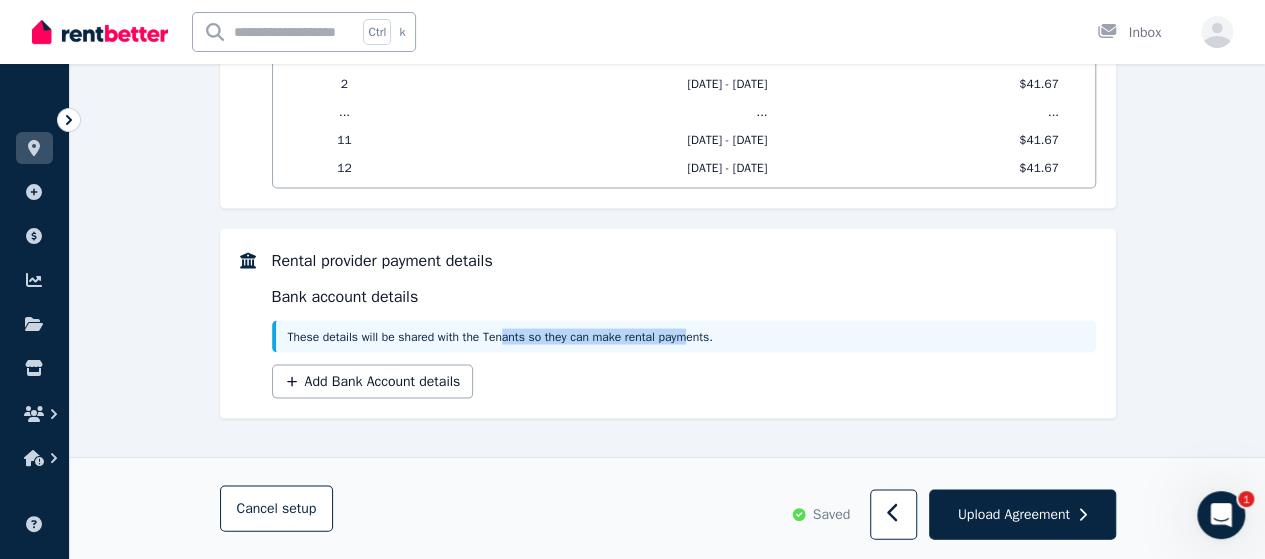 drag, startPoint x: 499, startPoint y: 321, endPoint x: 678, endPoint y: 308, distance: 179.47145 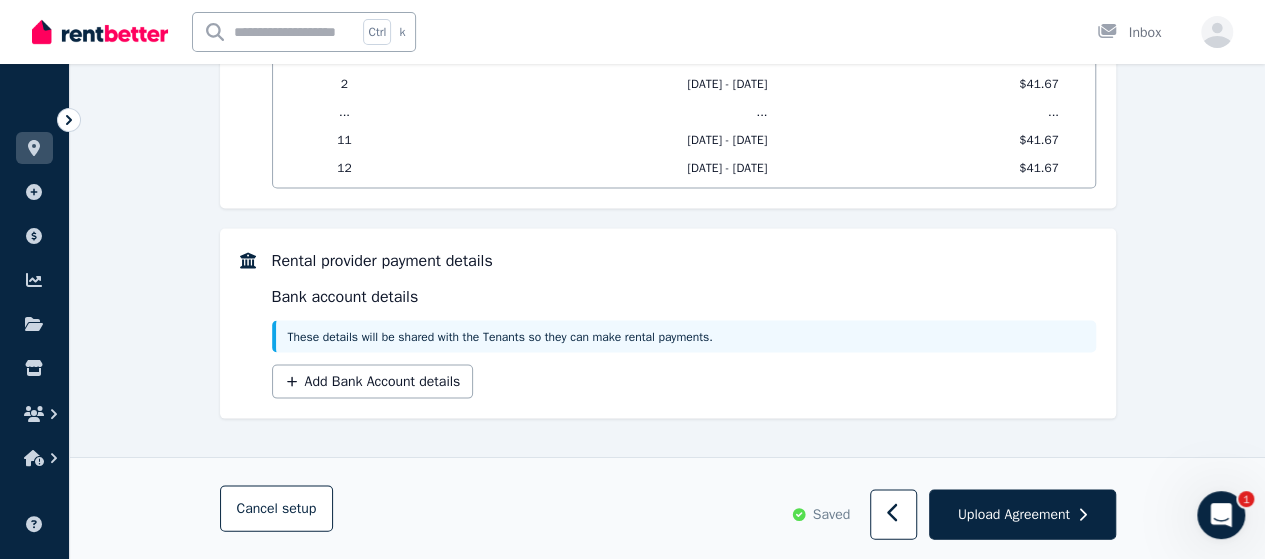 click on "Rental provider payment details Bank account details These details will be shared with the Tenants so they can make rental payments. Add Bank Account details" at bounding box center [684, 323] 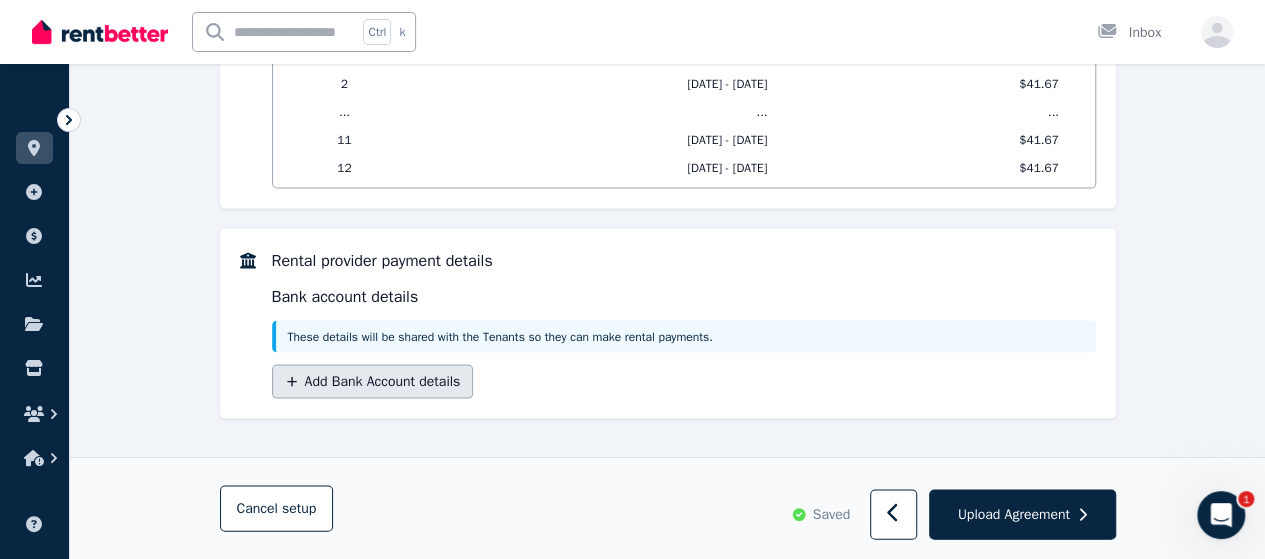 click on "Add Bank Account details" at bounding box center (373, 381) 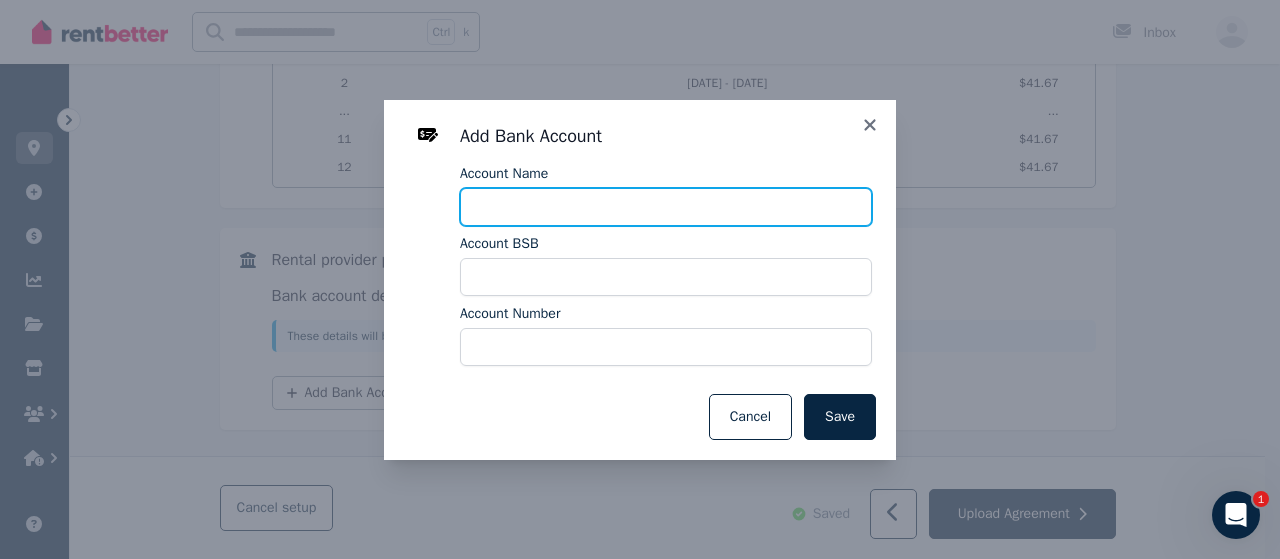 click on "Account Name" at bounding box center (666, 207) 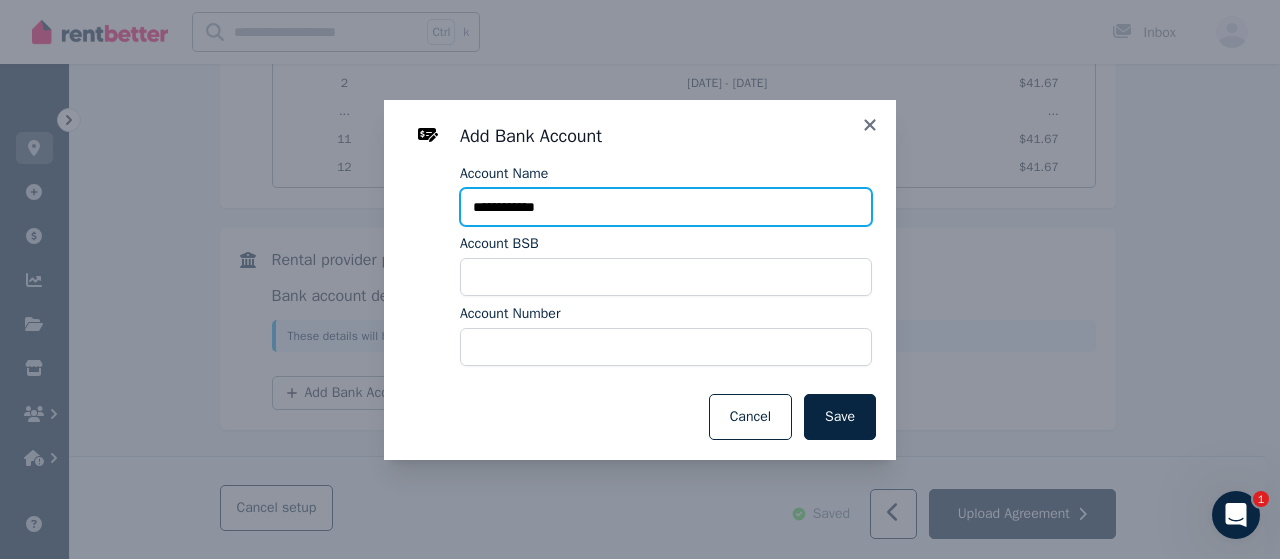 type on "**********" 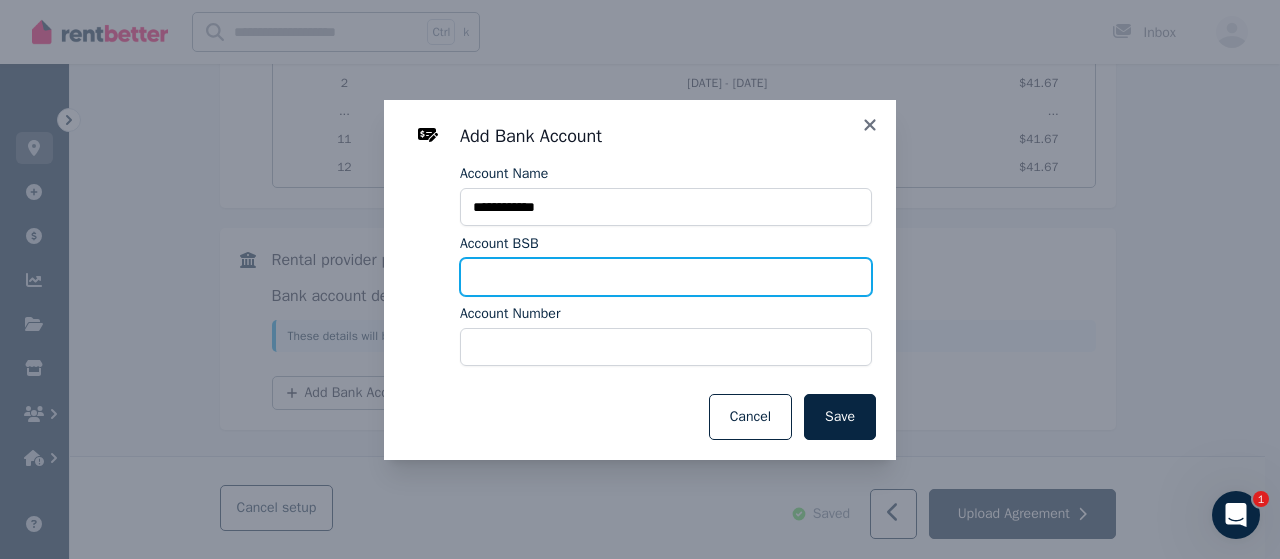 click on "Account BSB" at bounding box center (666, 277) 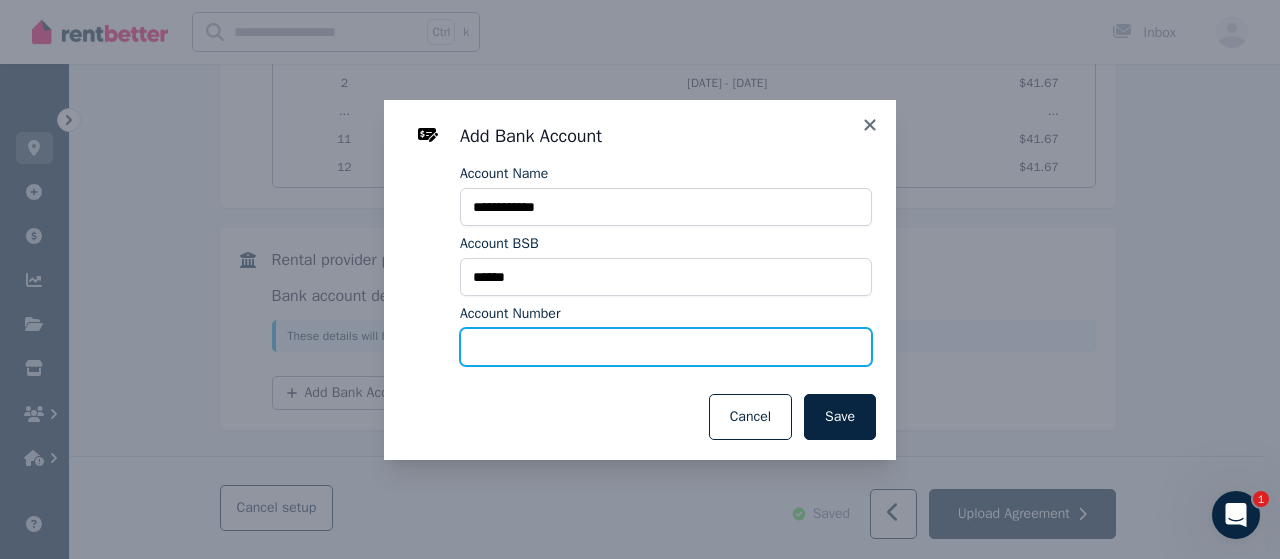 click on "Account Number" at bounding box center (666, 347) 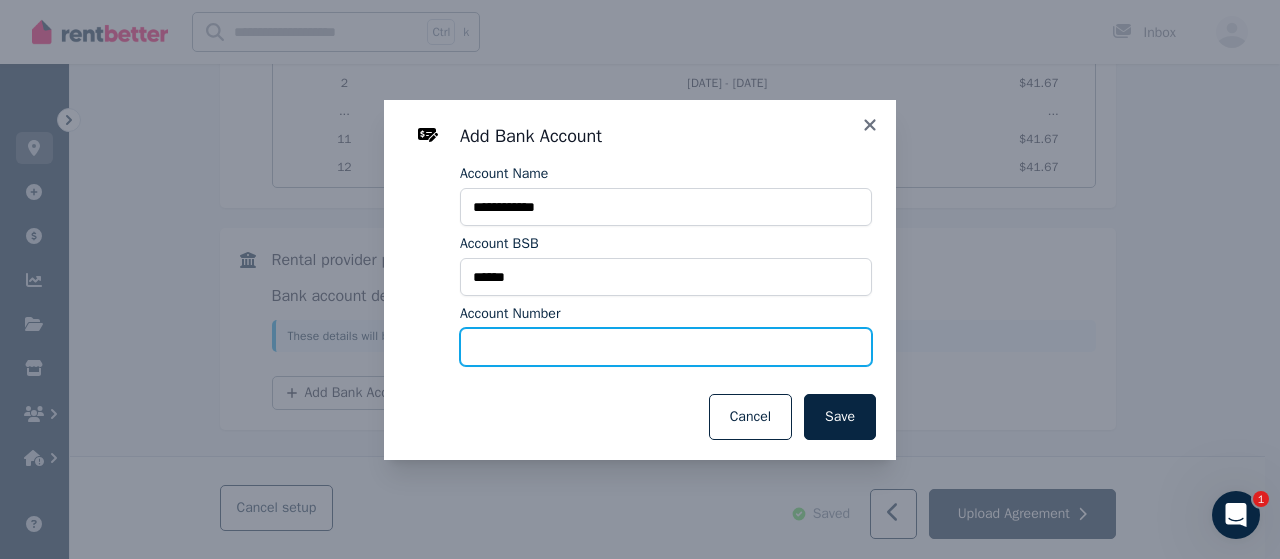 click on "Account Number" at bounding box center (666, 347) 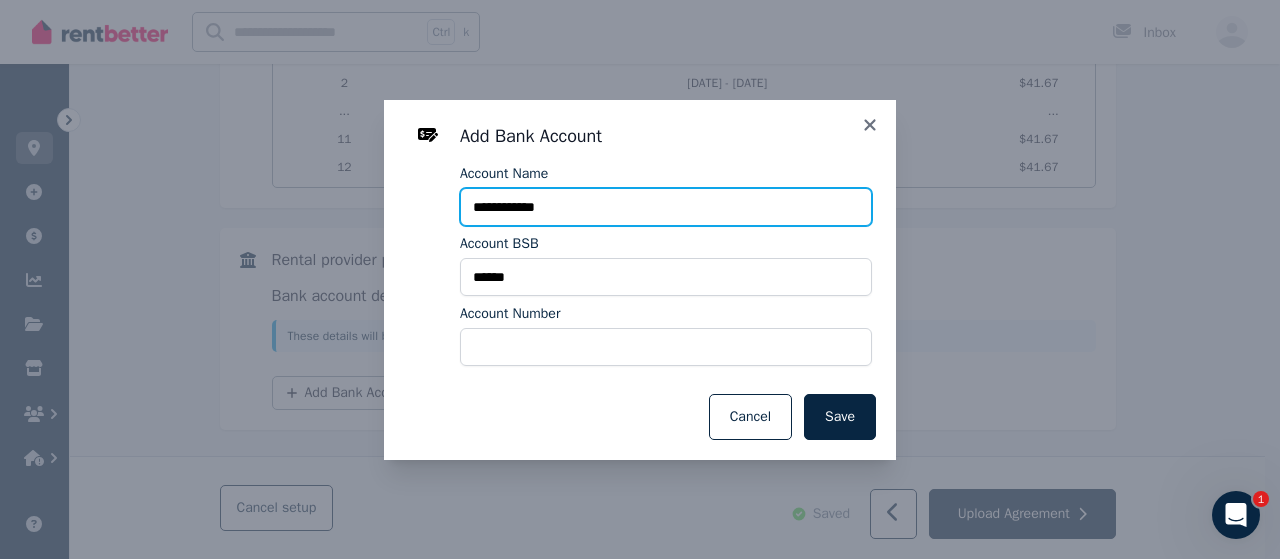 click on "**********" at bounding box center (666, 207) 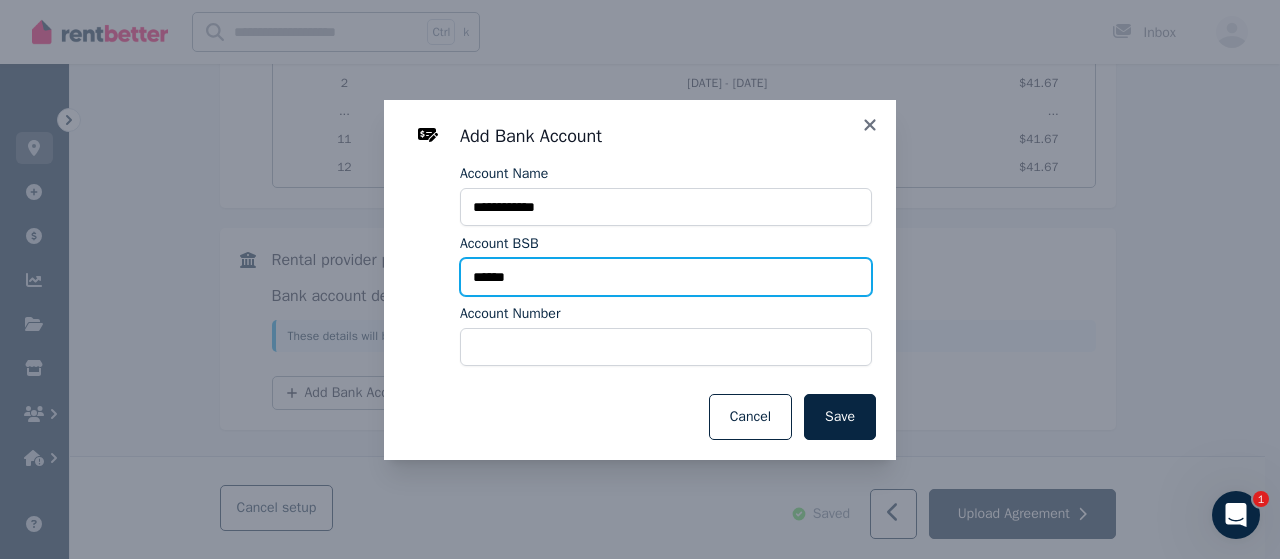 click on "******" at bounding box center [666, 277] 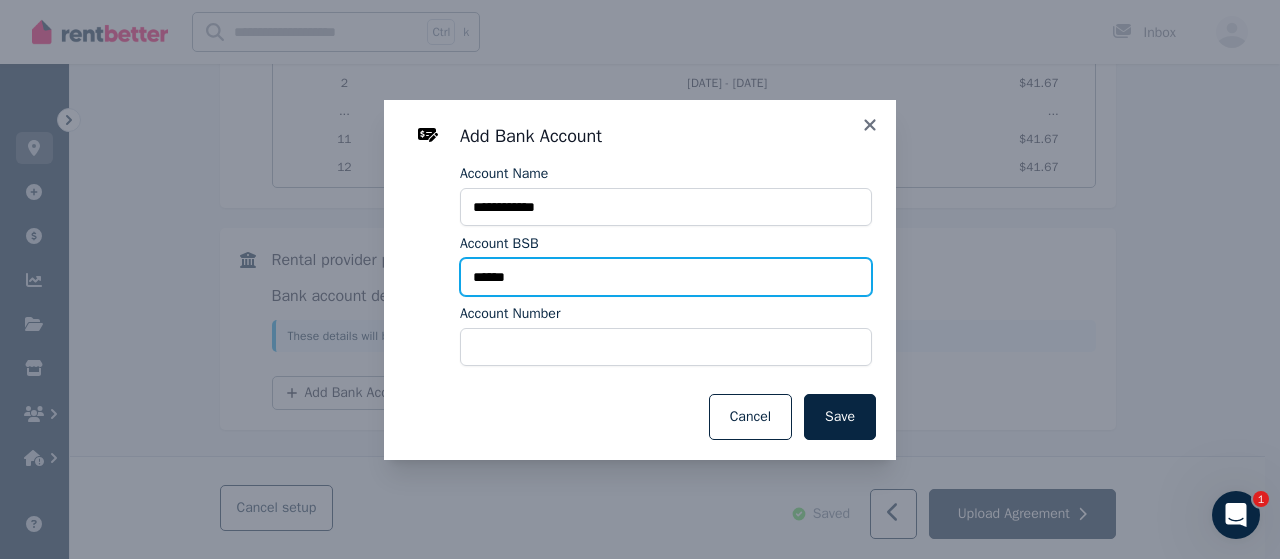 type on "******" 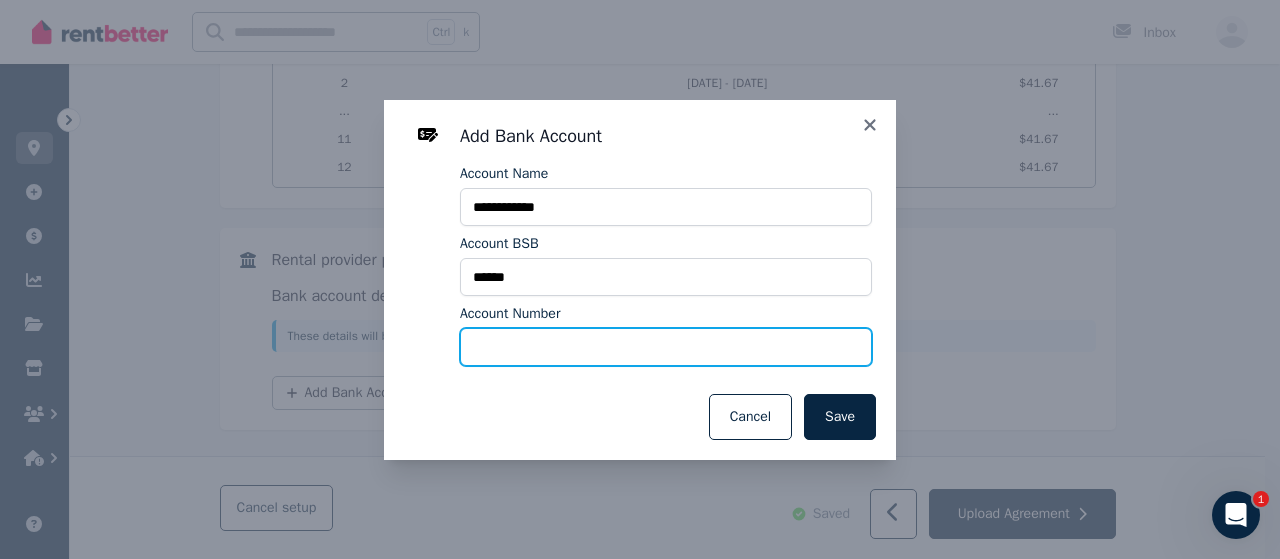 click on "Account Number" at bounding box center (666, 347) 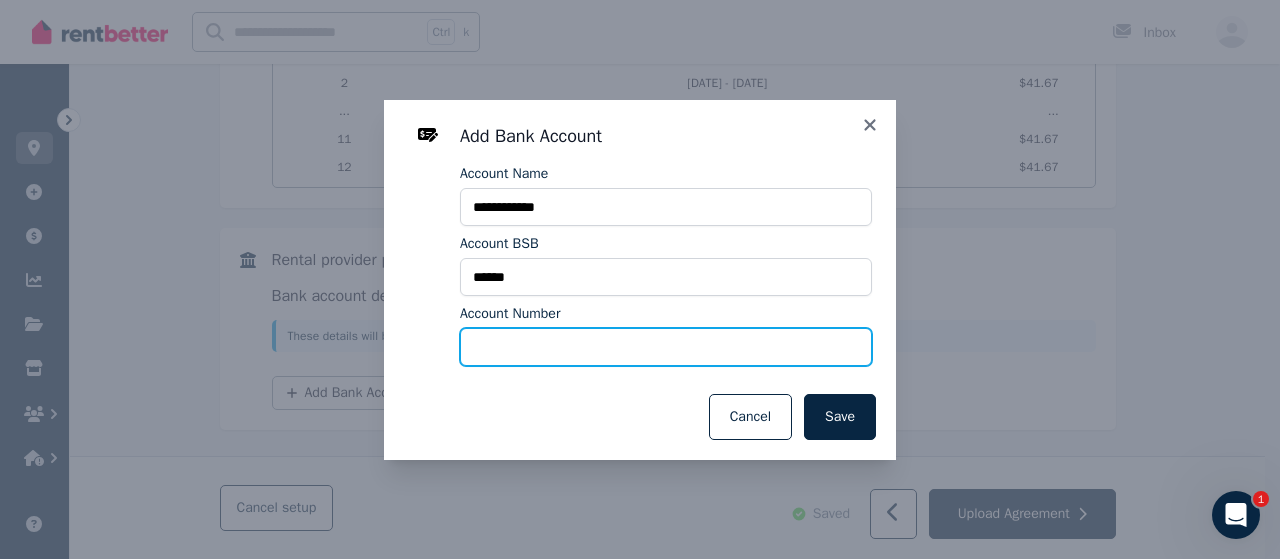 type on "*********" 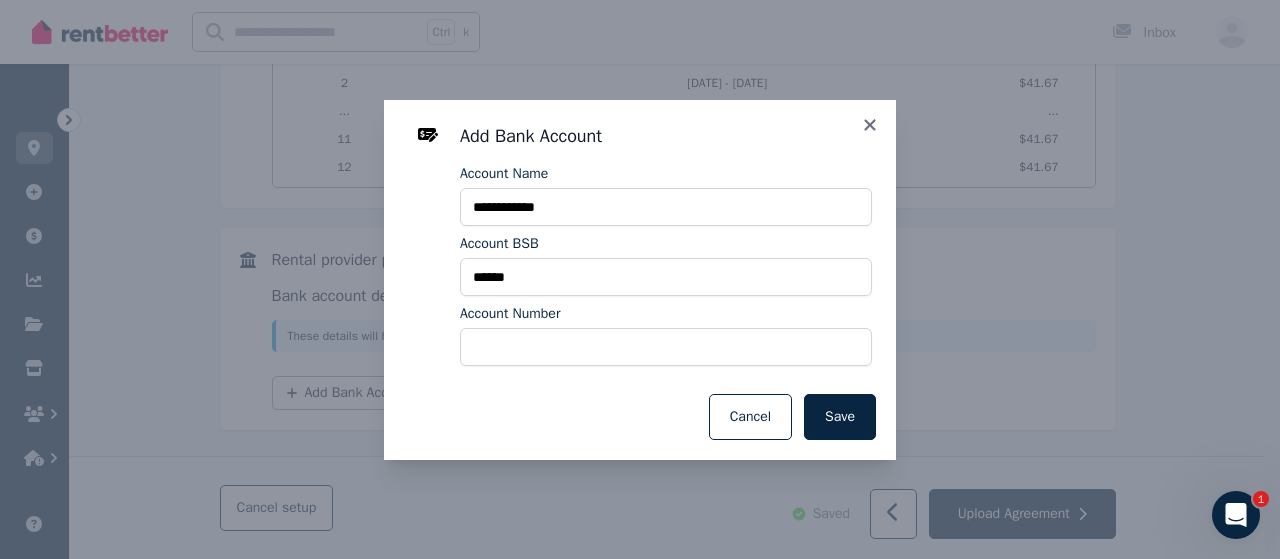 click on "Save Cancel" at bounding box center [640, 417] 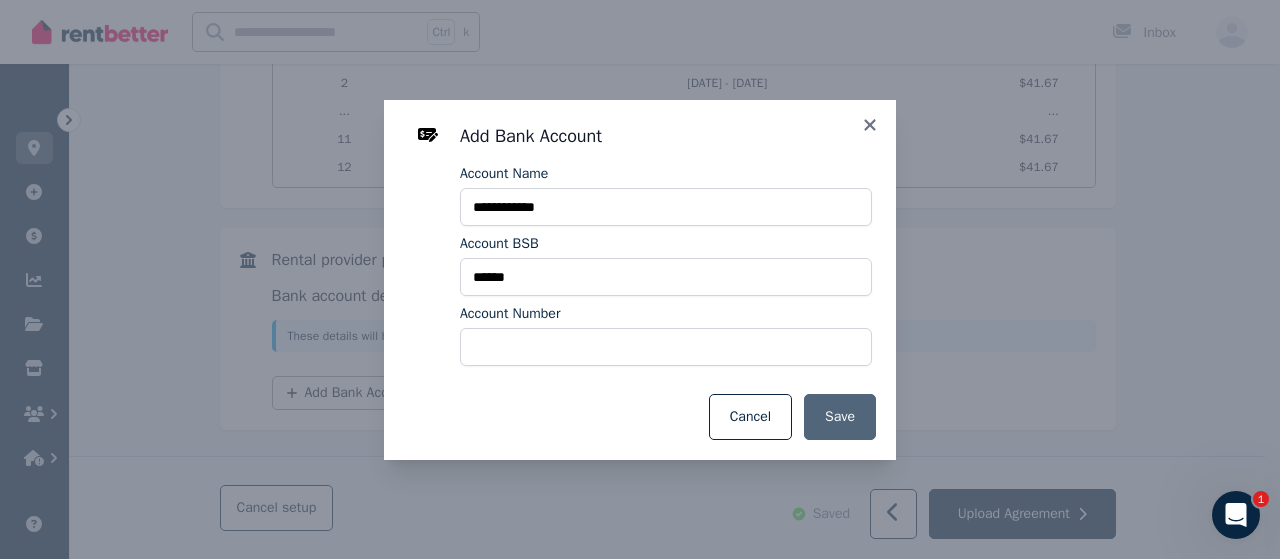 click on "Save" at bounding box center [840, 417] 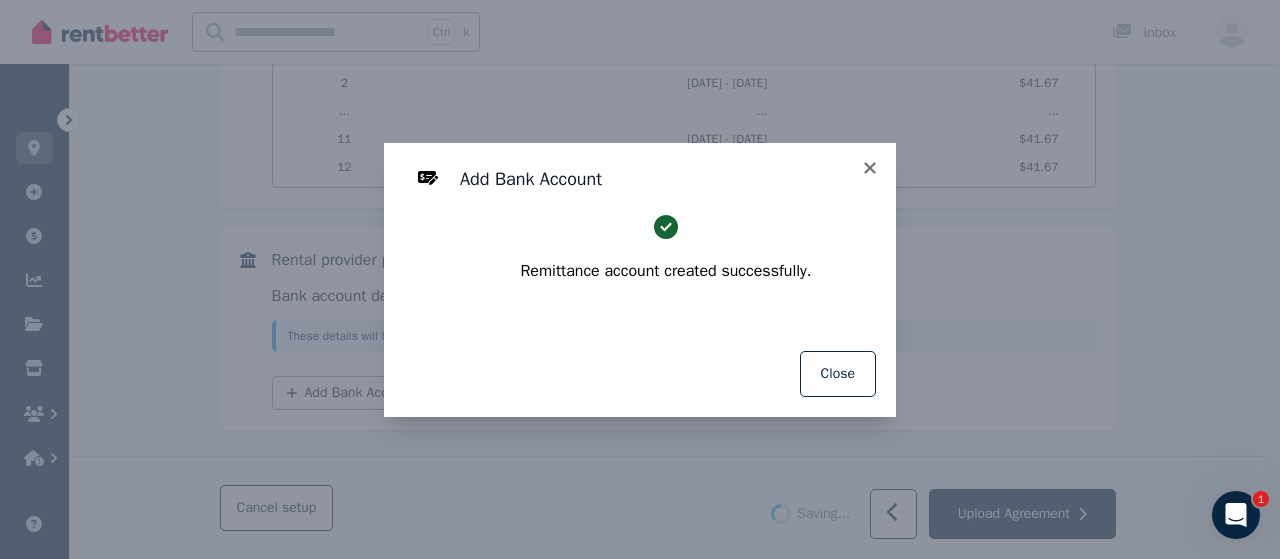 select on "**********" 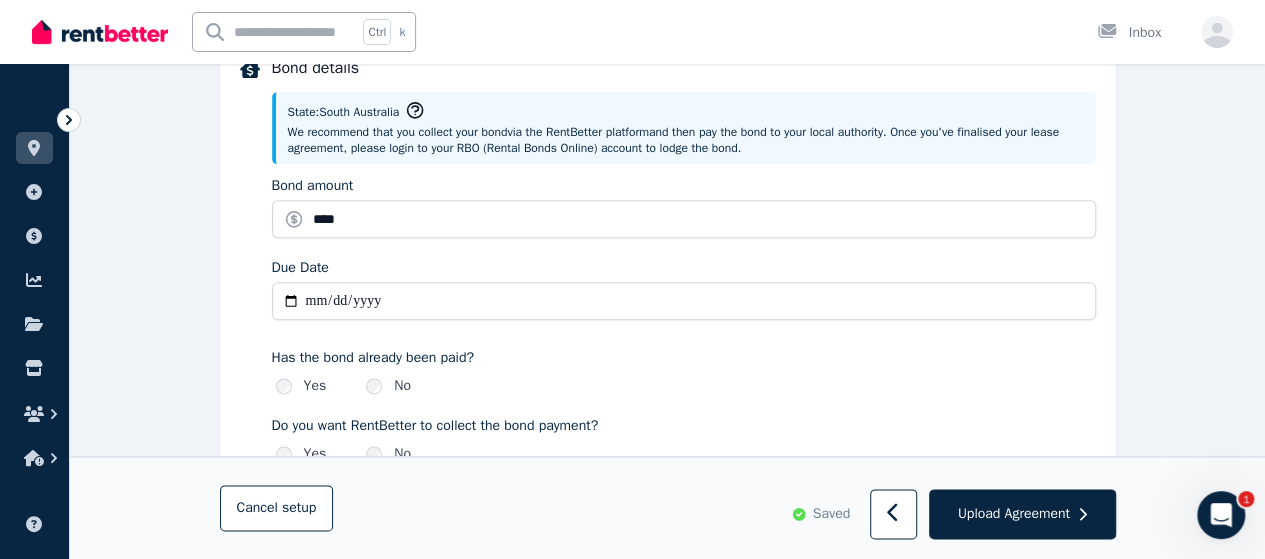scroll, scrollTop: 1170, scrollLeft: 0, axis: vertical 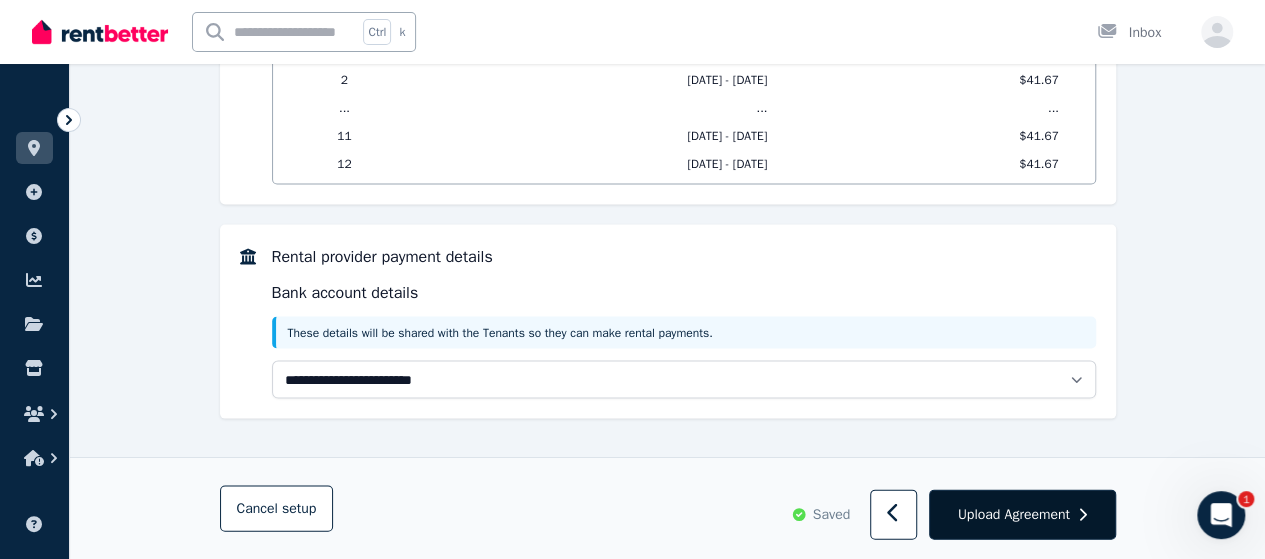 click on "Upload Agreement" at bounding box center [1014, 514] 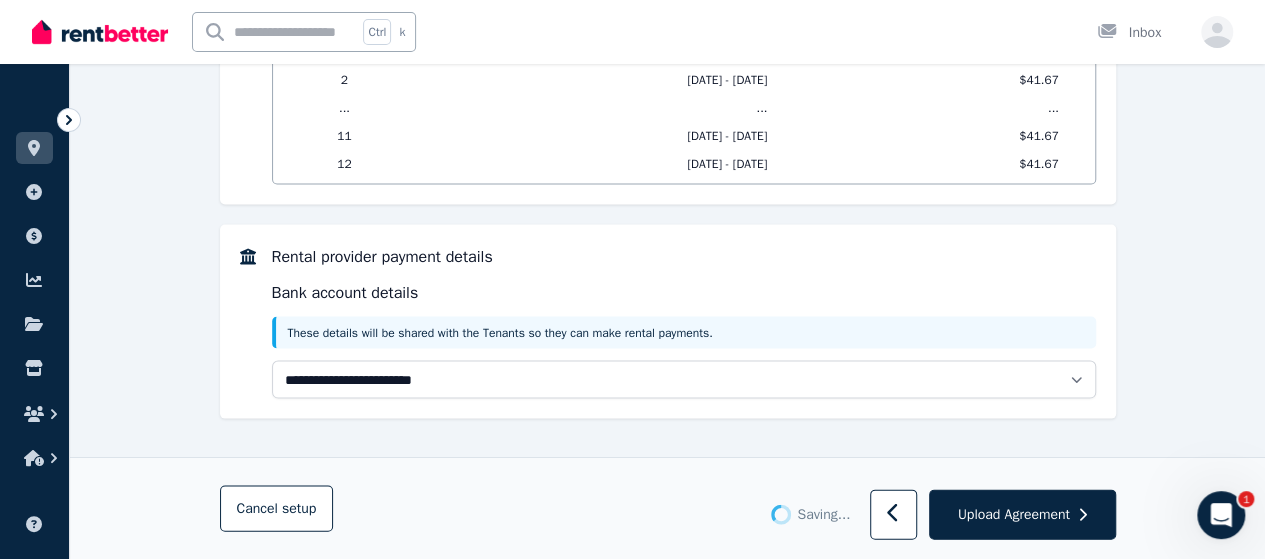 scroll, scrollTop: 0, scrollLeft: 0, axis: both 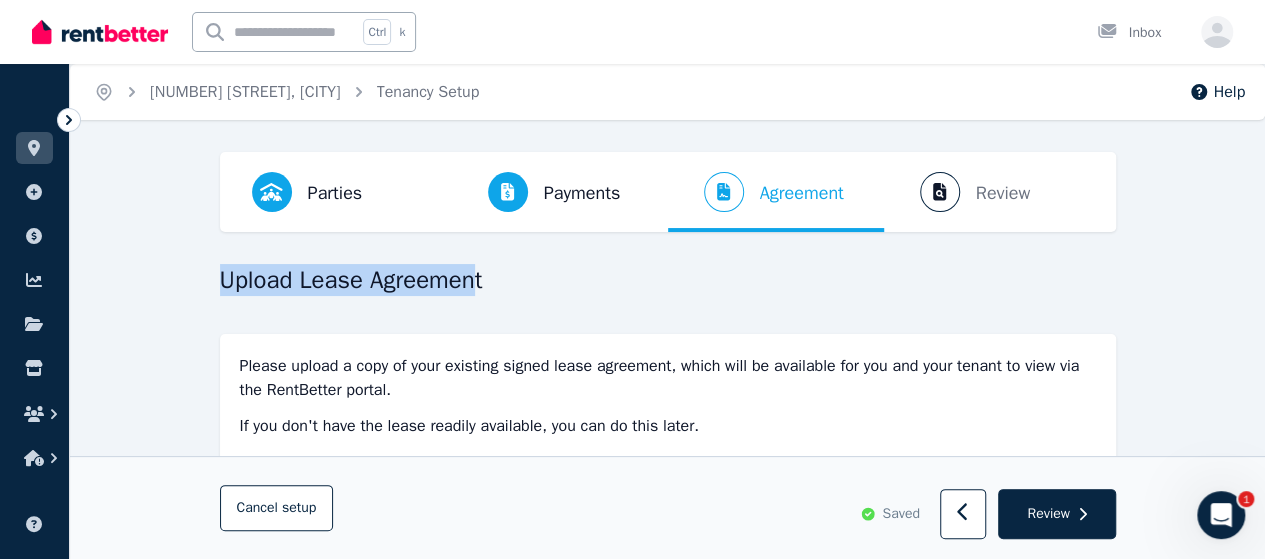drag, startPoint x: 279, startPoint y: 278, endPoint x: 486, endPoint y: 295, distance: 207.6969 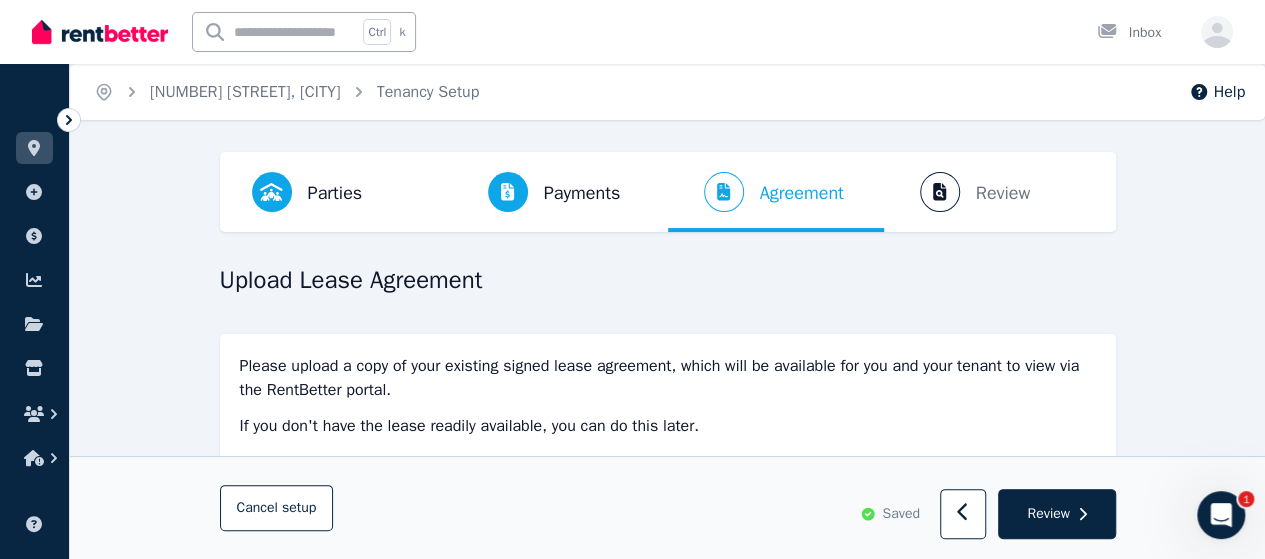click on "Please upload a copy of your existing signed lease agreement, which will be available for you and your tenant to view via the RentBetter portal. If you don't have the lease readily available, you can do this later. Upload a file   or drag and drop" at bounding box center [668, 482] 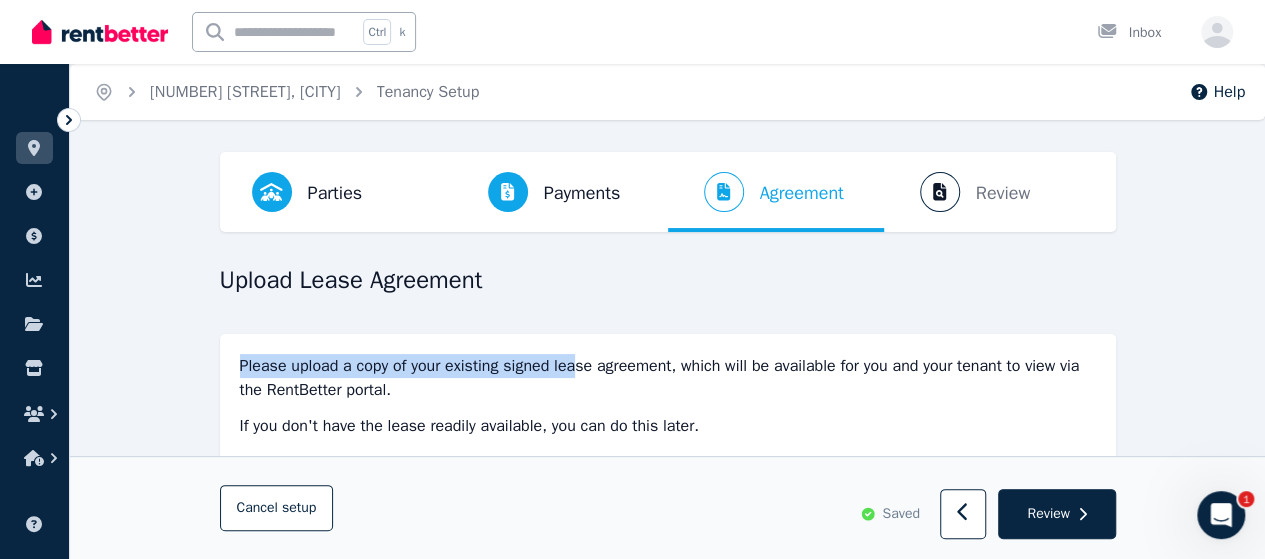drag, startPoint x: 240, startPoint y: 364, endPoint x: 575, endPoint y: 344, distance: 335.5965 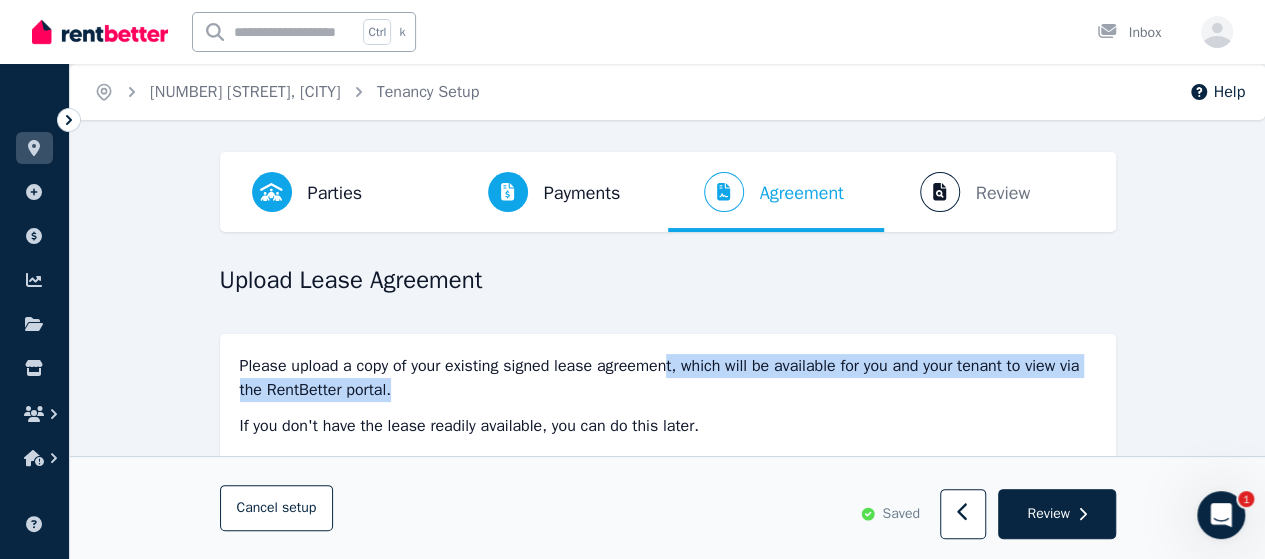 drag, startPoint x: 670, startPoint y: 366, endPoint x: 1012, endPoint y: 382, distance: 342.37405 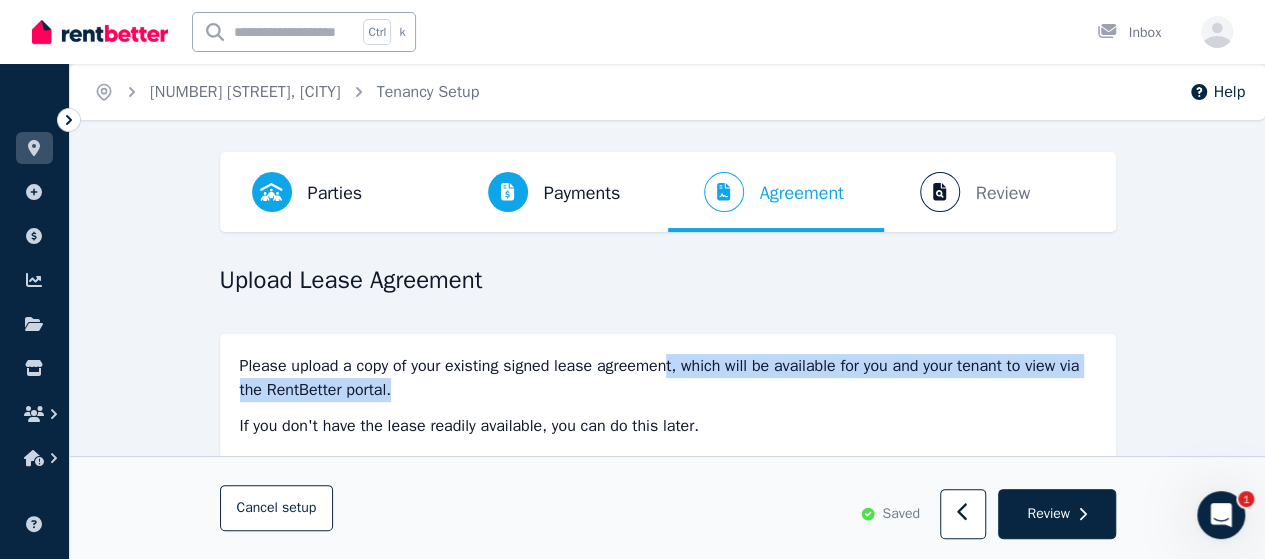 click on "Please upload a copy of your existing signed lease agreement, which will be available for you and your tenant to view via the RentBetter portal." at bounding box center [668, 378] 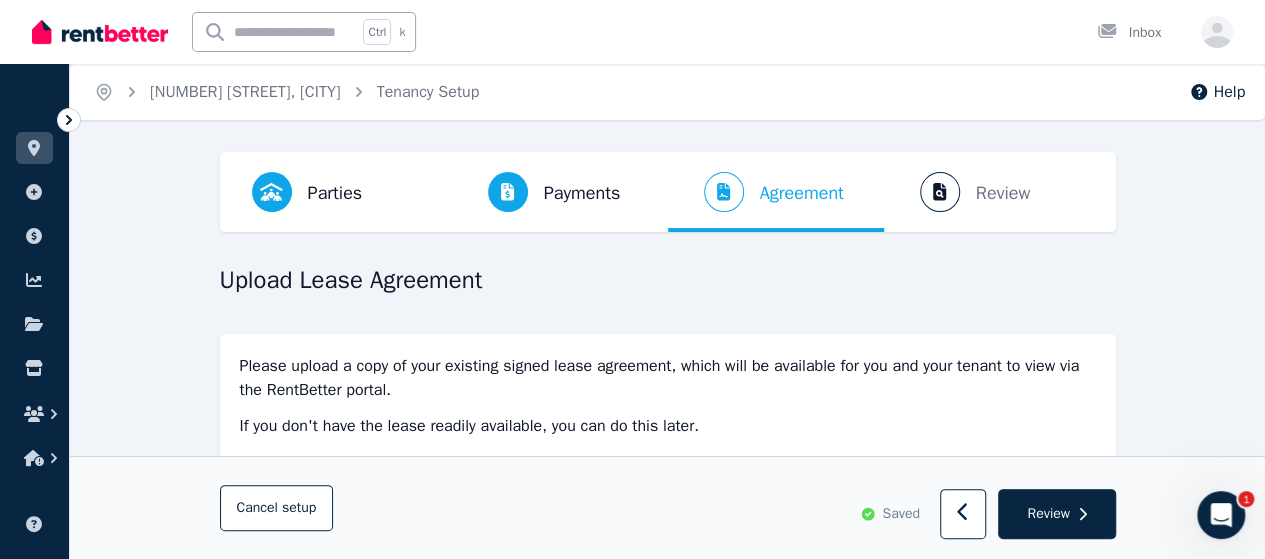click on "Please upload a copy of your existing signed lease agreement, which will be available for you and your tenant to view via the RentBetter portal." at bounding box center (668, 378) 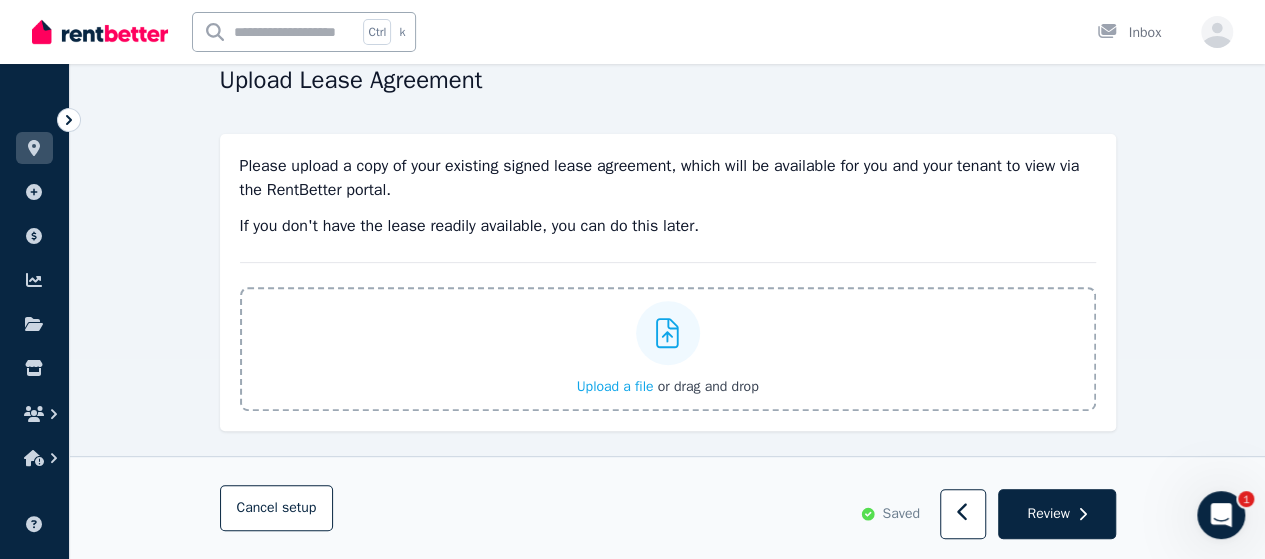 scroll, scrollTop: 300, scrollLeft: 0, axis: vertical 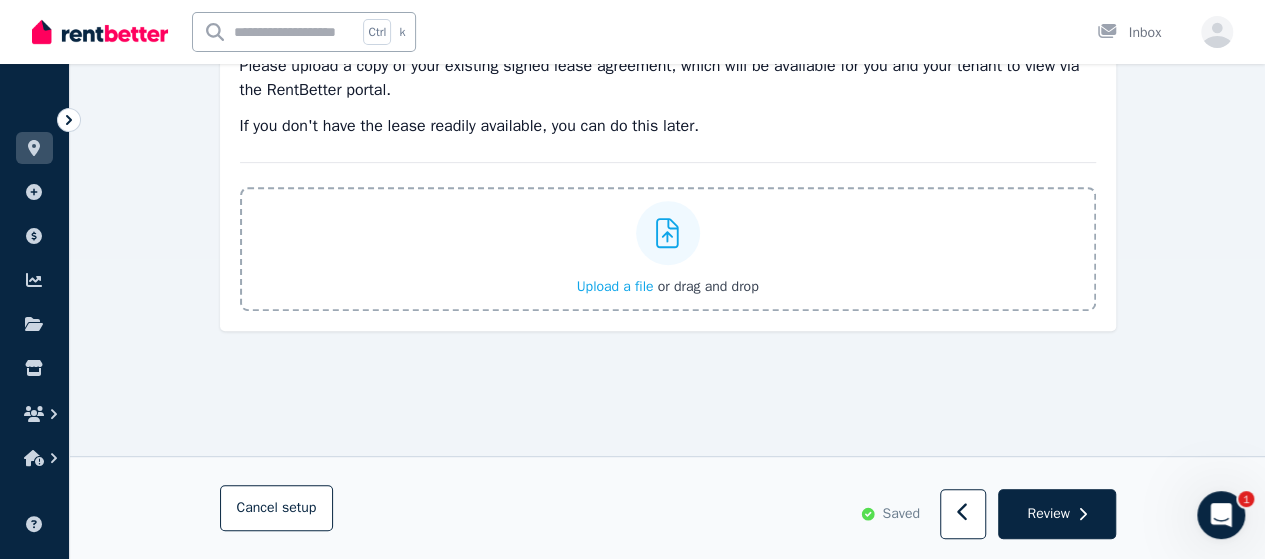 click on "Upload a file" at bounding box center [614, 286] 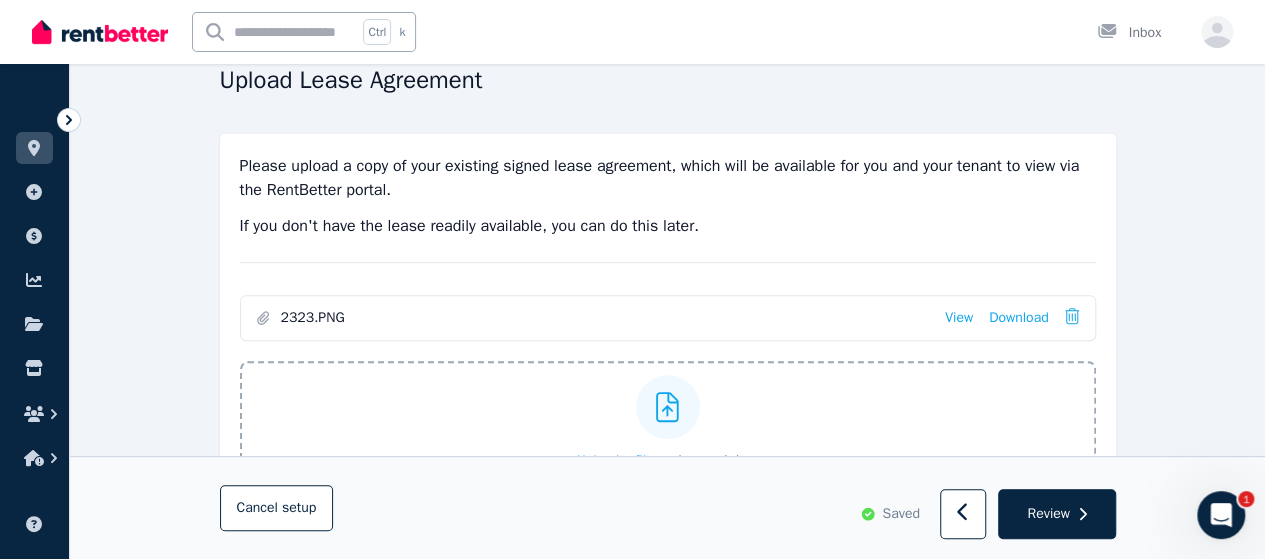 scroll, scrollTop: 400, scrollLeft: 0, axis: vertical 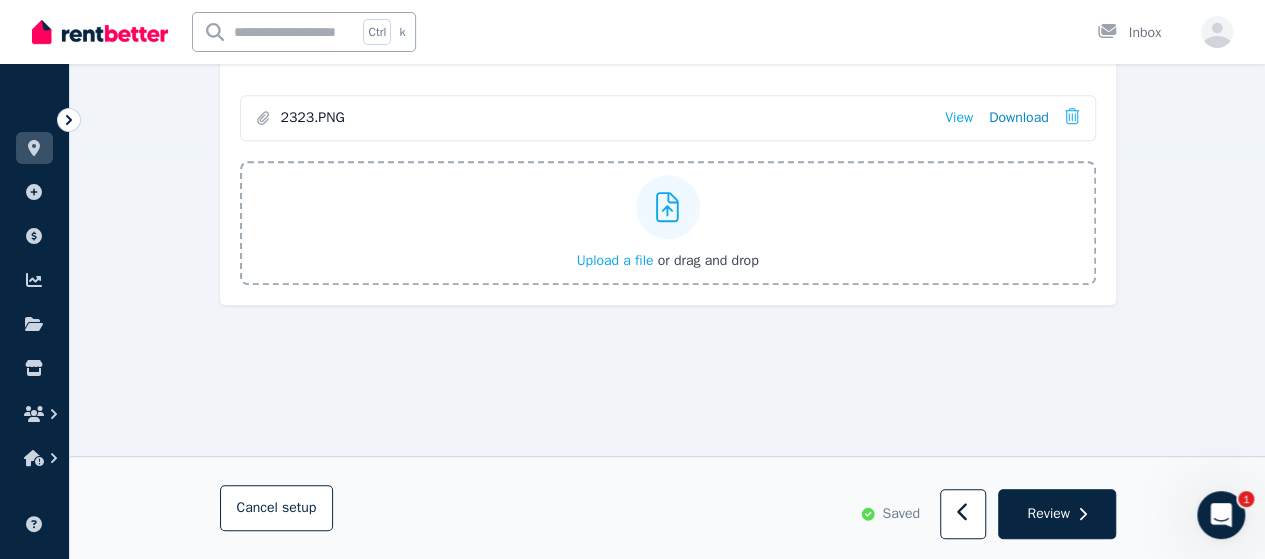 click on "Download" at bounding box center (1019, 118) 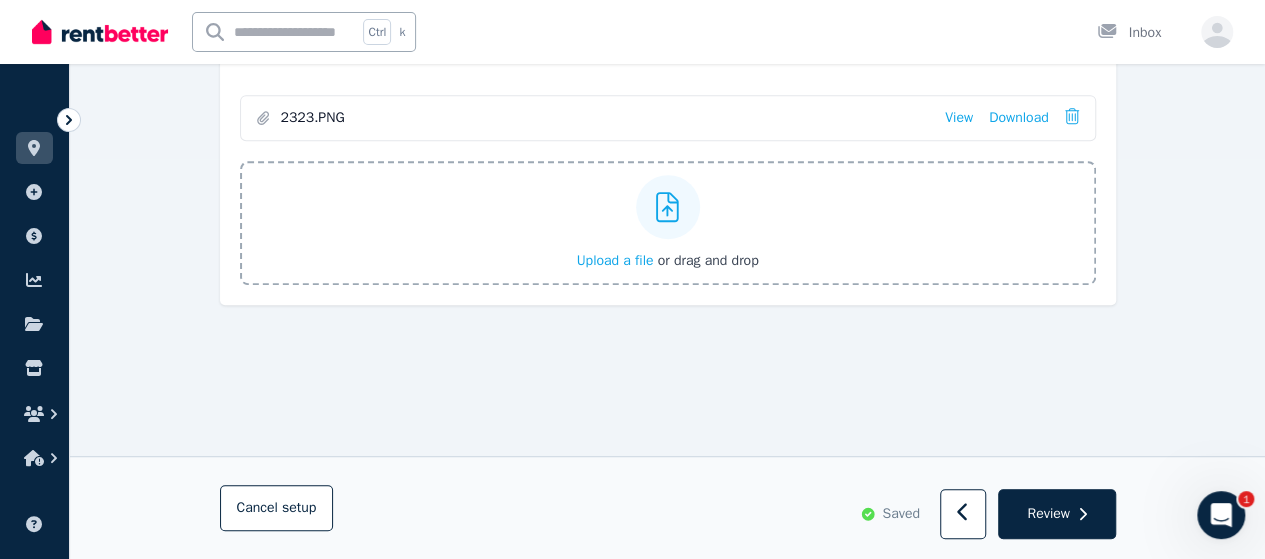 click on "Parties Rental provider and tenant details Payments Bond and rental payments Agreement Lease agreement Review Send tenancy details Step  3 / 4 :  Agreement Upload Lease Agreement Please upload a copy of your existing signed lease agreement, which will be available for you and your tenant to view via the RentBetter portal. If you don't have the lease readily available, you can do this later. 2323.PNG View Download Upload a file   or drag and drop Uploaded   " 2323.PNG " Cancel setup Saved Review" at bounding box center (667, 159) 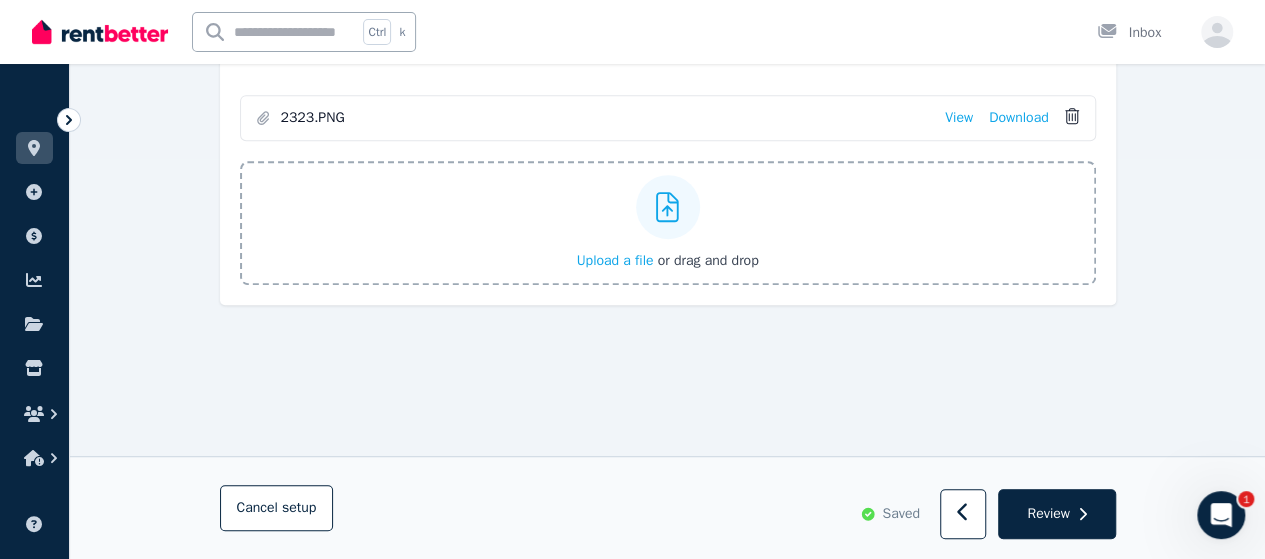 click 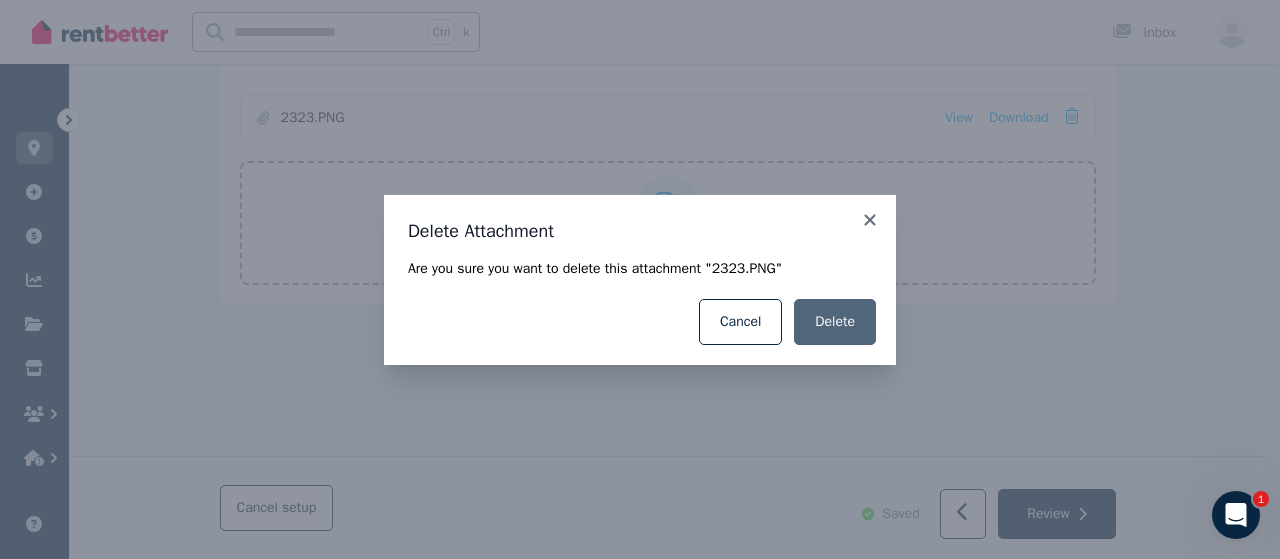 click on "Delete" at bounding box center (835, 322) 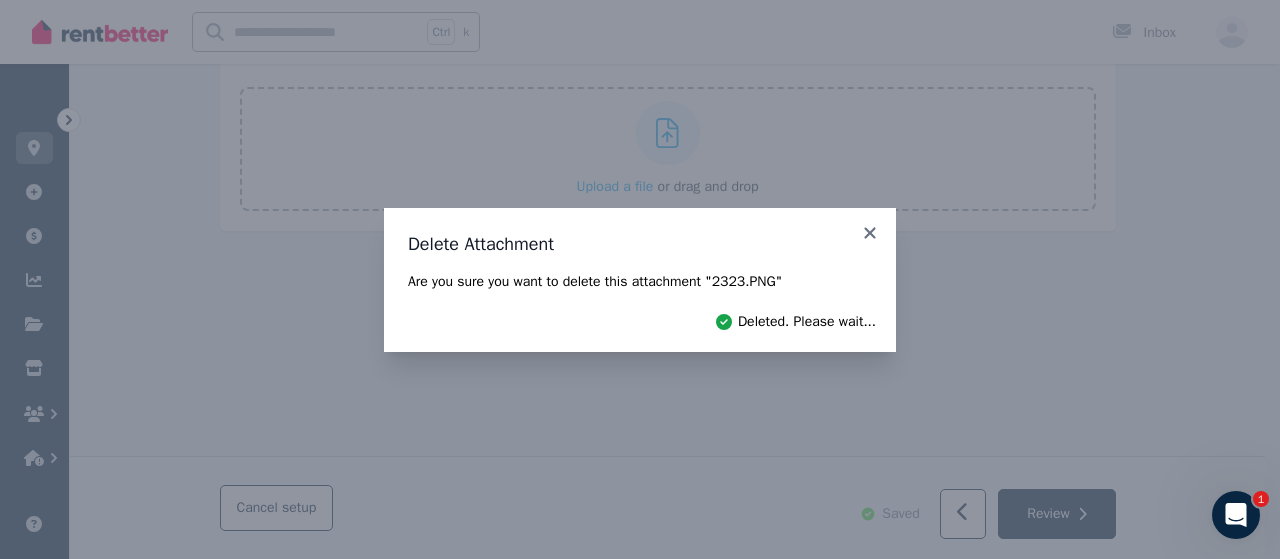 click on "Delete Attachment Are you sure you want to delete this attachment " 2323.PNG " Deleted. Please wait..." at bounding box center [640, 279] 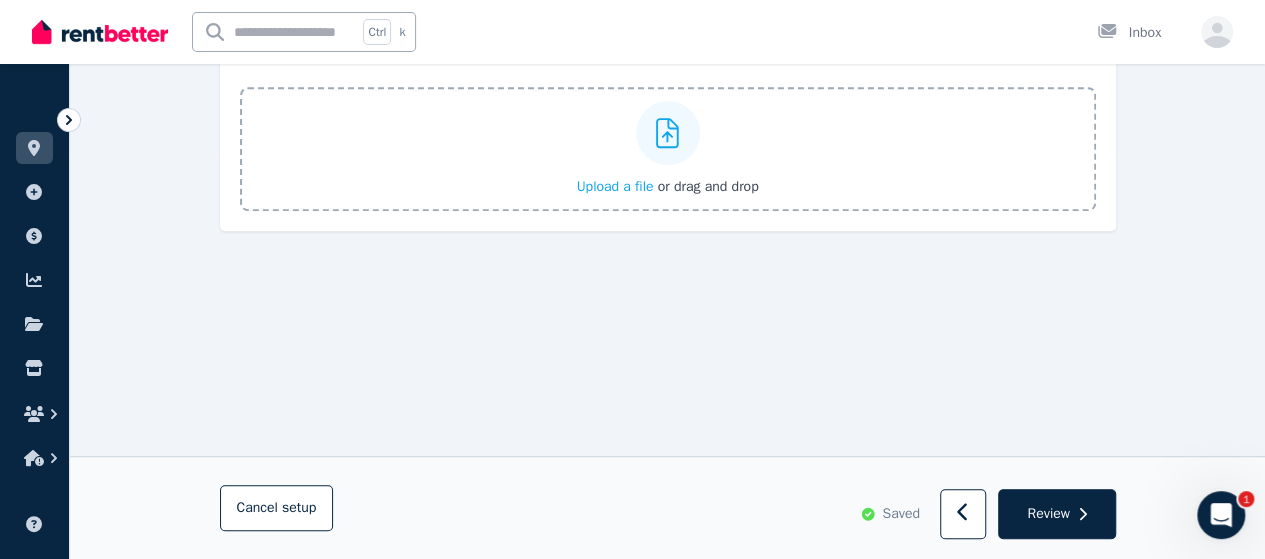 click on "Upload a file" at bounding box center (614, 186) 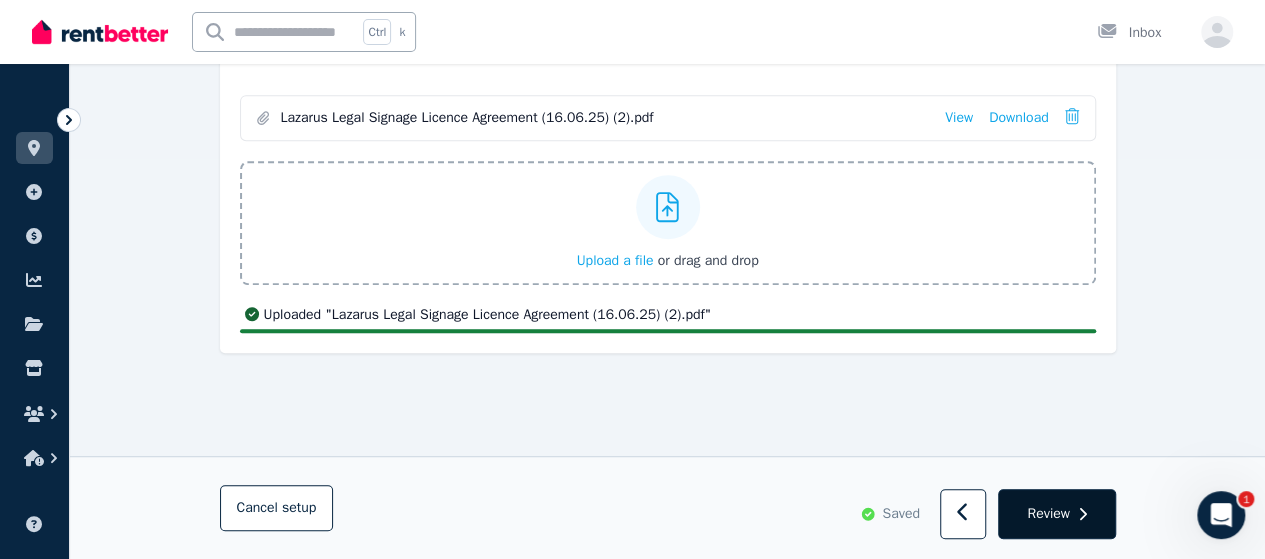 click on "Review" at bounding box center [1056, 515] 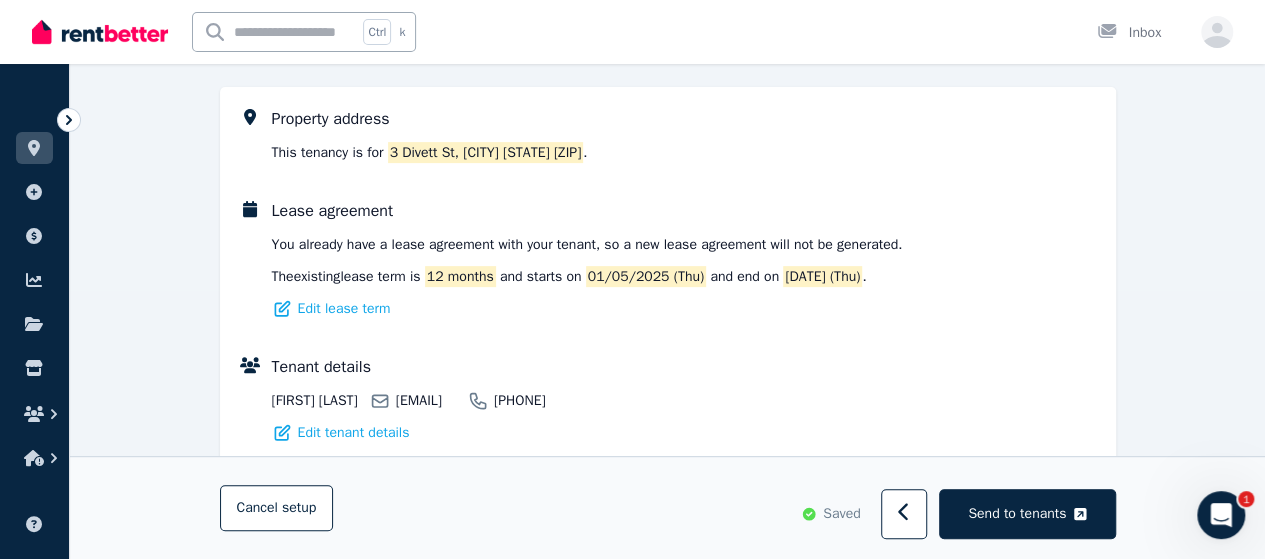 scroll, scrollTop: 300, scrollLeft: 0, axis: vertical 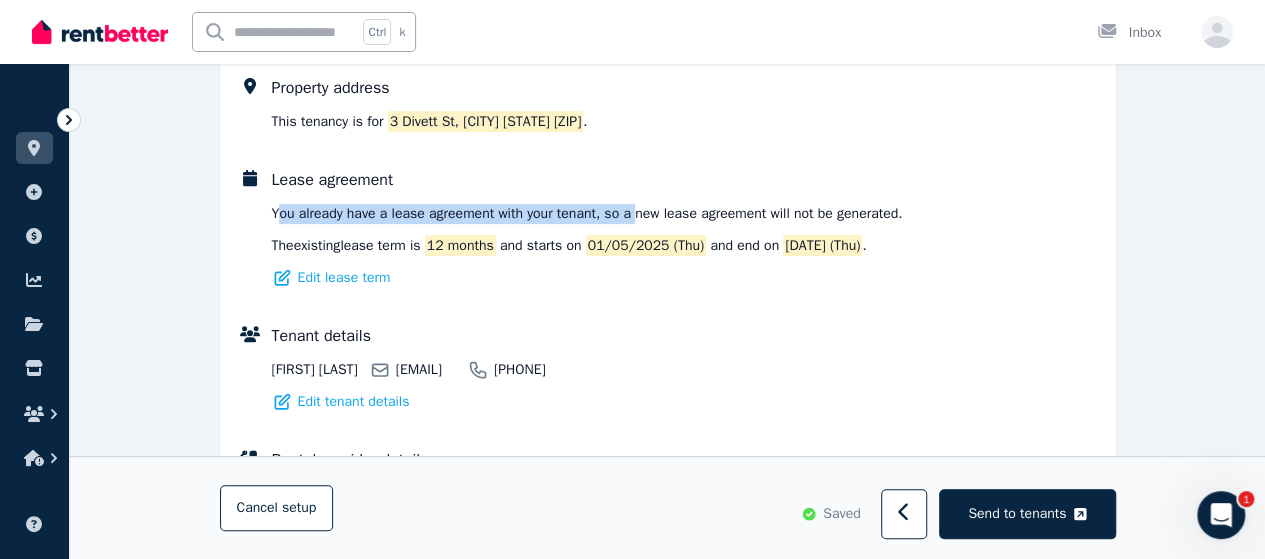 drag, startPoint x: 276, startPoint y: 209, endPoint x: 636, endPoint y: 210, distance: 360.0014 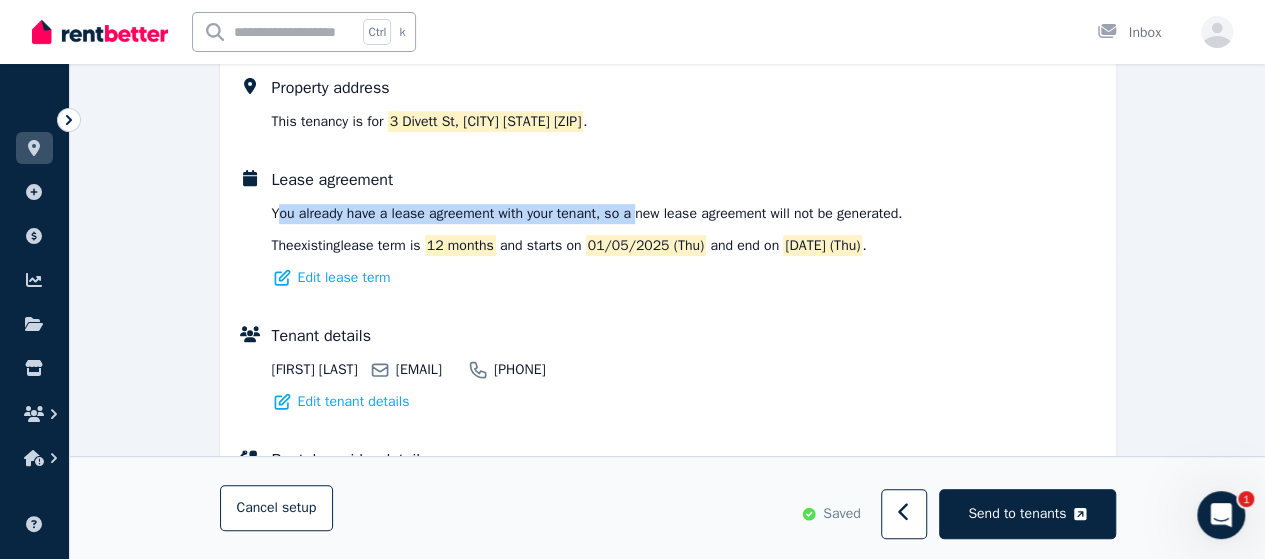 click on "You already have a lease agreement with your tenant , so a new lease agreement will not be generated." at bounding box center [587, 214] 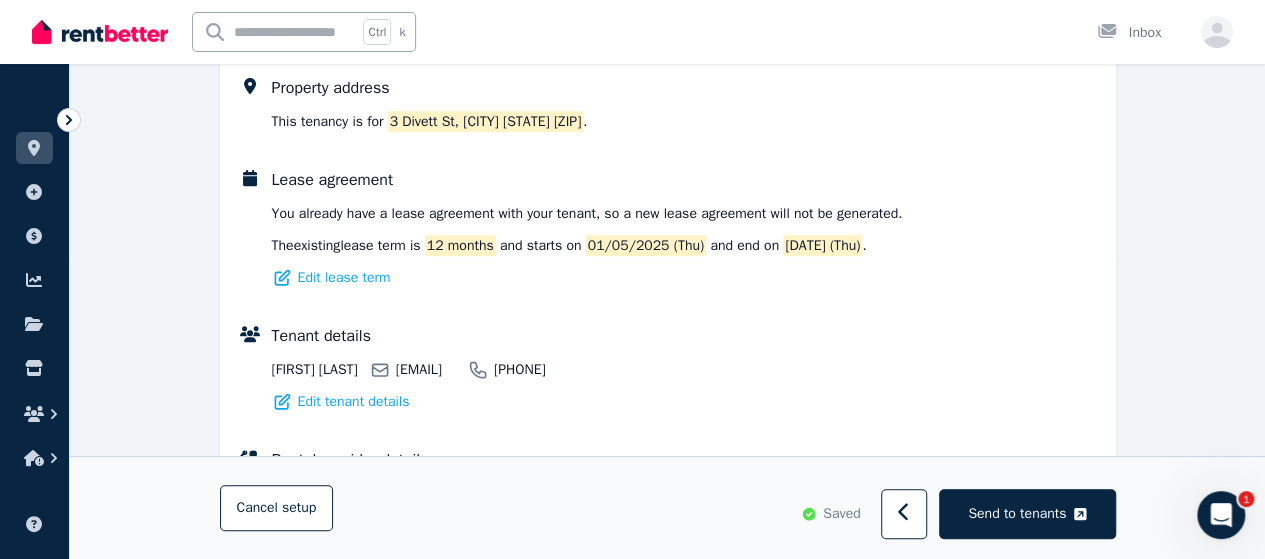click on "You already have a lease agreement with your tenant , so a new lease agreement will not be generated." at bounding box center (587, 214) 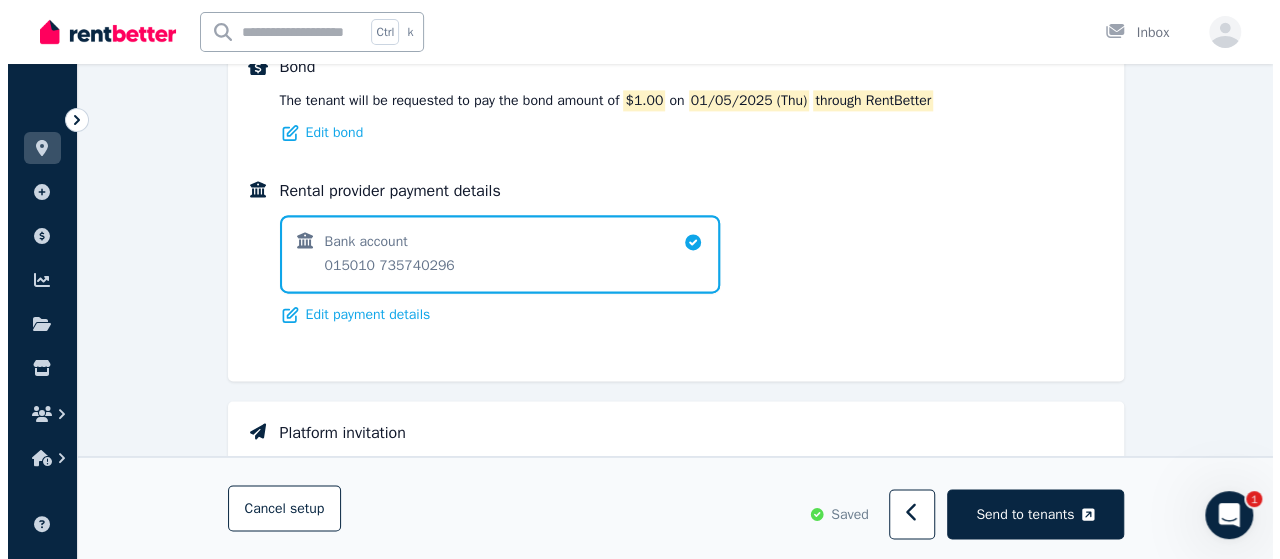 scroll, scrollTop: 1559, scrollLeft: 0, axis: vertical 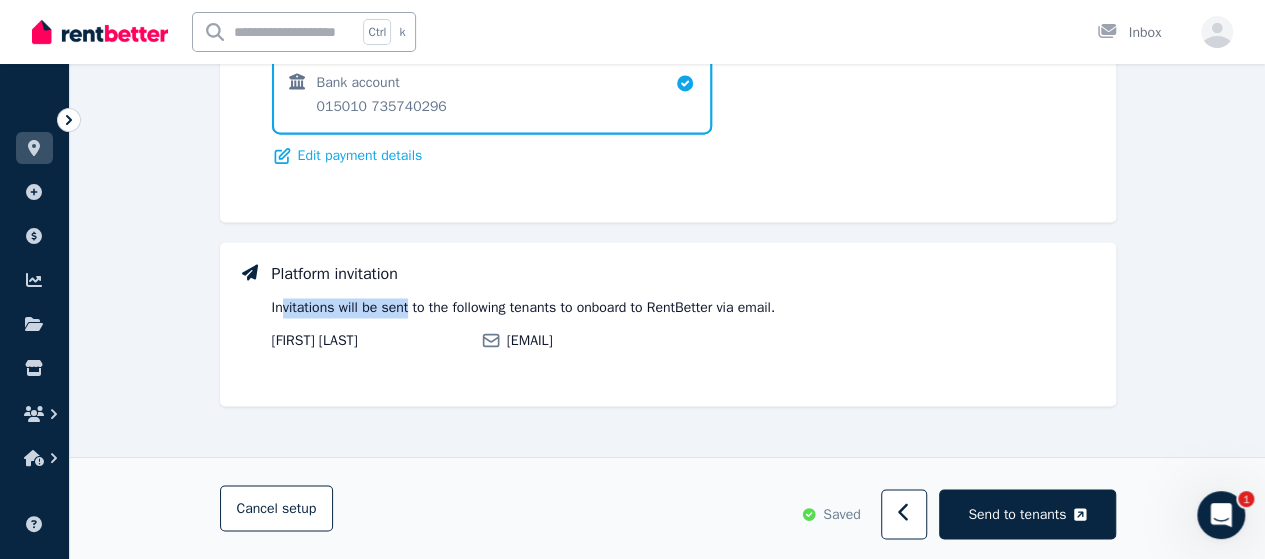 drag, startPoint x: 284, startPoint y: 311, endPoint x: 408, endPoint y: 307, distance: 124.0645 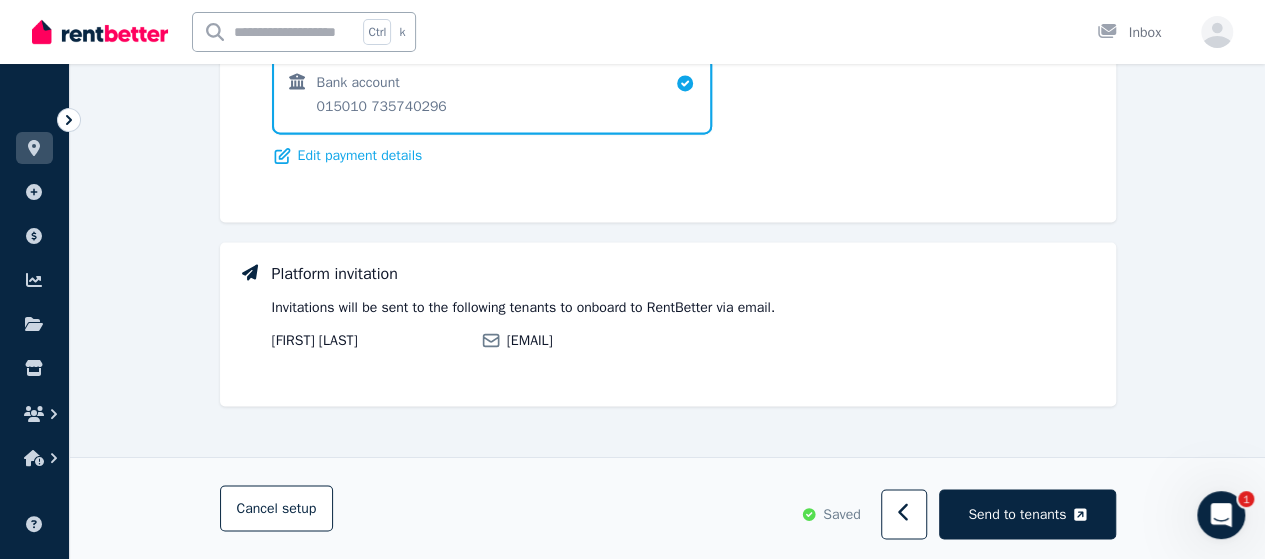 click on "Invitations will be sent to the following tenants to onboard to RentBetter via email." at bounding box center [523, 308] 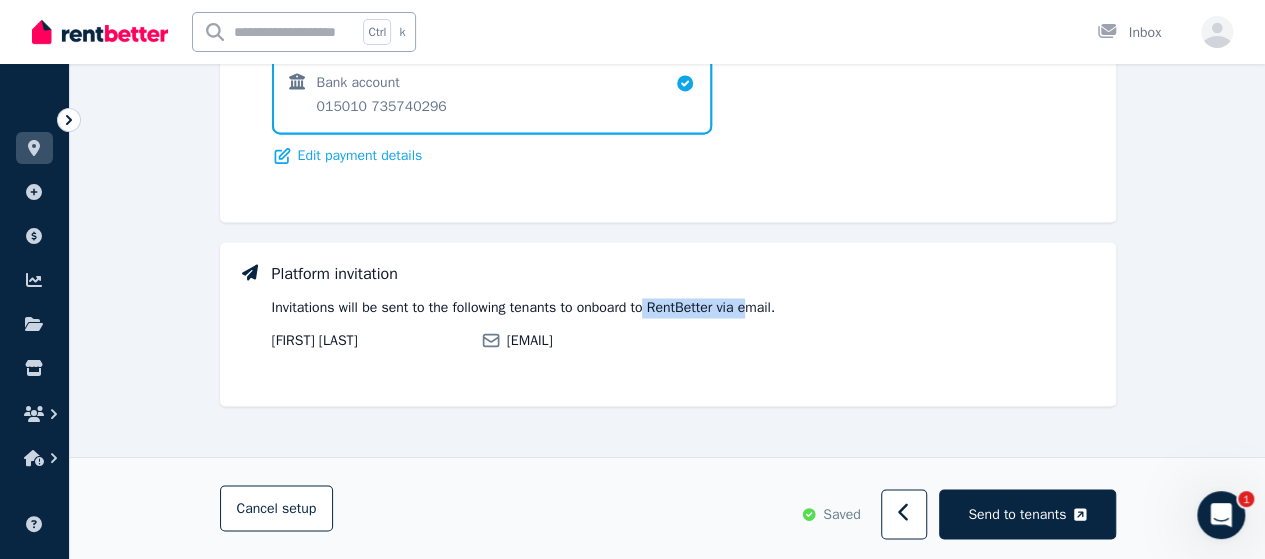 drag, startPoint x: 646, startPoint y: 313, endPoint x: 752, endPoint y: 317, distance: 106.07545 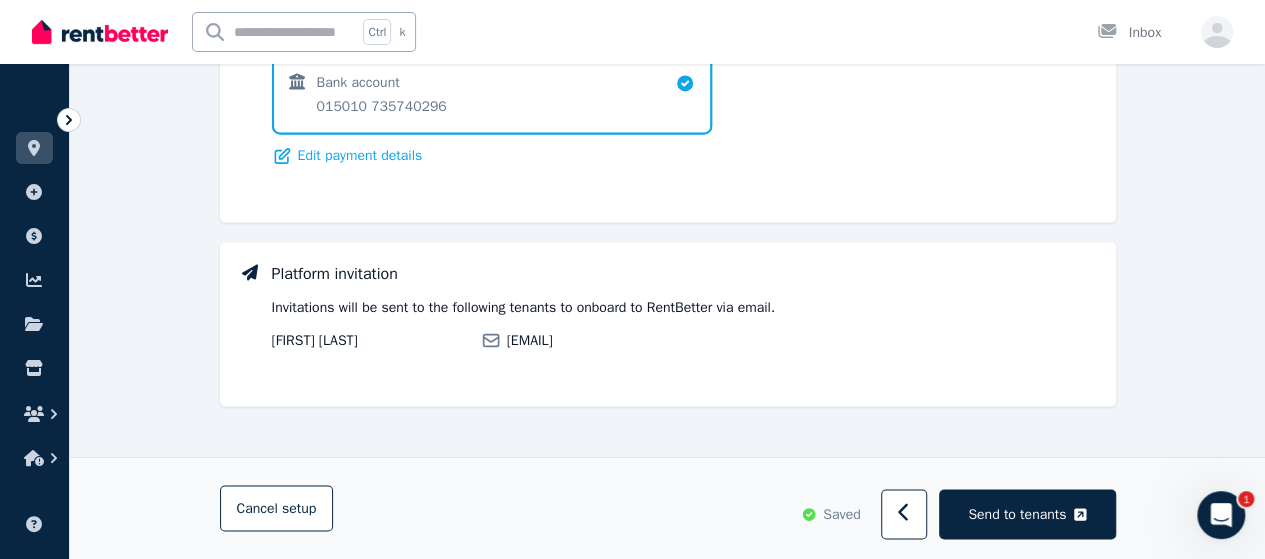click on "Invitations will be sent to the following tenants to onboard to RentBetter via email." at bounding box center [523, 308] 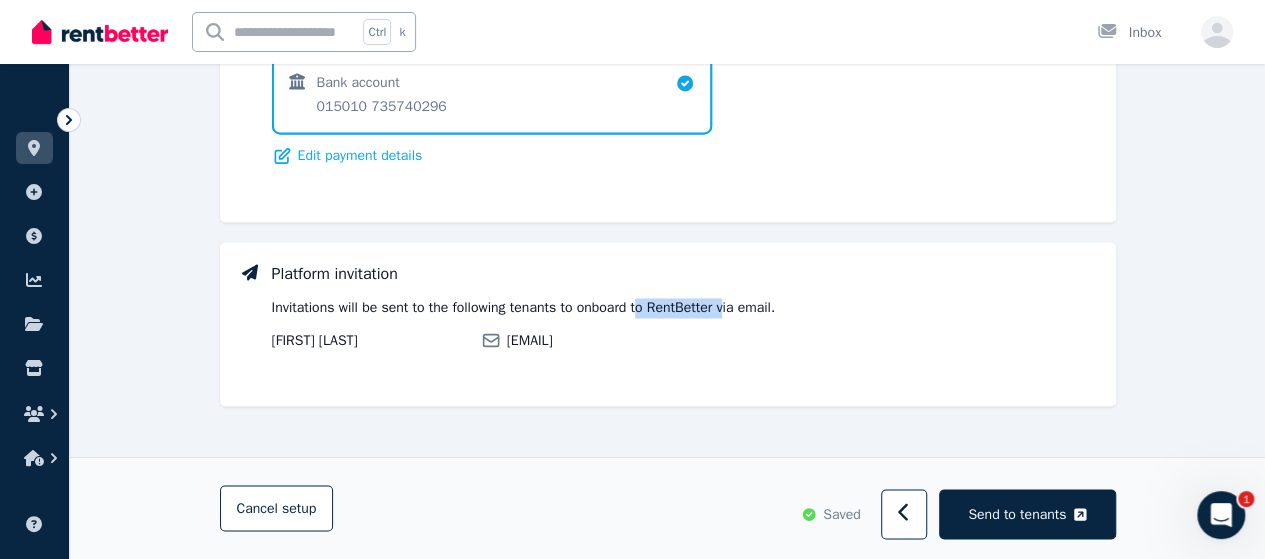 drag, startPoint x: 645, startPoint y: 311, endPoint x: 781, endPoint y: 317, distance: 136.1323 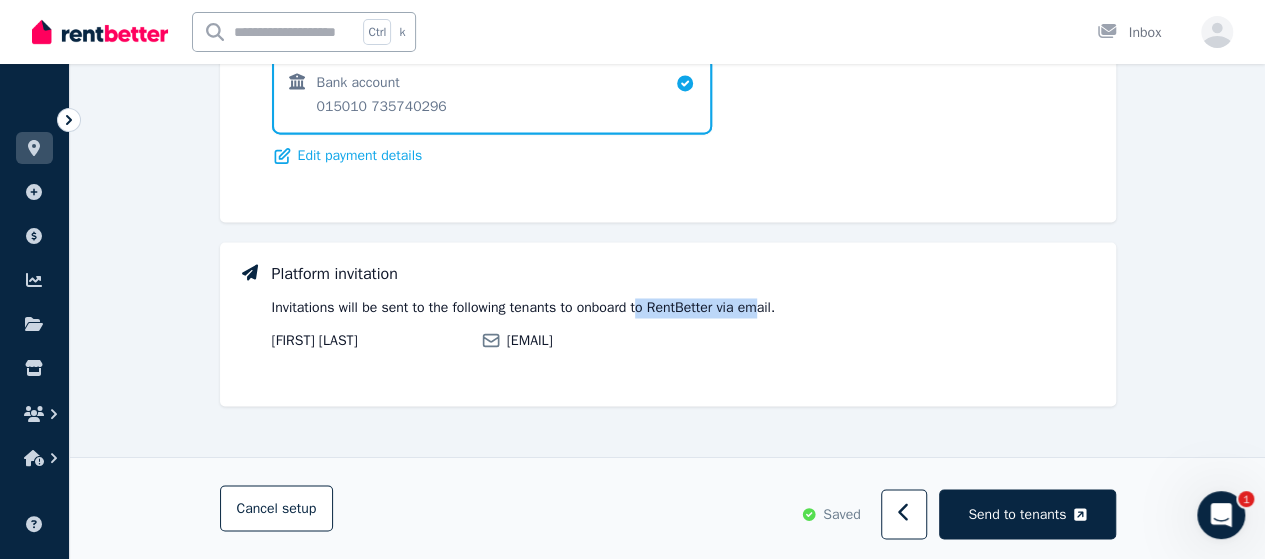 click on "Invitations will be sent to the following tenants to onboard to RentBetter via email." at bounding box center (523, 308) 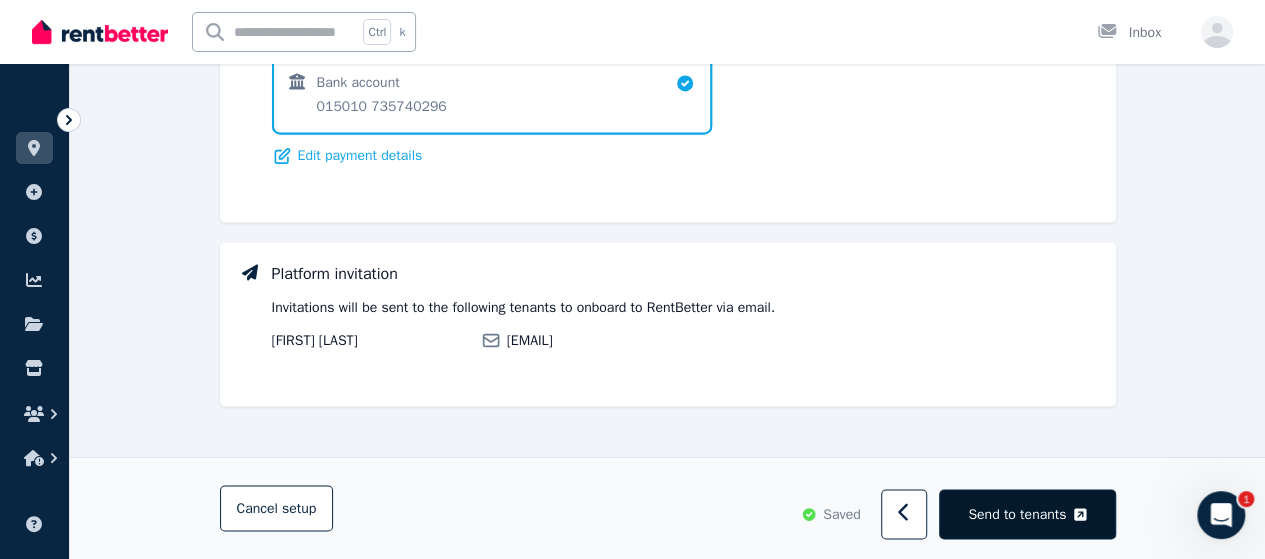 click on "Send to tenants" at bounding box center (1017, 514) 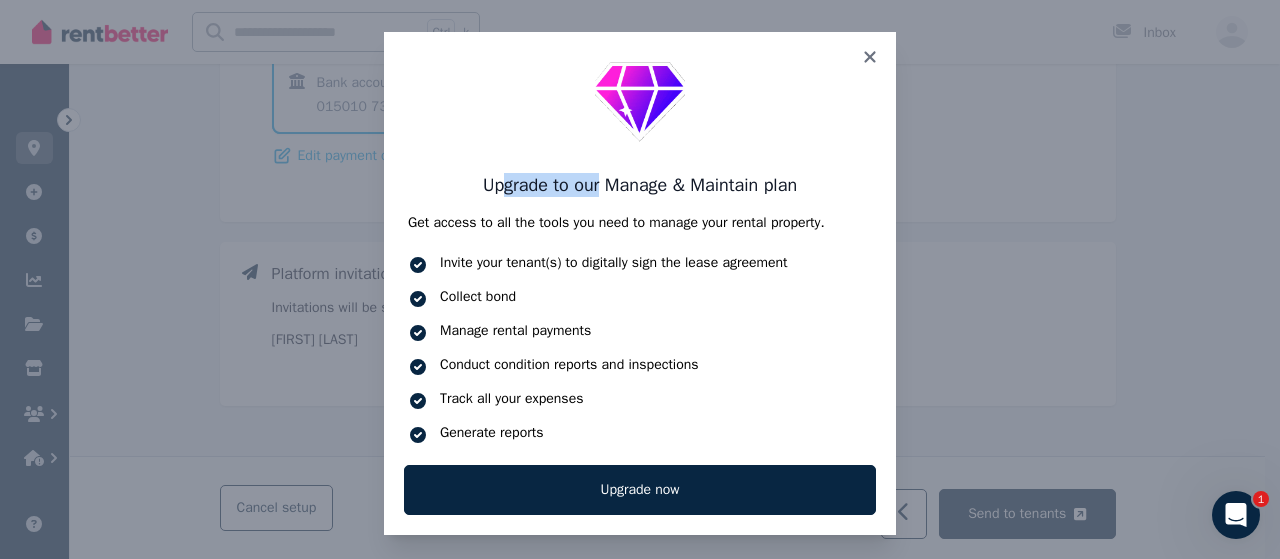 drag, startPoint x: 488, startPoint y: 189, endPoint x: 588, endPoint y: 181, distance: 100.31949 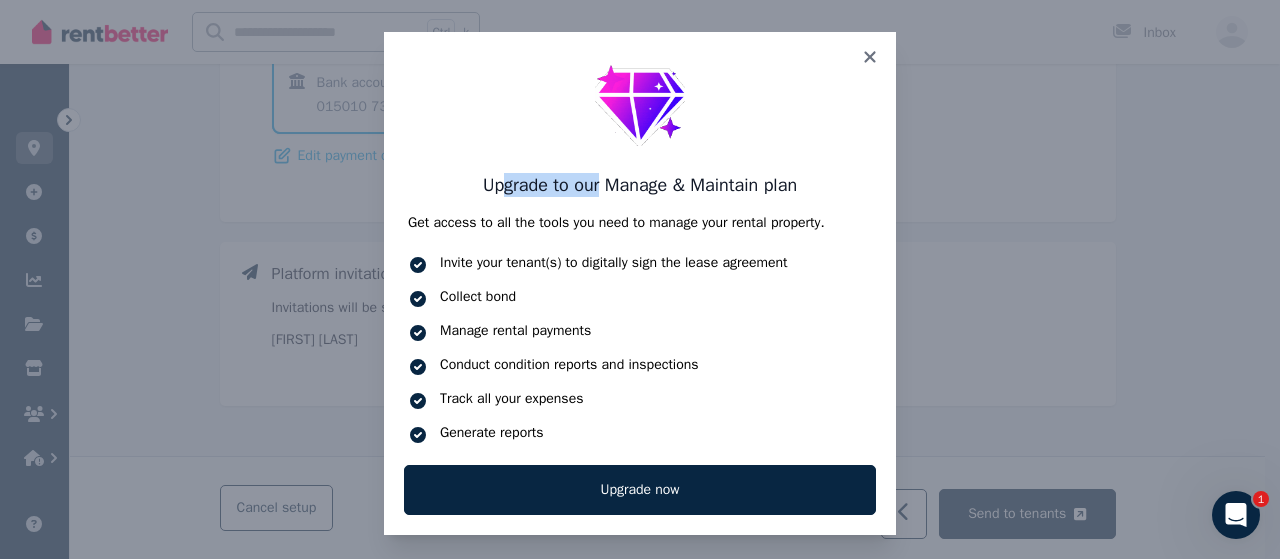 click on "Upgrade to our Manage & Maintain plan" at bounding box center [640, 185] 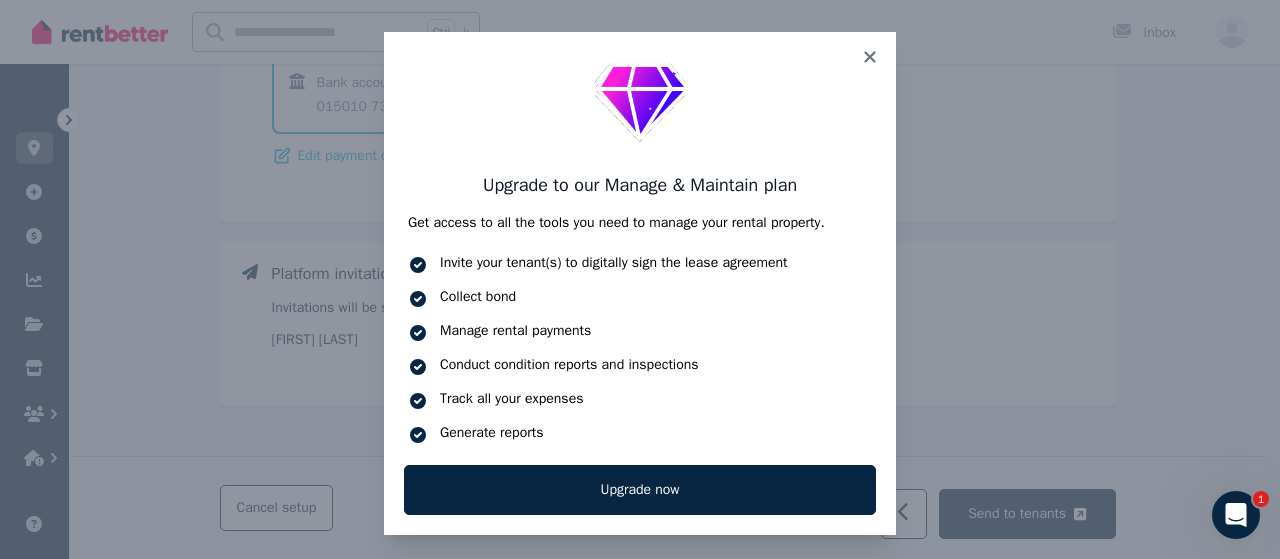 click on "Upgrade to our Manage & Maintain plan" at bounding box center [640, 185] 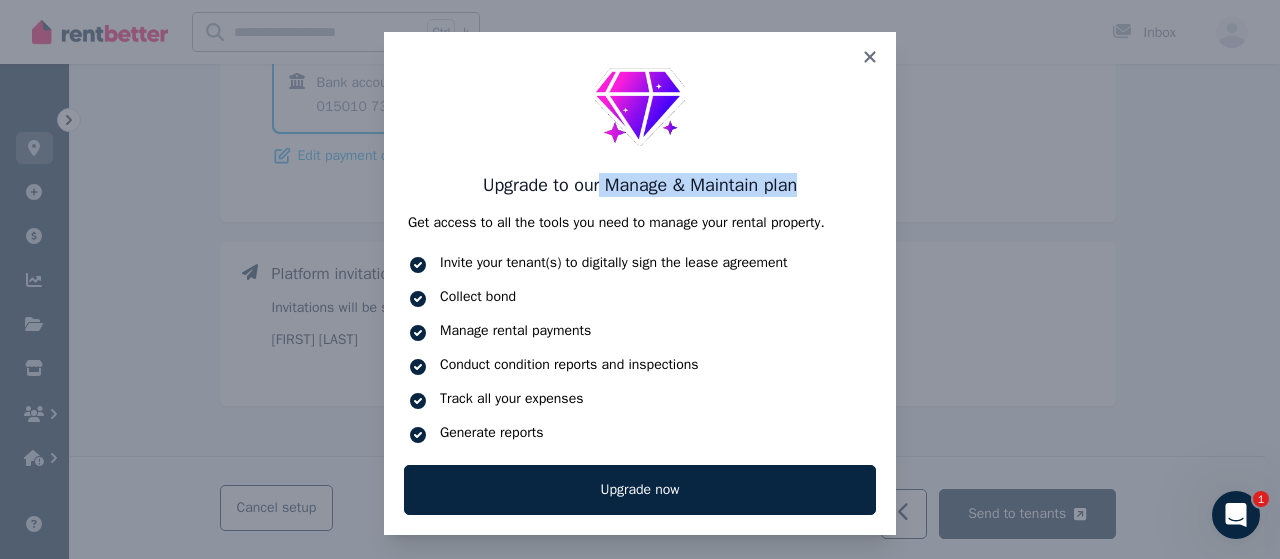 drag, startPoint x: 589, startPoint y: 173, endPoint x: 834, endPoint y: 191, distance: 245.66034 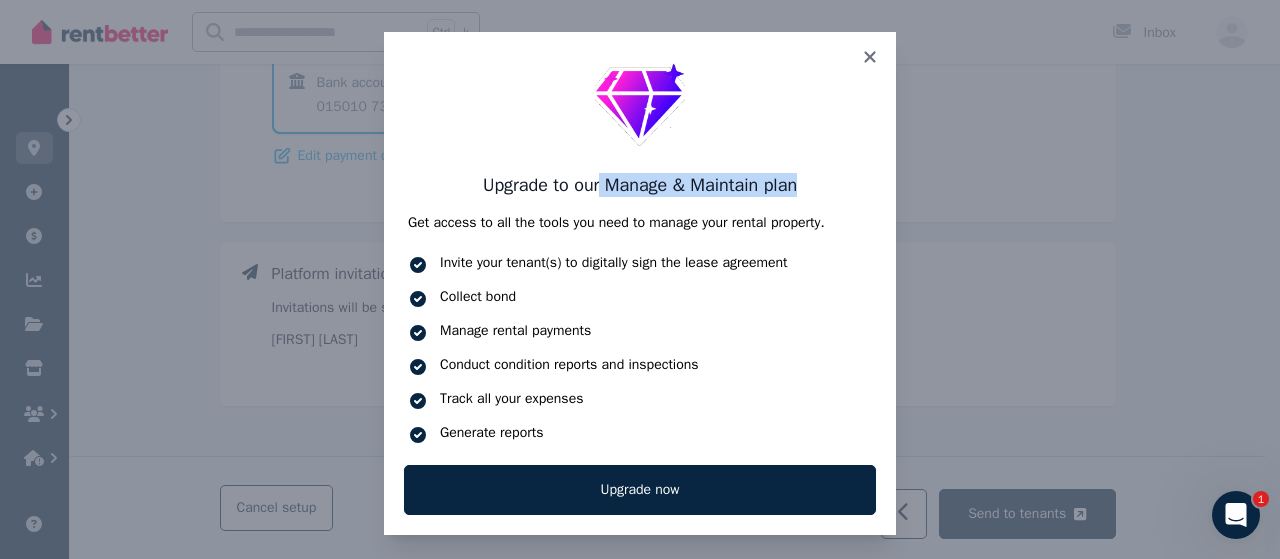 click on "Upgrade to our Manage & Maintain plan" at bounding box center (640, 185) 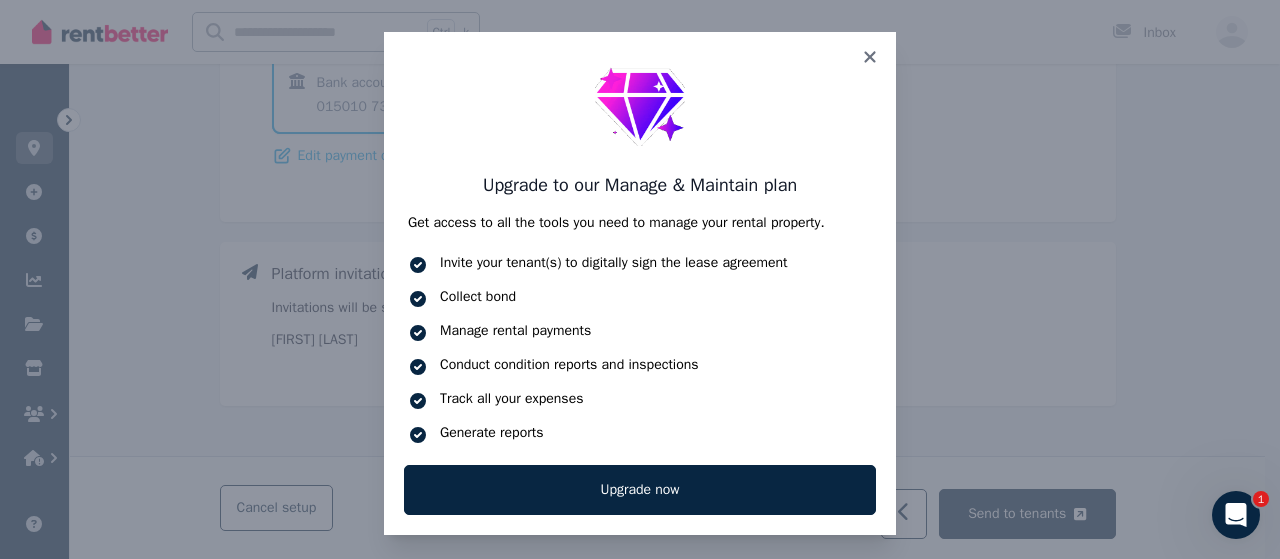 click on "Get access to all the tools you need to manage your rental property." at bounding box center [640, 223] 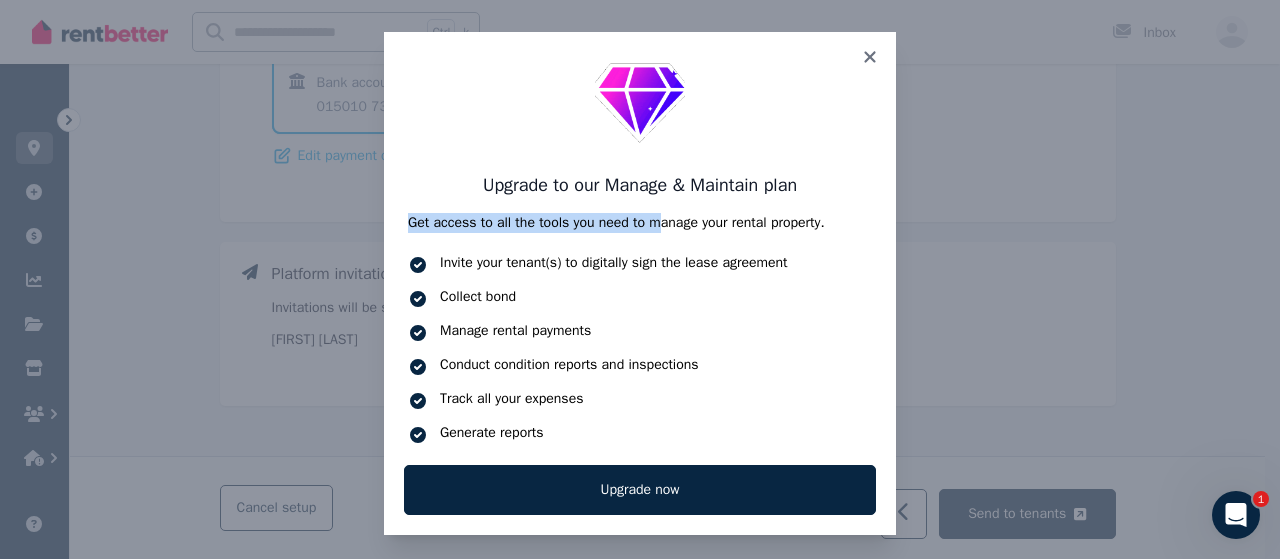 drag, startPoint x: 404, startPoint y: 211, endPoint x: 660, endPoint y: 212, distance: 256.00195 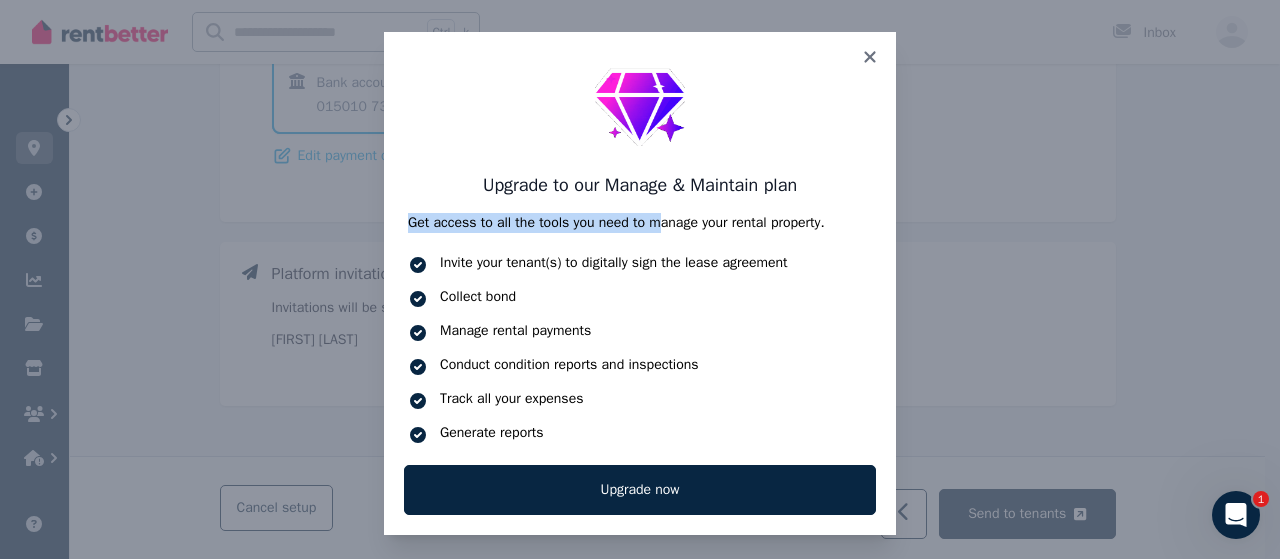 click on "Upgrade to our Manage & Maintain plan Get access to all the tools you need to manage your rental property. Invite your tenant(s) to digitally sign the lease agreement Collect bond Manage rental payments Conduct condition reports and inspections Track all your expenses Generate reports" at bounding box center [640, 238] 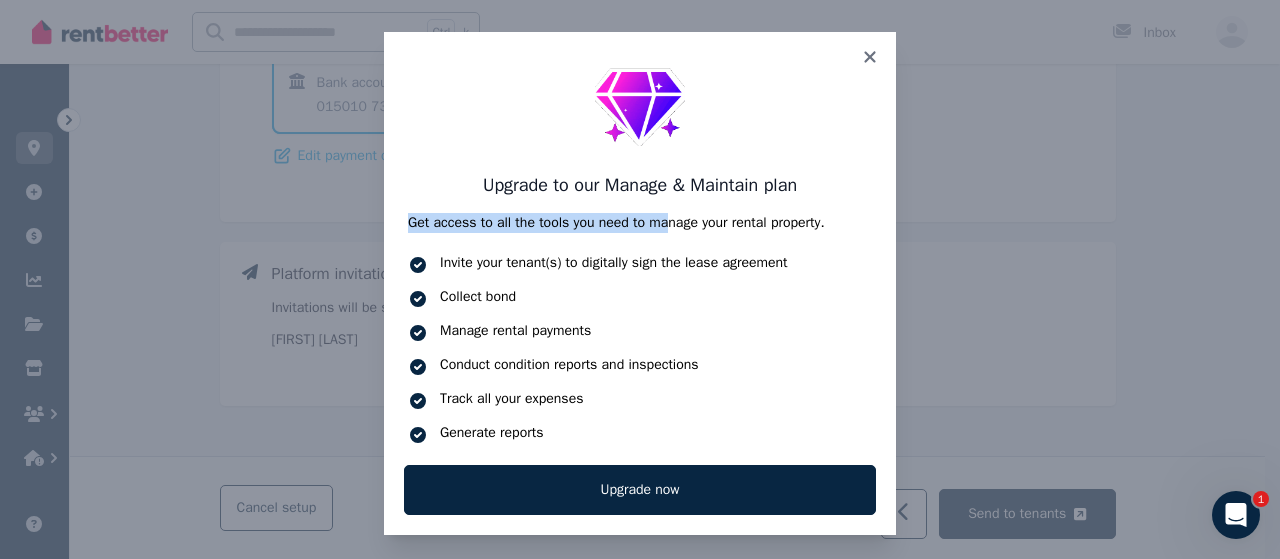 click on "Get access to all the tools you need to manage your rental property." at bounding box center [640, 223] 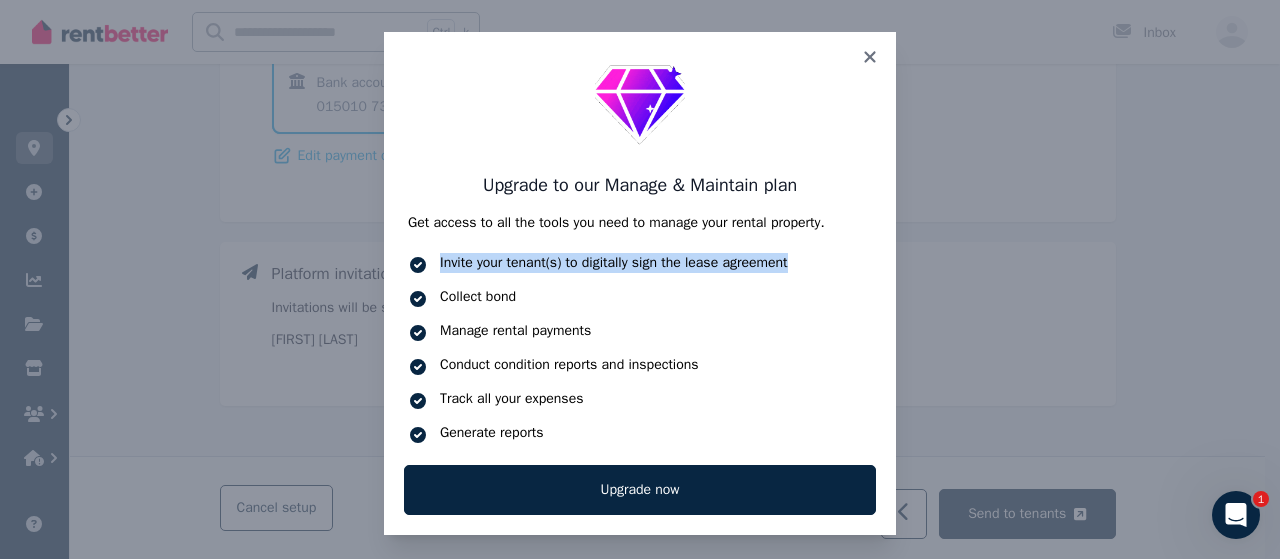 drag, startPoint x: 422, startPoint y: 269, endPoint x: 809, endPoint y: 255, distance: 387.25314 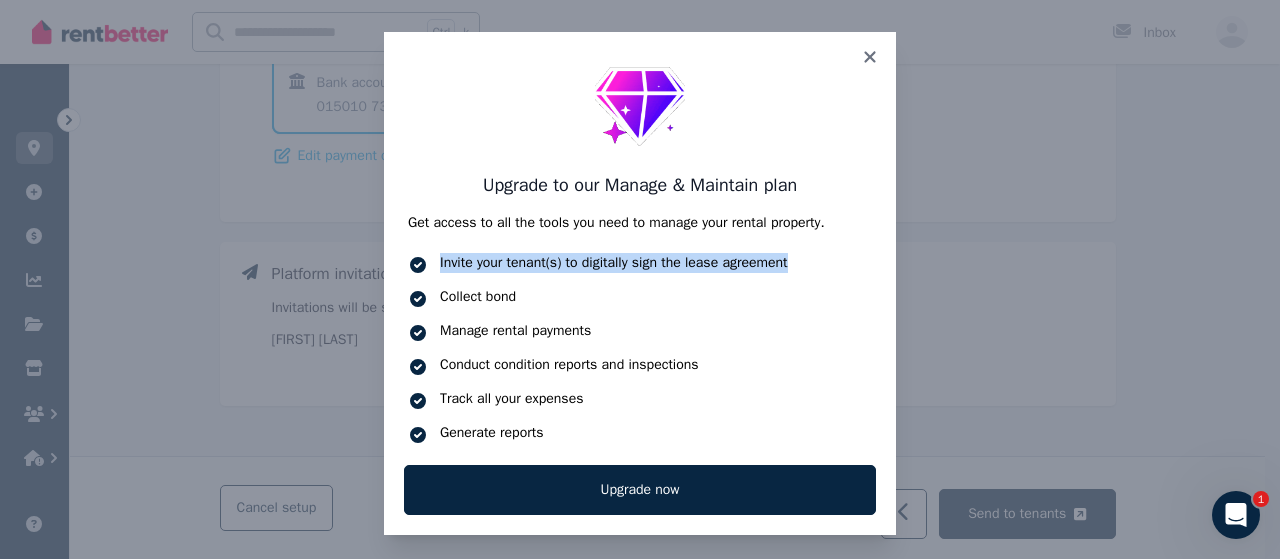click on "Invite your tenant(s) to digitally sign the lease agreement" at bounding box center (640, 264) 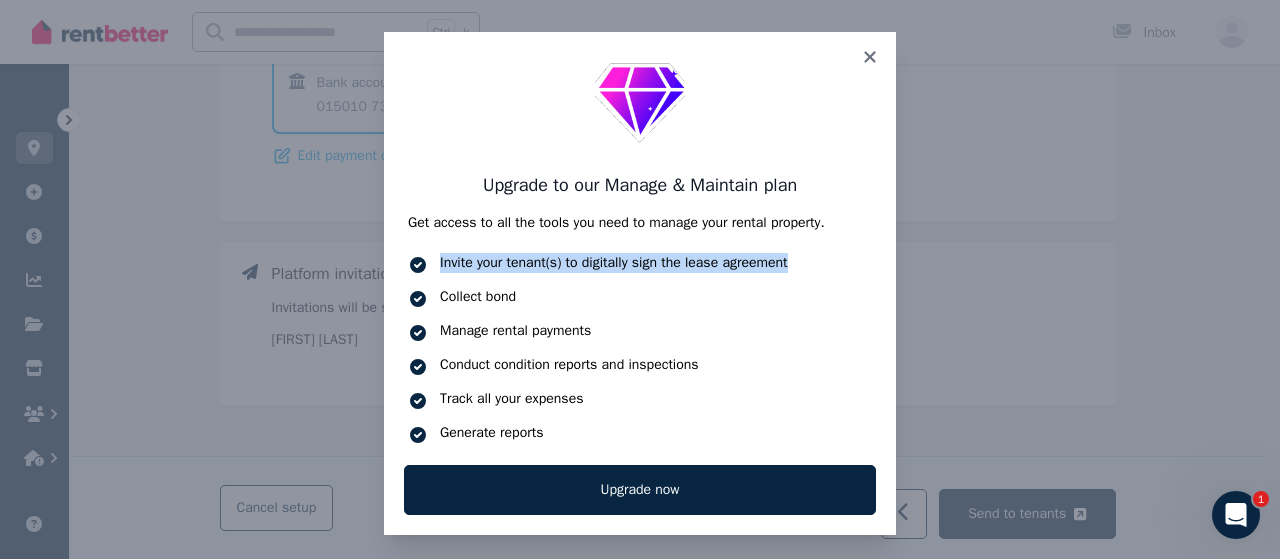 click on "Invite your tenant(s) to digitally sign the lease agreement" at bounding box center (656, 263) 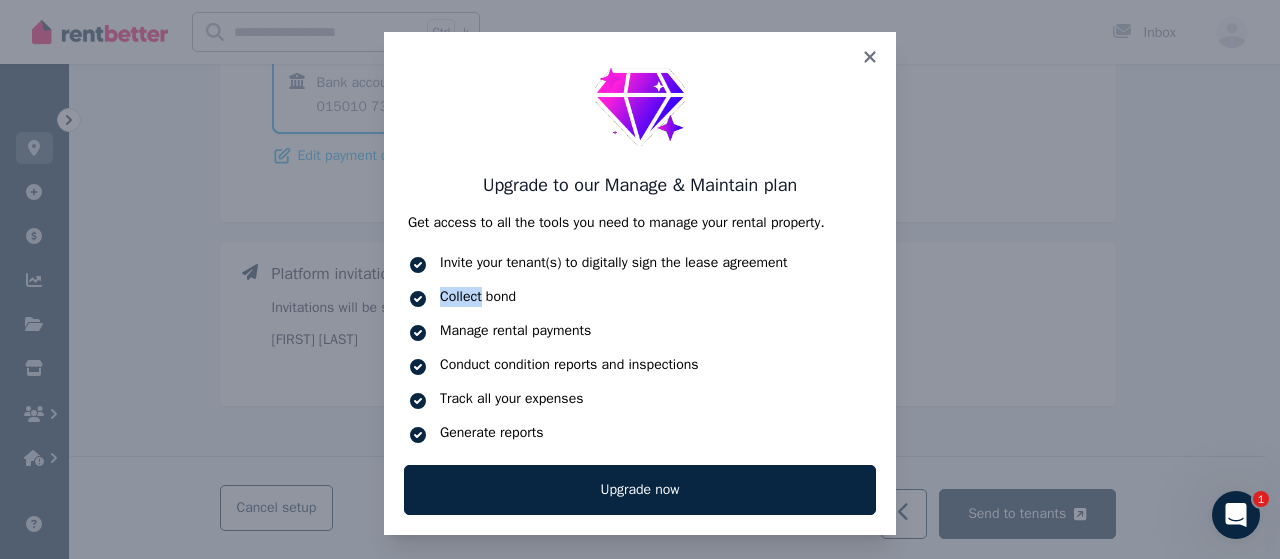 drag, startPoint x: 424, startPoint y: 296, endPoint x: 479, endPoint y: 303, distance: 55.443665 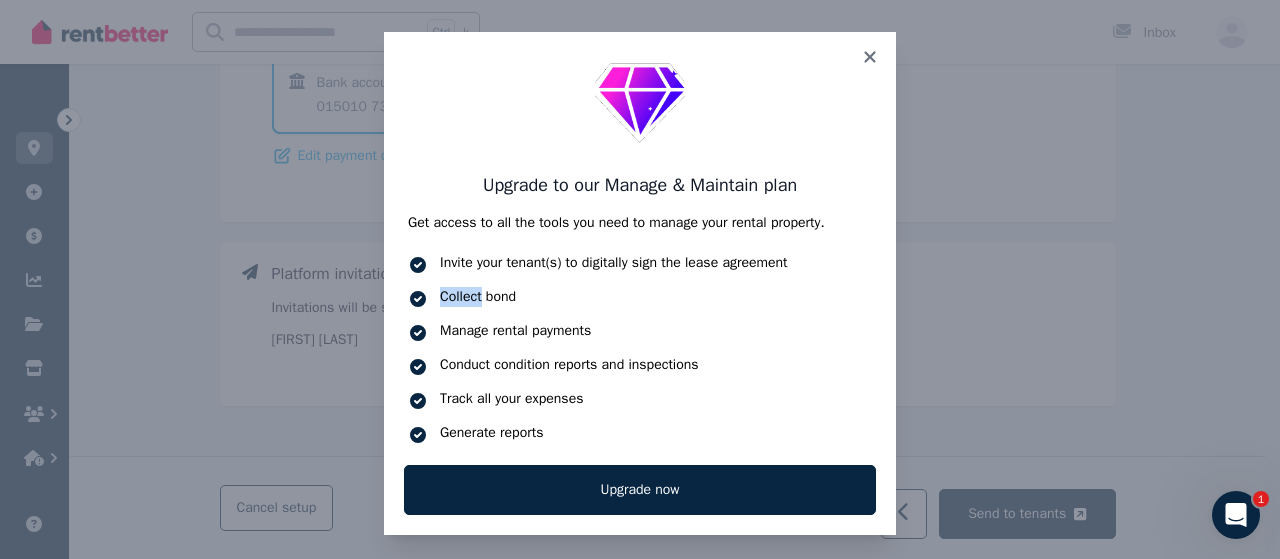 click on "Collect bond" at bounding box center [640, 298] 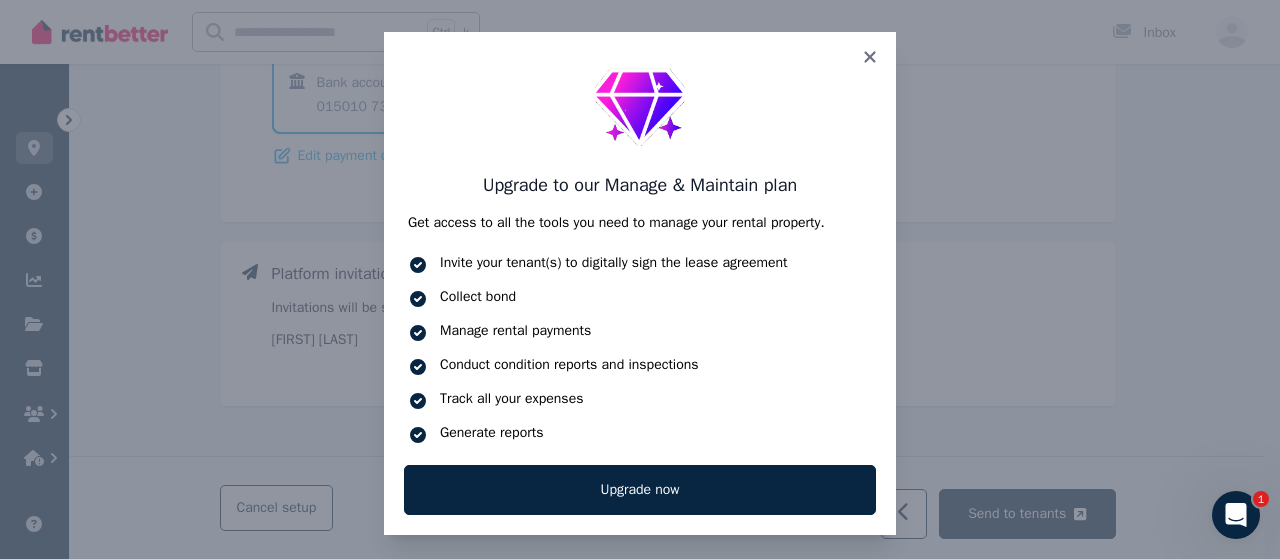 click on "Invite your tenant(s) to digitally sign the lease agreement" at bounding box center (656, 263) 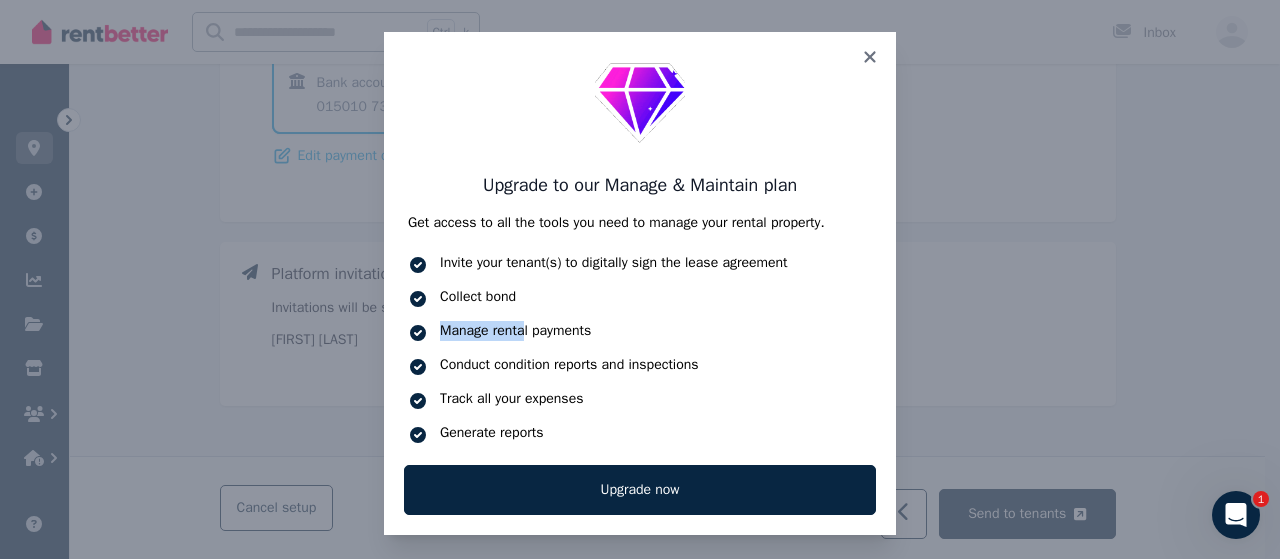 drag, startPoint x: 431, startPoint y: 331, endPoint x: 576, endPoint y: 342, distance: 145.41664 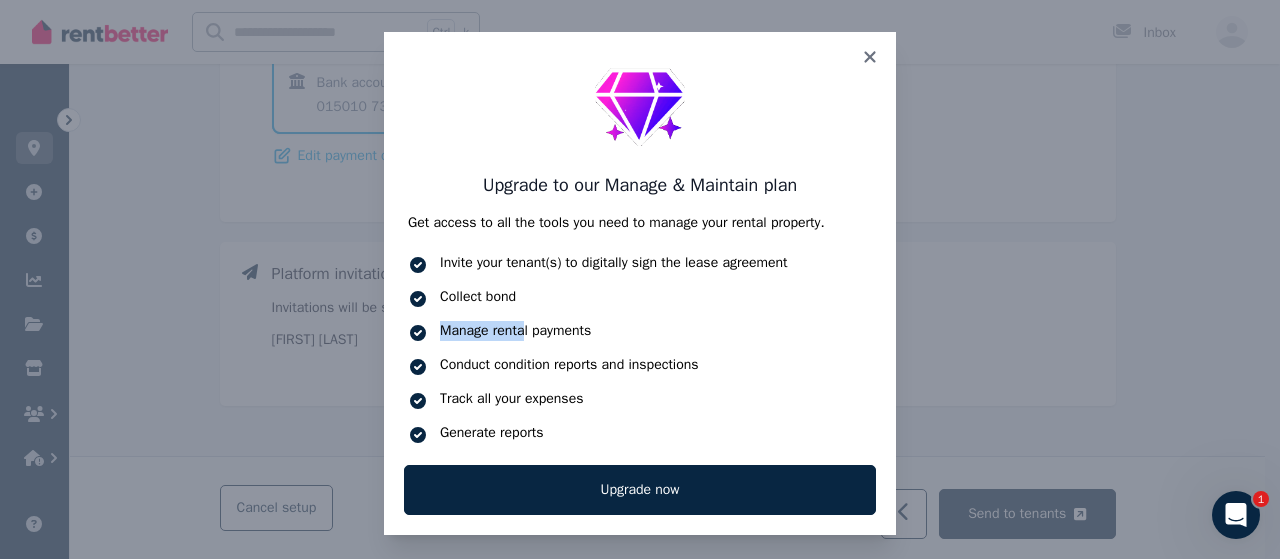 click on "Invite your tenant(s) to digitally sign the lease agreement Collect bond Manage rental payments Conduct condition reports and inspections Track all your expenses Generate reports" at bounding box center [640, 349] 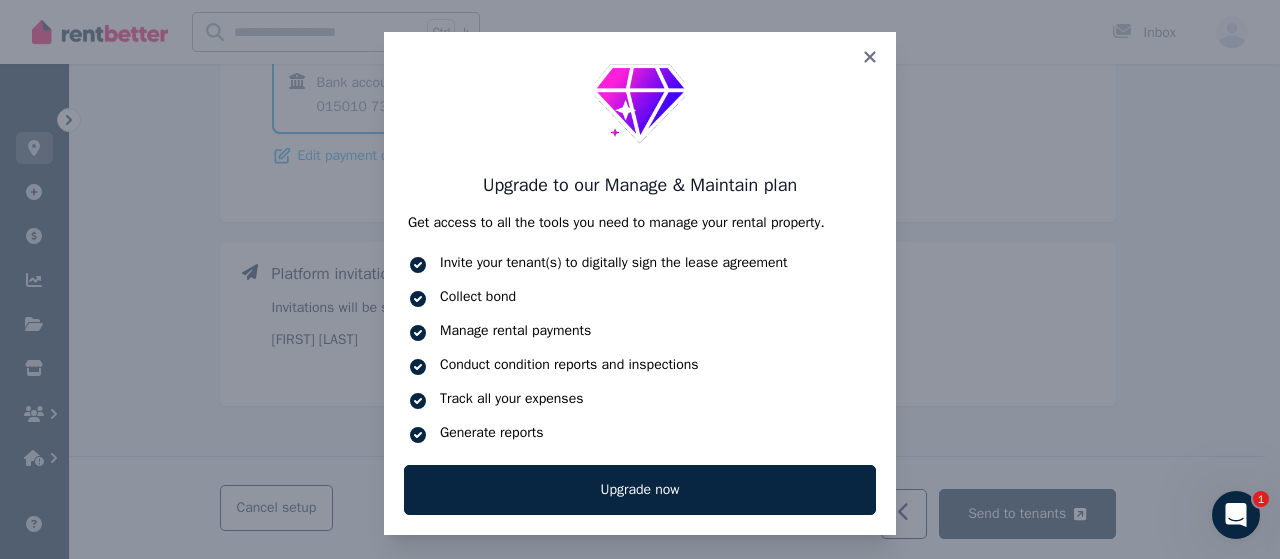 click on "Invite your tenant(s) to digitally sign the lease agreement Collect bond Manage rental payments Conduct condition reports and inspections Track all your expenses Generate reports" at bounding box center (640, 349) 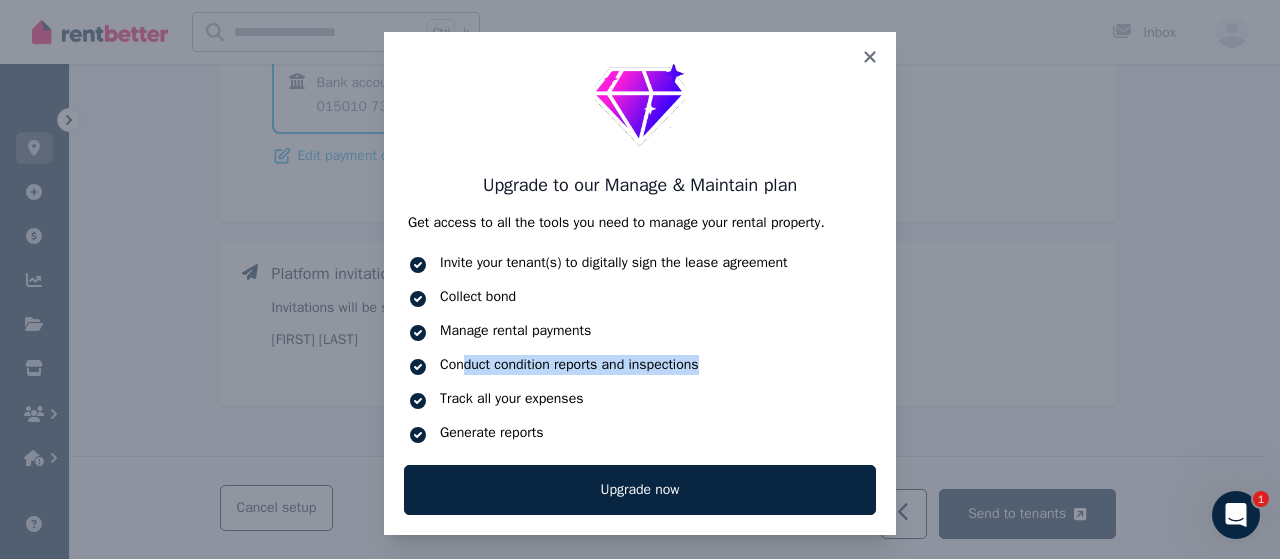 drag, startPoint x: 489, startPoint y: 377, endPoint x: 718, endPoint y: 363, distance: 229.42755 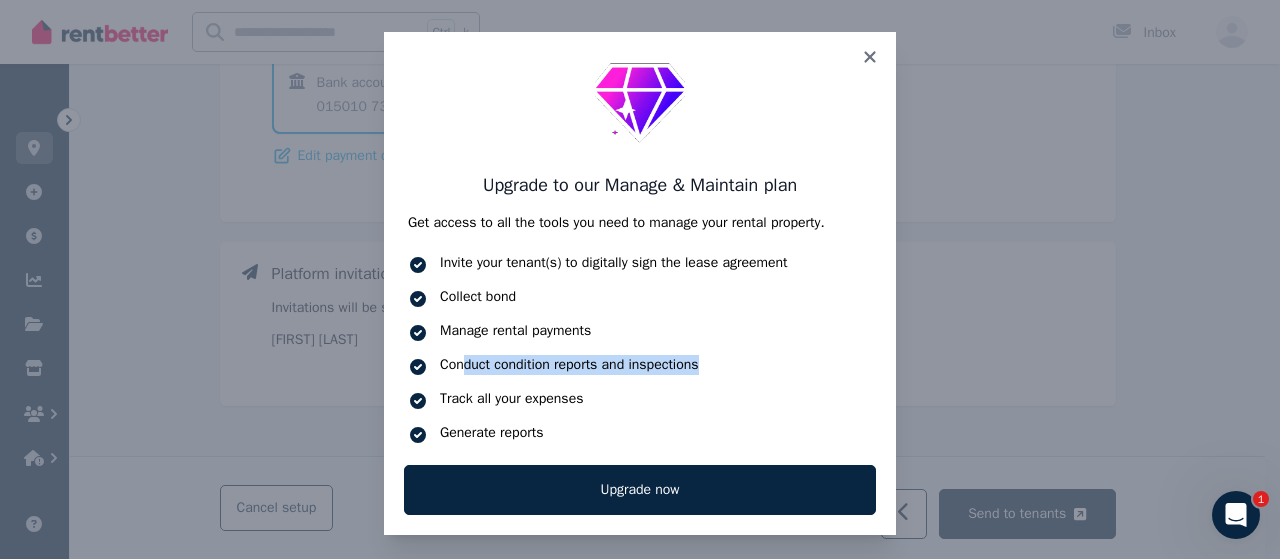 click on "Conduct condition reports and inspections" at bounding box center [656, 365] 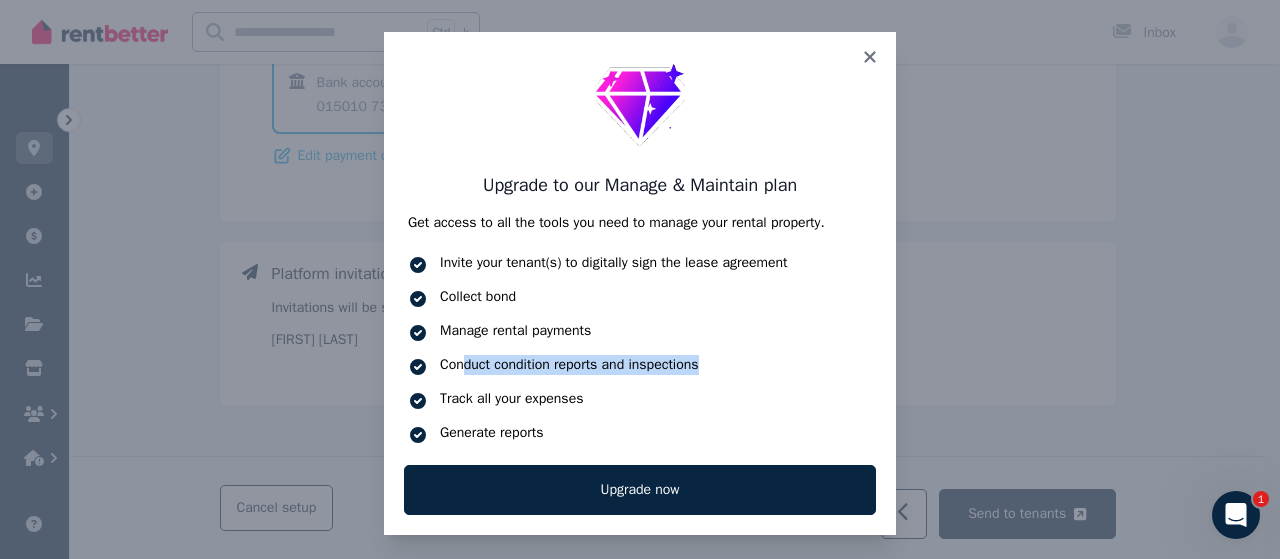 drag, startPoint x: 718, startPoint y: 363, endPoint x: 604, endPoint y: 371, distance: 114.28036 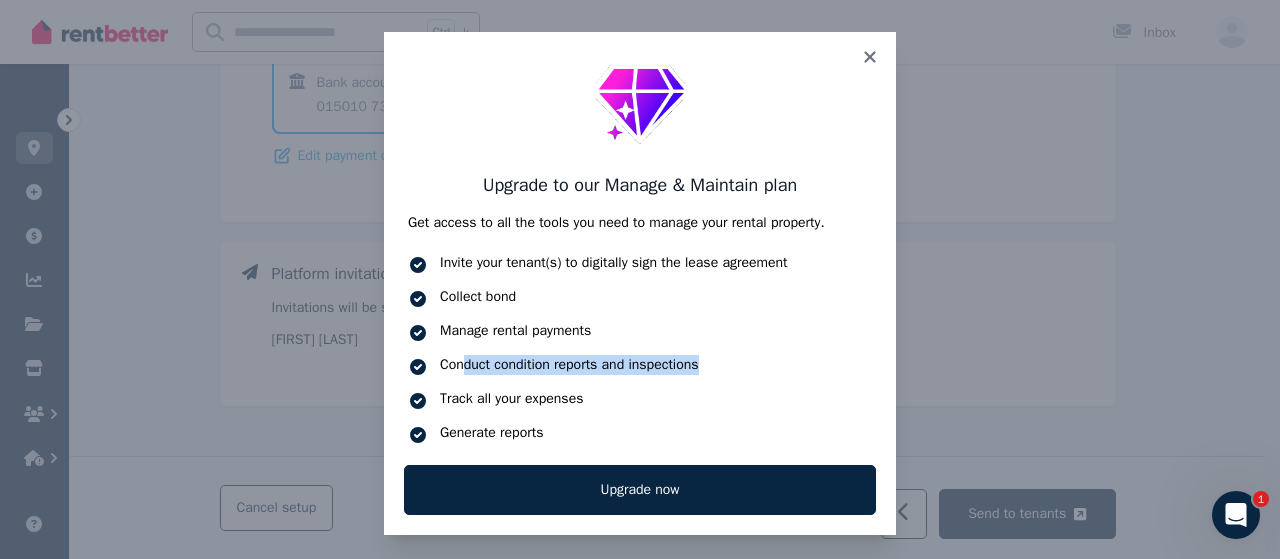click on "Conduct condition reports and inspections" at bounding box center [656, 365] 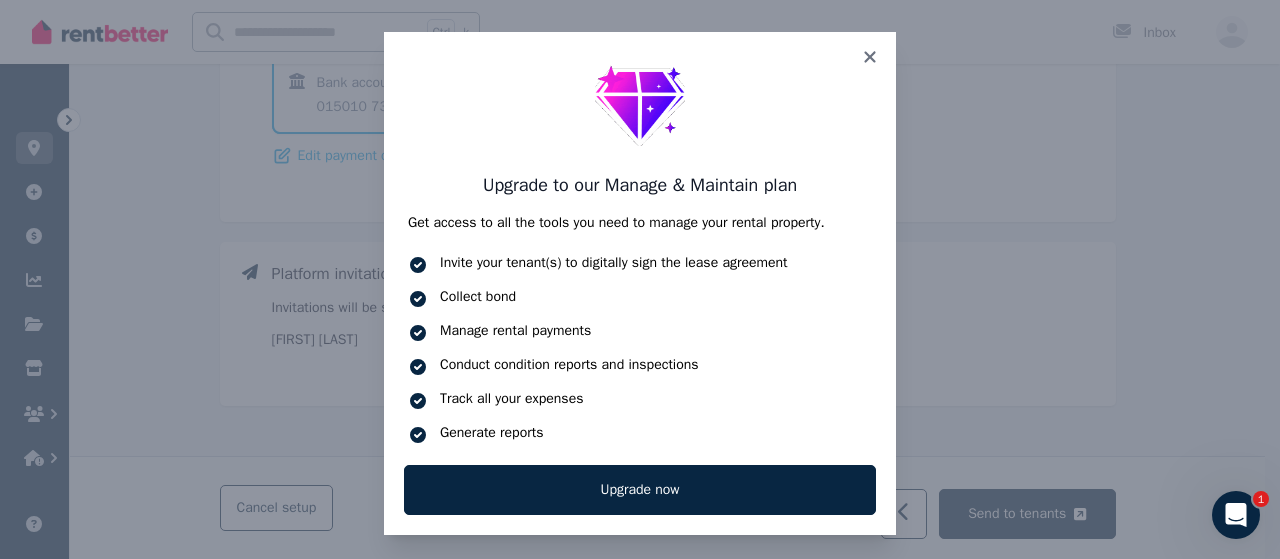 click on "Track all your expenses" at bounding box center [656, 399] 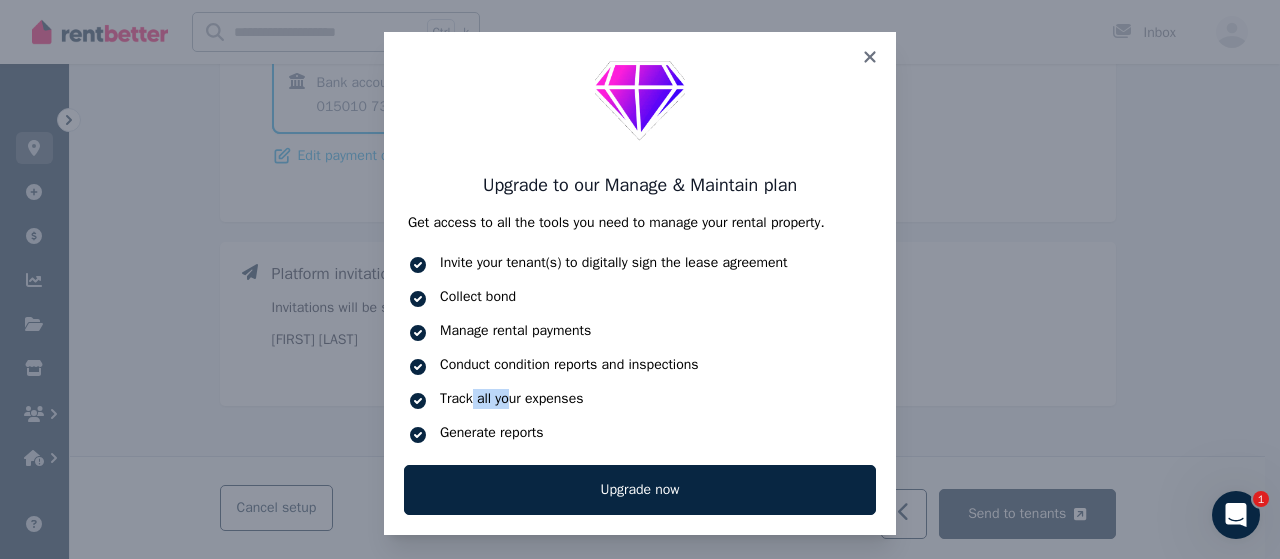 click on "Track all your expenses" at bounding box center [656, 399] 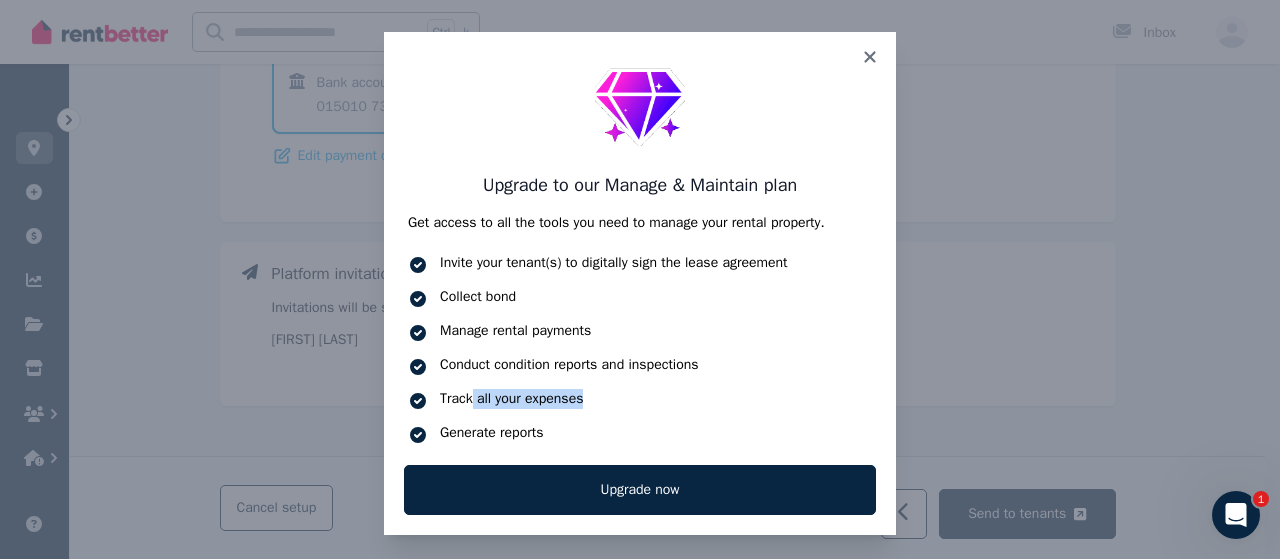 click on "Track all your expenses" at bounding box center (656, 399) 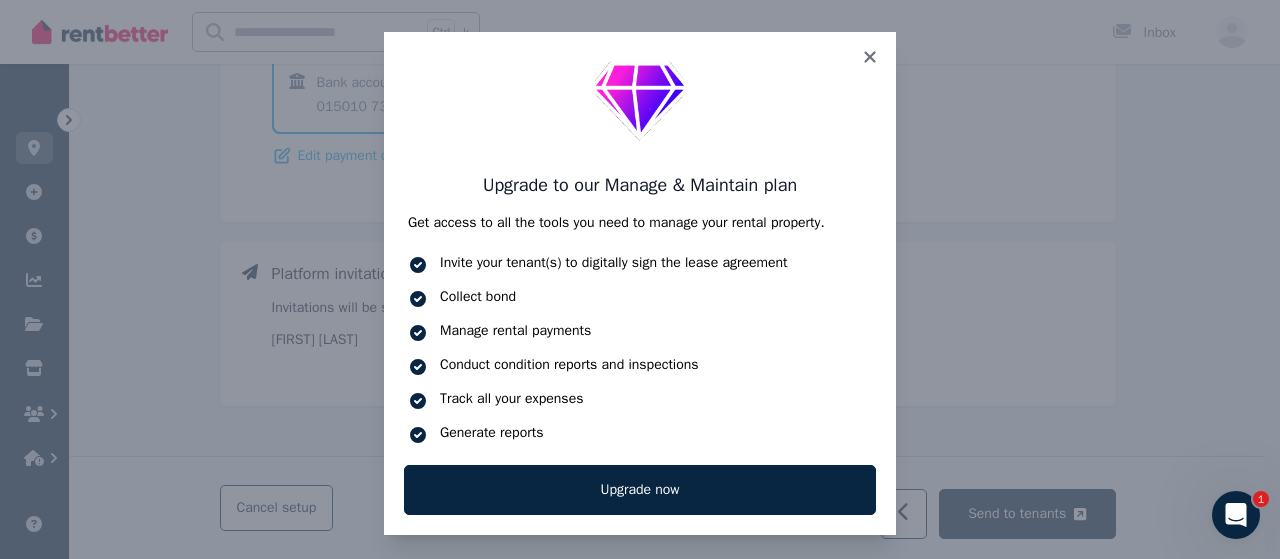 click on "Generate reports" at bounding box center [656, 433] 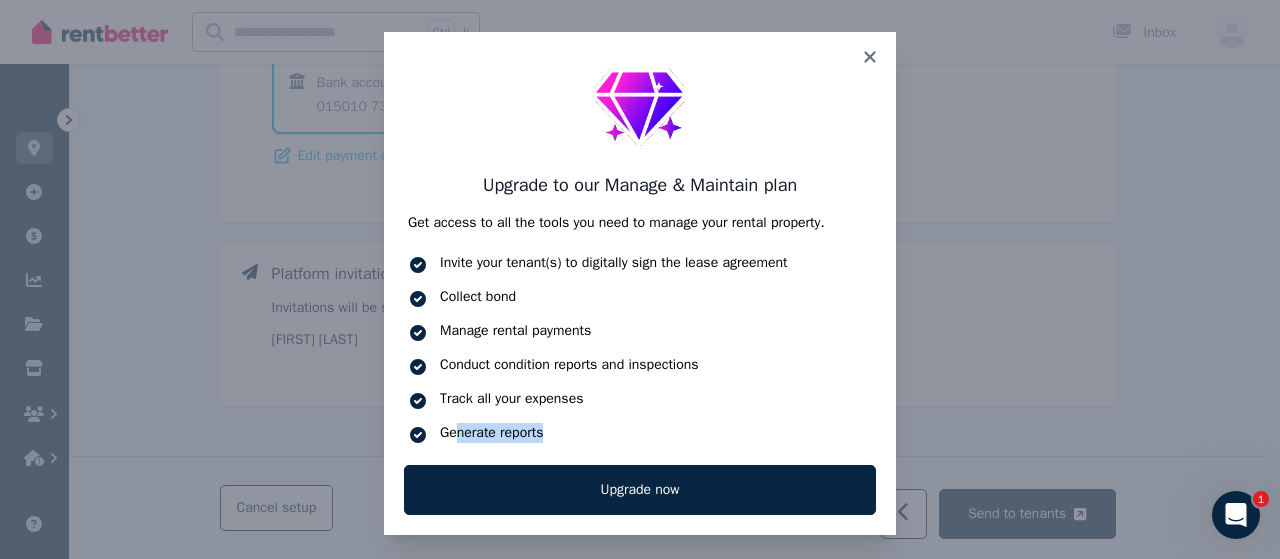 drag, startPoint x: 452, startPoint y: 428, endPoint x: 552, endPoint y: 428, distance: 100 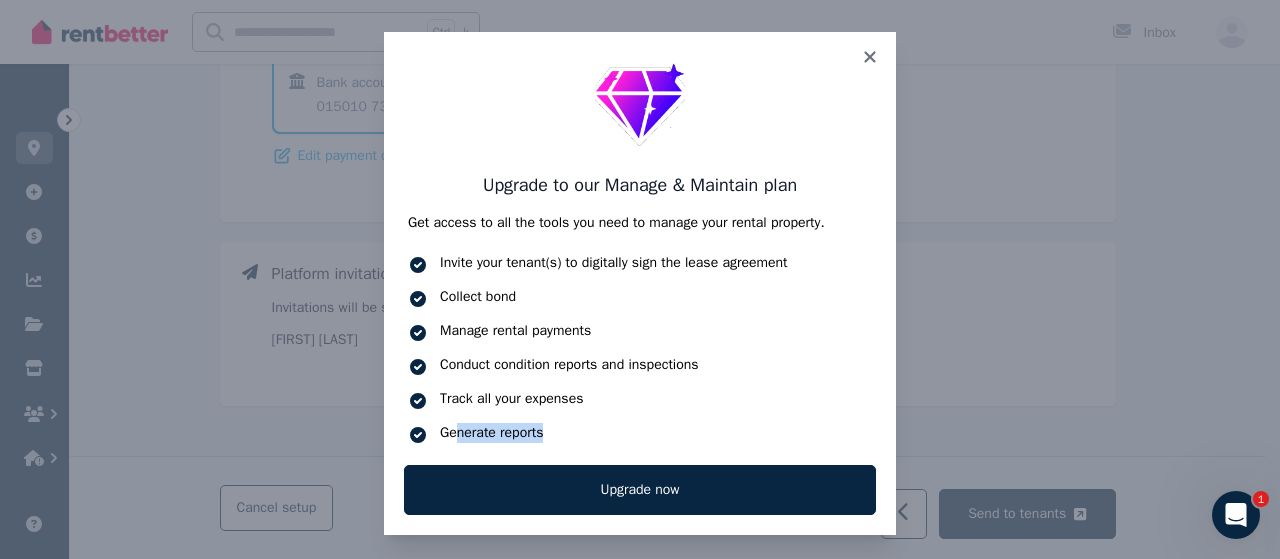 click on "Generate reports" at bounding box center (656, 433) 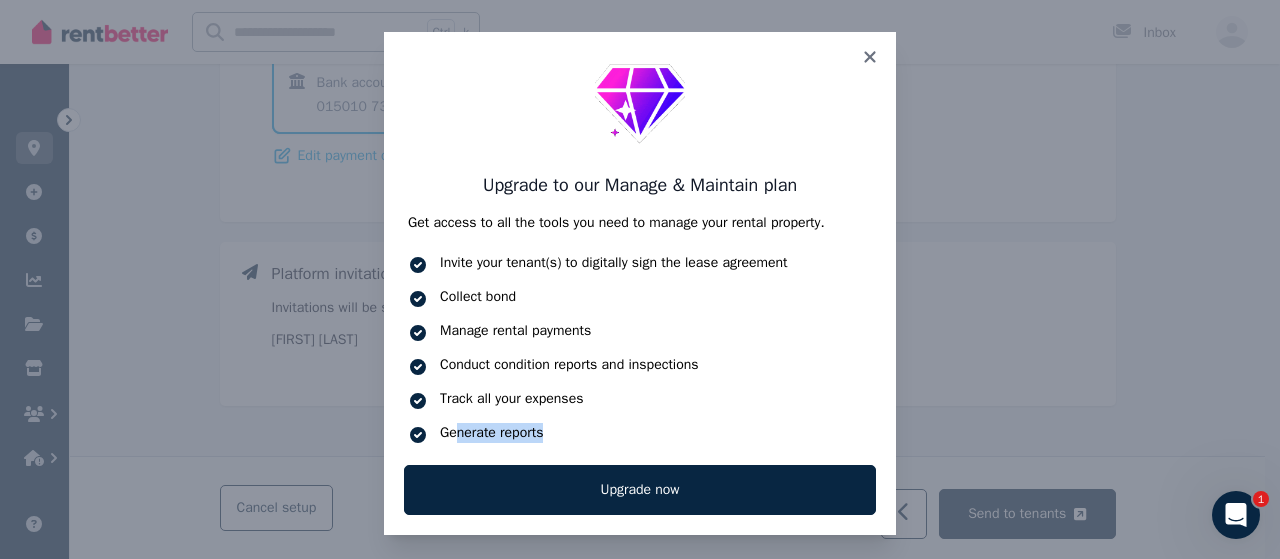 click on "Generate reports" at bounding box center (656, 433) 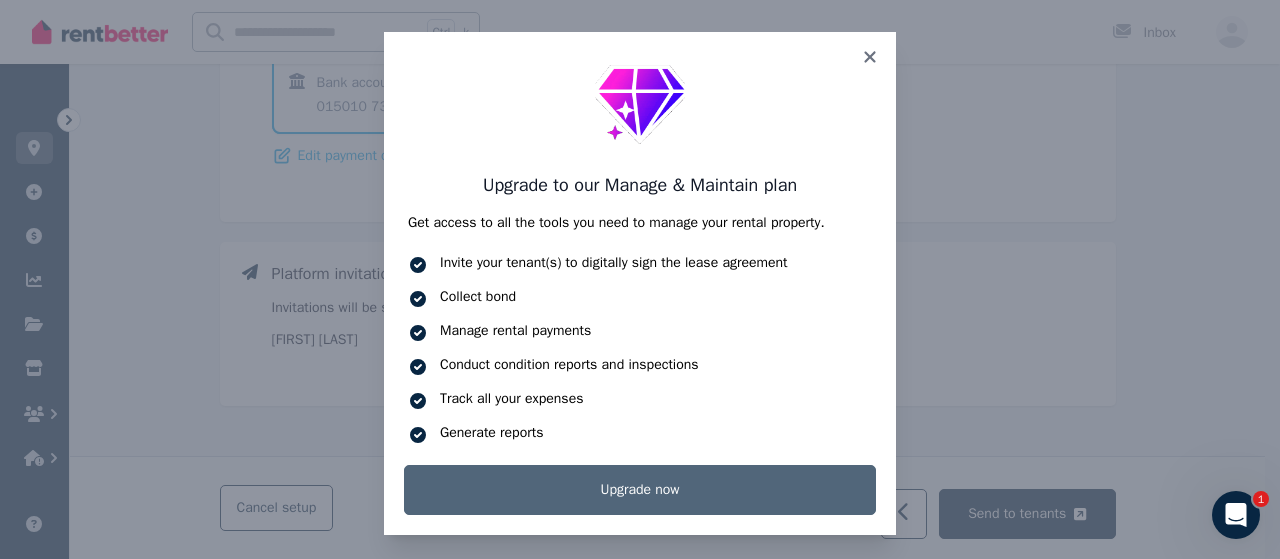 click on "Upgrade now" at bounding box center [640, 490] 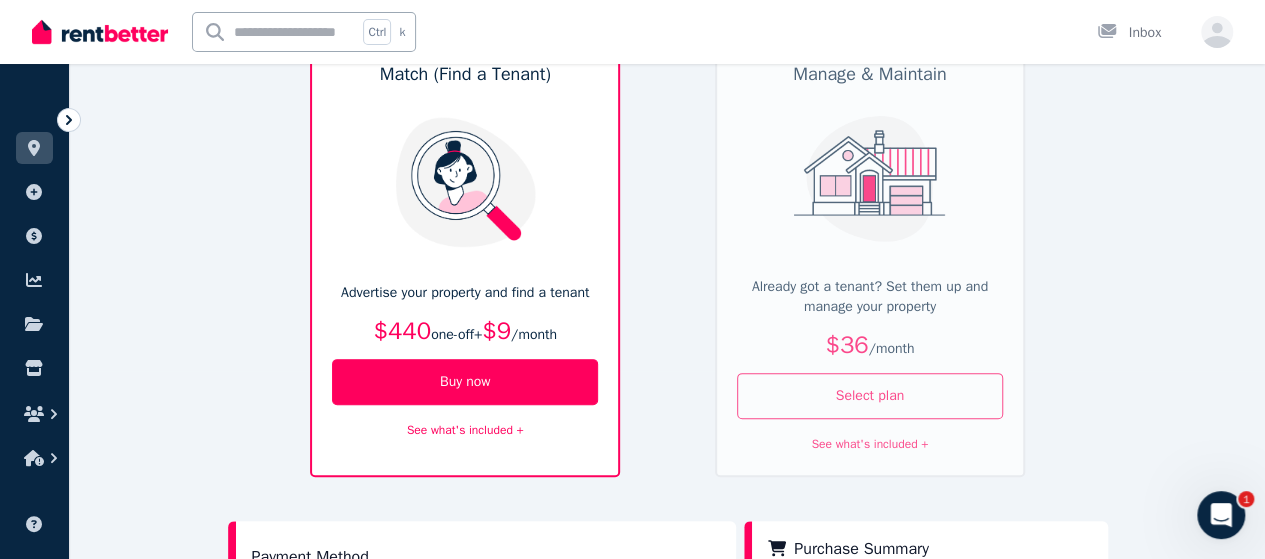 scroll, scrollTop: 100, scrollLeft: 0, axis: vertical 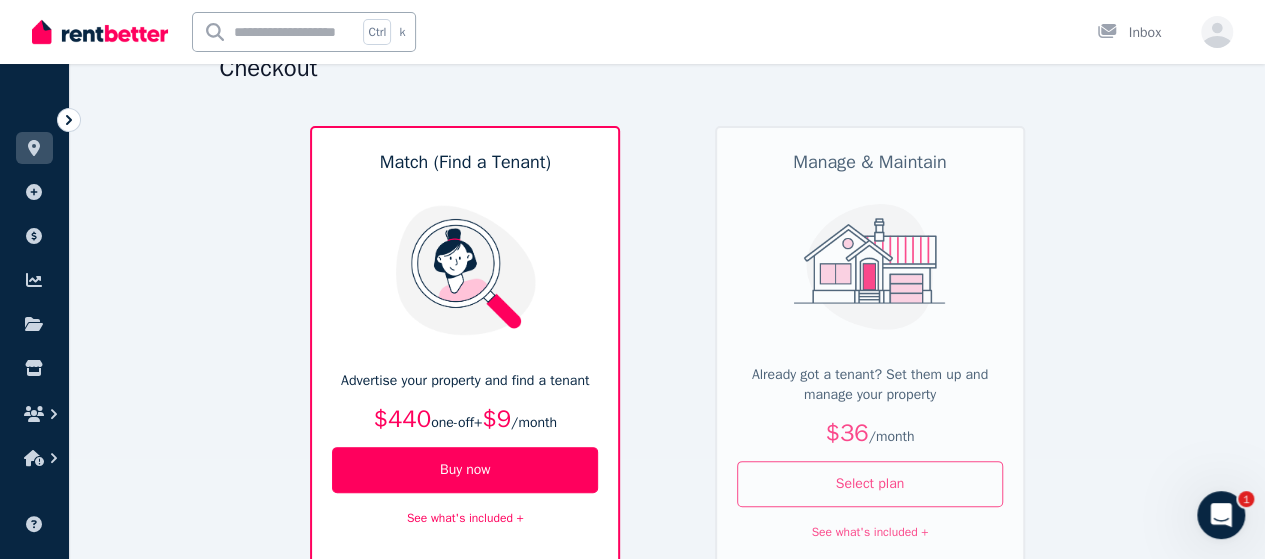 click on "Manage & Maintain Already got a tenant? Set them up and manage your property $36  /  month Select plan See what's included +" at bounding box center (870, 345) 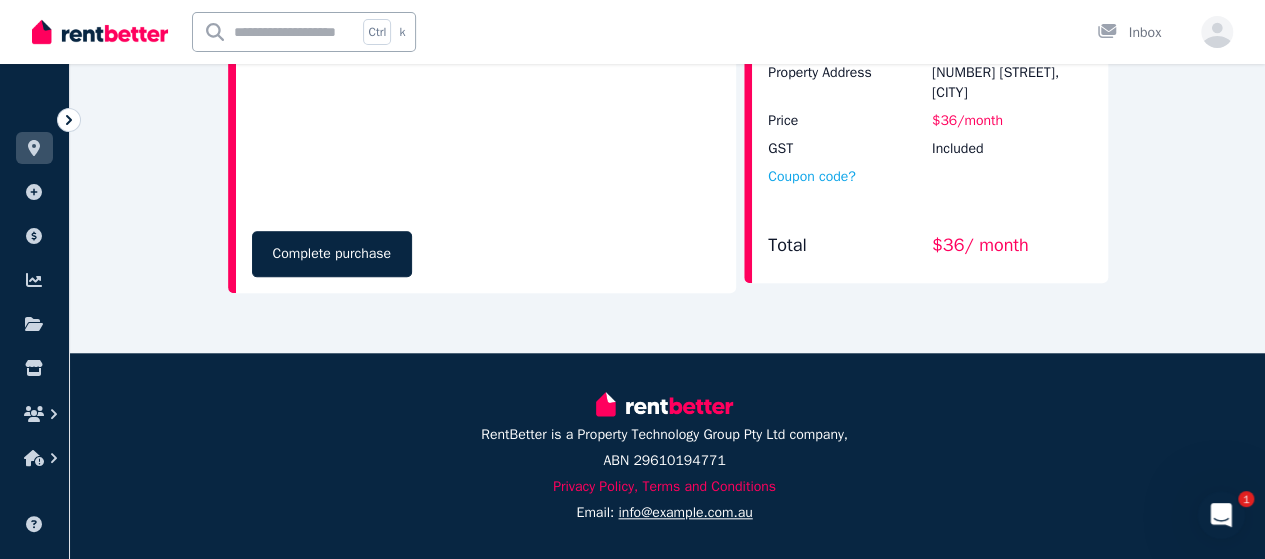scroll, scrollTop: 549, scrollLeft: 0, axis: vertical 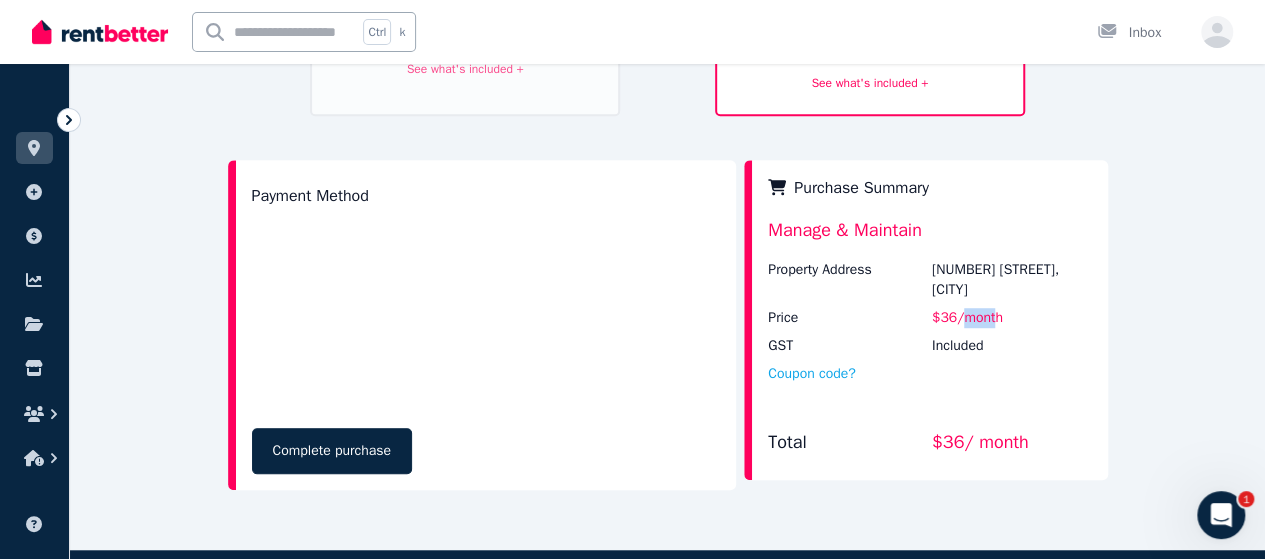 drag, startPoint x: 972, startPoint y: 308, endPoint x: 1060, endPoint y: 308, distance: 88 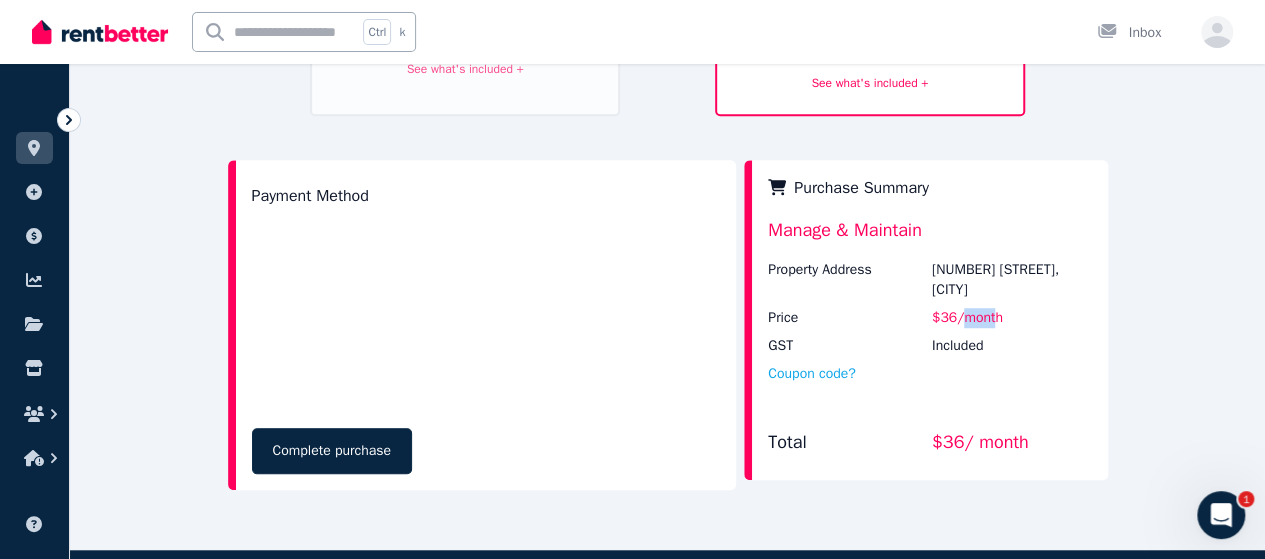 click on "$36  /  month" at bounding box center (1012, 318) 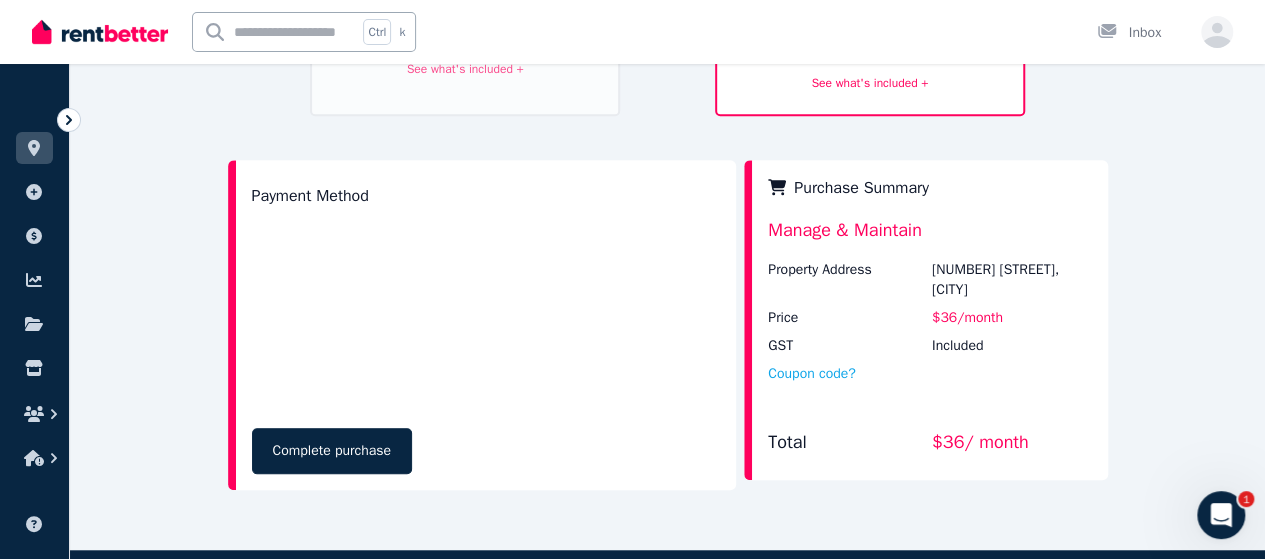 click on "Manage & Maintain" at bounding box center (929, 238) 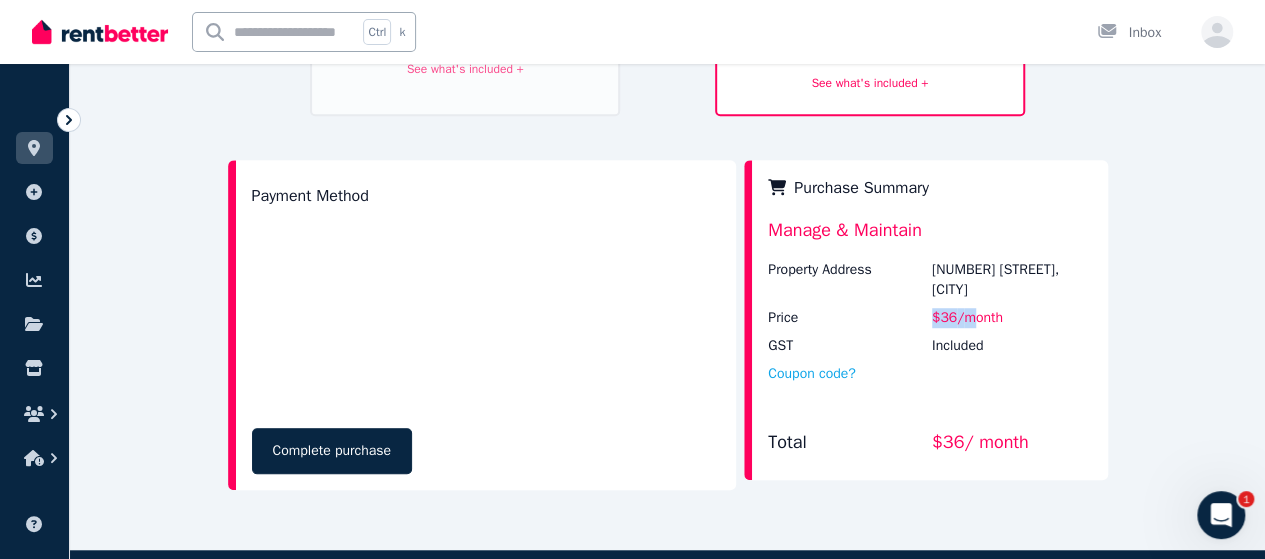drag, startPoint x: 926, startPoint y: 299, endPoint x: 1026, endPoint y: 286, distance: 100.84146 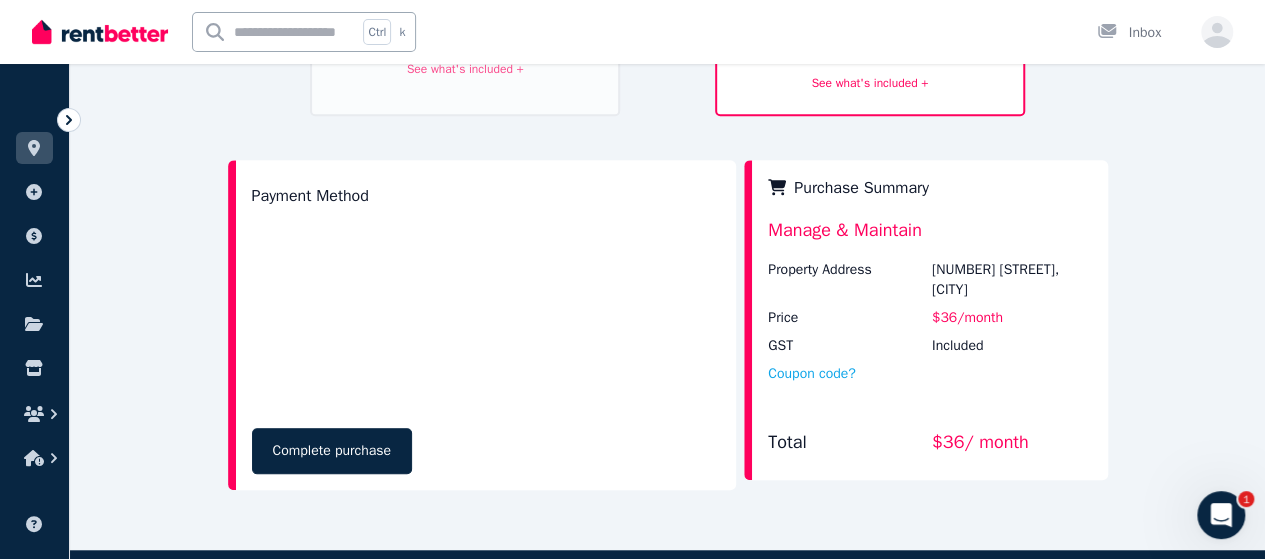 click on "Property Address 3 Divett St, Port Adelaide Price $36  /  month GST Included Coupon code? Total $36  / month" at bounding box center (929, 362) 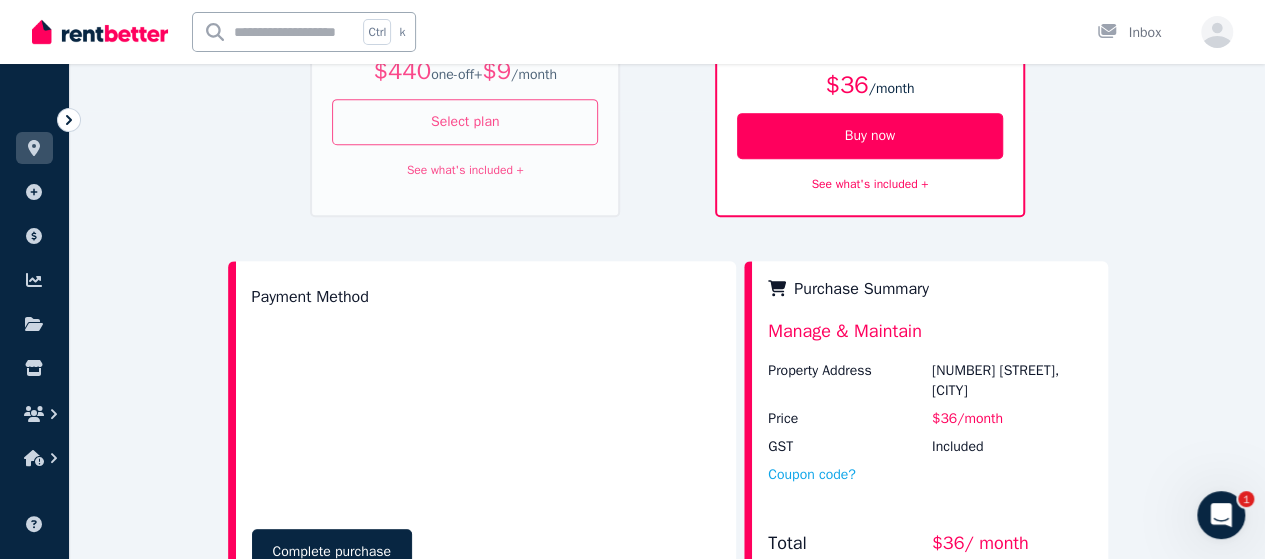 scroll, scrollTop: 600, scrollLeft: 0, axis: vertical 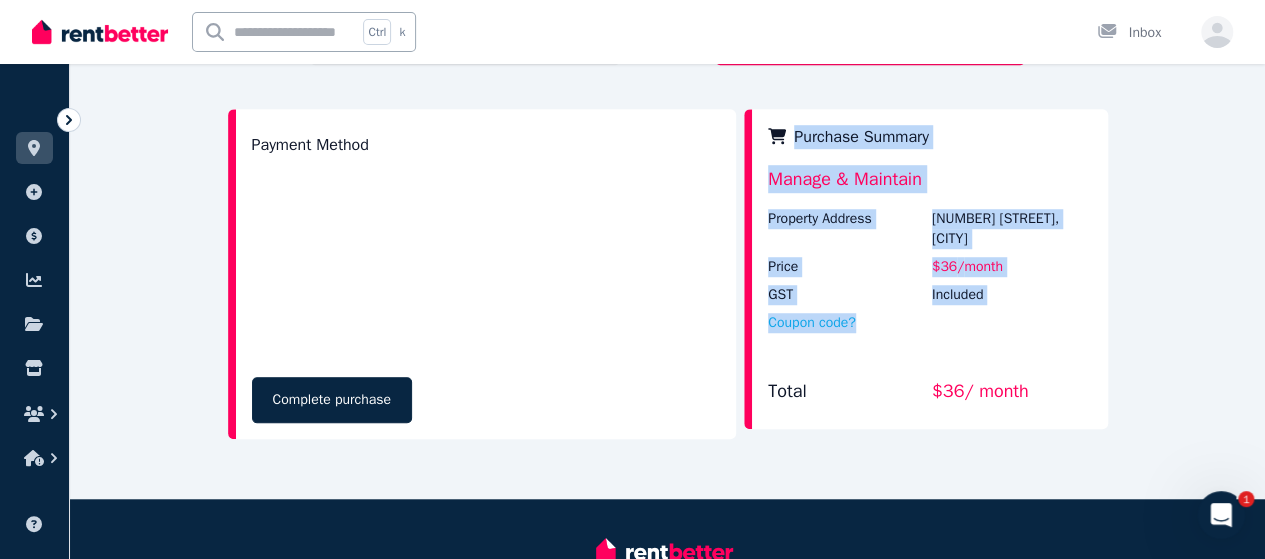 drag, startPoint x: 760, startPoint y: 136, endPoint x: 1082, endPoint y: 311, distance: 366.48193 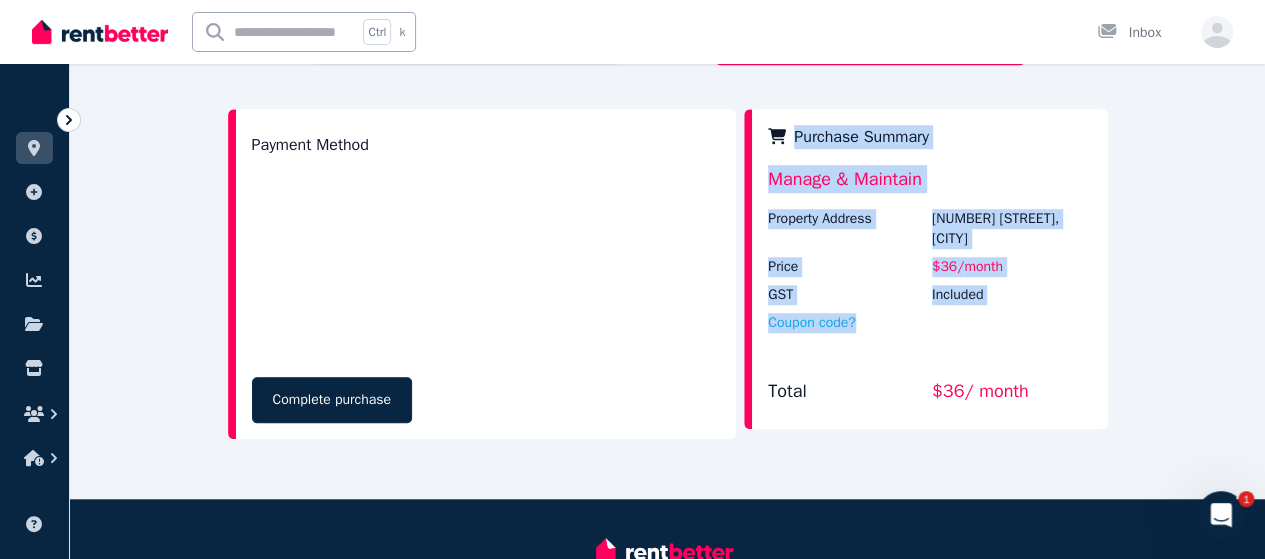 click on "Purchase Summary Manage & Maintain Property Address 3 Divett St, Port Adelaide Price $36  /  month GST Included Coupon code? Total $36  / month" at bounding box center [925, 269] 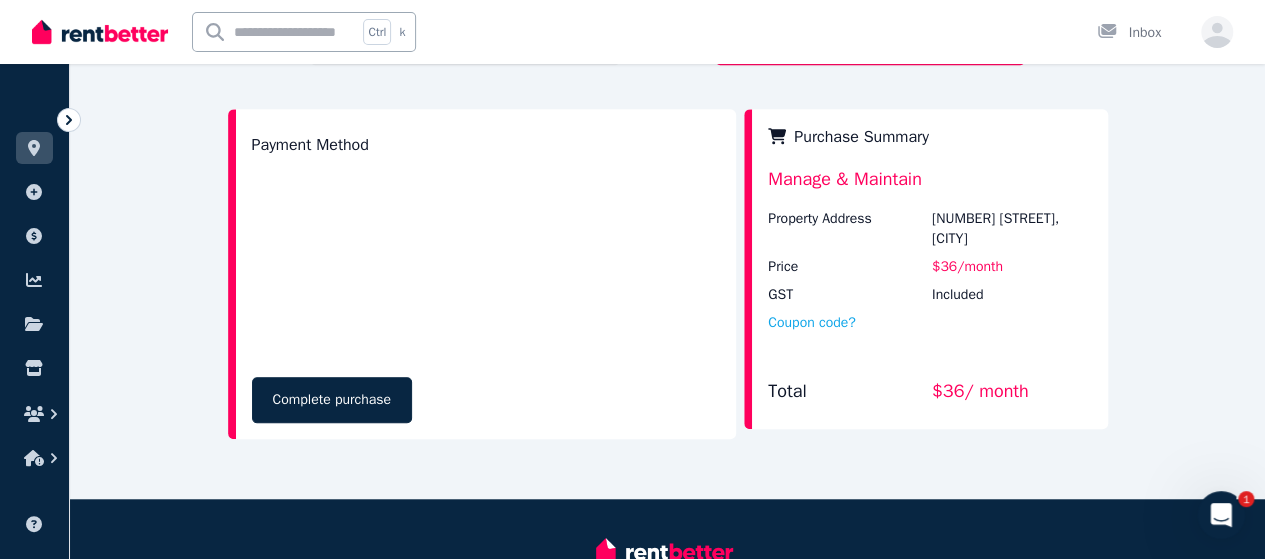 click on "$36  / month" at bounding box center (1012, 395) 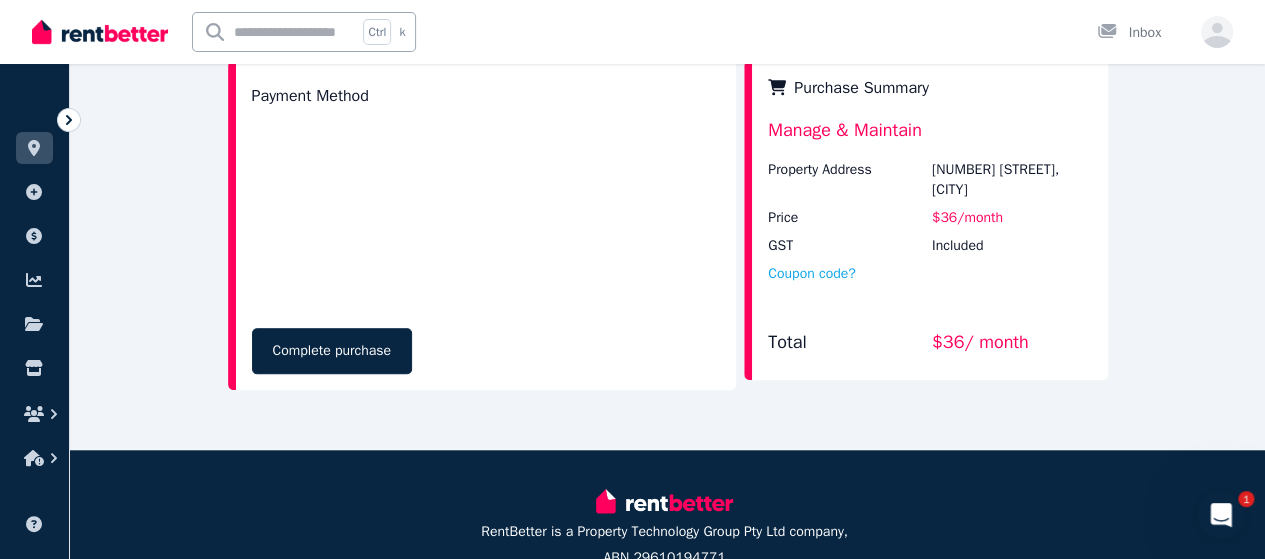 scroll, scrollTop: 749, scrollLeft: 0, axis: vertical 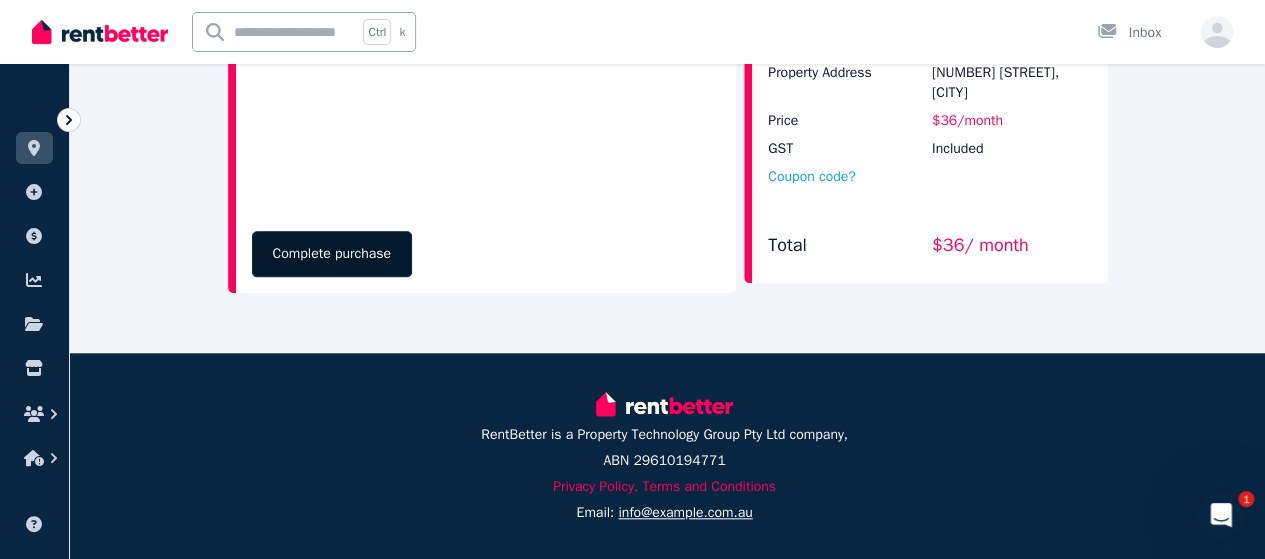 click on "Complete purchase" at bounding box center [332, 254] 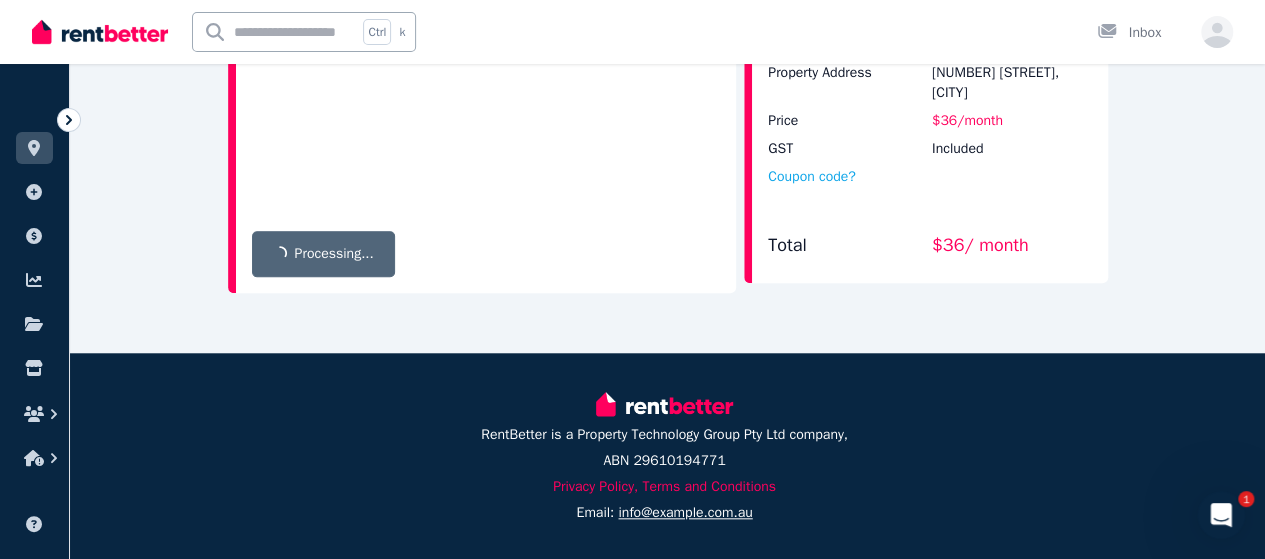 scroll, scrollTop: 549, scrollLeft: 0, axis: vertical 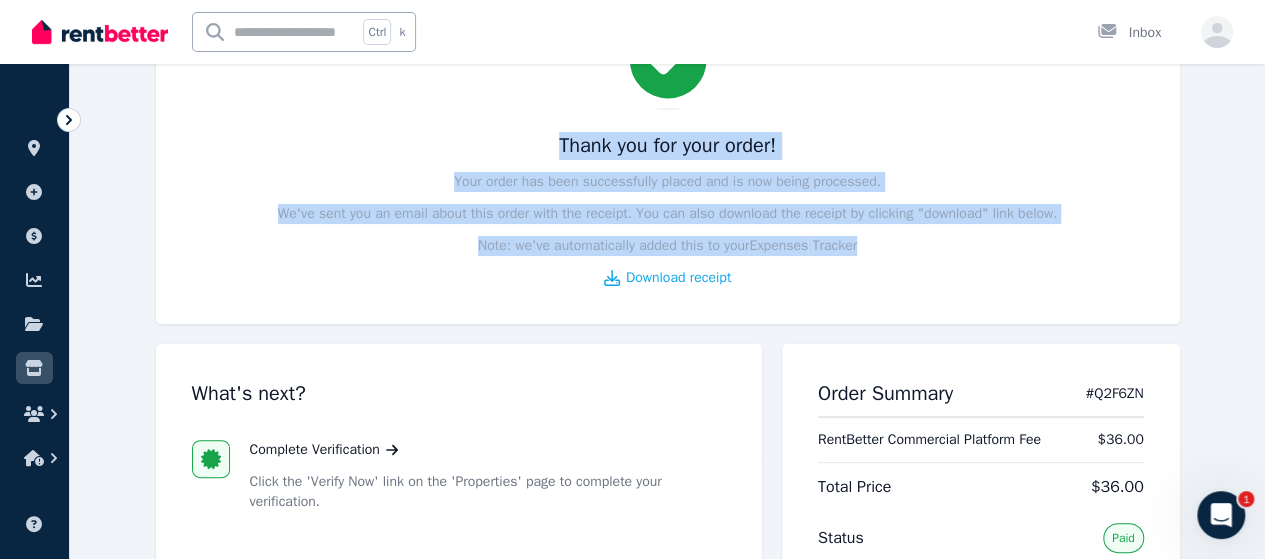drag, startPoint x: 549, startPoint y: 140, endPoint x: 886, endPoint y: 266, distance: 359.78467 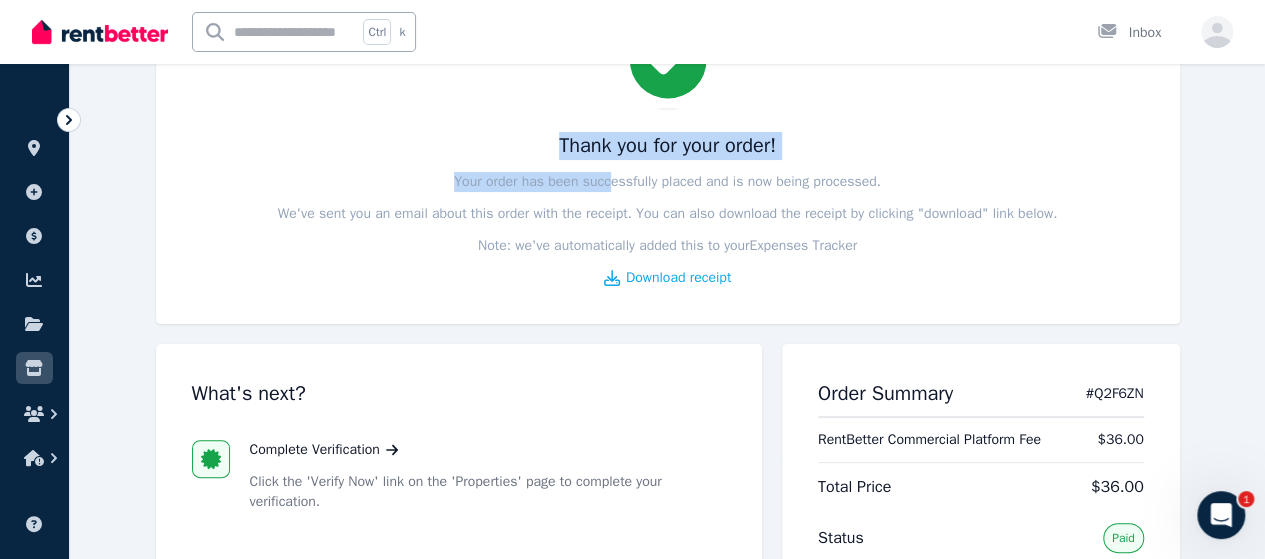 drag, startPoint x: 548, startPoint y: 141, endPoint x: 610, endPoint y: 175, distance: 70.71068 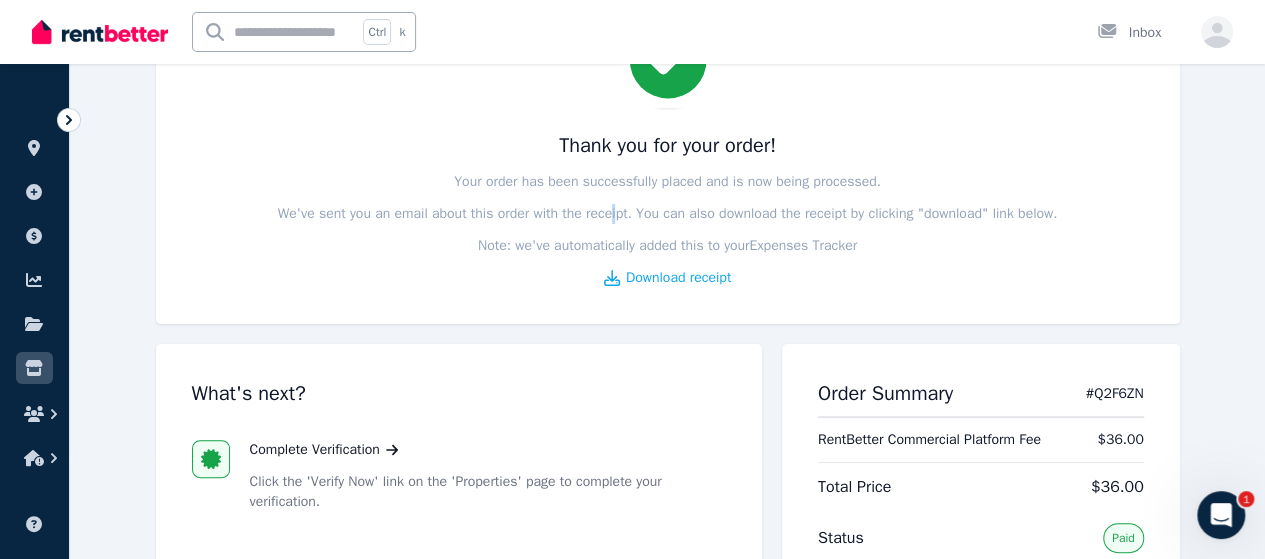 click on "We've sent you an email about this order with the receipt. You can also download the receipt by clicking "download" link below." at bounding box center (667, 214) 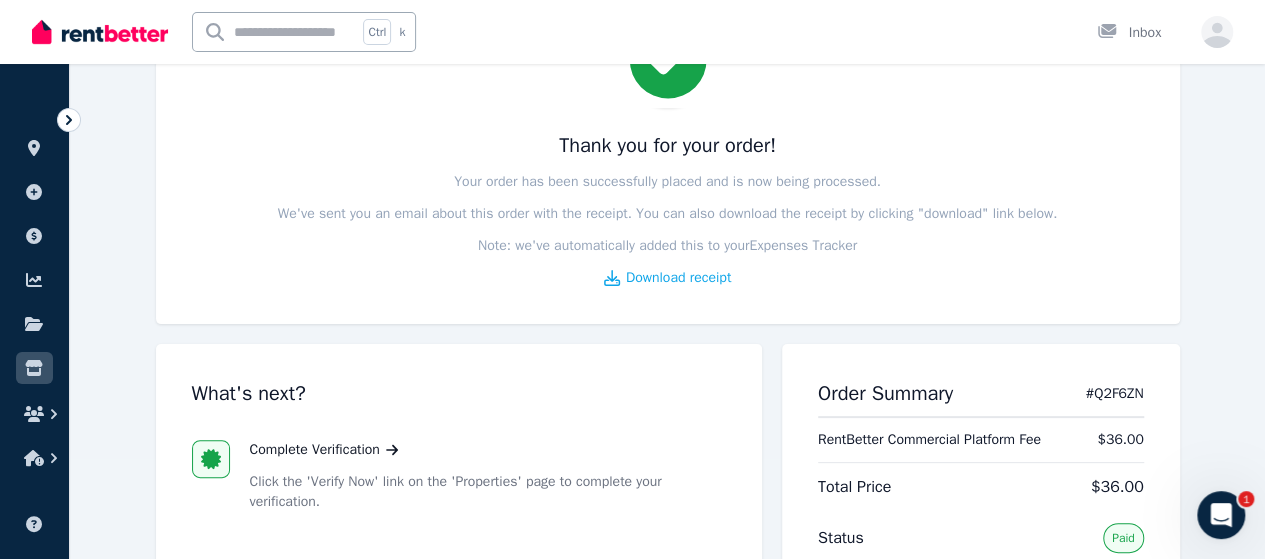 click on "Thank you for your order! Your order has been successfully placed and is now being processed. We've sent you an email about this order with the receipt. You can also download the receipt by clicking "download" link below. Note: we've automatically added this to your  Expenses   Tracker Download receipt" at bounding box center (668, 210) 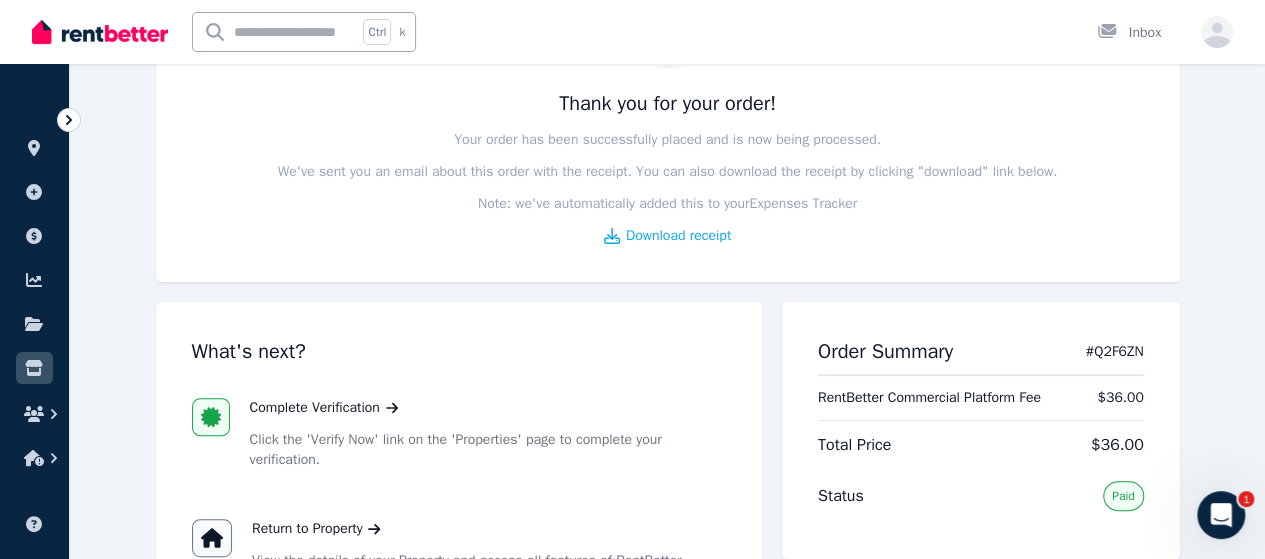 scroll, scrollTop: 200, scrollLeft: 0, axis: vertical 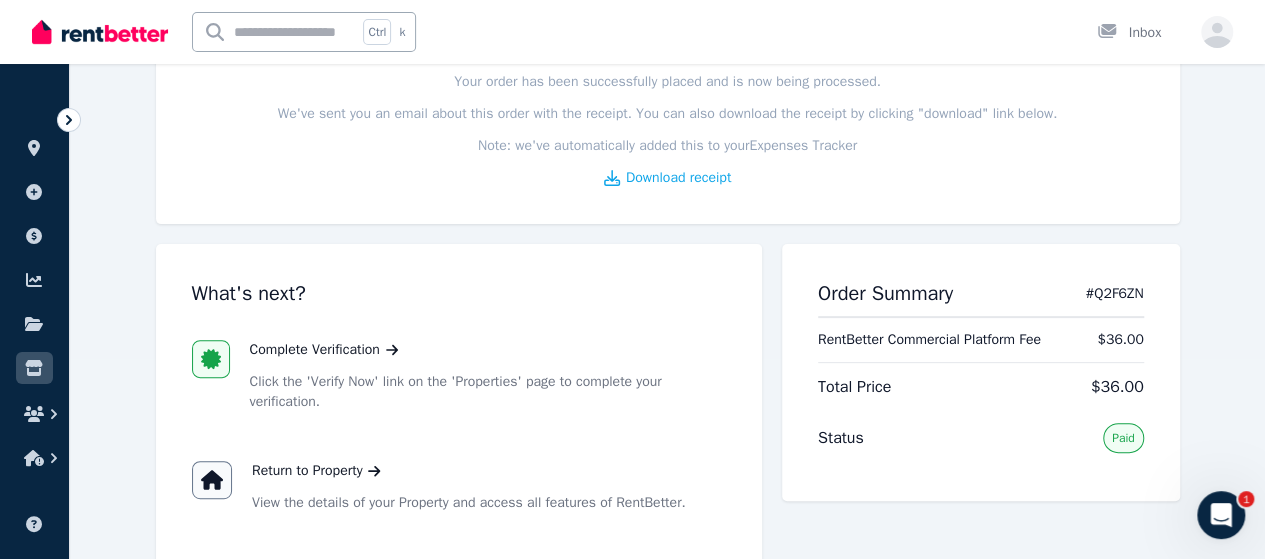 click on "Click the 'Verify Now' link on the 'Properties' page to complete your verification." at bounding box center (488, 392) 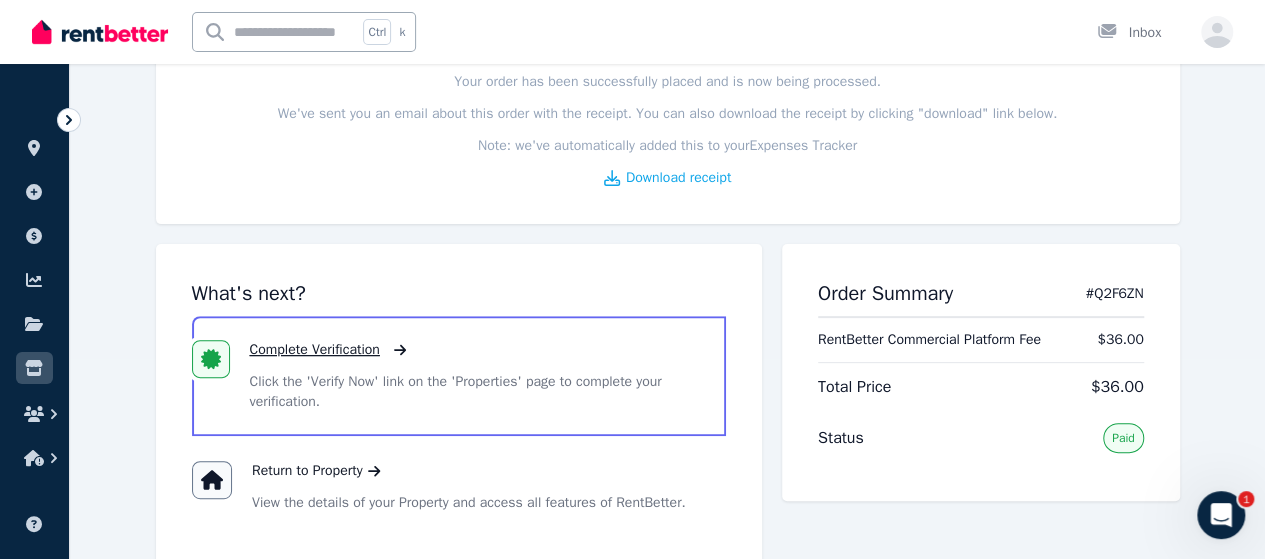 click on "Complete Verification" at bounding box center (315, 350) 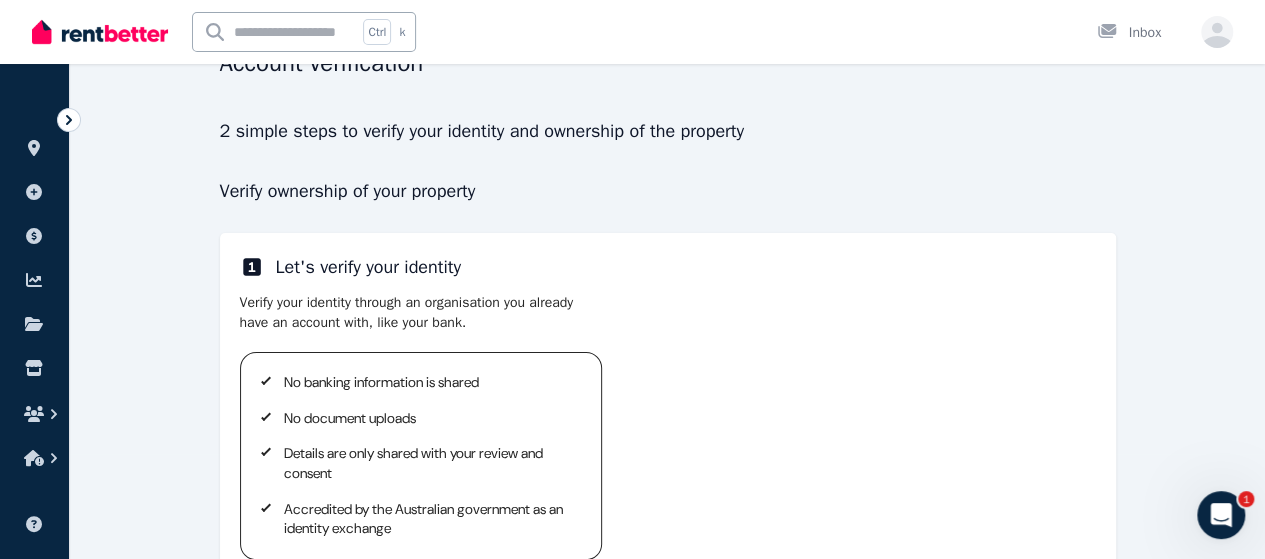 scroll, scrollTop: 200, scrollLeft: 0, axis: vertical 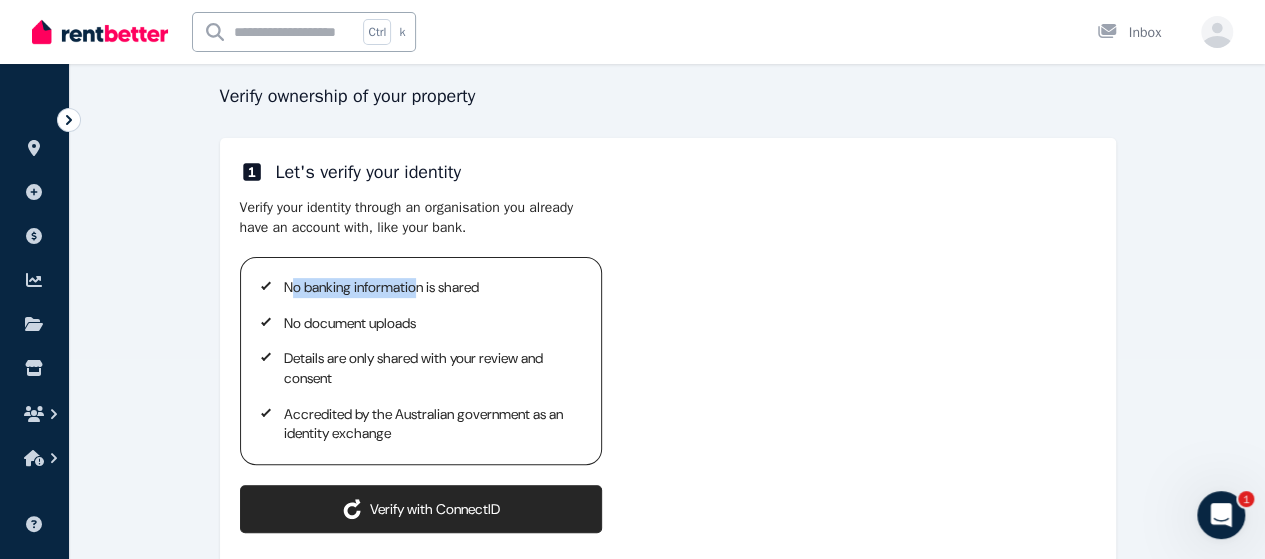 drag, startPoint x: 288, startPoint y: 293, endPoint x: 446, endPoint y: 295, distance: 158.01266 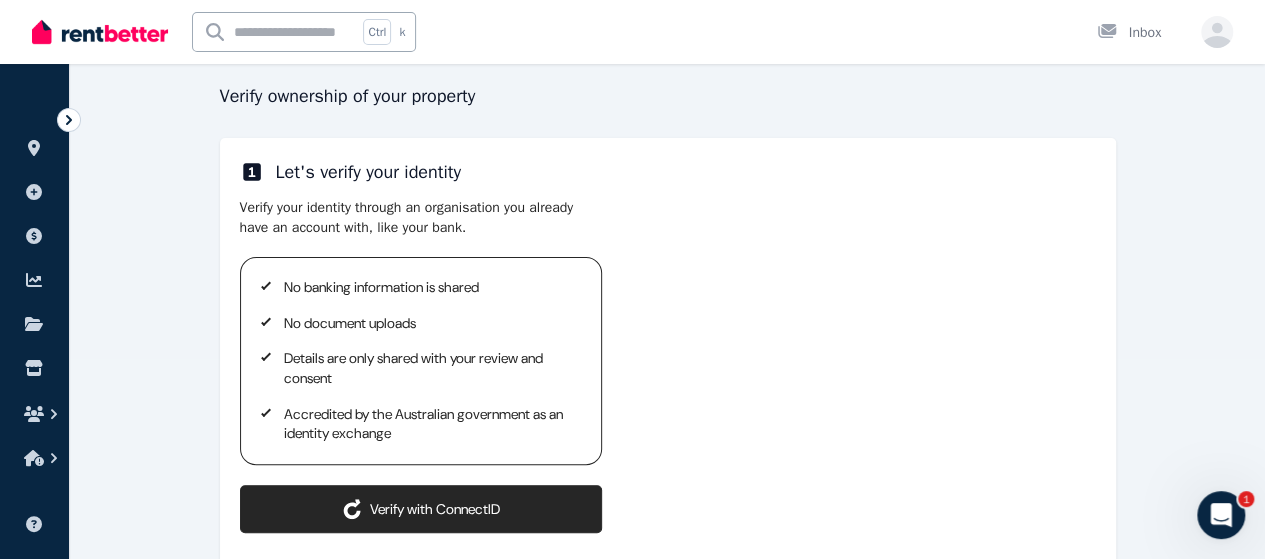 click on "No banking information is shared" at bounding box center (431, 288) 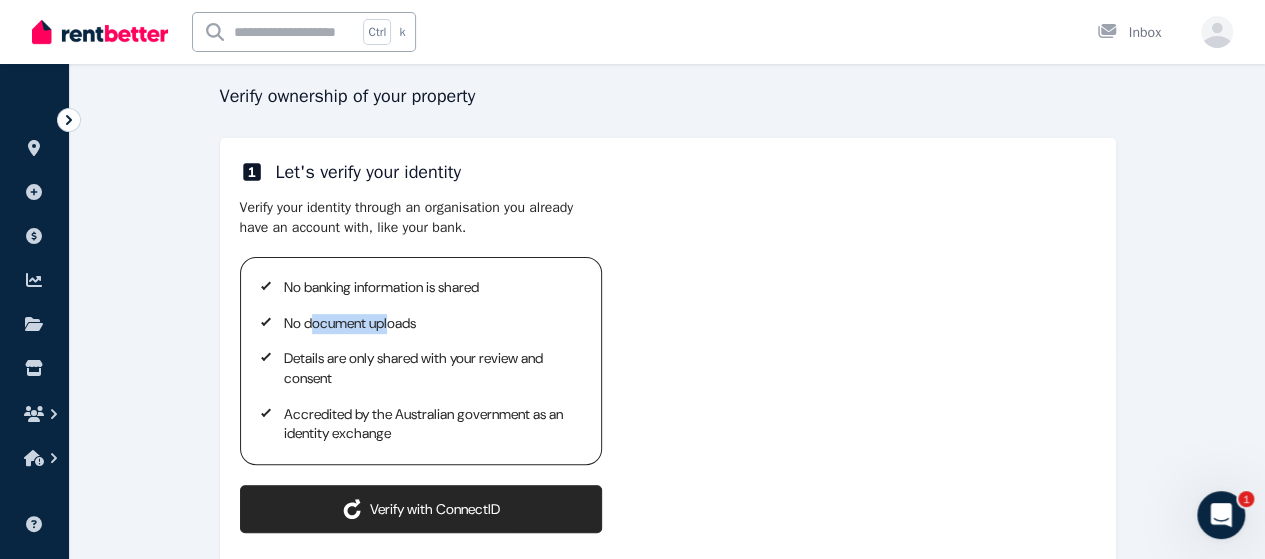 drag, startPoint x: 318, startPoint y: 329, endPoint x: 406, endPoint y: 324, distance: 88.14193 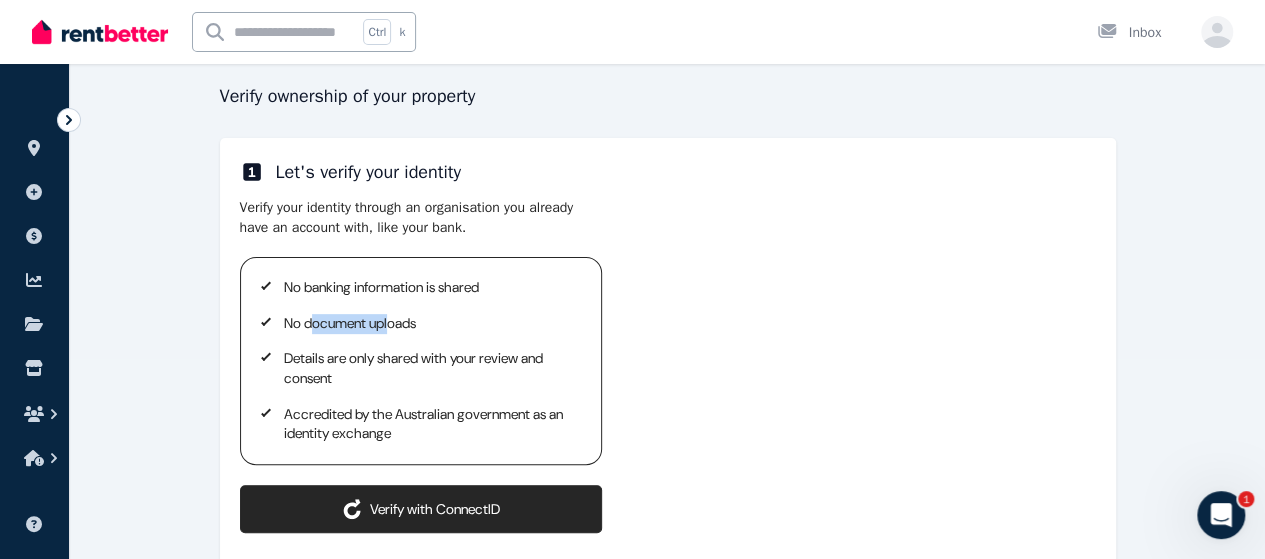 click on "No document uploads" at bounding box center [431, 324] 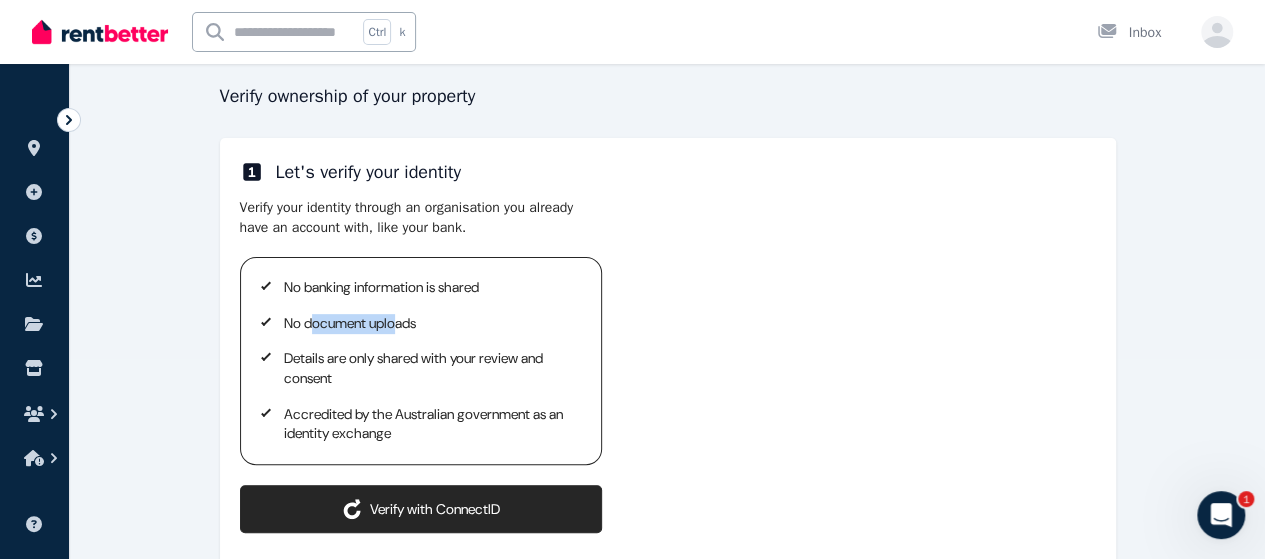 click on "No document uploads" at bounding box center (431, 324) 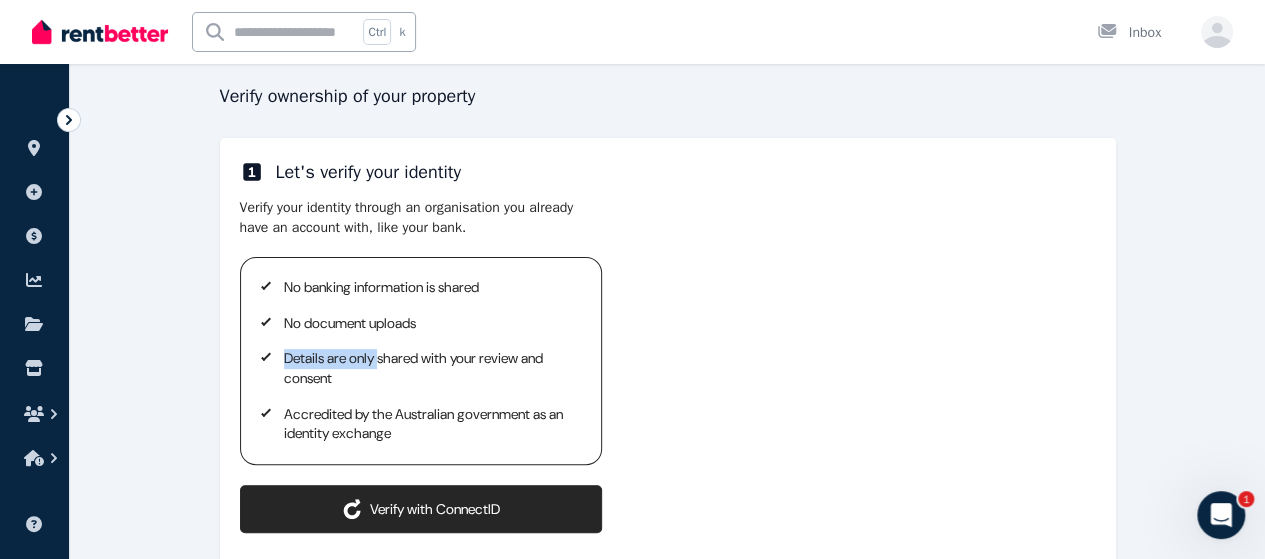 drag, startPoint x: 290, startPoint y: 357, endPoint x: 420, endPoint y: 364, distance: 130.18832 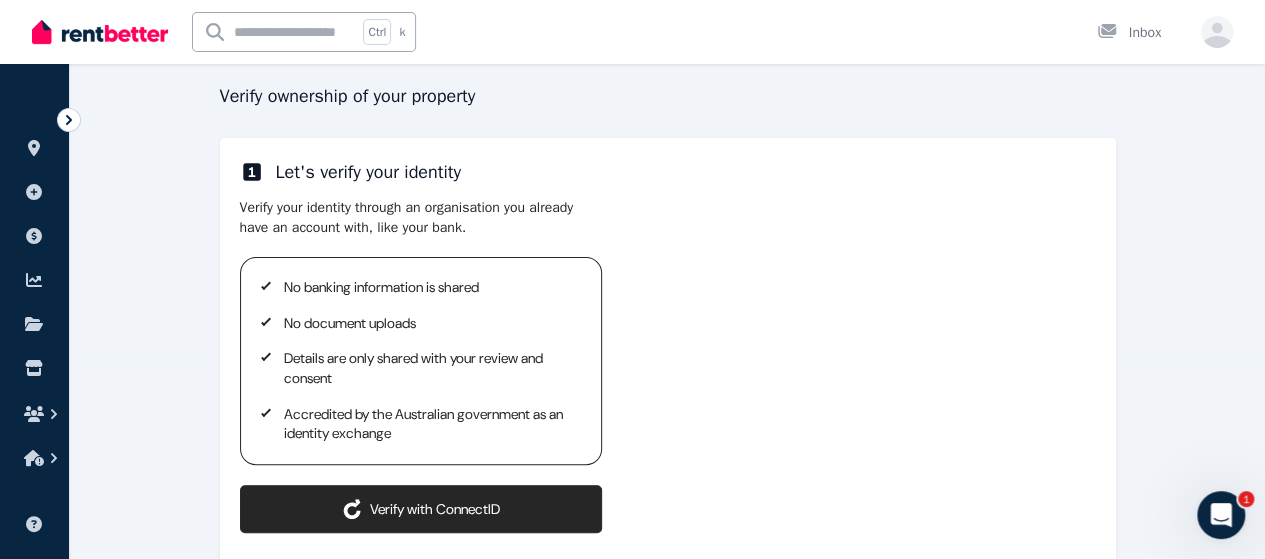 click on "Details are only shared with your review and consent" at bounding box center (431, 368) 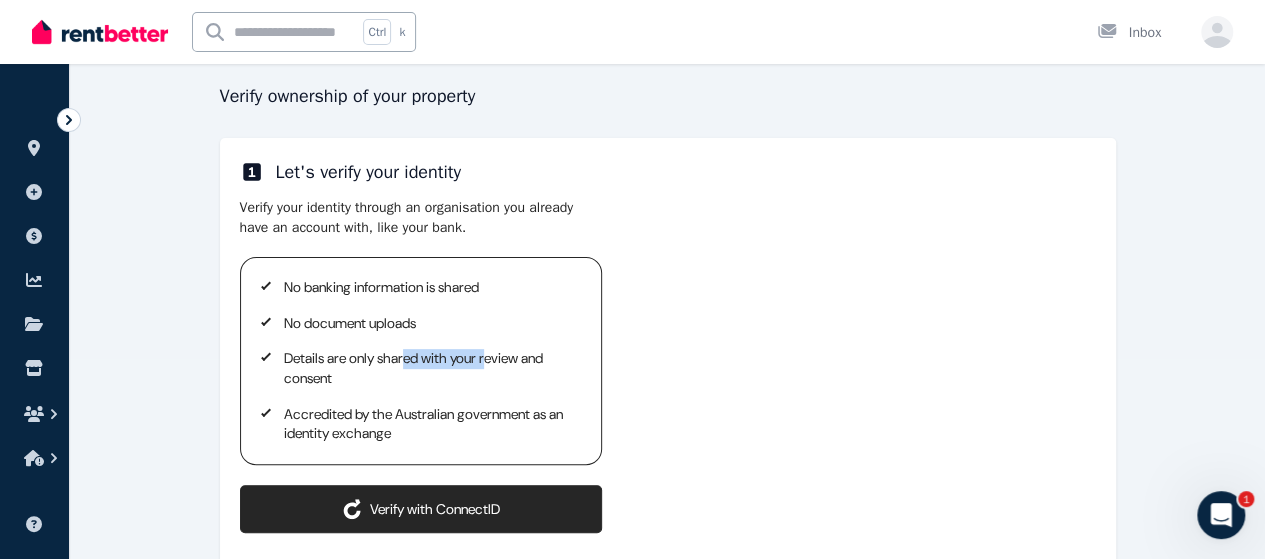 drag, startPoint x: 434, startPoint y: 359, endPoint x: 508, endPoint y: 362, distance: 74.06078 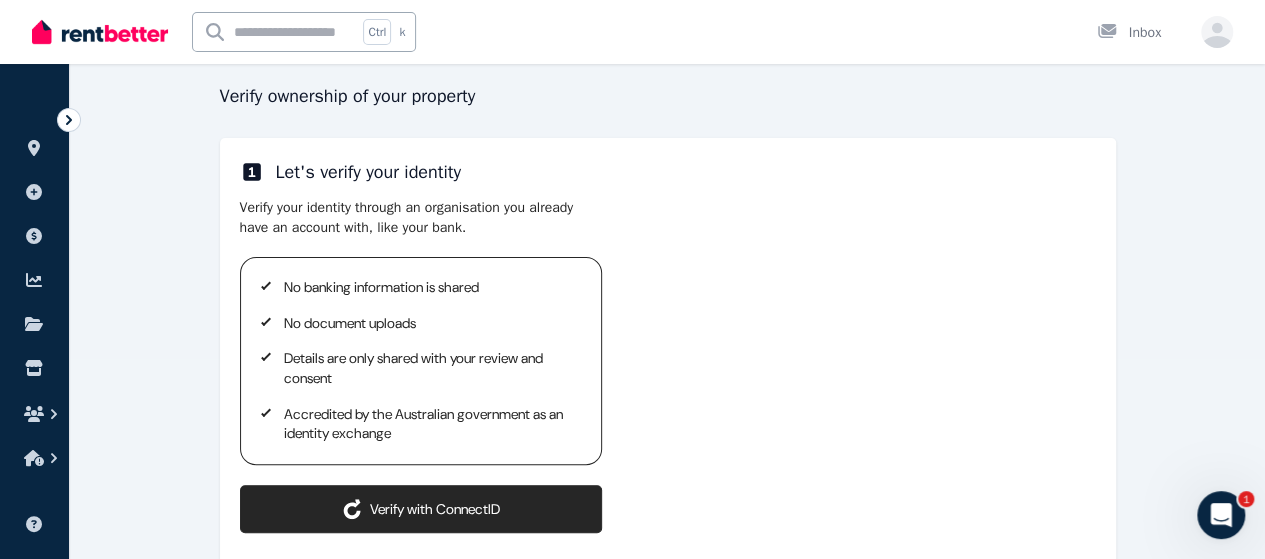 click on "Details are only shared with your review and consent" at bounding box center [431, 368] 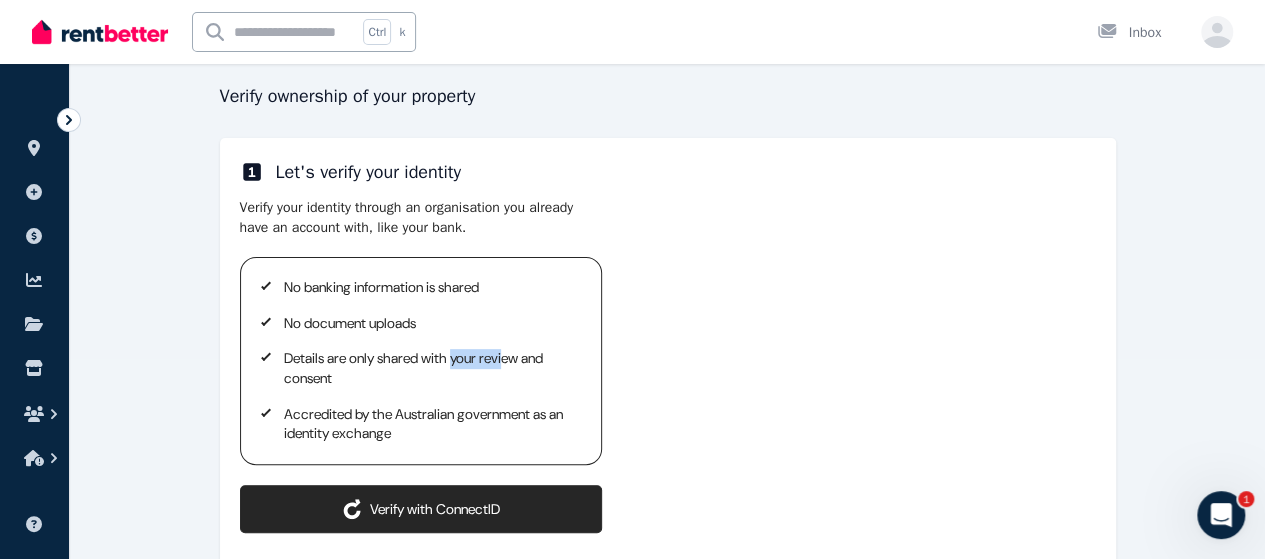 drag, startPoint x: 466, startPoint y: 361, endPoint x: 540, endPoint y: 357, distance: 74.10803 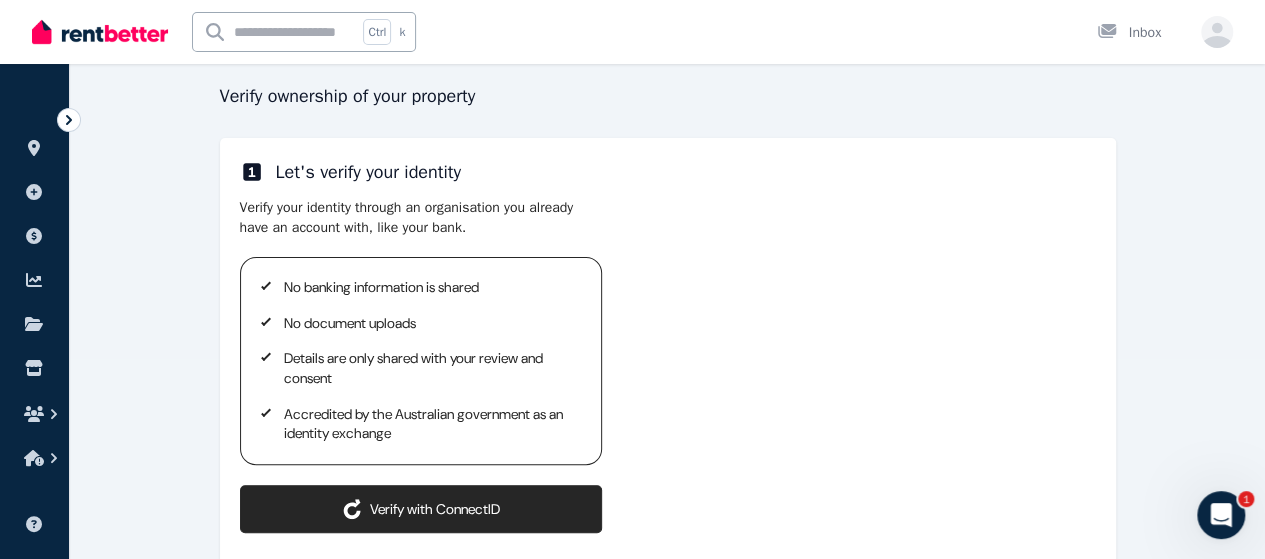 click on "Details are only shared with your review and consent" at bounding box center [431, 368] 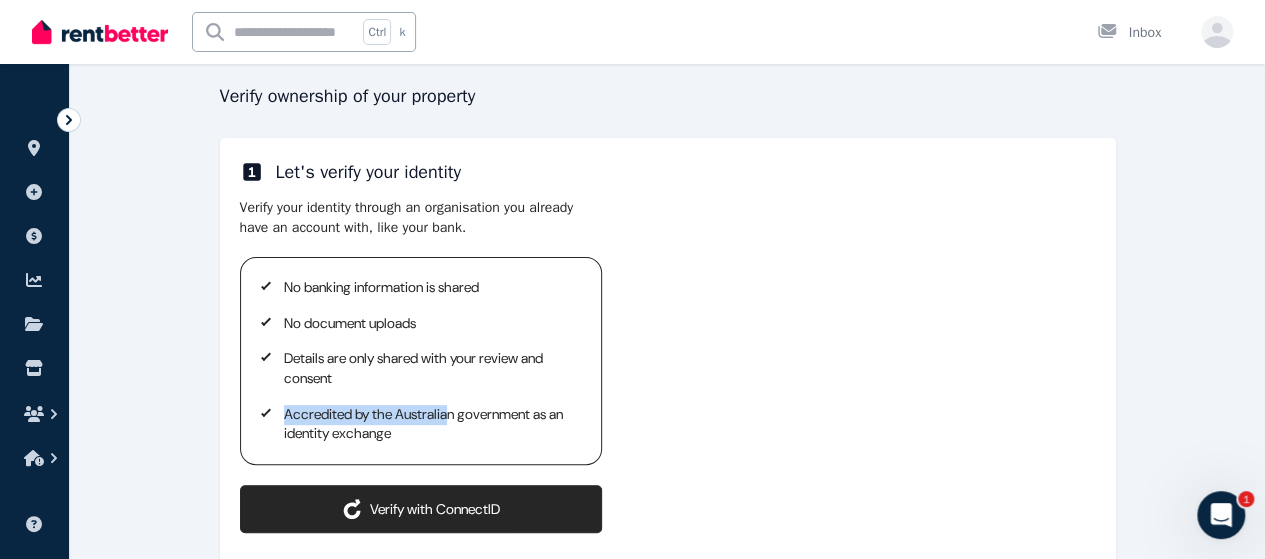 drag, startPoint x: 282, startPoint y: 391, endPoint x: 489, endPoint y: 387, distance: 207.03865 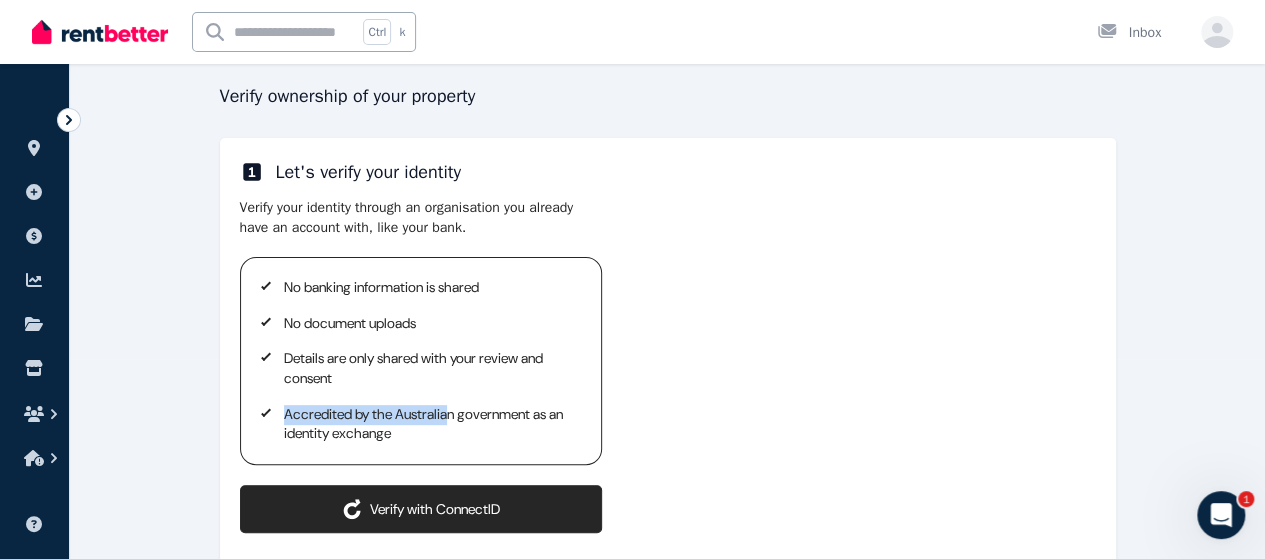click on "No banking information is shared
No document uploads
Details are only shared with your review and consent
Accredited by the Australian government as an identity exchange" at bounding box center [421, 361] 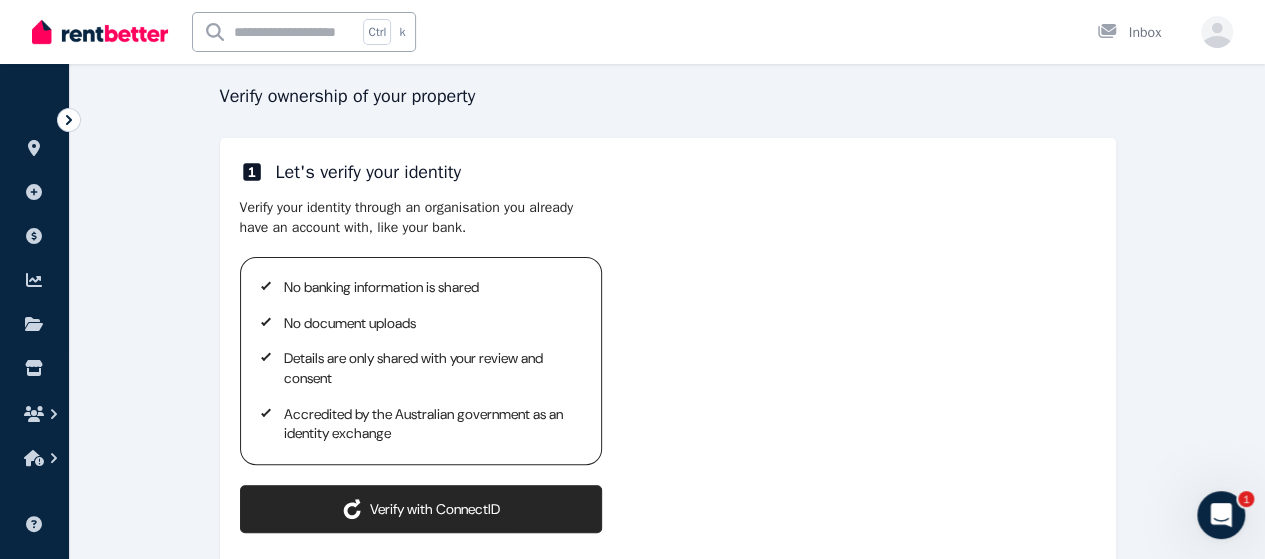 click on "Accredited by the Australian government as an identity exchange" at bounding box center (431, 424) 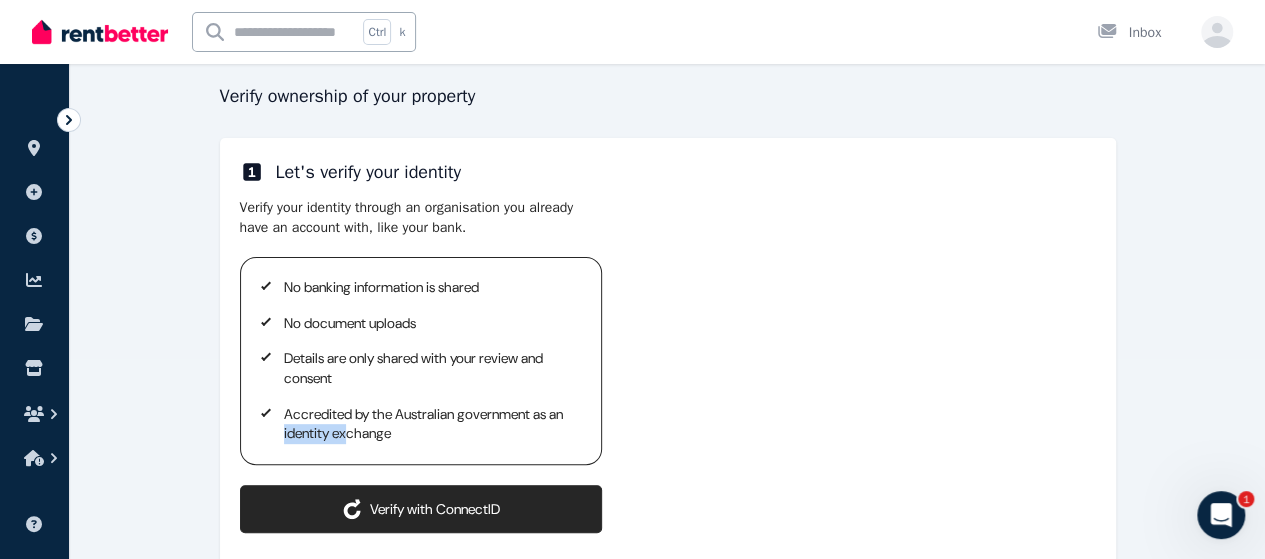 drag, startPoint x: 284, startPoint y: 409, endPoint x: 418, endPoint y: 387, distance: 135.79396 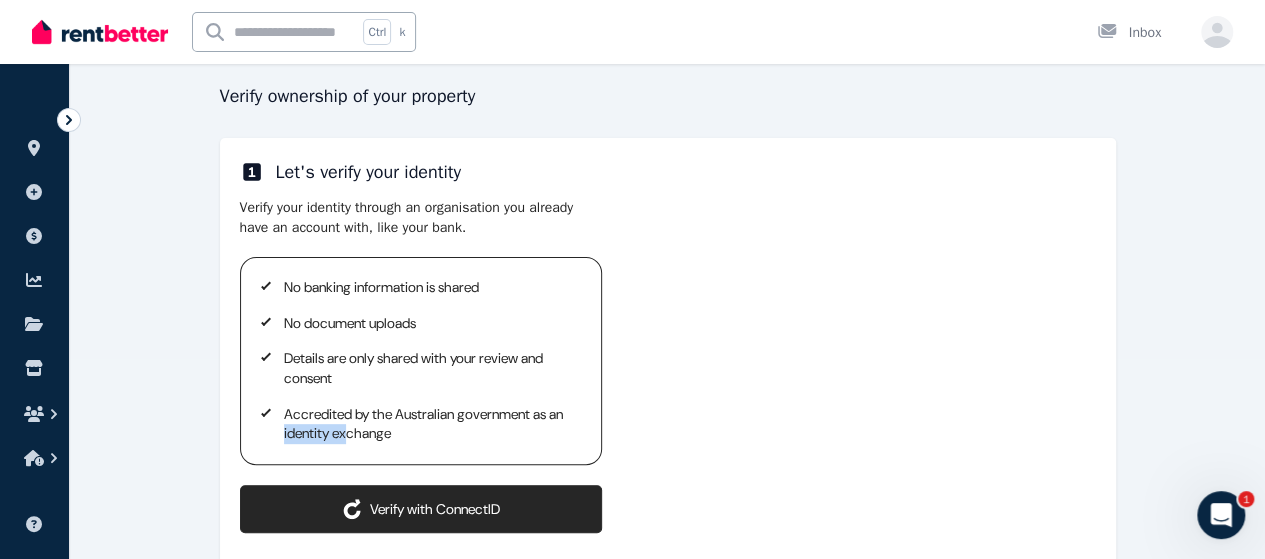 click on "Accredited by the Australian government as an identity exchange" at bounding box center [431, 424] 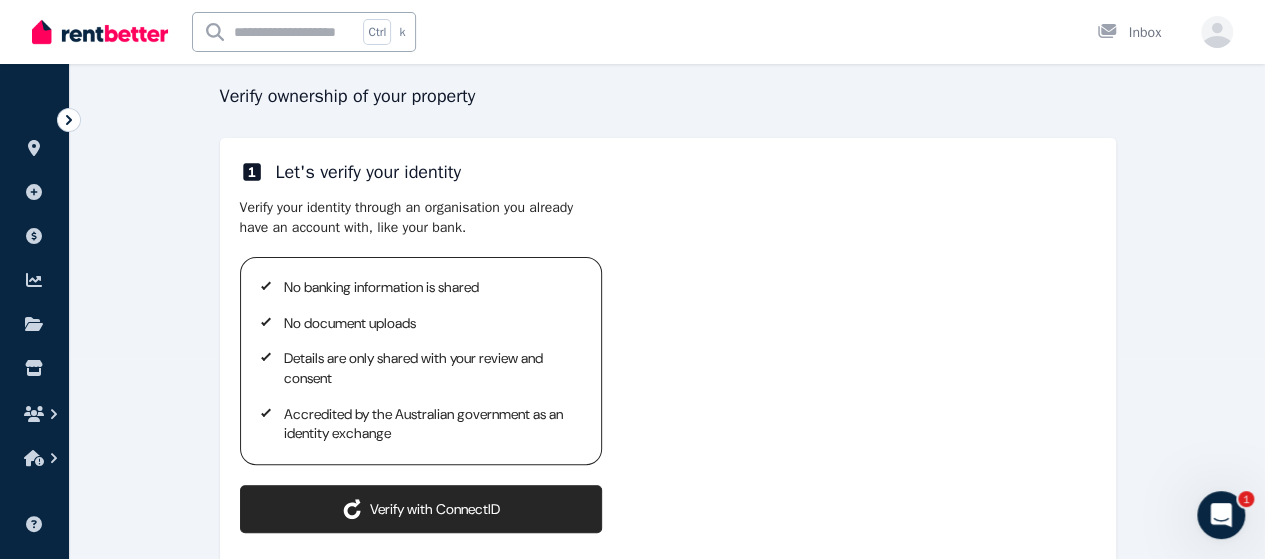 click on "Accredited by the Australian government as an identity exchange" at bounding box center [431, 424] 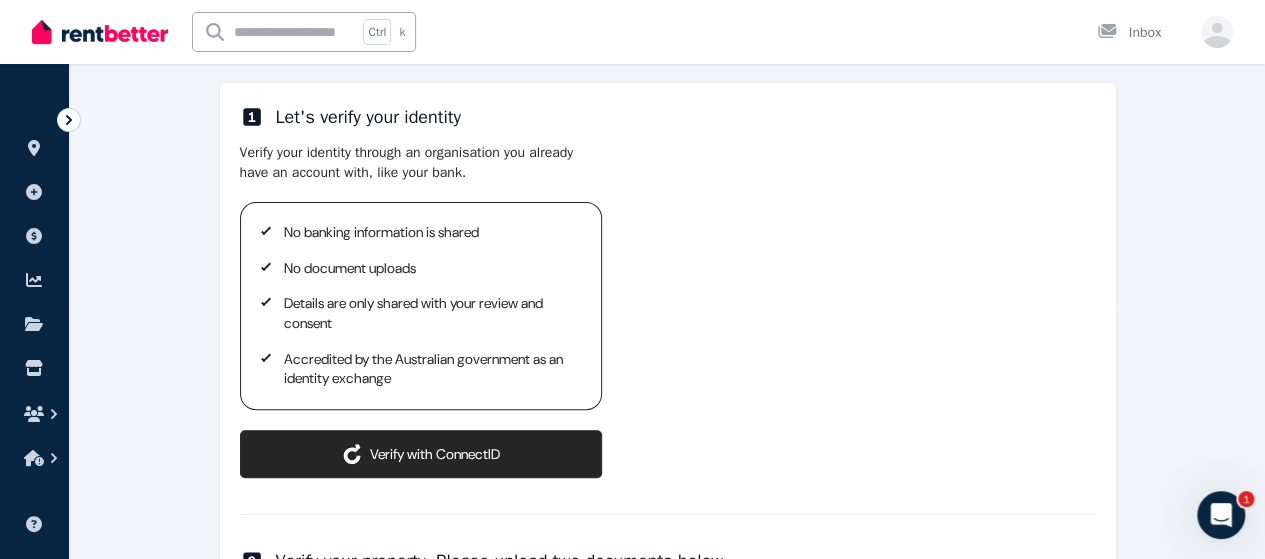 scroll, scrollTop: 200, scrollLeft: 0, axis: vertical 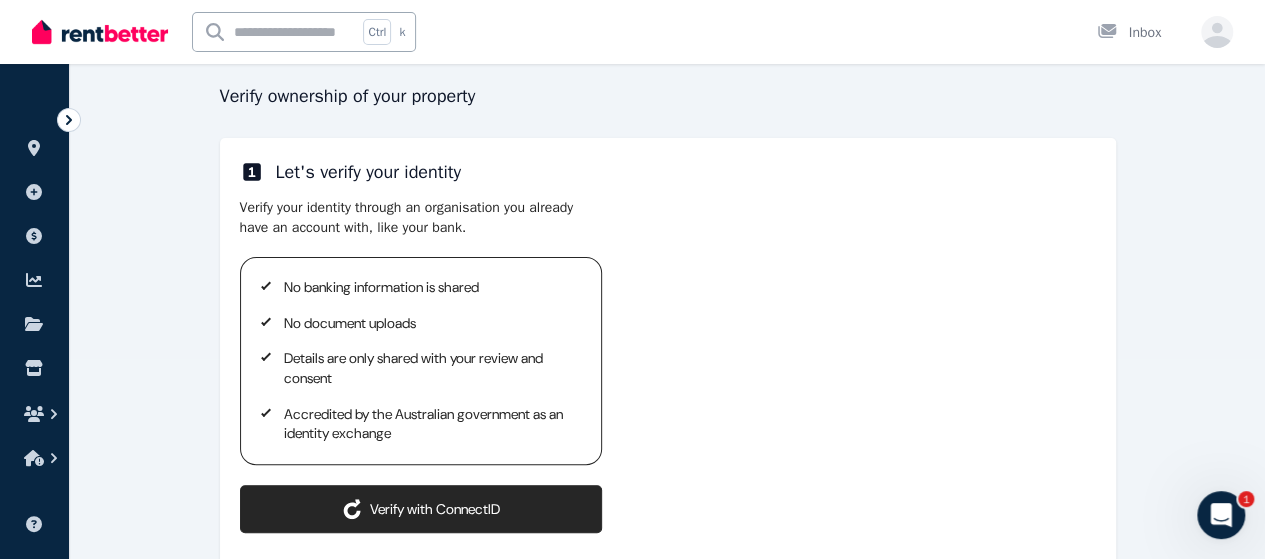 drag, startPoint x: 438, startPoint y: 177, endPoint x: 509, endPoint y: 233, distance: 90.426765 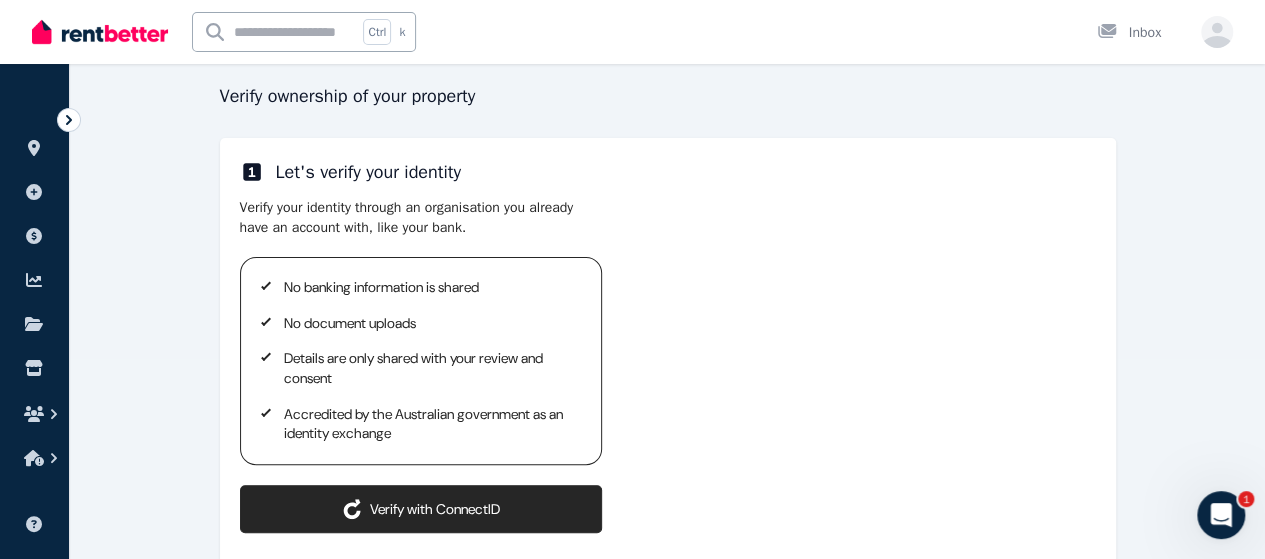 click on "**********" at bounding box center (668, 559) 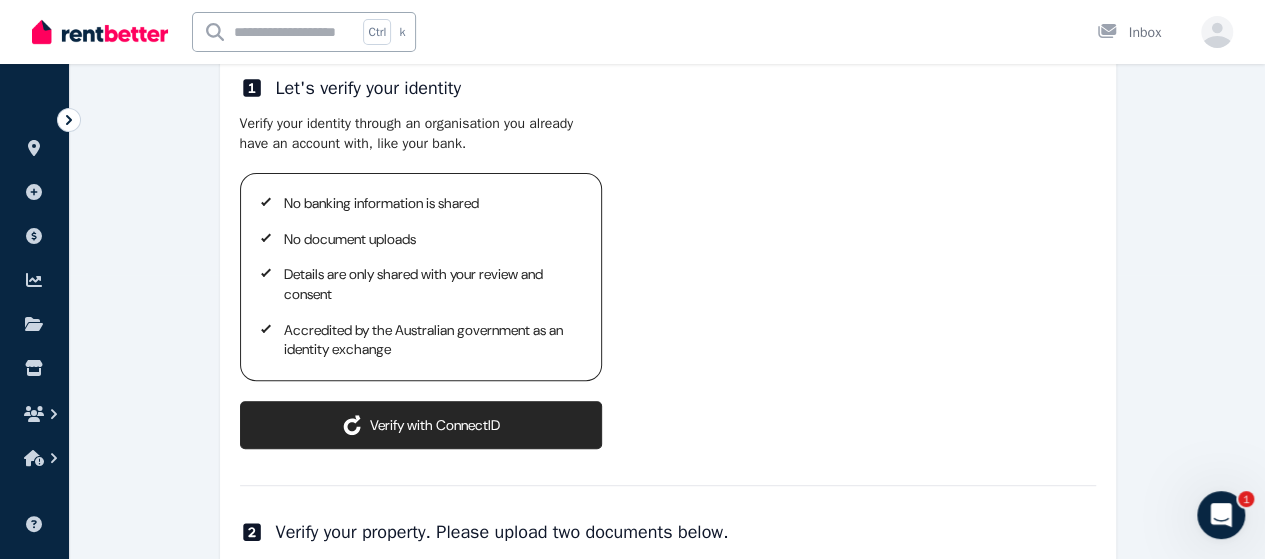 scroll, scrollTop: 200, scrollLeft: 0, axis: vertical 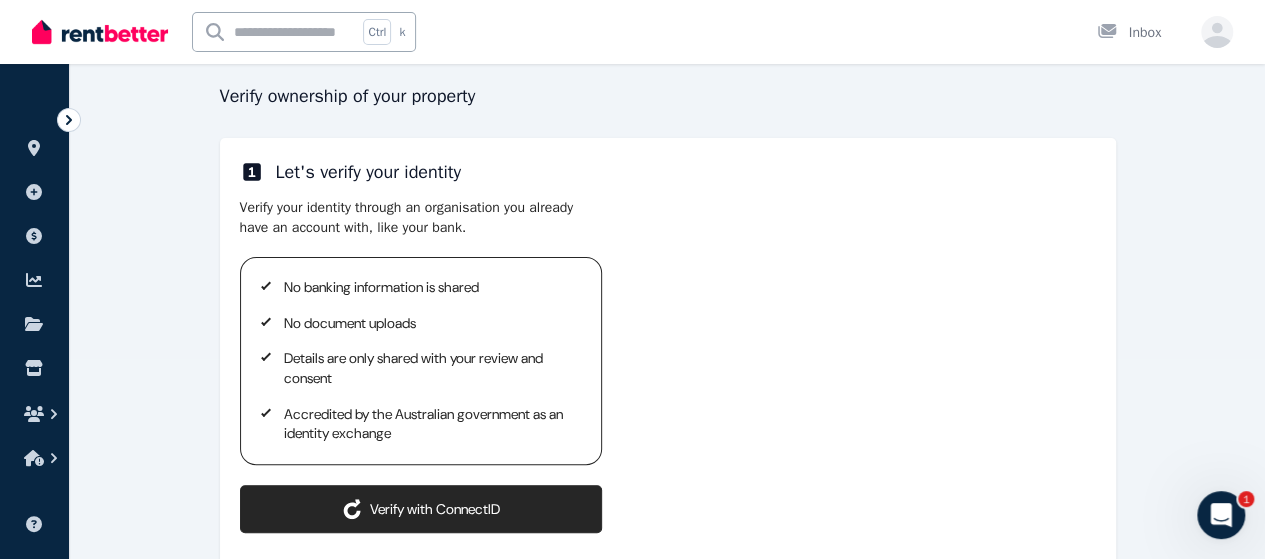 click on "Verify your identity through an organisation you already have an account with, like your bank." at bounding box center (421, 217) 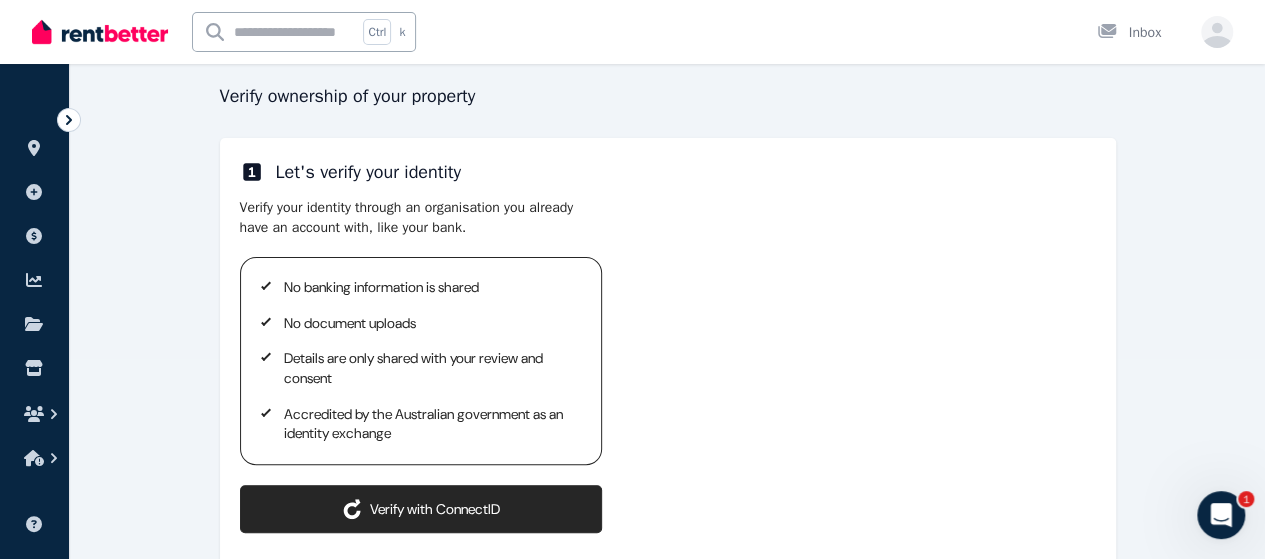 click on "Let's verify your identity" at bounding box center [369, 172] 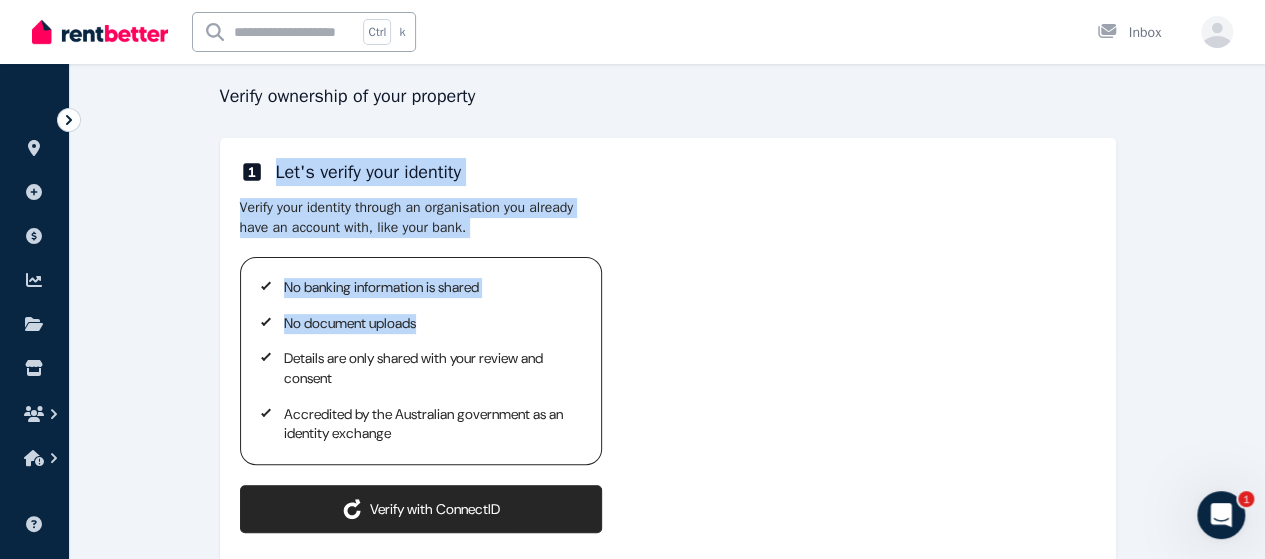 drag, startPoint x: 278, startPoint y: 173, endPoint x: 611, endPoint y: 313, distance: 361.2326 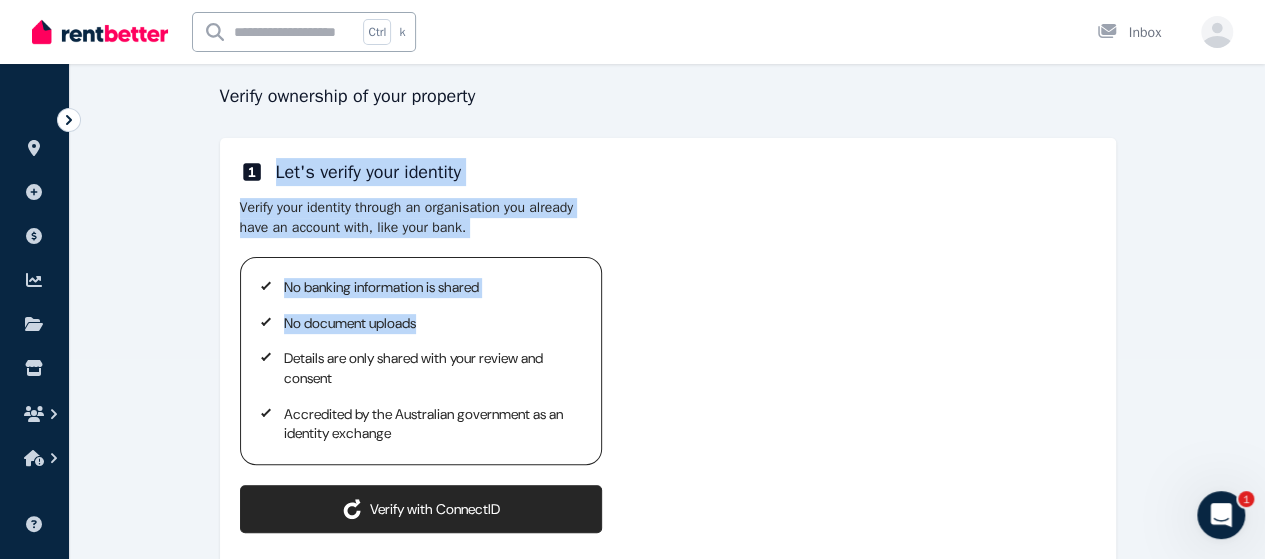 click on "**********" at bounding box center [668, 559] 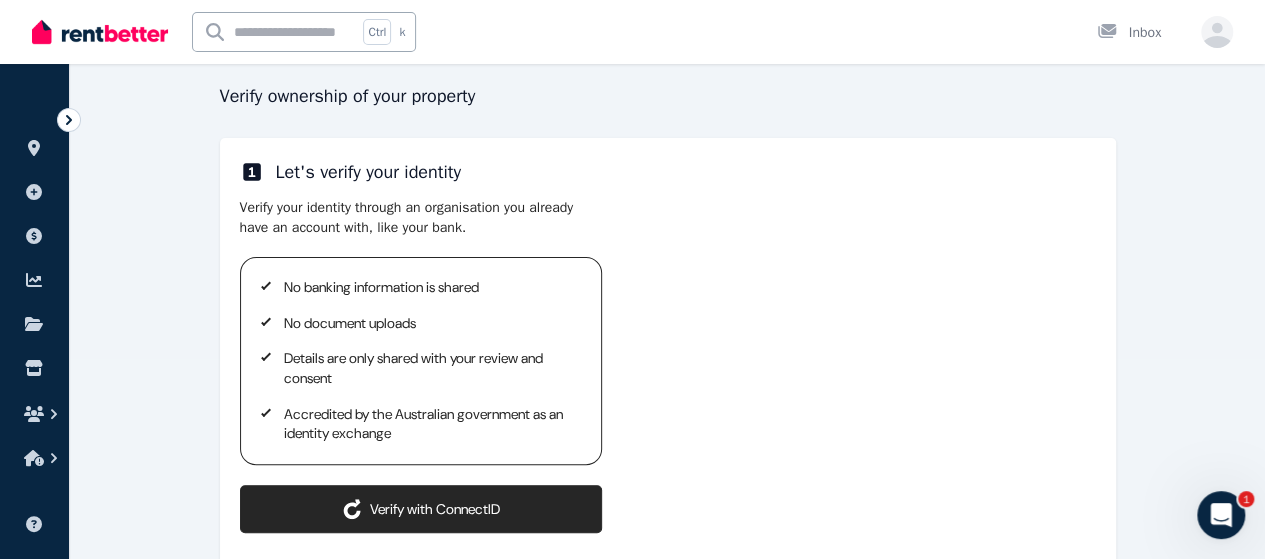 click on "Accredited by the Australian government as an identity exchange" at bounding box center (431, 424) 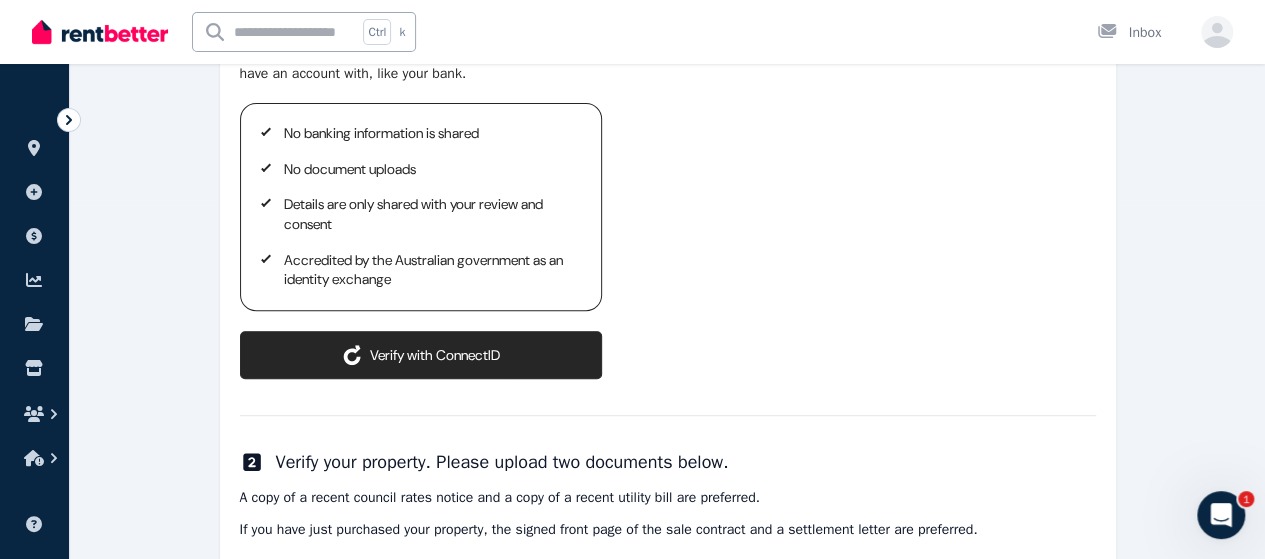 scroll, scrollTop: 300, scrollLeft: 0, axis: vertical 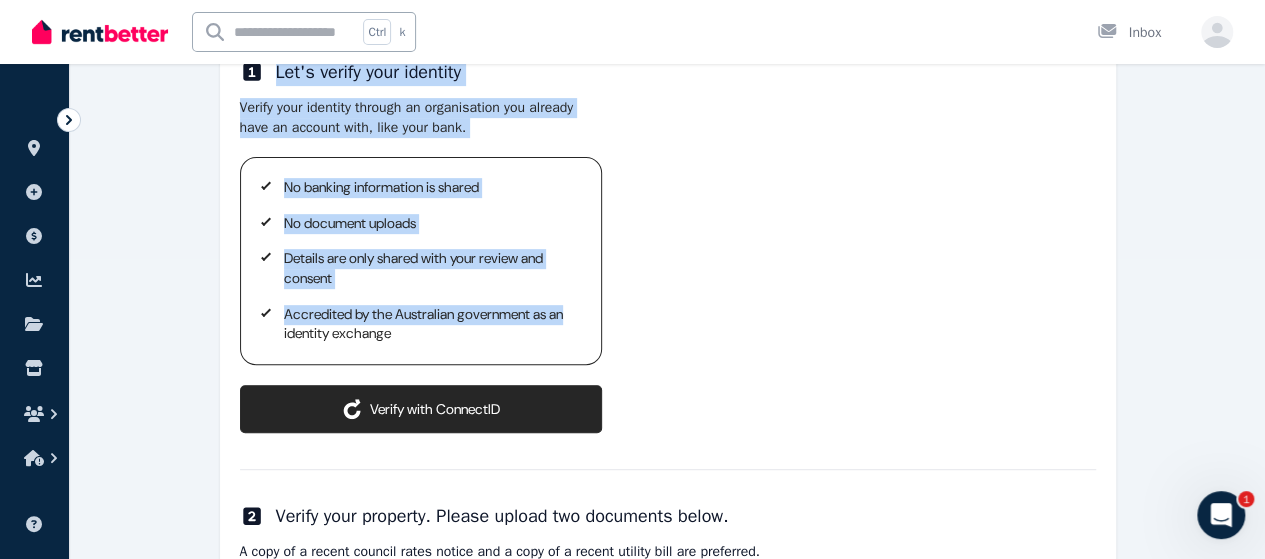 drag, startPoint x: 278, startPoint y: 79, endPoint x: 676, endPoint y: 292, distance: 451.41223 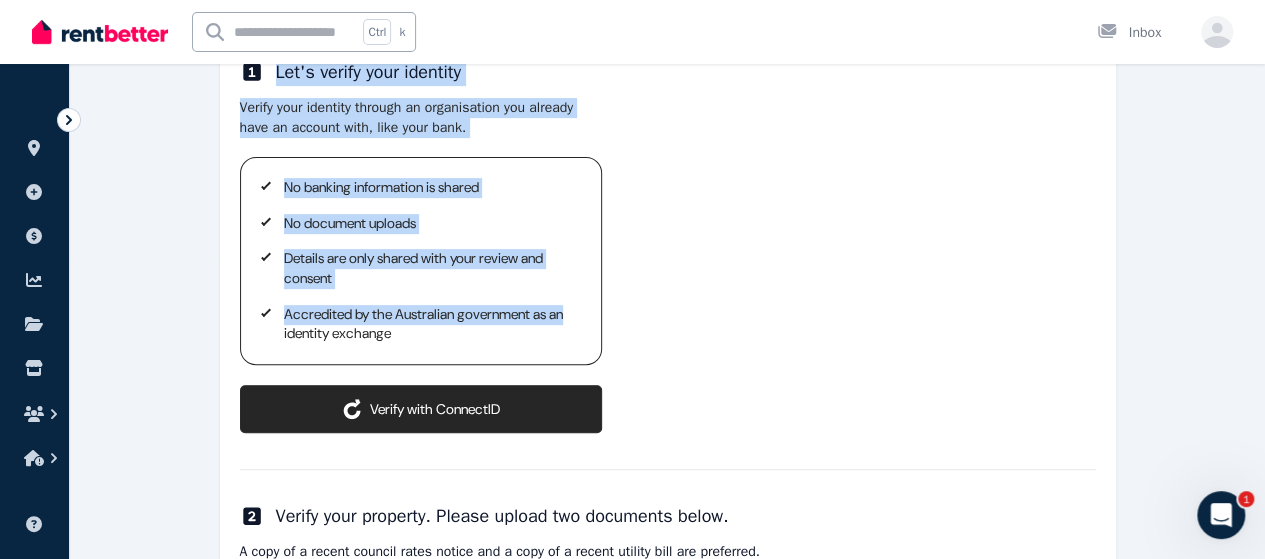 click on "**********" at bounding box center (668, 459) 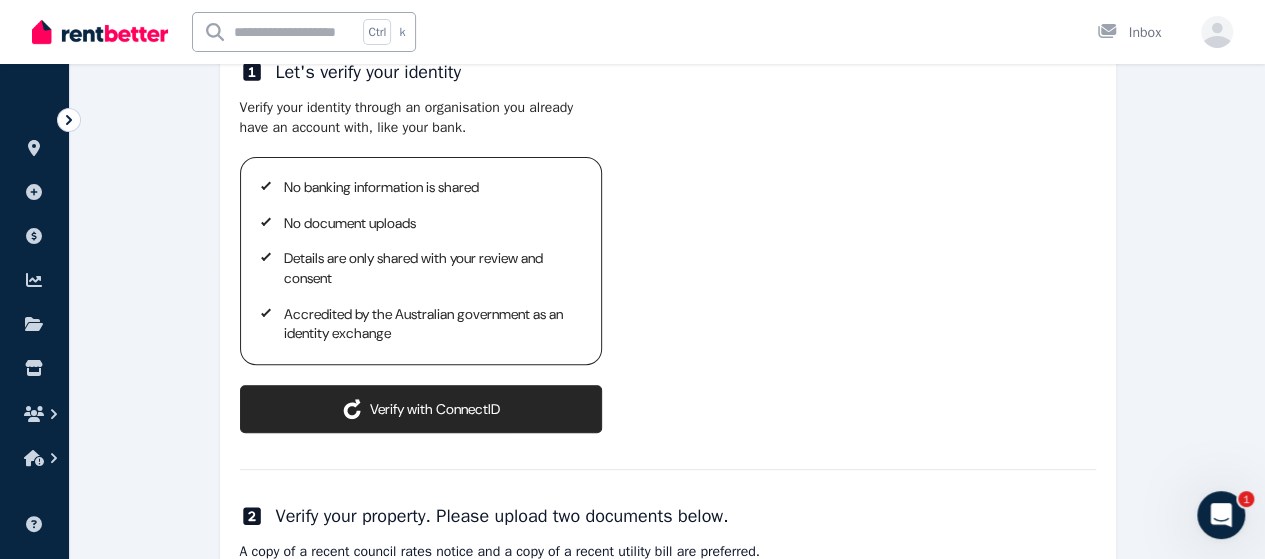 click on "Verify your identity through an organisation you already have an account with, like your bank.
No banking information is shared
No document uploads
Details are only shared with your review and consent
Accredited by the Australian government as an identity exchange
ConnectID logo  Verify with ConnectID" at bounding box center [668, 265] 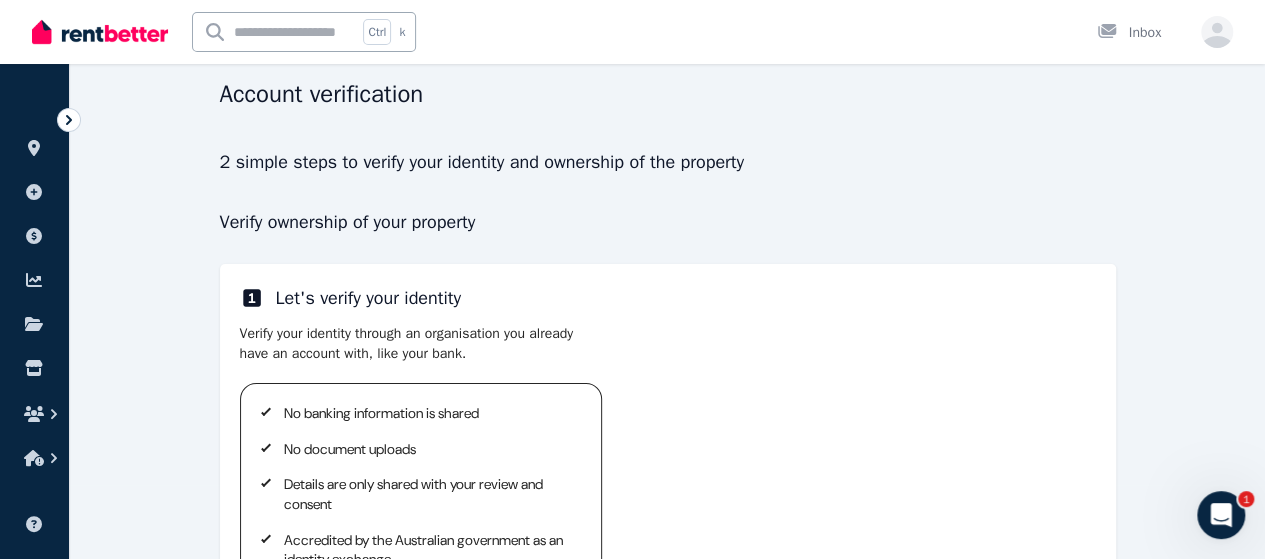 scroll, scrollTop: 200, scrollLeft: 0, axis: vertical 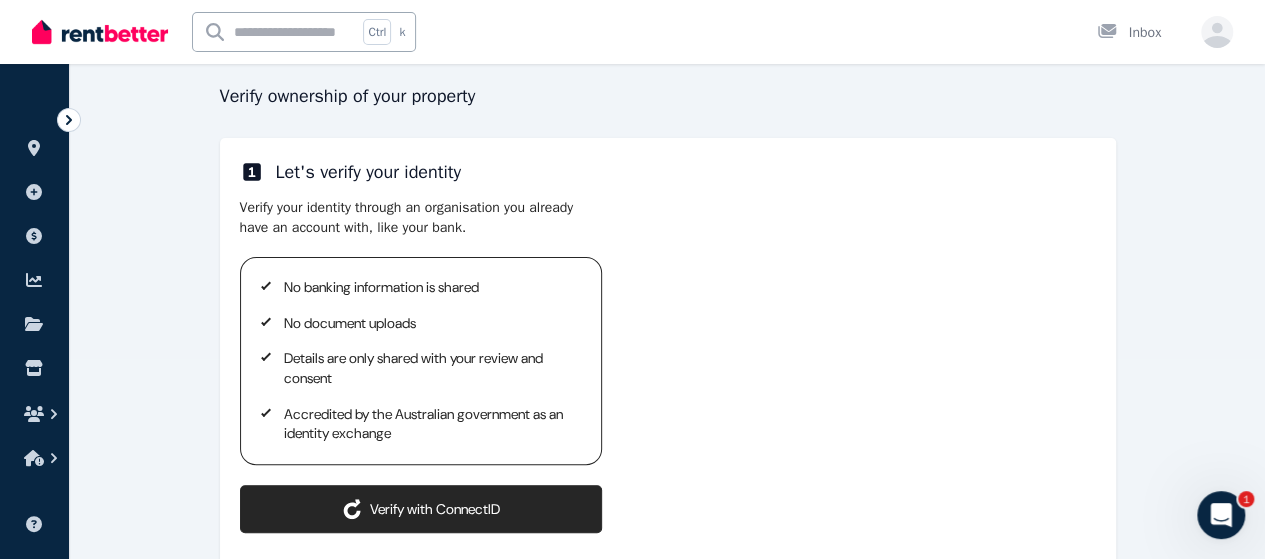 drag, startPoint x: 1203, startPoint y: 249, endPoint x: 1193, endPoint y: 152, distance: 97.5141 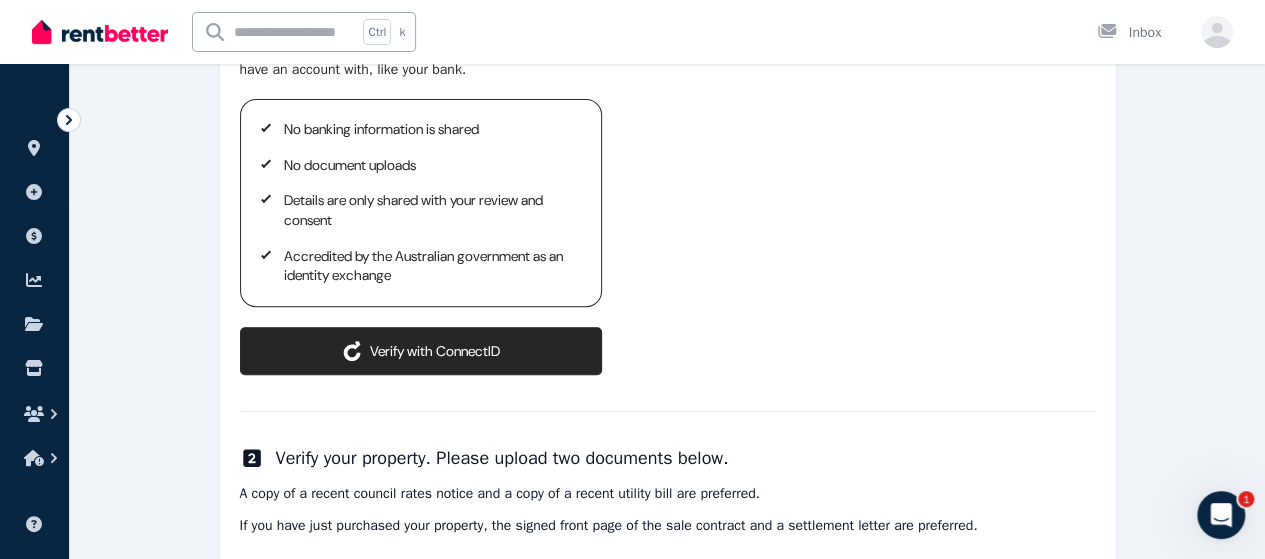 scroll, scrollTop: 234, scrollLeft: 0, axis: vertical 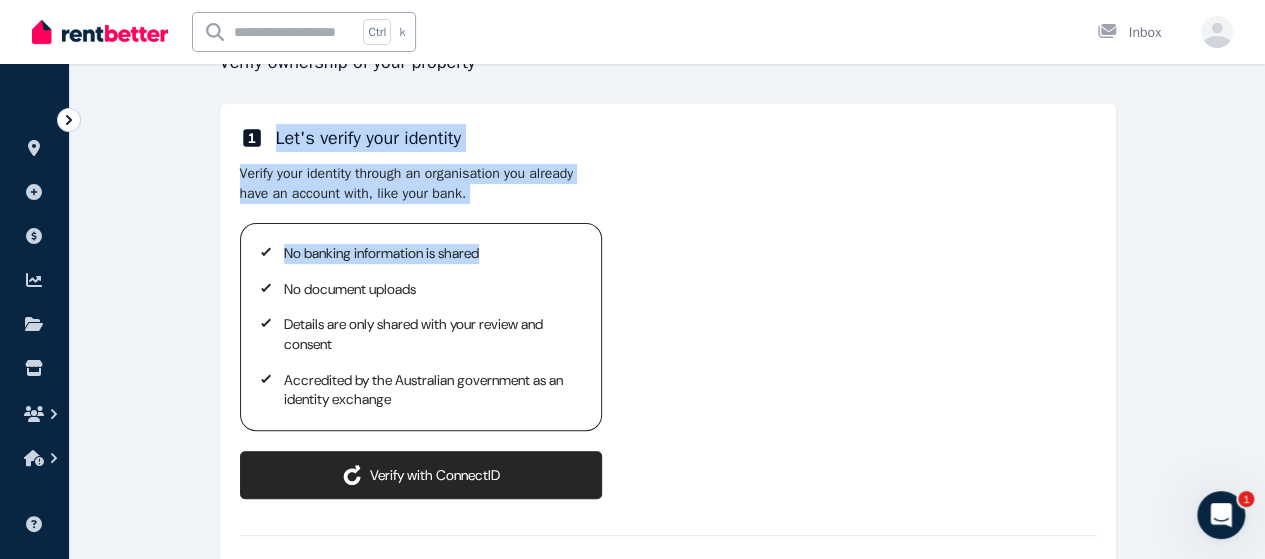 drag, startPoint x: 275, startPoint y: 131, endPoint x: 500, endPoint y: 206, distance: 237.17082 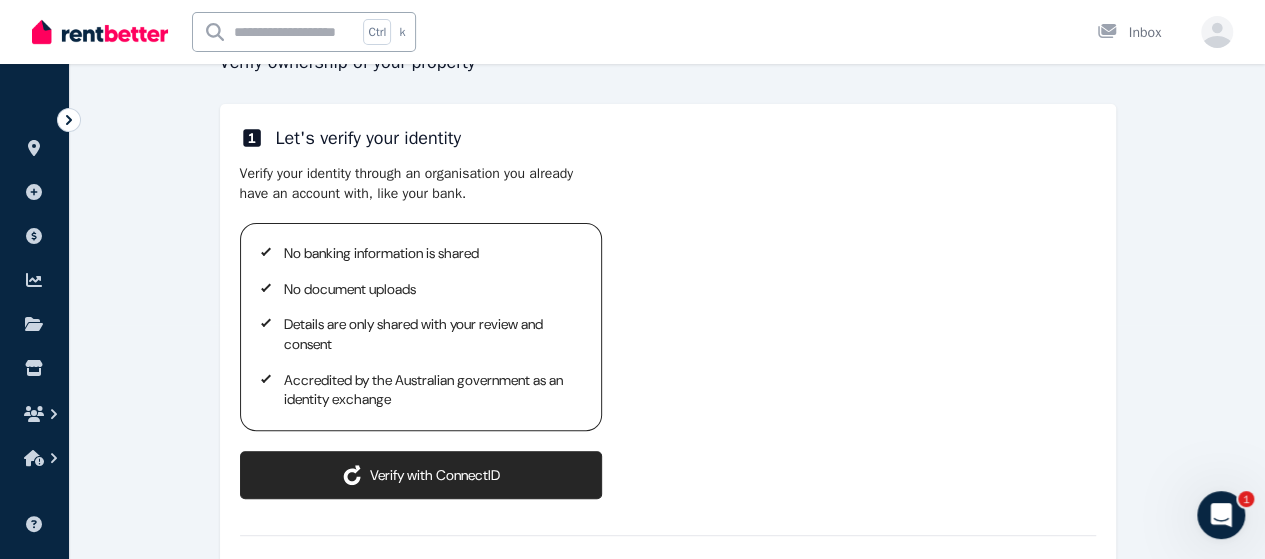 drag, startPoint x: 276, startPoint y: 135, endPoint x: 470, endPoint y: 190, distance: 201.64572 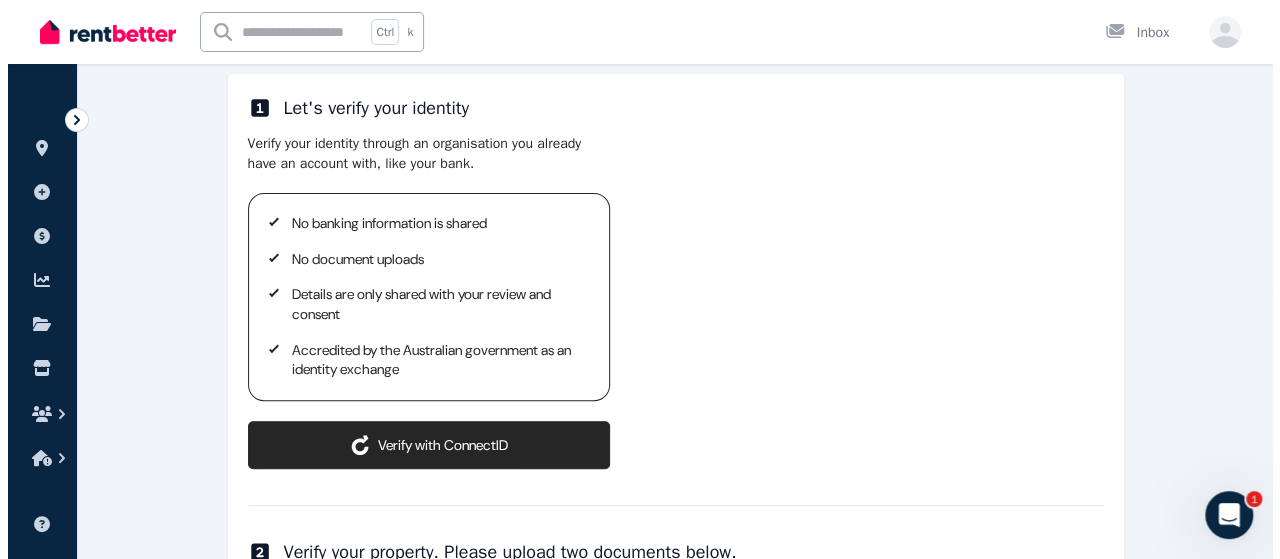 scroll, scrollTop: 334, scrollLeft: 0, axis: vertical 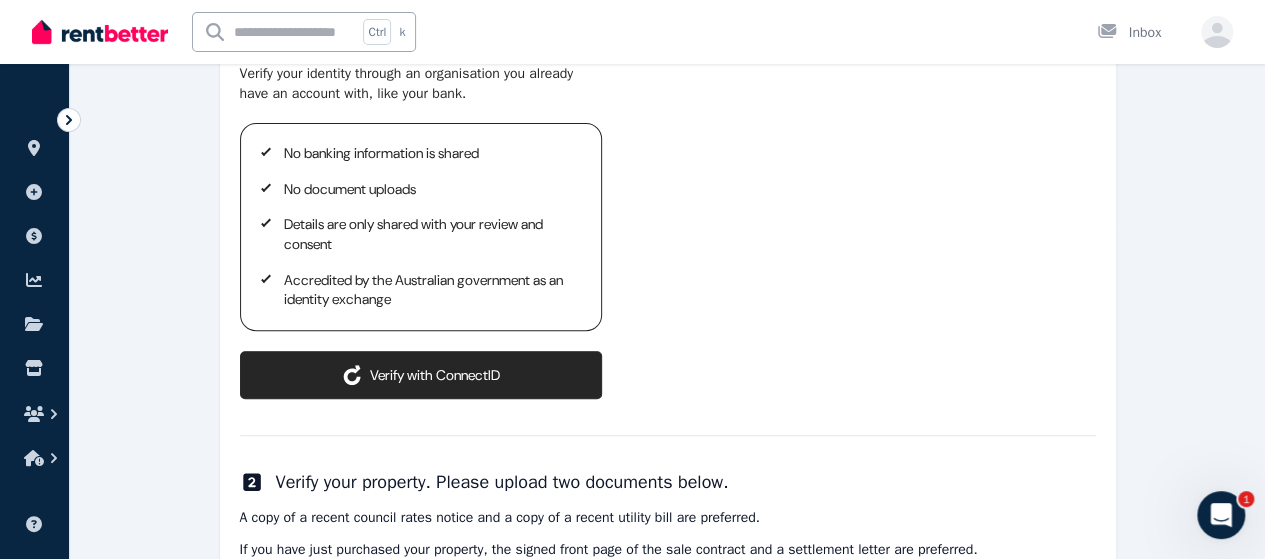 click on "ConnectID logo  Verify with ConnectID" at bounding box center (421, 375) 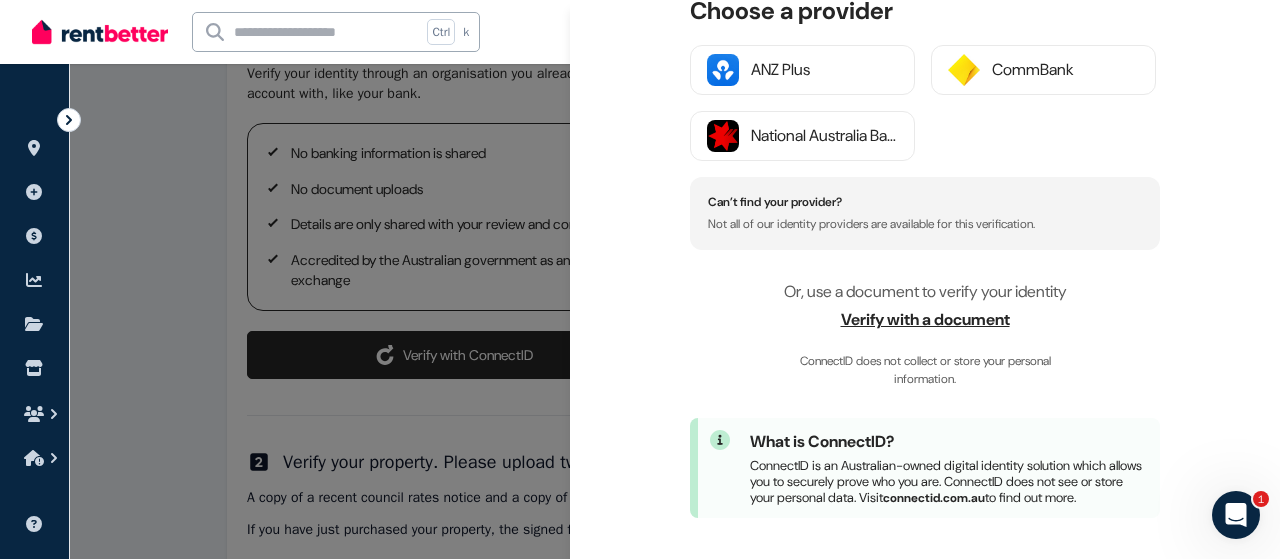 scroll, scrollTop: 433, scrollLeft: 0, axis: vertical 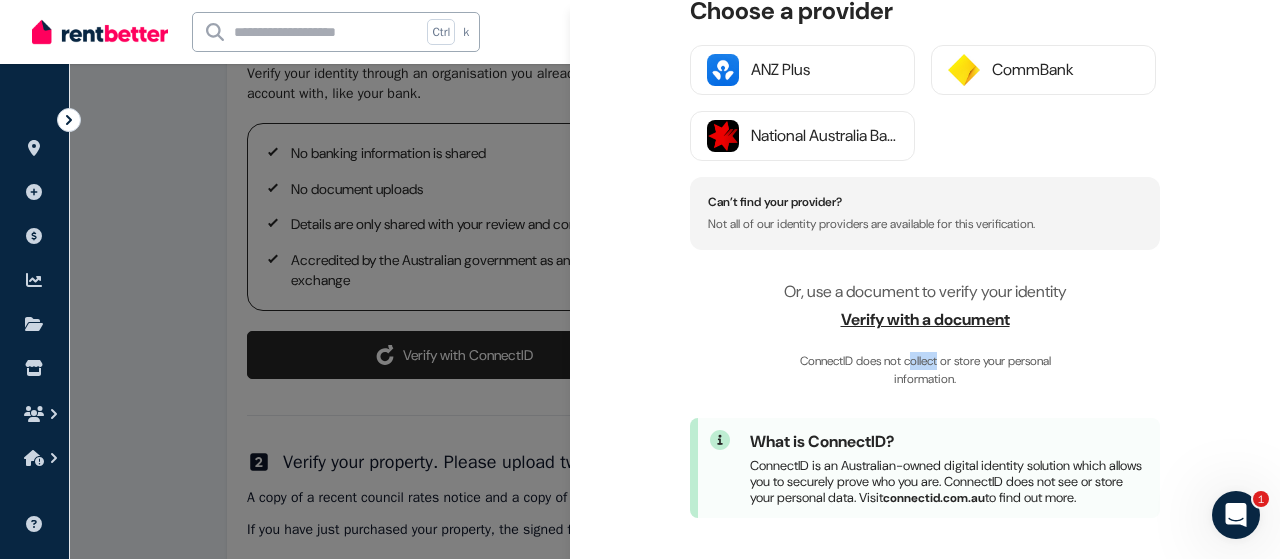 drag, startPoint x: 916, startPoint y: 367, endPoint x: 953, endPoint y: 365, distance: 37.054016 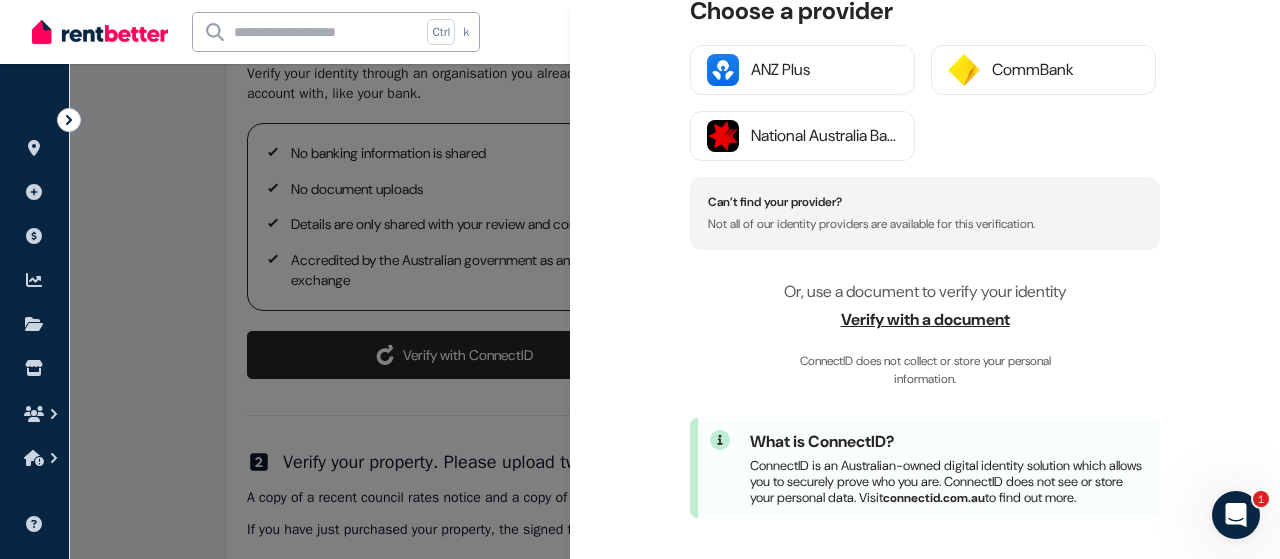 click on "ConnectID does not collect or store your personal information." at bounding box center (925, 370) 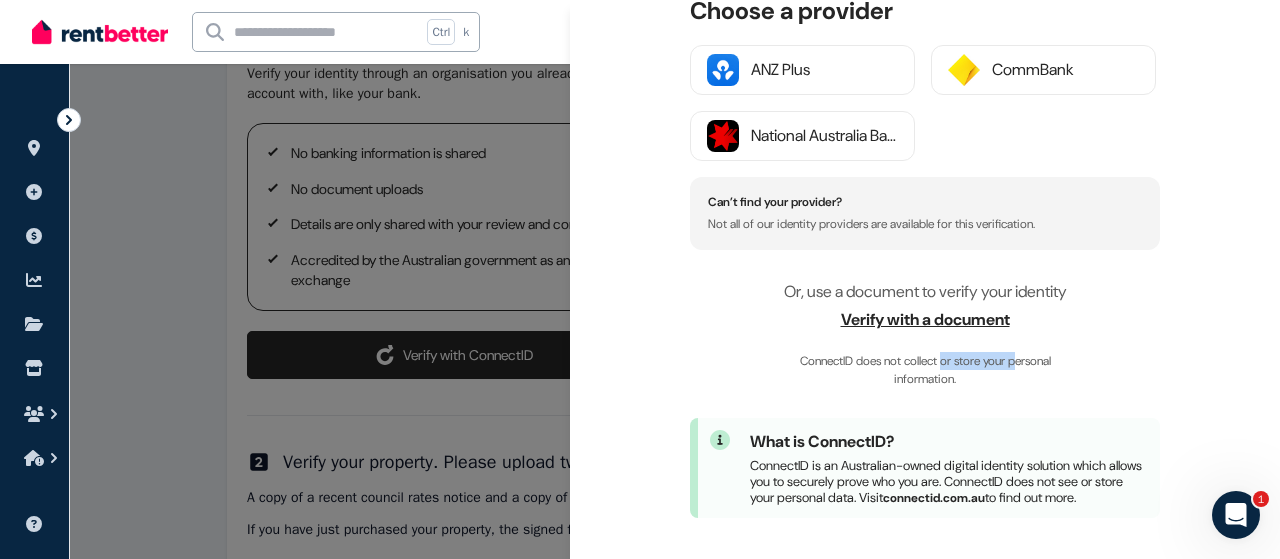 drag, startPoint x: 940, startPoint y: 365, endPoint x: 1024, endPoint y: 367, distance: 84.0238 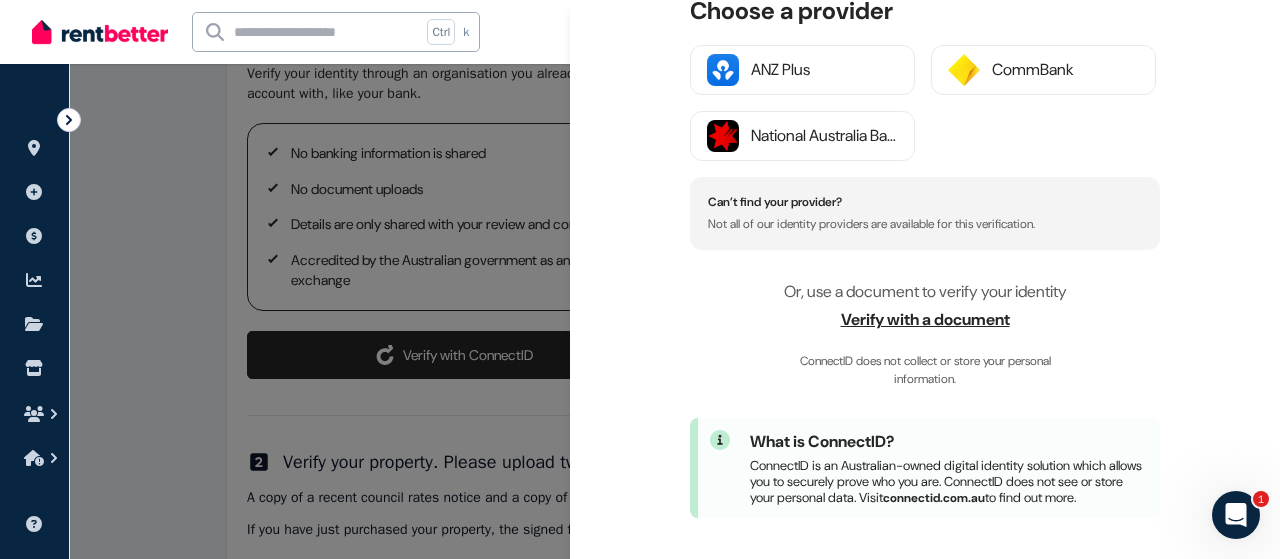 drag, startPoint x: 1041, startPoint y: 370, endPoint x: 1020, endPoint y: 371, distance: 21.023796 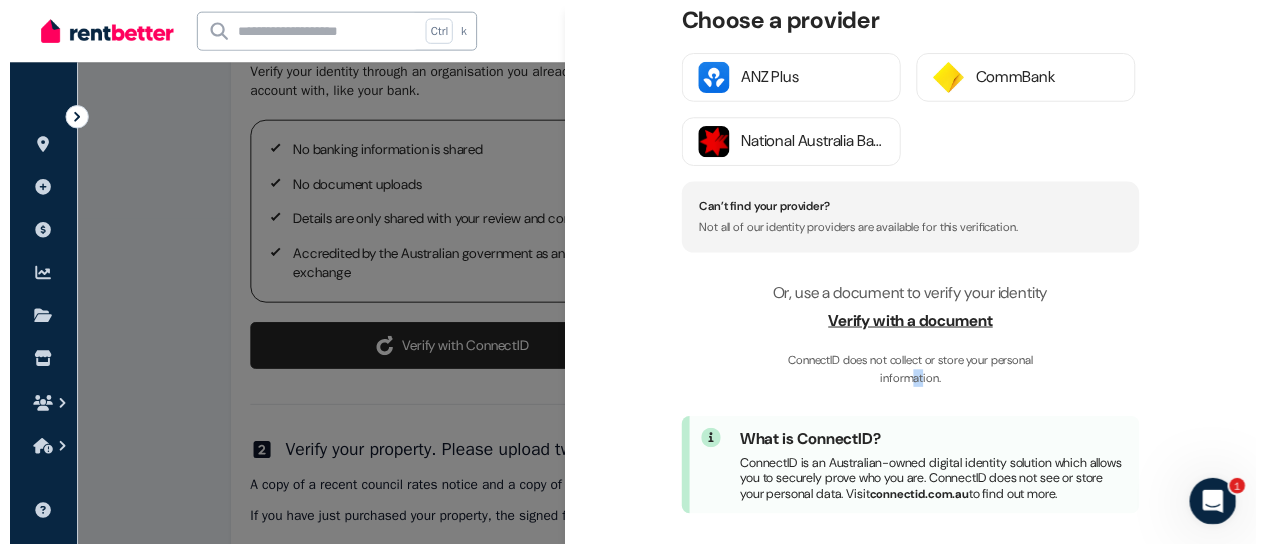scroll, scrollTop: 433, scrollLeft: 0, axis: vertical 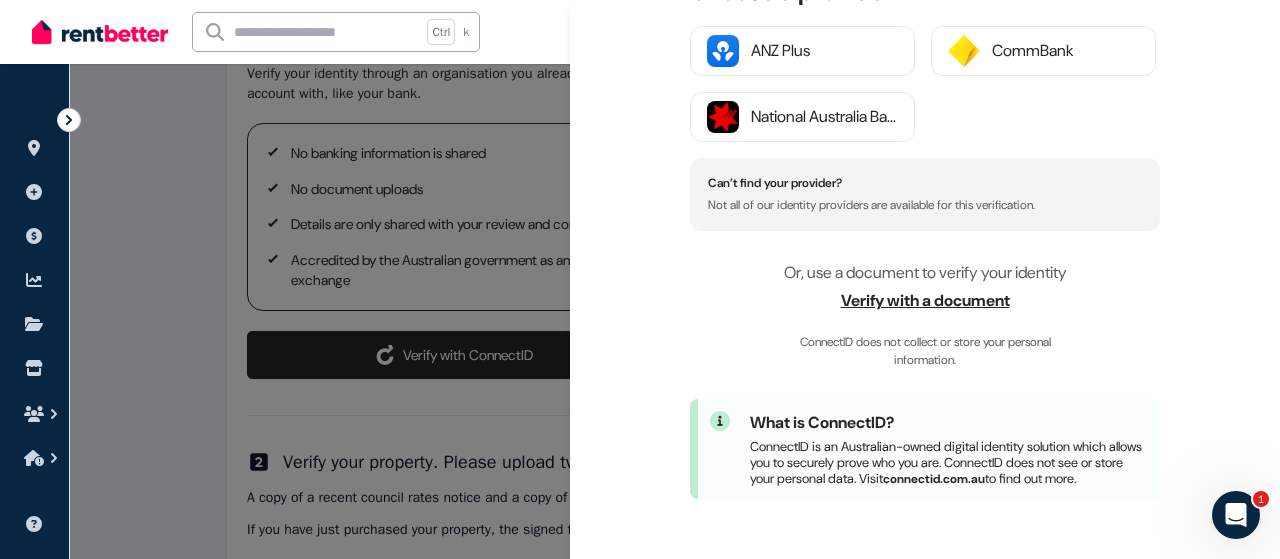 click on "Verify with a document" at bounding box center [925, 301] 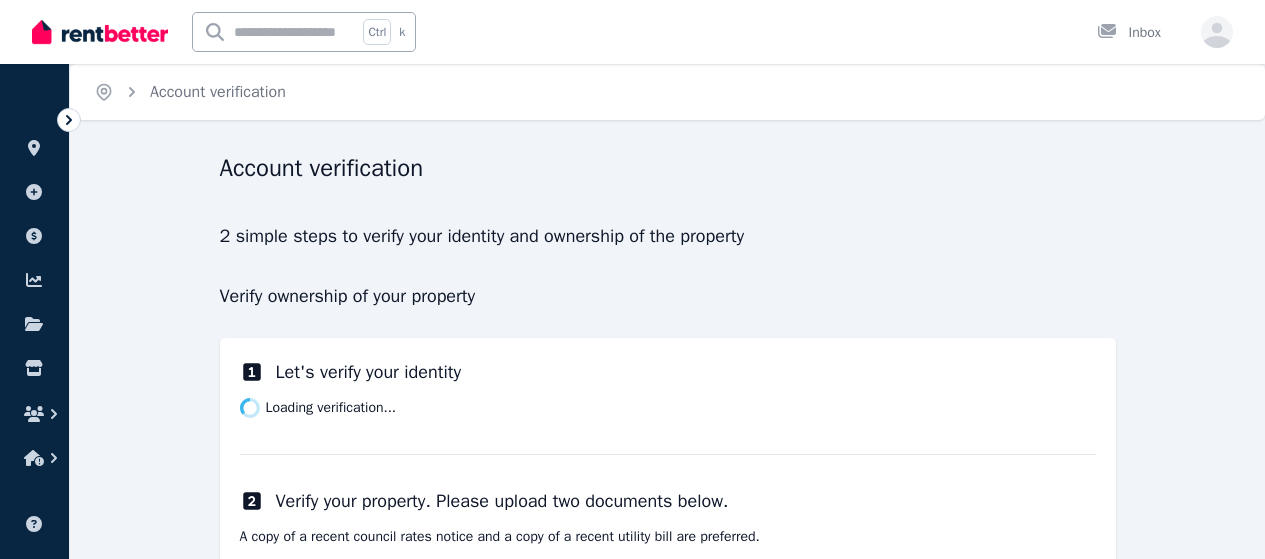 scroll, scrollTop: 115, scrollLeft: 0, axis: vertical 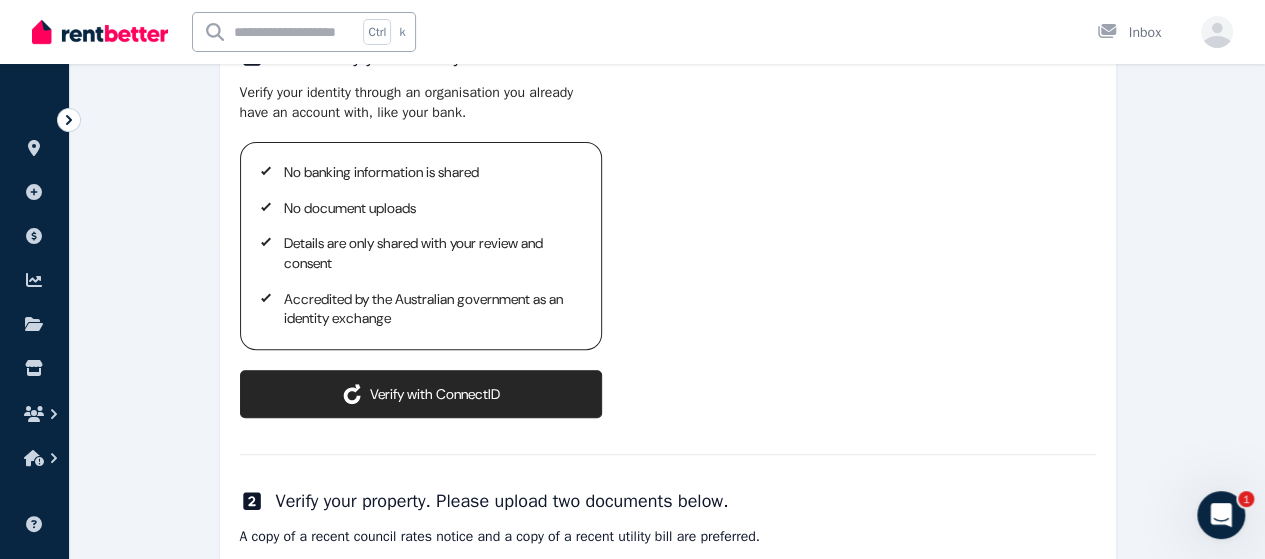 click on "ConnectID logo  Verify with ConnectID" at bounding box center [421, 394] 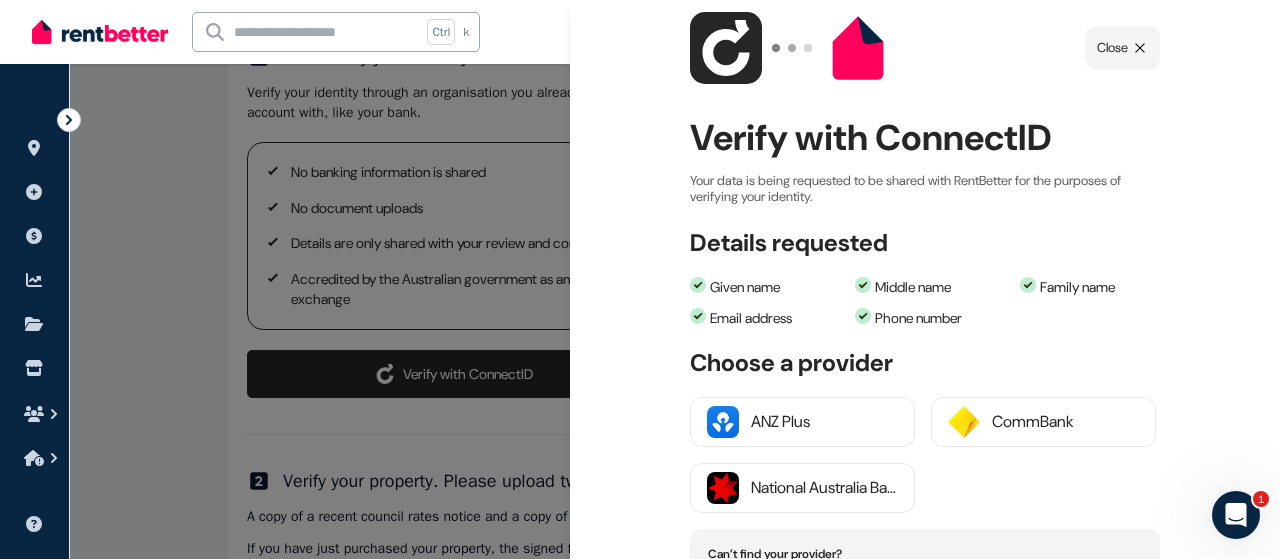scroll, scrollTop: 0, scrollLeft: 0, axis: both 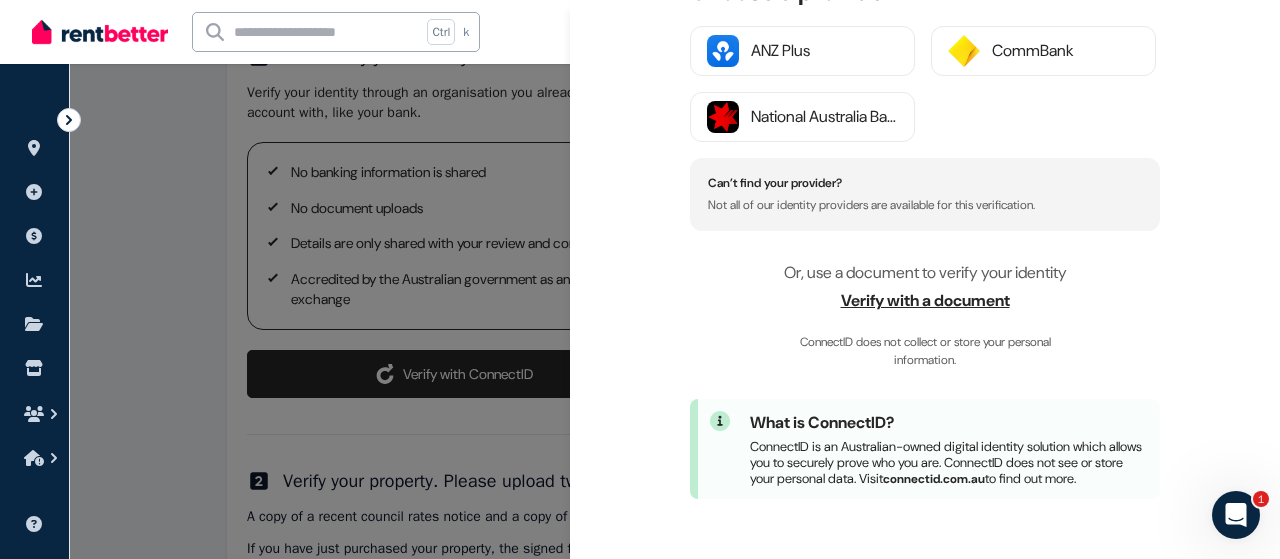 click on "Verify with a document" at bounding box center (925, 301) 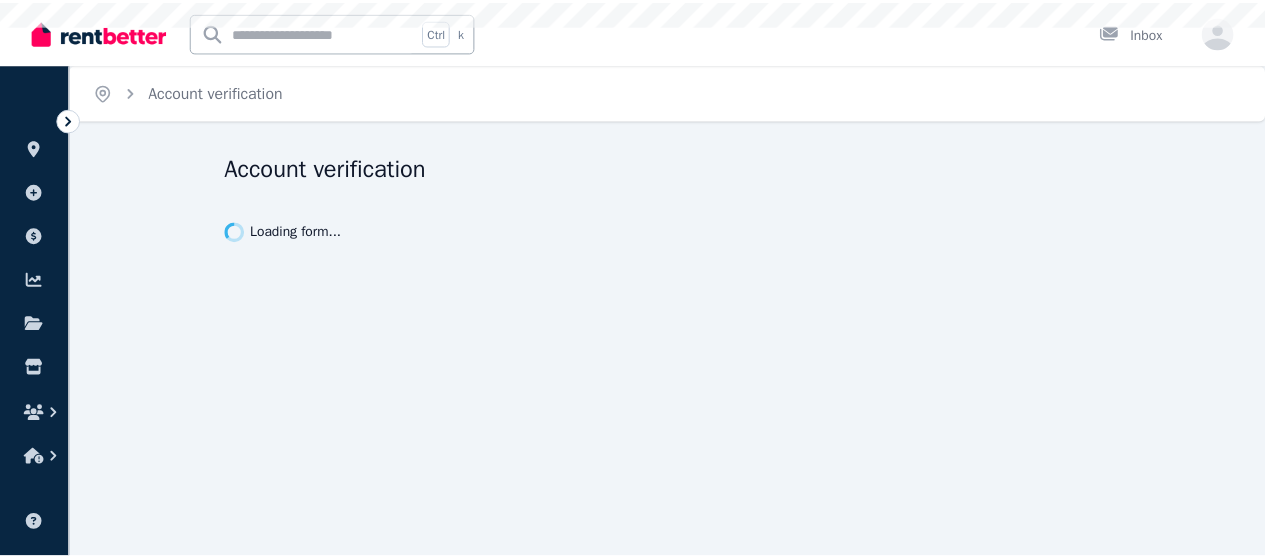scroll, scrollTop: 0, scrollLeft: 0, axis: both 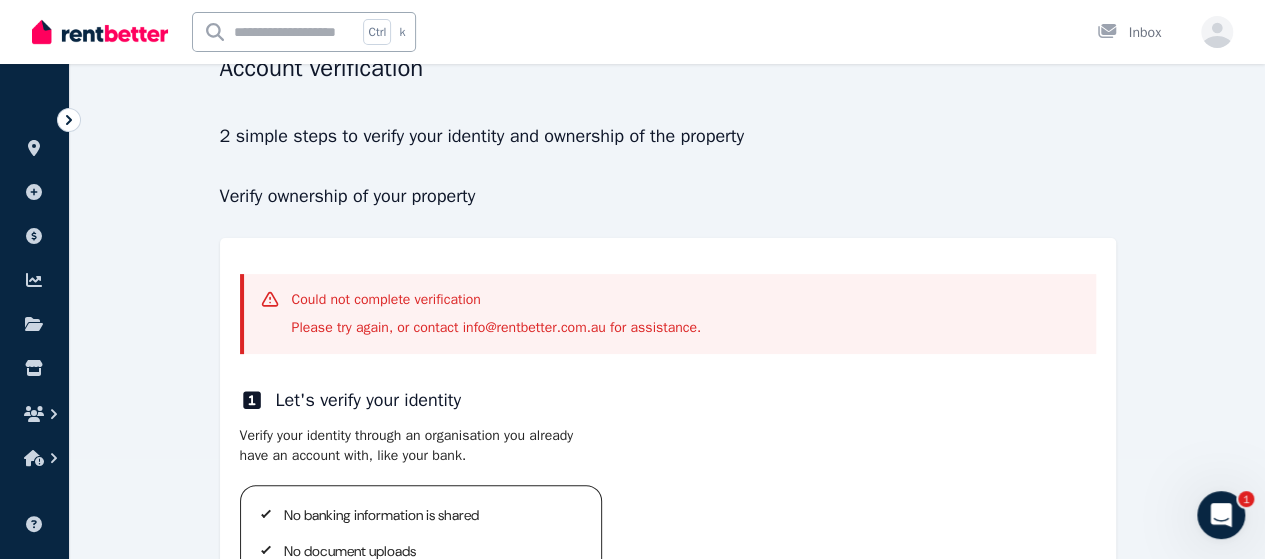 click on "Please try again, or contact info@rentbetter.com.au for assistance." at bounding box center (497, 328) 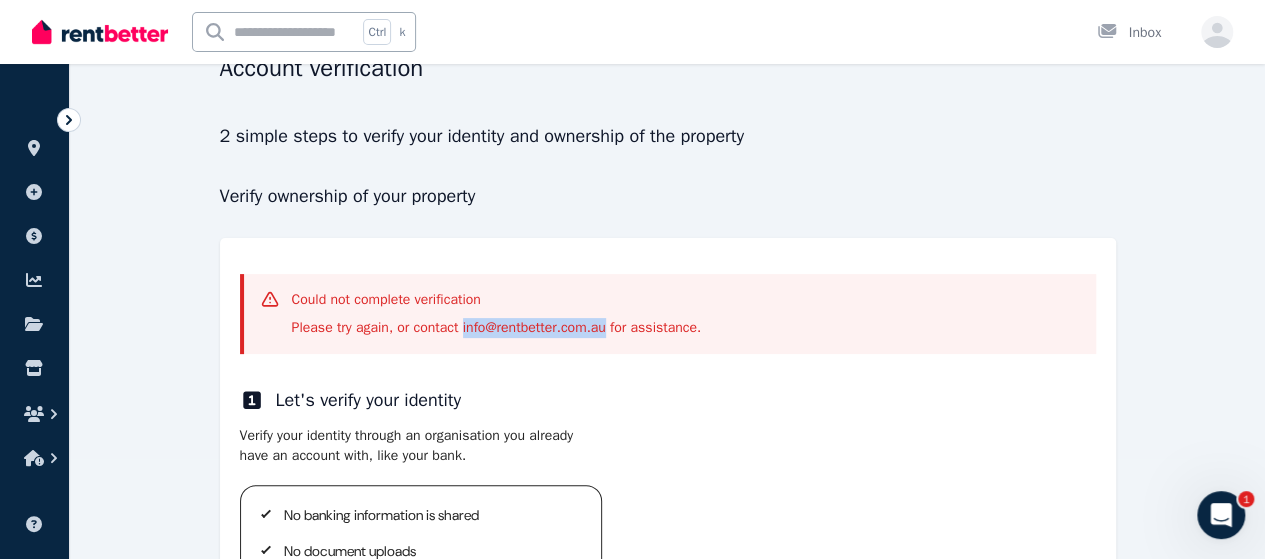 drag, startPoint x: 462, startPoint y: 327, endPoint x: 604, endPoint y: 330, distance: 142.0317 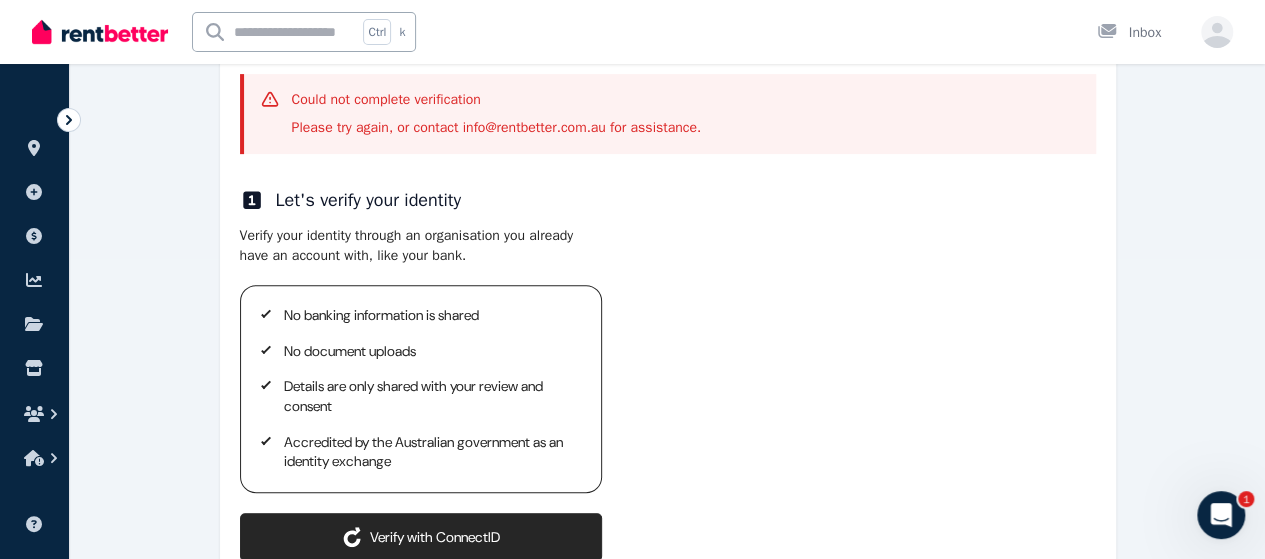 click on "**********" at bounding box center (668, 523) 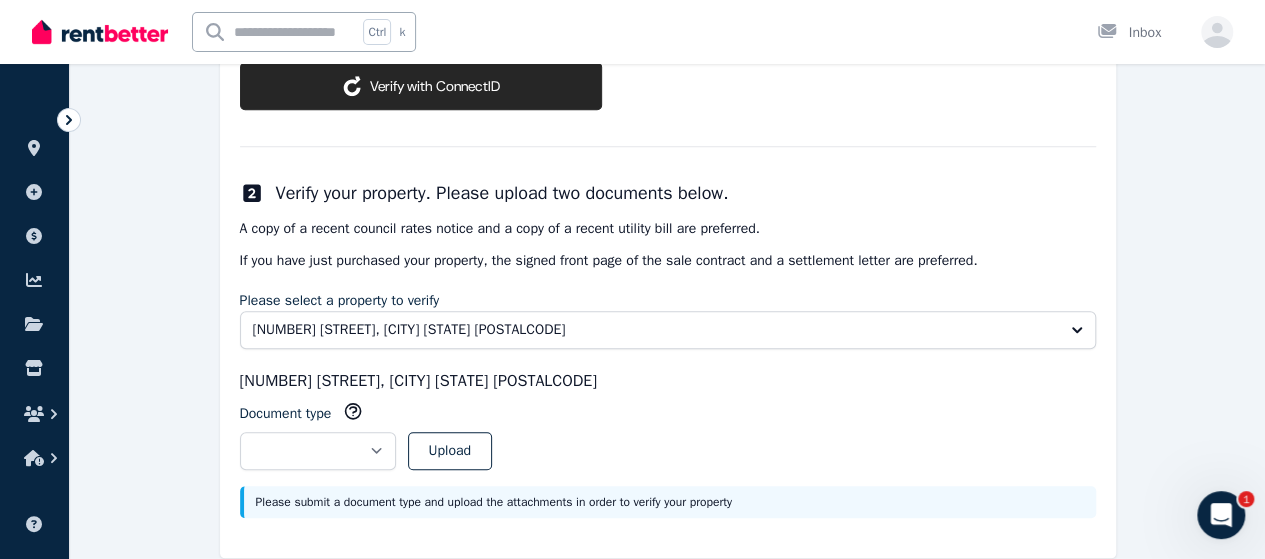 scroll, scrollTop: 762, scrollLeft: 0, axis: vertical 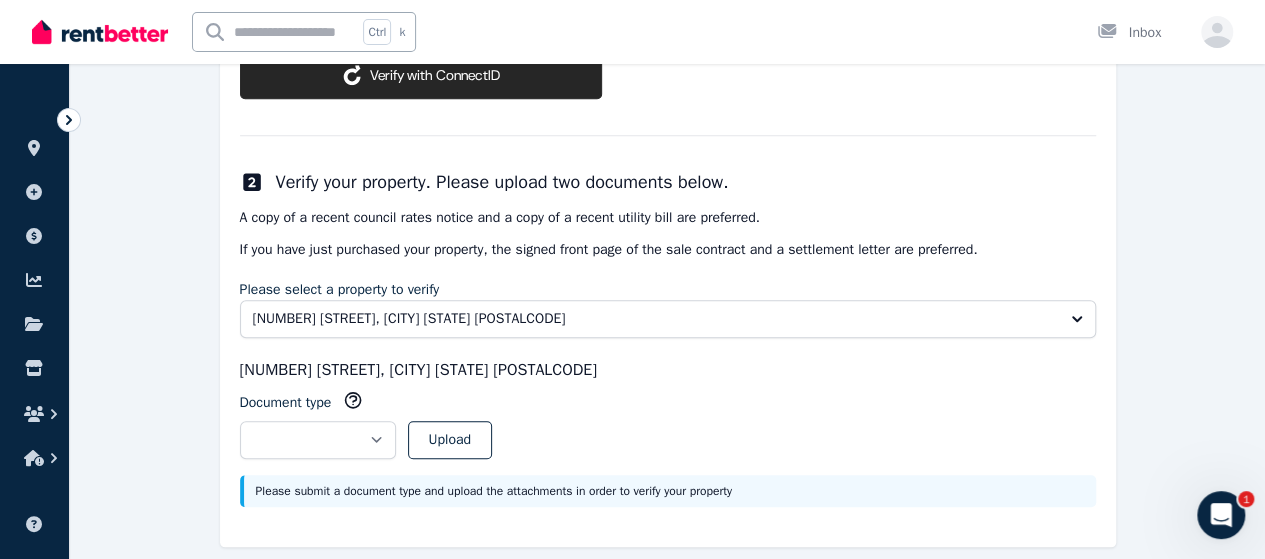 click on "A copy of a recent council rates notice and a copy of a recent utility bill are preferred." at bounding box center [668, 218] 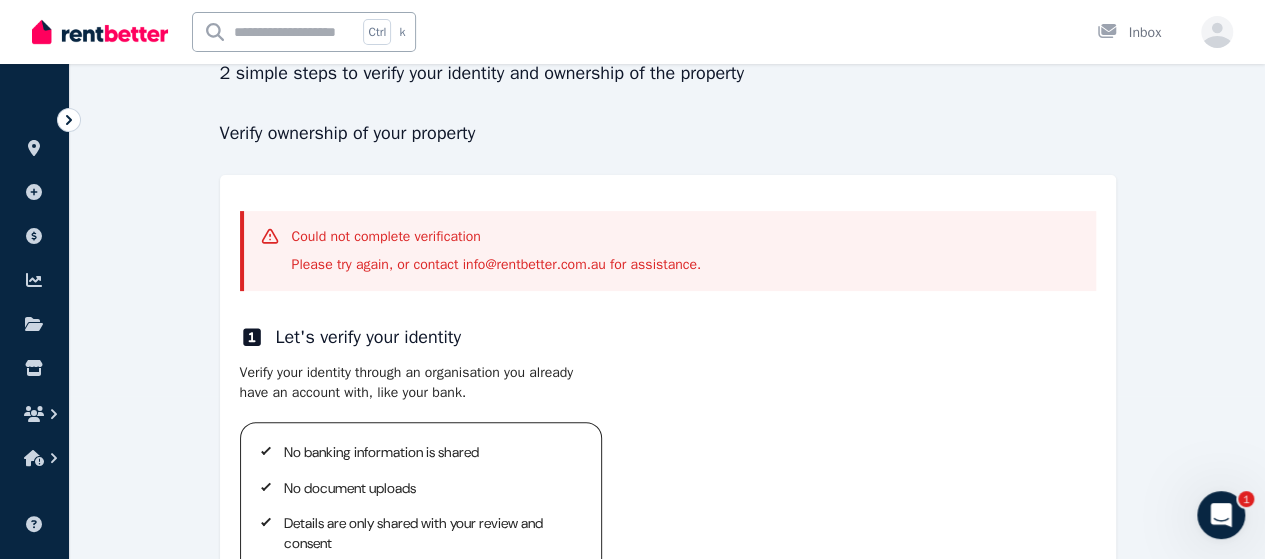 scroll, scrollTop: 162, scrollLeft: 0, axis: vertical 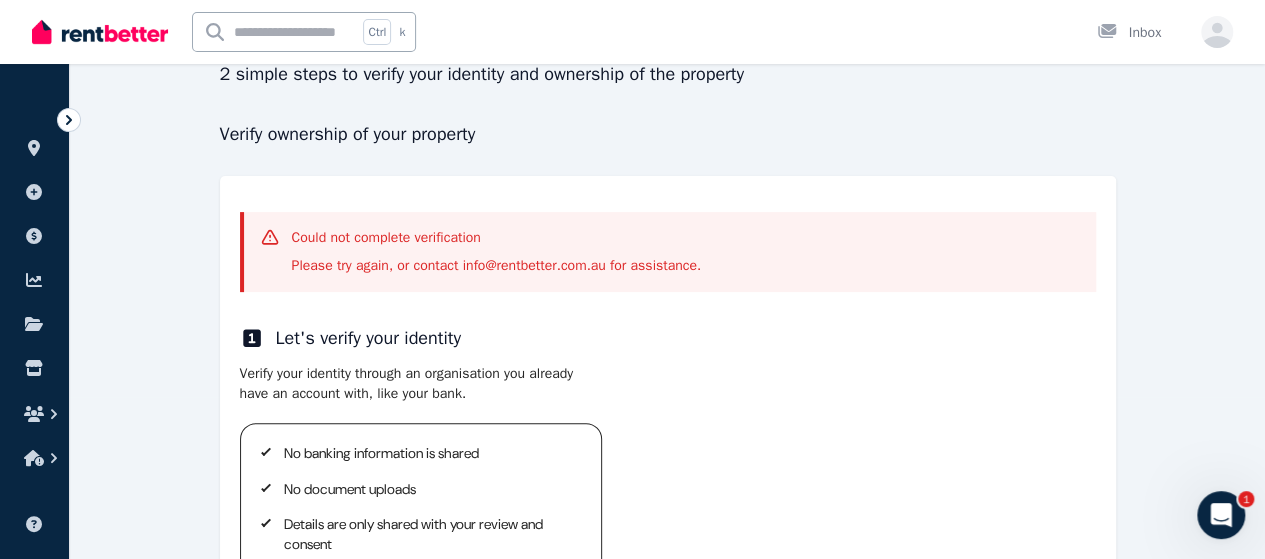 click on "Could not complete verification" at bounding box center (497, 238) 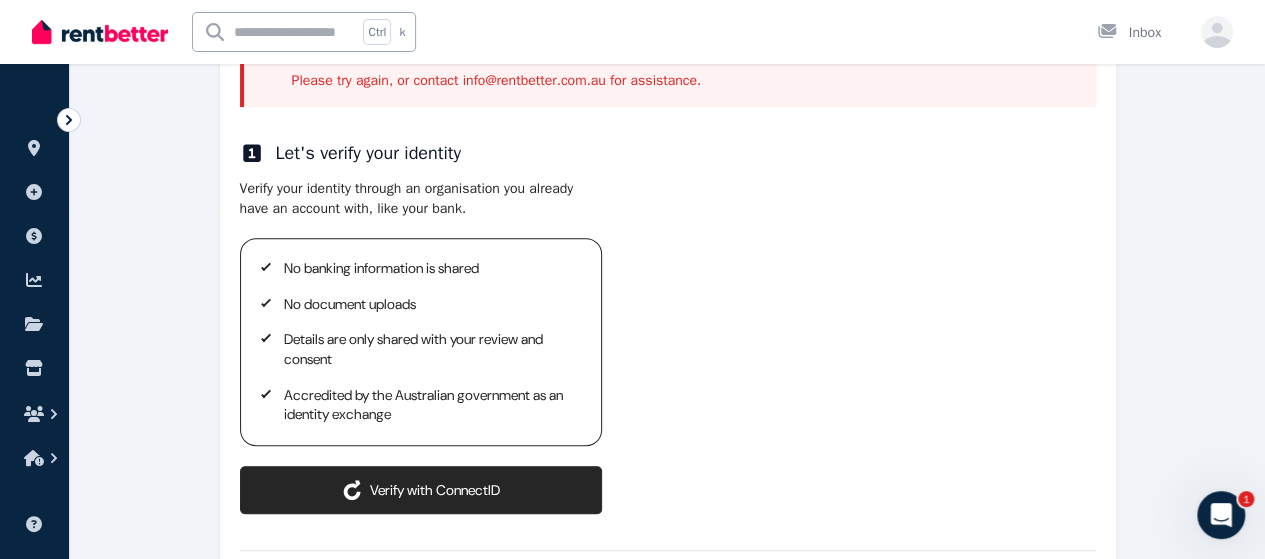 scroll, scrollTop: 262, scrollLeft: 0, axis: vertical 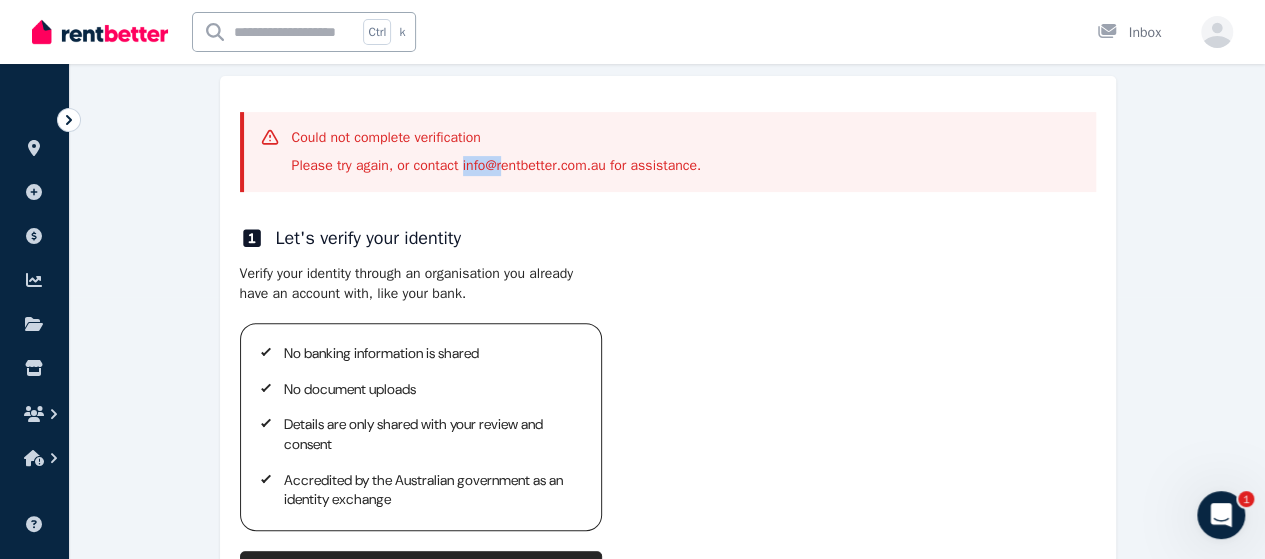 drag, startPoint x: 462, startPoint y: 168, endPoint x: 516, endPoint y: 169, distance: 54.00926 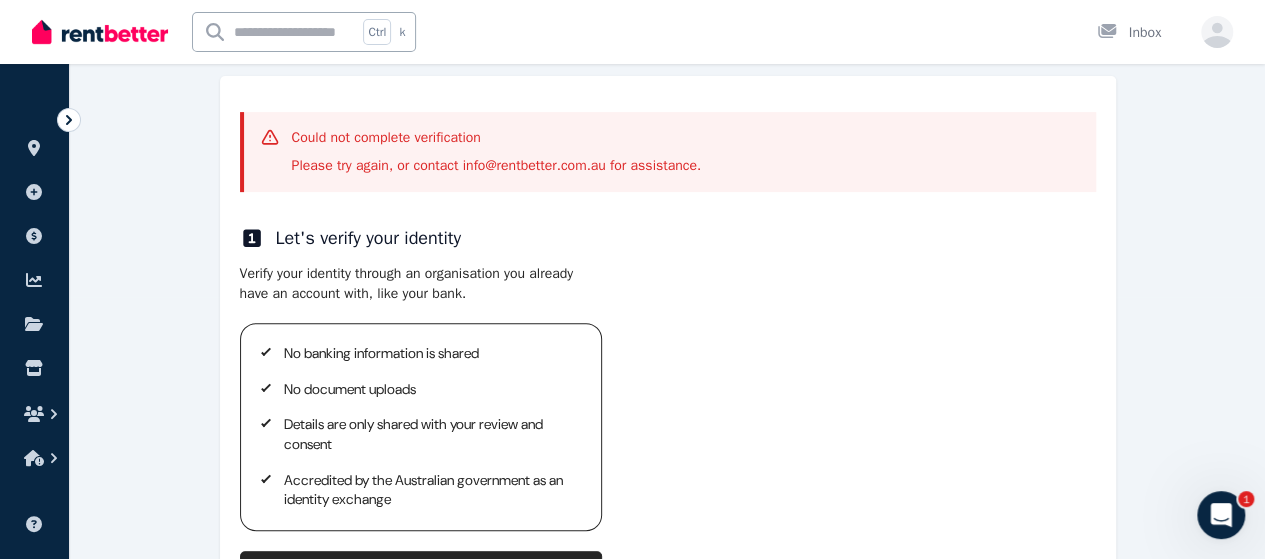 click on "Please try again, or contact info@rentbetter.com.au for assistance." at bounding box center (497, 166) 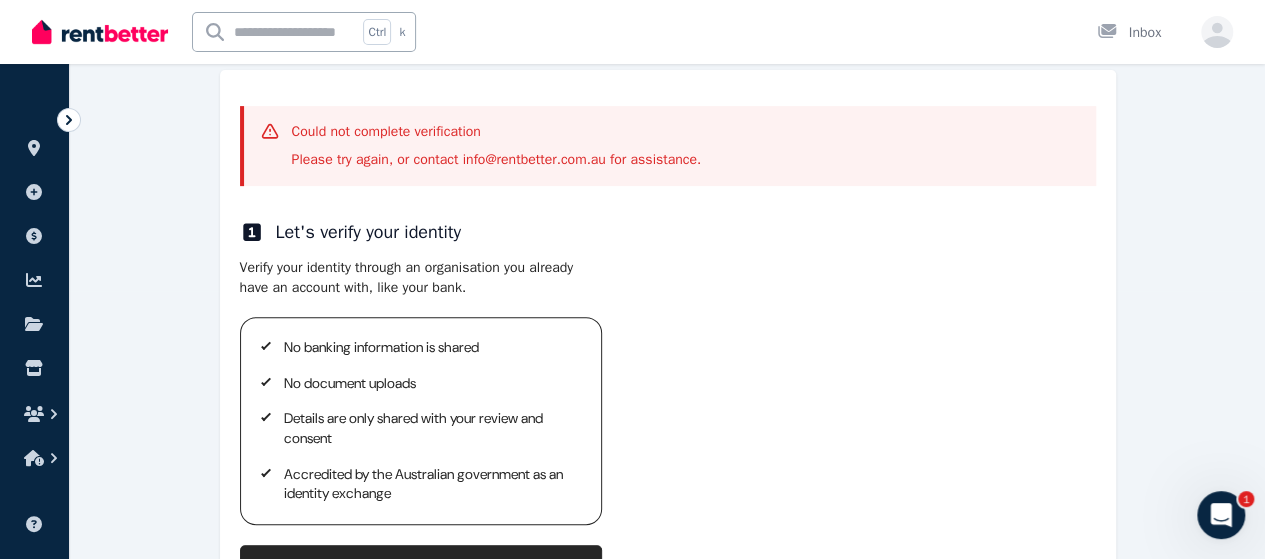 scroll, scrollTop: 262, scrollLeft: 0, axis: vertical 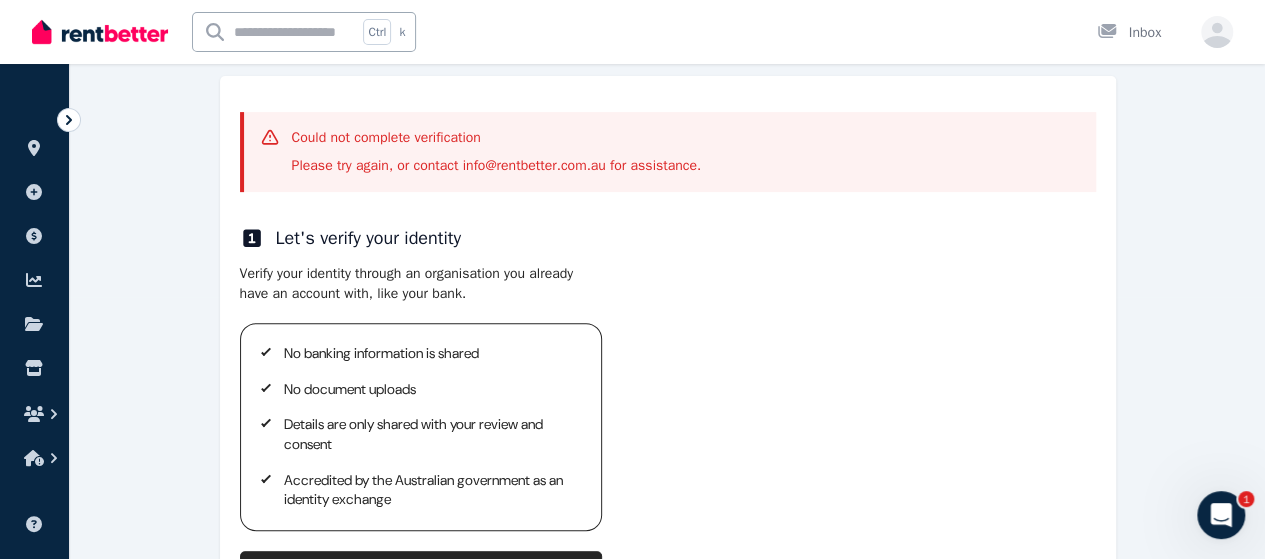 click on "Let's verify your identity" at bounding box center (369, 238) 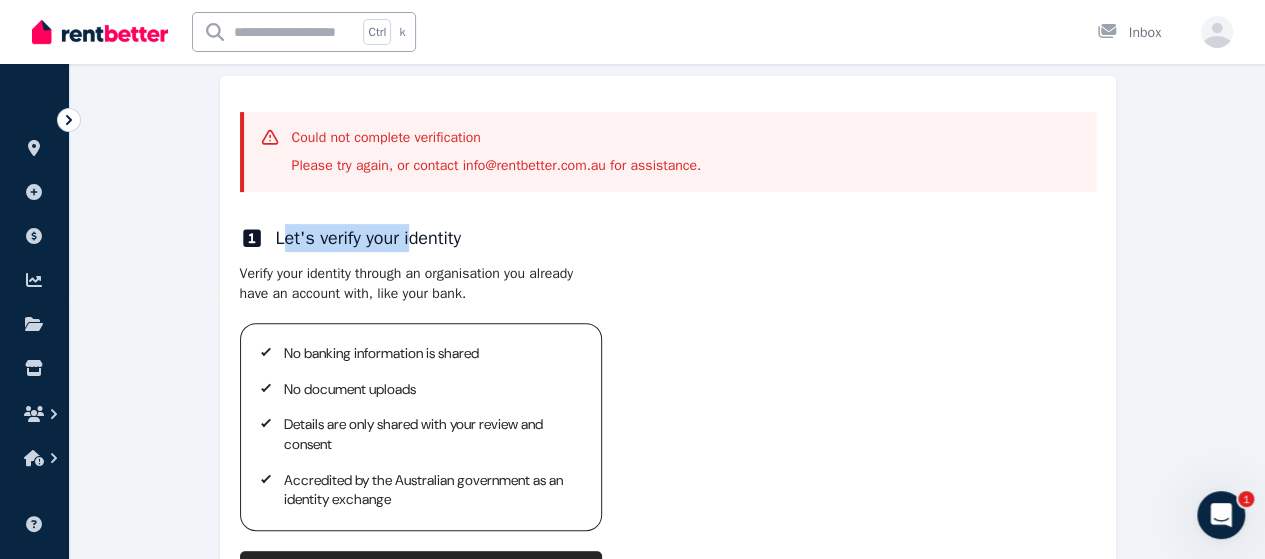 drag, startPoint x: 287, startPoint y: 223, endPoint x: 429, endPoint y: 234, distance: 142.42542 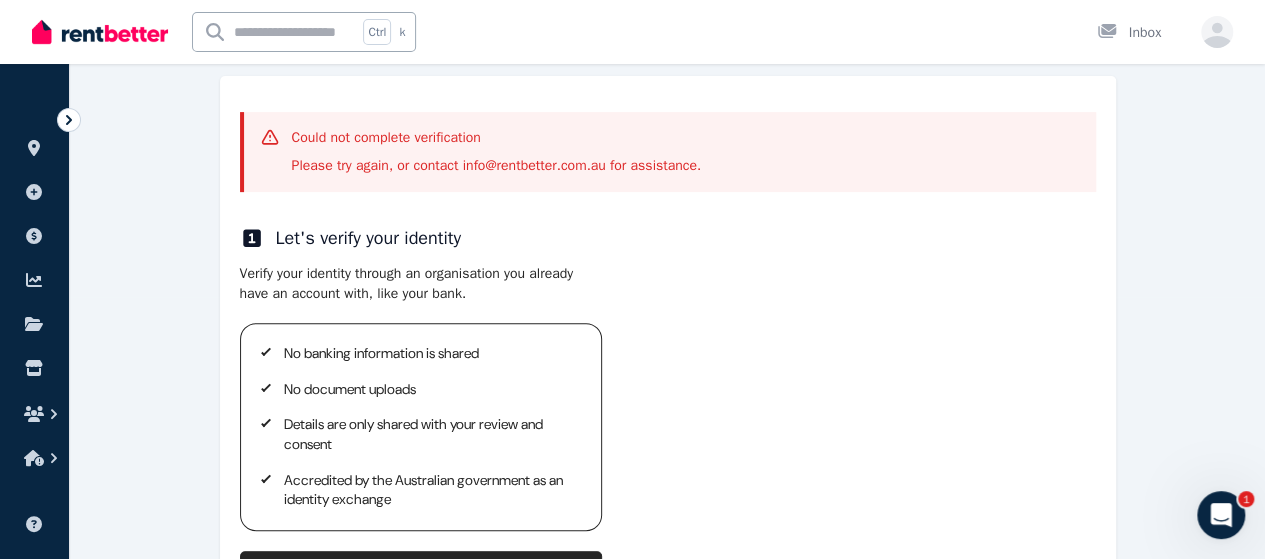 click on "**********" at bounding box center [668, 561] 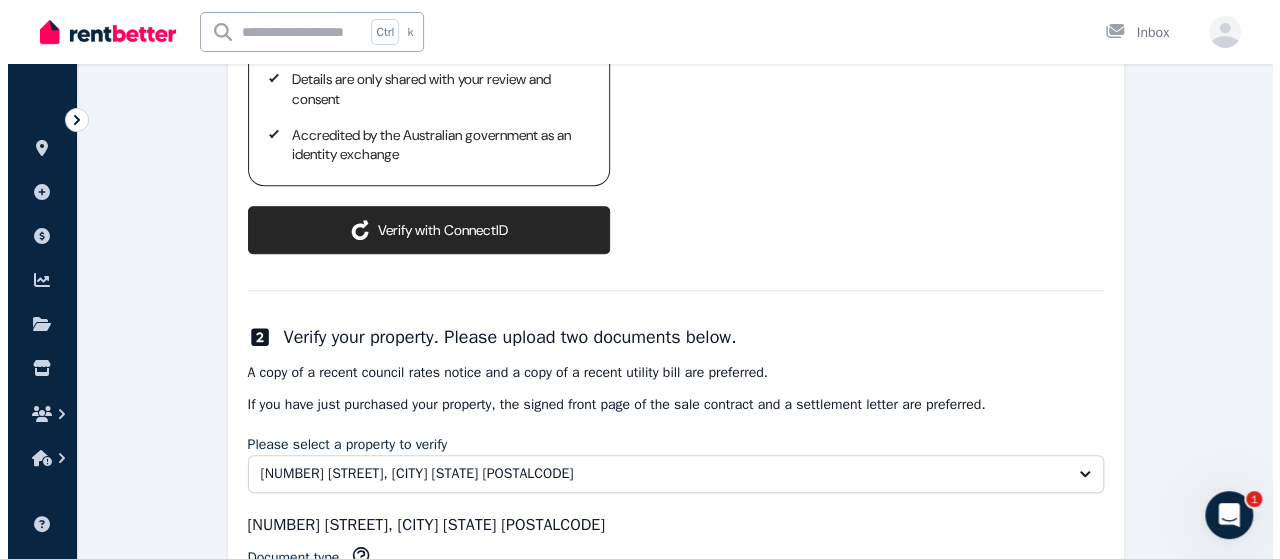 scroll, scrollTop: 562, scrollLeft: 0, axis: vertical 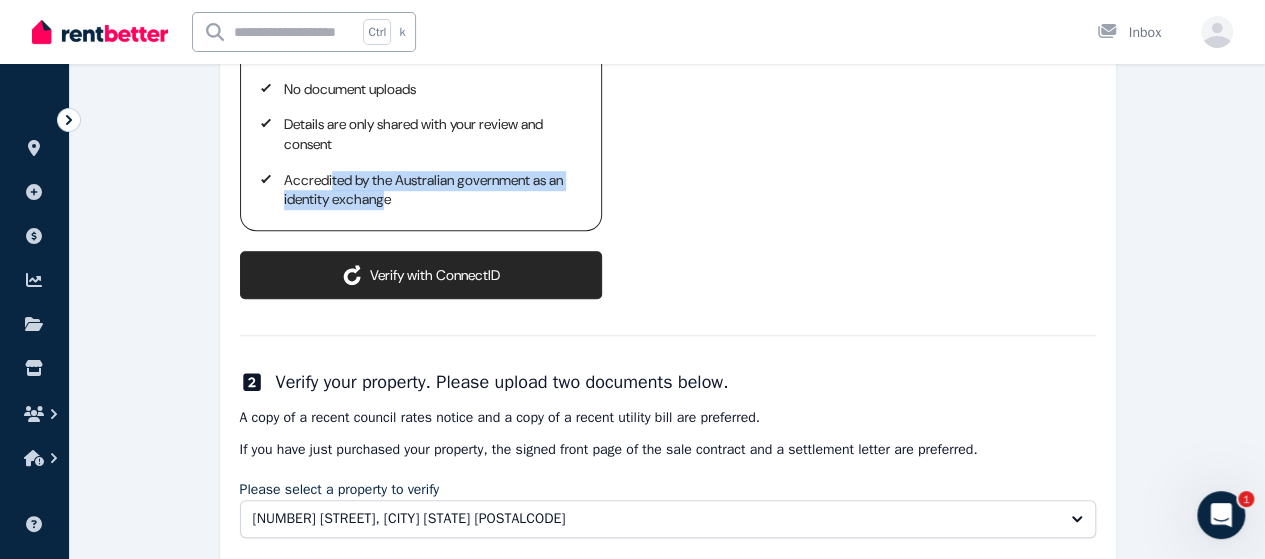drag, startPoint x: 332, startPoint y: 163, endPoint x: 401, endPoint y: 172, distance: 69.58448 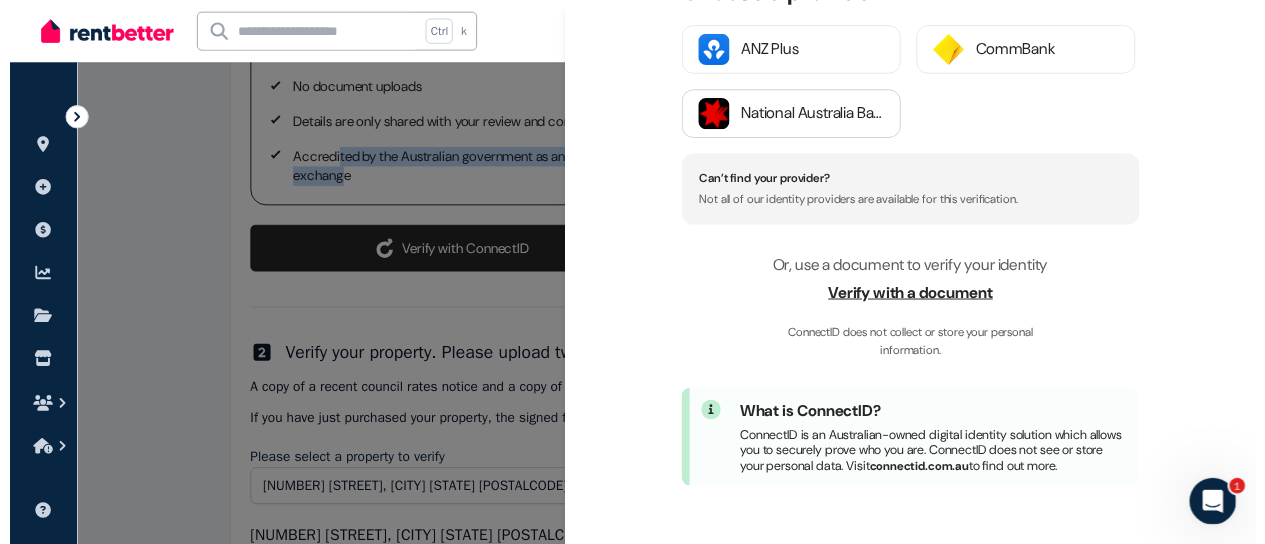 scroll, scrollTop: 233, scrollLeft: 0, axis: vertical 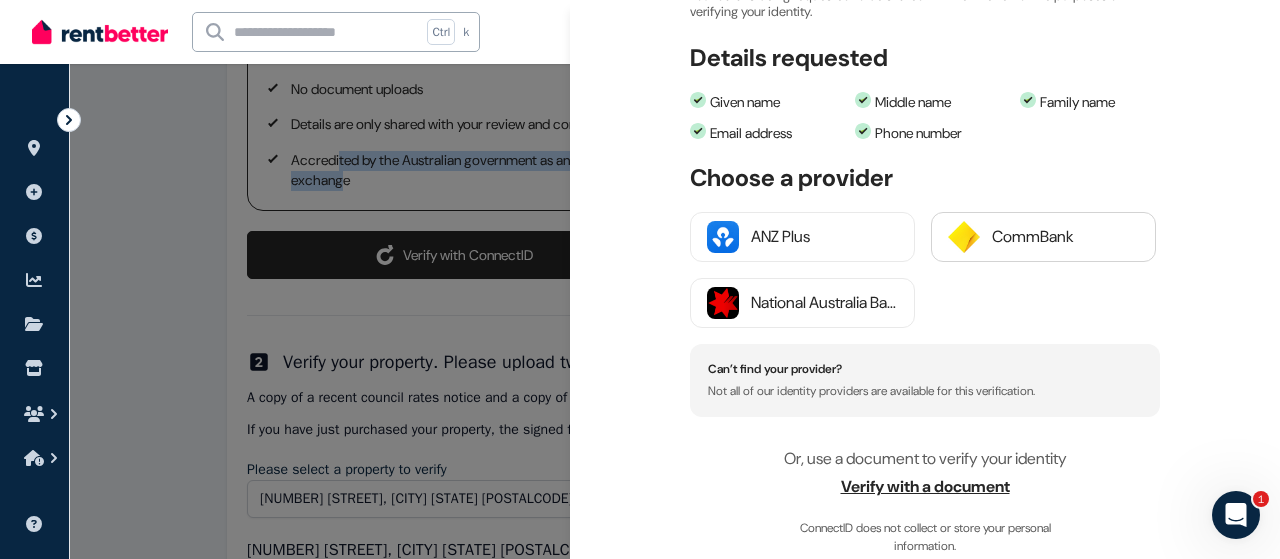 click on "CommBank" at bounding box center [1065, 237] 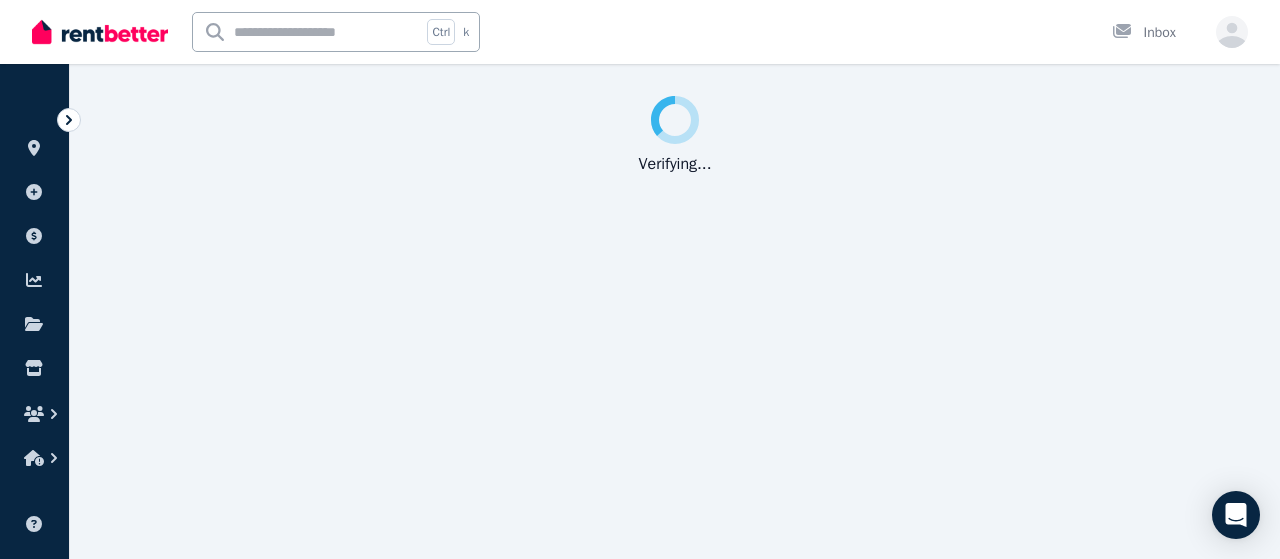 scroll, scrollTop: 0, scrollLeft: 0, axis: both 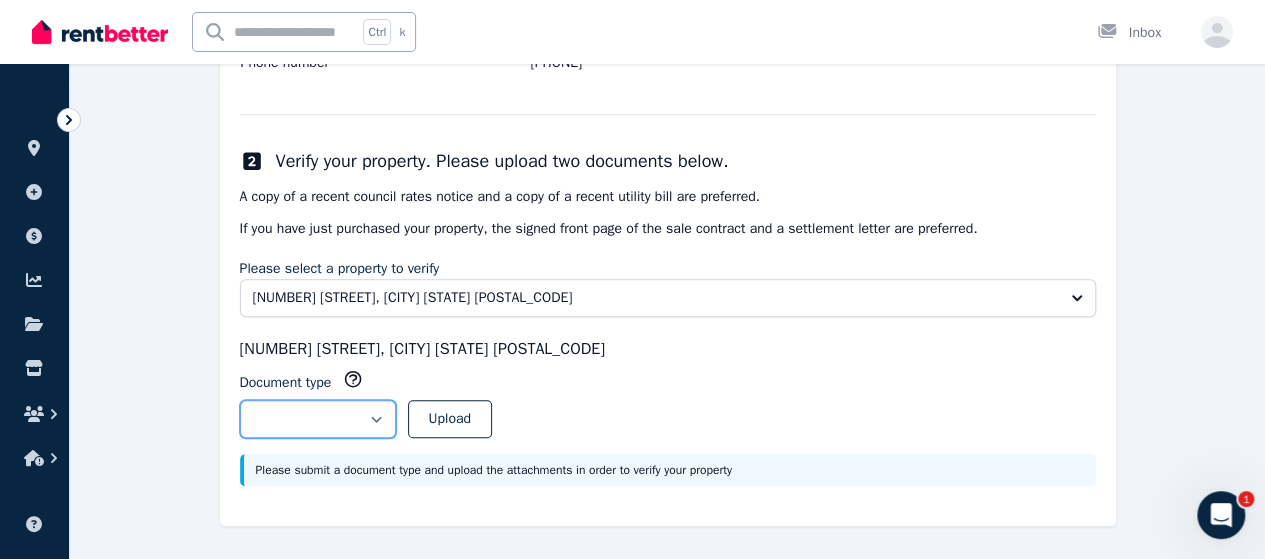 click on "**********" at bounding box center [318, 419] 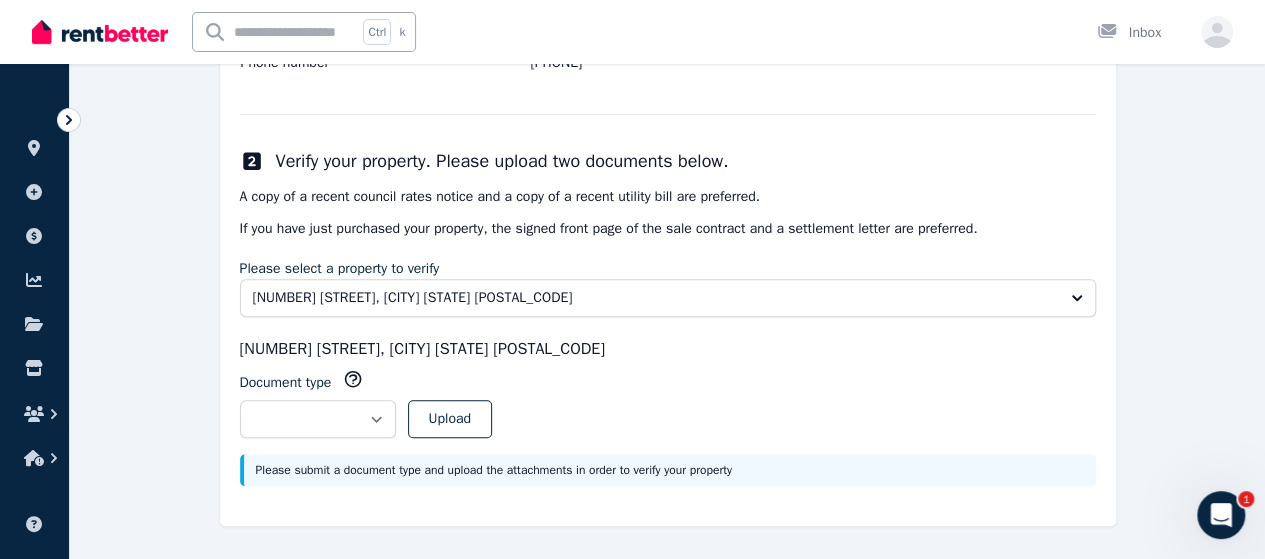 click on "If you have just purchased your property, the signed front page of the sale contract and a settlement letter are preferred." at bounding box center [668, 229] 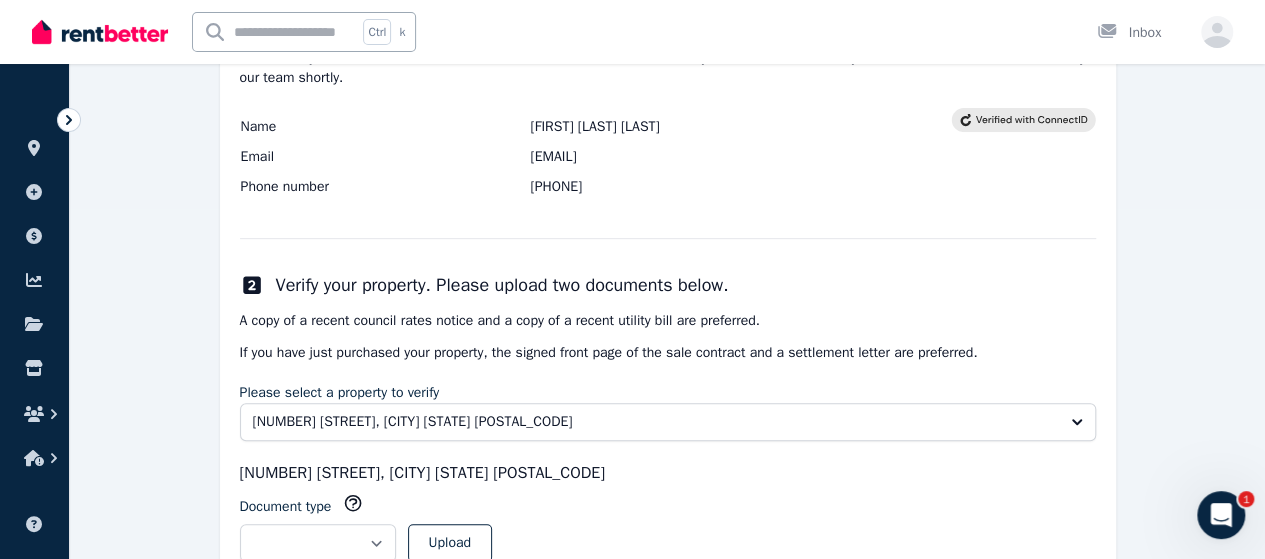 scroll, scrollTop: 474, scrollLeft: 0, axis: vertical 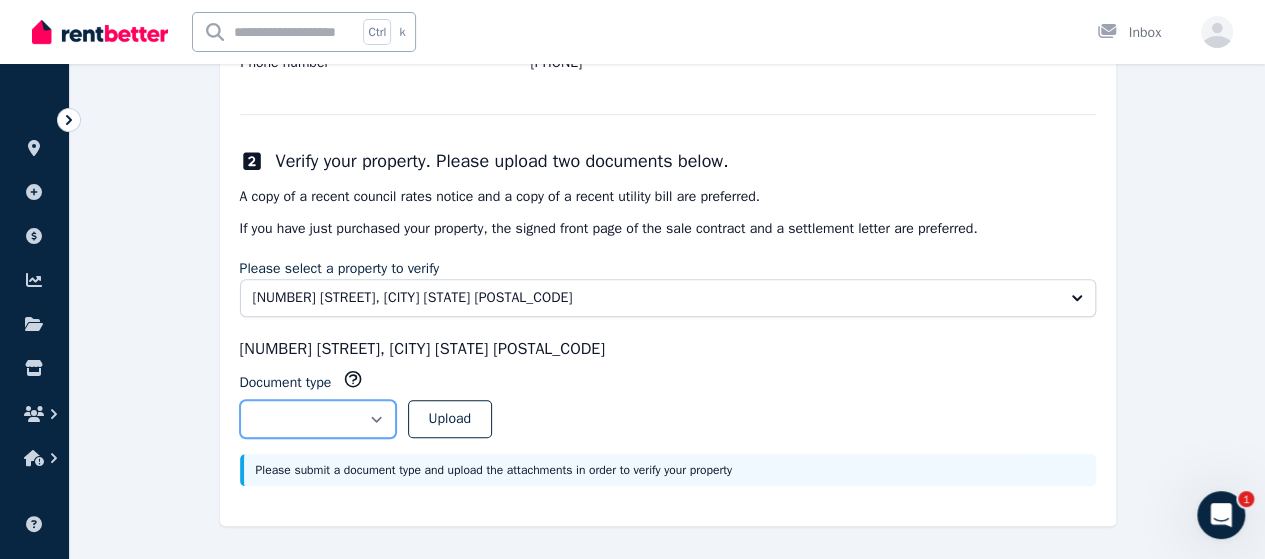 click on "**********" at bounding box center (318, 419) 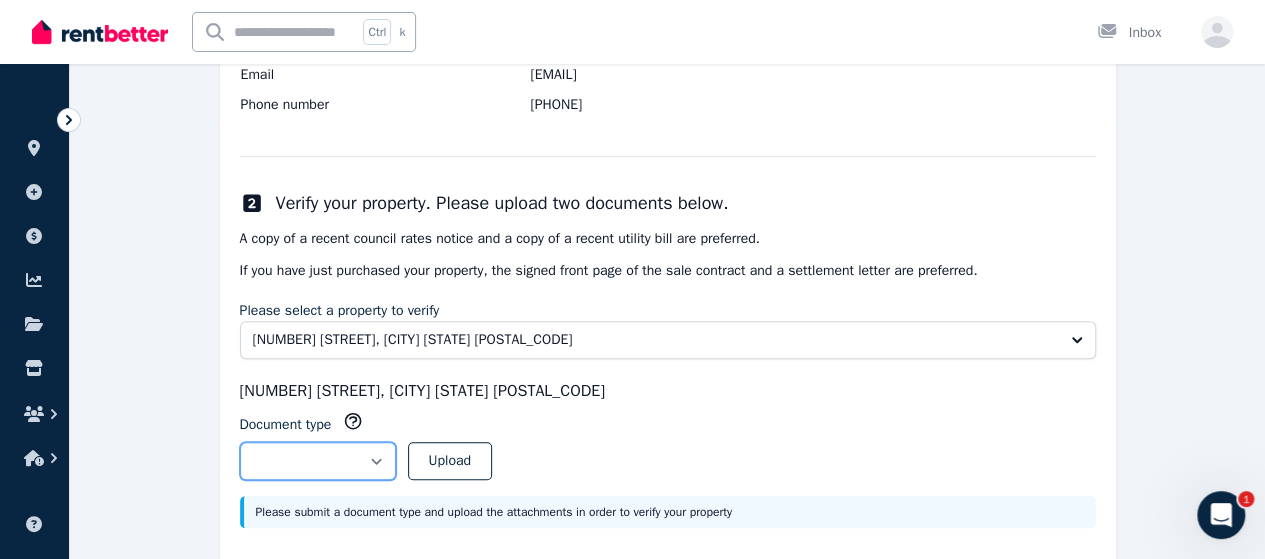 scroll, scrollTop: 474, scrollLeft: 0, axis: vertical 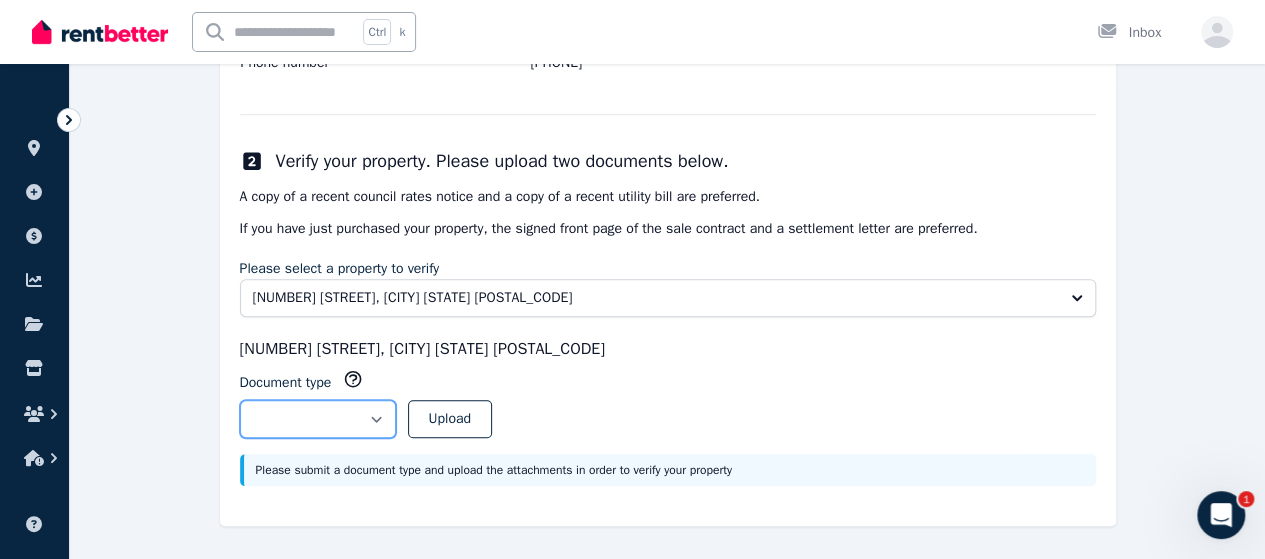 click on "**********" at bounding box center [318, 419] 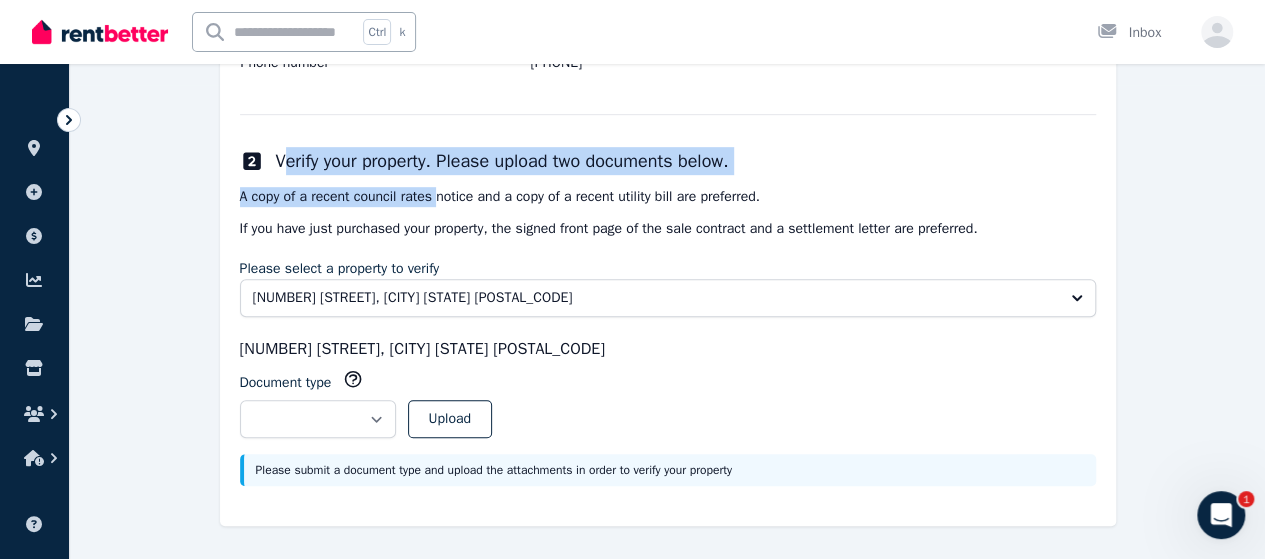 drag, startPoint x: 283, startPoint y: 158, endPoint x: 457, endPoint y: 178, distance: 175.14566 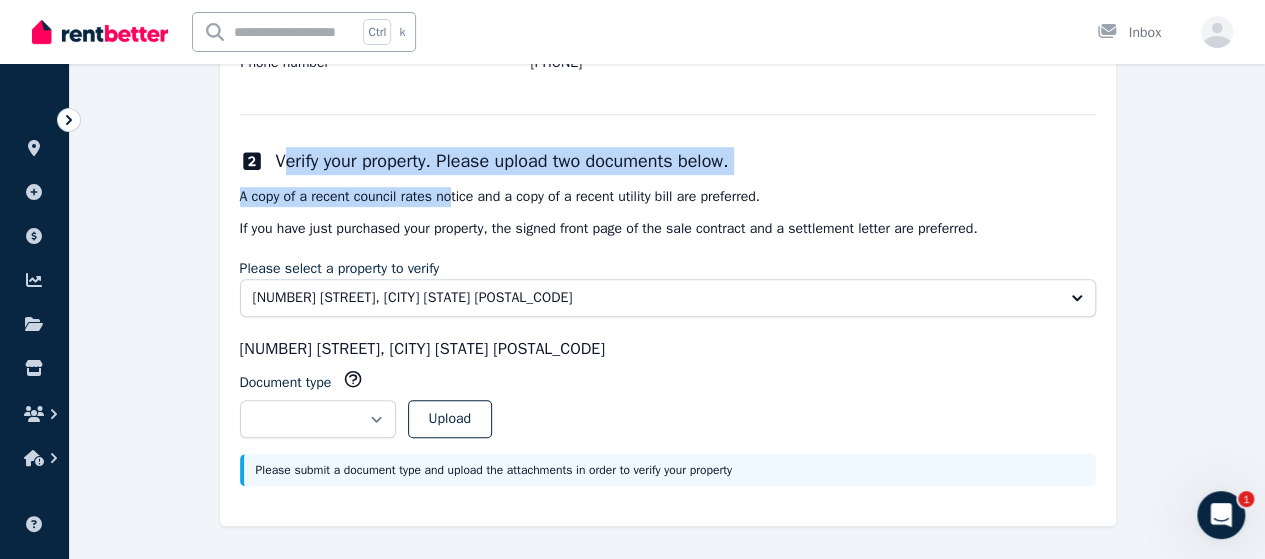 click on "Verify your property. Please upload two documents below." at bounding box center [502, 161] 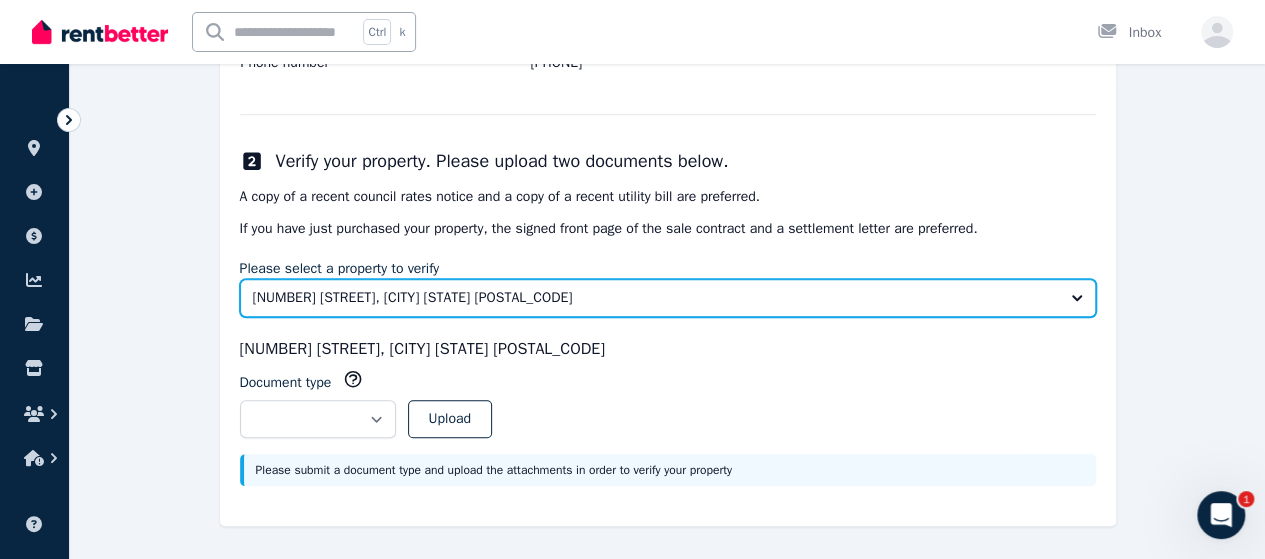 click on "[NUMBER] [STREET], [CITY] [STATE] [POSTAL_CODE]" at bounding box center [654, 298] 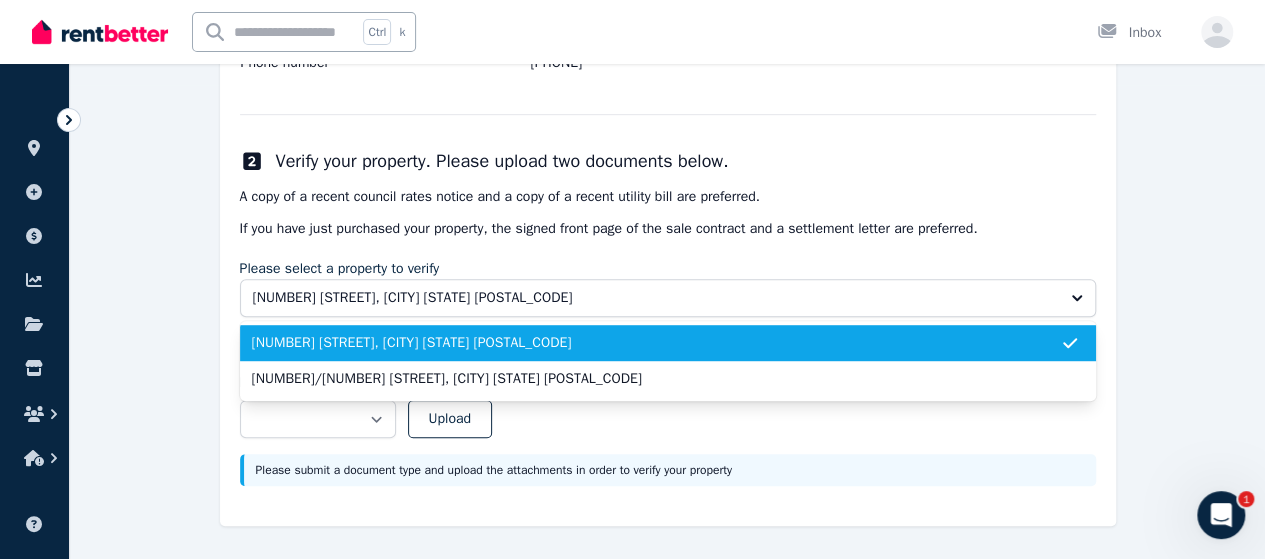 click on "[NUMBER] [STREET], [CITY] [STATE] [POSTAL_CODE]" at bounding box center (656, 343) 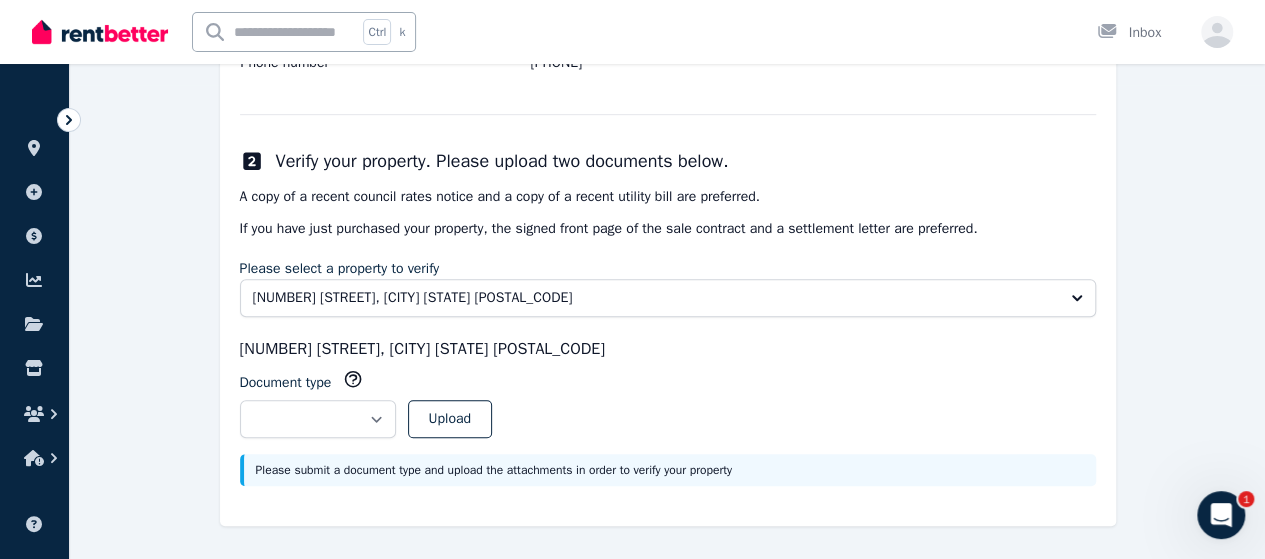 drag, startPoint x: 278, startPoint y: 351, endPoint x: 294, endPoint y: 349, distance: 16.124516 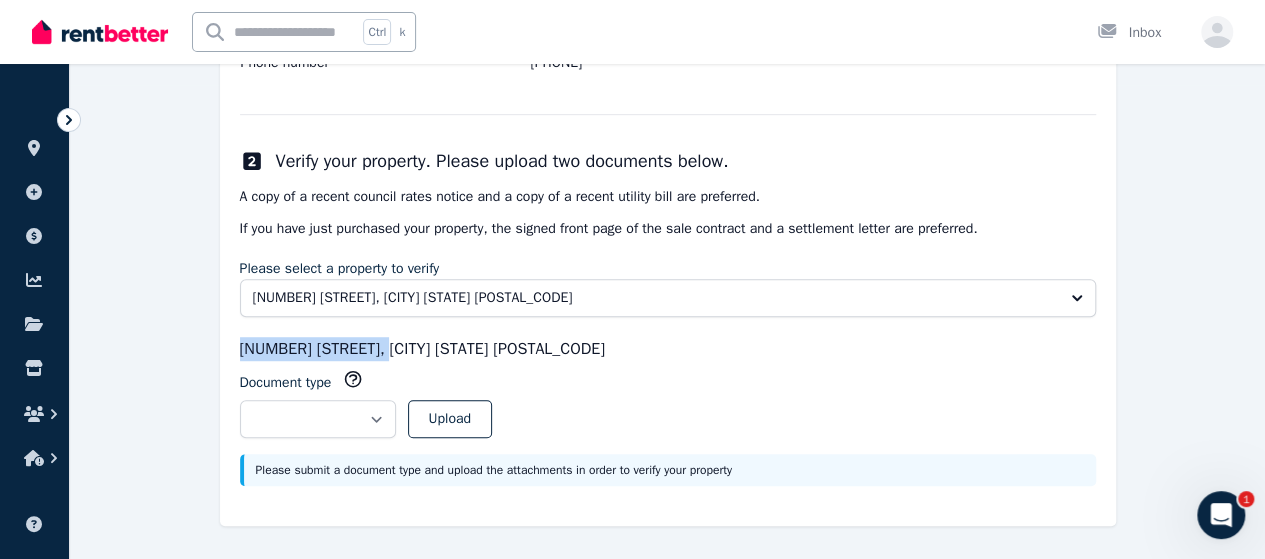 drag, startPoint x: 240, startPoint y: 346, endPoint x: 386, endPoint y: 349, distance: 146.03082 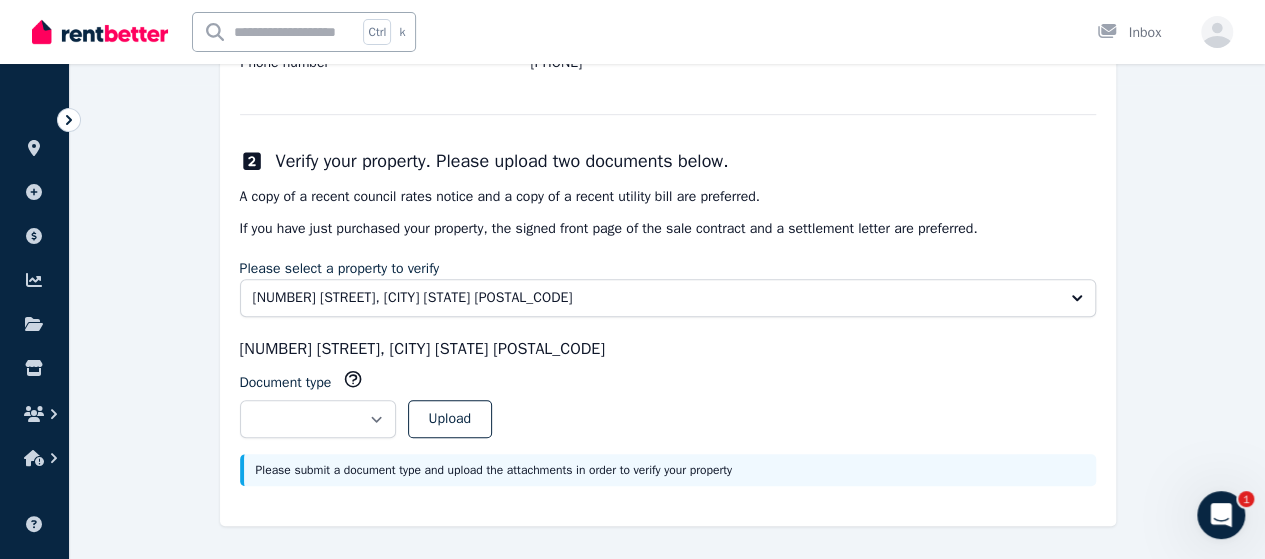 click on "[NUMBER] [STREET], [CITY] [STATE] [POSTAL_CODE]" at bounding box center (668, 349) 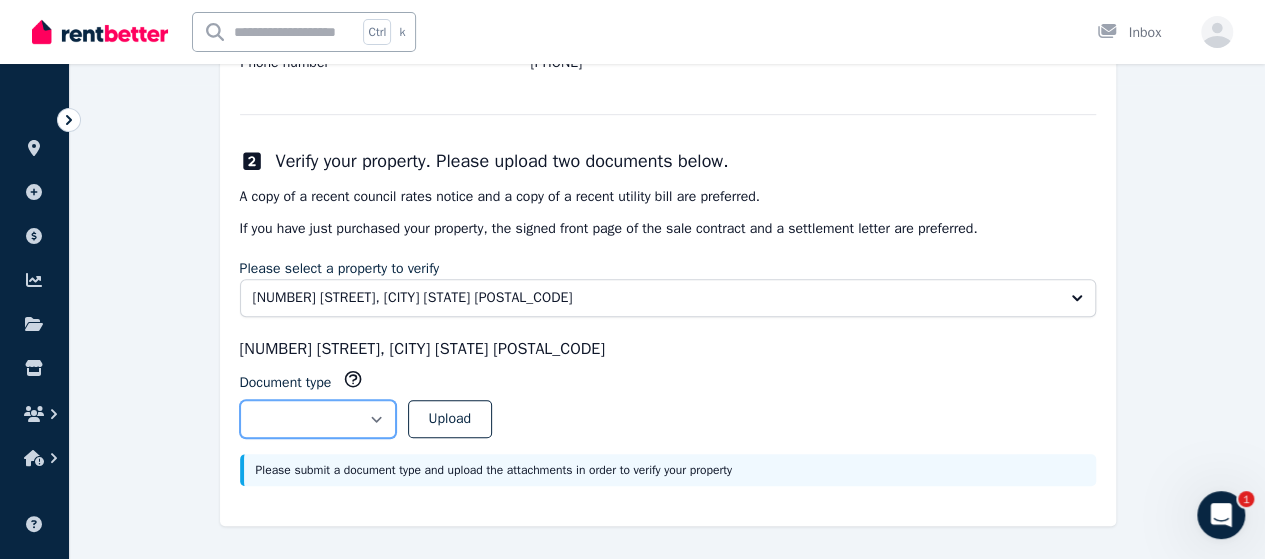 click on "**********" at bounding box center [318, 419] 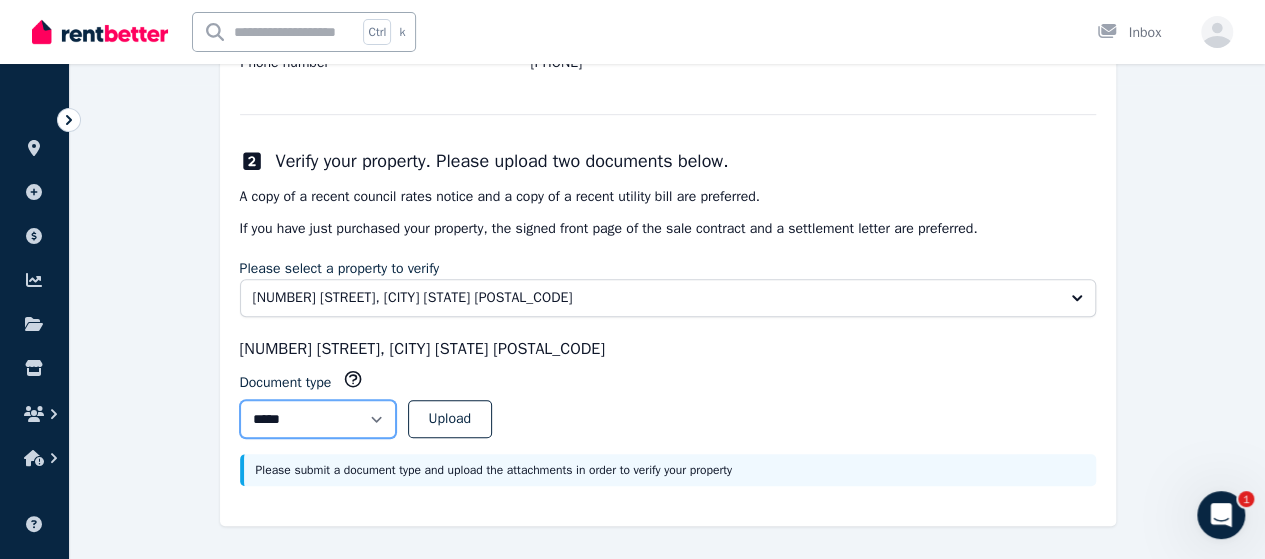click on "**********" at bounding box center (318, 419) 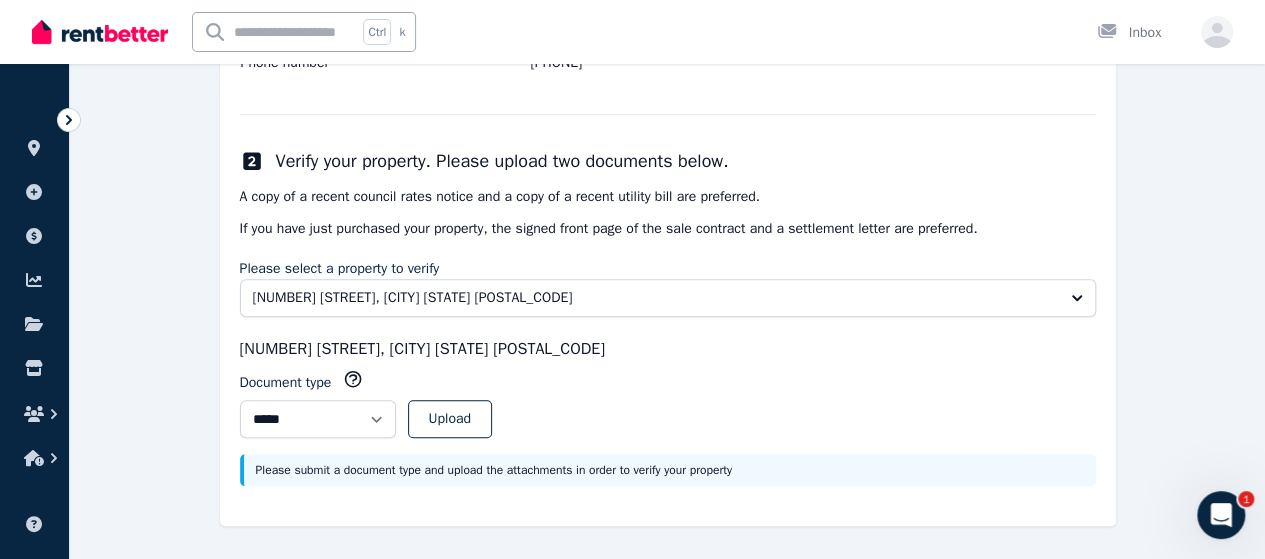 click on "If you have just purchased your property, the signed front page of the sale contract and a settlement letter are preferred." at bounding box center [668, 229] 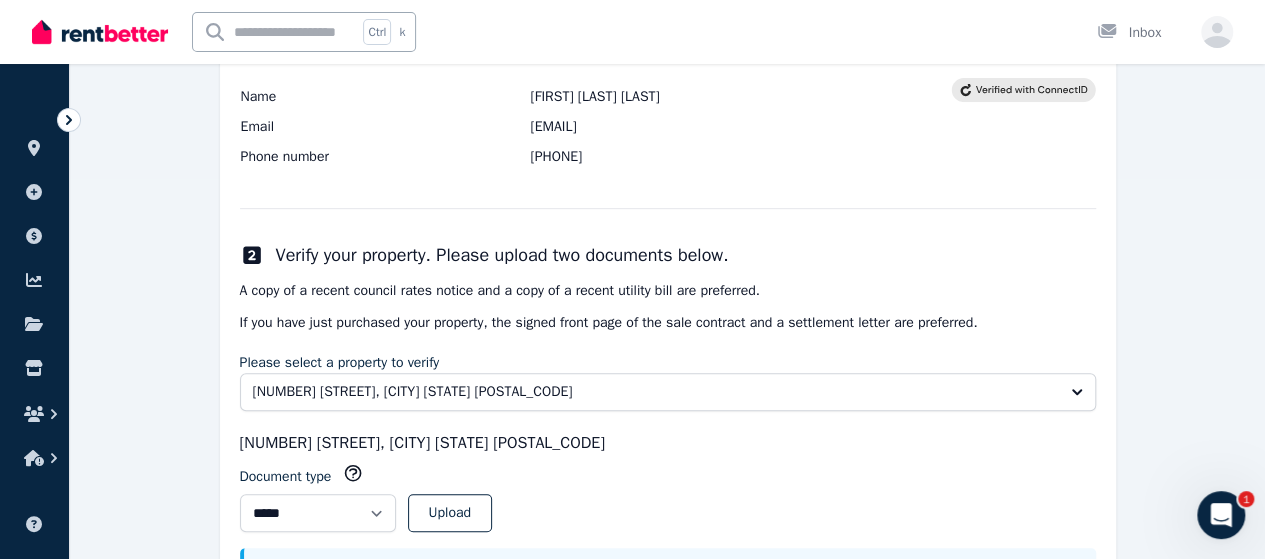 scroll, scrollTop: 474, scrollLeft: 0, axis: vertical 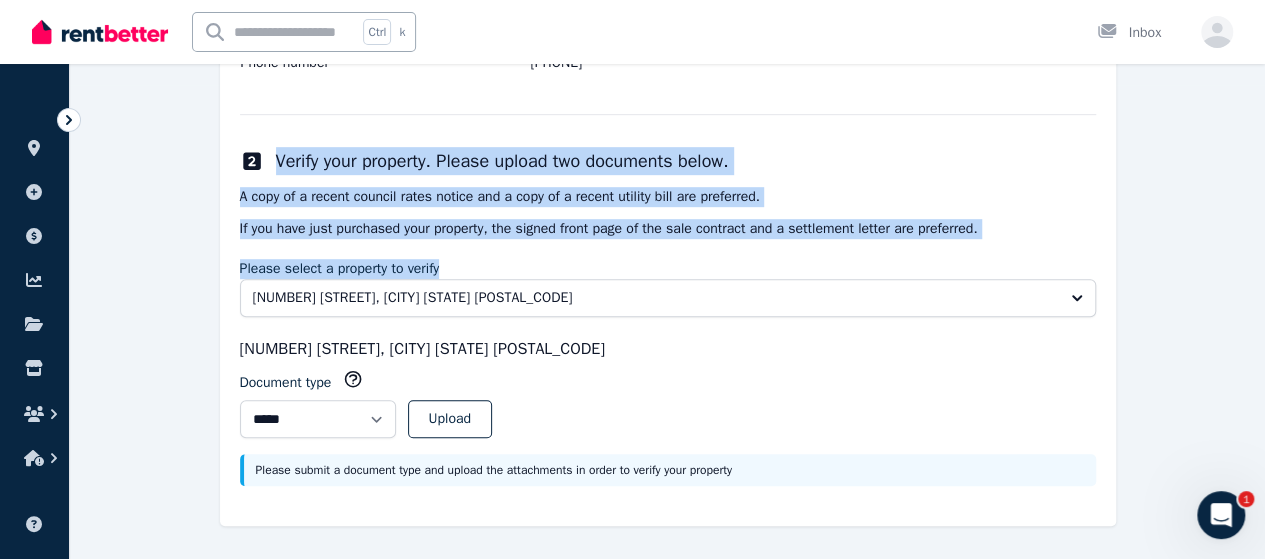 drag, startPoint x: 280, startPoint y: 161, endPoint x: 452, endPoint y: 273, distance: 205.25107 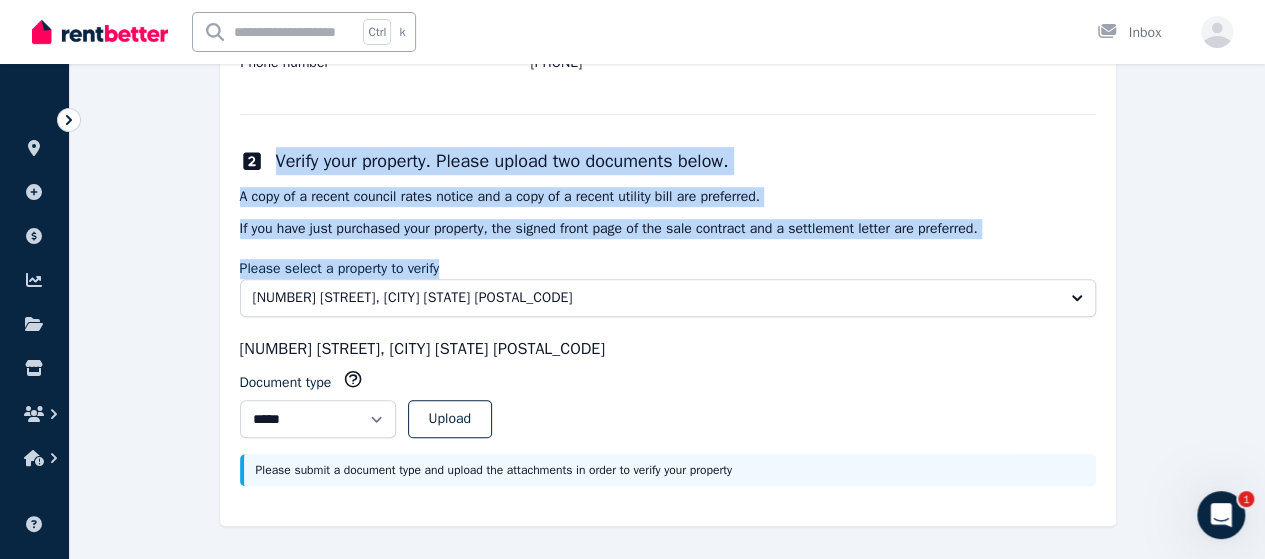 click on "**********" at bounding box center [668, 195] 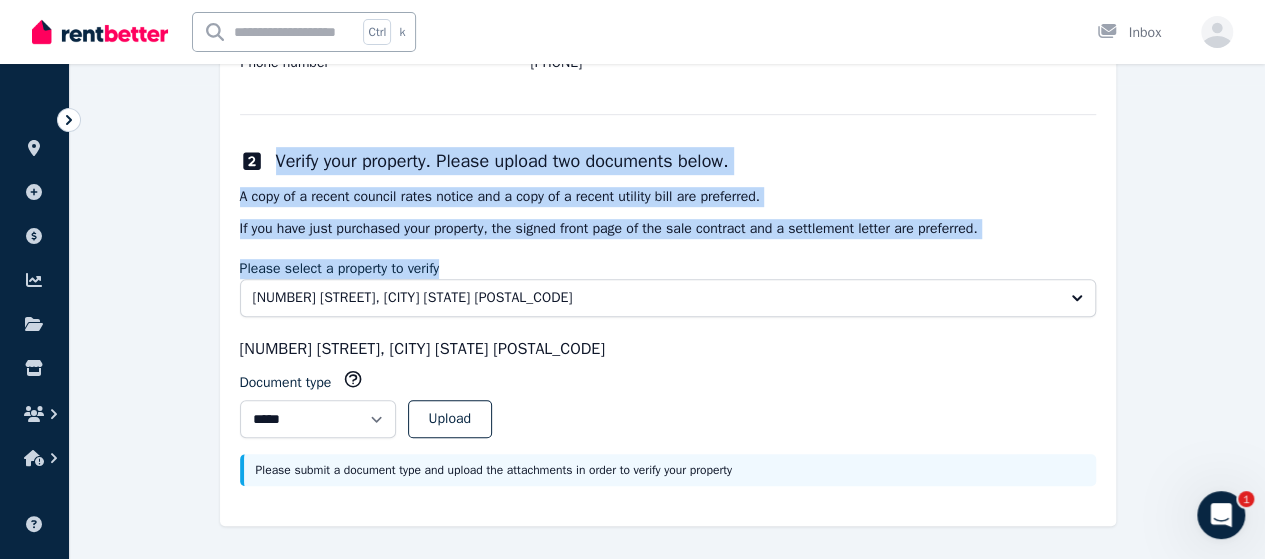 click on "Verify your property. Please upload two documents below." at bounding box center [502, 161] 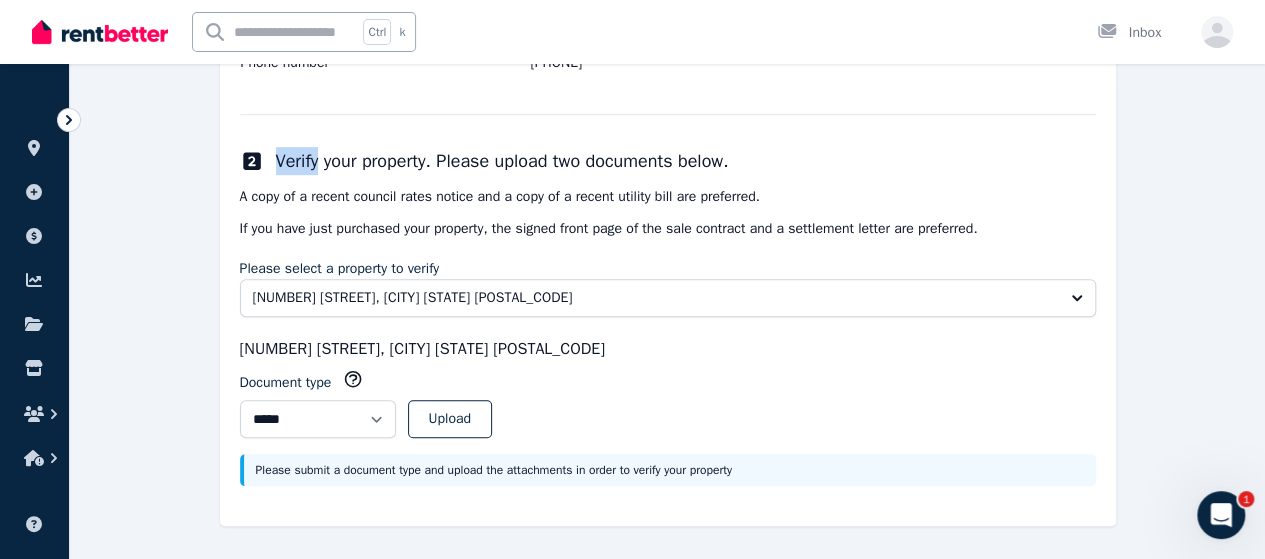 drag, startPoint x: 246, startPoint y: 159, endPoint x: 321, endPoint y: 166, distance: 75.32596 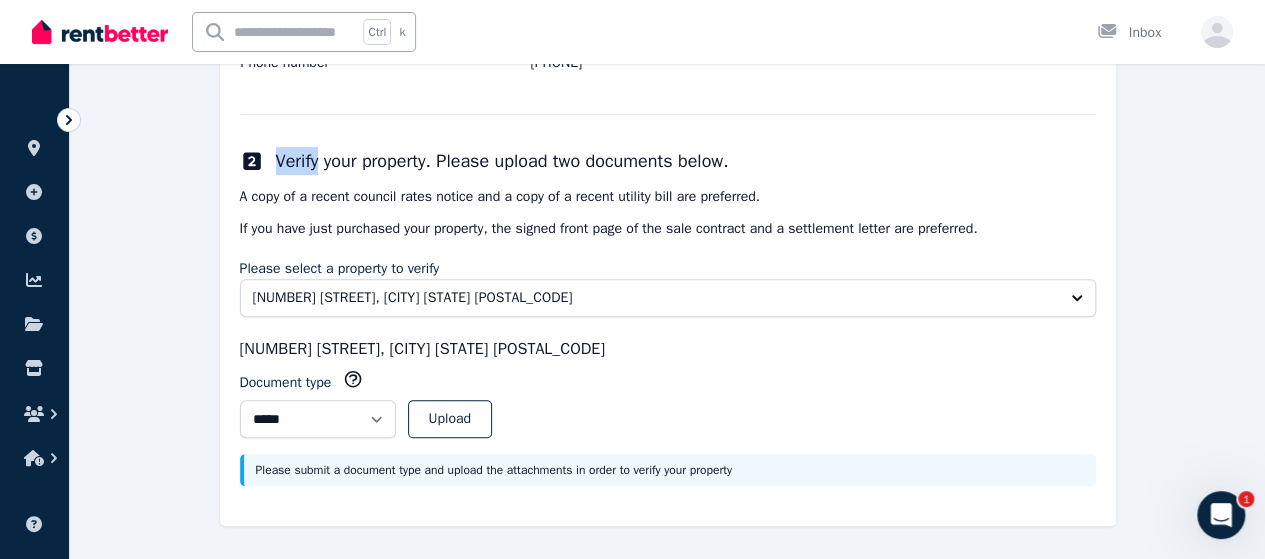 click on "Verify your property. Please upload two documents below." at bounding box center [668, 161] 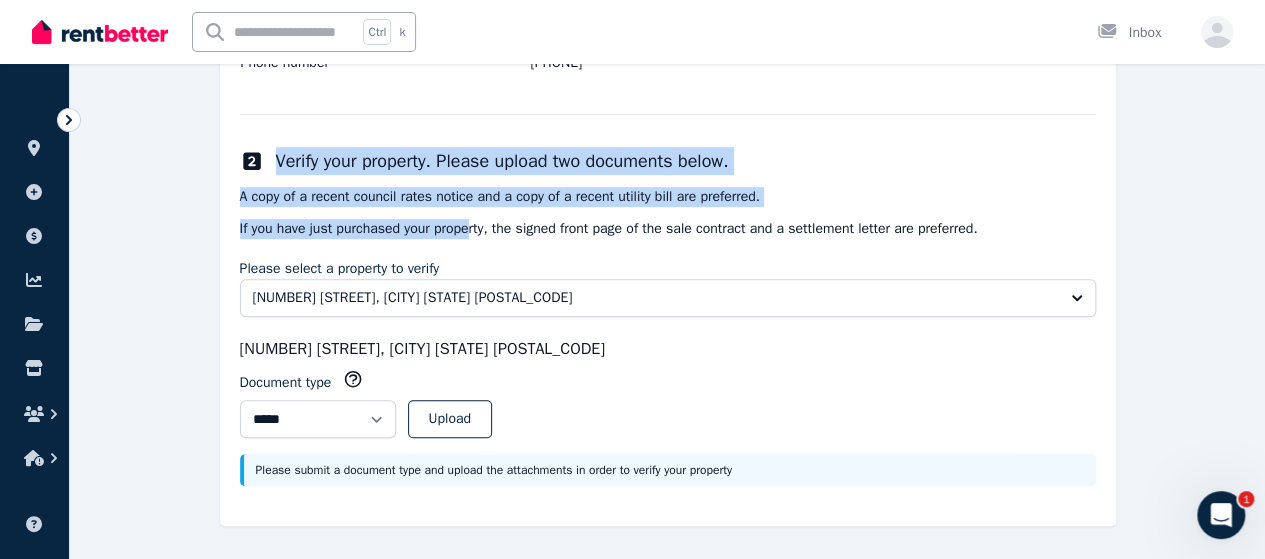 drag, startPoint x: 274, startPoint y: 161, endPoint x: 474, endPoint y: 216, distance: 207.42468 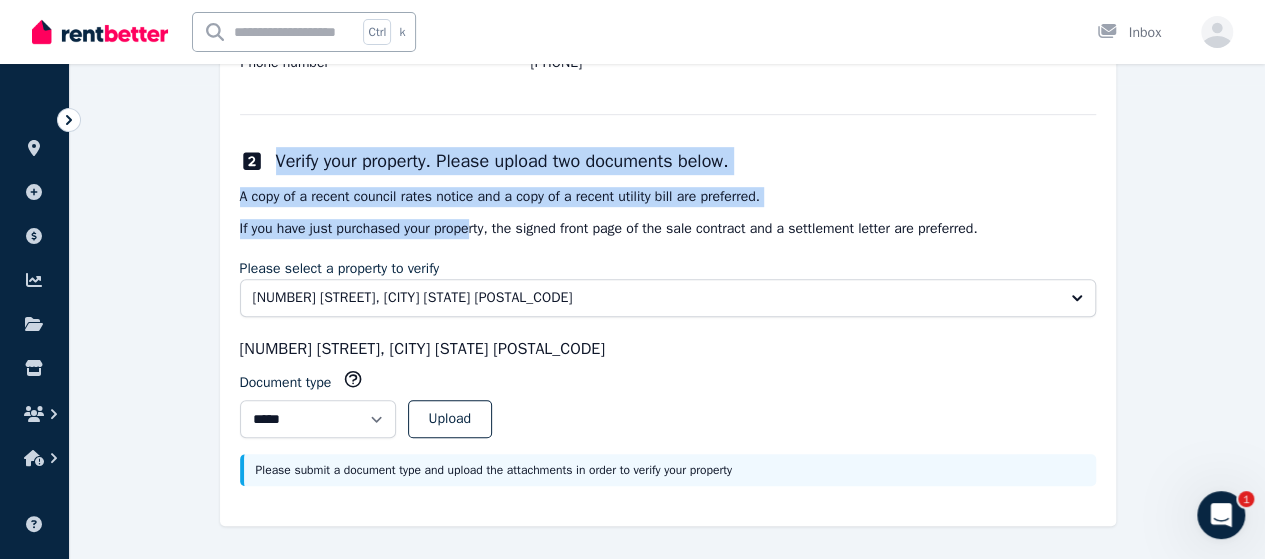click on "**********" at bounding box center (668, 195) 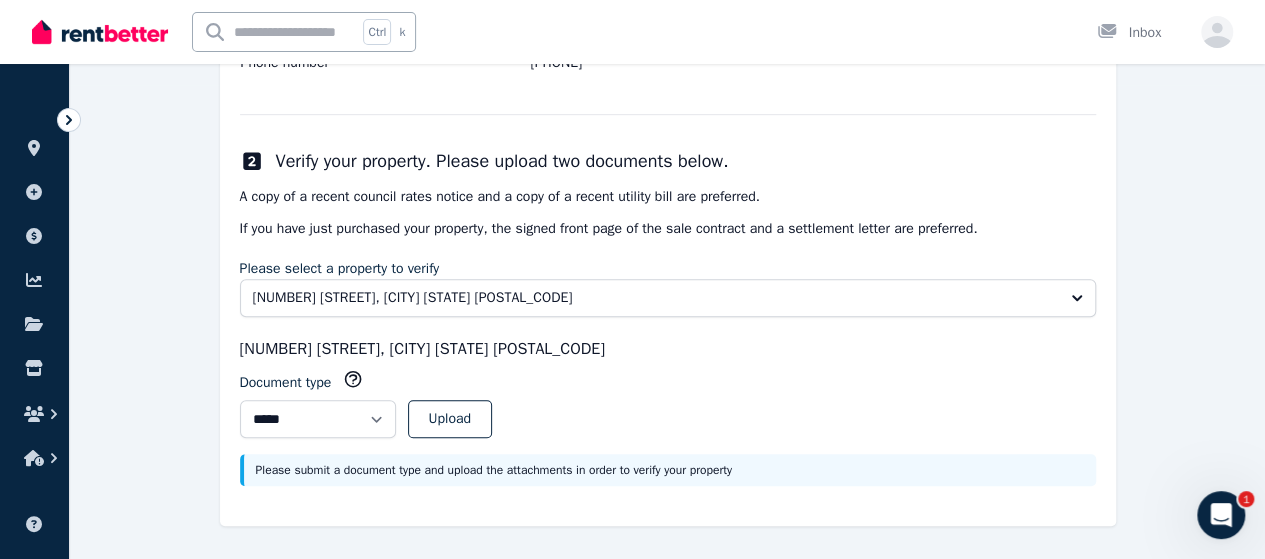 click 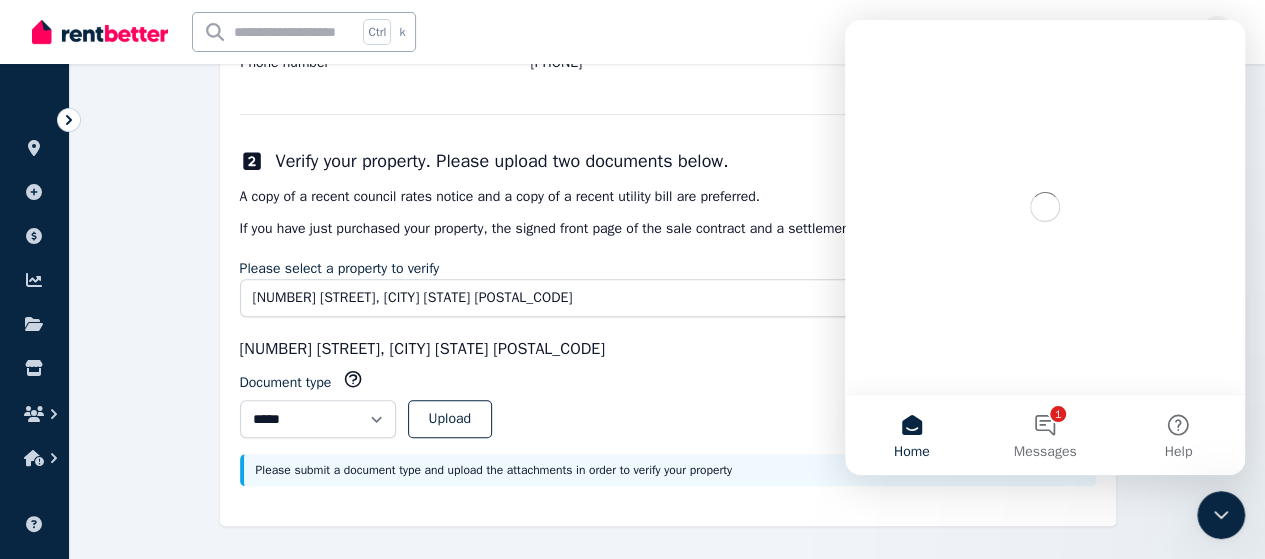 scroll, scrollTop: 0, scrollLeft: 0, axis: both 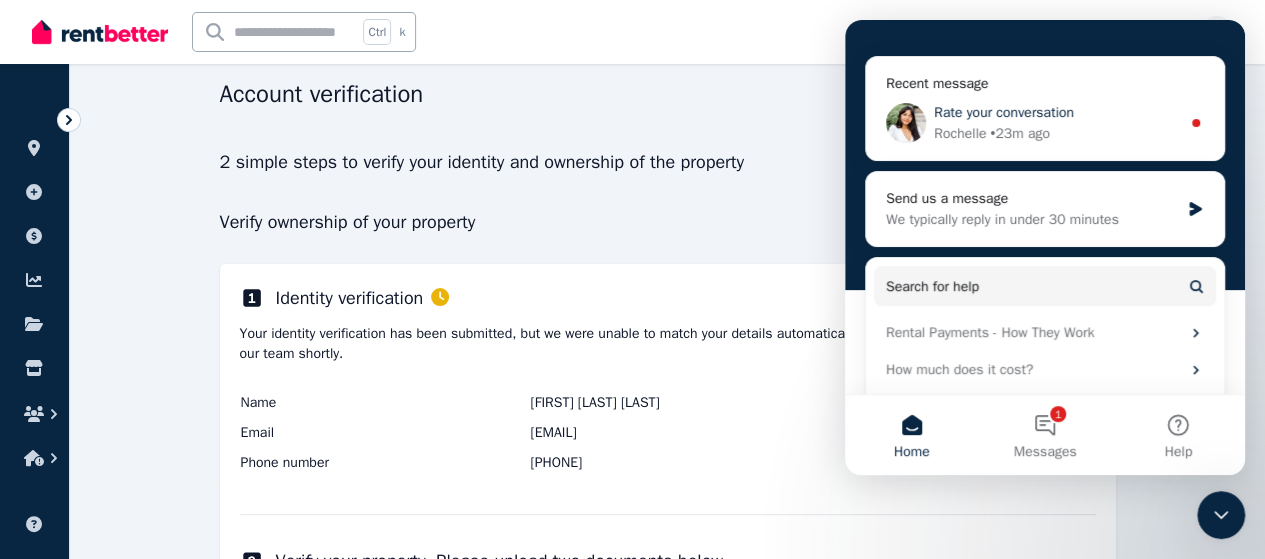click on "Rate your conversation" at bounding box center (1057, 112) 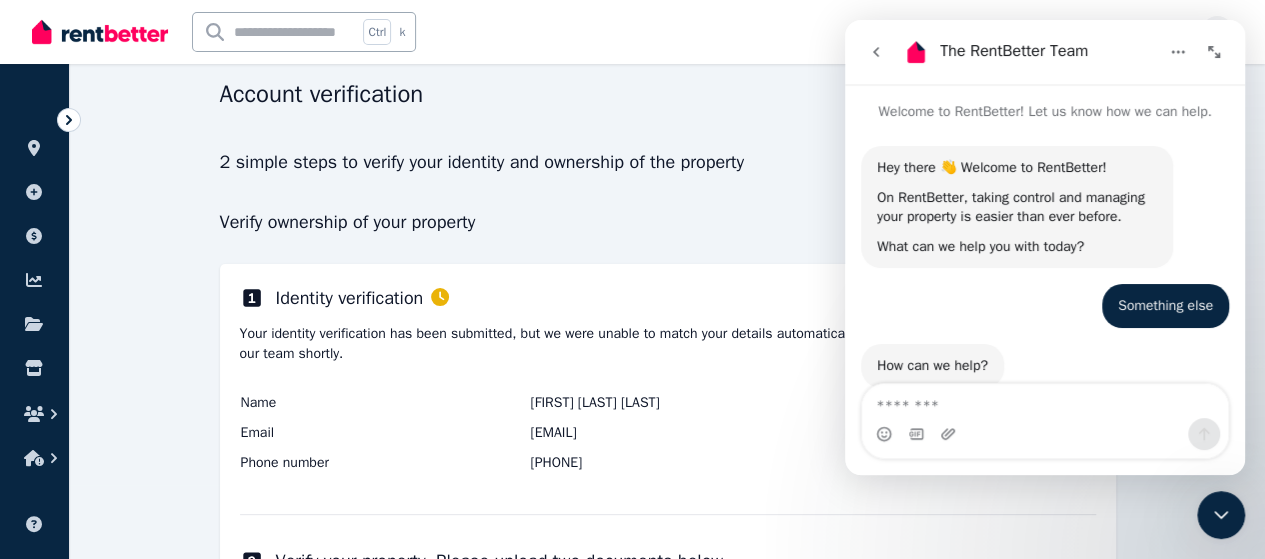 scroll, scrollTop: 2, scrollLeft: 0, axis: vertical 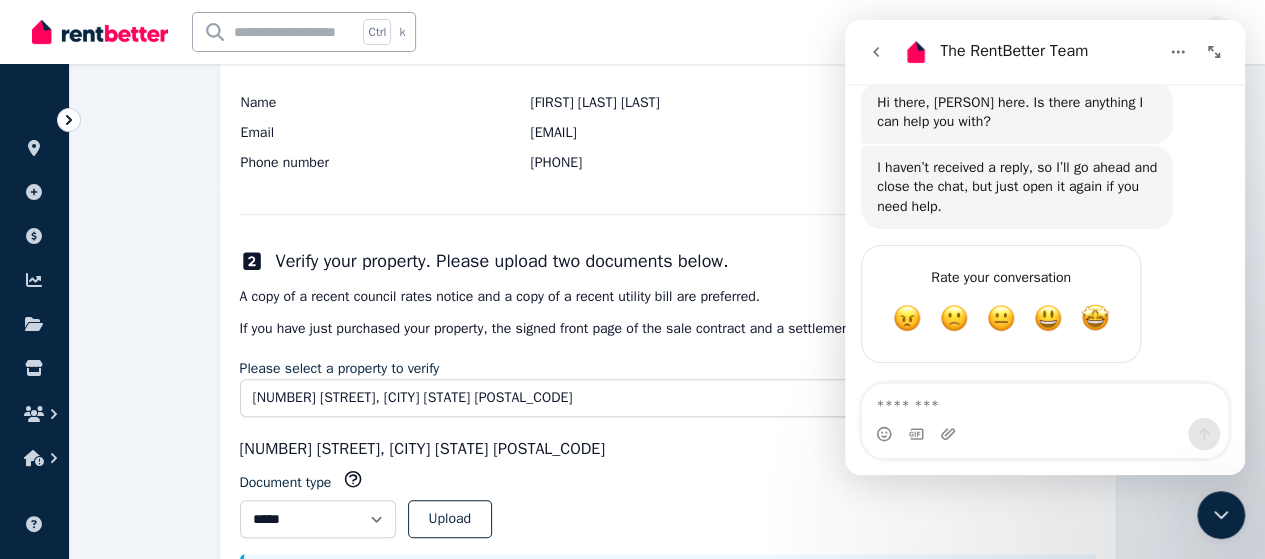 click 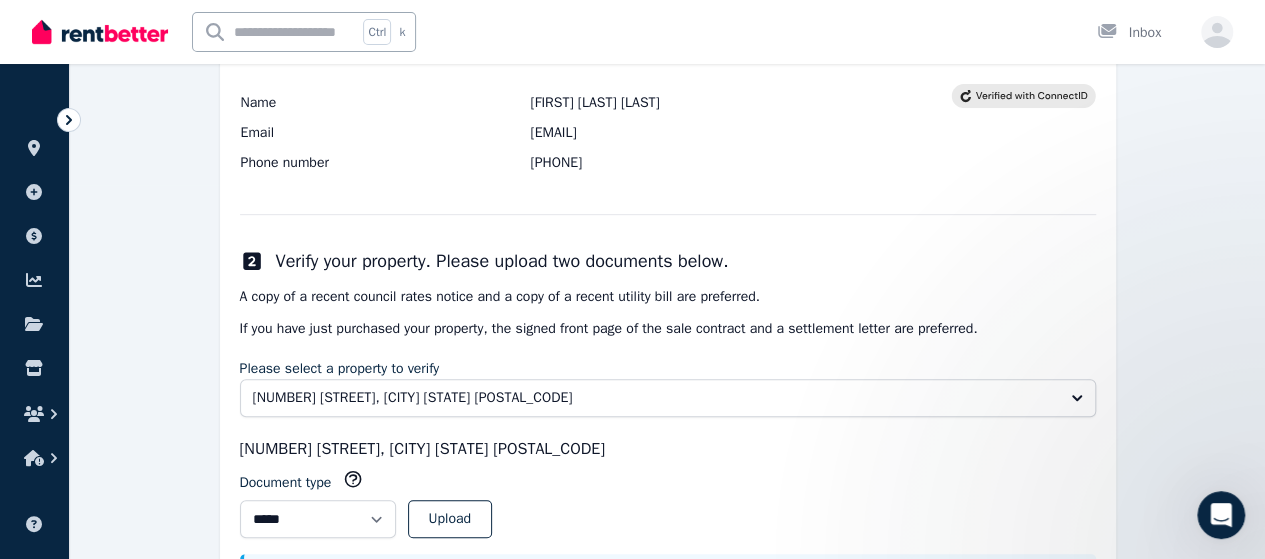 scroll, scrollTop: 0, scrollLeft: 0, axis: both 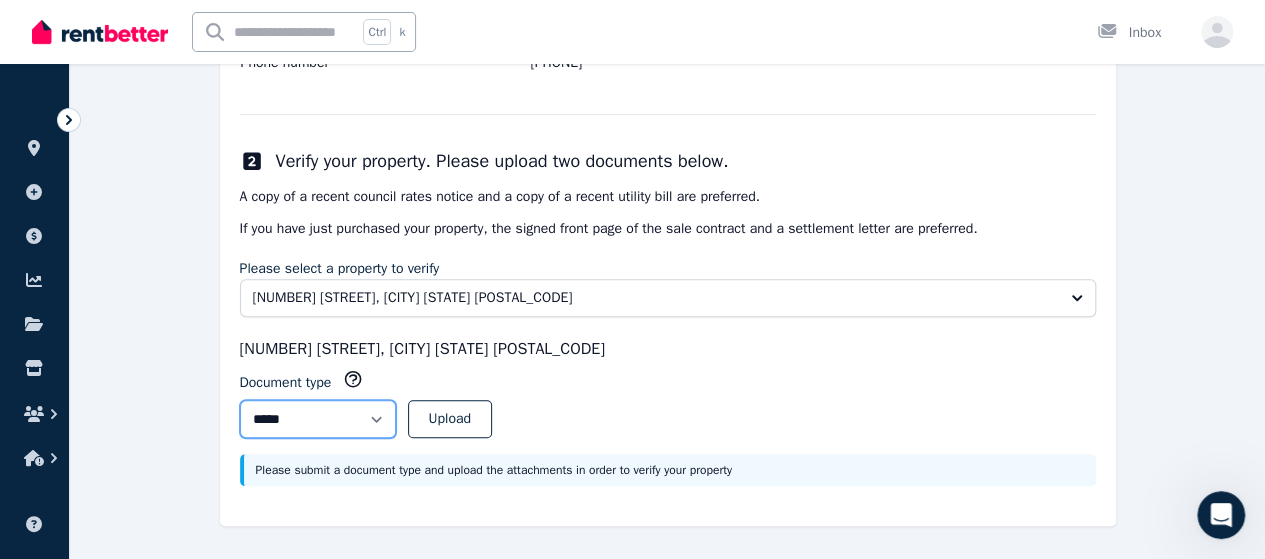 click on "**********" at bounding box center (318, 419) 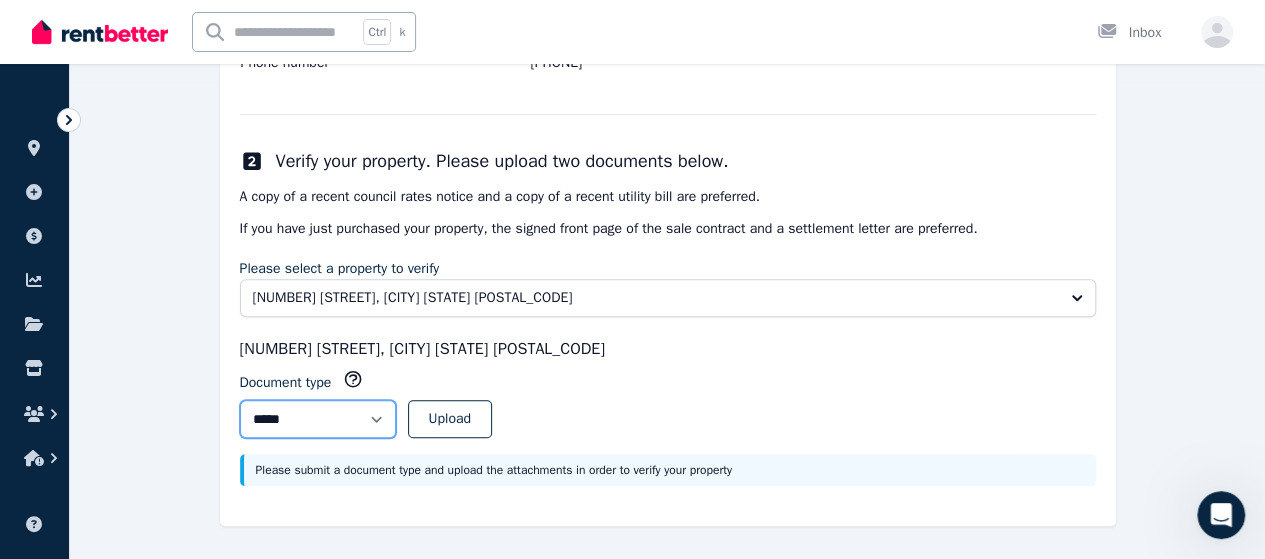 select on "**********" 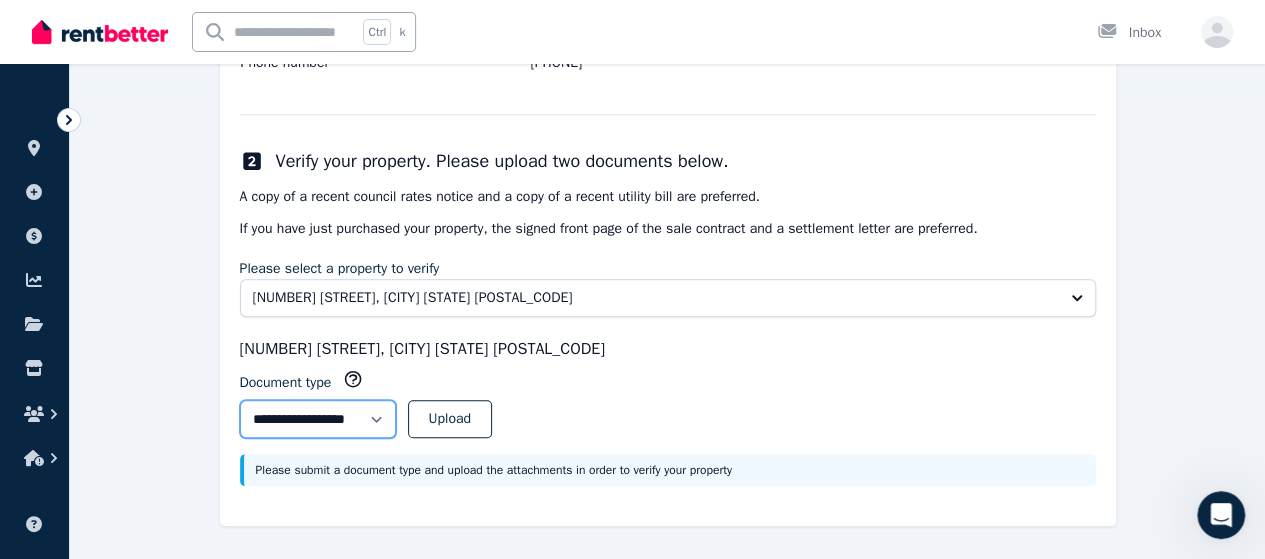 click on "**********" at bounding box center [318, 419] 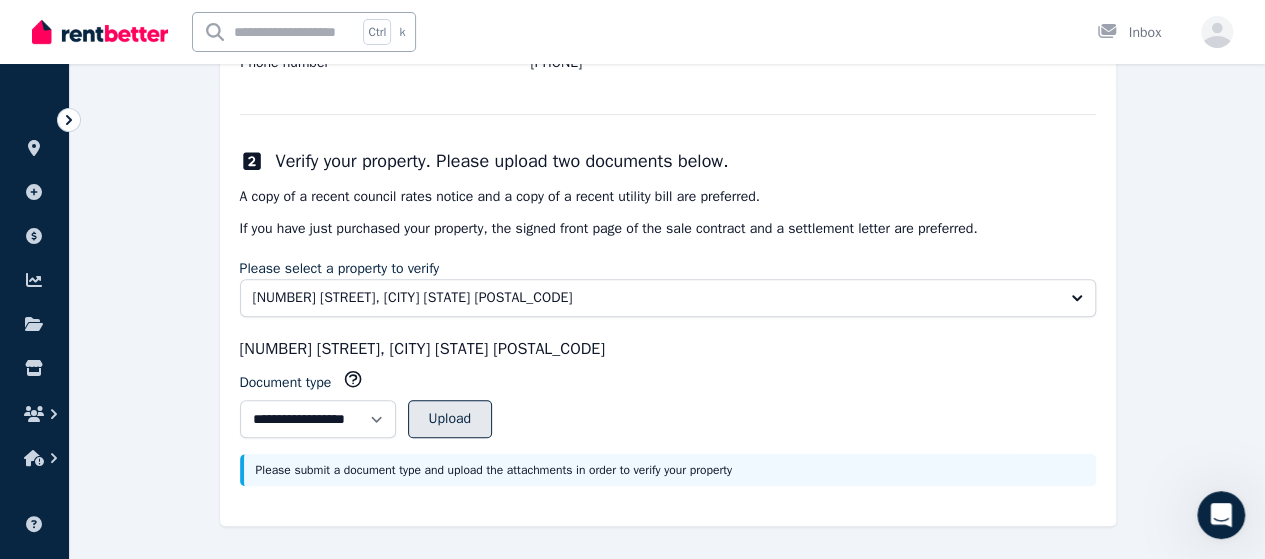 click on "Upload" at bounding box center (450, 419) 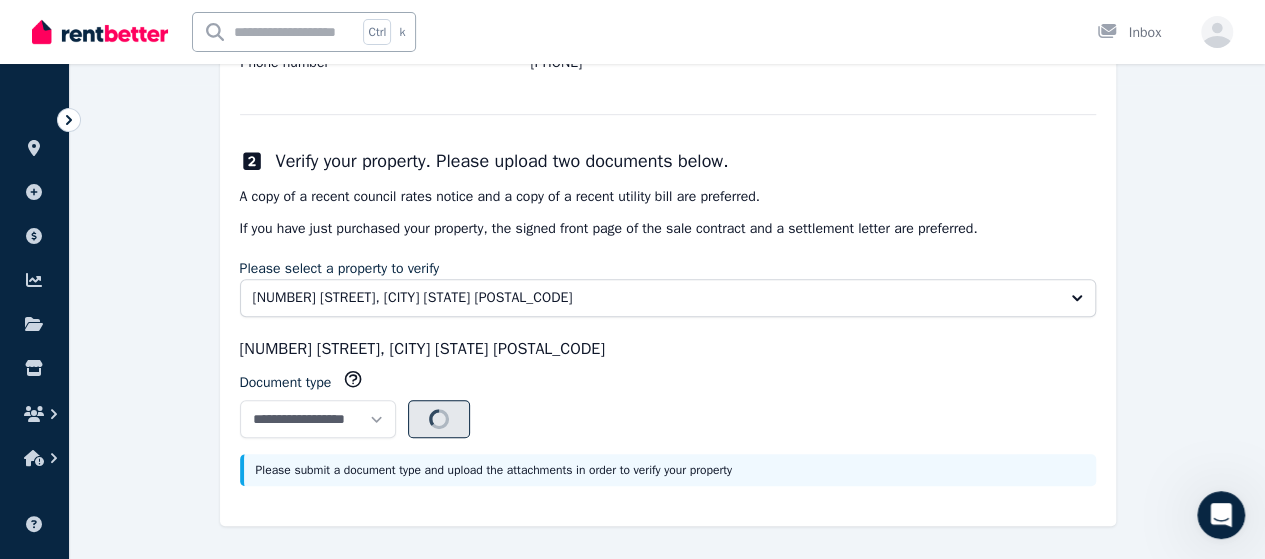 select 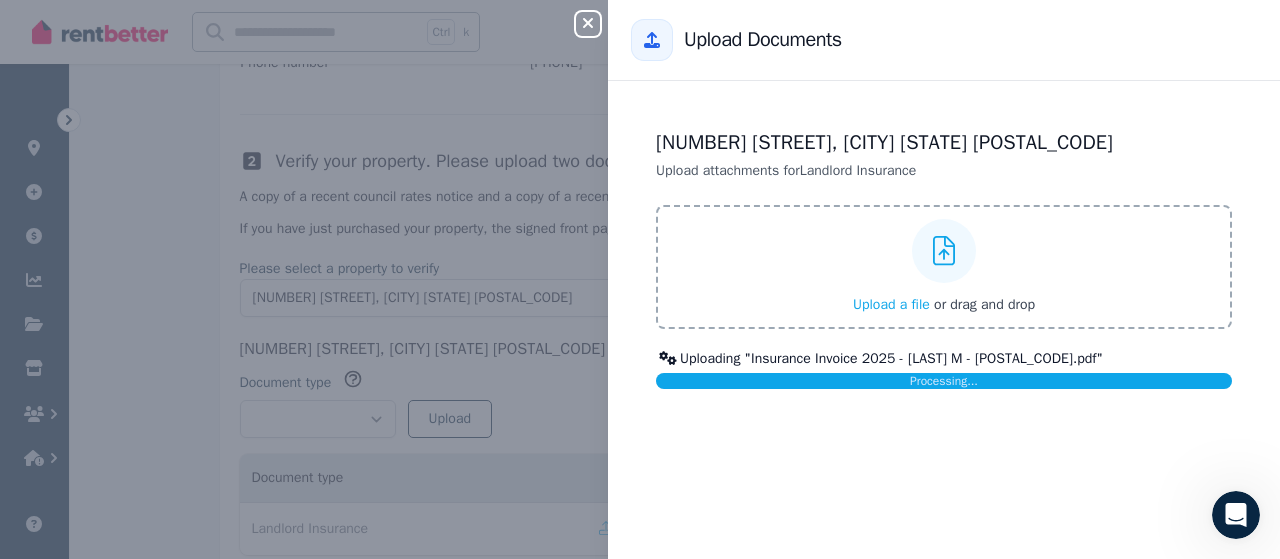 click on "[NUMBER] [STREET], [CITY] [STATE] [POSTAL_CODE] Upload attachments for  Landlord Insurance Upload a file   or drag and drop Uploading   " Insurance Invoice 2025 - [LAST] M - [POSTAL_CODE].pdf " Processing..." at bounding box center [944, 320] 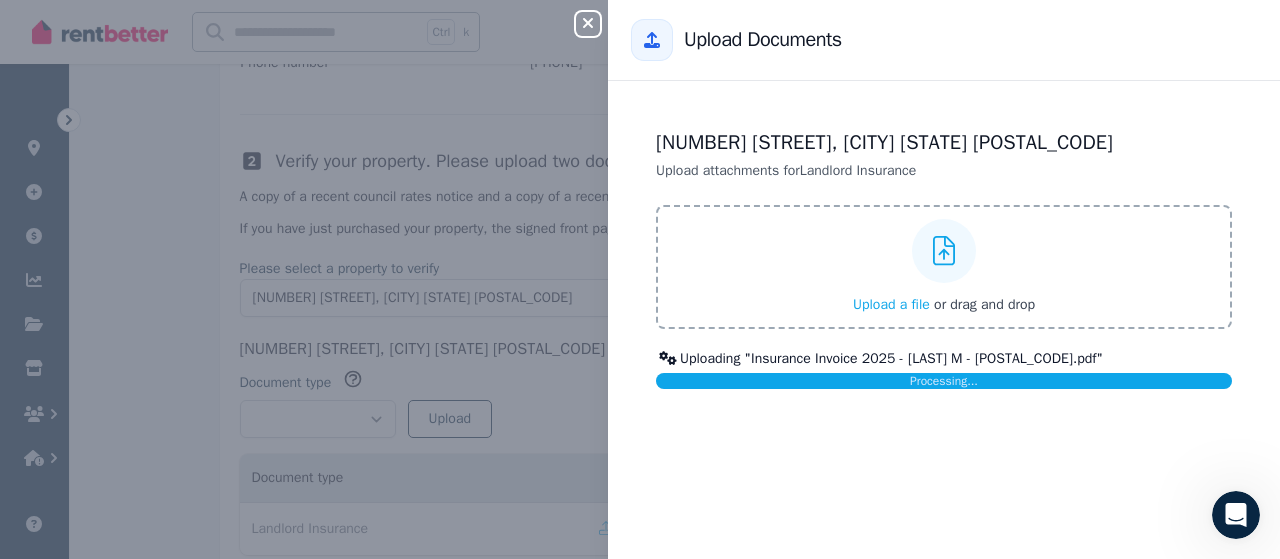 click on "Close panel Back to  Upload Documents 3 Divett St, Port Adelaide SA 5015 Upload attachments for  Landlord Insurance Upload a file   or drag and drop Uploading   " Insurance Invoice 2025 - LAZARUS M - 87106.pdf " Processing..." at bounding box center (640, 279) 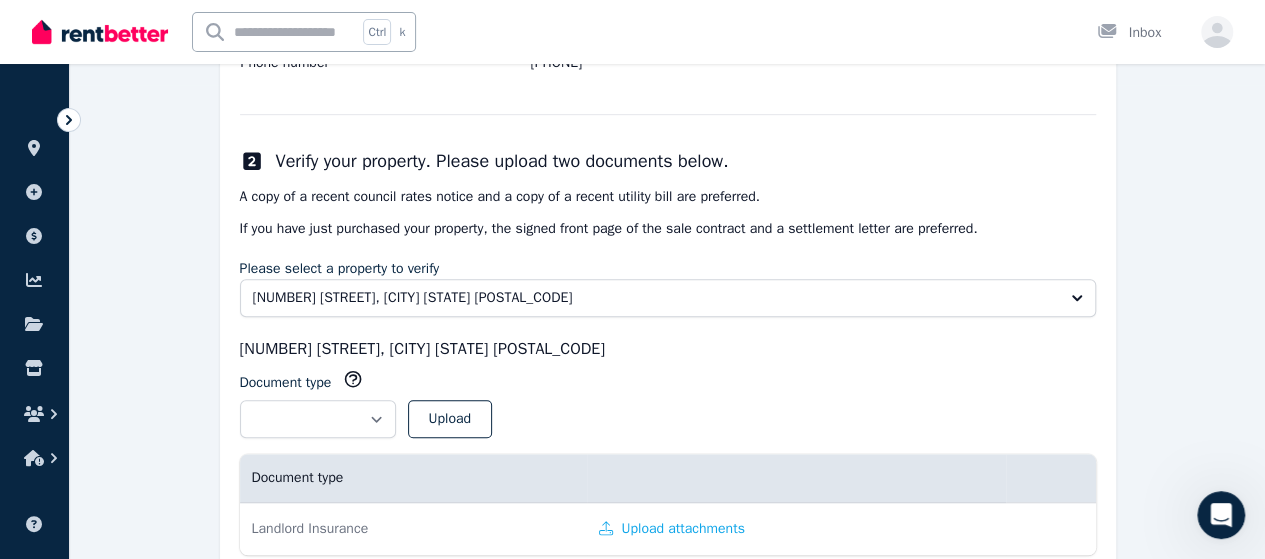 scroll, scrollTop: 542, scrollLeft: 0, axis: vertical 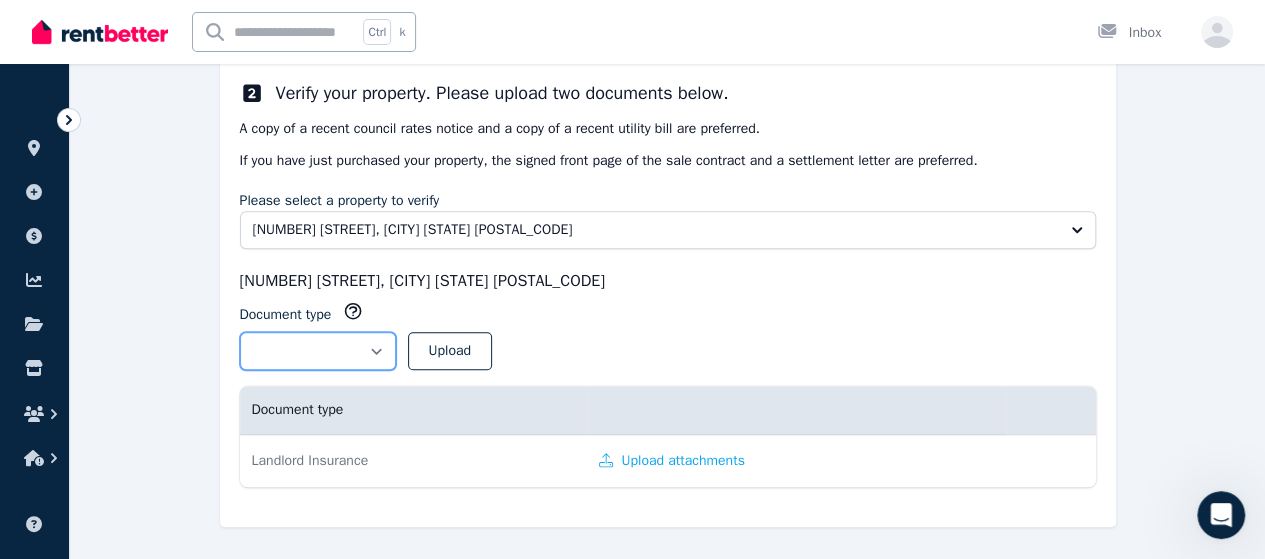 click on "**********" at bounding box center (318, 351) 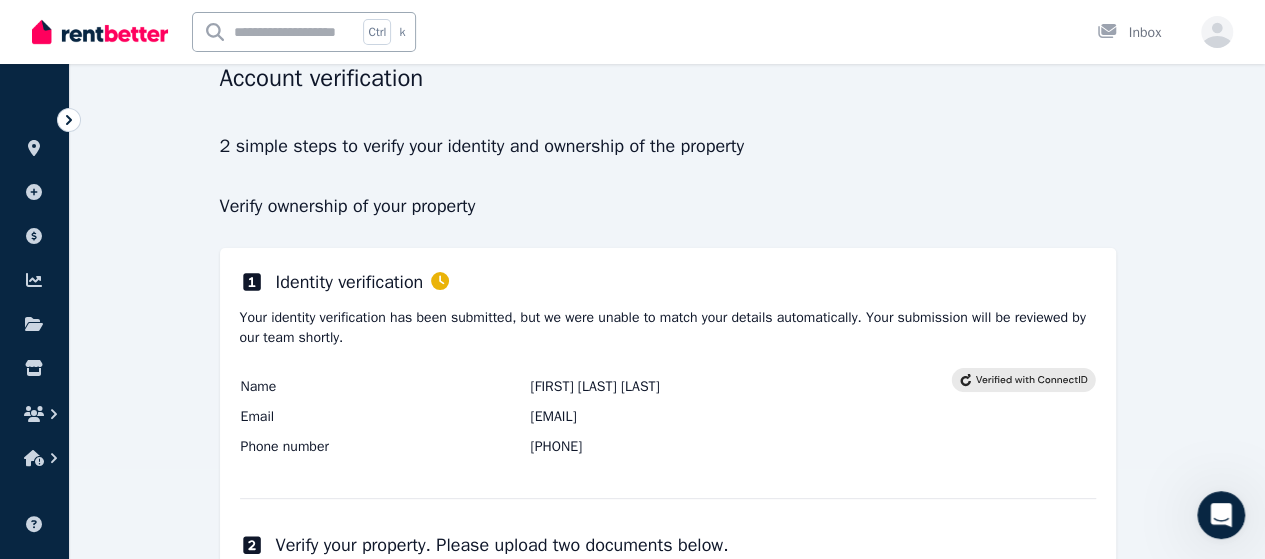 scroll, scrollTop: 0, scrollLeft: 0, axis: both 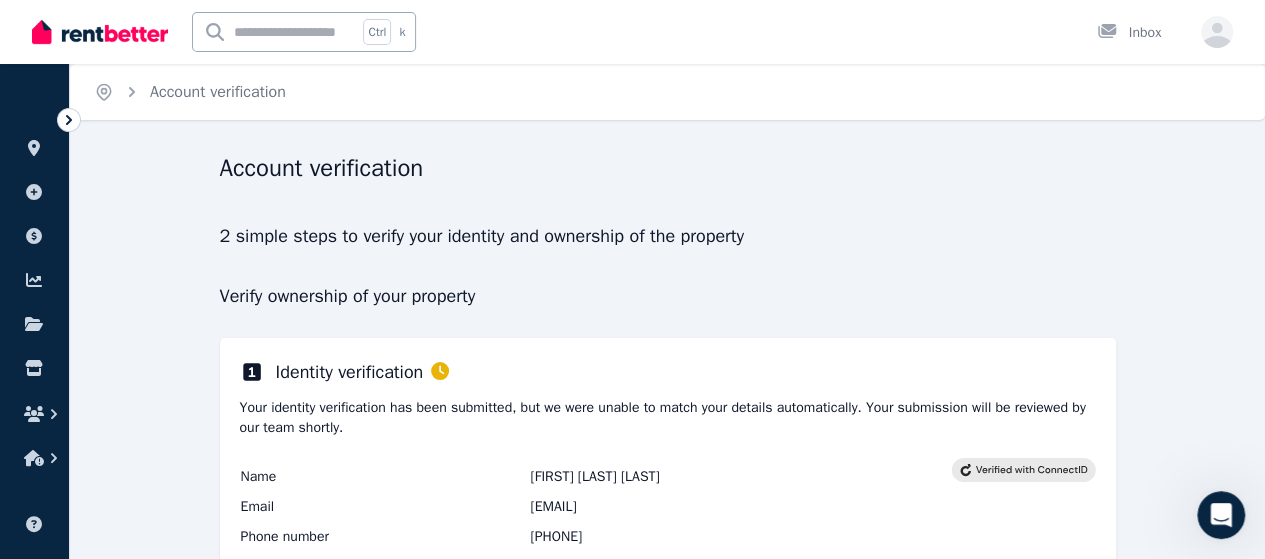 click on "Identity verification" at bounding box center (363, 372) 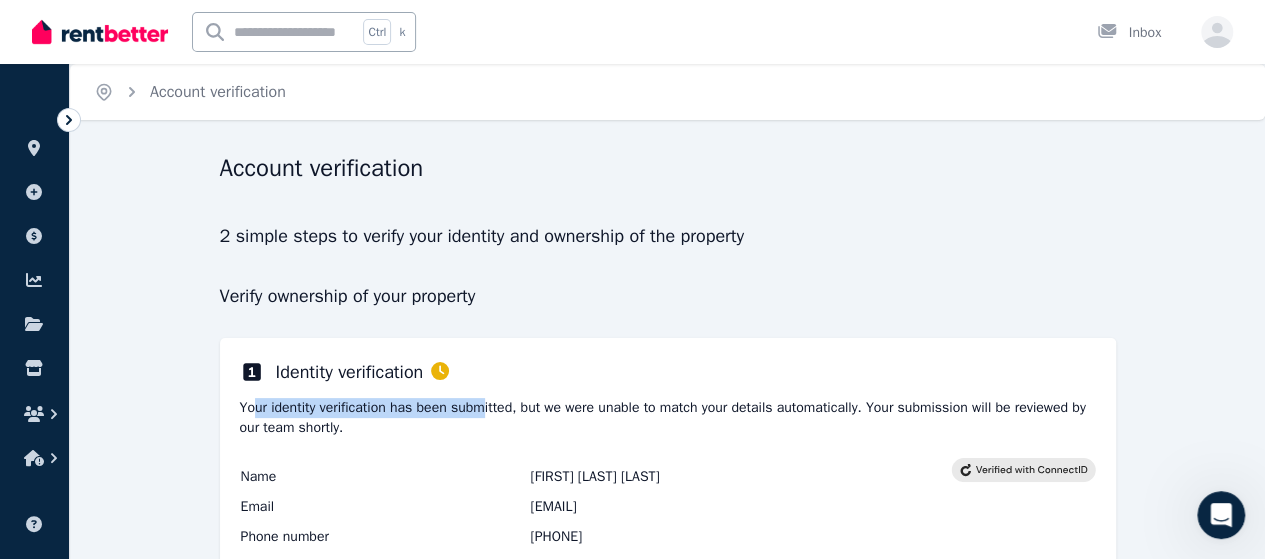 drag, startPoint x: 263, startPoint y: 409, endPoint x: 487, endPoint y: 408, distance: 224.00223 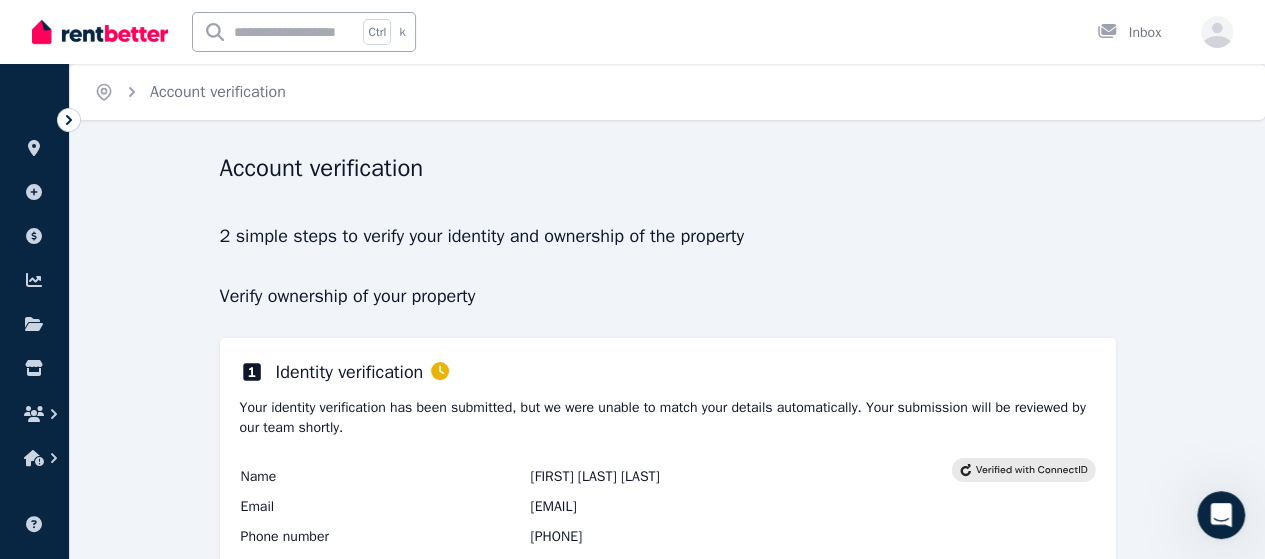click on "Your identity verification has been submitted, but we were unable to match your details automatically. Your submission will be reviewed by our team shortly." at bounding box center (668, 418) 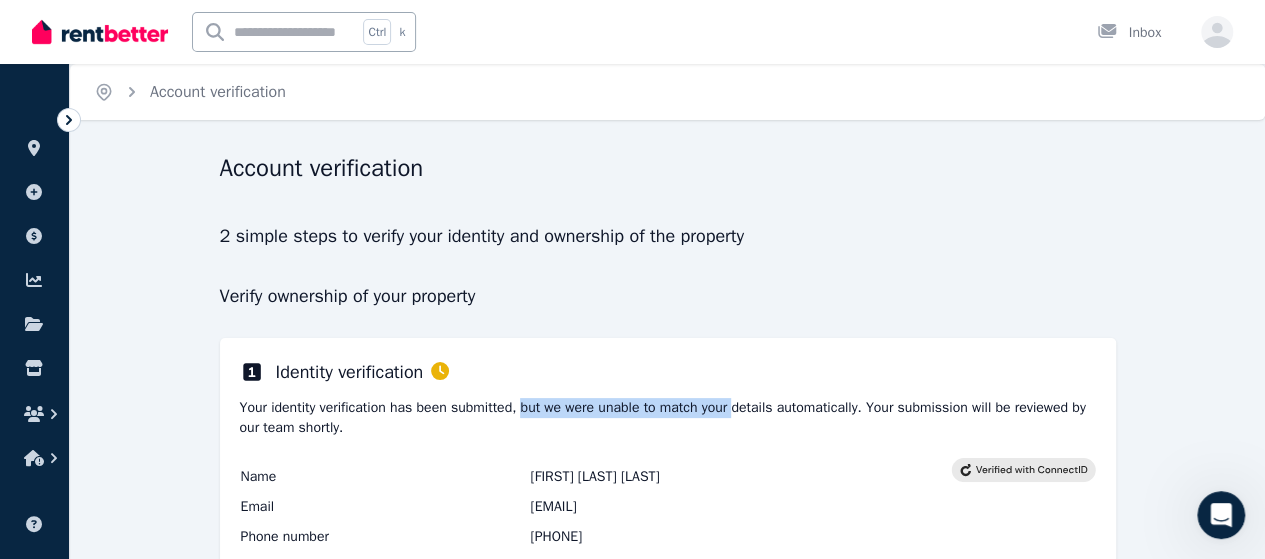 drag, startPoint x: 524, startPoint y: 399, endPoint x: 741, endPoint y: 398, distance: 217.0023 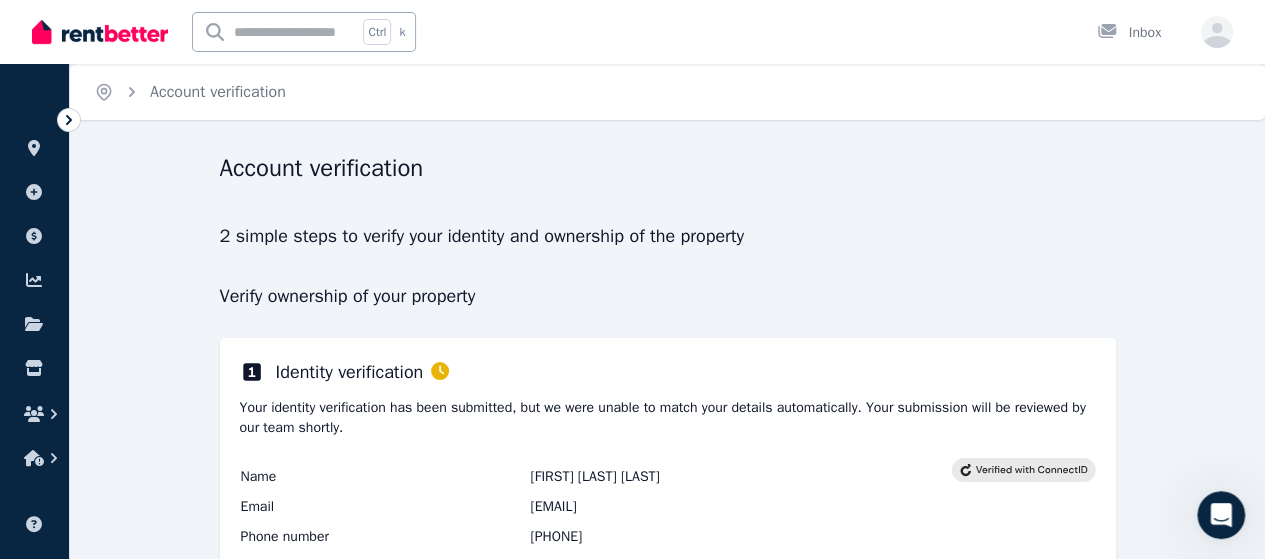 click on "Your identity verification has been submitted, but we were unable to match your details automatically. Your submission will be reviewed by our team shortly." at bounding box center (668, 418) 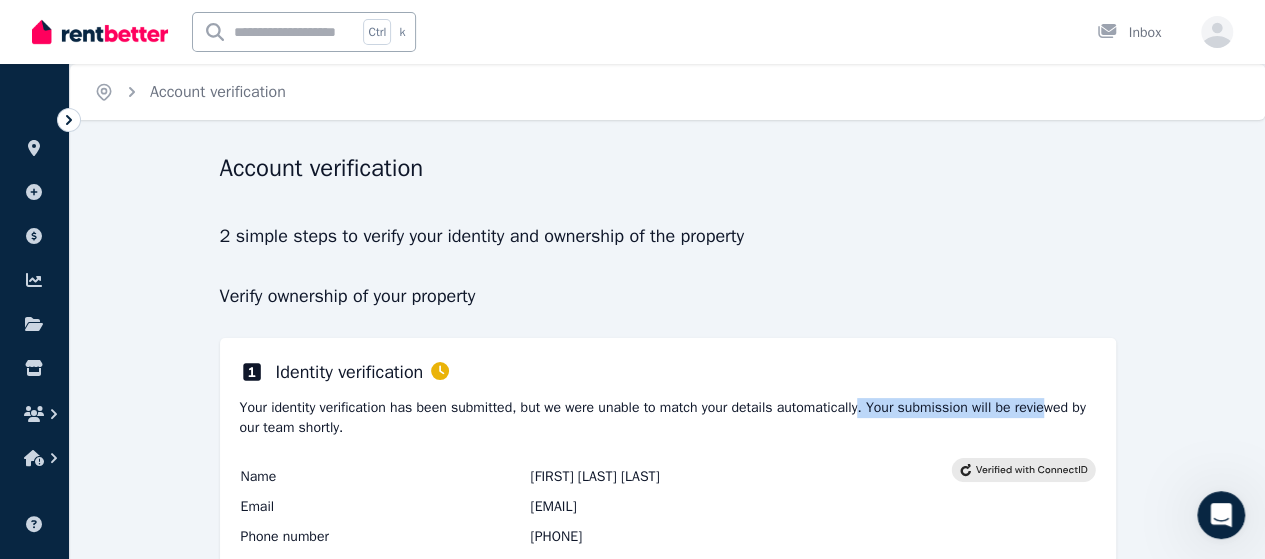 drag, startPoint x: 860, startPoint y: 402, endPoint x: 1019, endPoint y: 397, distance: 159.0786 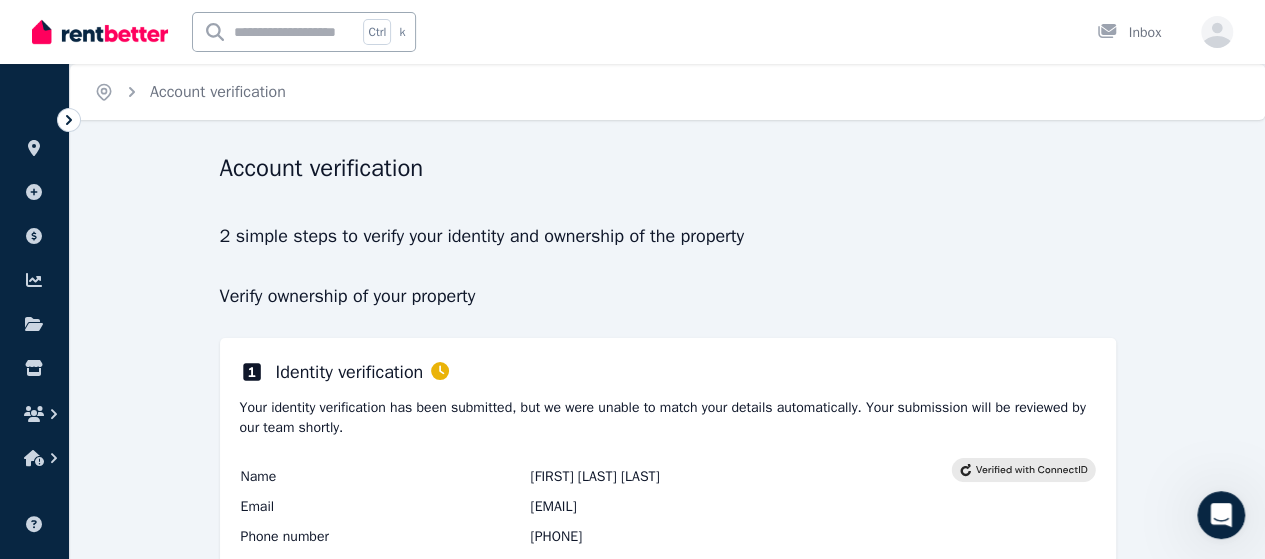 click on "Your identity verification has been submitted, but we were unable to match your details automatically. Your submission will be reviewed by our team shortly." at bounding box center (668, 418) 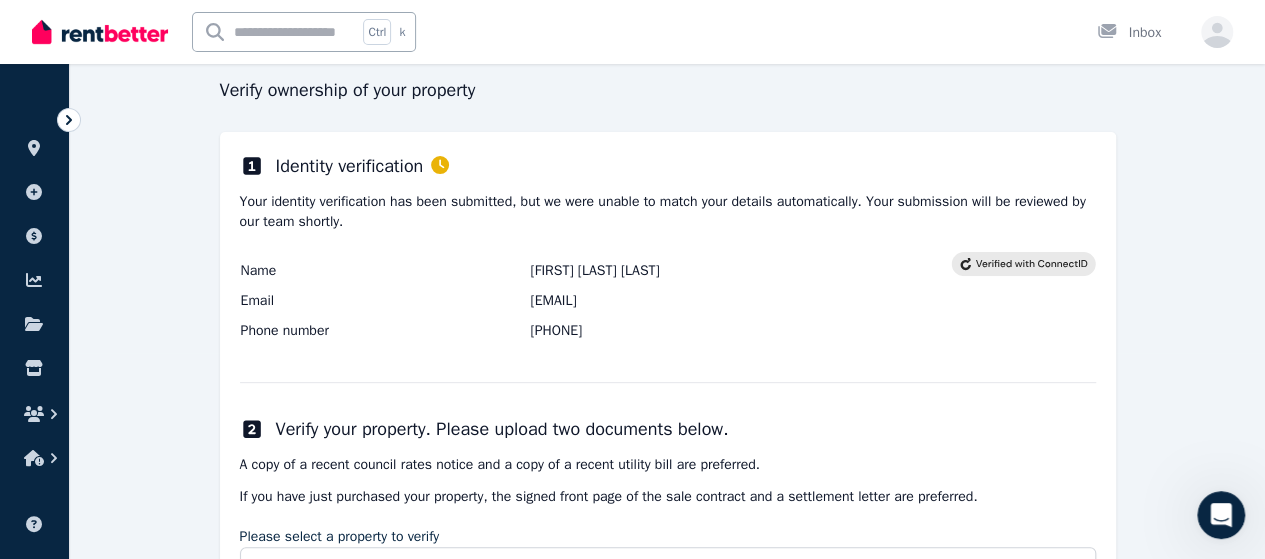 scroll, scrollTop: 542, scrollLeft: 0, axis: vertical 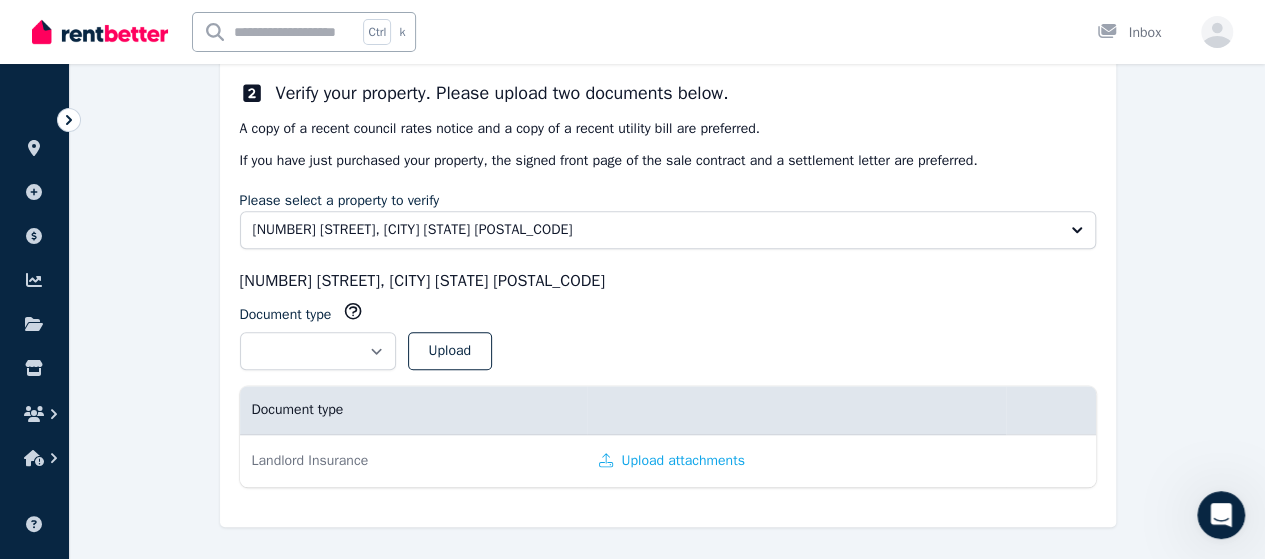 click on "**********" at bounding box center (668, 343) 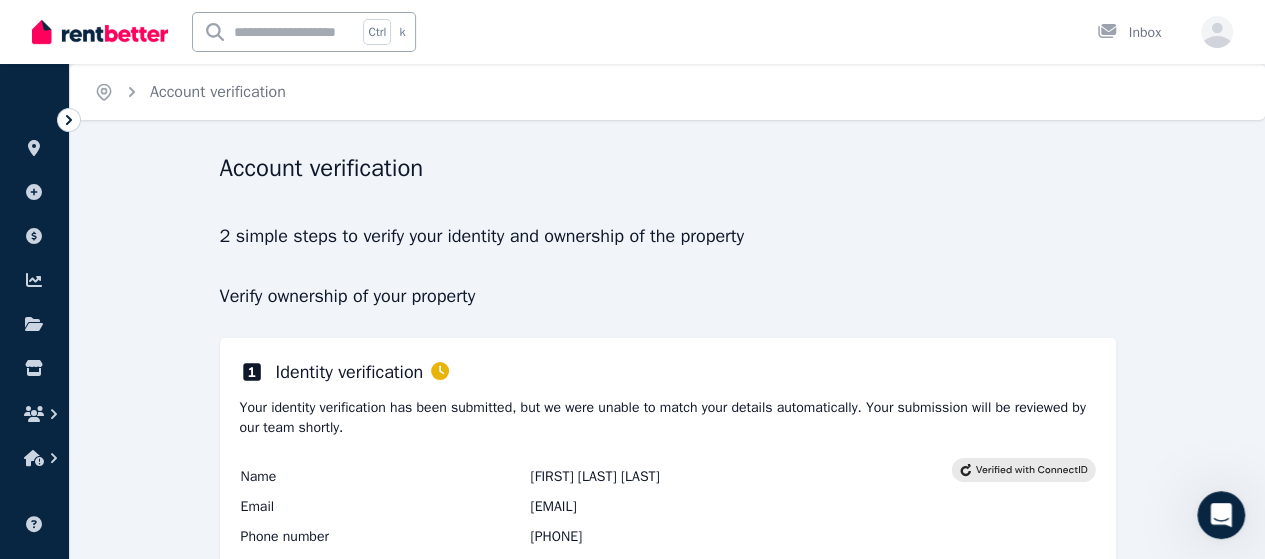 scroll, scrollTop: 542, scrollLeft: 0, axis: vertical 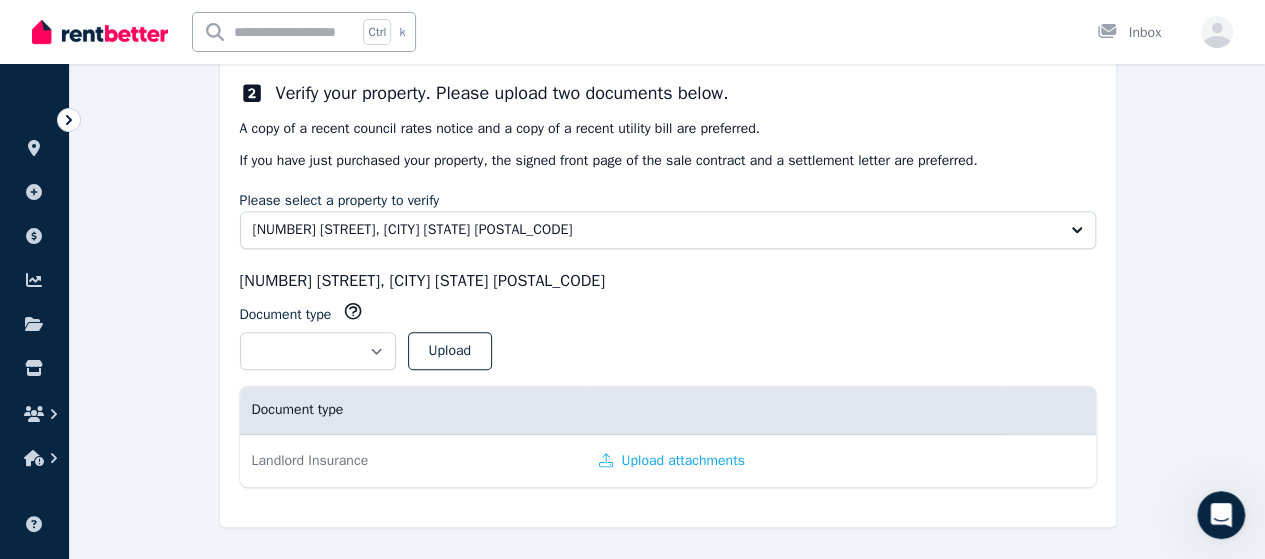 click 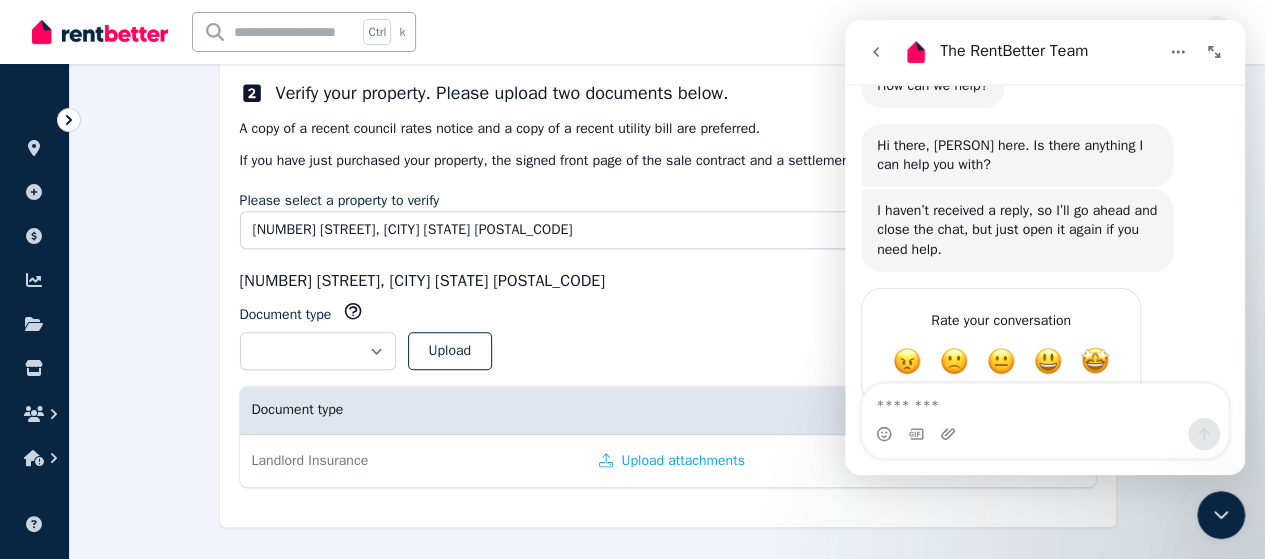 scroll, scrollTop: 321, scrollLeft: 0, axis: vertical 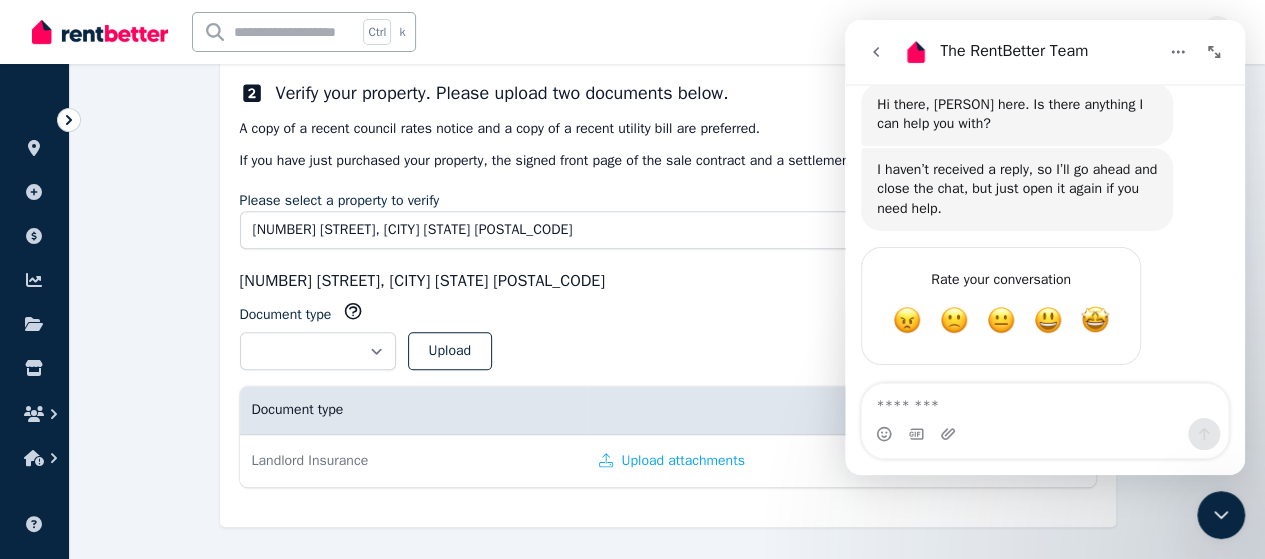 click at bounding box center [1045, 401] 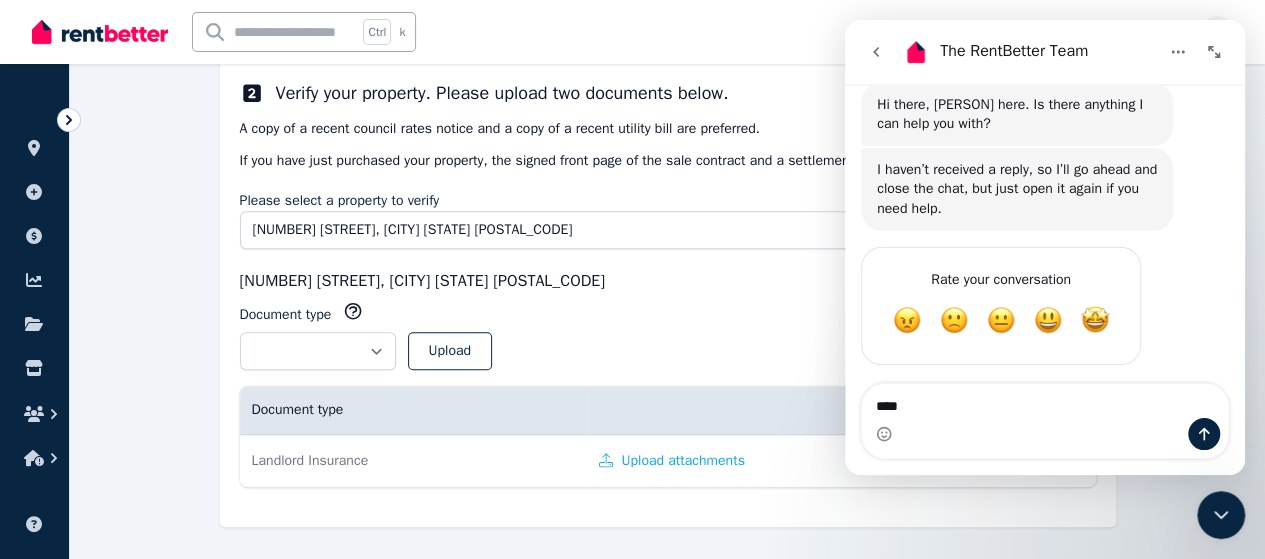 type on "*****" 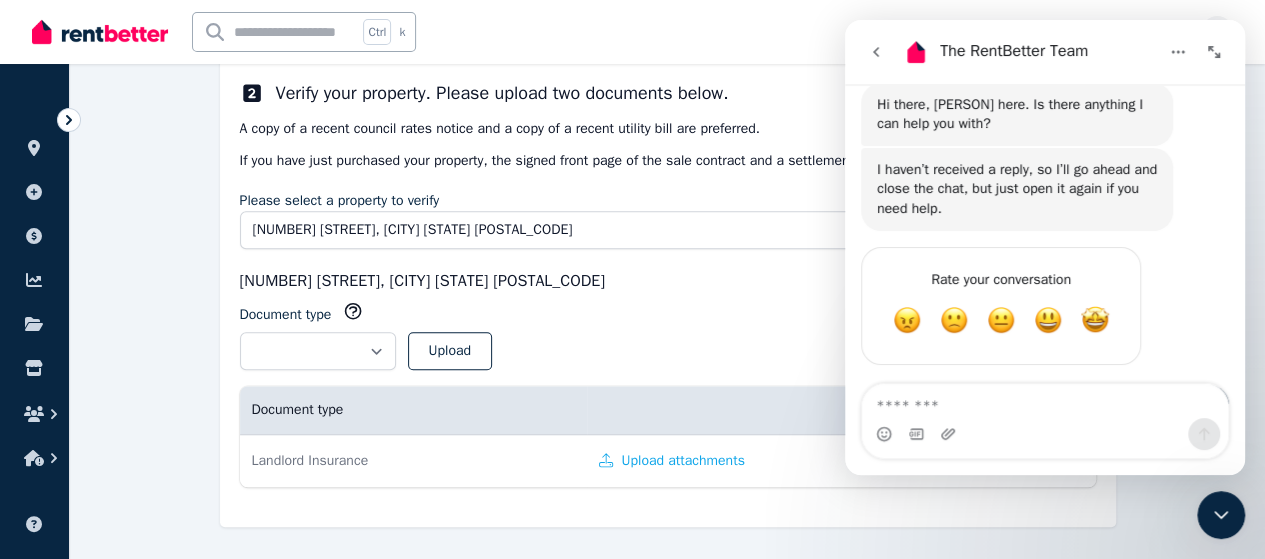 scroll, scrollTop: 381, scrollLeft: 0, axis: vertical 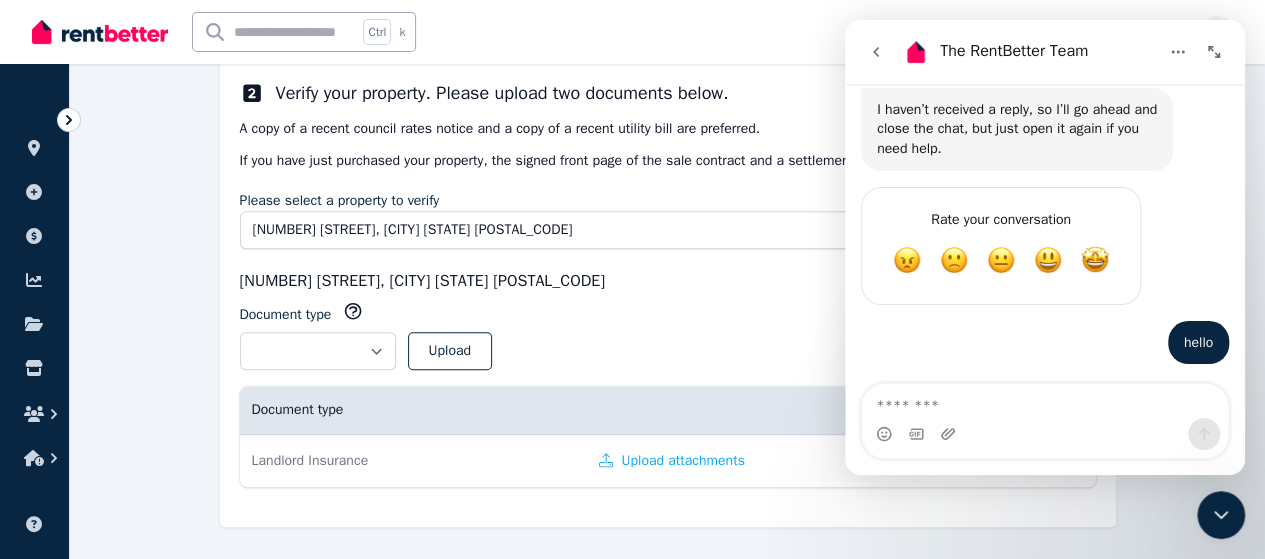 click on "**********" at bounding box center (668, 343) 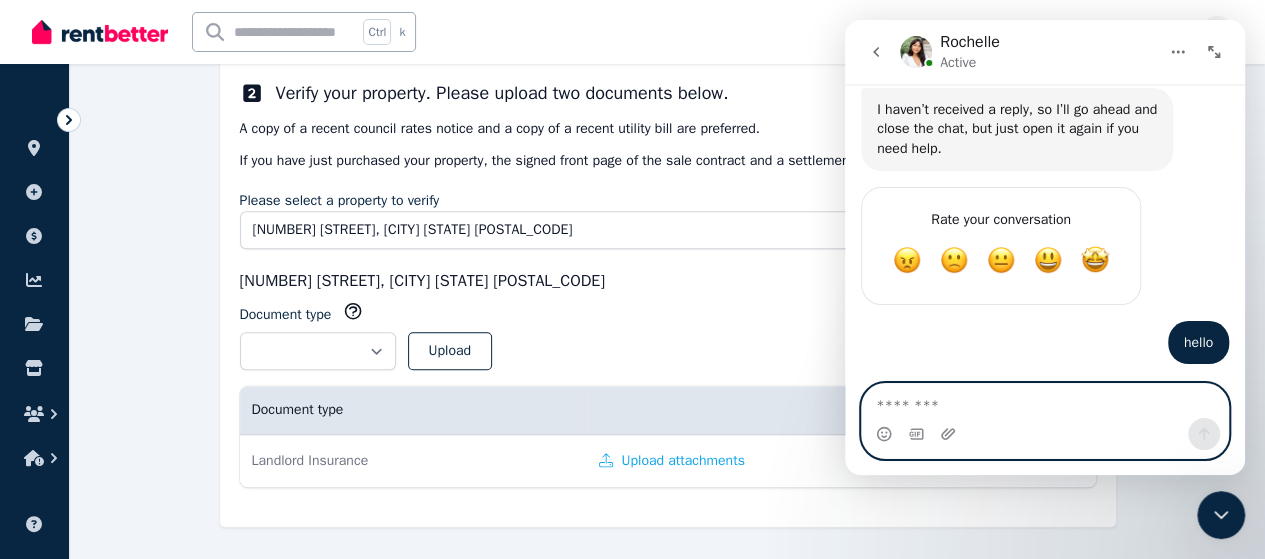 click at bounding box center [1045, 401] 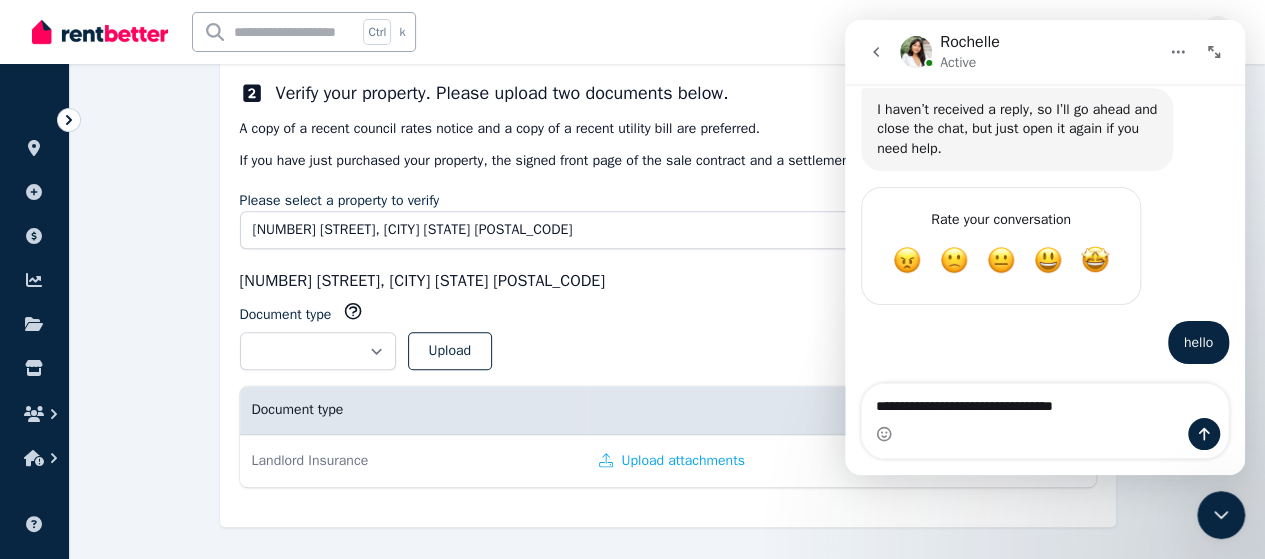 click at bounding box center [1045, 434] 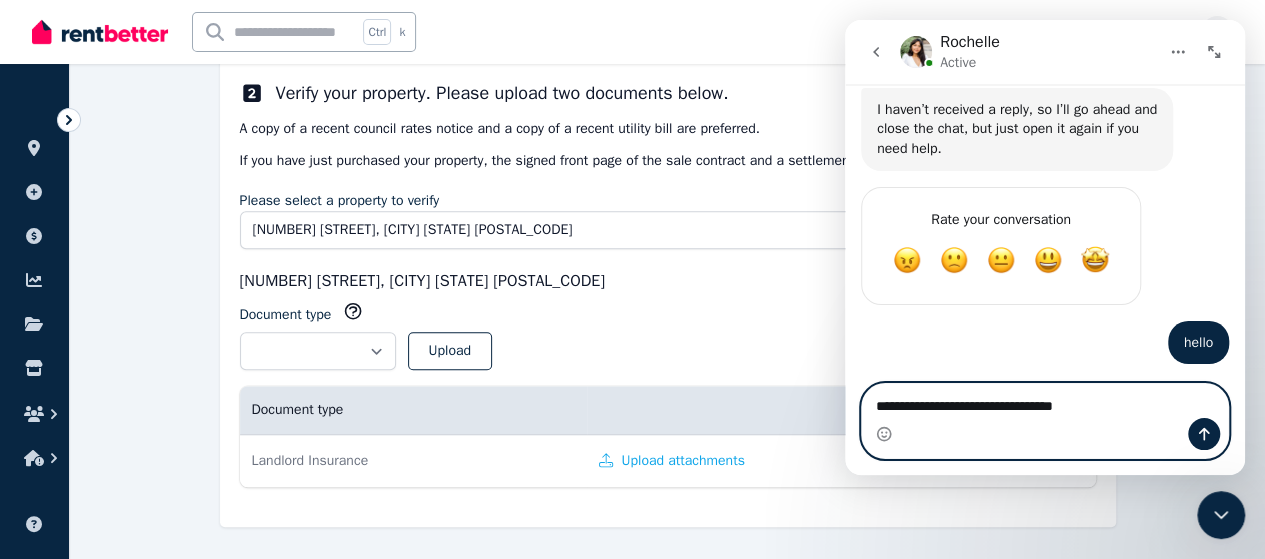 click on "**********" at bounding box center (1045, 401) 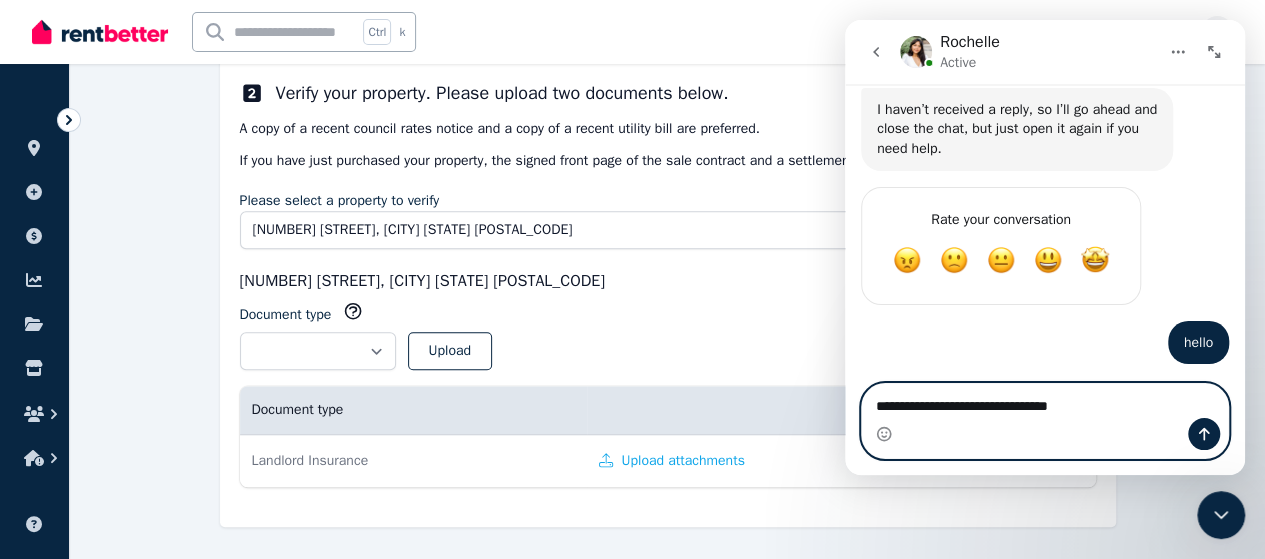 click on "**********" at bounding box center [1045, 401] 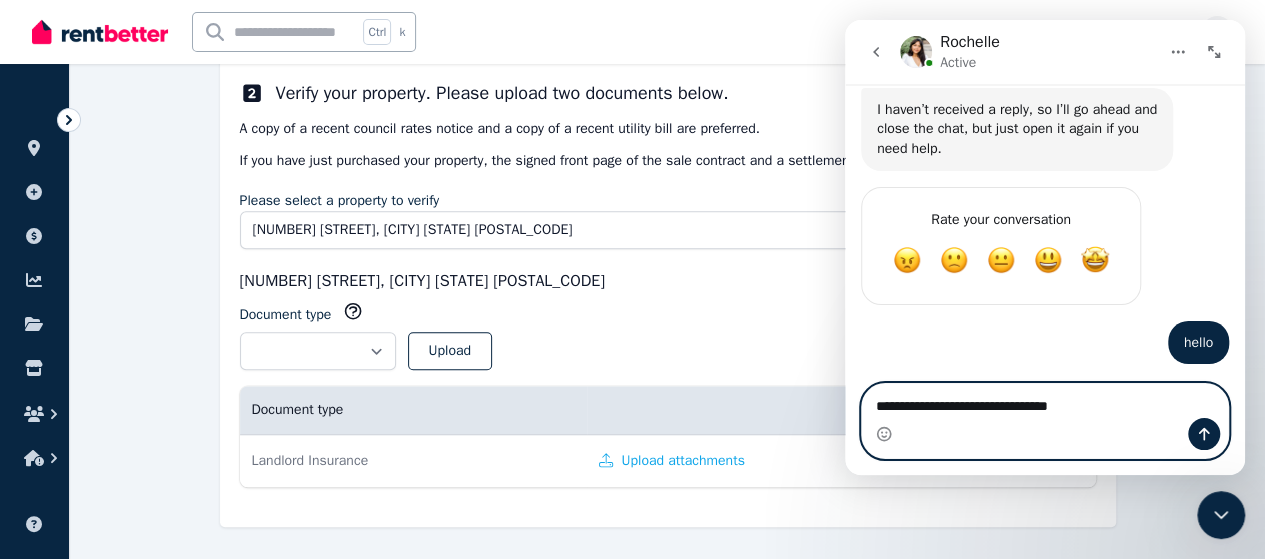 type on "**********" 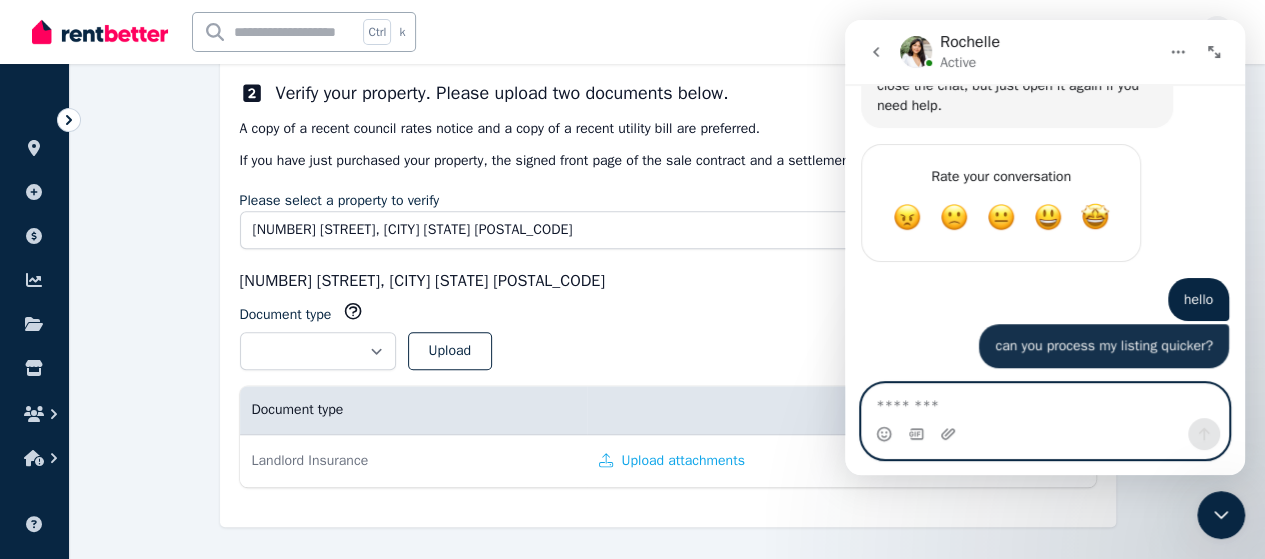 scroll, scrollTop: 426, scrollLeft: 0, axis: vertical 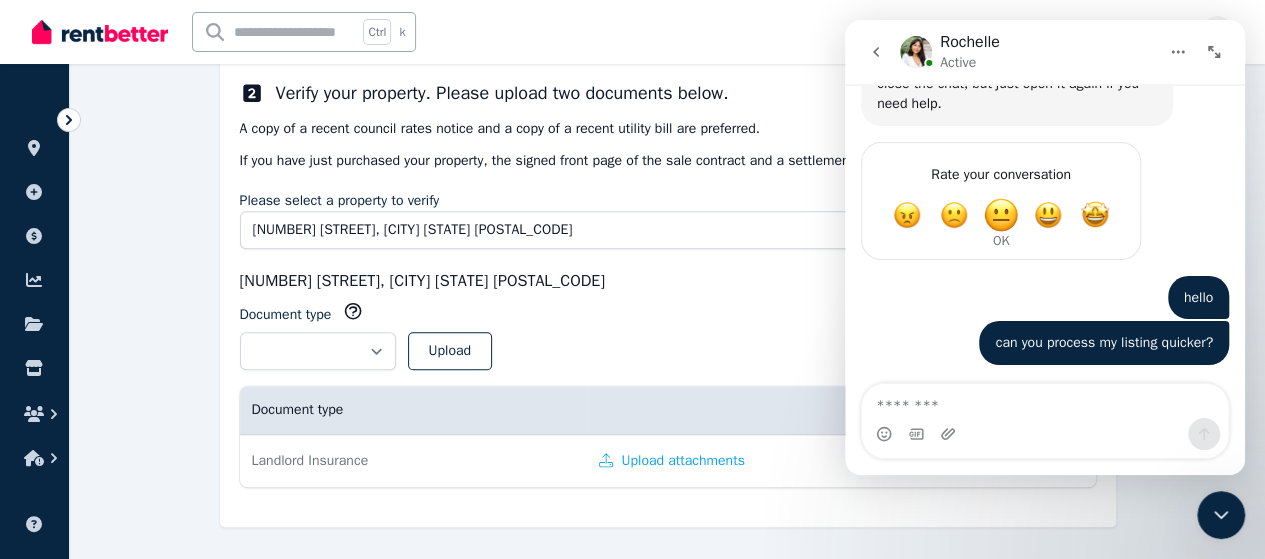 click at bounding box center [1001, 215] 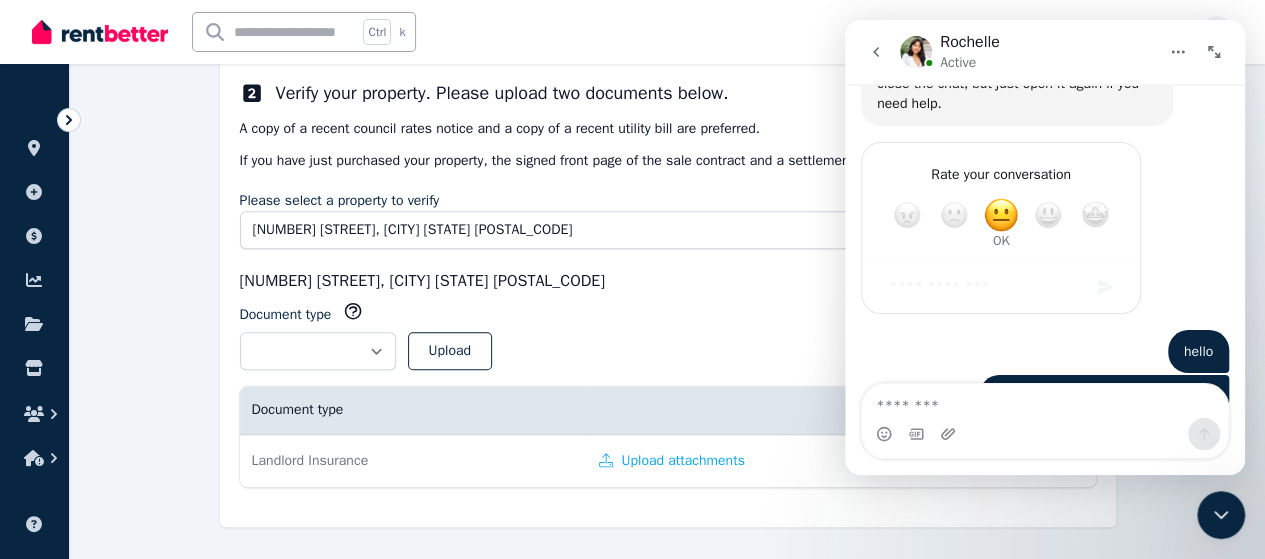 scroll, scrollTop: 480, scrollLeft: 0, axis: vertical 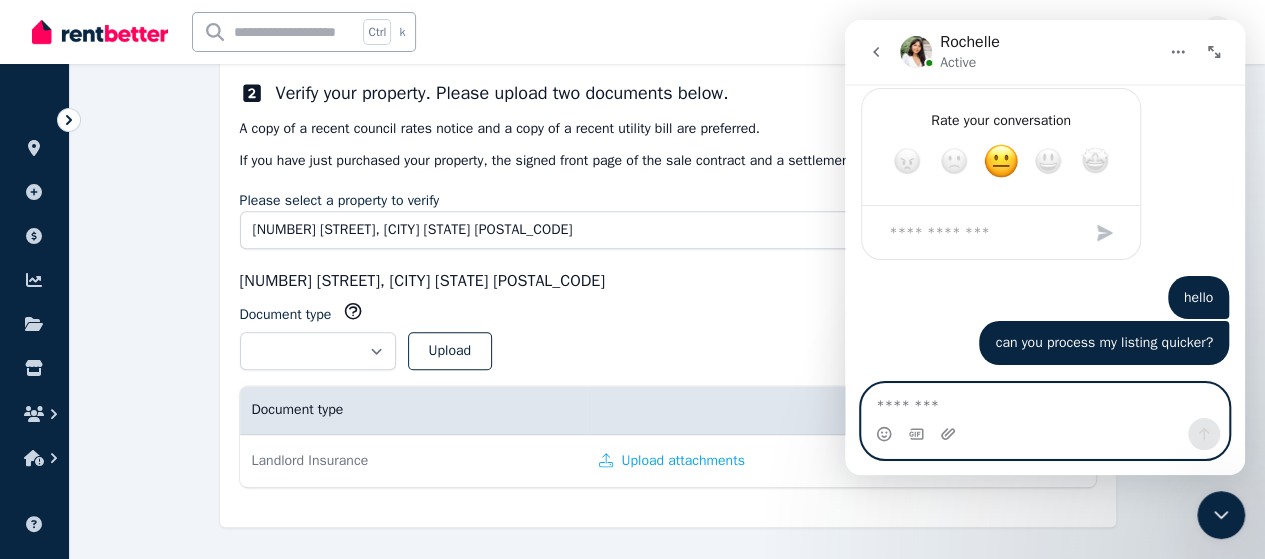 click at bounding box center (1045, 401) 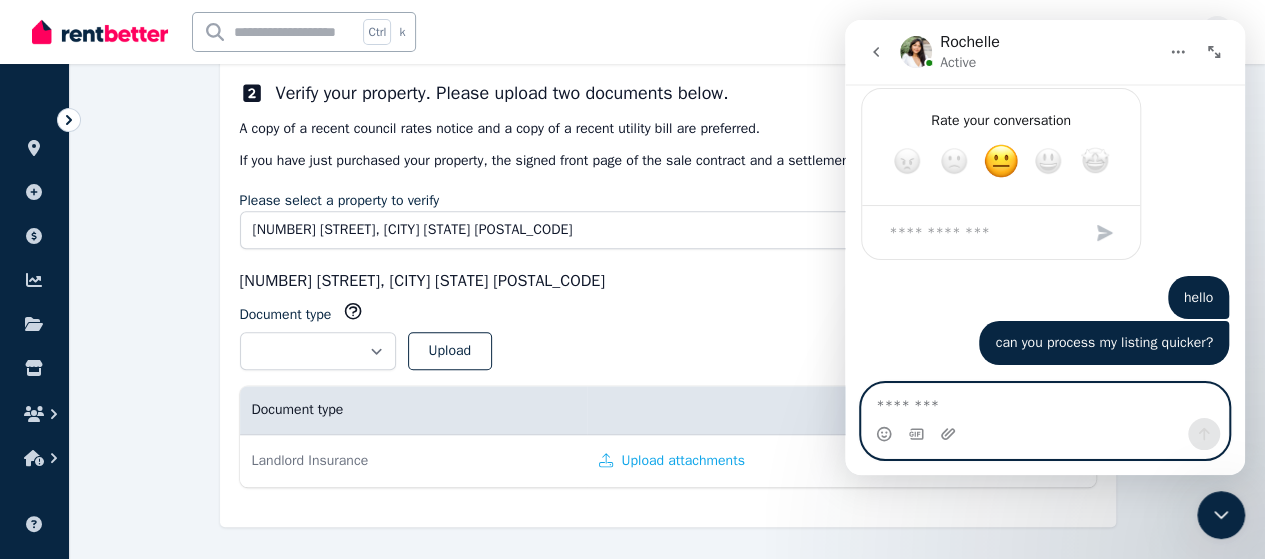 type on "*" 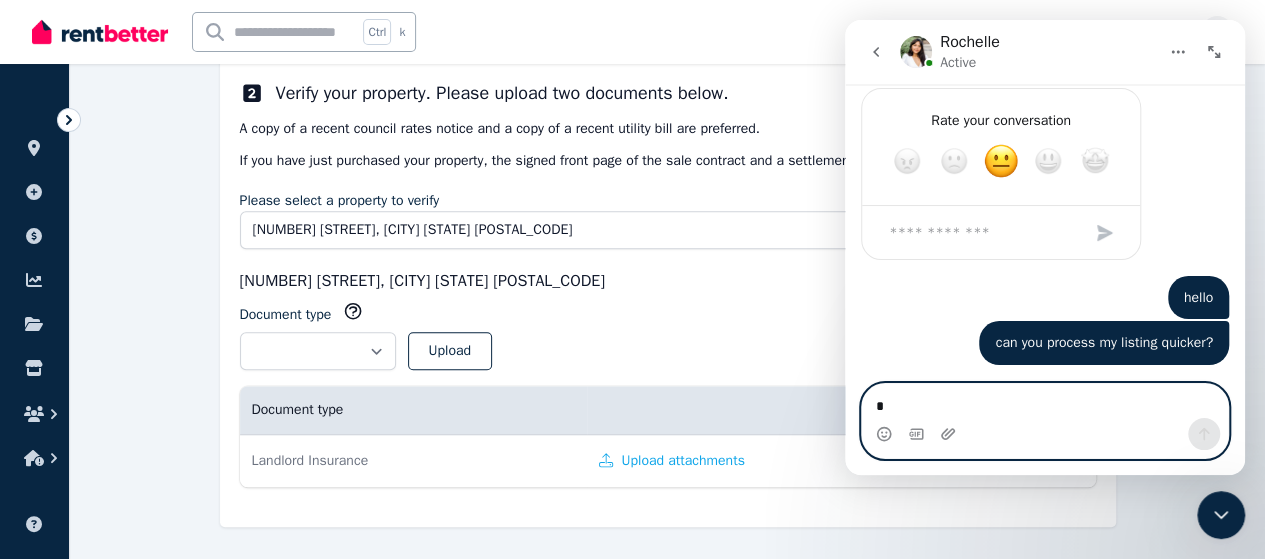 type 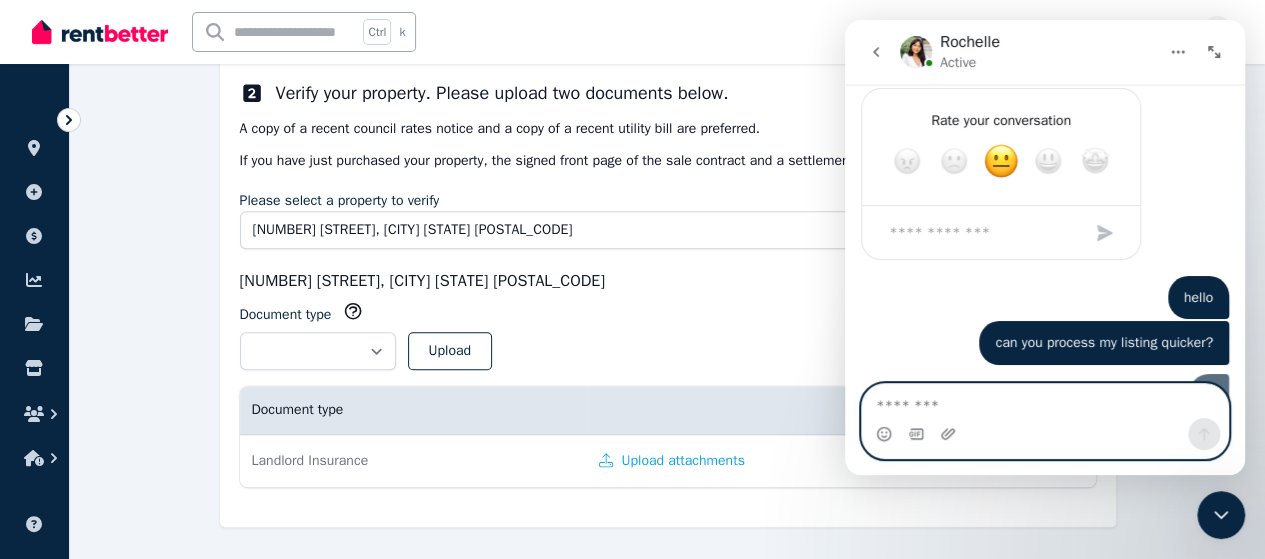 scroll, scrollTop: 526, scrollLeft: 0, axis: vertical 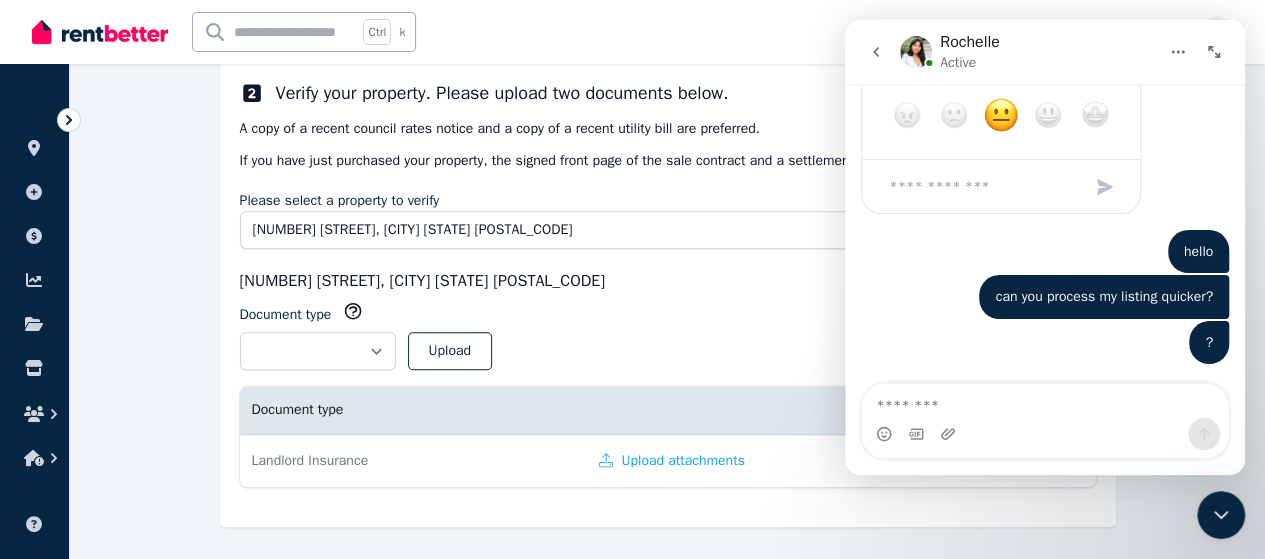 click on "**********" at bounding box center [668, 343] 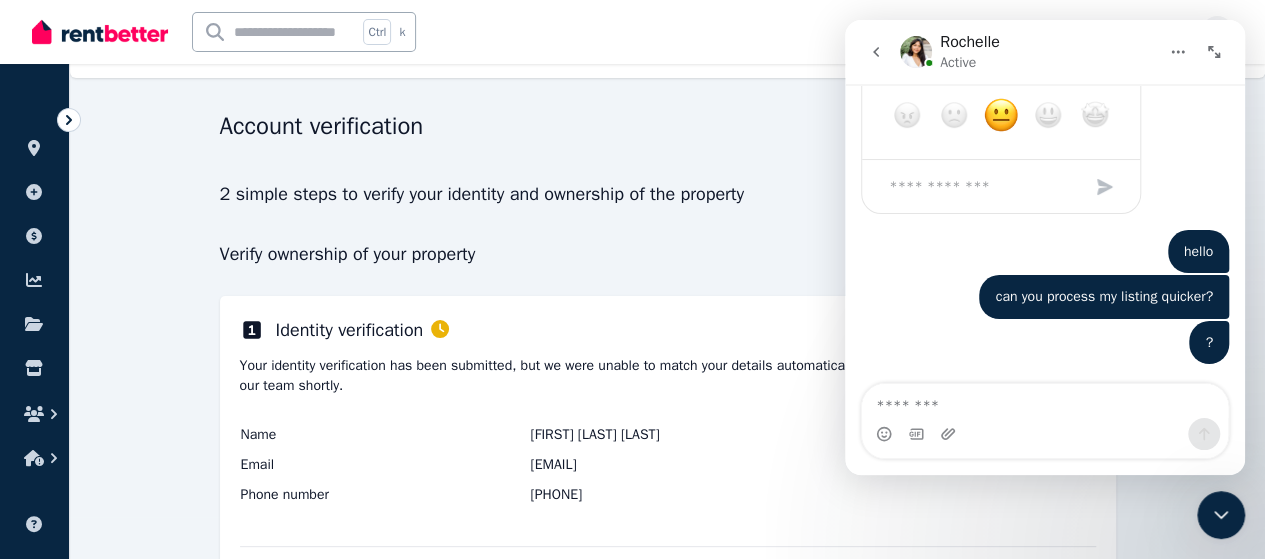 scroll, scrollTop: 0, scrollLeft: 0, axis: both 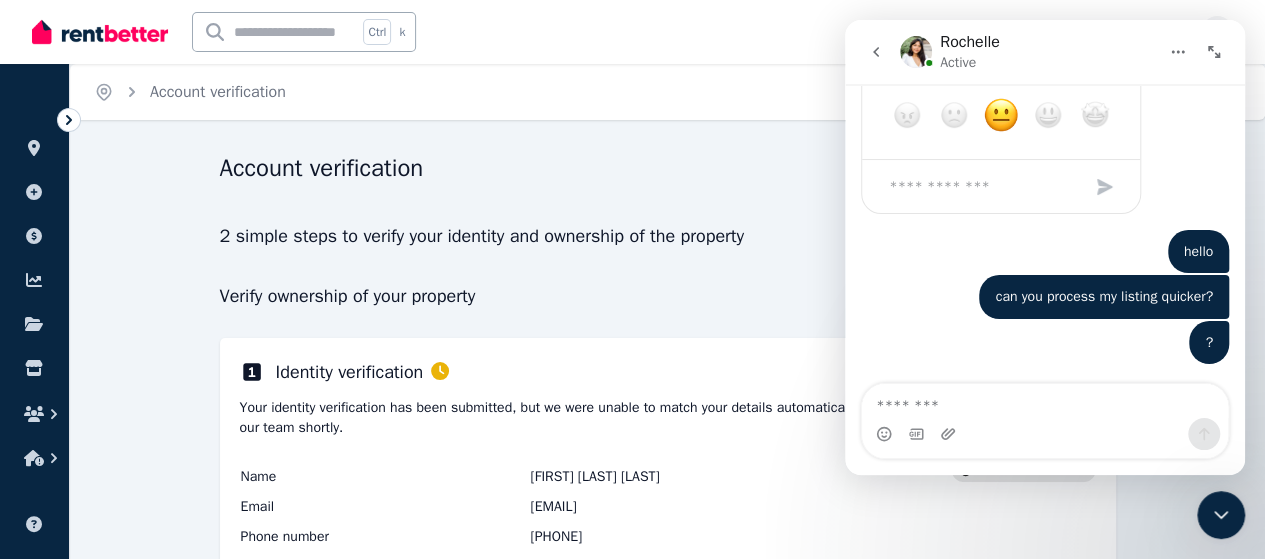 click 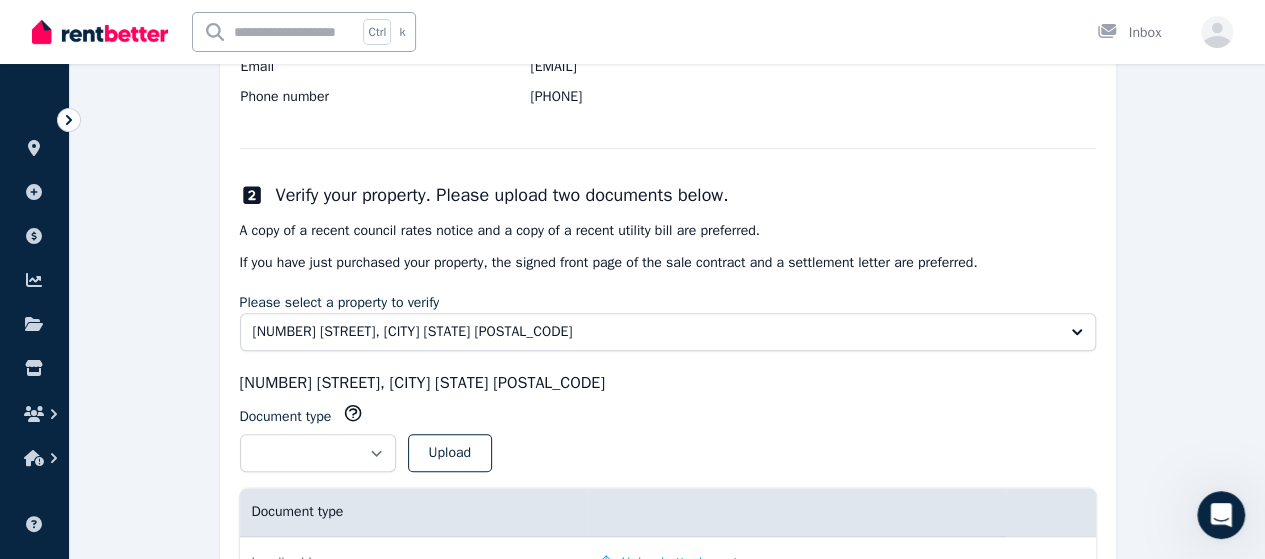 scroll, scrollTop: 500, scrollLeft: 0, axis: vertical 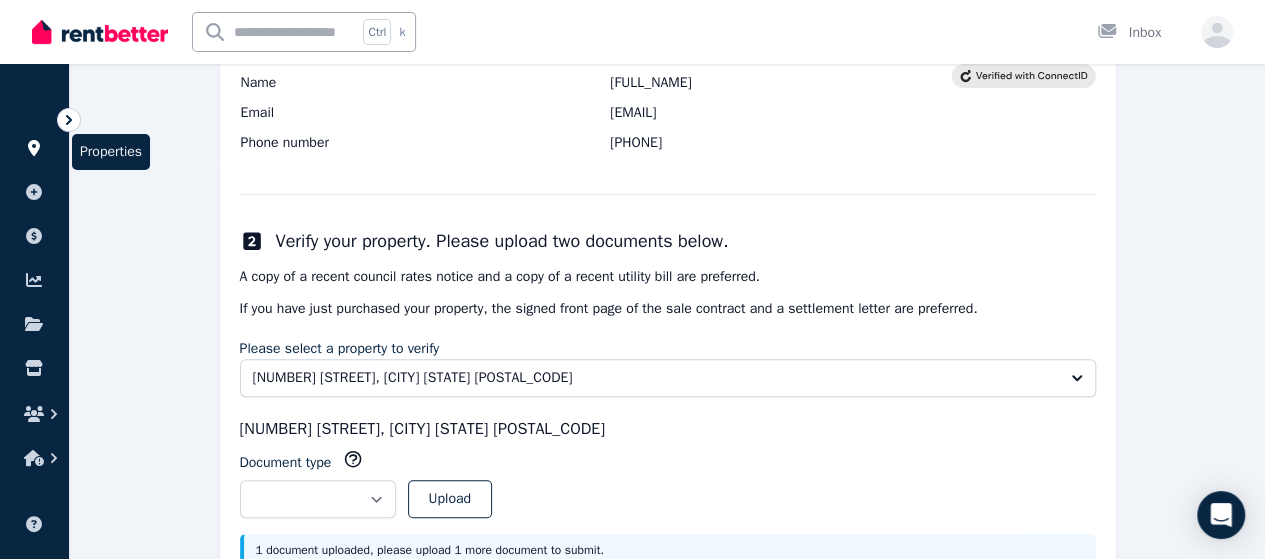 click at bounding box center [34, 148] 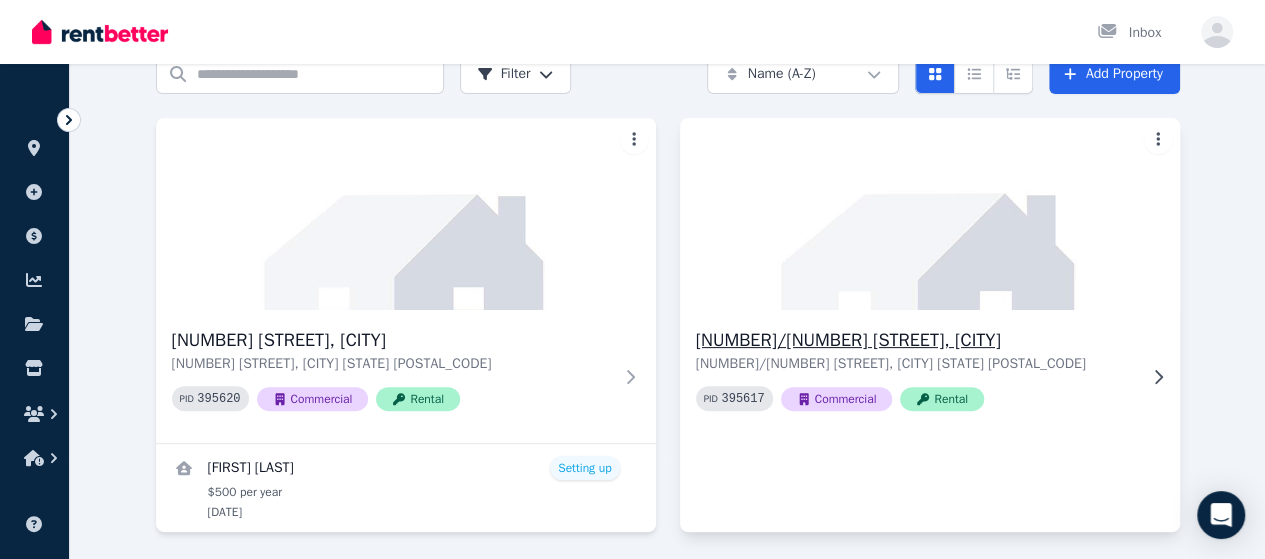 scroll, scrollTop: 162, scrollLeft: 0, axis: vertical 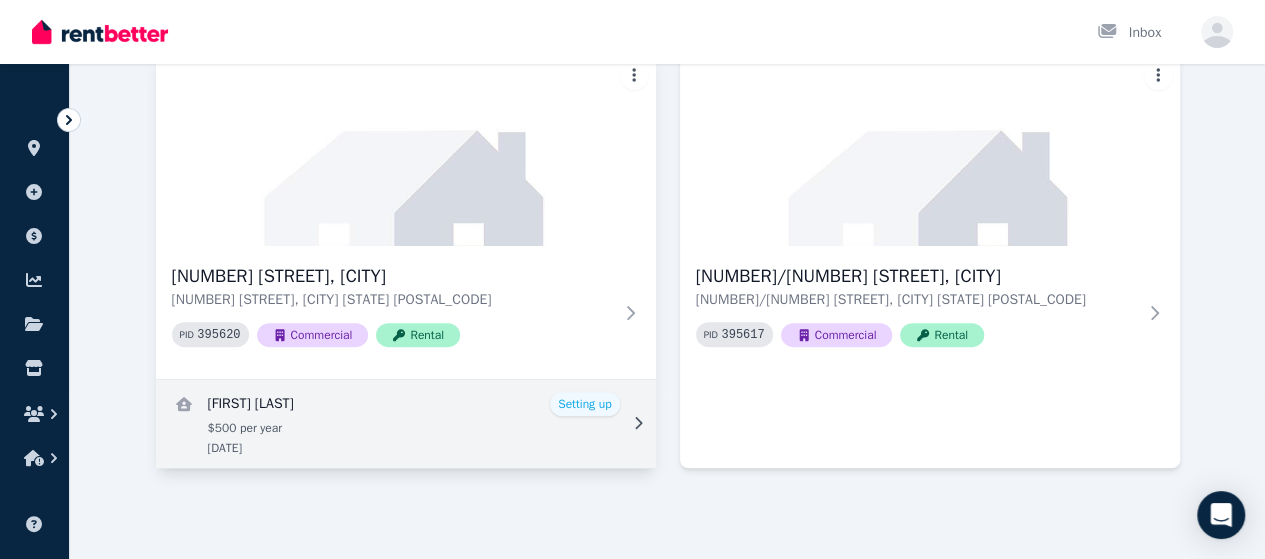 click at bounding box center [406, 424] 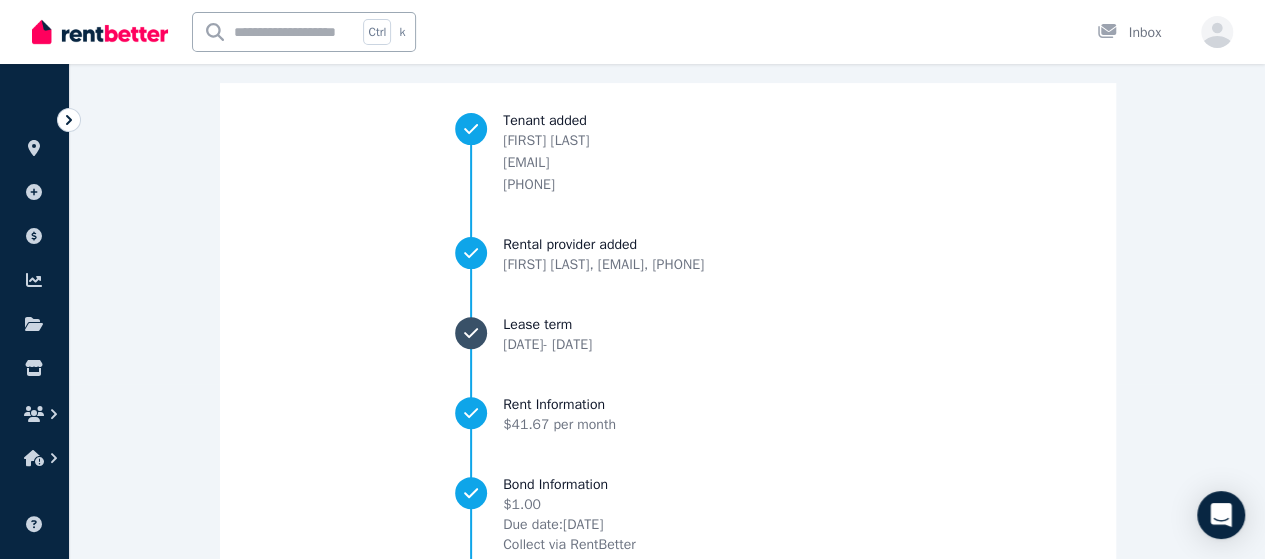 scroll, scrollTop: 380, scrollLeft: 0, axis: vertical 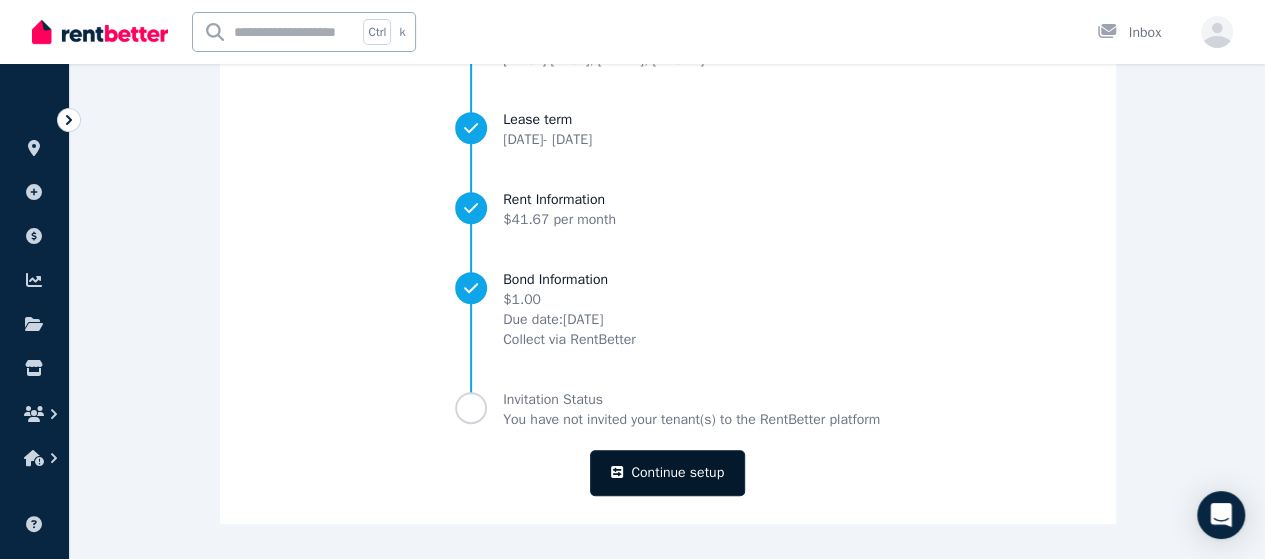 click on "Continue setup" at bounding box center [667, 473] 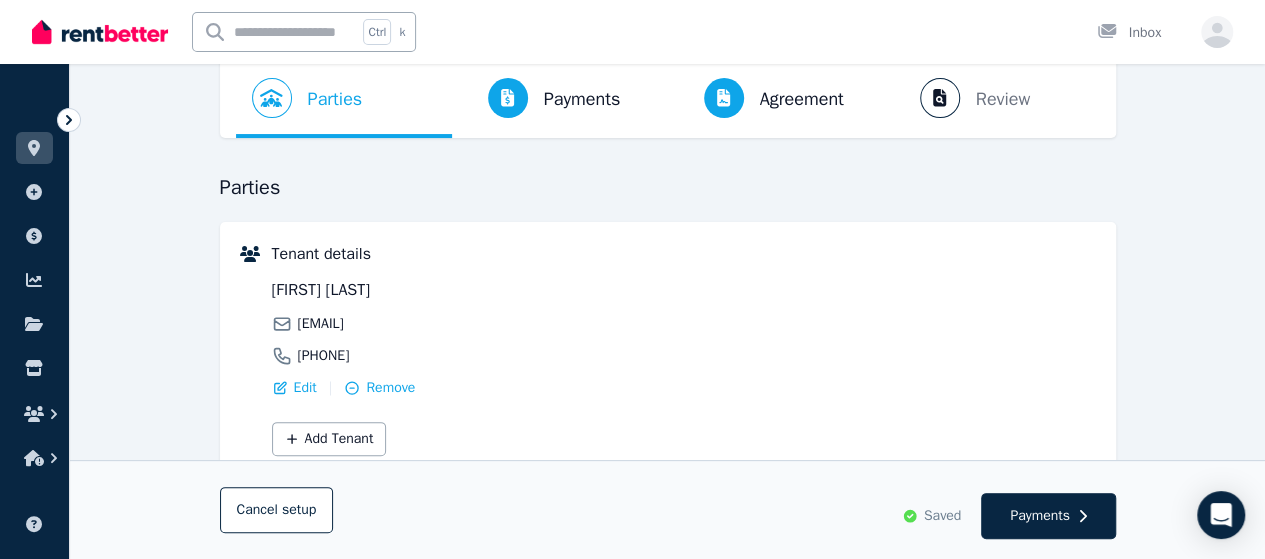 scroll, scrollTop: 0, scrollLeft: 0, axis: both 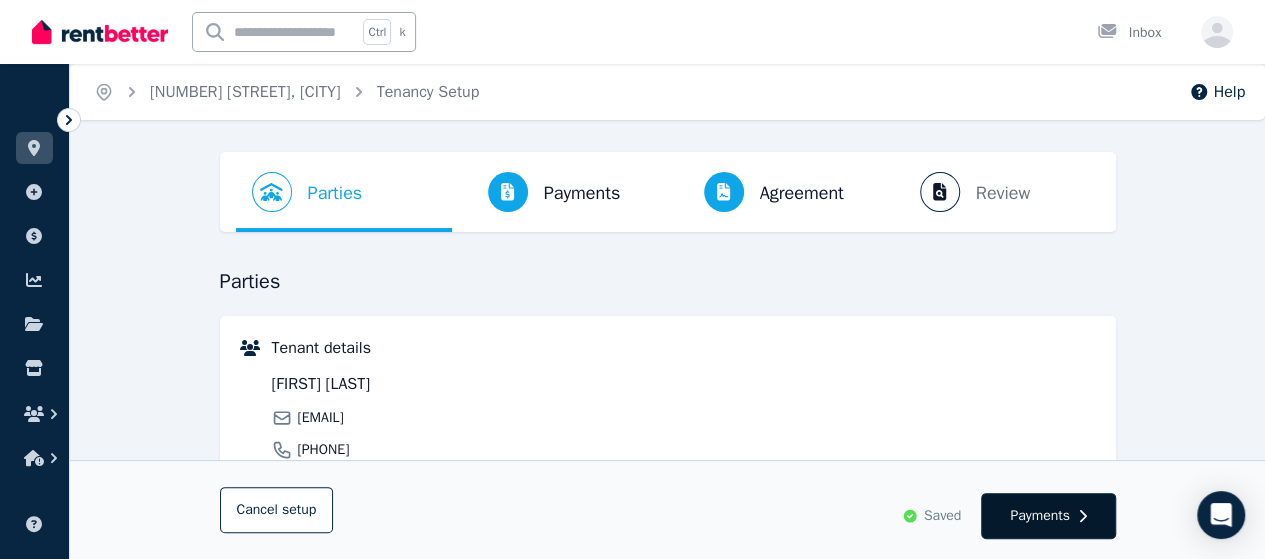 click on "Payments" at bounding box center (1040, 516) 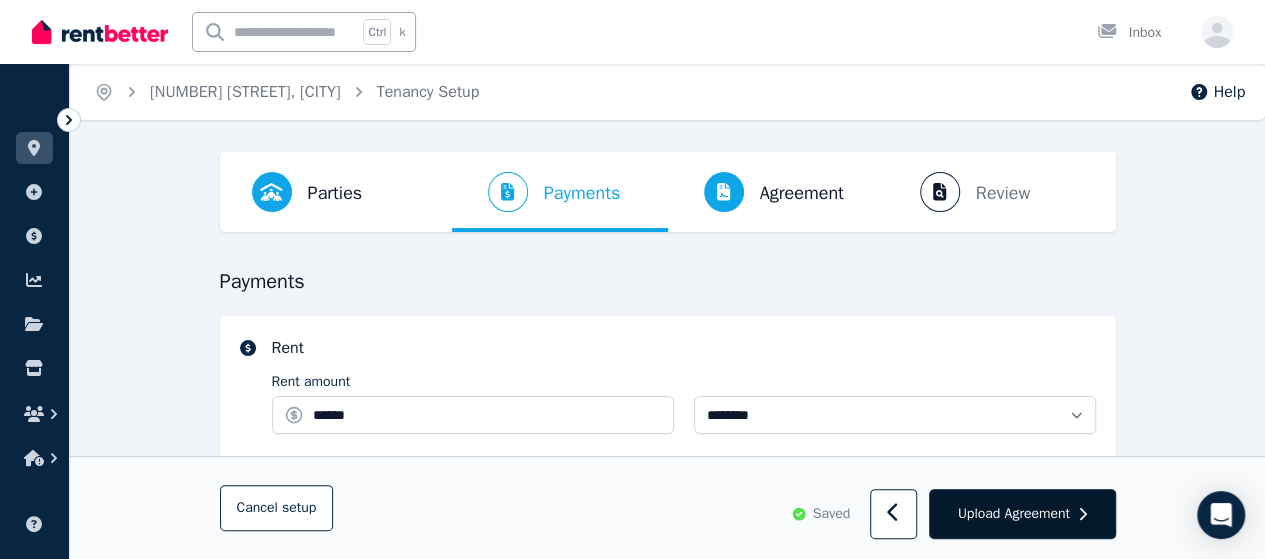 select on "**********" 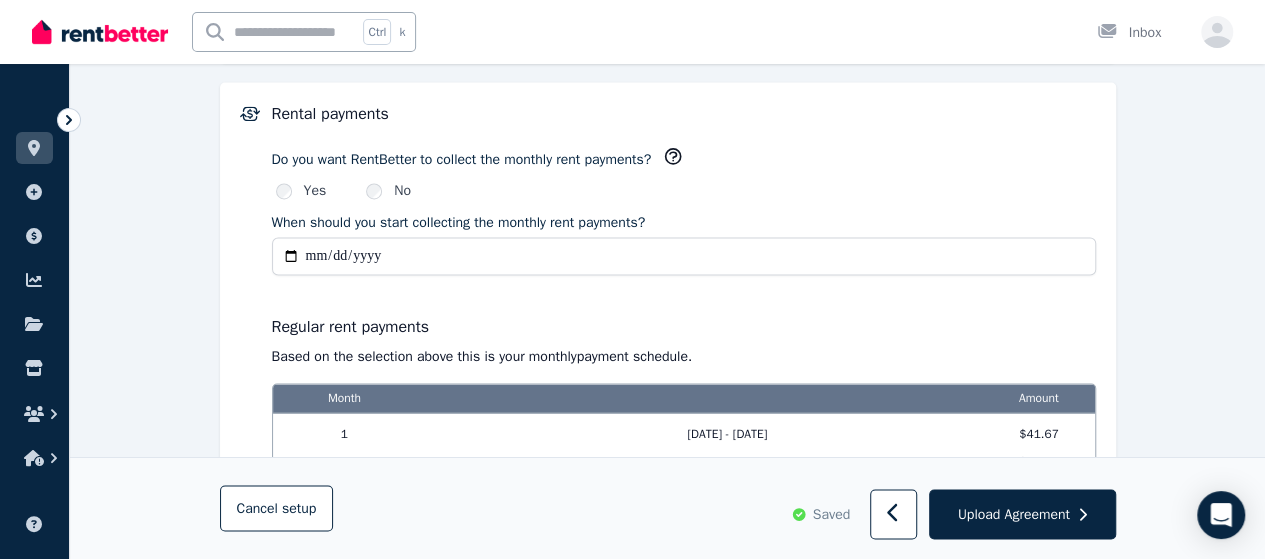 scroll, scrollTop: 1870, scrollLeft: 0, axis: vertical 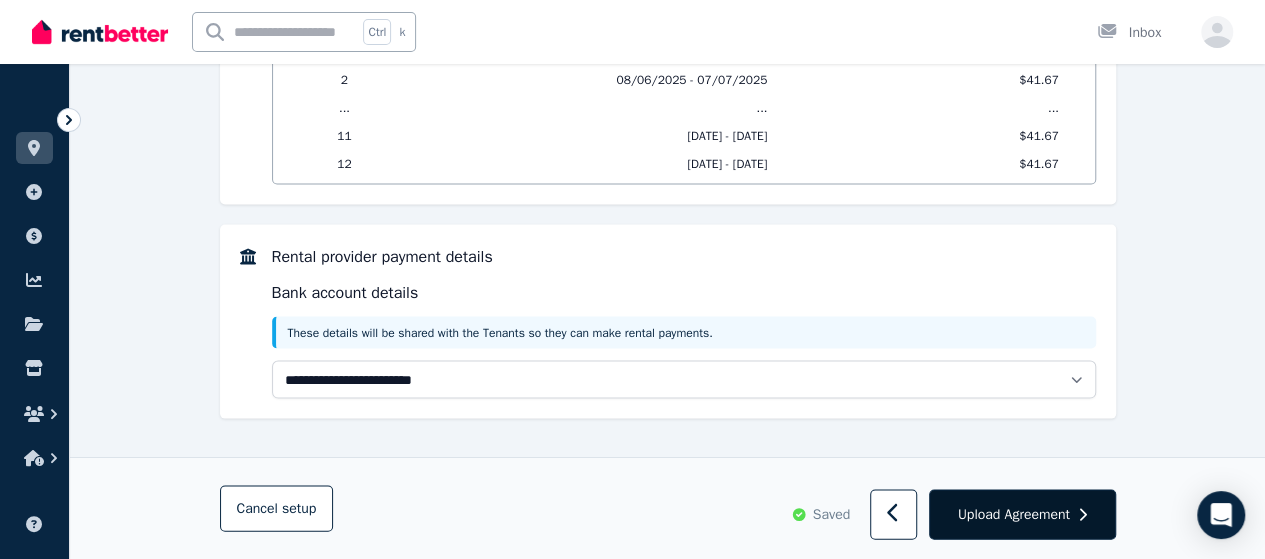 click on "Upload Agreement" at bounding box center [1014, 514] 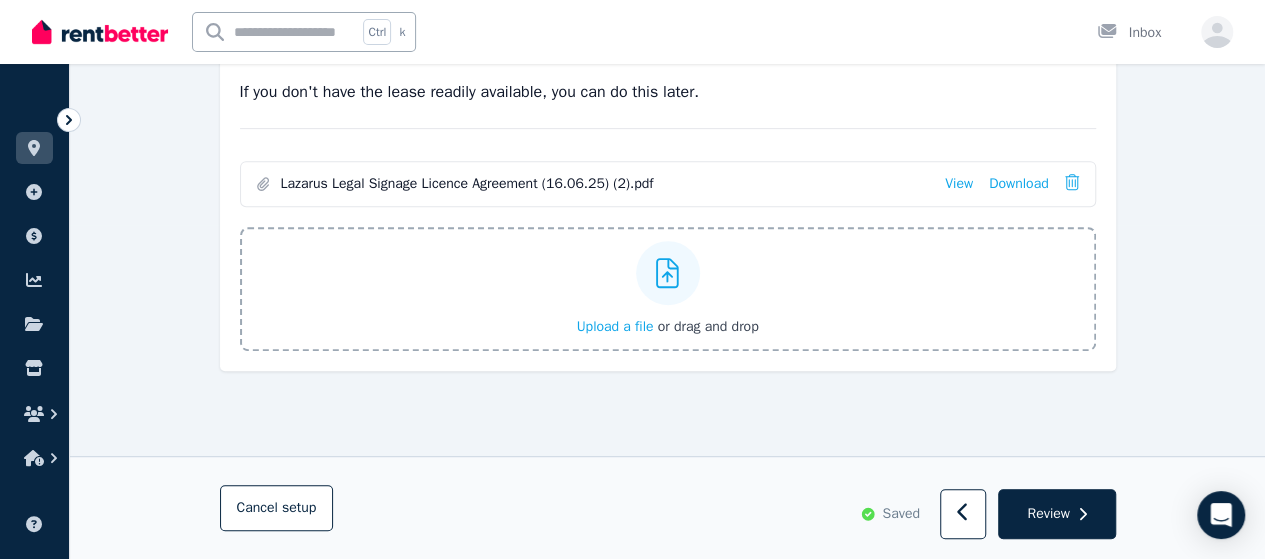 scroll, scrollTop: 304, scrollLeft: 0, axis: vertical 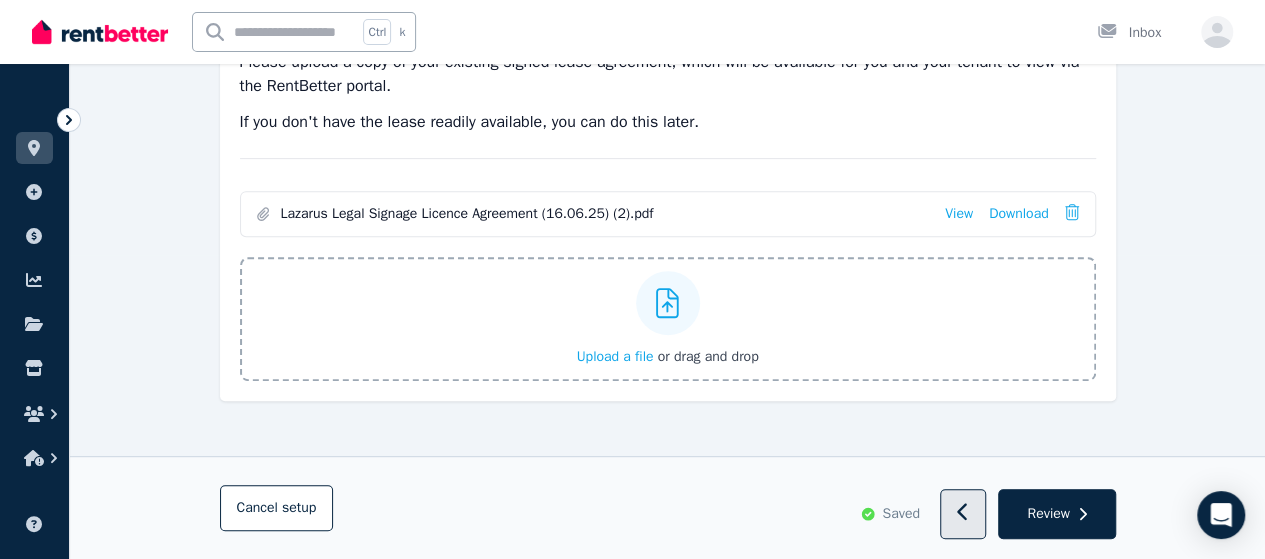 click 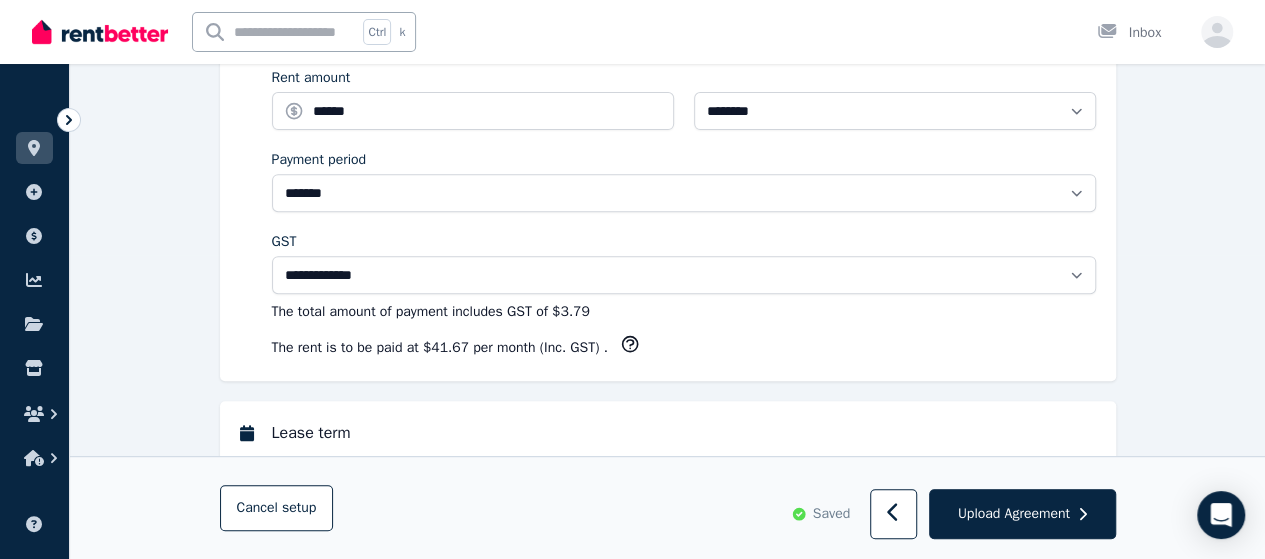 scroll, scrollTop: 0, scrollLeft: 0, axis: both 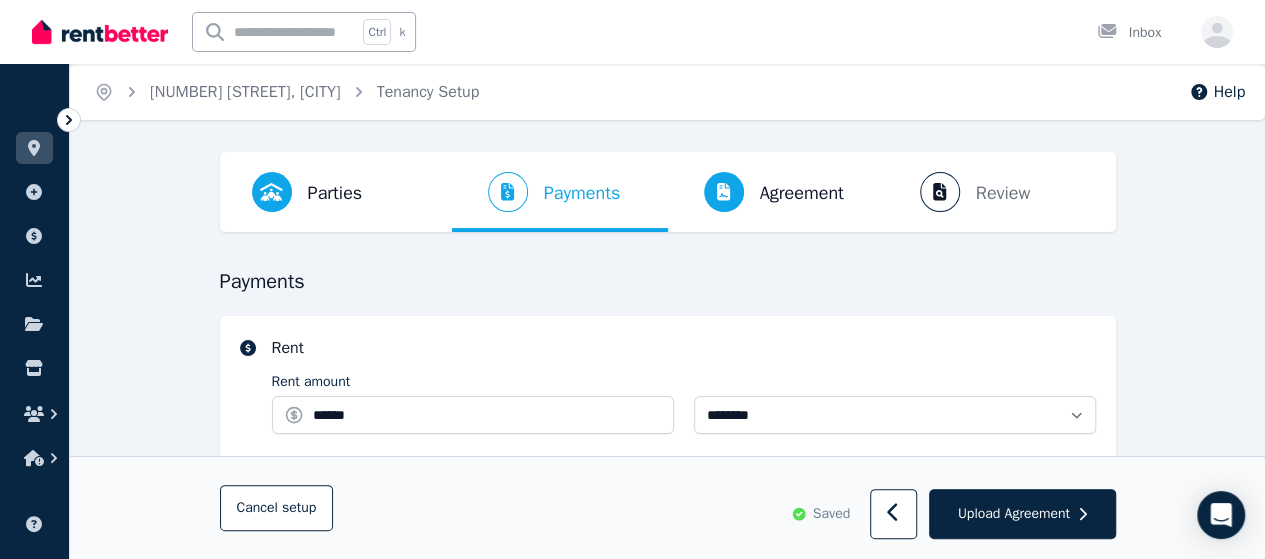 select on "**********" 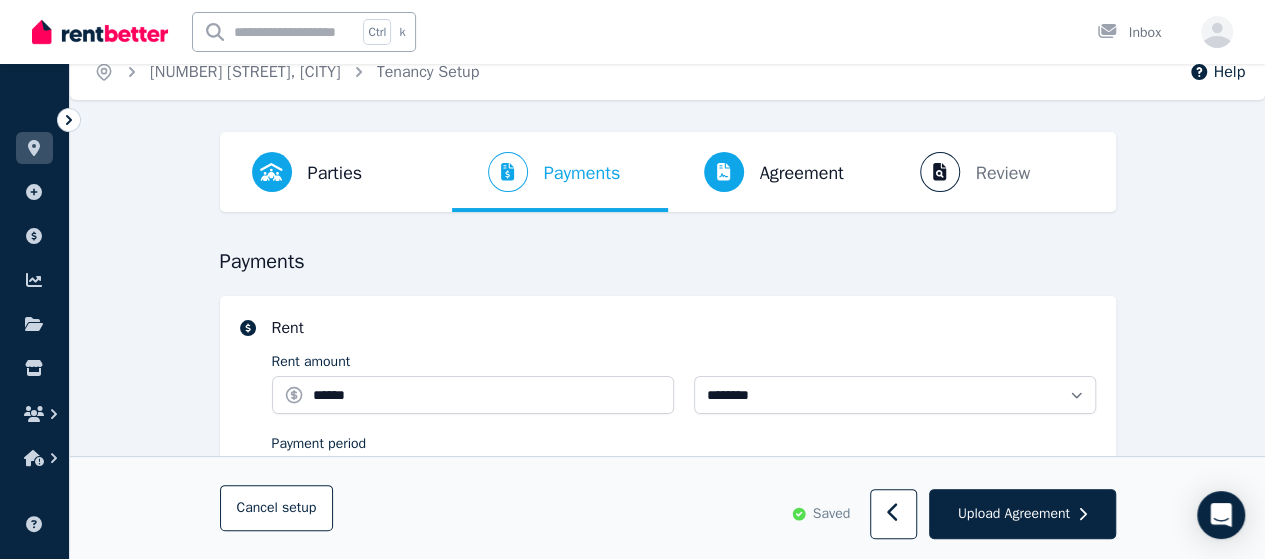 scroll, scrollTop: 0, scrollLeft: 0, axis: both 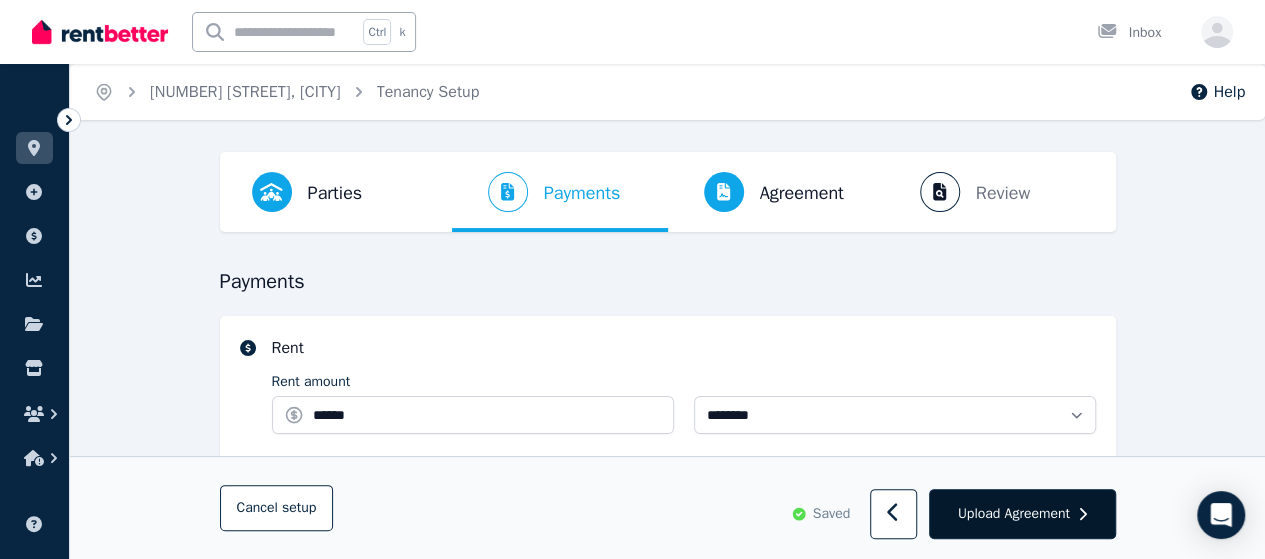 click on "Upload Agreement" at bounding box center (1014, 514) 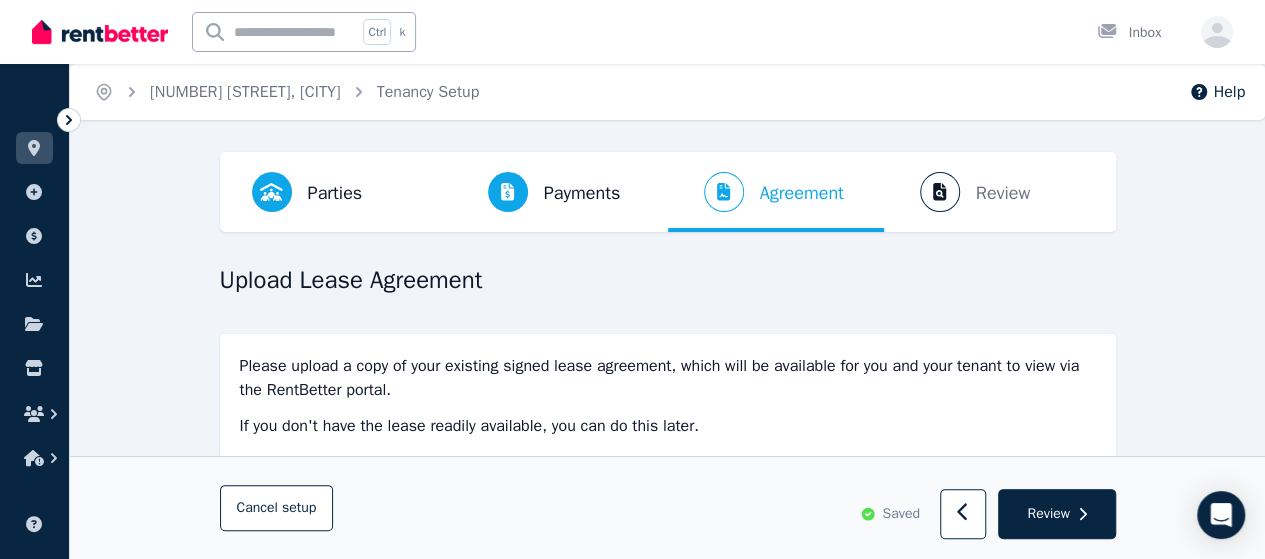 scroll, scrollTop: 300, scrollLeft: 0, axis: vertical 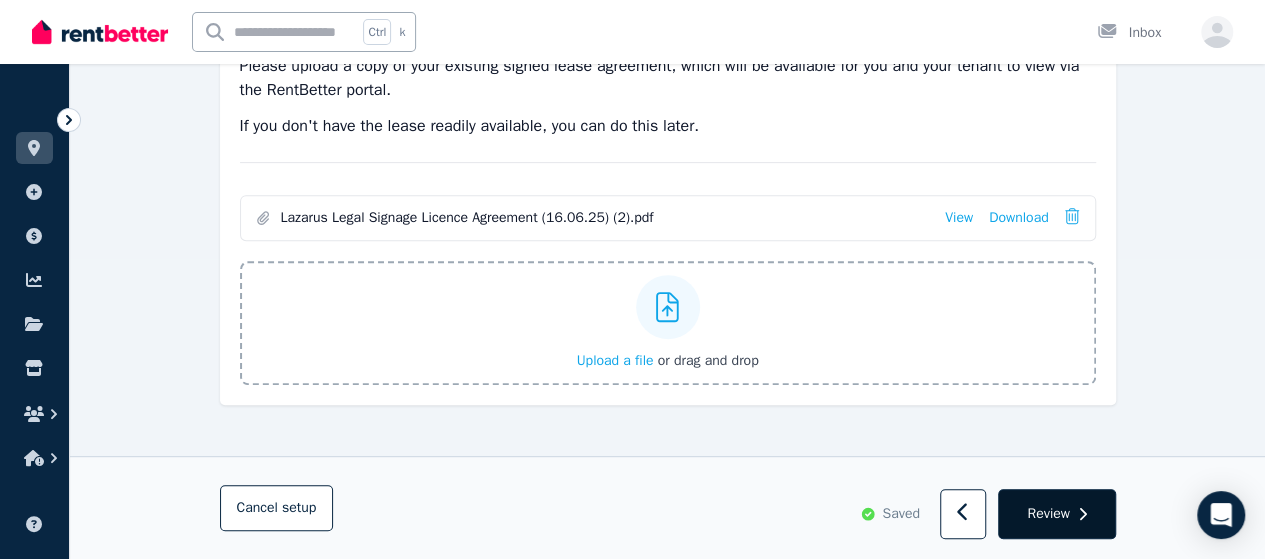 click on "Review" at bounding box center (1056, 515) 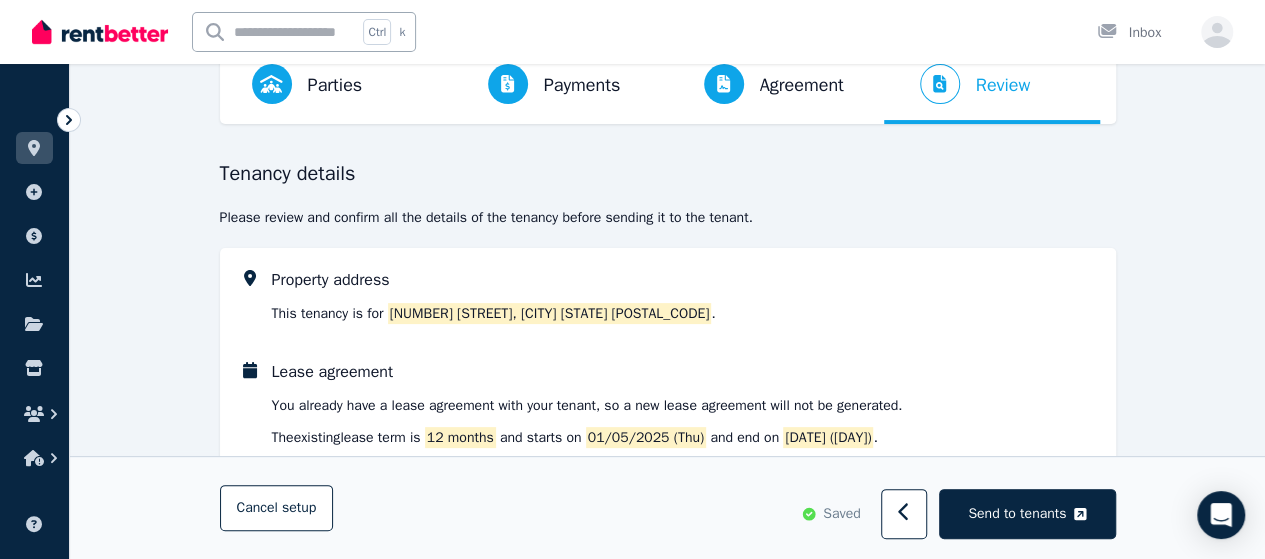 scroll, scrollTop: 200, scrollLeft: 0, axis: vertical 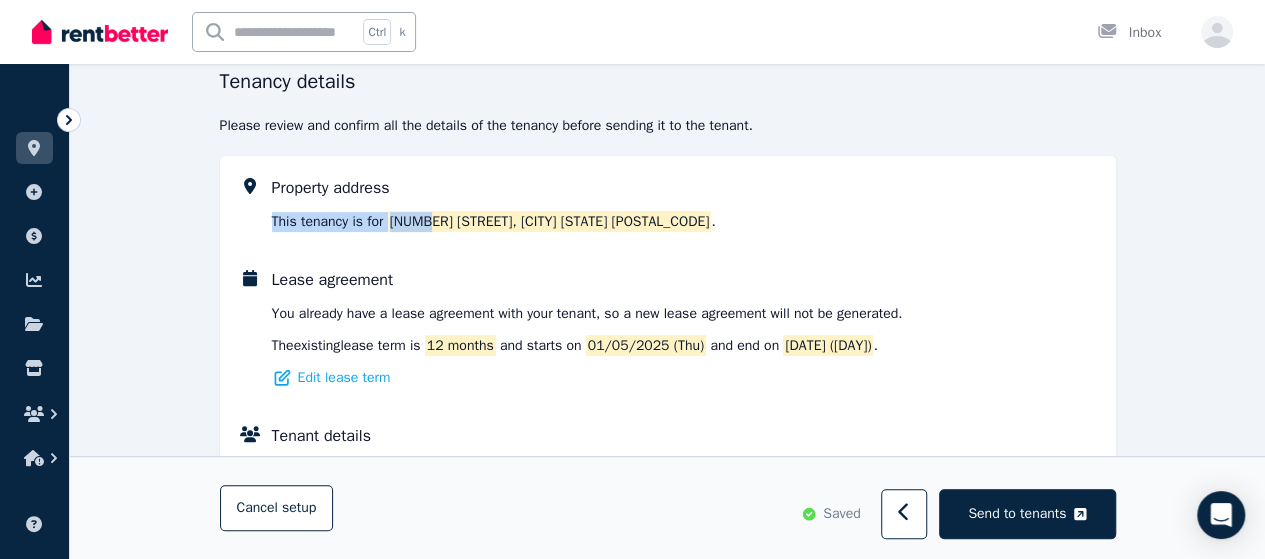 drag, startPoint x: 273, startPoint y: 225, endPoint x: 418, endPoint y: 218, distance: 145.16887 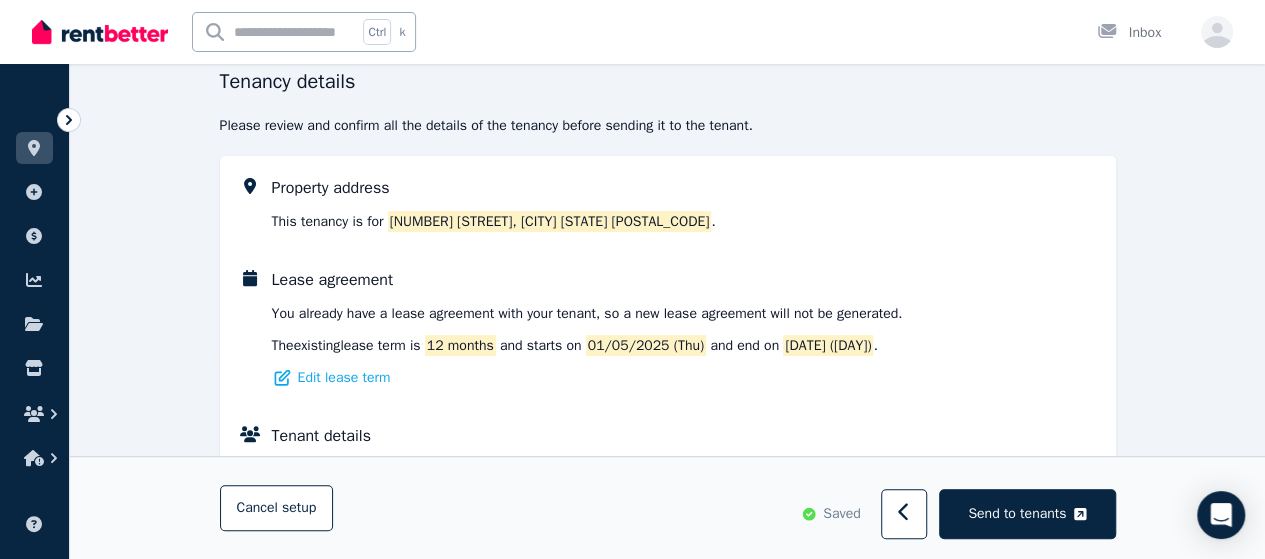click on "3 Divett St, Port Adelaide SA 5015" at bounding box center [550, 221] 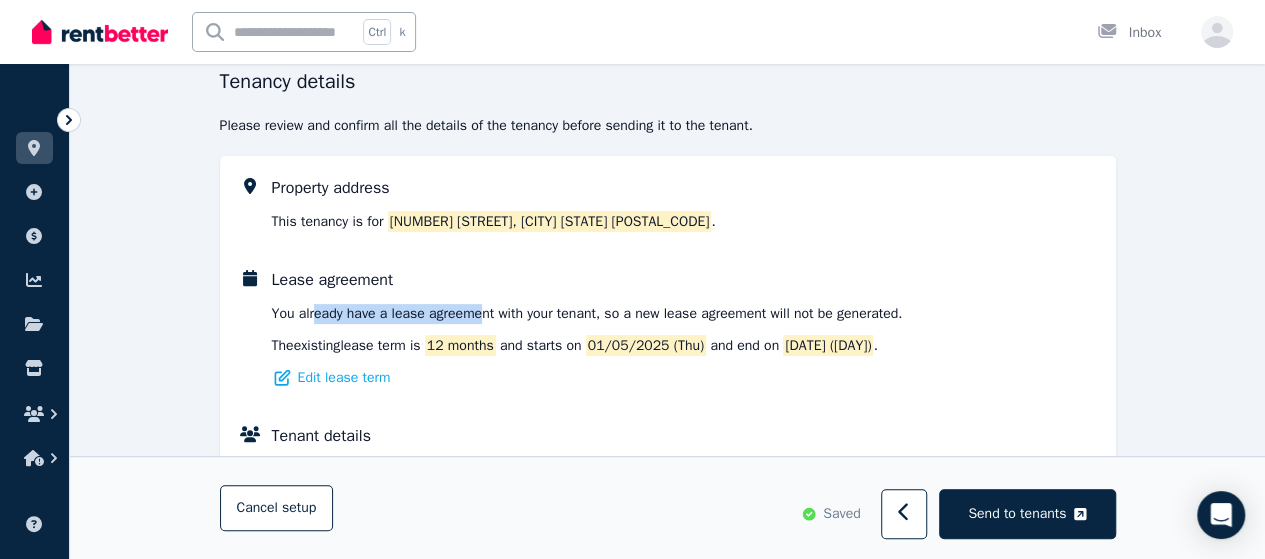 drag, startPoint x: 313, startPoint y: 319, endPoint x: 519, endPoint y: 314, distance: 206.06067 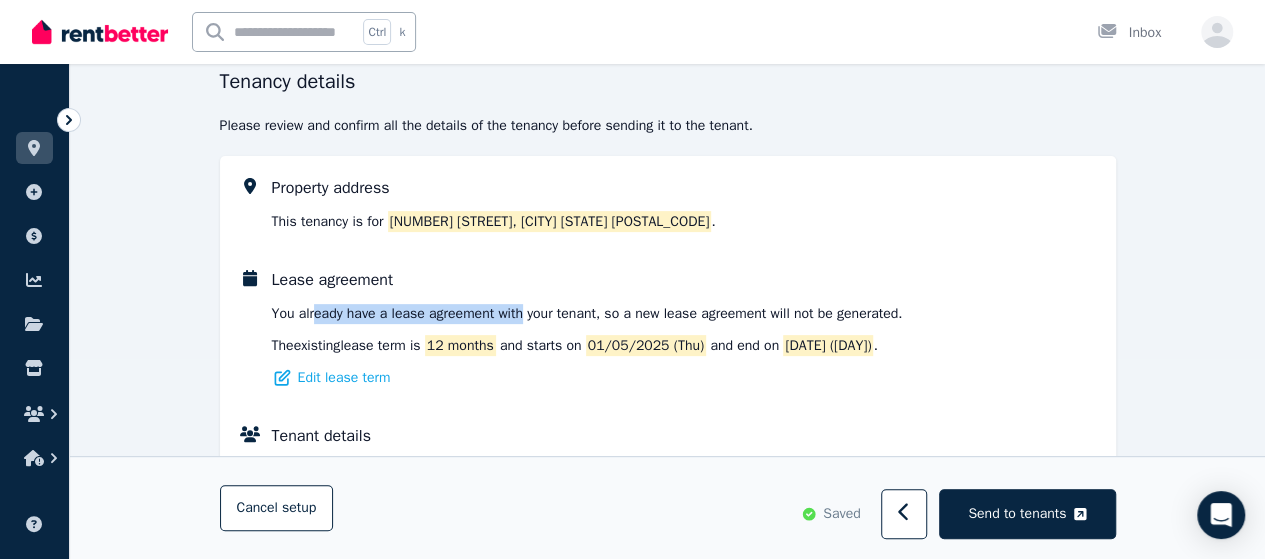 click on "You already have a lease agreement with your tenant , so a new lease agreement will not be generated." at bounding box center (587, 314) 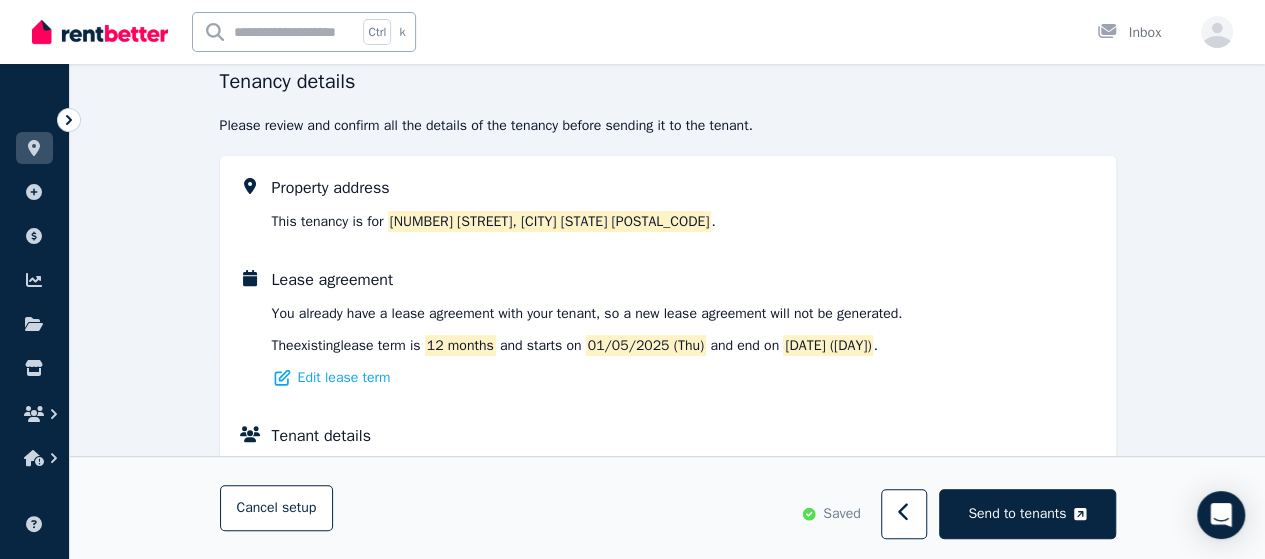 click on "You already have a lease agreement with your tenant , so a new lease agreement will not be generated." at bounding box center [587, 314] 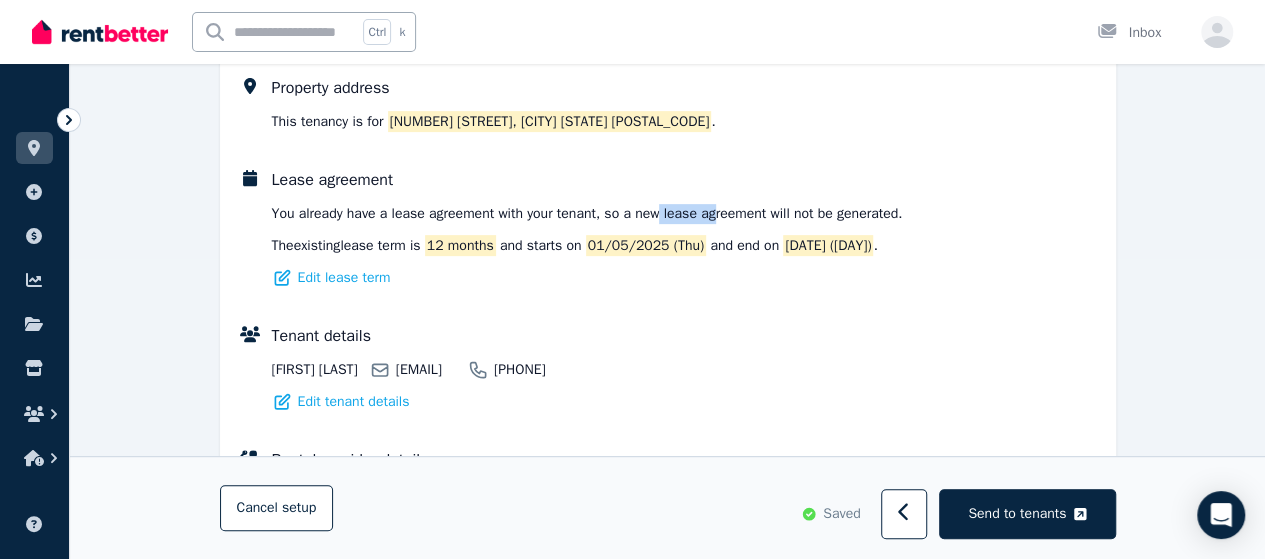 drag, startPoint x: 689, startPoint y: 213, endPoint x: 762, endPoint y: 207, distance: 73.24616 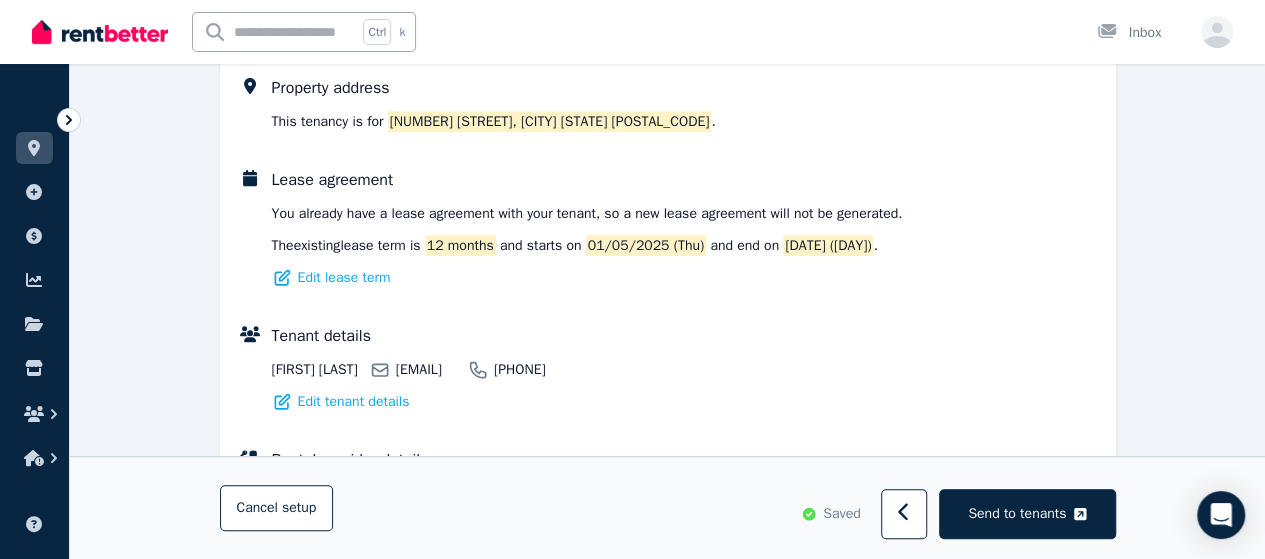 click on "You already have a lease agreement with your tenant , so a new lease agreement will not be generated." at bounding box center [587, 214] 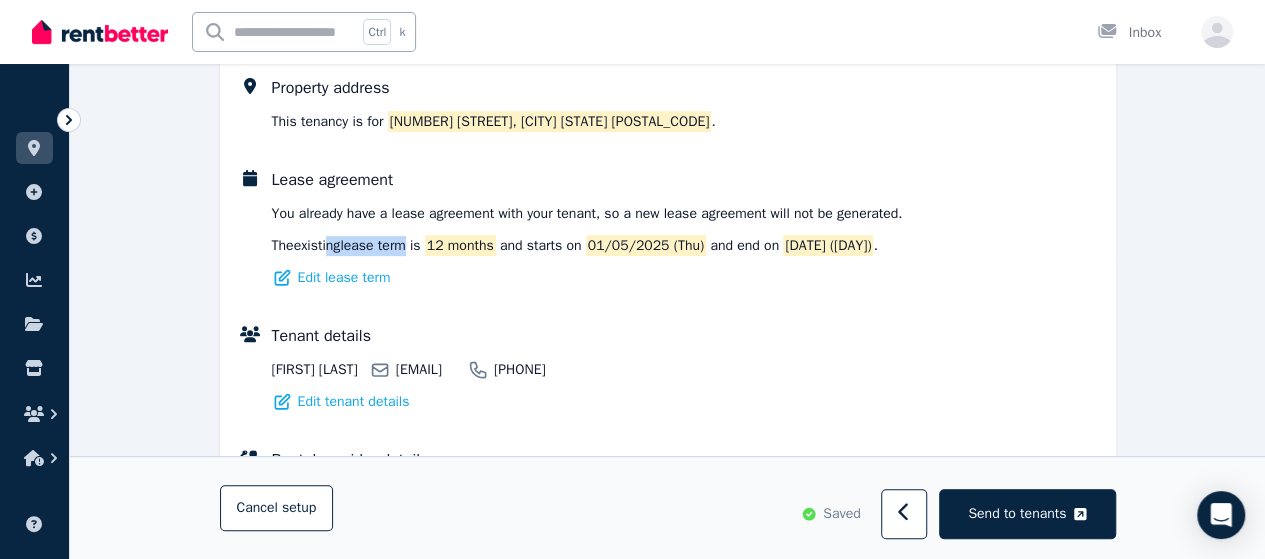 drag, startPoint x: 376, startPoint y: 245, endPoint x: 475, endPoint y: 237, distance: 99.32271 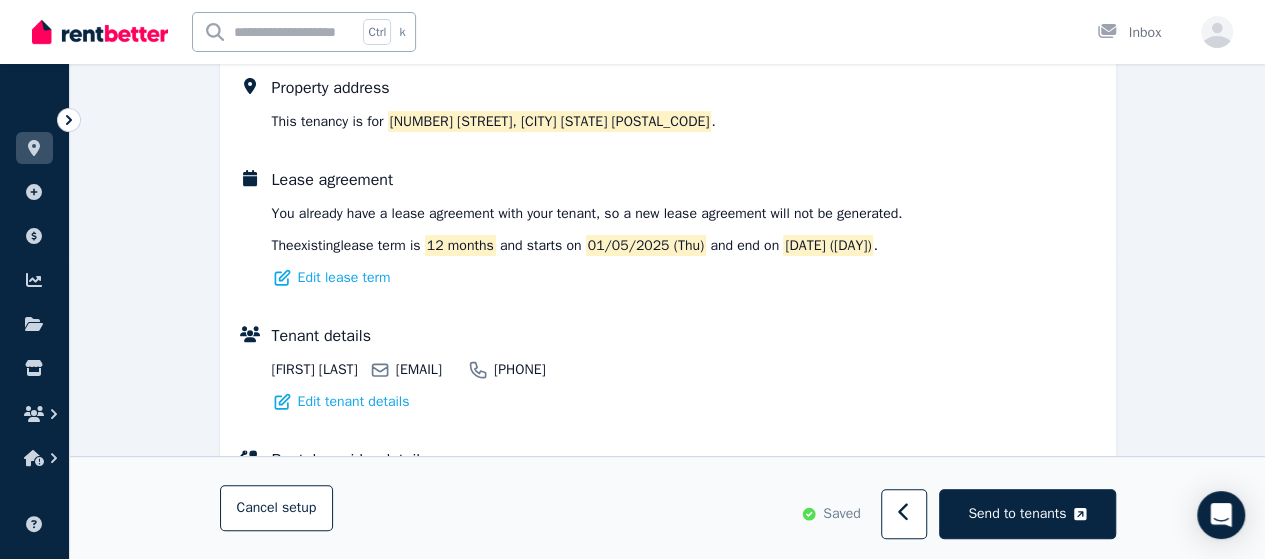click on "12 months" at bounding box center (460, 245) 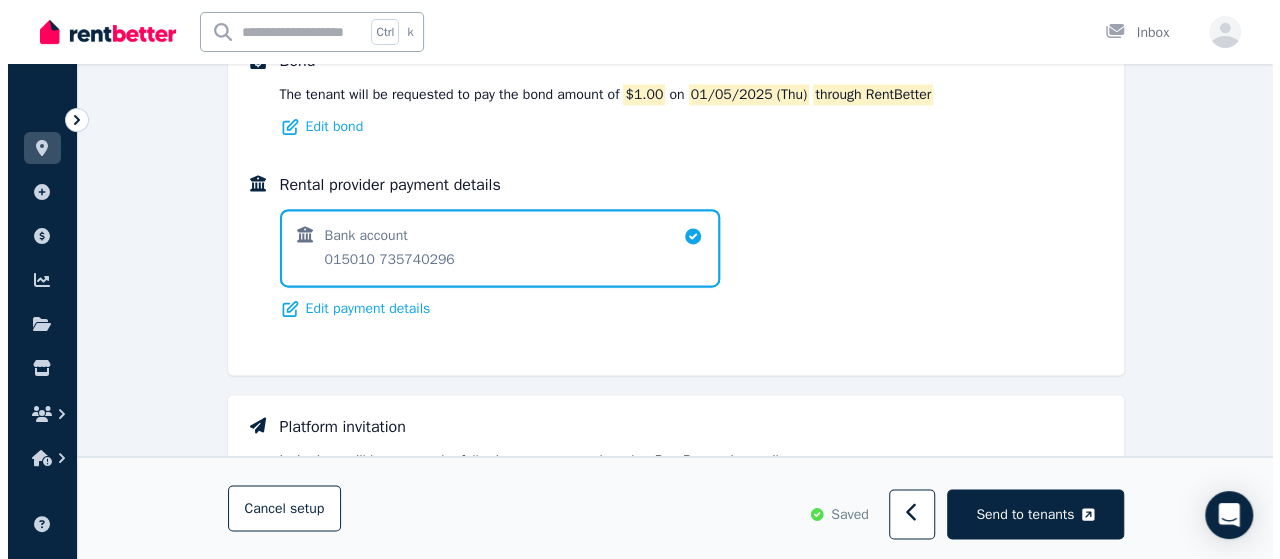 scroll, scrollTop: 1500, scrollLeft: 0, axis: vertical 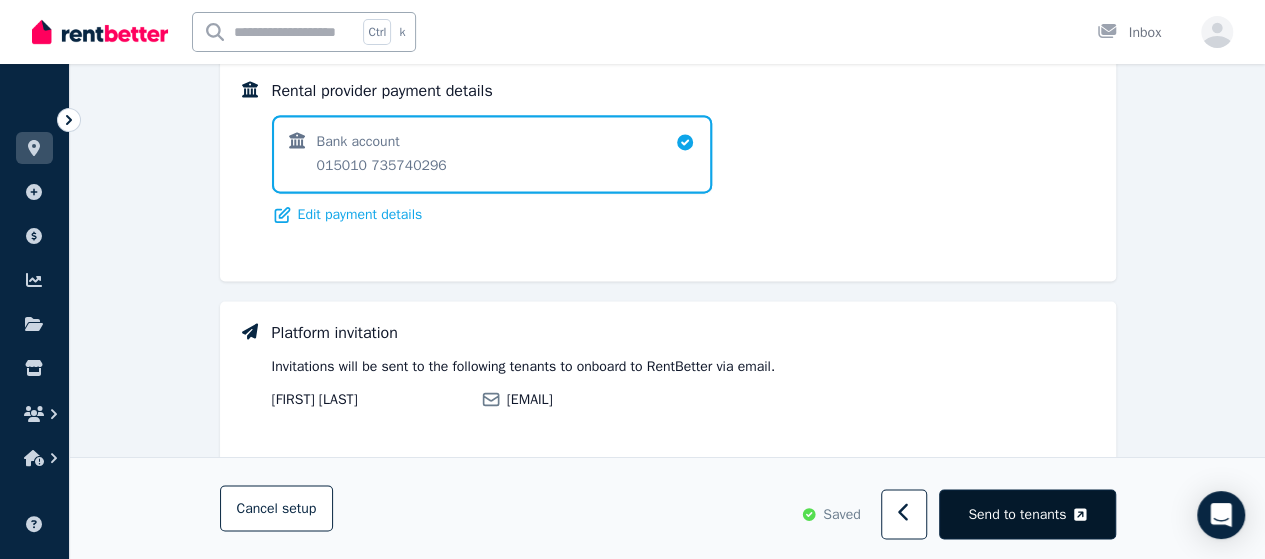 click on "Send to tenants" at bounding box center [1027, 515] 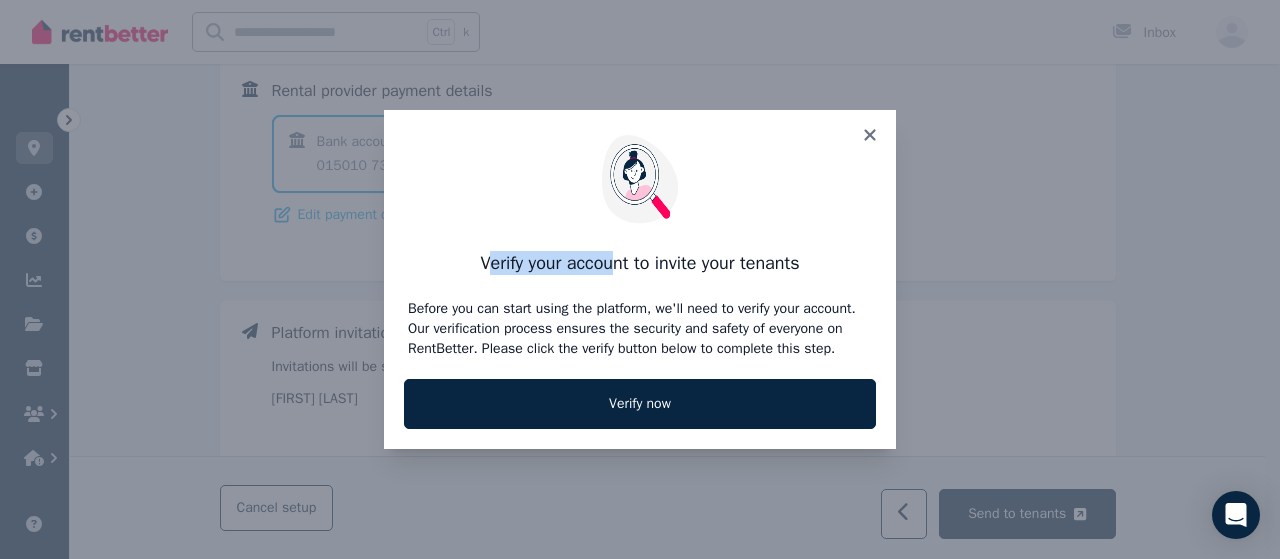 drag, startPoint x: 539, startPoint y: 263, endPoint x: 742, endPoint y: 261, distance: 203.00986 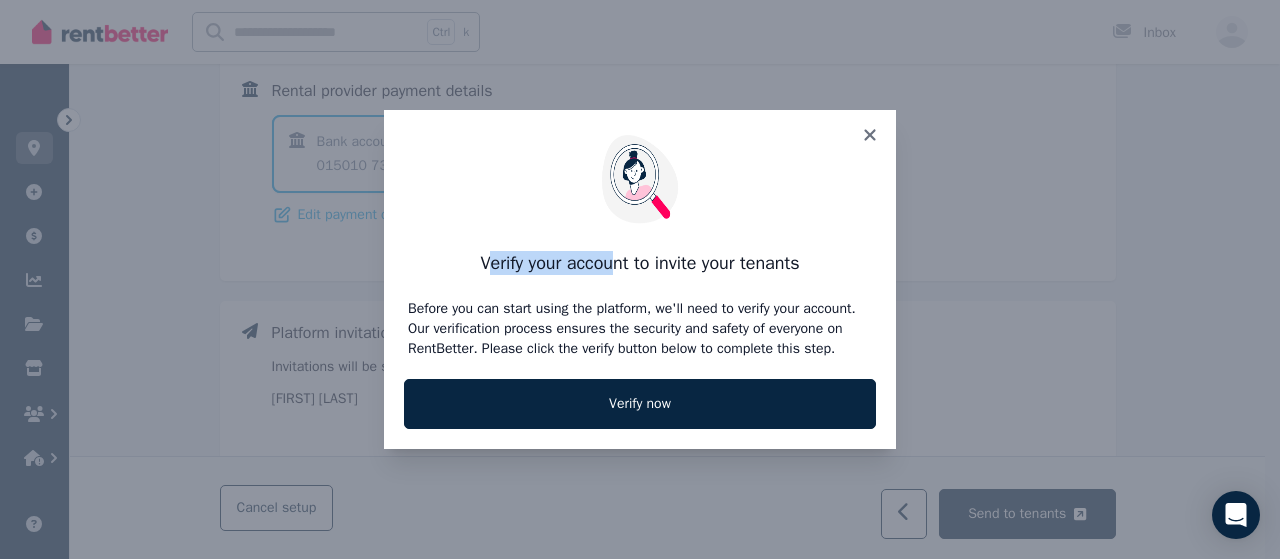 click on "Verify your account to invite your tenants" at bounding box center (640, 263) 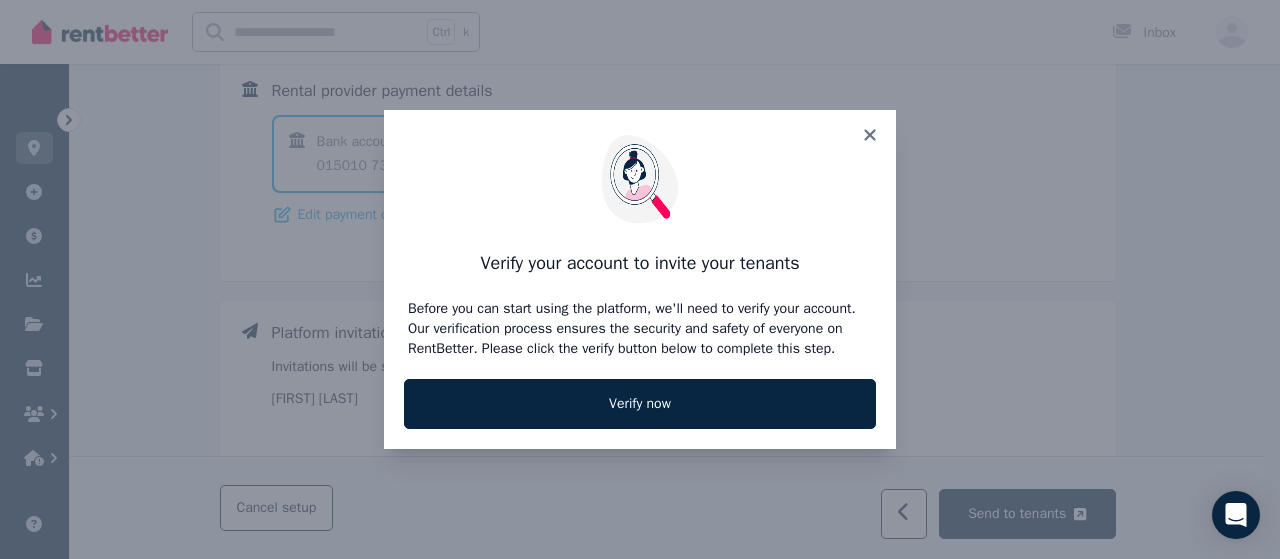 click on "Verify your account to invite your tenants" at bounding box center (640, 263) 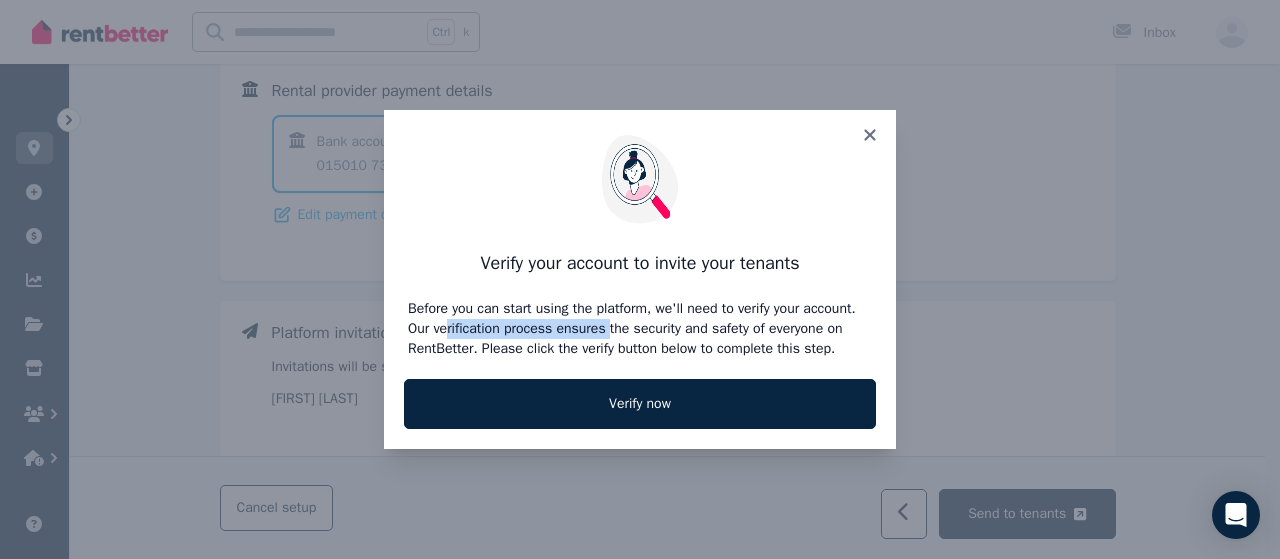 drag, startPoint x: 488, startPoint y: 325, endPoint x: 700, endPoint y: 324, distance: 212.00237 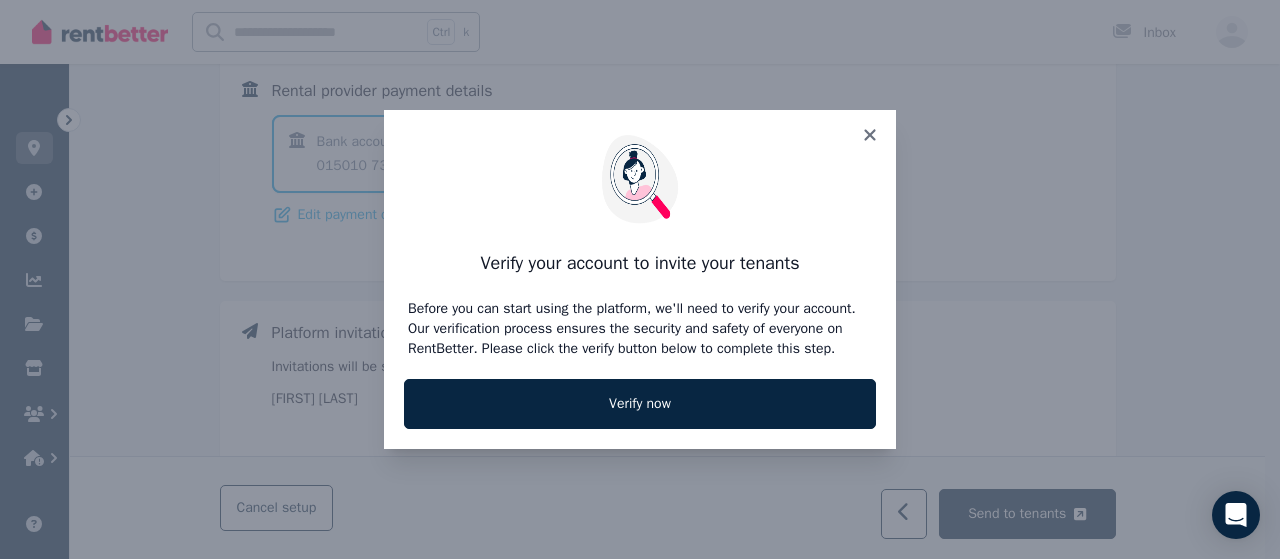click on "Before you can start using the platform, we'll need to verify your account. Our verification process ensures the security and safety of everyone on RentBetter. Please click the verify button below to complete this step." at bounding box center [640, 329] 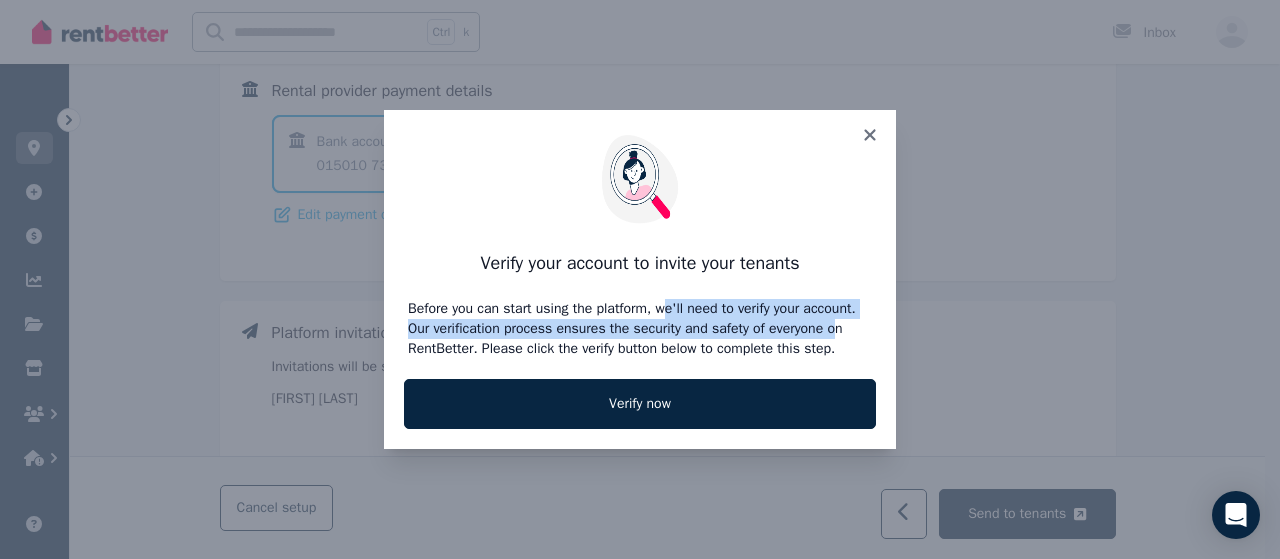 drag, startPoint x: 764, startPoint y: 315, endPoint x: 834, endPoint y: 324, distance: 70.5762 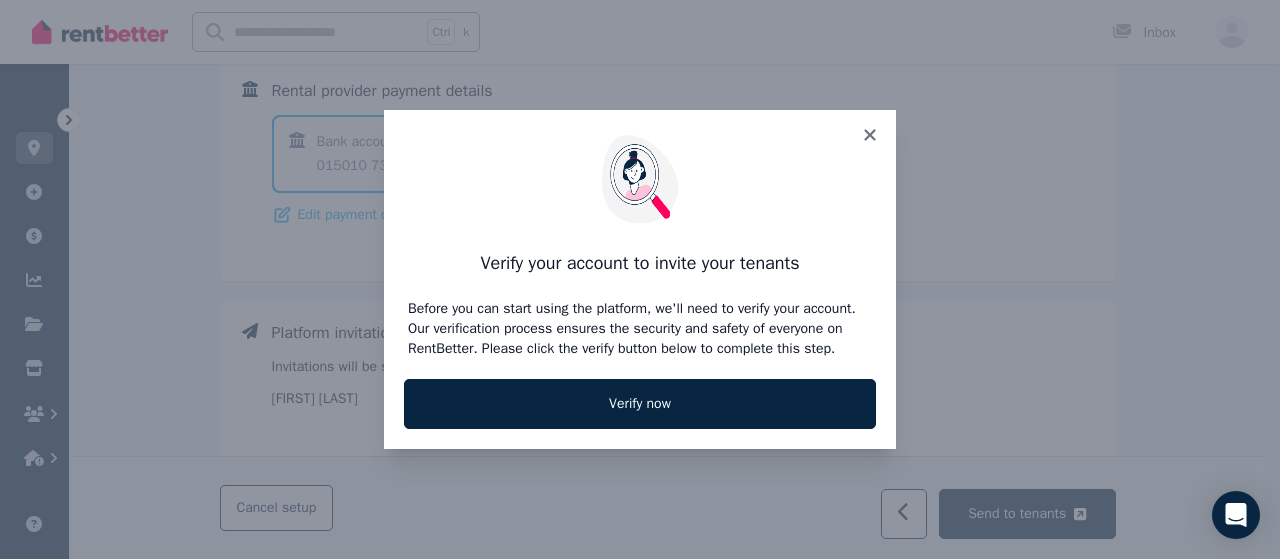 click on "Before you can start using the platform, we'll need to verify your account. Our verification process ensures the security and safety of everyone on RentBetter. Please click the verify button below to complete this step." at bounding box center [640, 329] 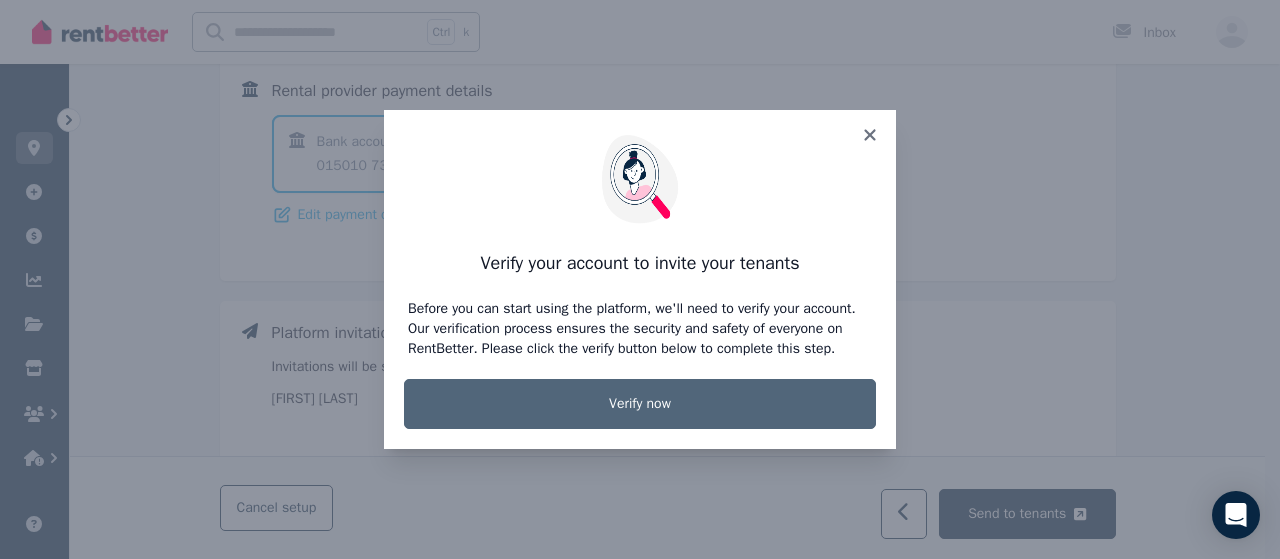 click on "Verify now" at bounding box center [640, 404] 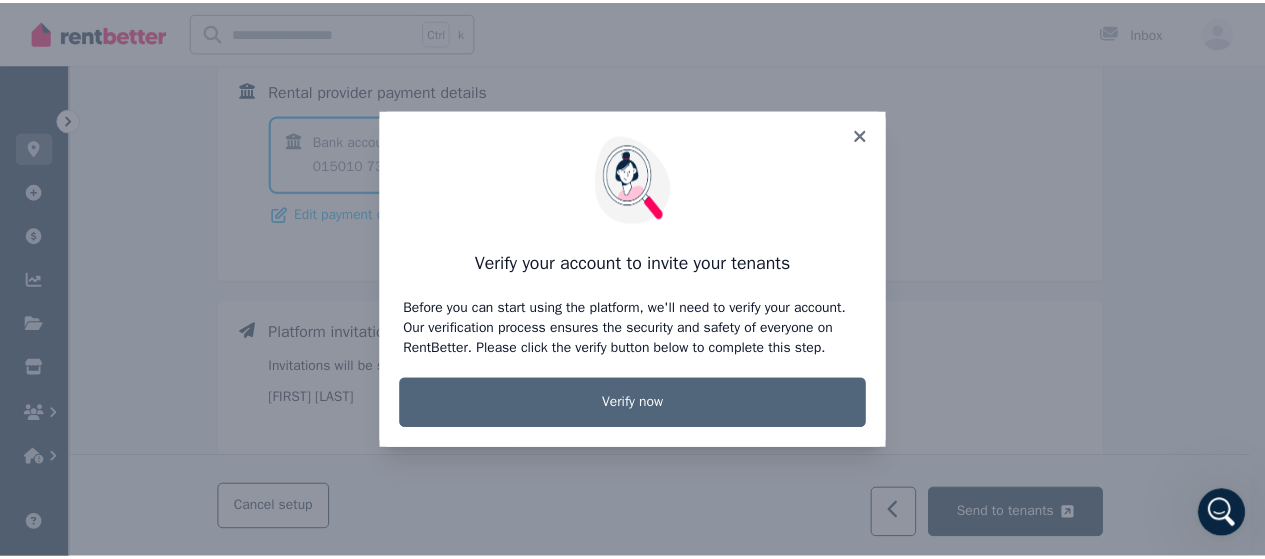 scroll, scrollTop: 0, scrollLeft: 0, axis: both 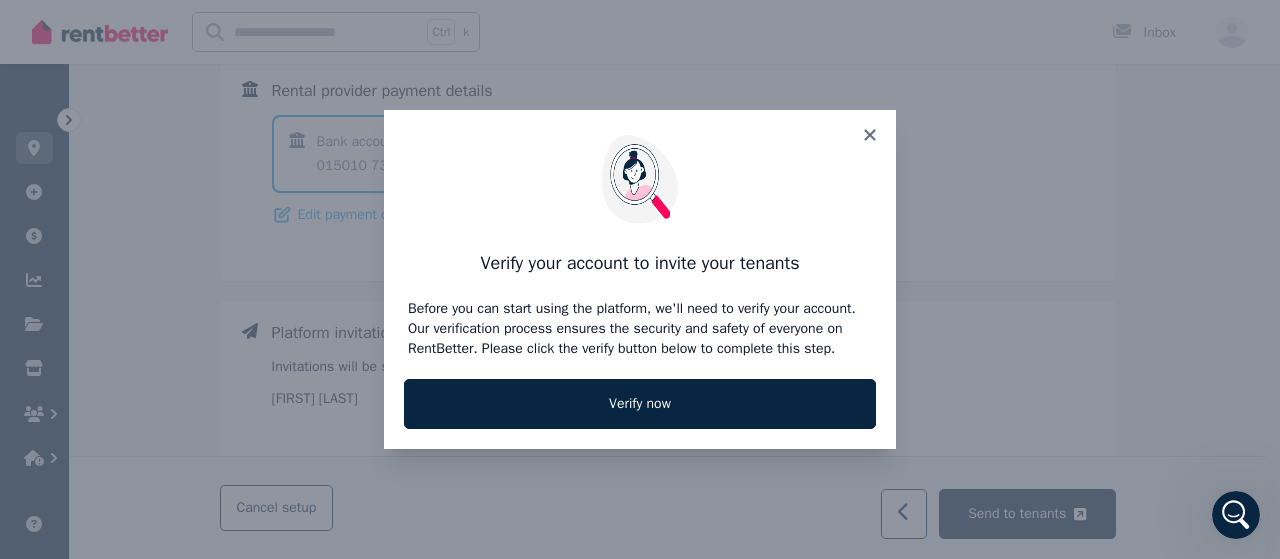 click 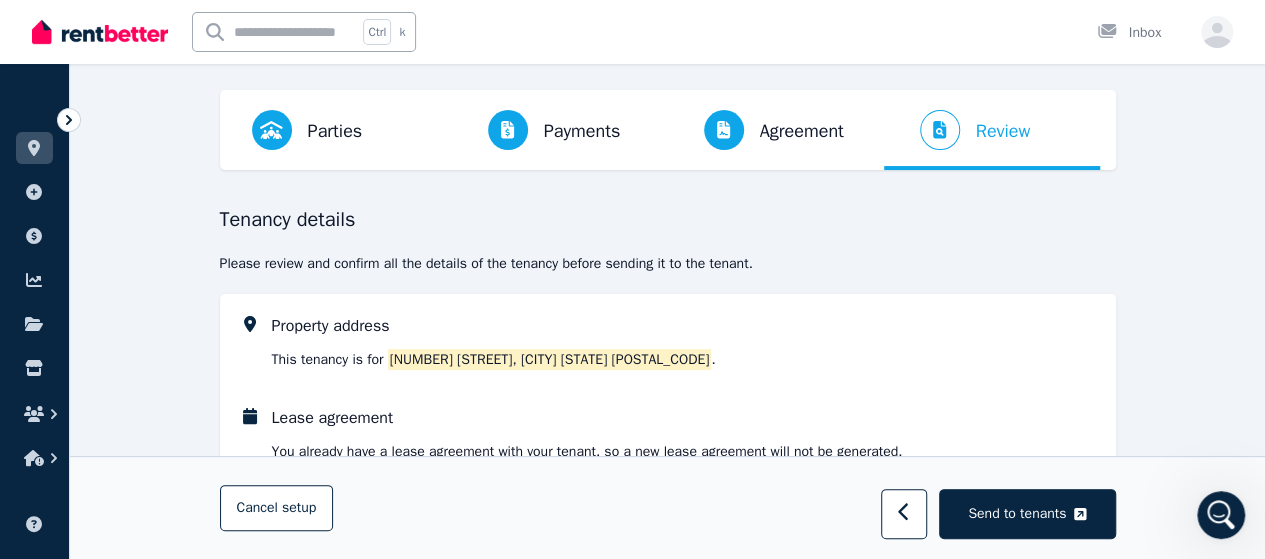 scroll, scrollTop: 0, scrollLeft: 0, axis: both 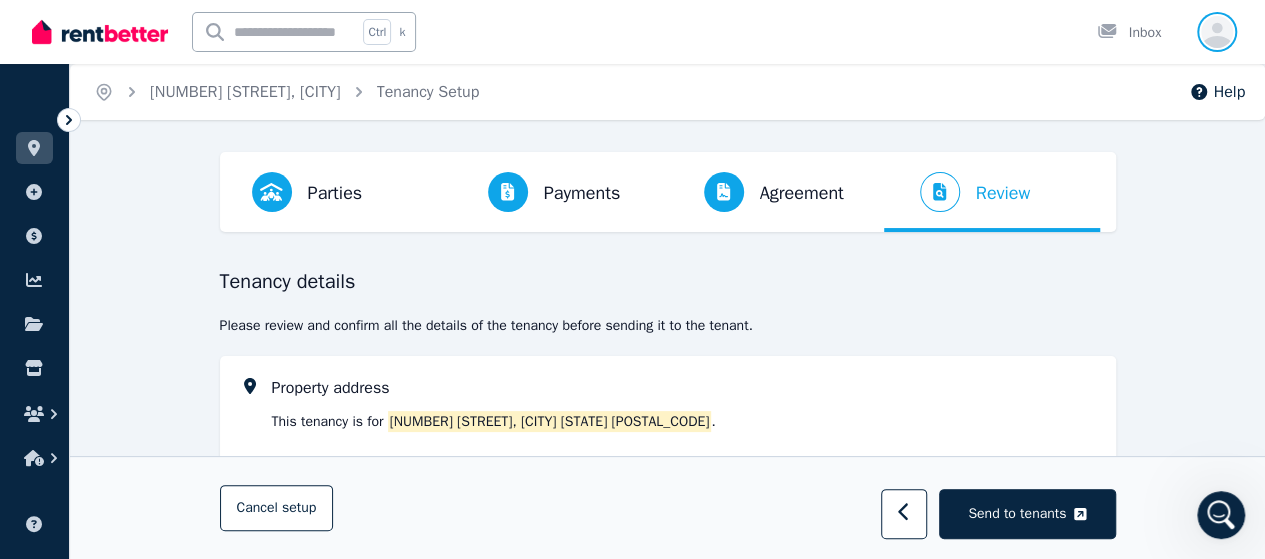 click 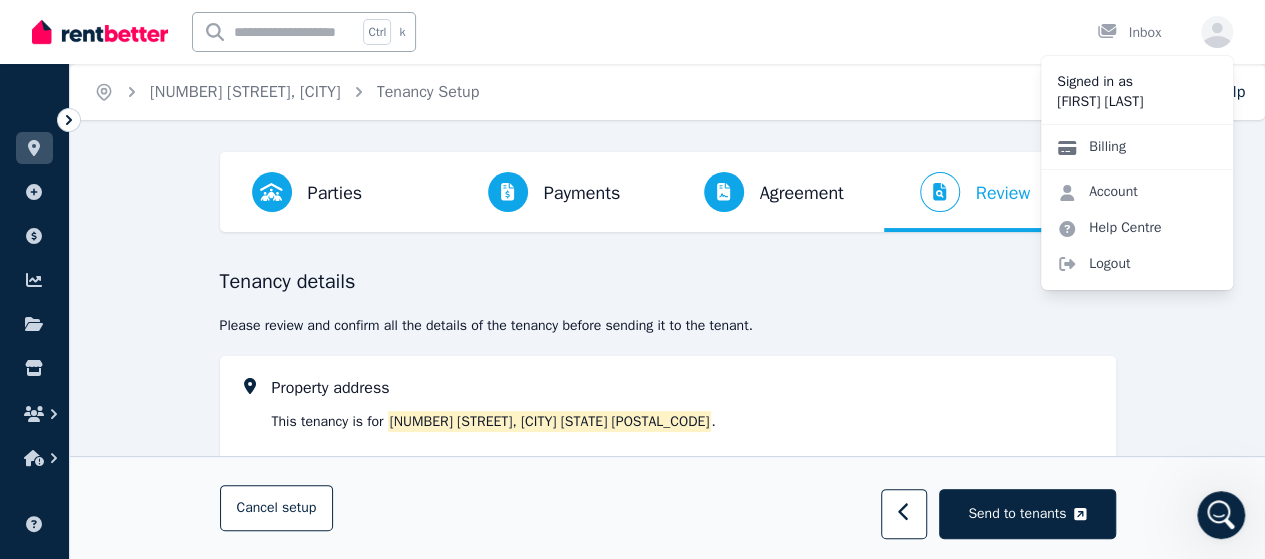 click on "Billing" at bounding box center (1091, 147) 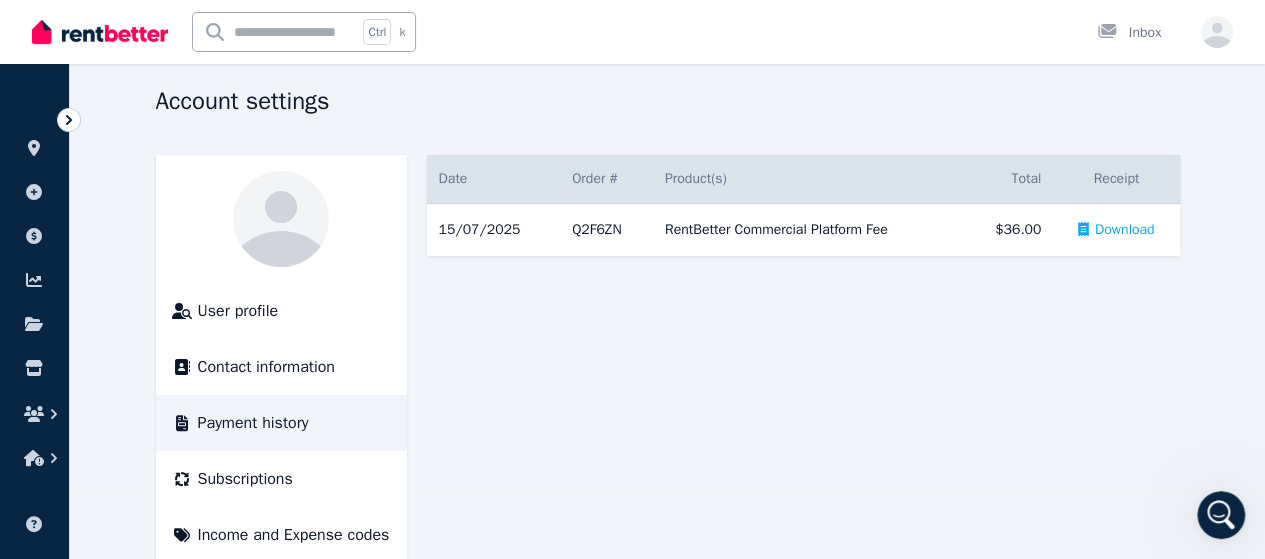 scroll, scrollTop: 0, scrollLeft: 0, axis: both 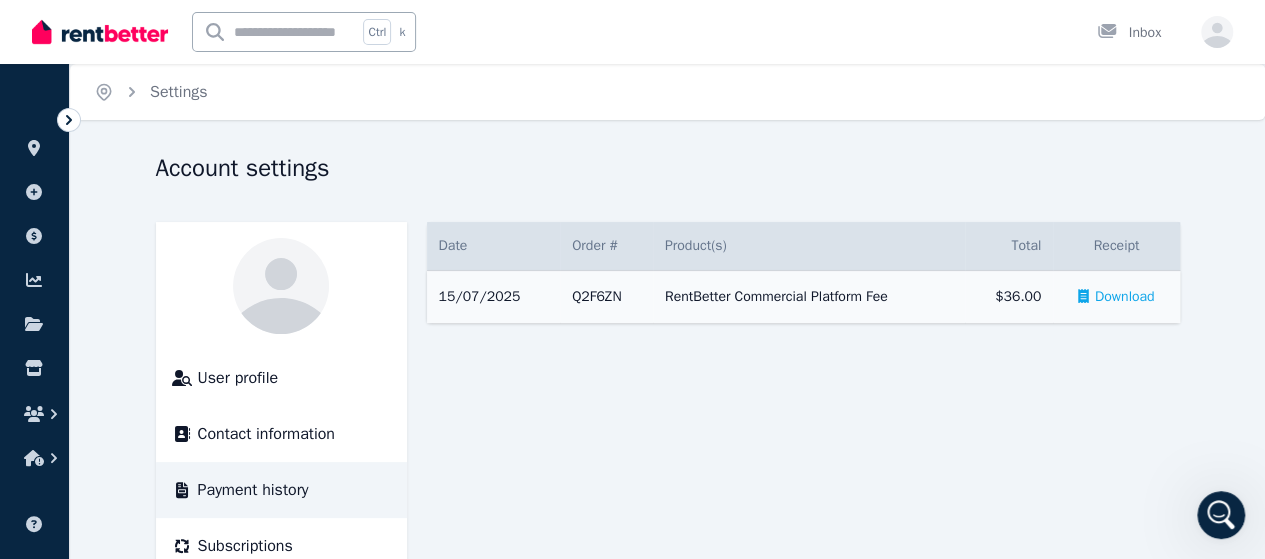 click on "# Q2F6ZN RentBetter Commercial Platform Fee" at bounding box center (606, 297) 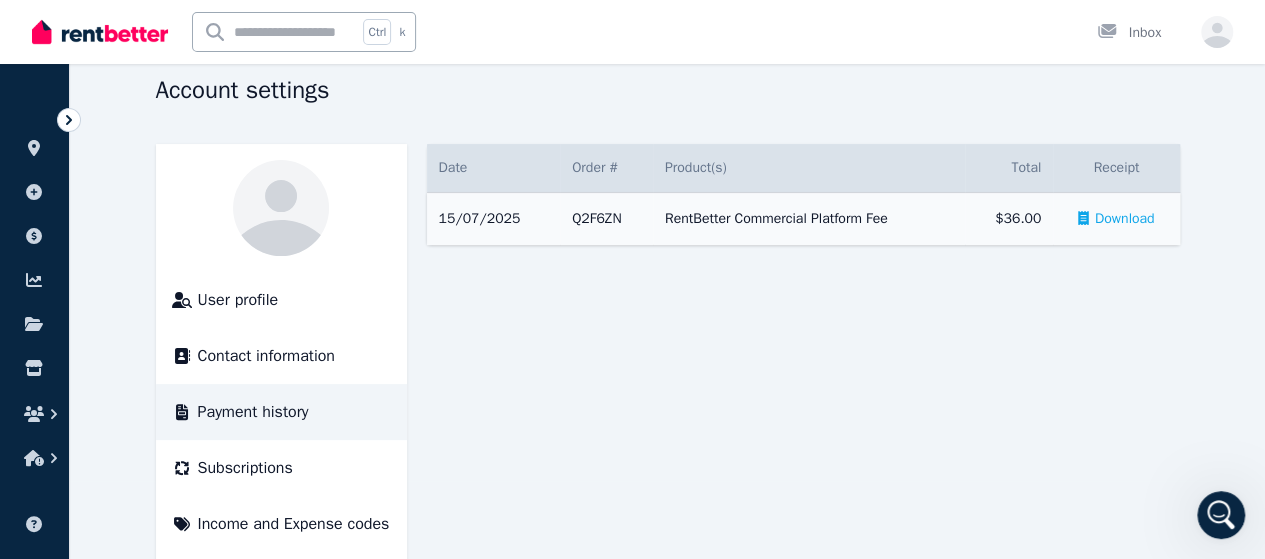 scroll, scrollTop: 0, scrollLeft: 0, axis: both 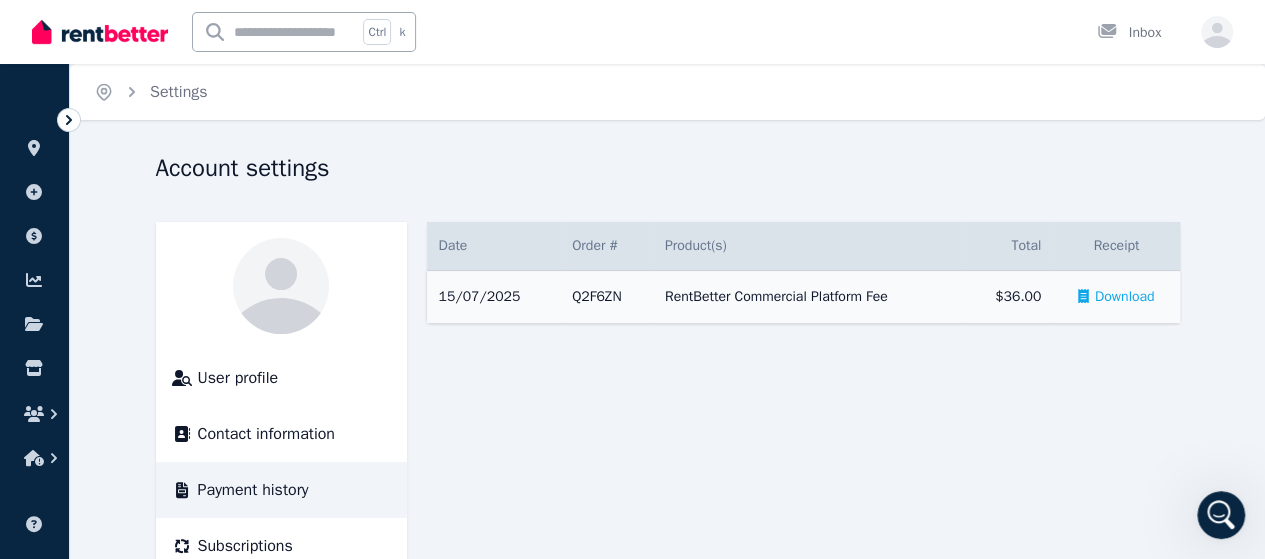 click on "RentBetter Commercial Platform Fee" at bounding box center (809, 297) 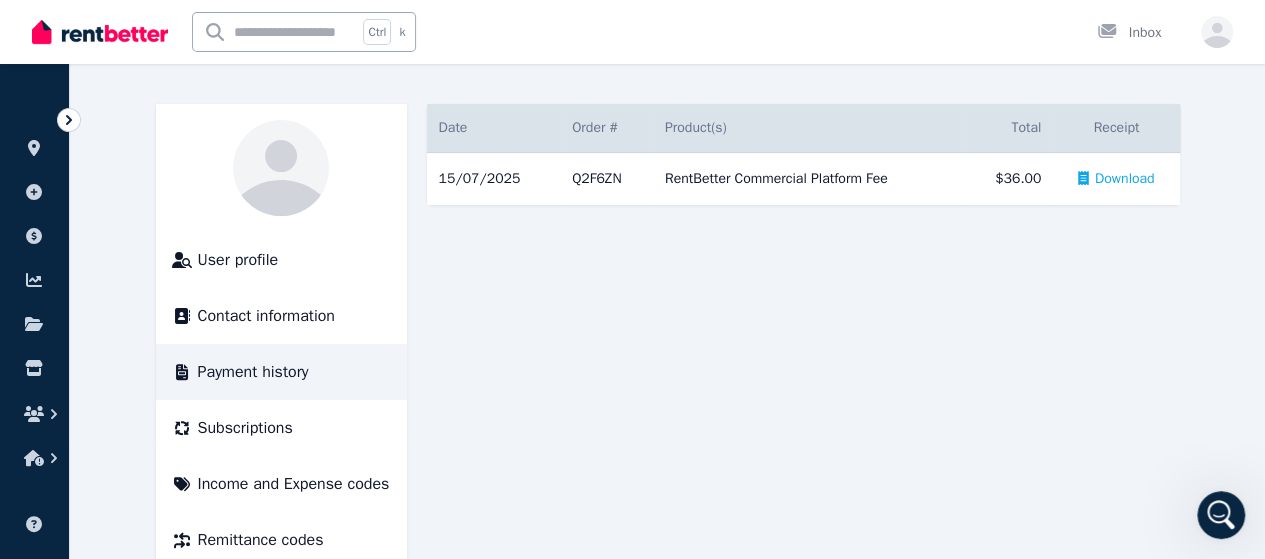 scroll, scrollTop: 162, scrollLeft: 0, axis: vertical 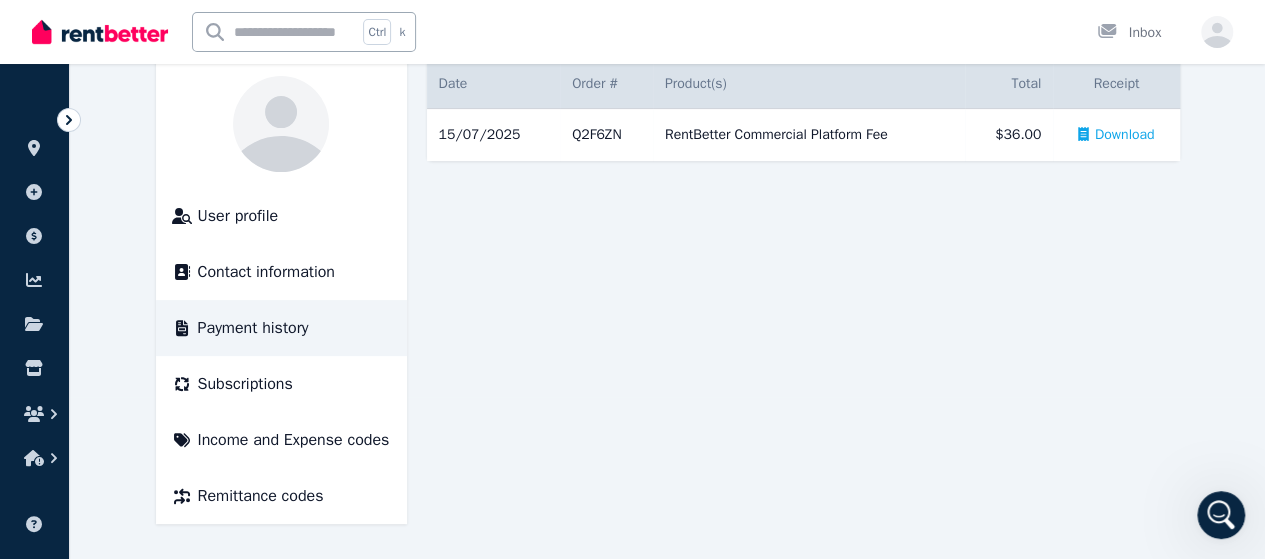 click 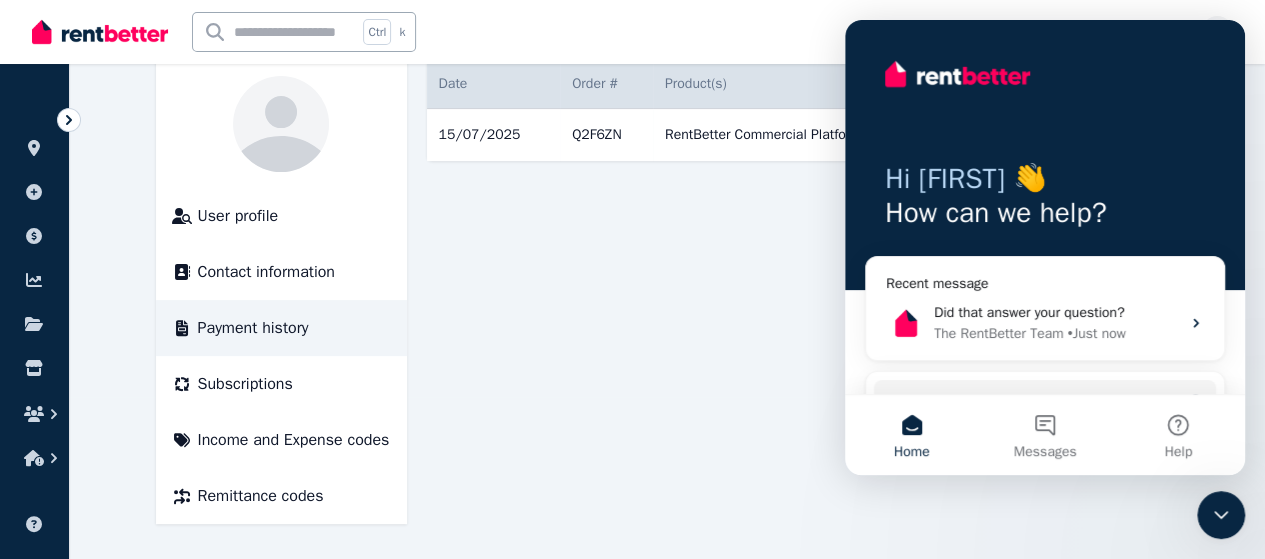 scroll, scrollTop: 0, scrollLeft: 0, axis: both 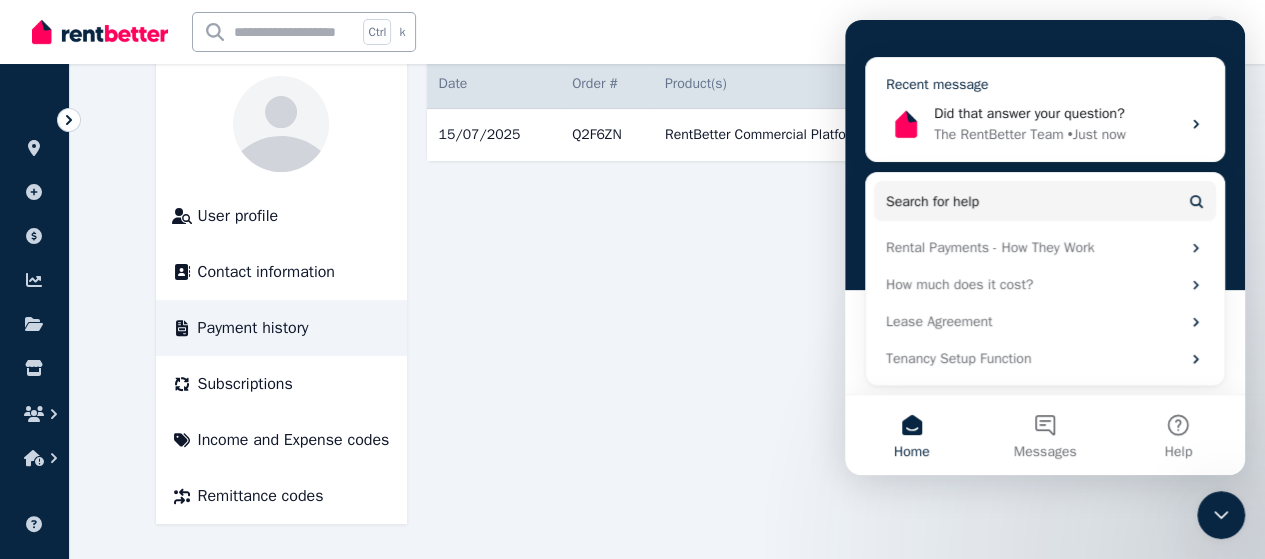 click on "The RentBetter Team" at bounding box center (998, 134) 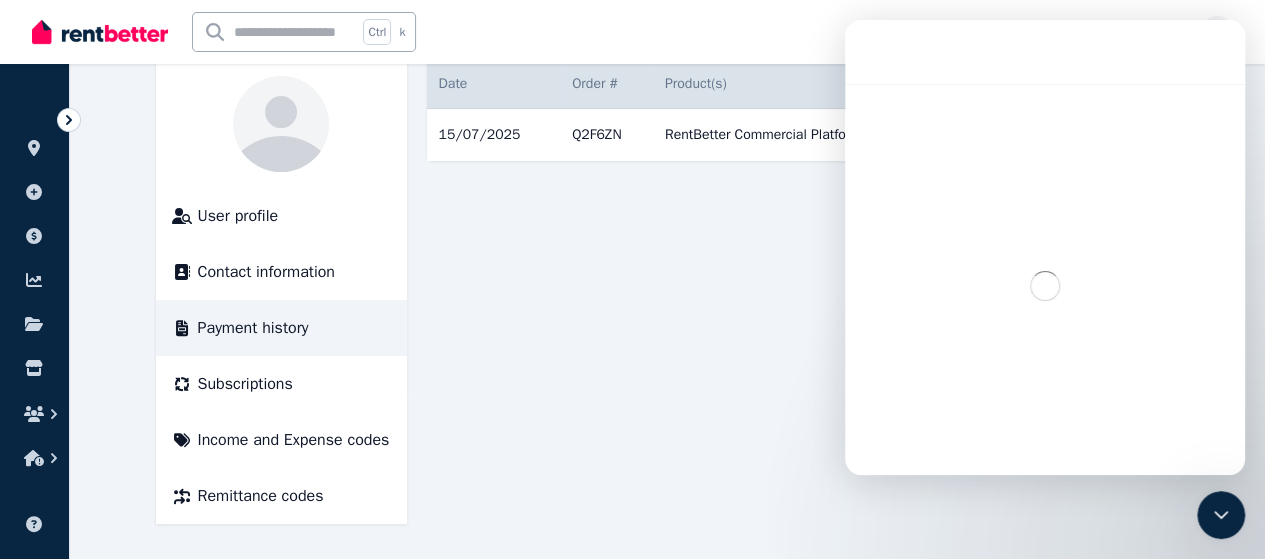 scroll, scrollTop: 0, scrollLeft: 0, axis: both 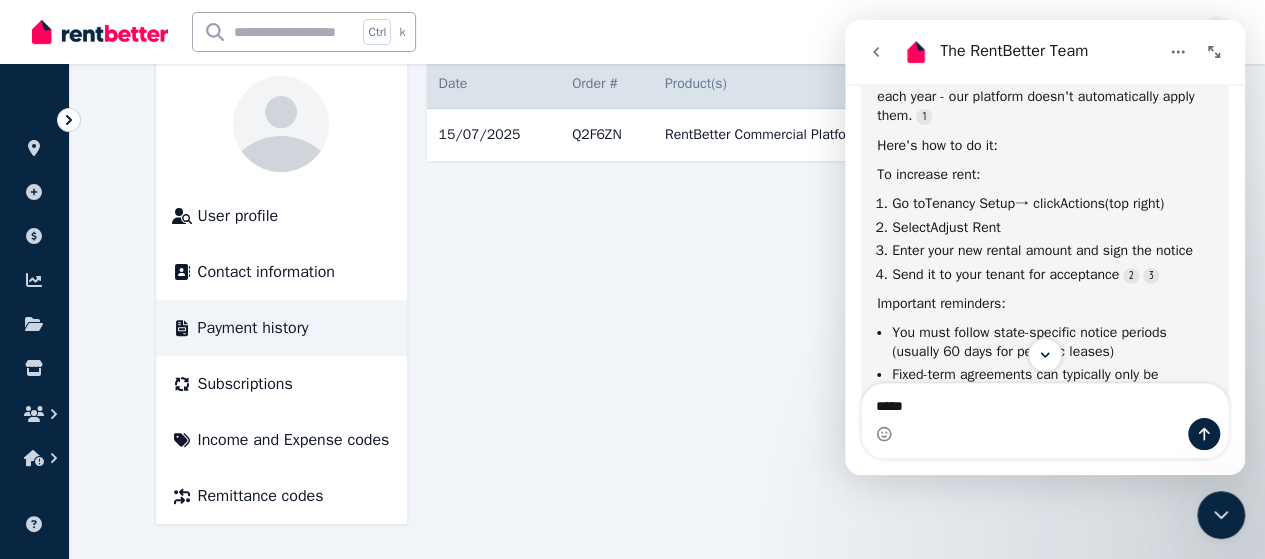 type on "******" 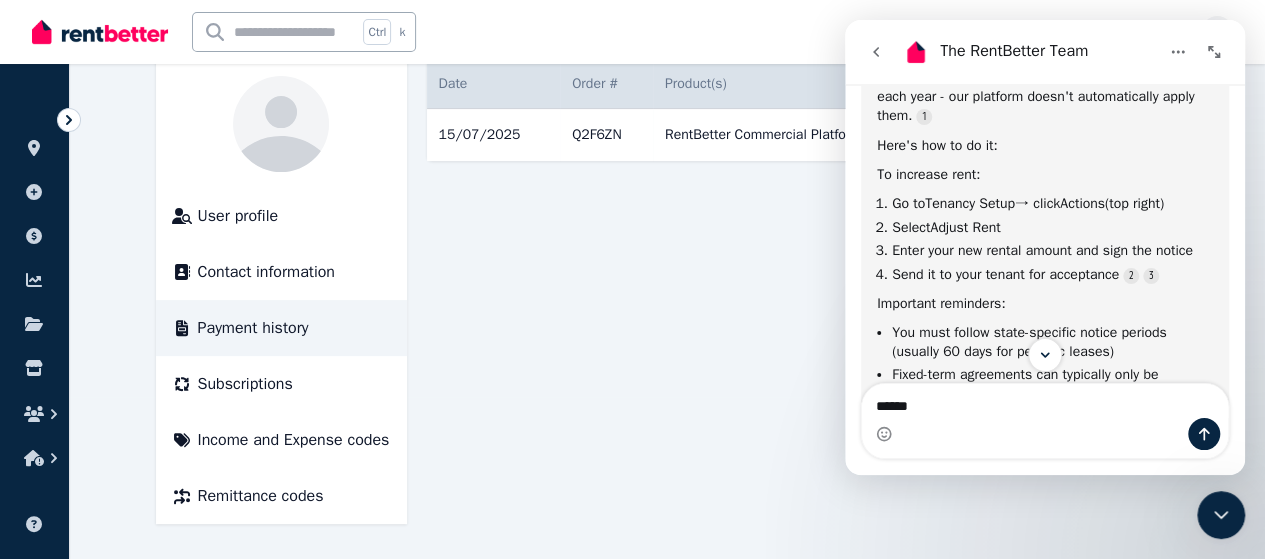 scroll, scrollTop: 1578, scrollLeft: 0, axis: vertical 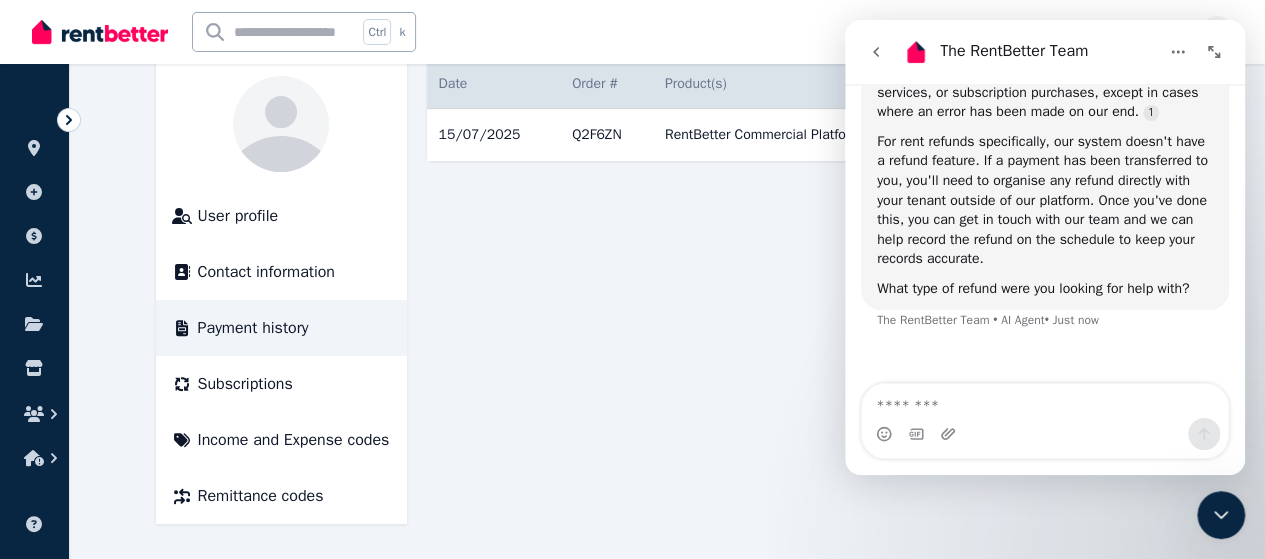 click at bounding box center (1045, 401) 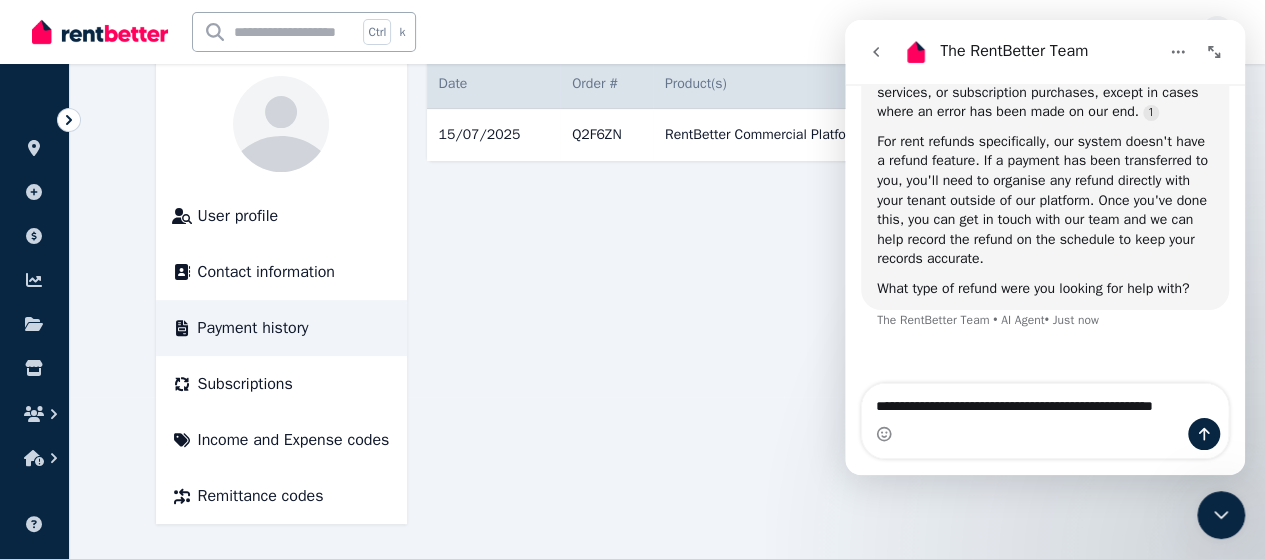 type on "**********" 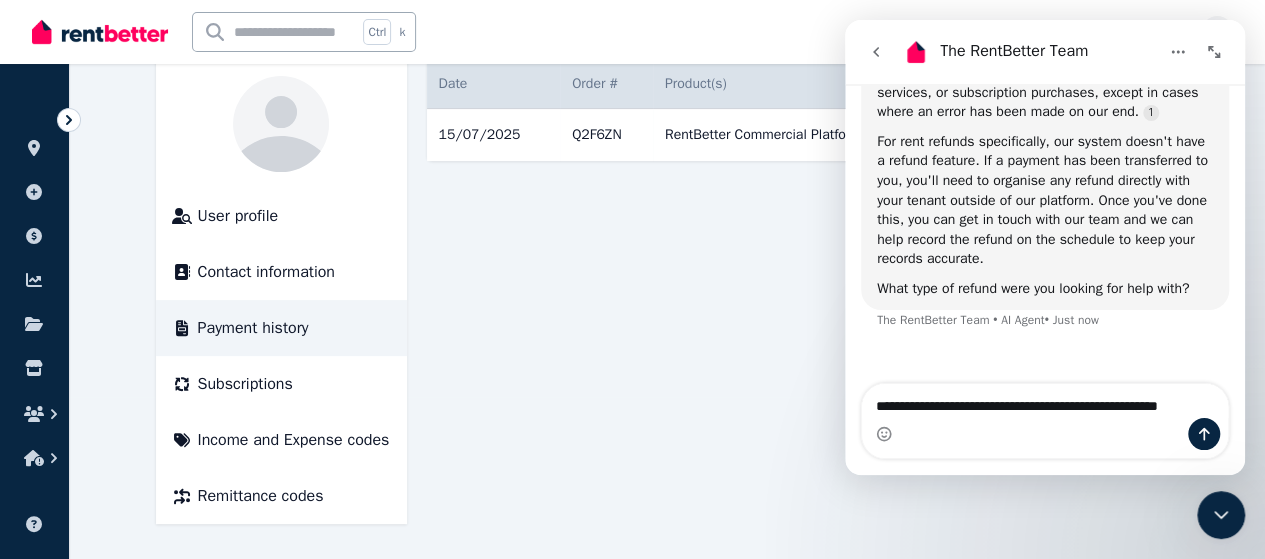 type 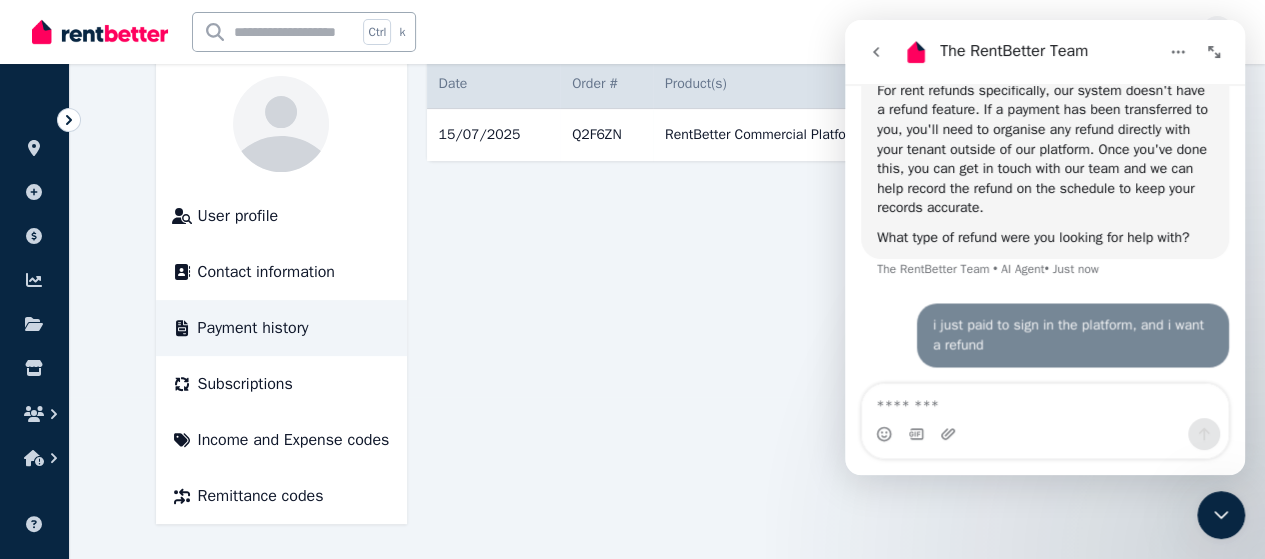 scroll, scrollTop: 2226, scrollLeft: 0, axis: vertical 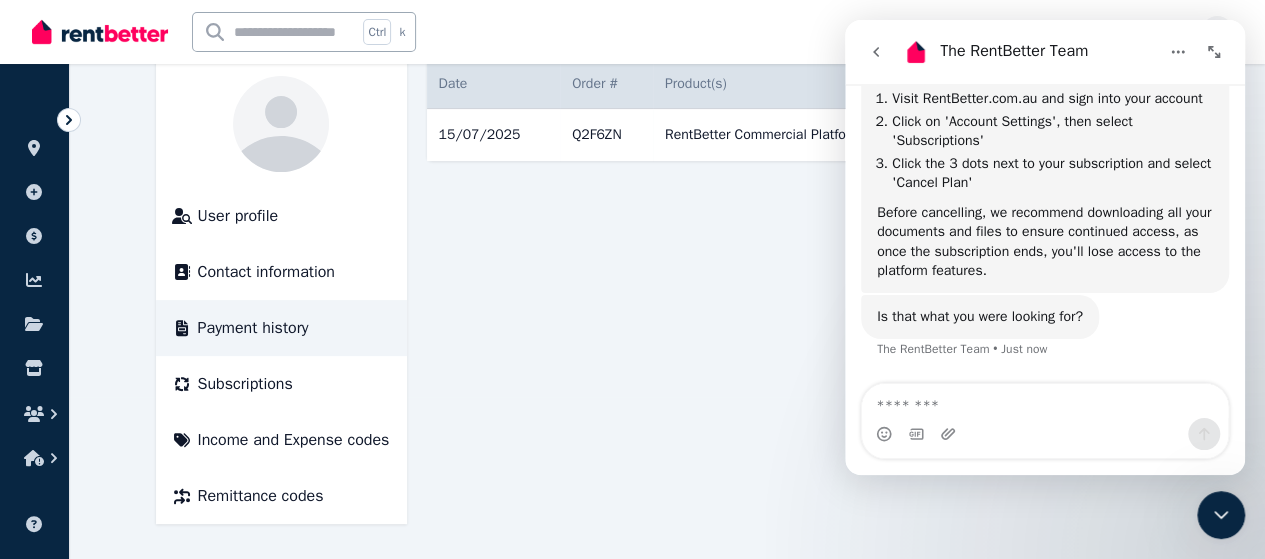 click on "Date Order # Order & Product(s) Product(s) Total Receipt 15/07/2025 # Q2F6ZN RentBetter Commercial Platform Fee RentBetter Commercial Platform Fee $36.00 Download" at bounding box center [803, 292] 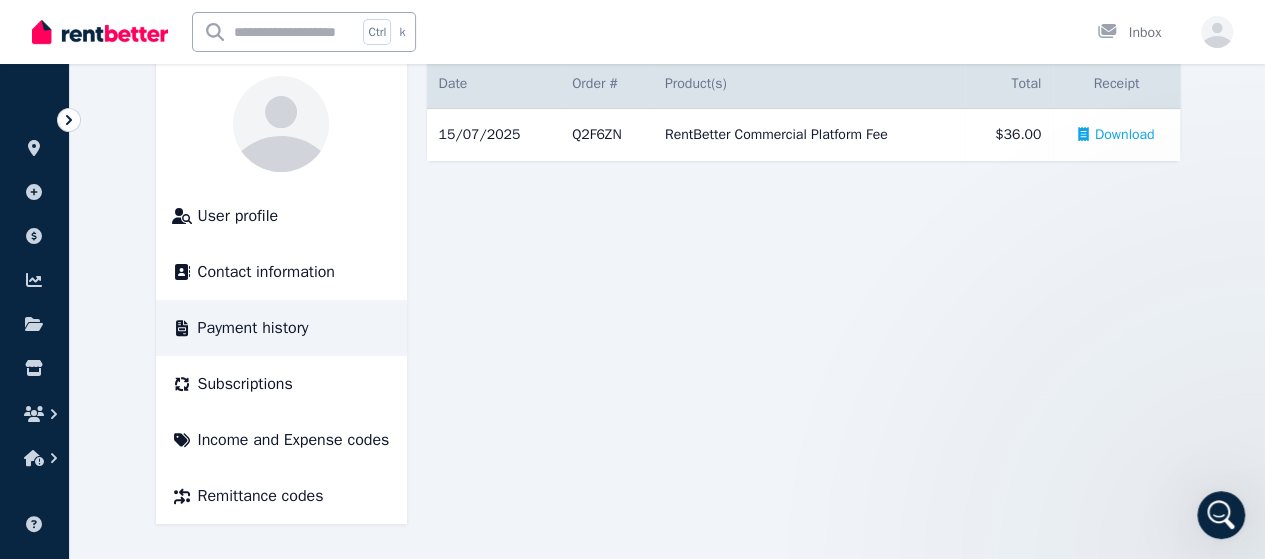 scroll, scrollTop: 0, scrollLeft: 0, axis: both 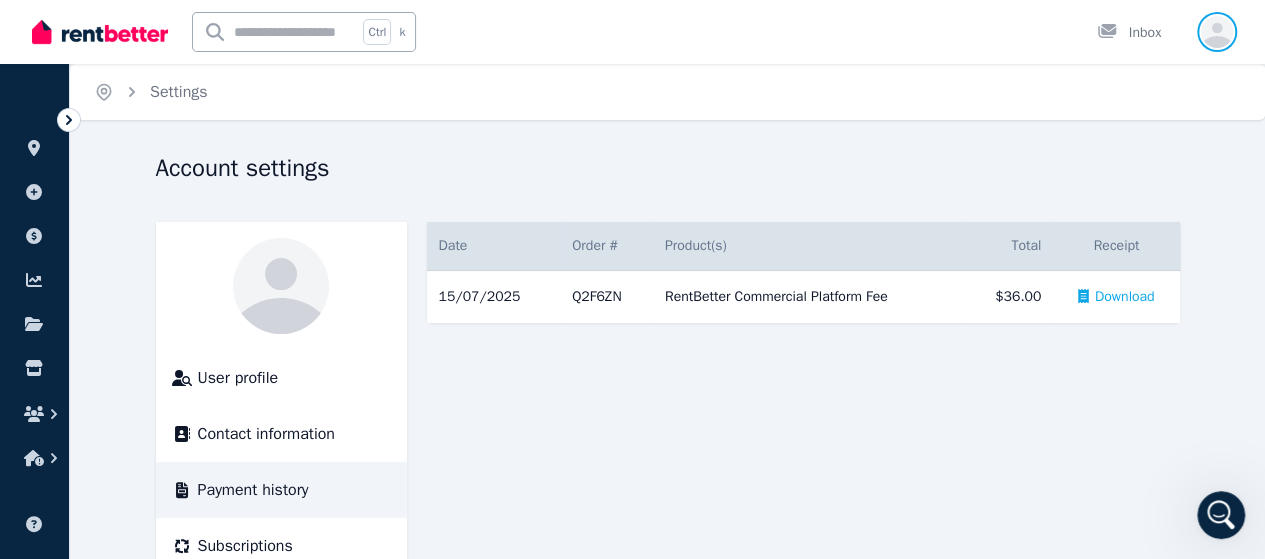 click 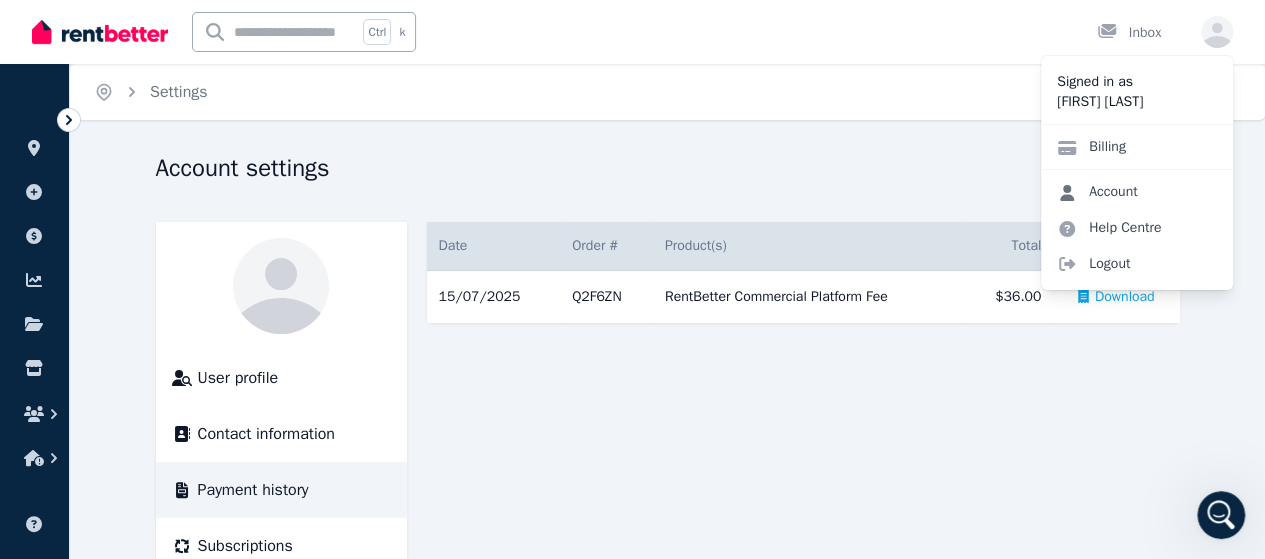 click on "Account" at bounding box center [1097, 192] 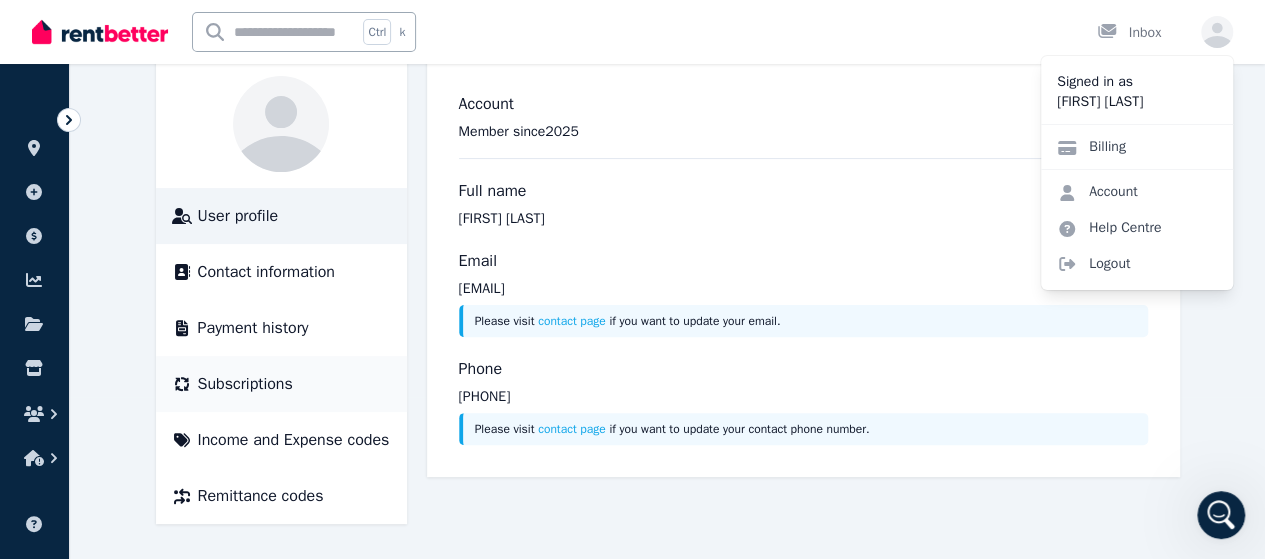 click on "Subscriptions" at bounding box center (245, 384) 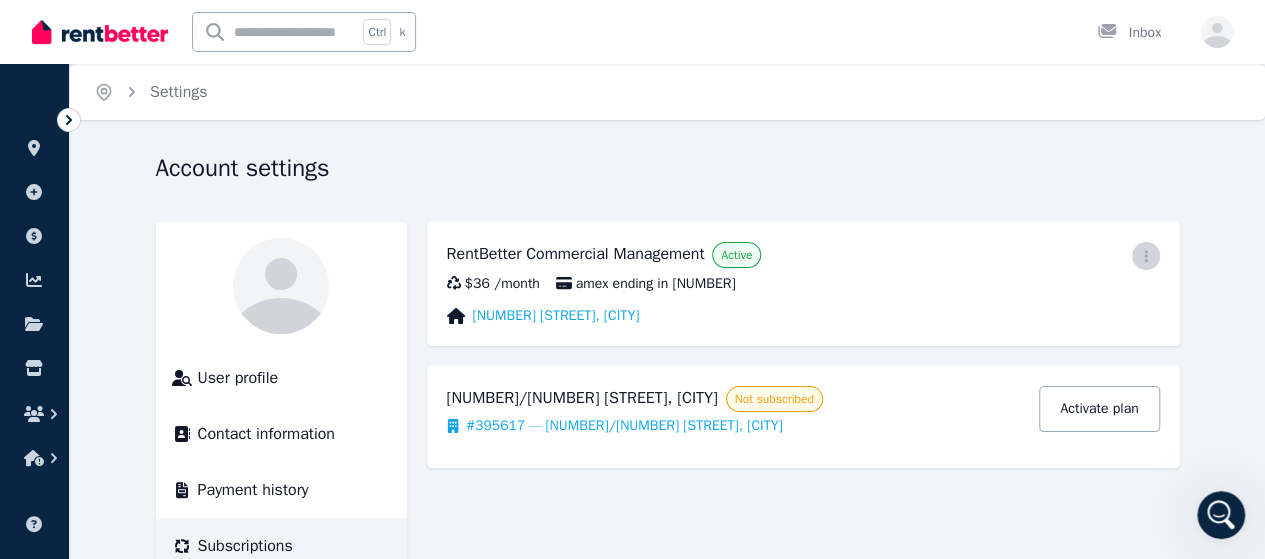 click 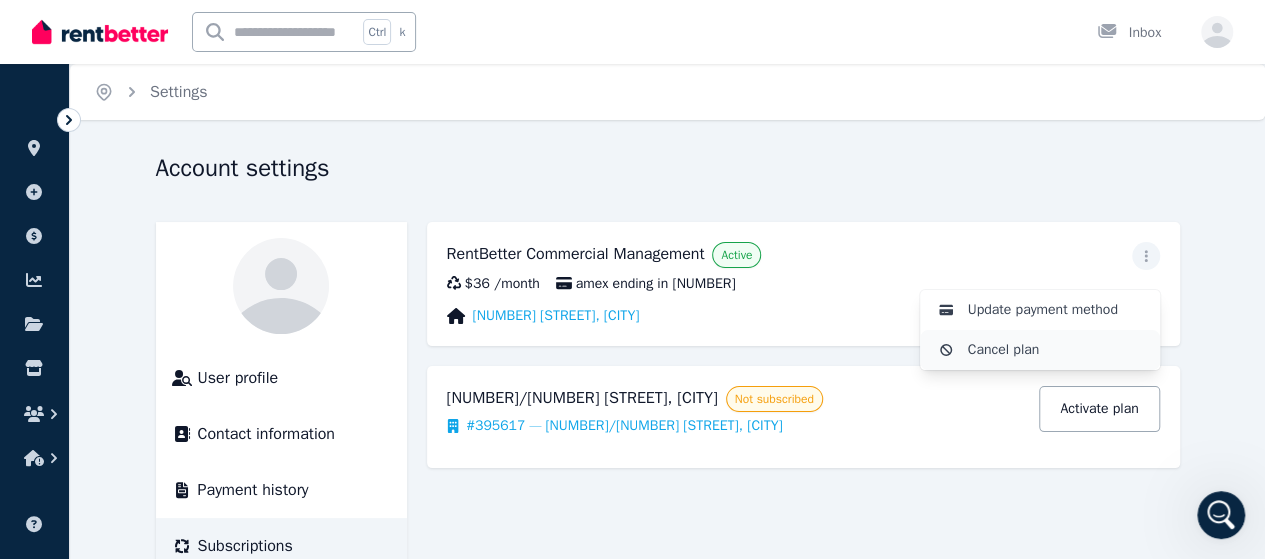 click on "Cancel plan" at bounding box center [1056, 350] 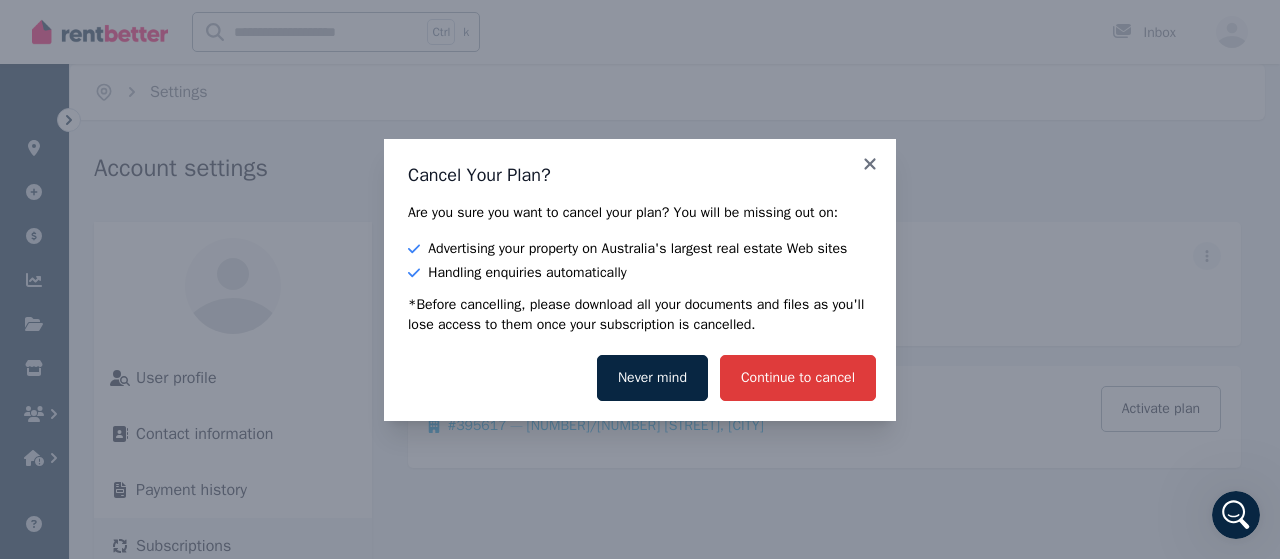 click on "Continue to cancel" at bounding box center [798, 378] 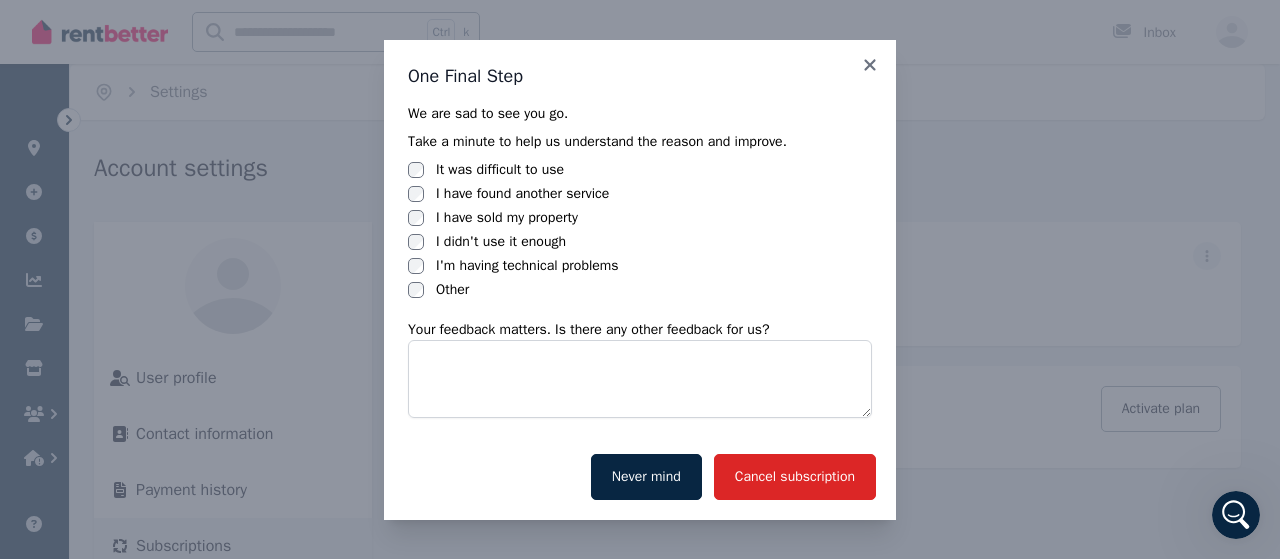 click at bounding box center [416, 290] 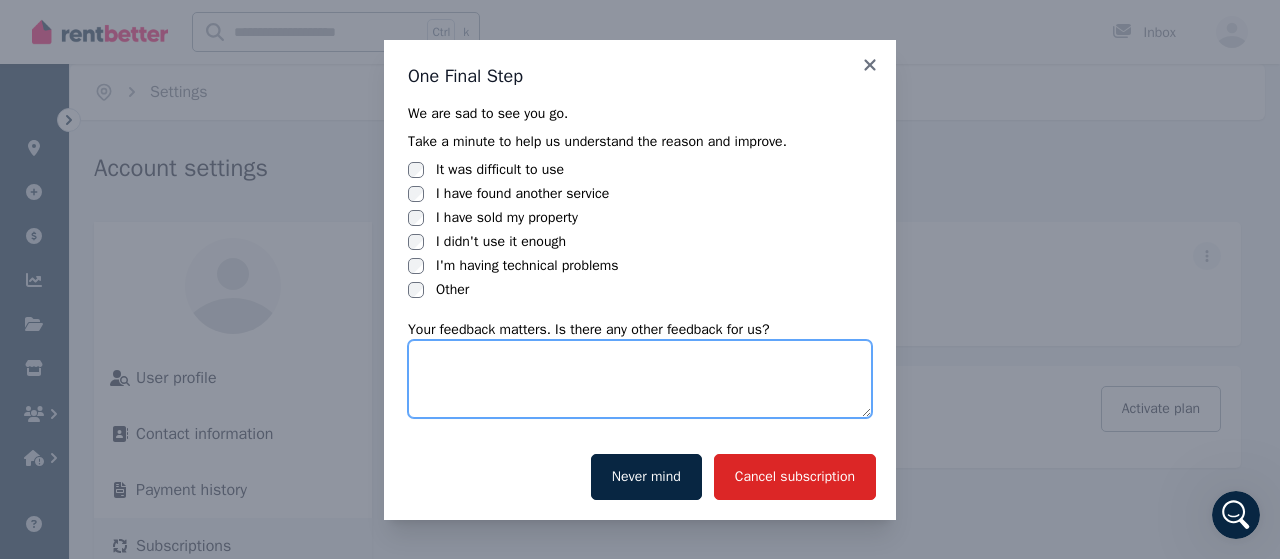click at bounding box center [640, 379] 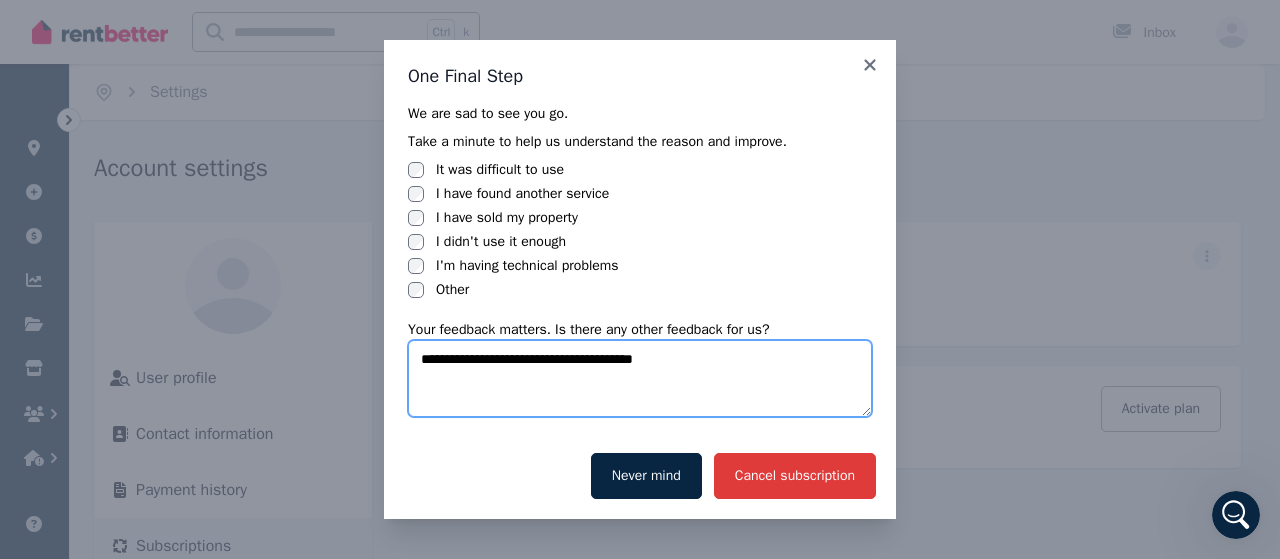 type on "**********" 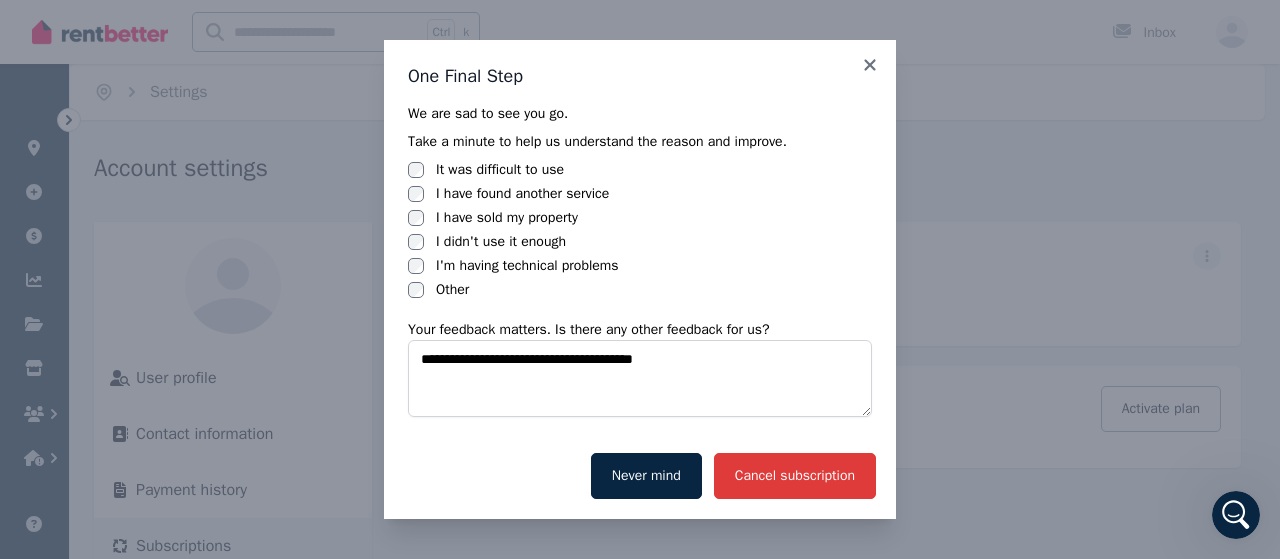 click on "Cancel subscription" at bounding box center (795, 476) 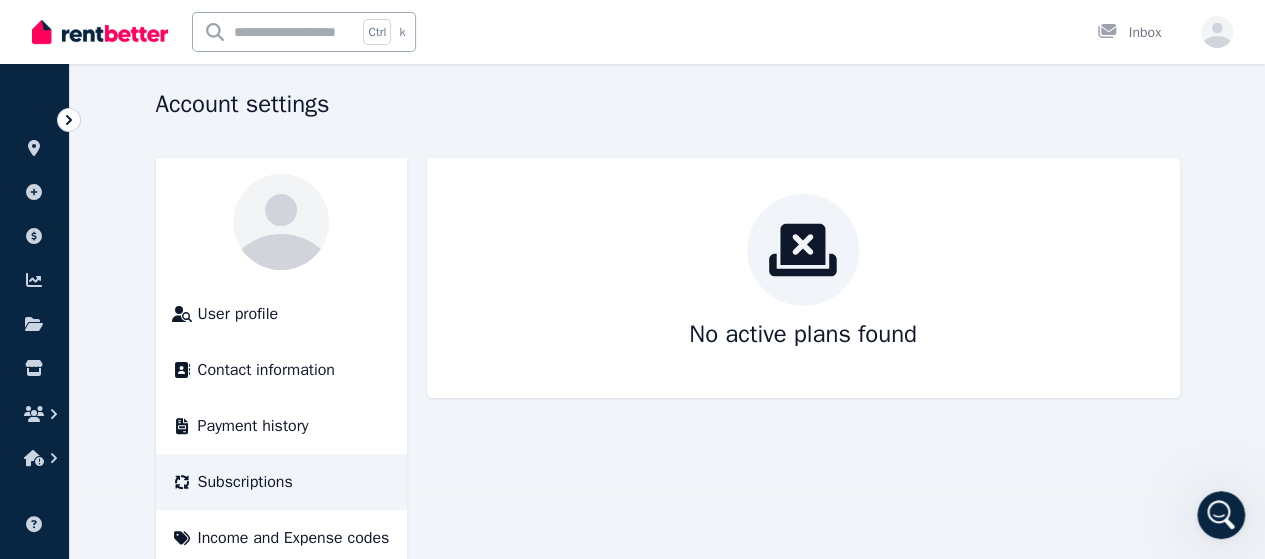scroll, scrollTop: 0, scrollLeft: 0, axis: both 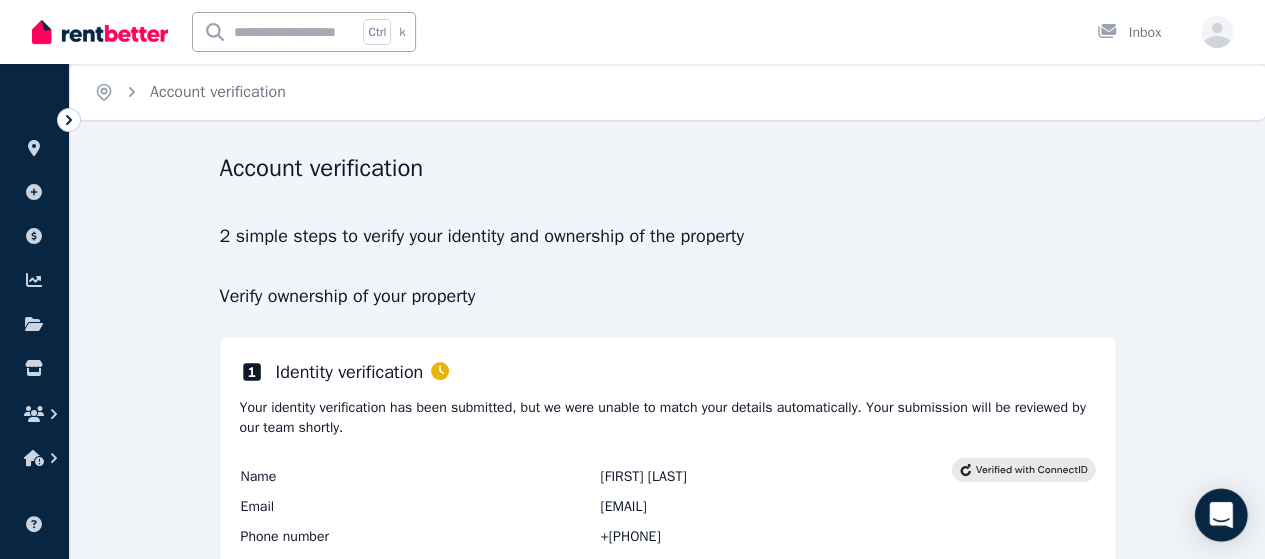 click at bounding box center (1221, 515) 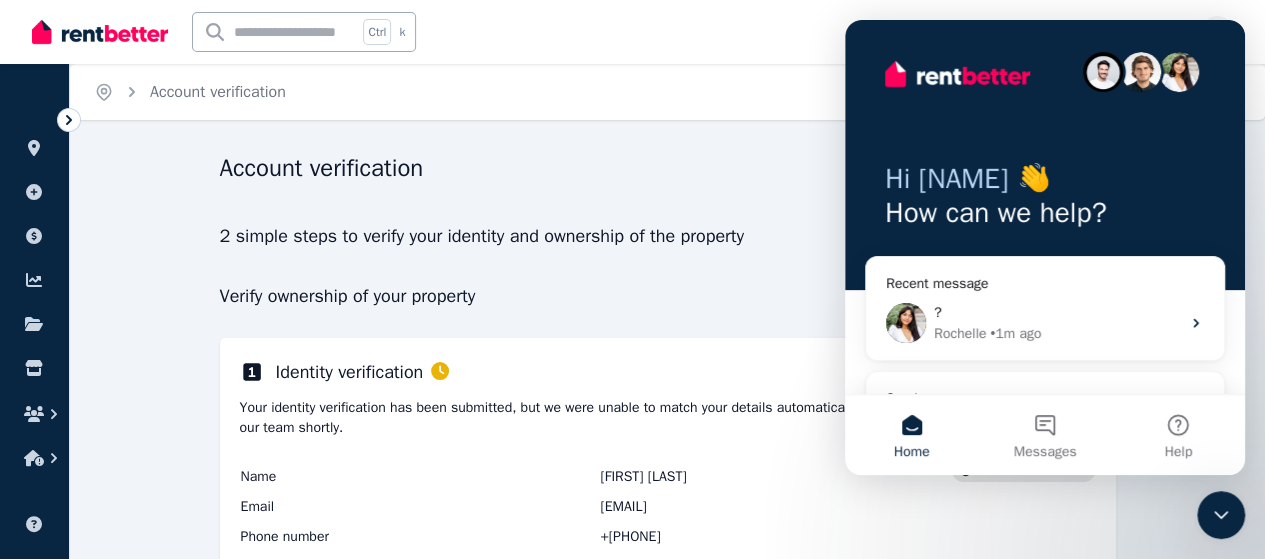 scroll, scrollTop: 0, scrollLeft: 0, axis: both 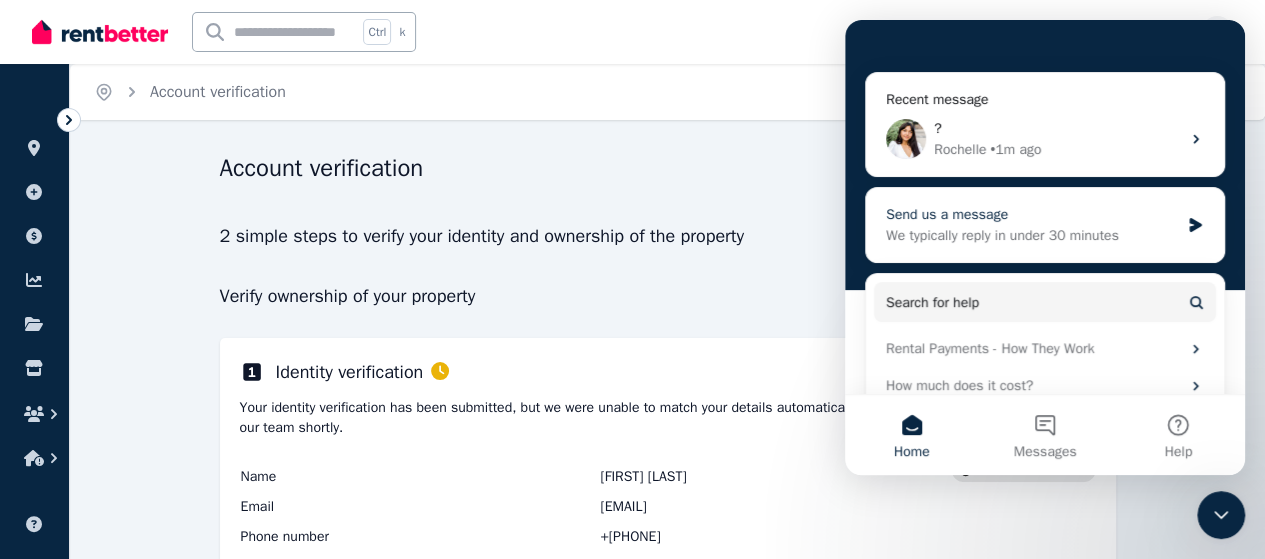 click on "We typically reply in under 30 minutes" at bounding box center (1032, 235) 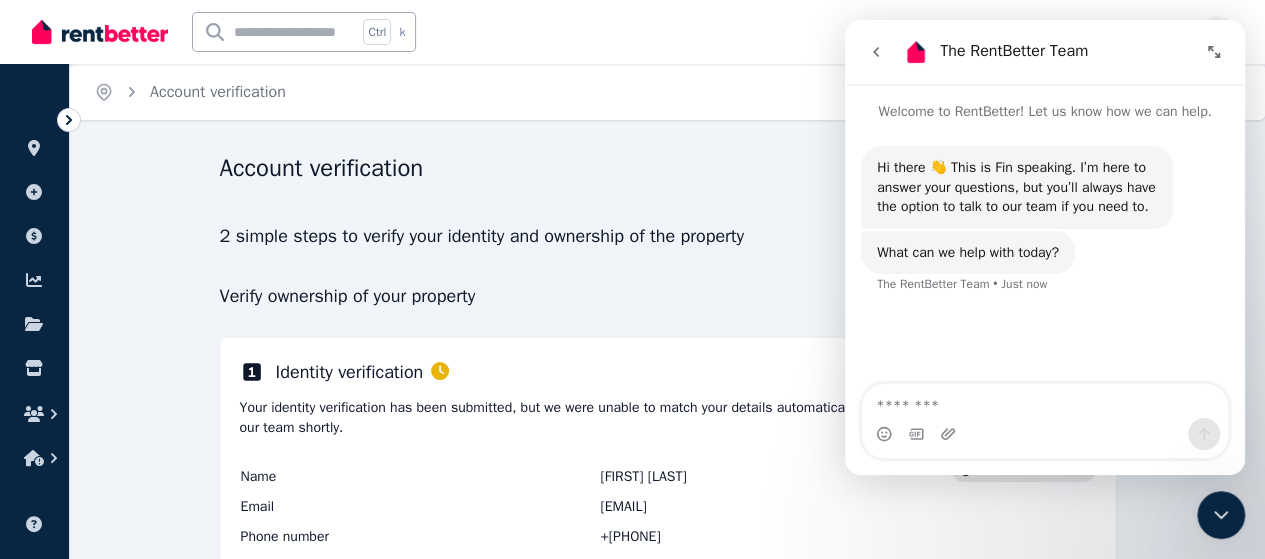 click at bounding box center (1045, 401) 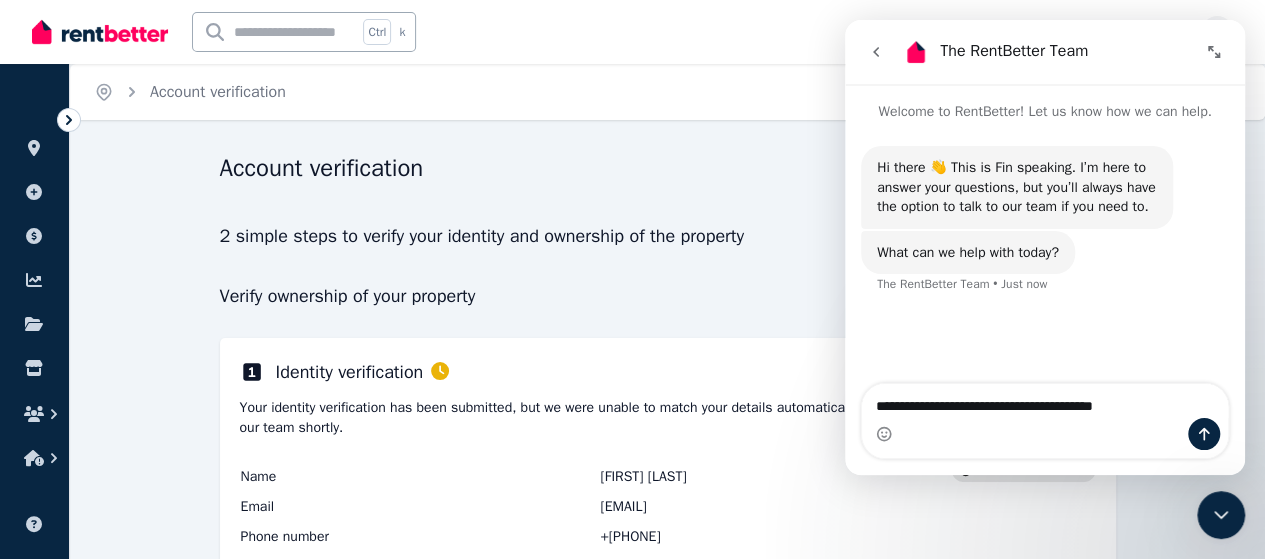 type on "**********" 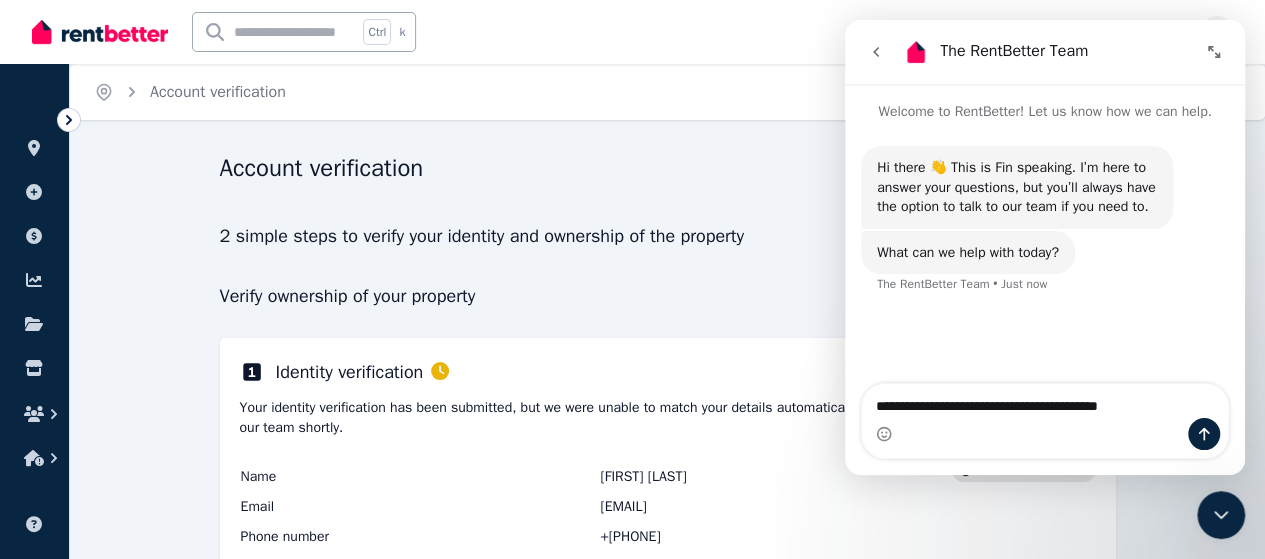 type 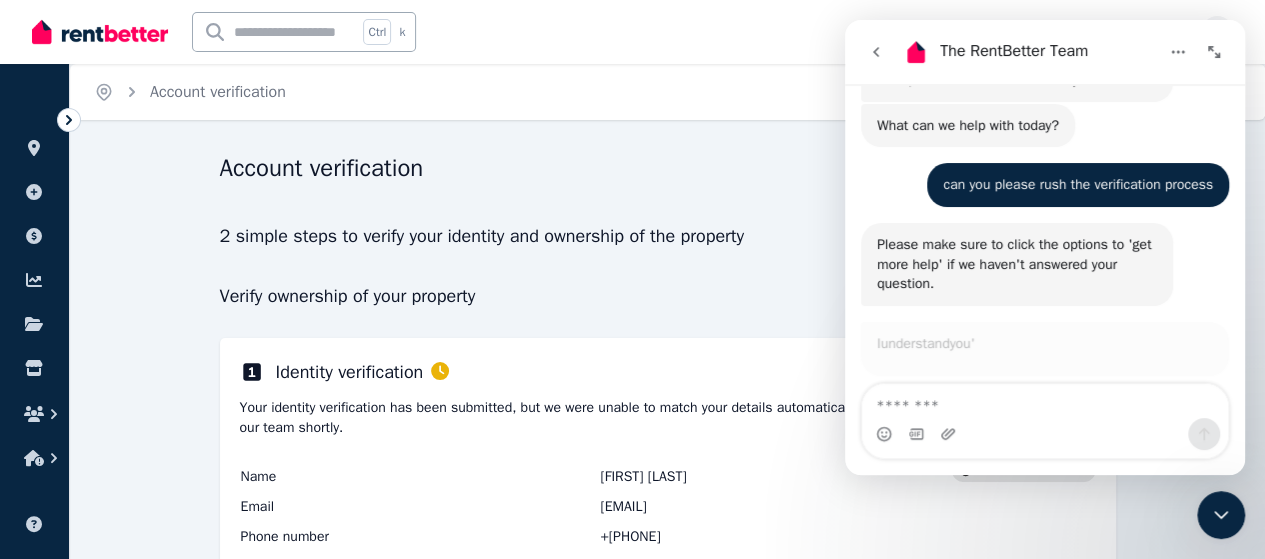 scroll, scrollTop: 174, scrollLeft: 0, axis: vertical 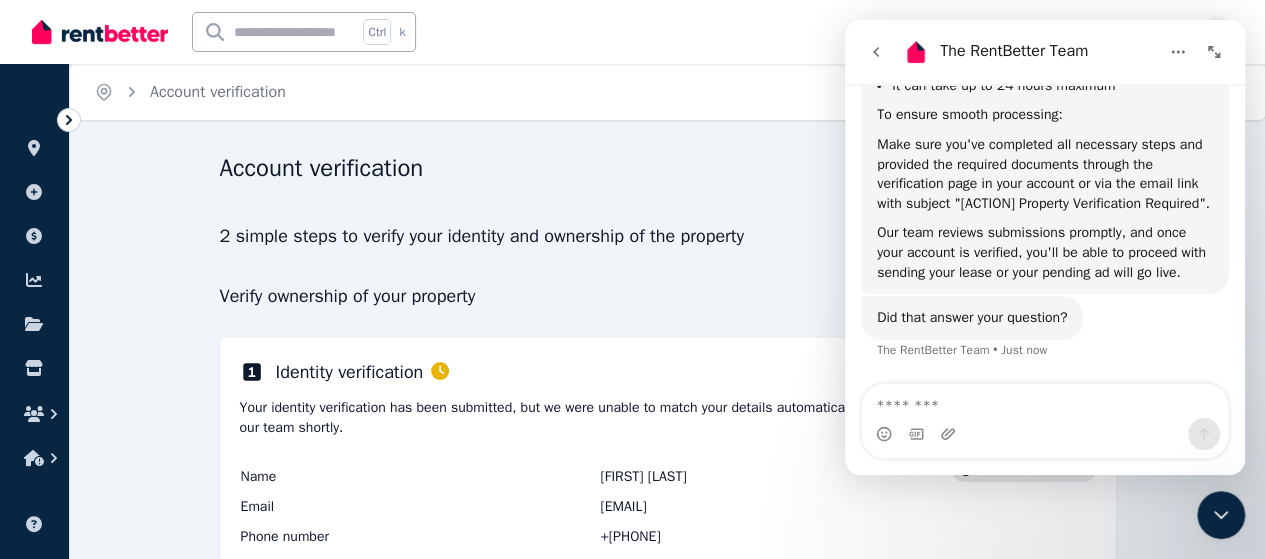 click at bounding box center [1045, 401] 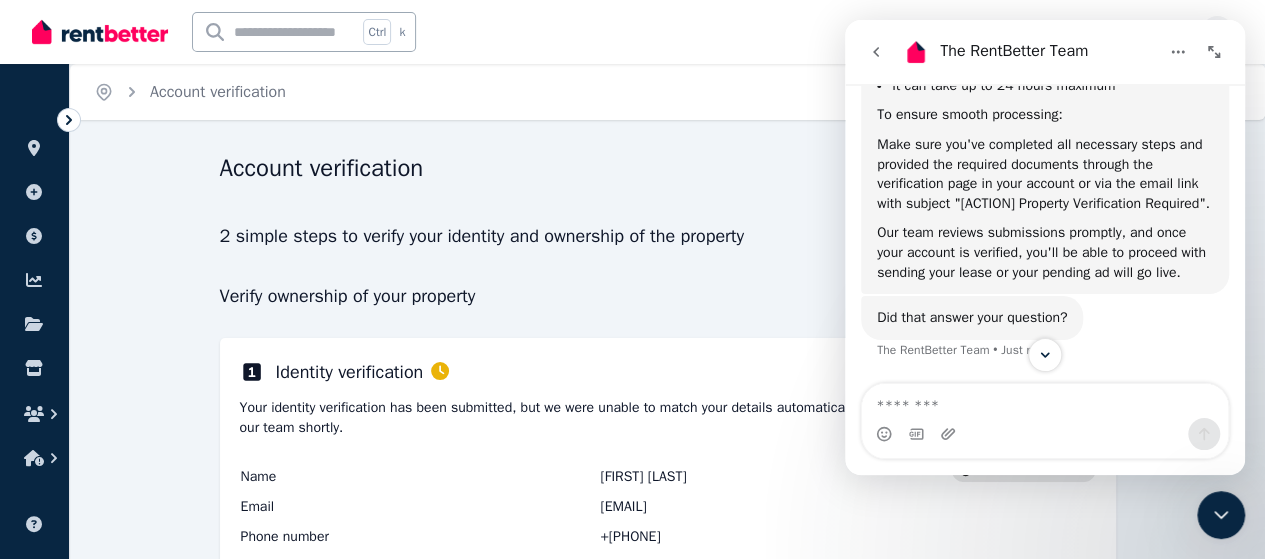 scroll, scrollTop: 566, scrollLeft: 0, axis: vertical 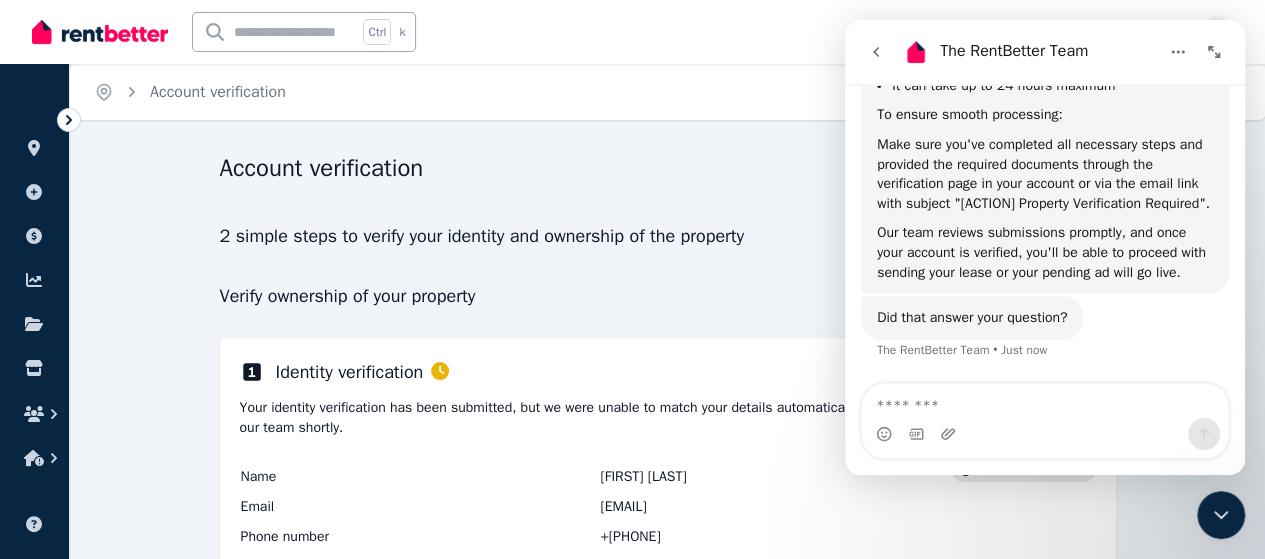 click at bounding box center (1045, 401) 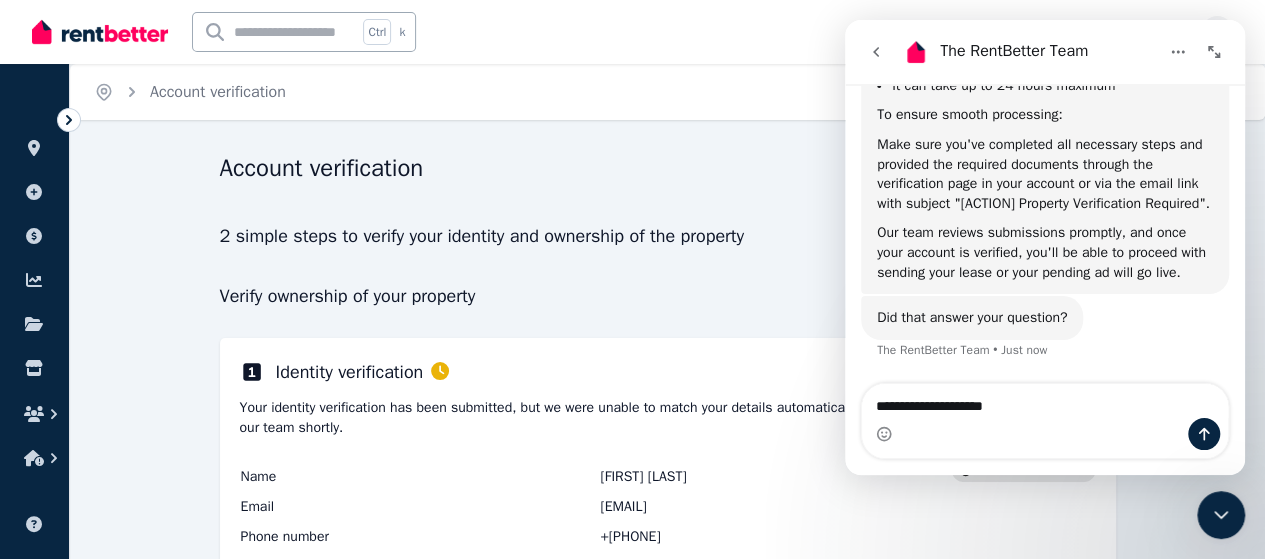 type on "**********" 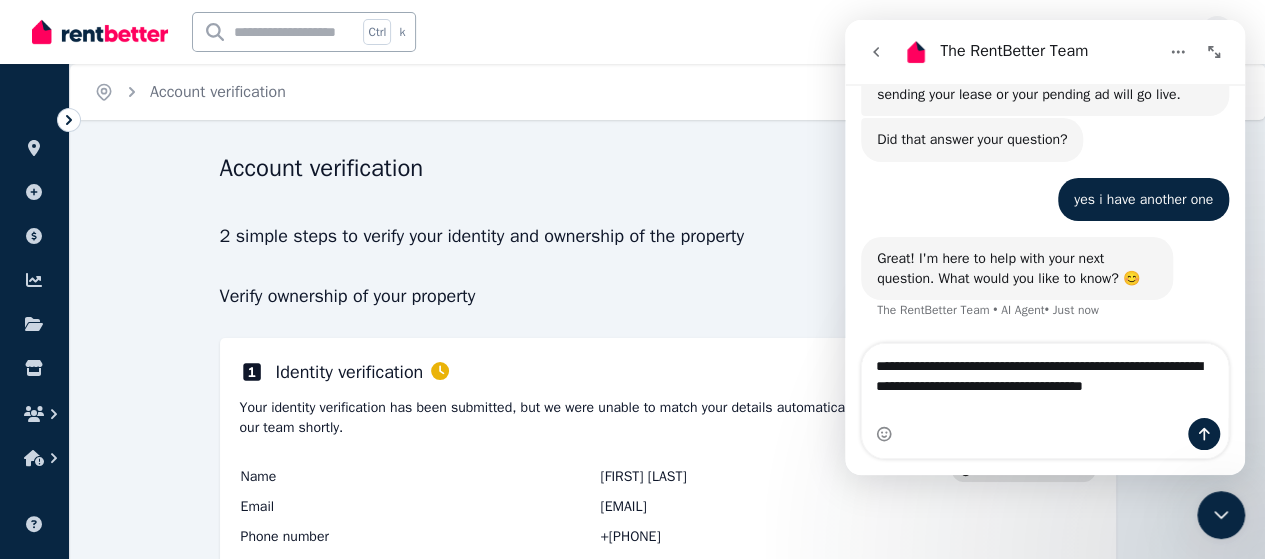 scroll, scrollTop: 744, scrollLeft: 0, axis: vertical 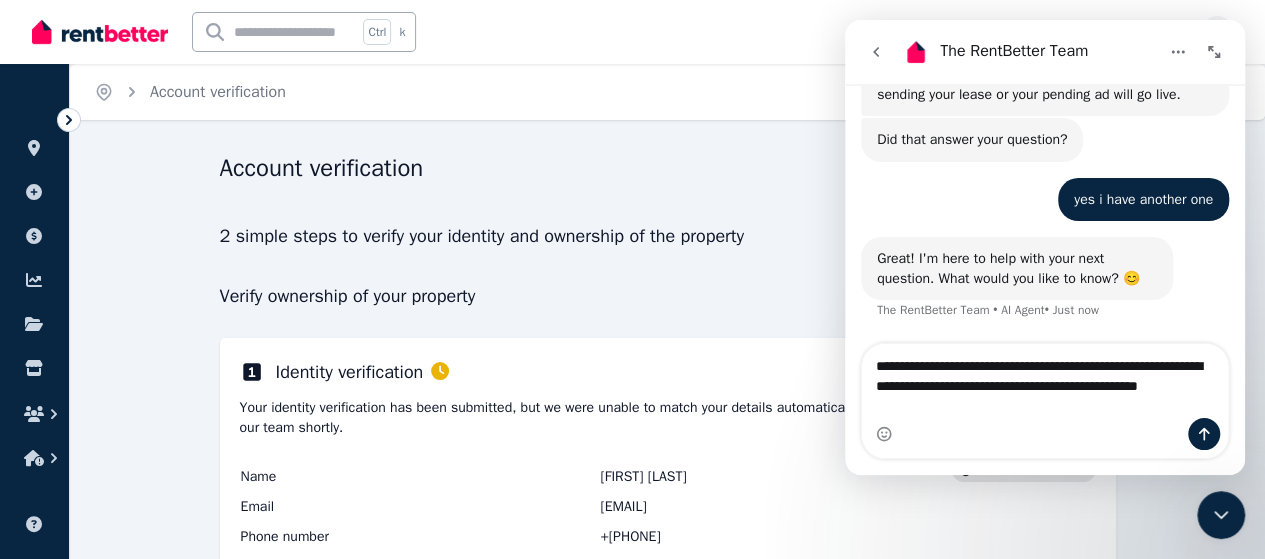 type on "**********" 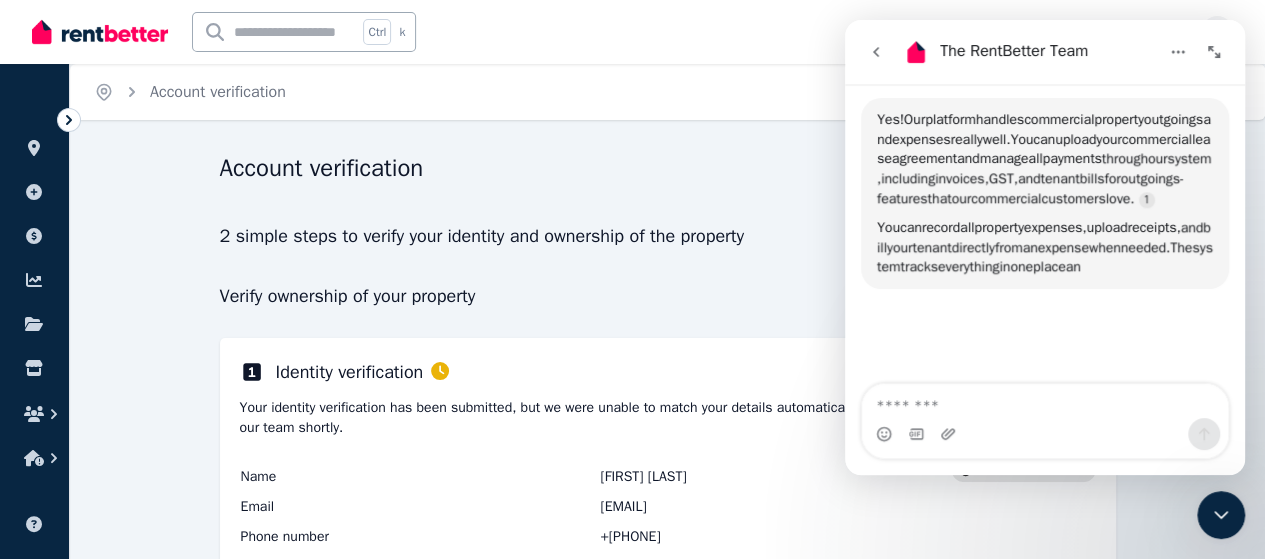 scroll, scrollTop: 1029, scrollLeft: 0, axis: vertical 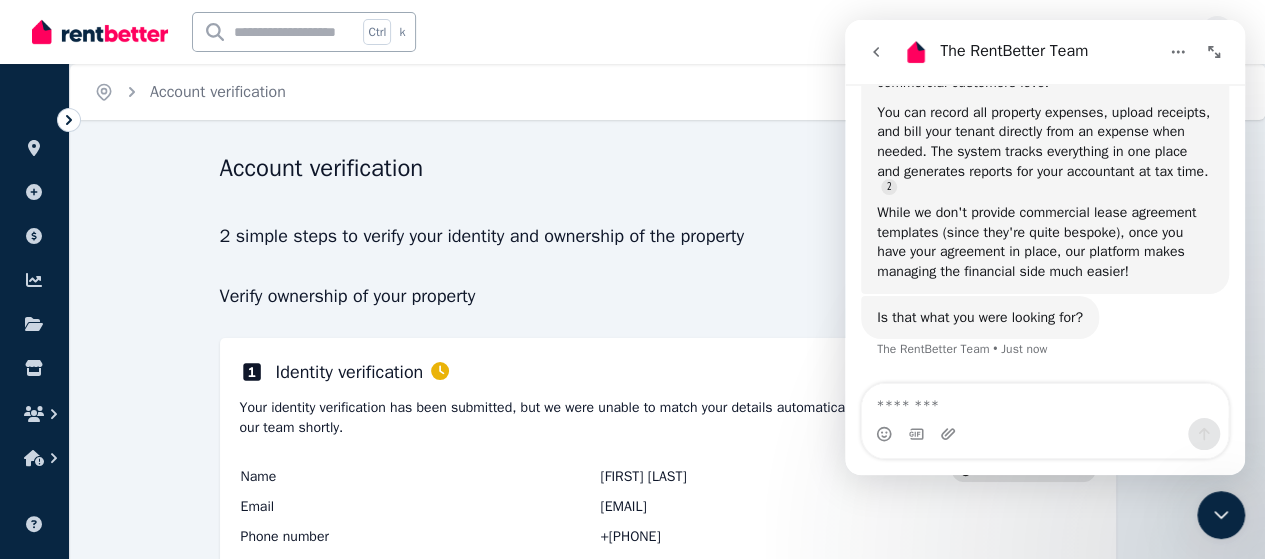 click on "You can record all property expenses, upload receipts, and bill your tenant directly from an expense when needed. The system tracks everything in one place and generates reports for your accountant at tax time." at bounding box center [1045, 148] 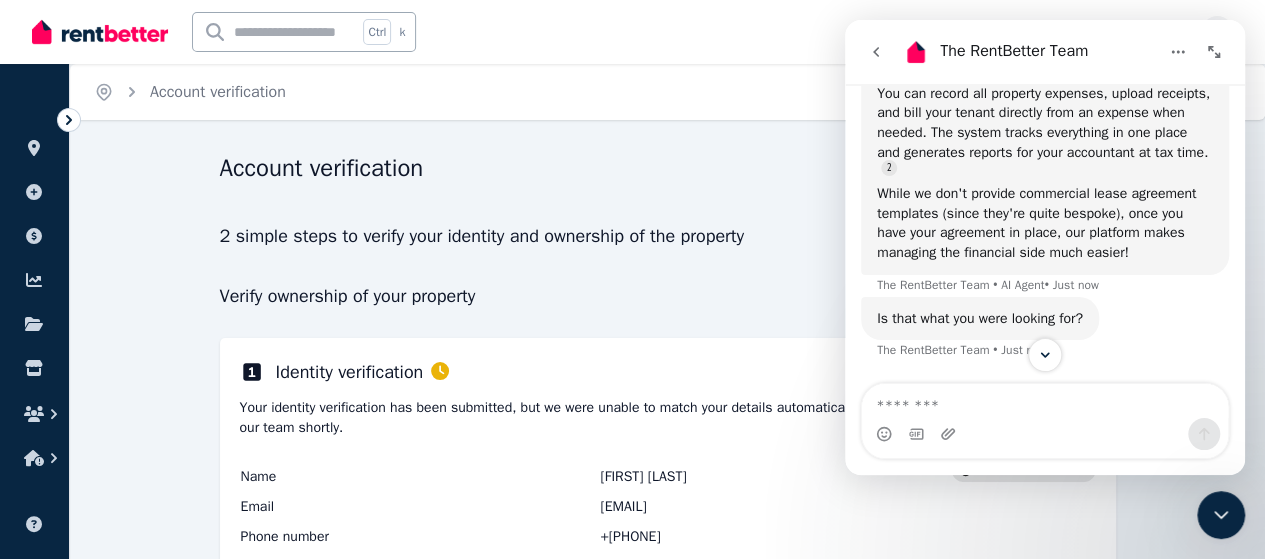 scroll, scrollTop: 1256, scrollLeft: 0, axis: vertical 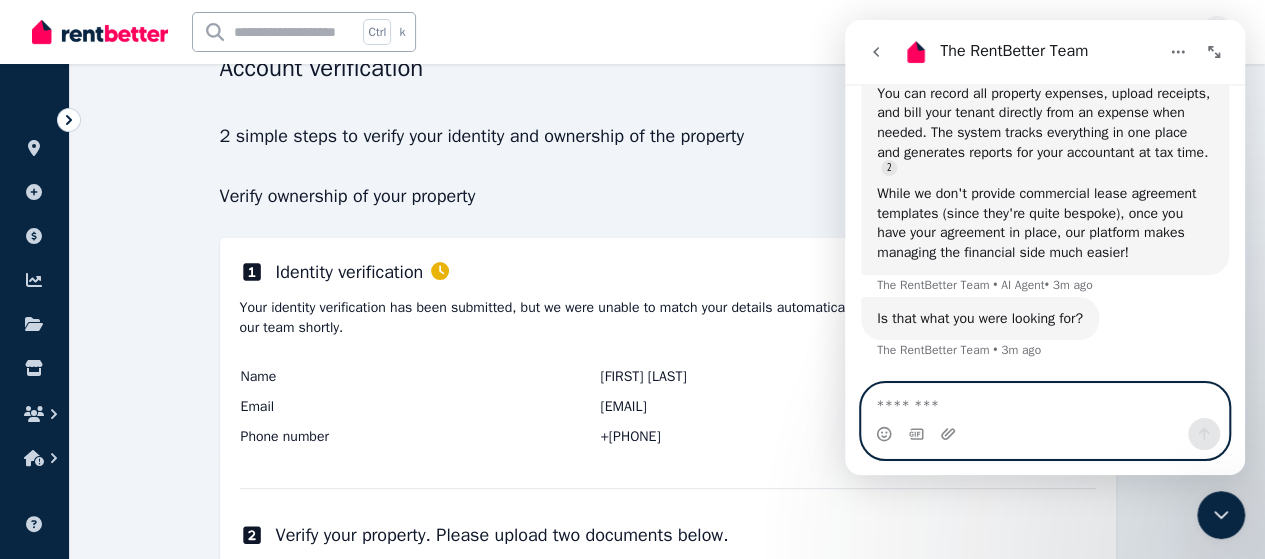 click at bounding box center [1045, 401] 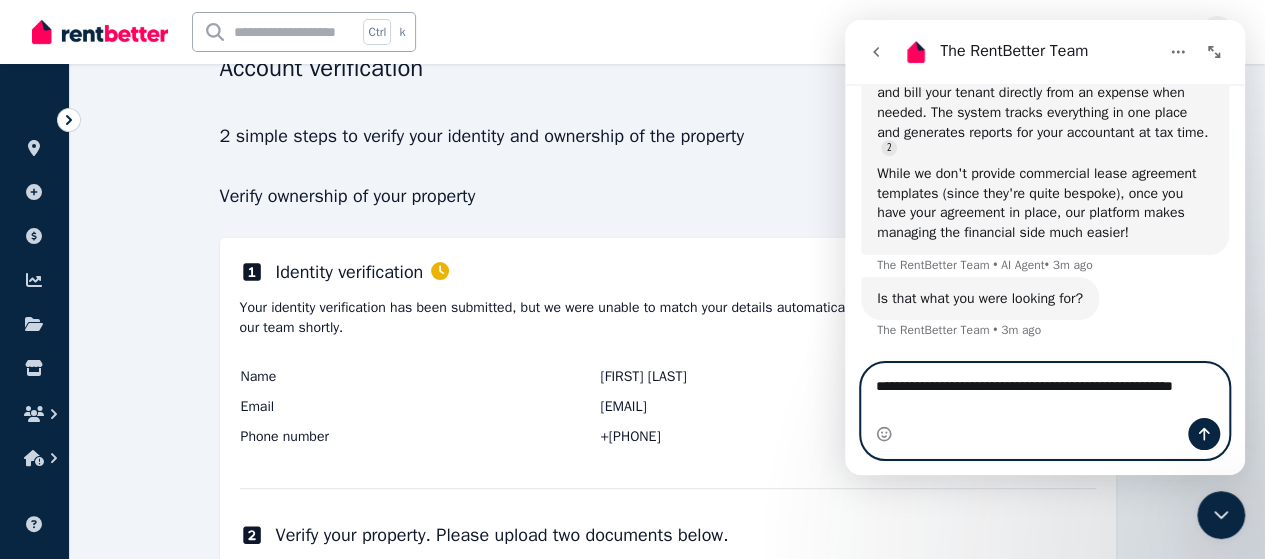 scroll, scrollTop: 1276, scrollLeft: 0, axis: vertical 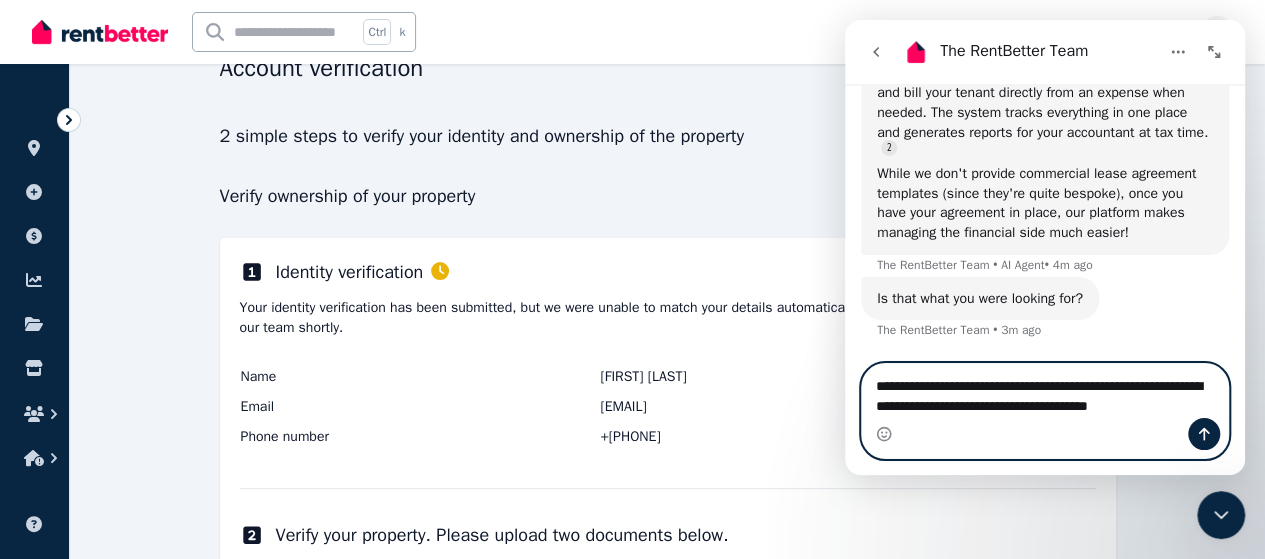 type on "**********" 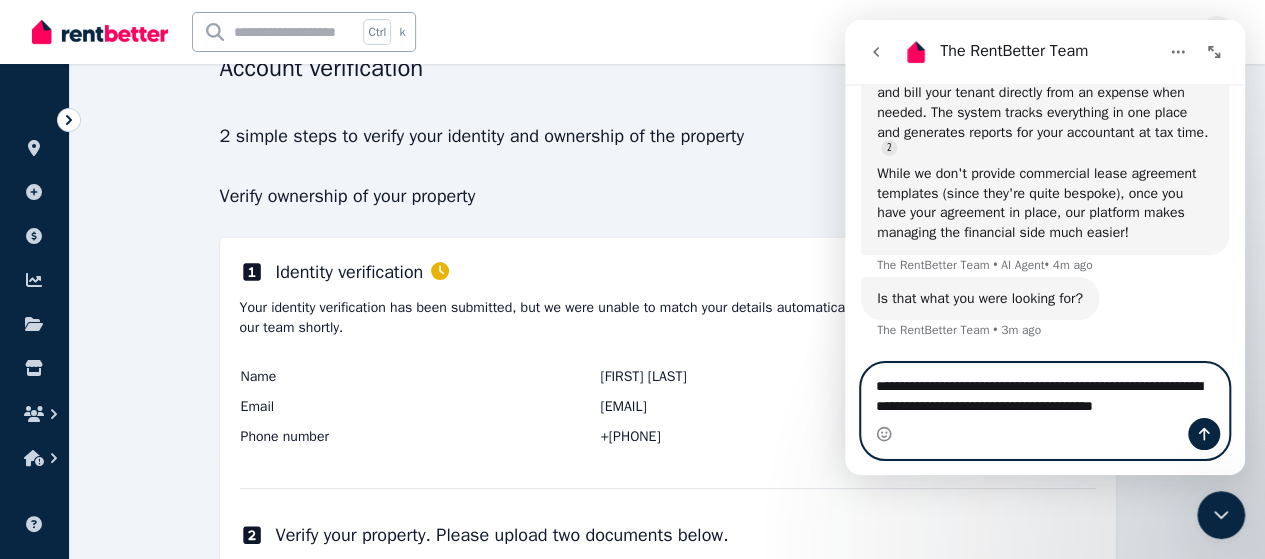 type 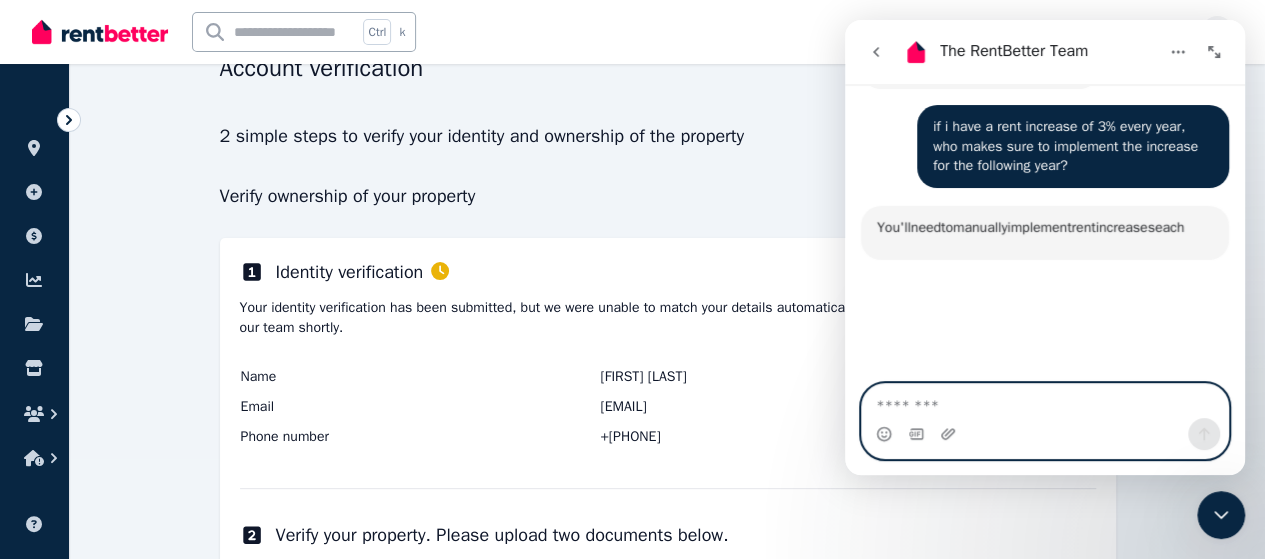 scroll, scrollTop: 1426, scrollLeft: 0, axis: vertical 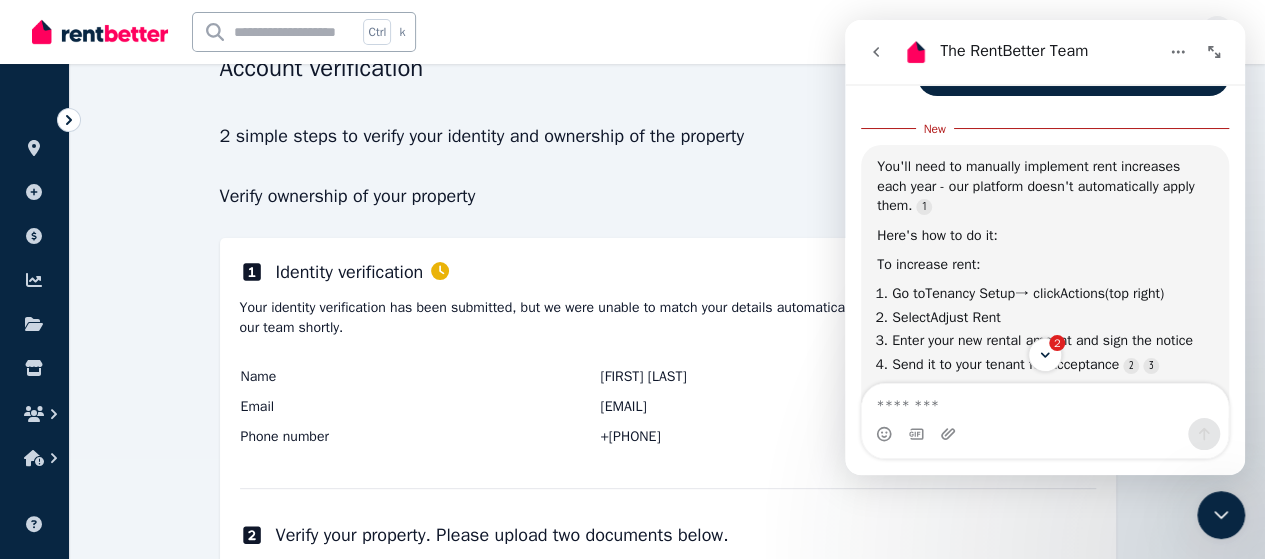 click on "**********" at bounding box center (668, 571) 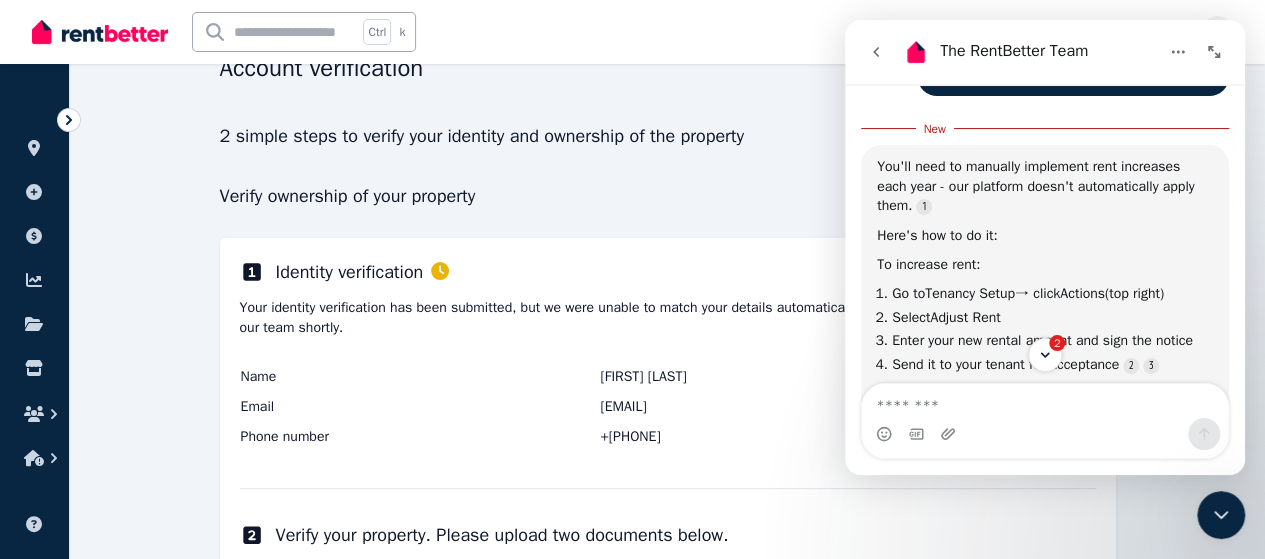 click 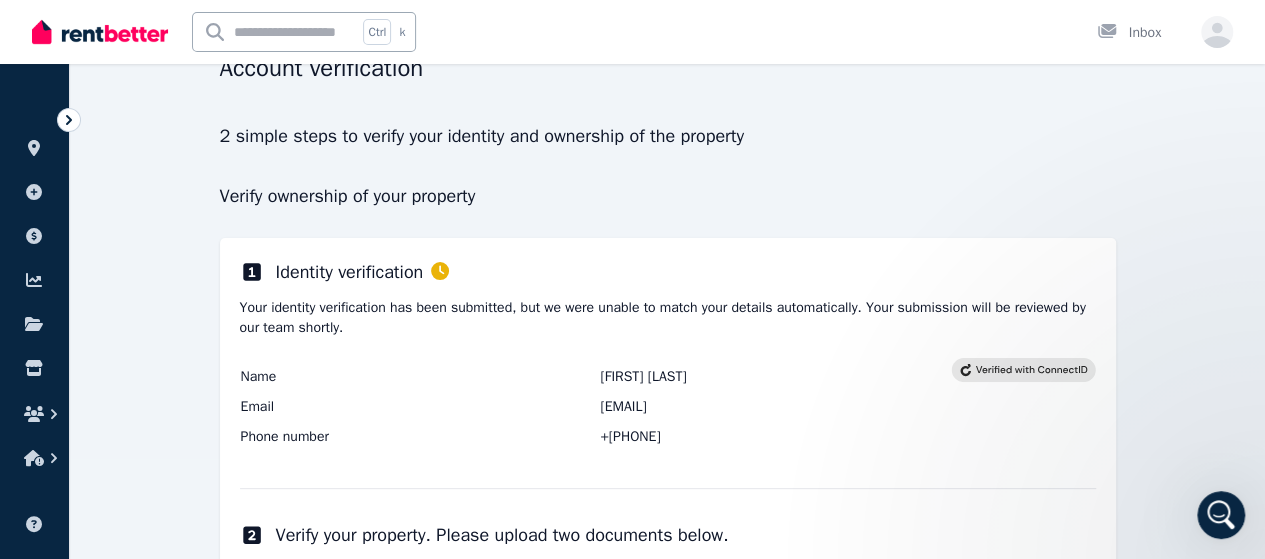 scroll, scrollTop: 0, scrollLeft: 0, axis: both 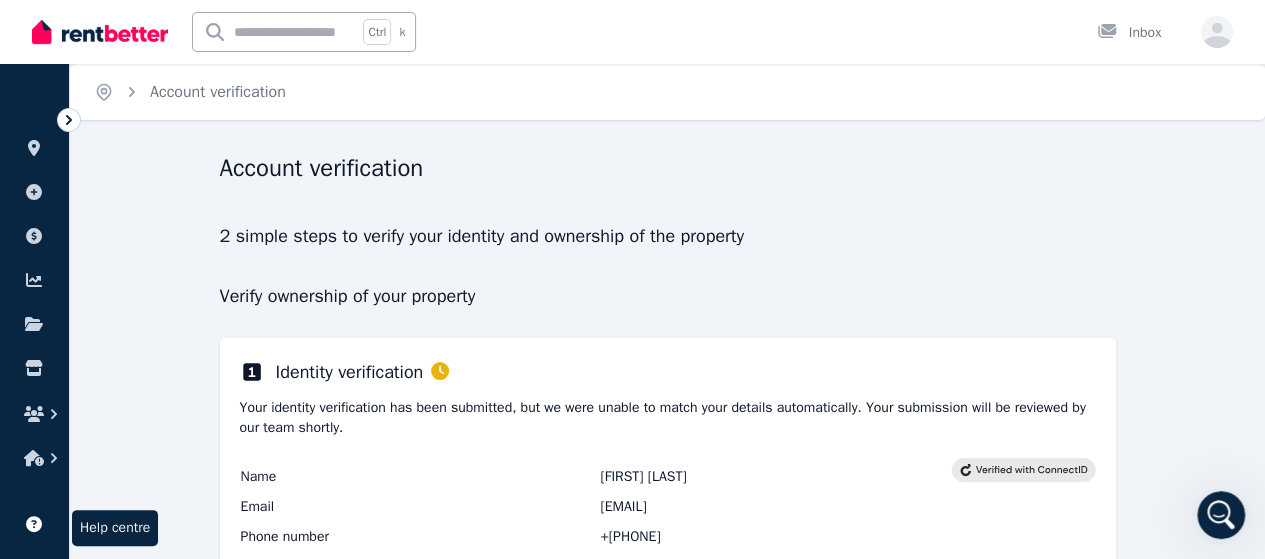 click at bounding box center (34, 524) 